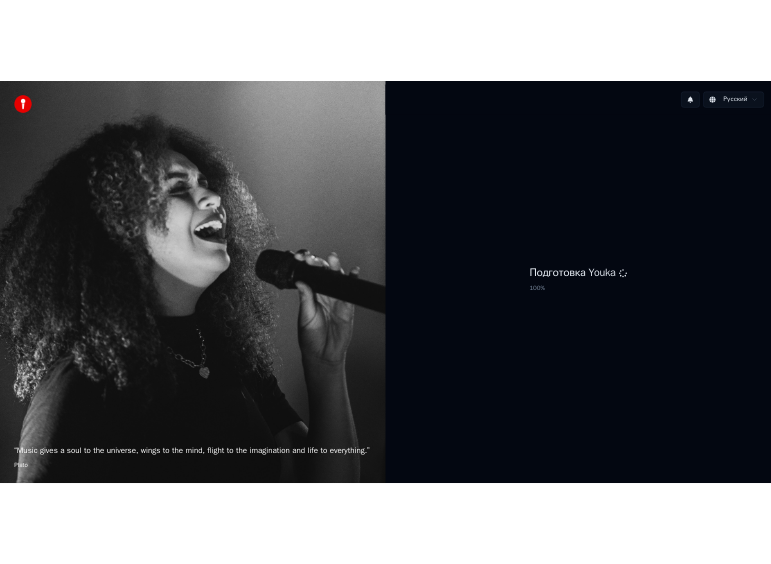 scroll, scrollTop: 0, scrollLeft: 0, axis: both 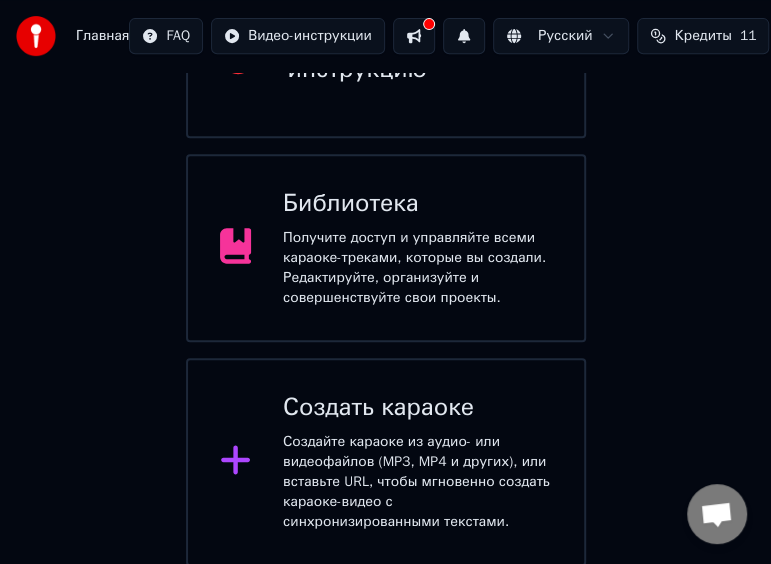 click on "Создайте караоке из аудио- или видеофайлов (MP3, MP4 и других), или вставьте URL, чтобы мгновенно создать караоке-видео с синхронизированными текстами." at bounding box center (417, 482) 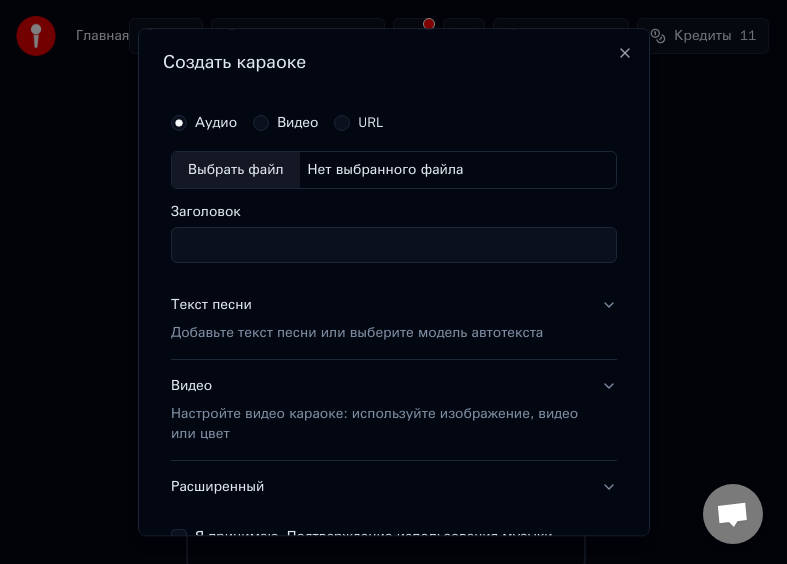 click on "Выбрать файл" at bounding box center [236, 170] 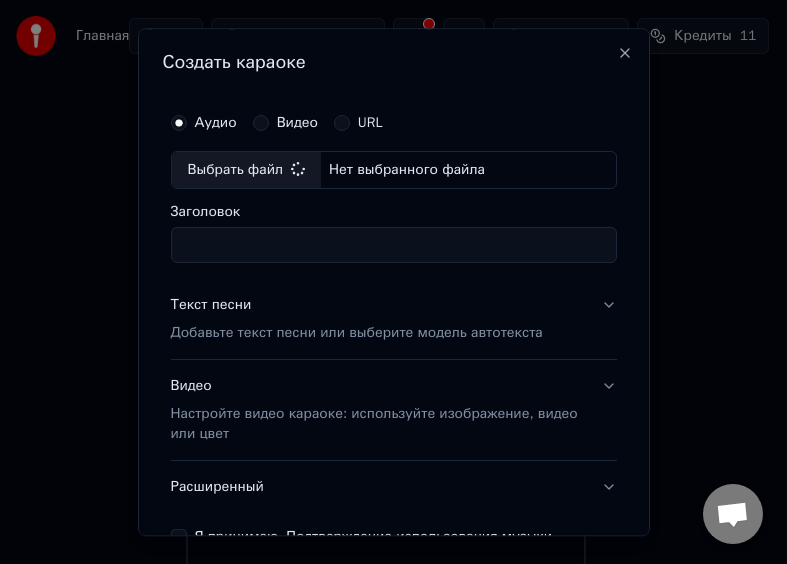 type on "**********" 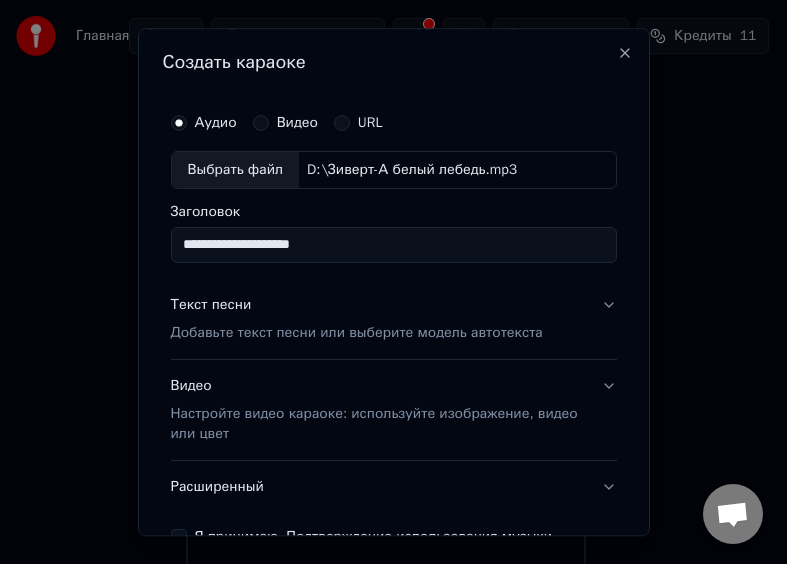 scroll, scrollTop: 99, scrollLeft: 0, axis: vertical 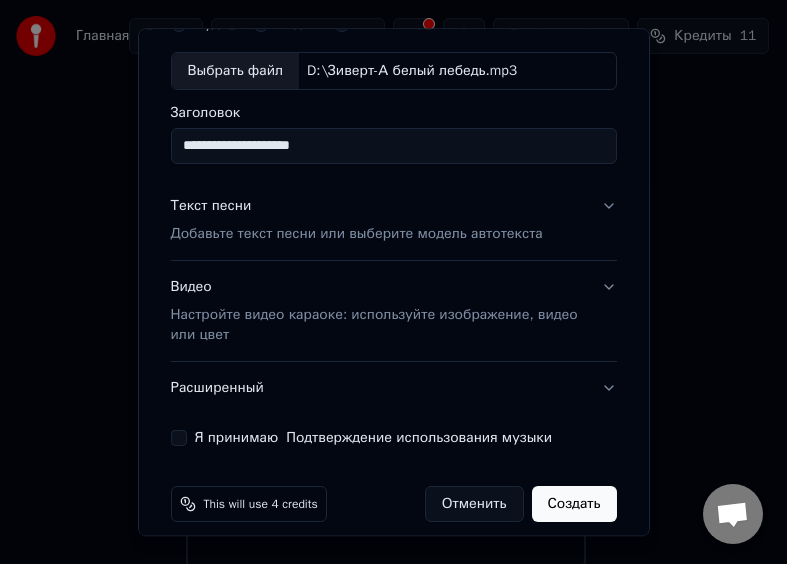 click on "Текст песни" at bounding box center (211, 206) 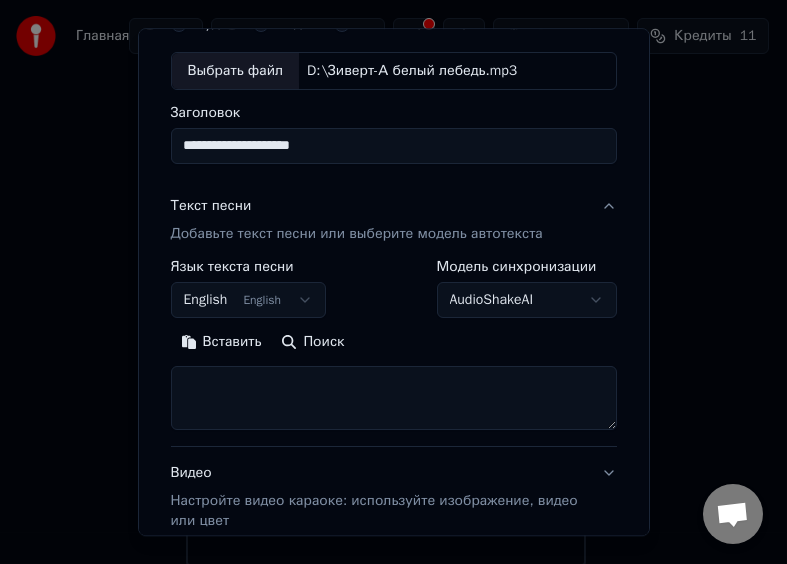 click on "English English" at bounding box center (249, 300) 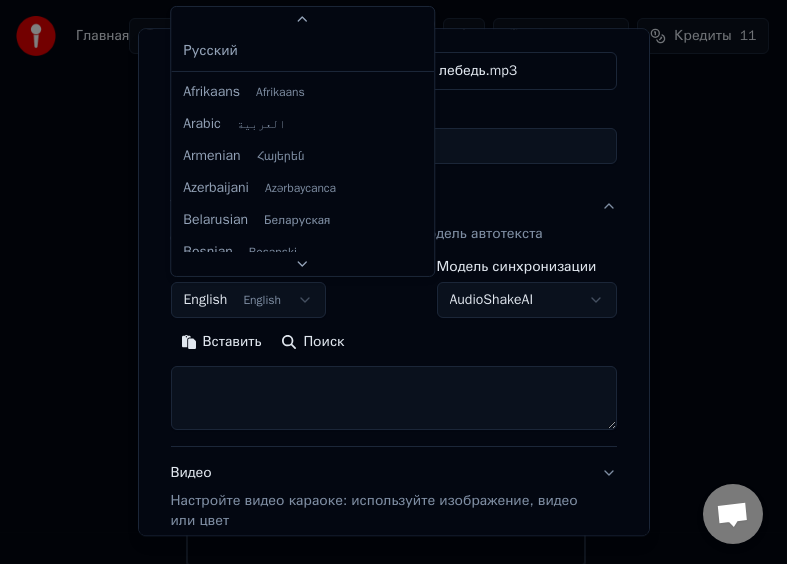 scroll, scrollTop: 111, scrollLeft: 0, axis: vertical 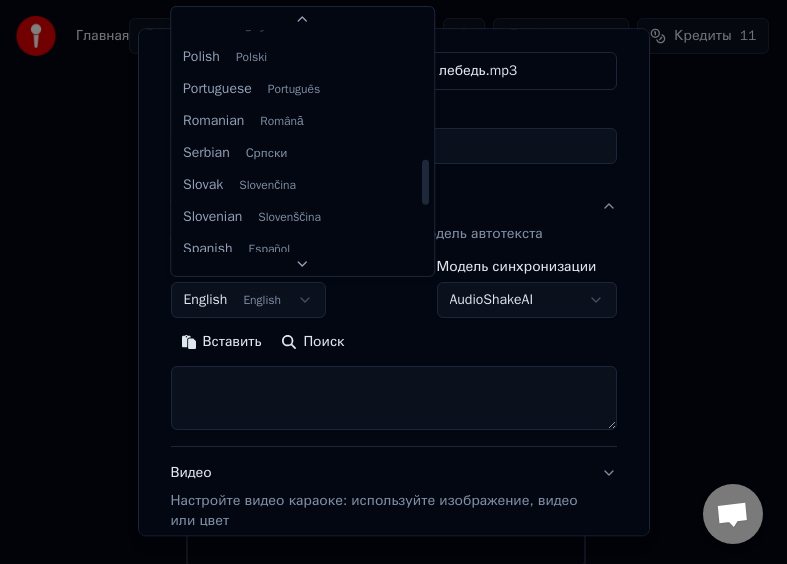 click on "**********" at bounding box center (385, 128) 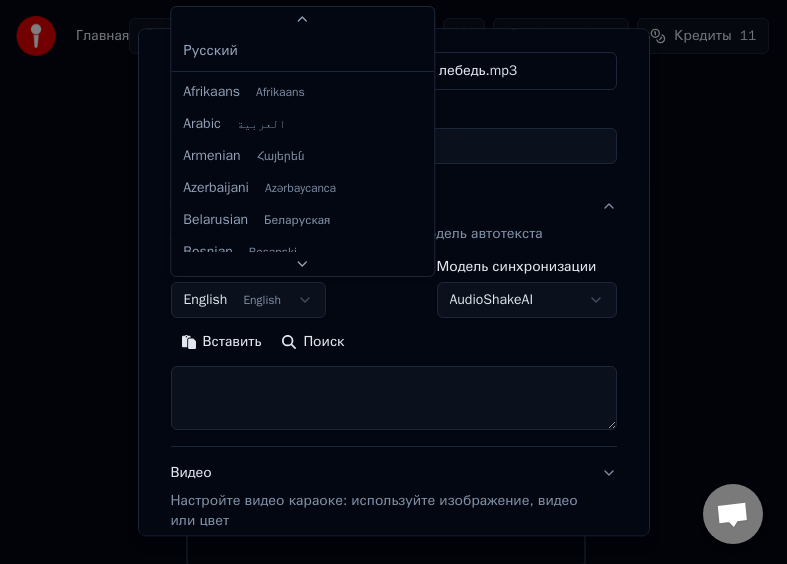 click on "**********" at bounding box center [385, 128] 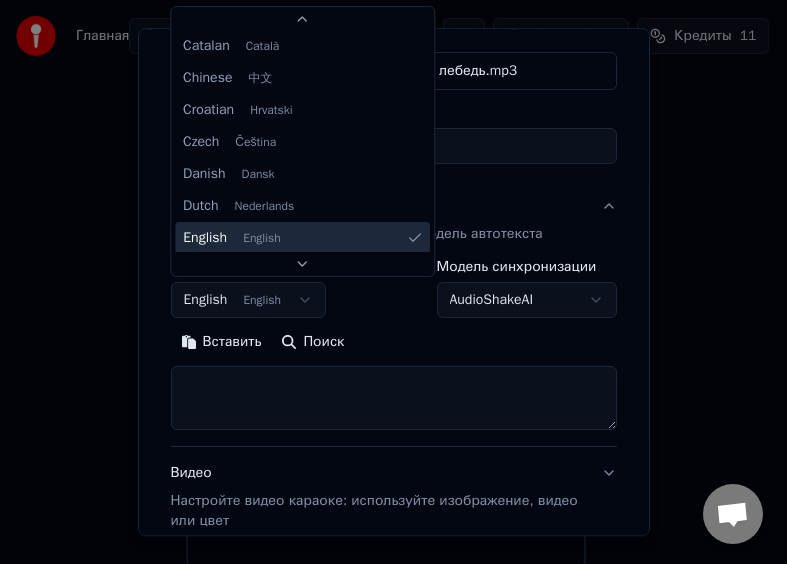 scroll, scrollTop: 91, scrollLeft: 0, axis: vertical 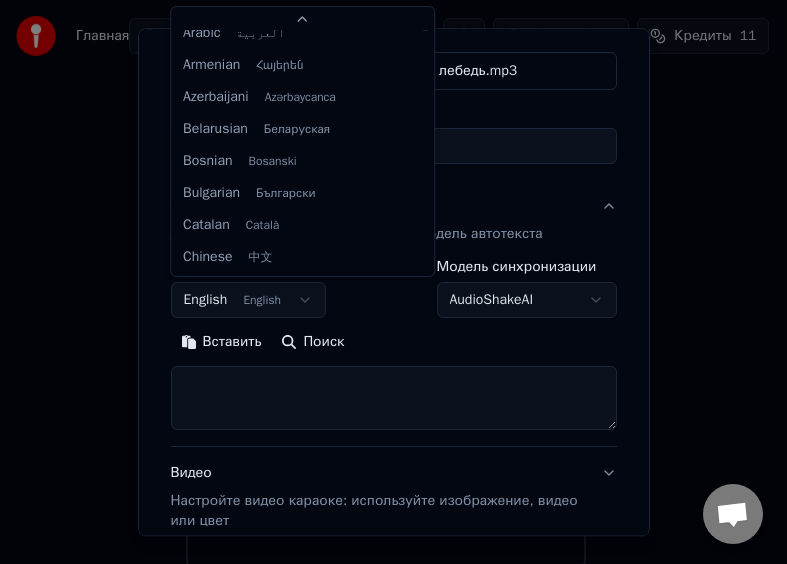 click on "**********" at bounding box center (385, 128) 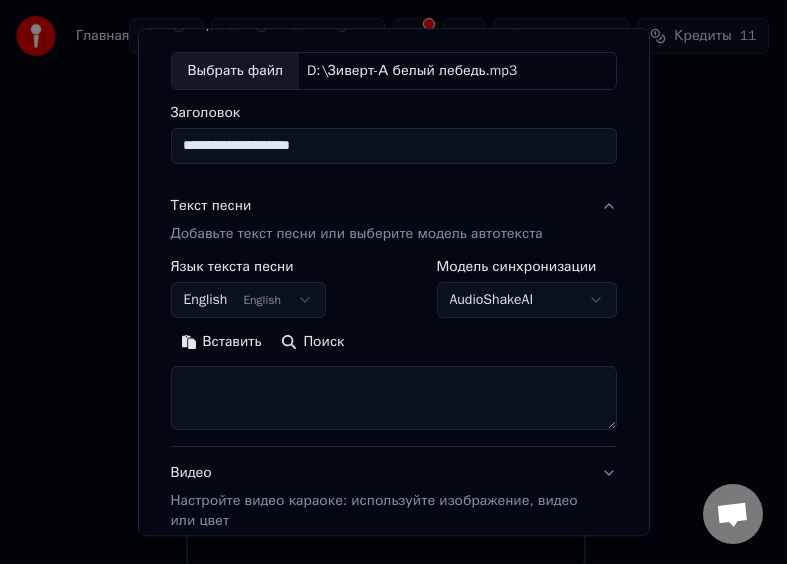 click at bounding box center (394, 398) 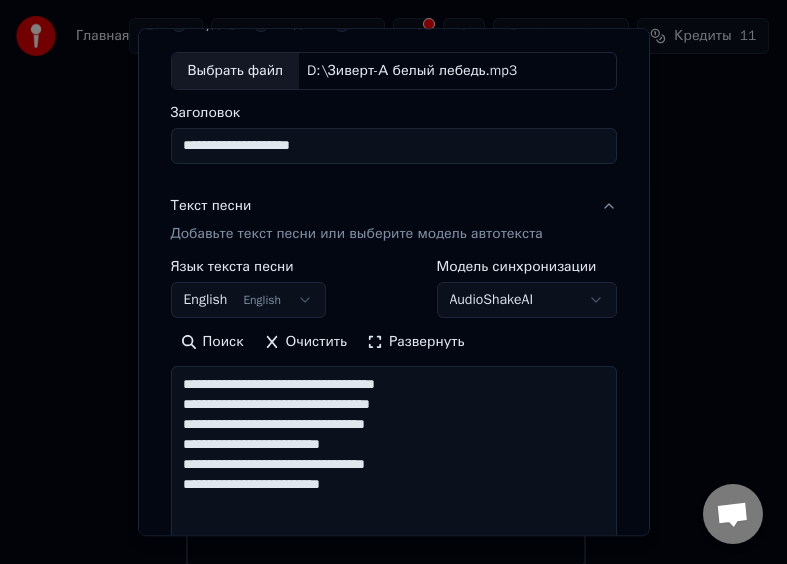 scroll, scrollTop: 604, scrollLeft: 0, axis: vertical 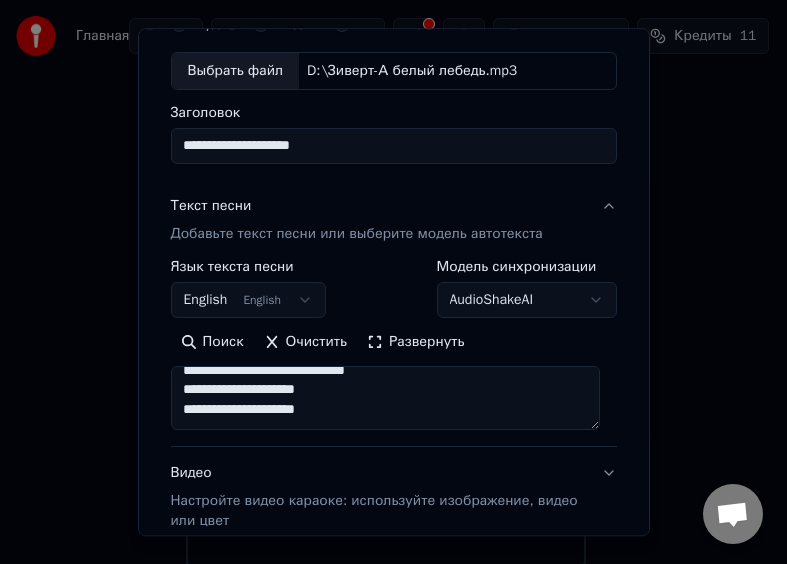 type on "**********" 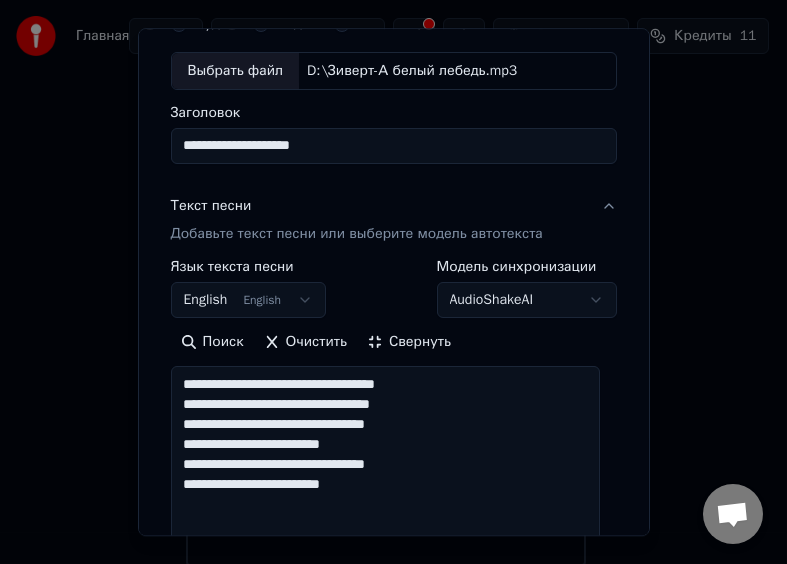 scroll, scrollTop: 1, scrollLeft: 0, axis: vertical 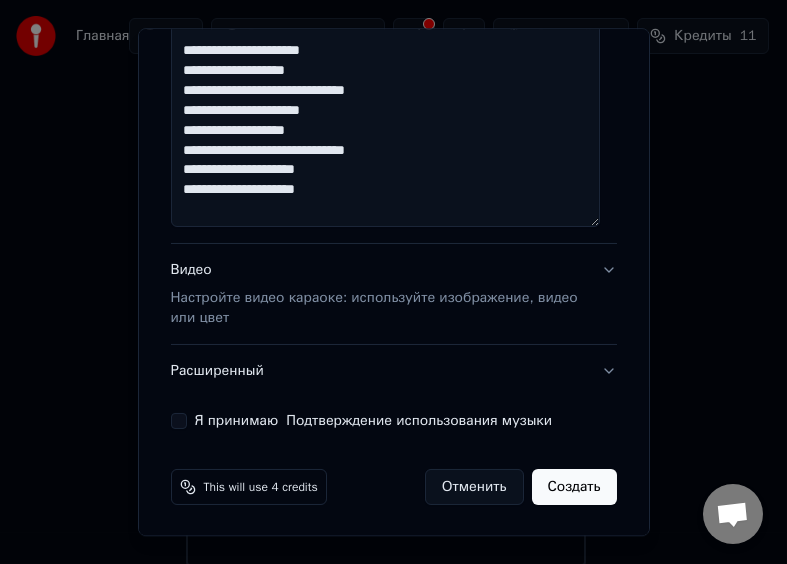 click on "Я принимаю   Подтверждение использования музыки" at bounding box center [179, 421] 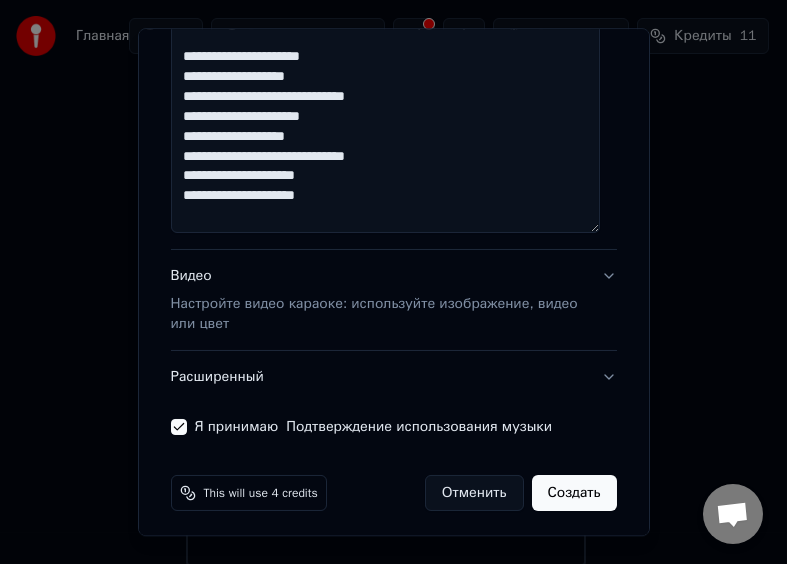 scroll, scrollTop: 913, scrollLeft: 0, axis: vertical 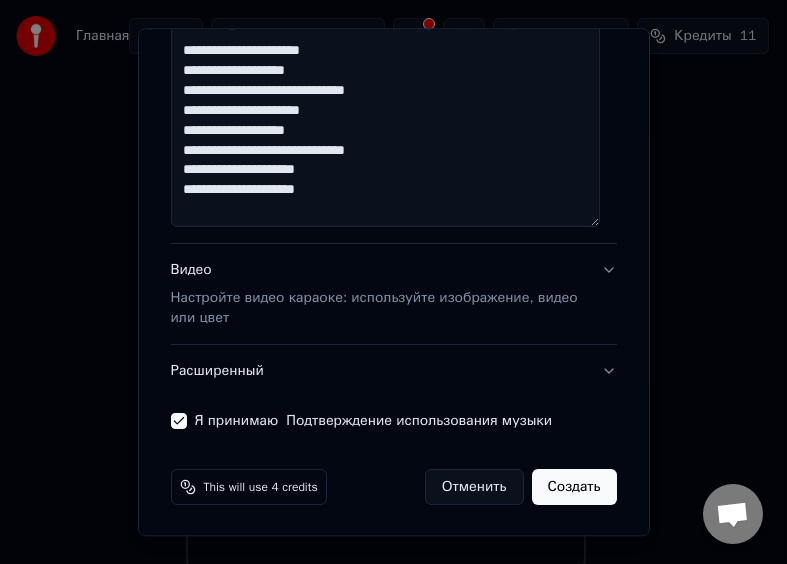 click on "Создать" at bounding box center (574, 487) 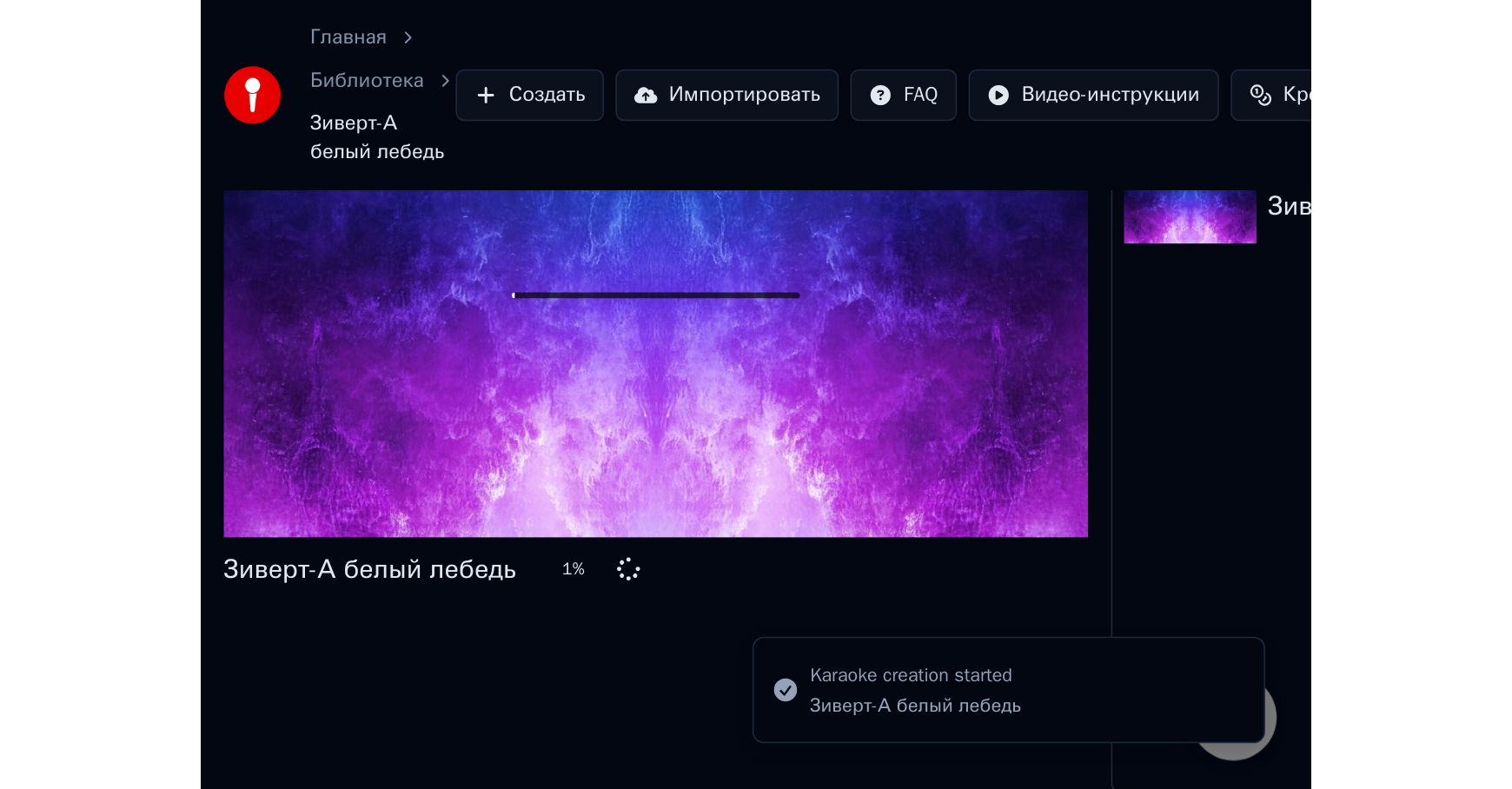 scroll, scrollTop: 0, scrollLeft: 0, axis: both 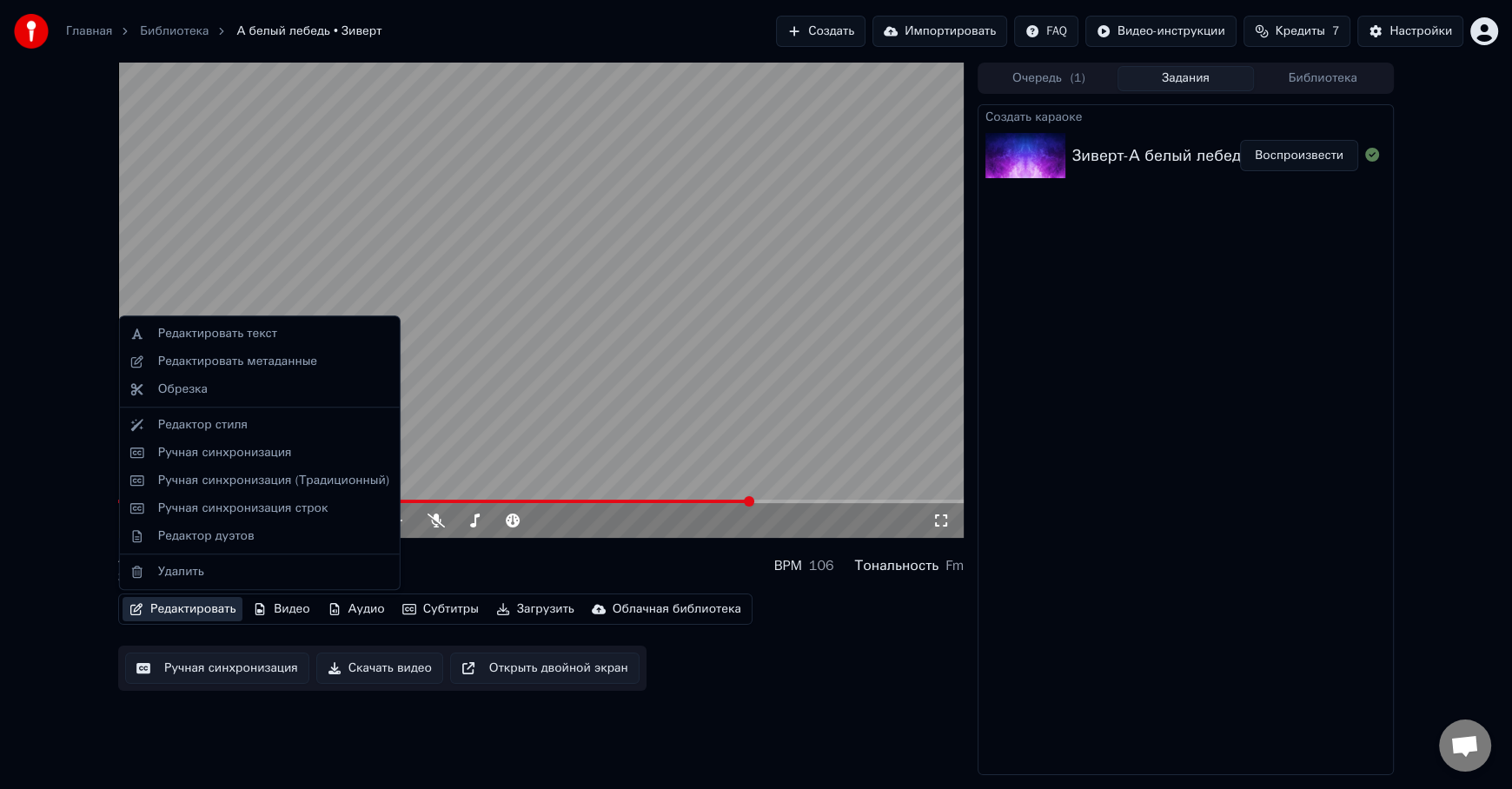 click on "Редактировать" at bounding box center (182, 609) 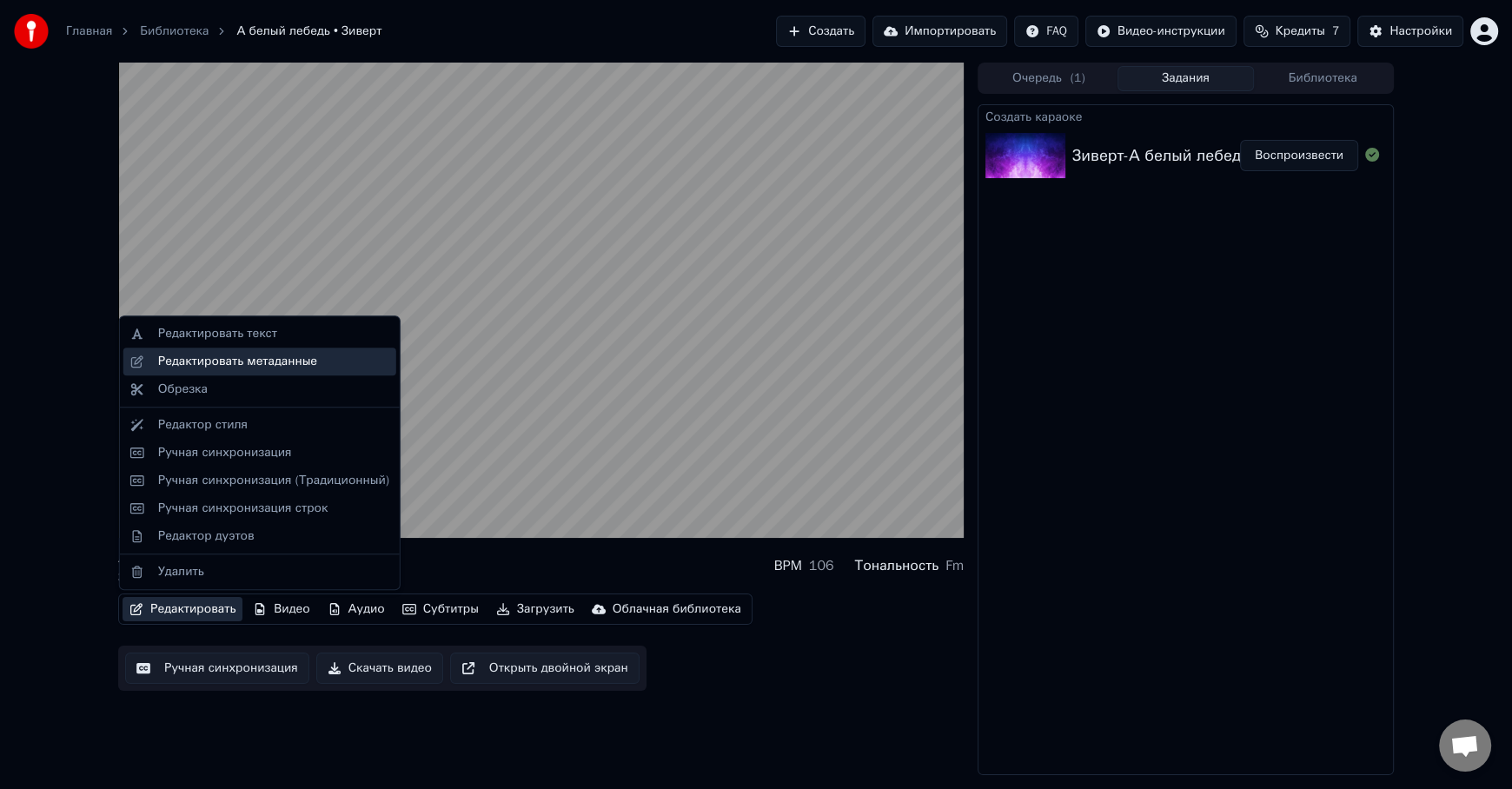 click on "Редактировать метаданные" at bounding box center (237, 361) 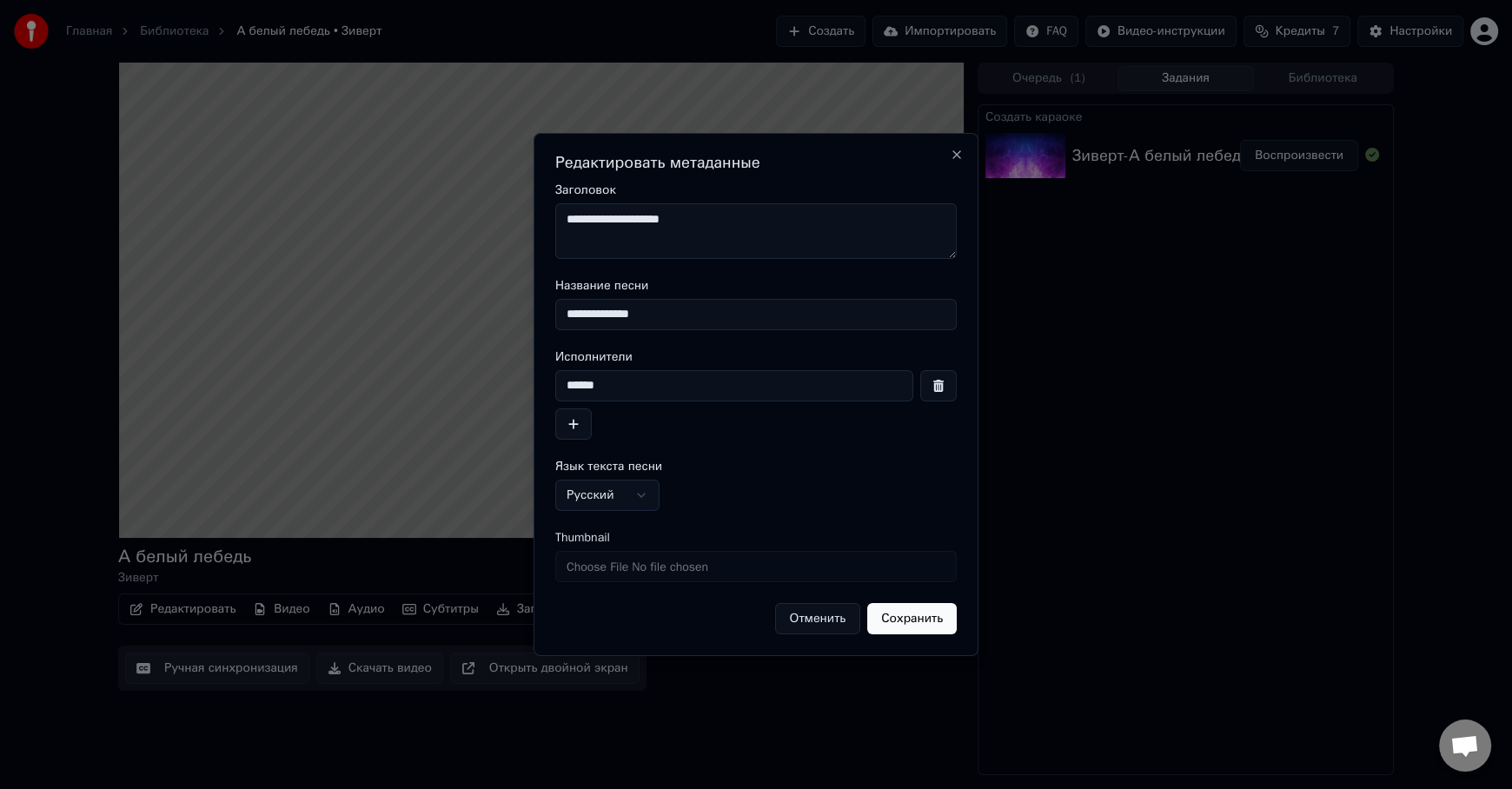 click on "Отменить" at bounding box center [817, 619] 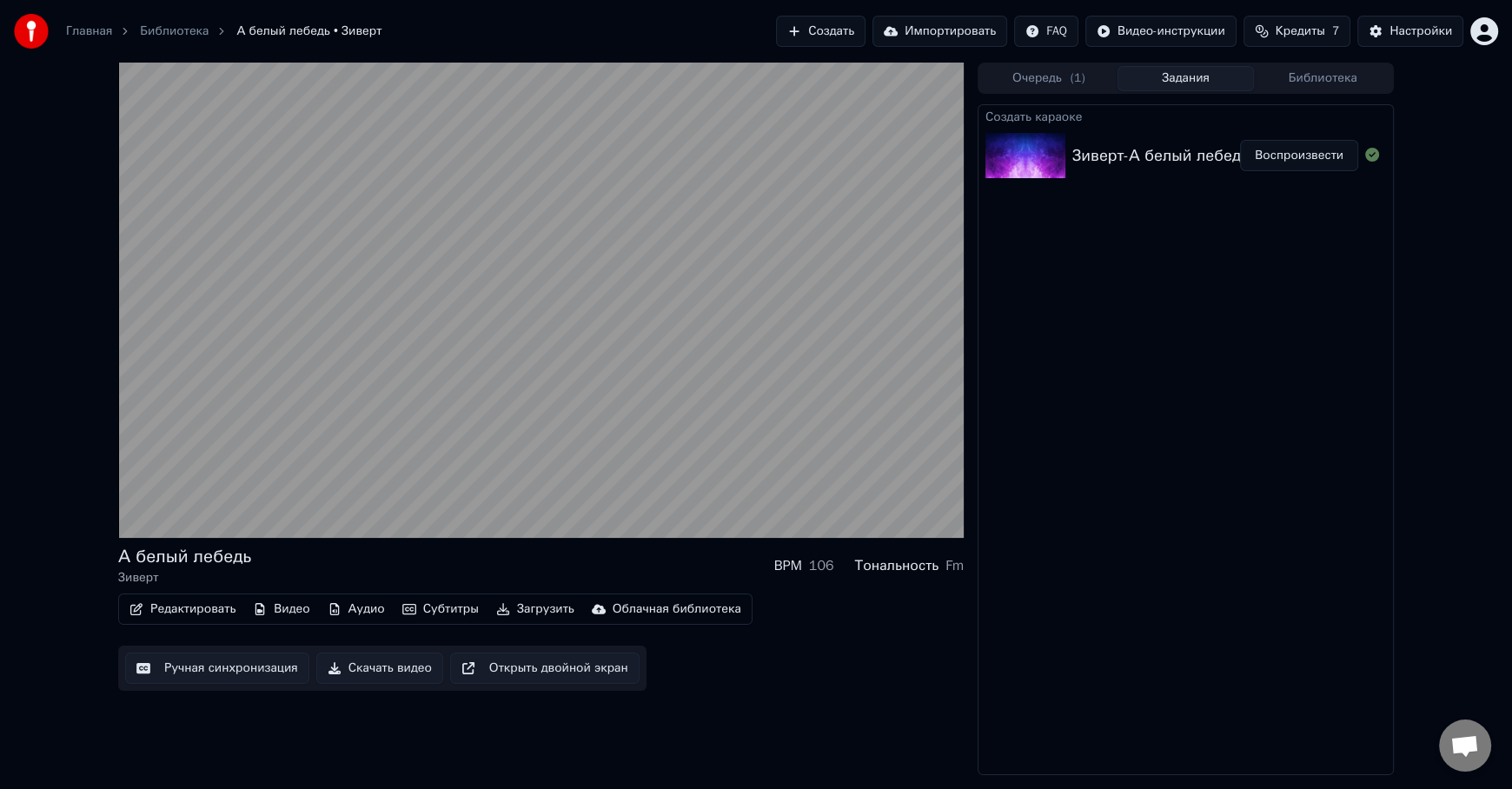 click on "Редактировать" at bounding box center [182, 609] 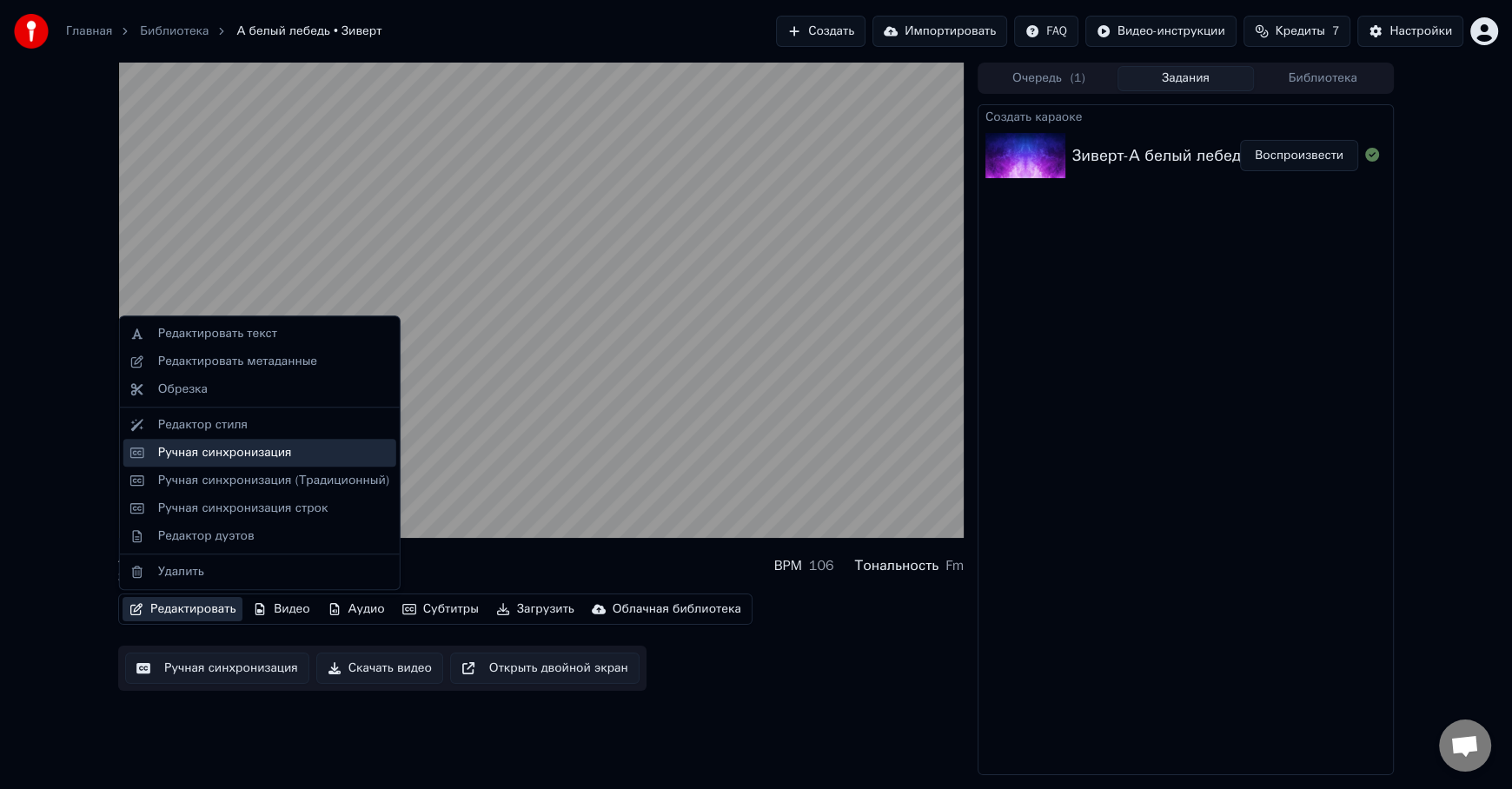 click on "Ручная синхронизация" at bounding box center [225, 453] 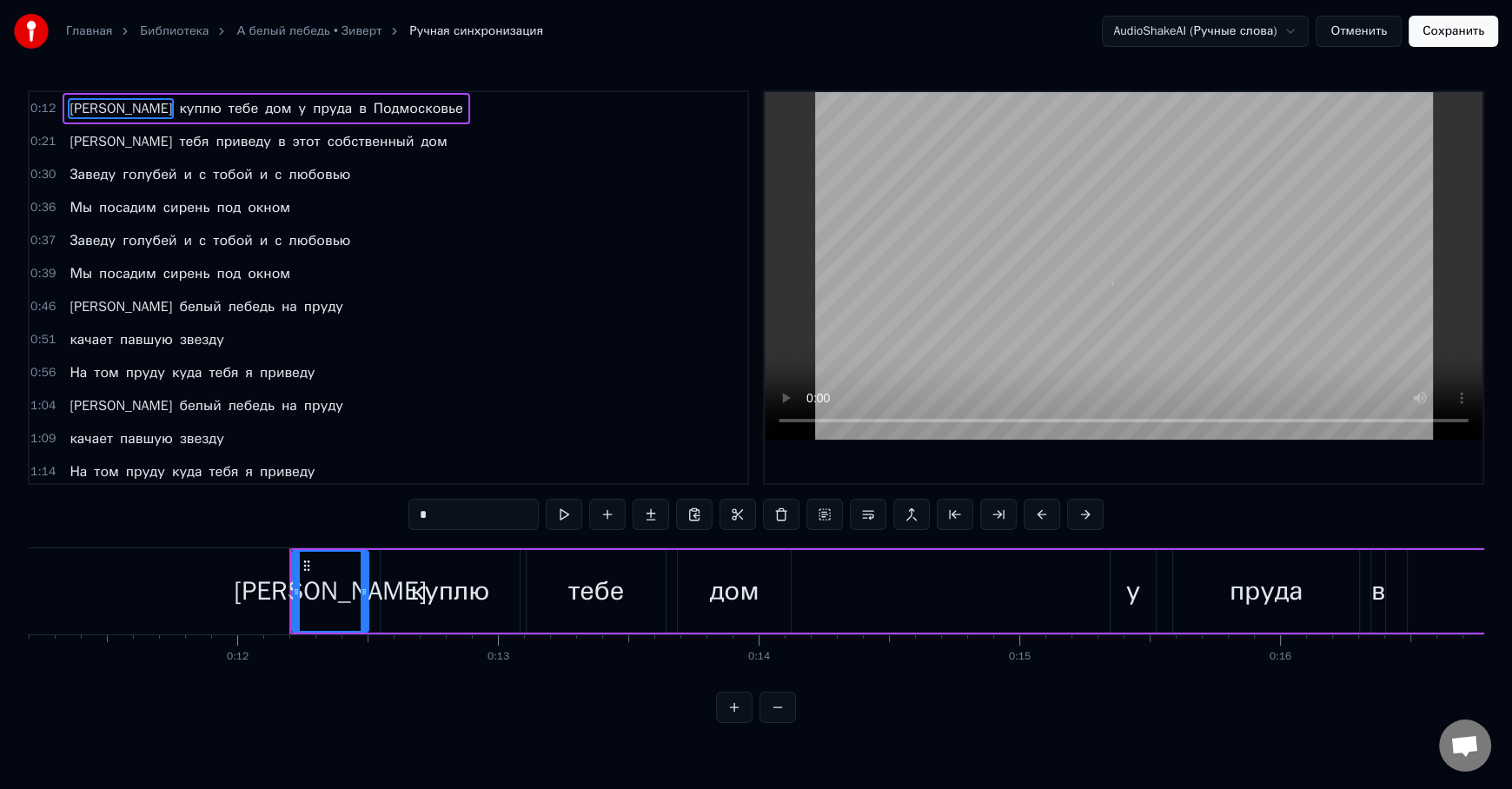 scroll, scrollTop: 0, scrollLeft: 3093, axis: horizontal 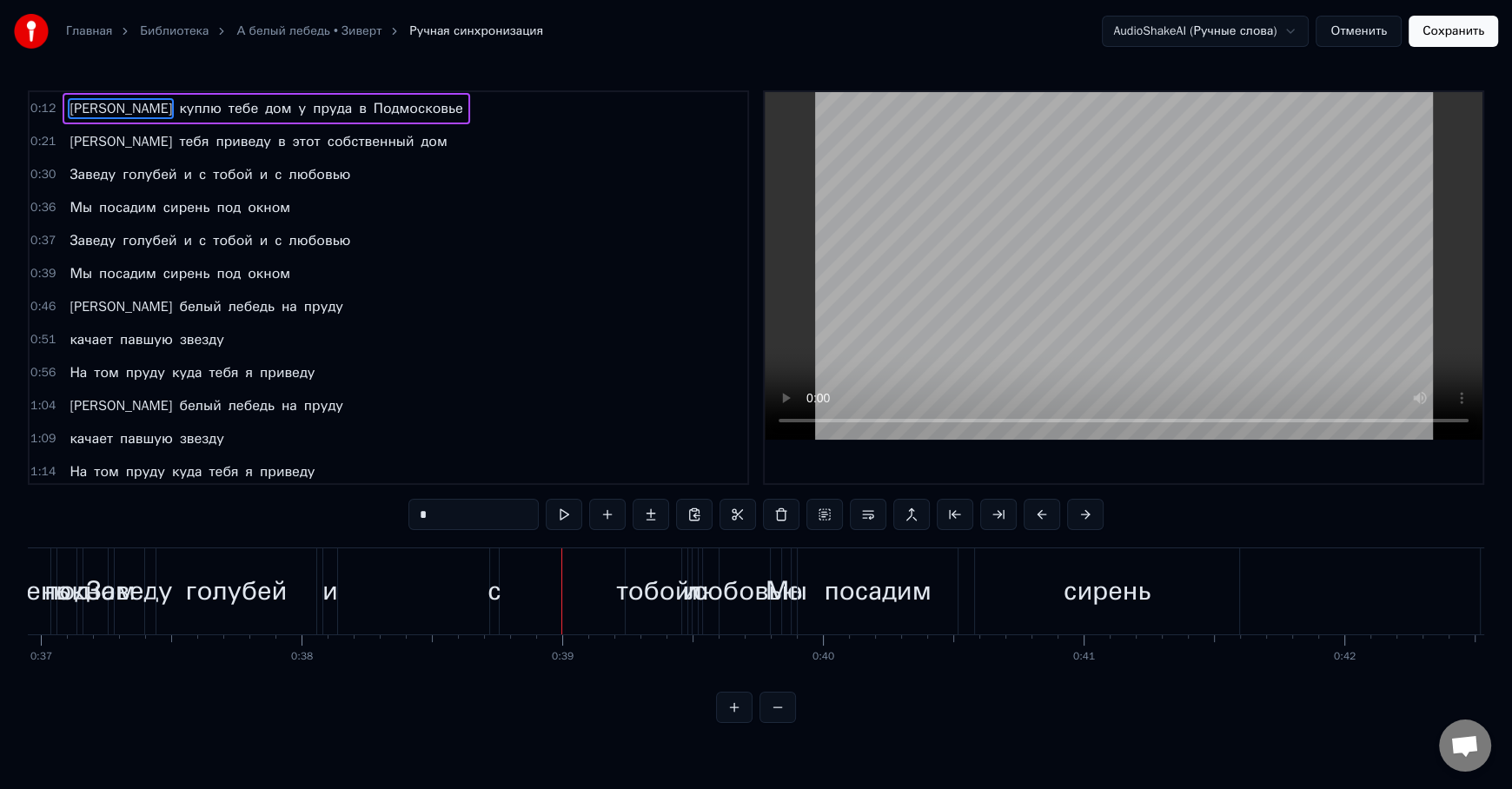 drag, startPoint x: 1078, startPoint y: 594, endPoint x: 1223, endPoint y: 592, distance: 145.01379 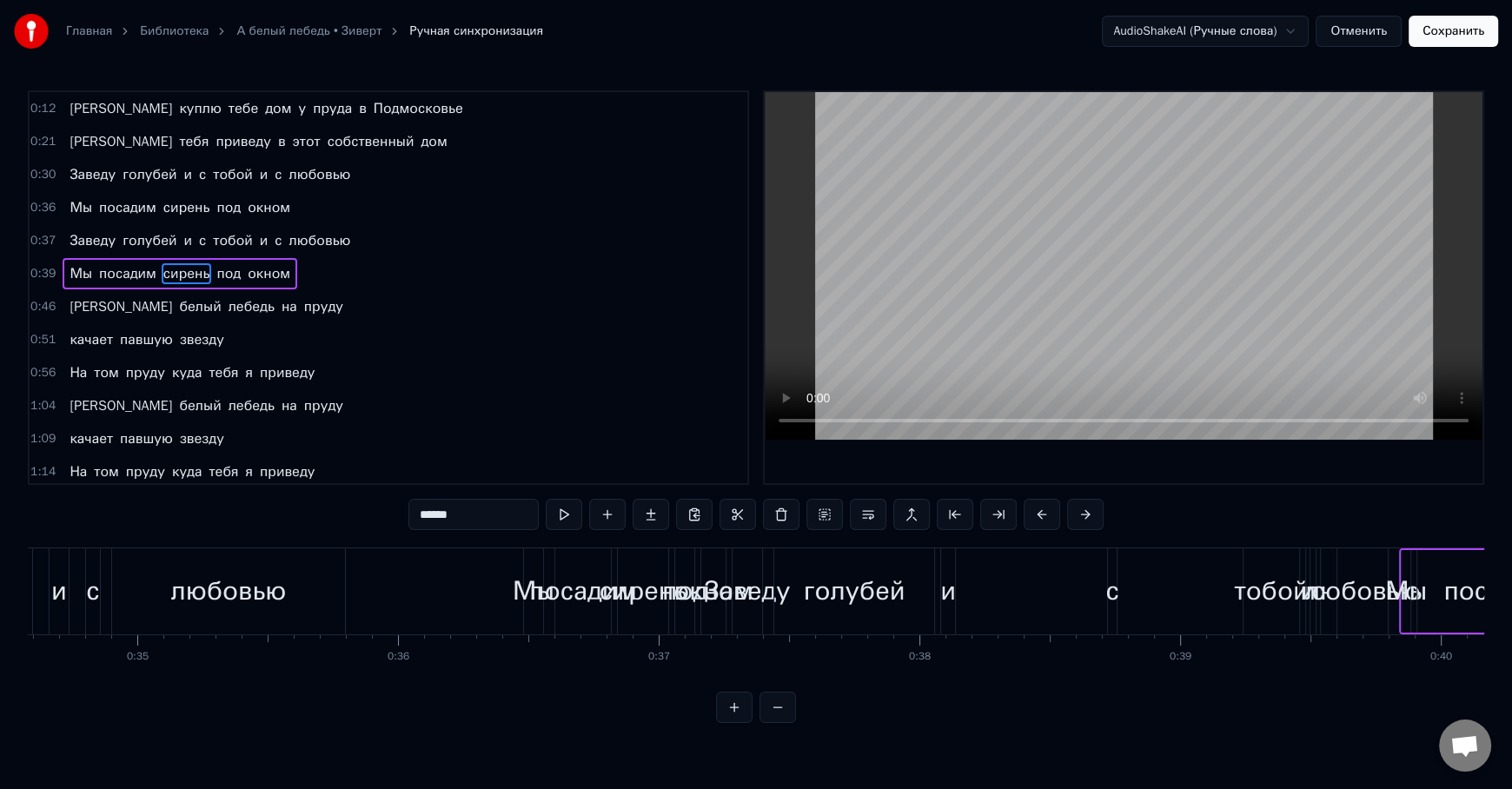 scroll, scrollTop: 0, scrollLeft: 8929, axis: horizontal 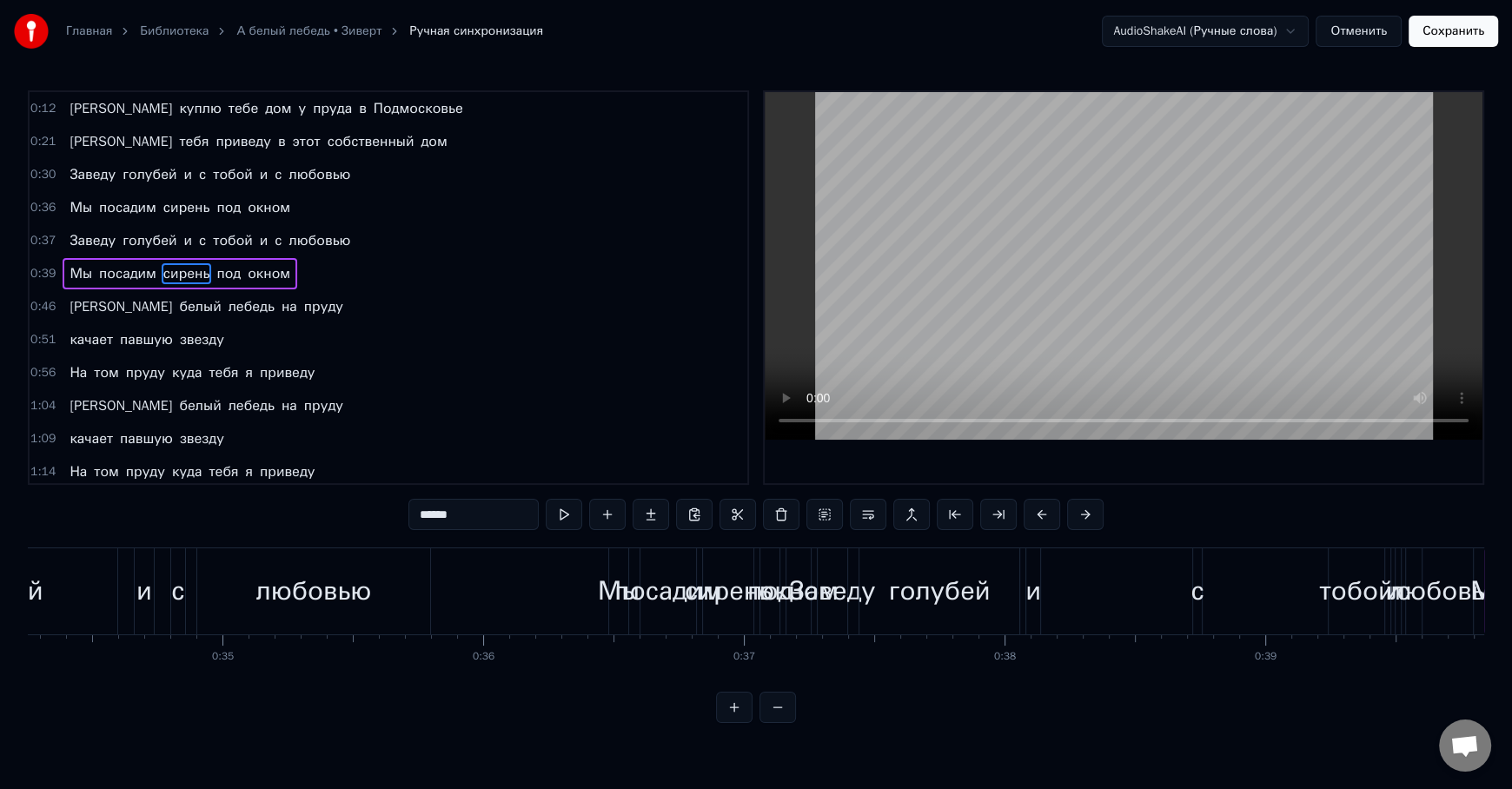 click on "любовью" at bounding box center (314, 591) 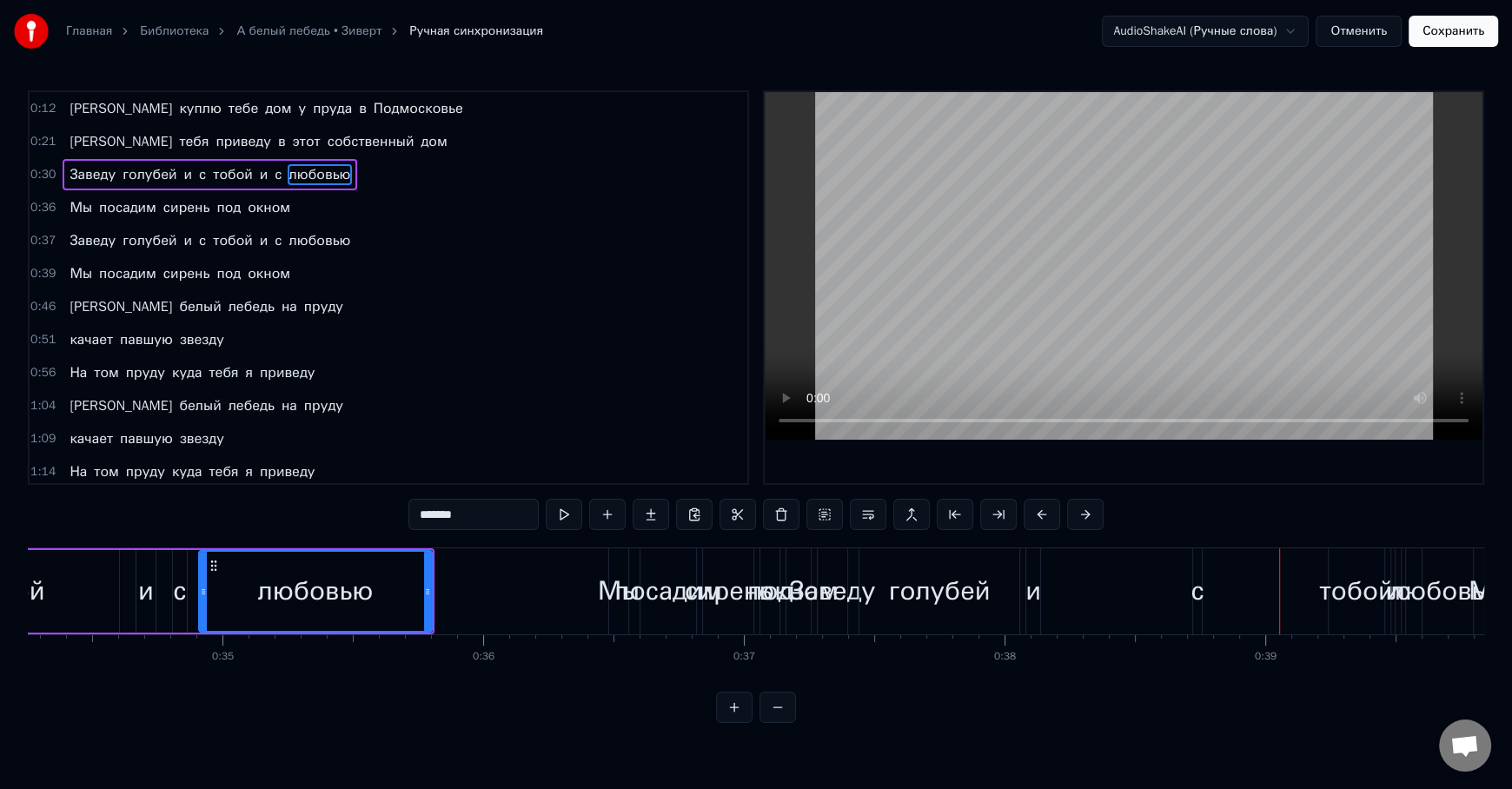 click on "Заведу [PERSON_NAME] и с тобой и с любовью" at bounding box center [1147, 591] 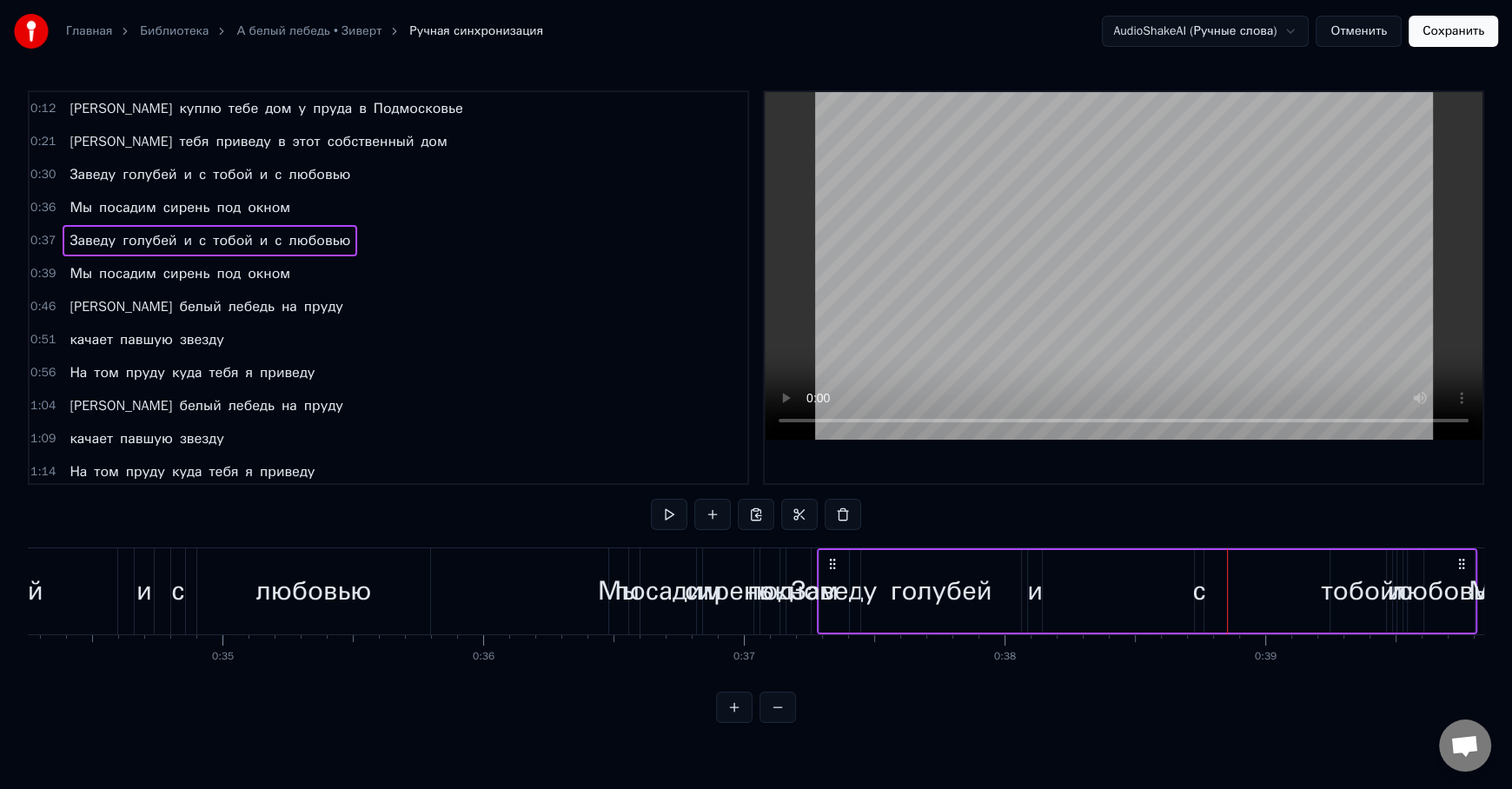 click at bounding box center (778, 707) 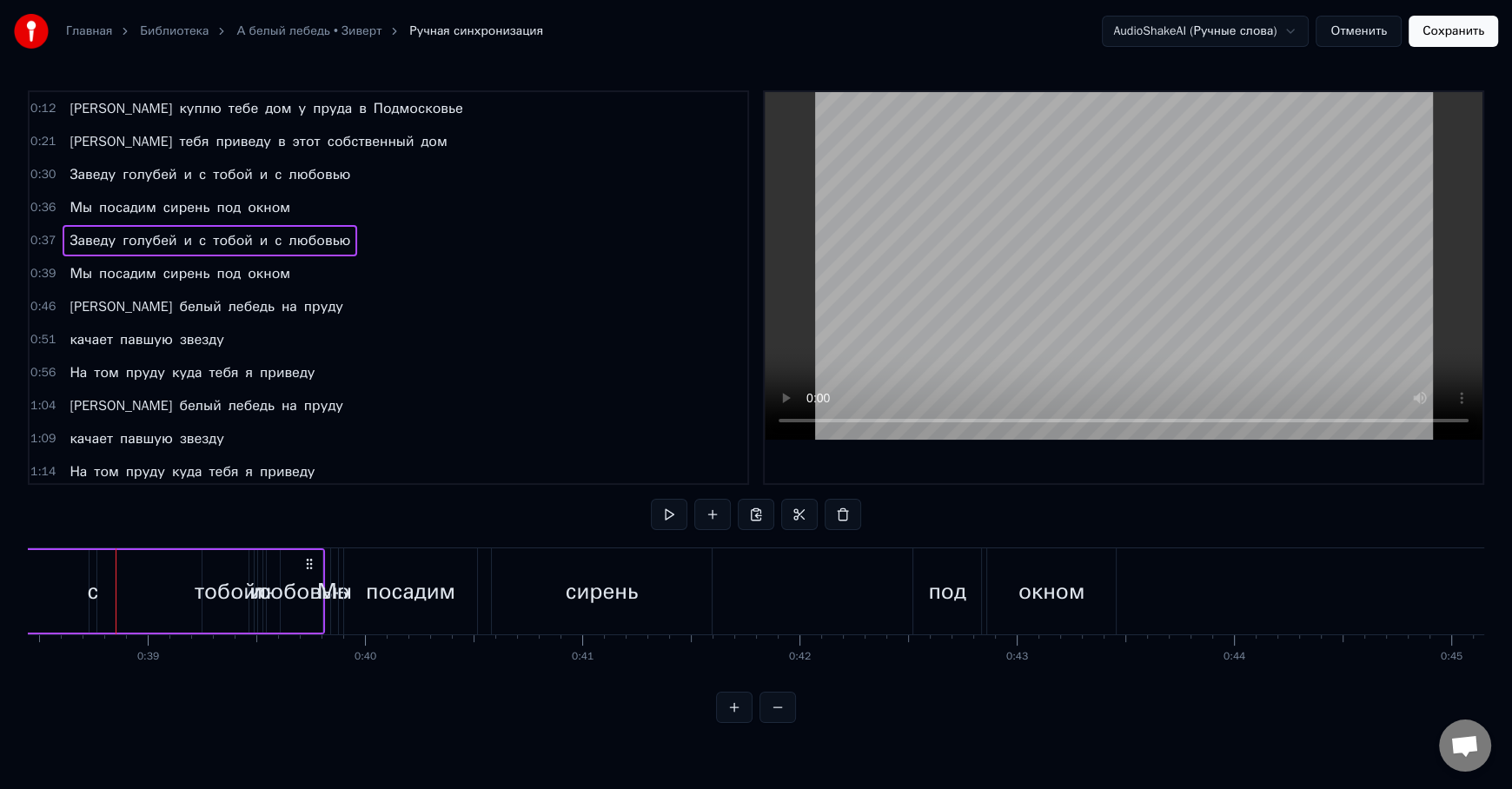 click at bounding box center [778, 707] 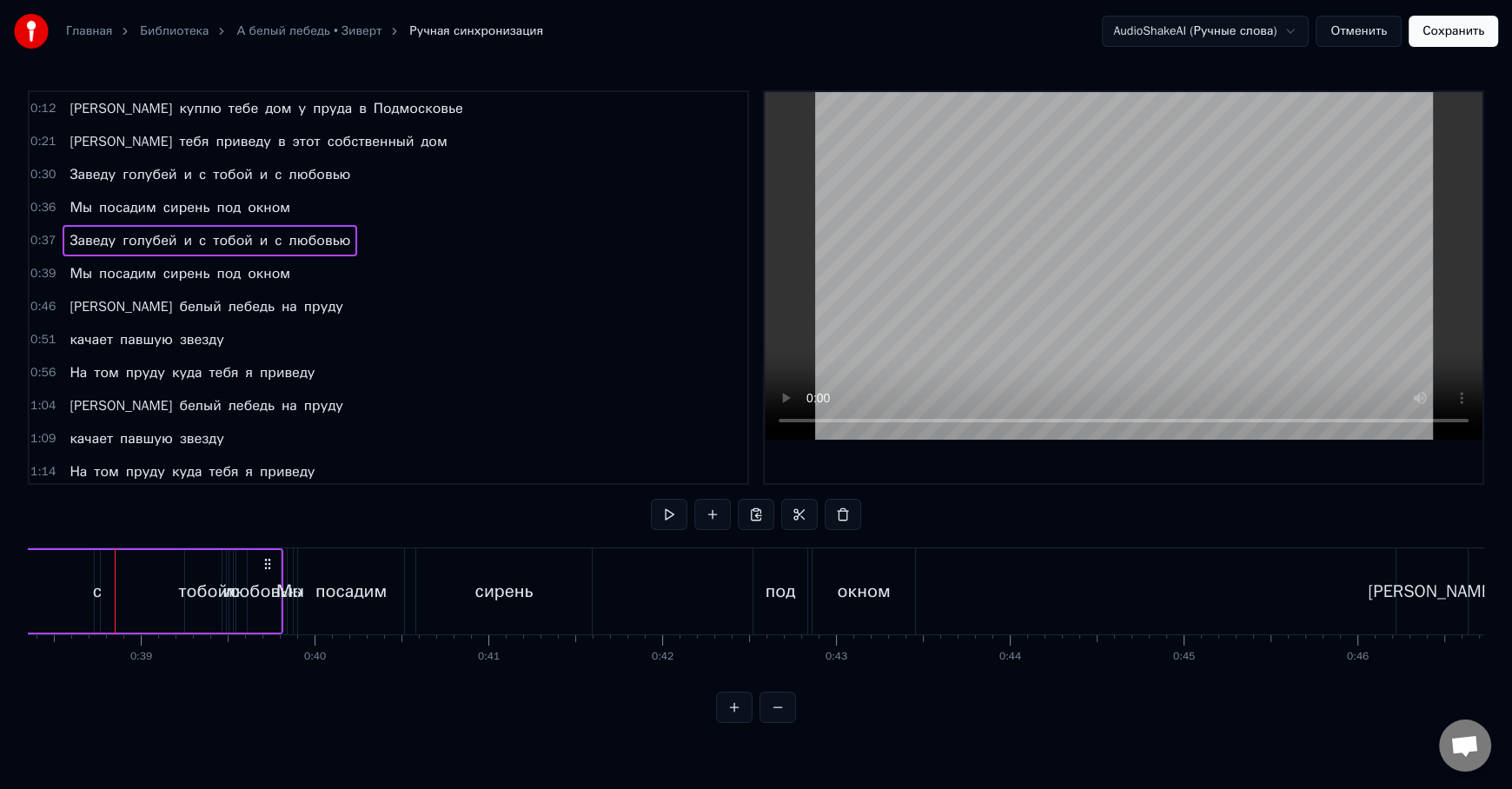 click at bounding box center [778, 707] 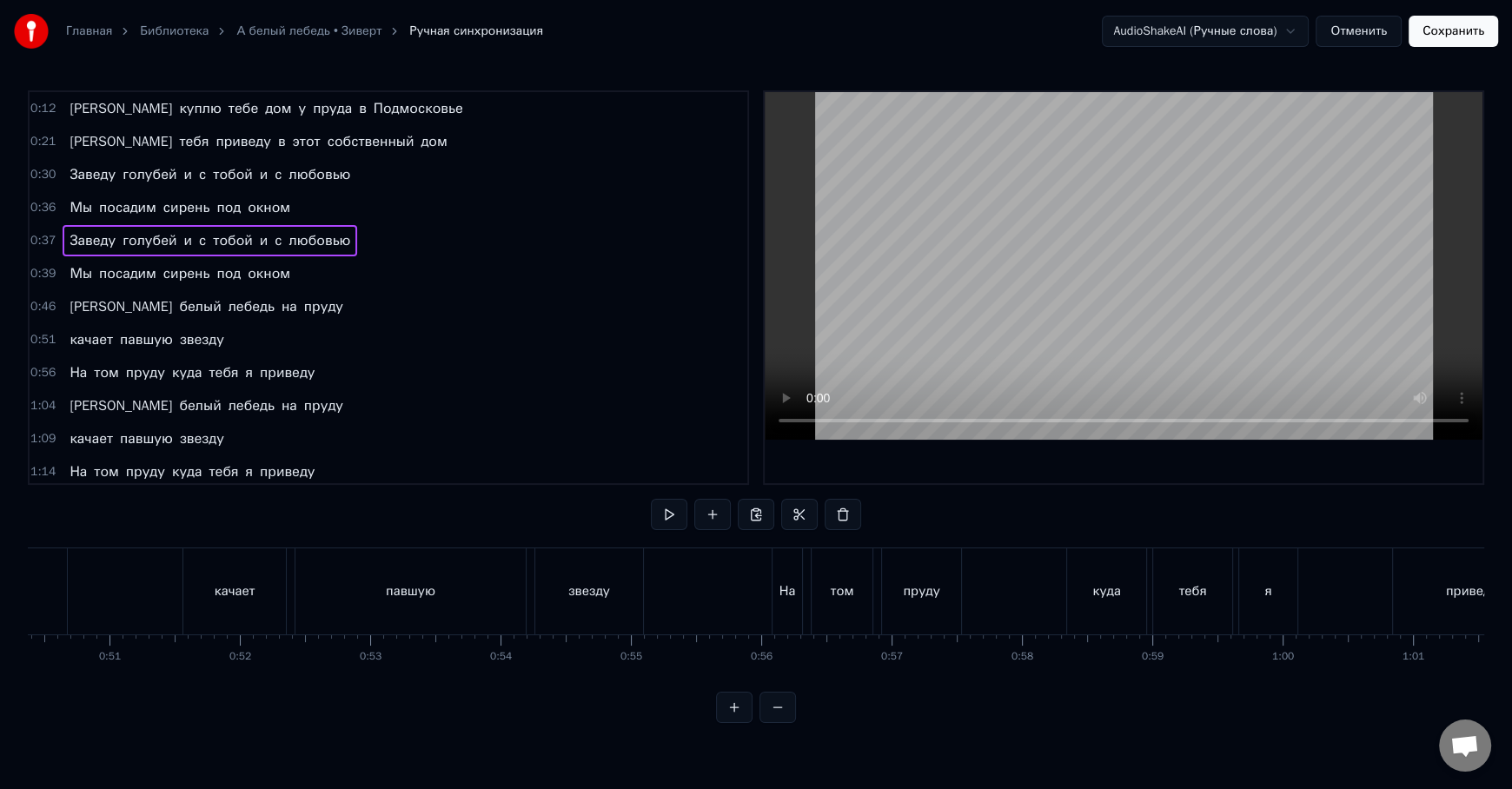 click at bounding box center (778, 707) 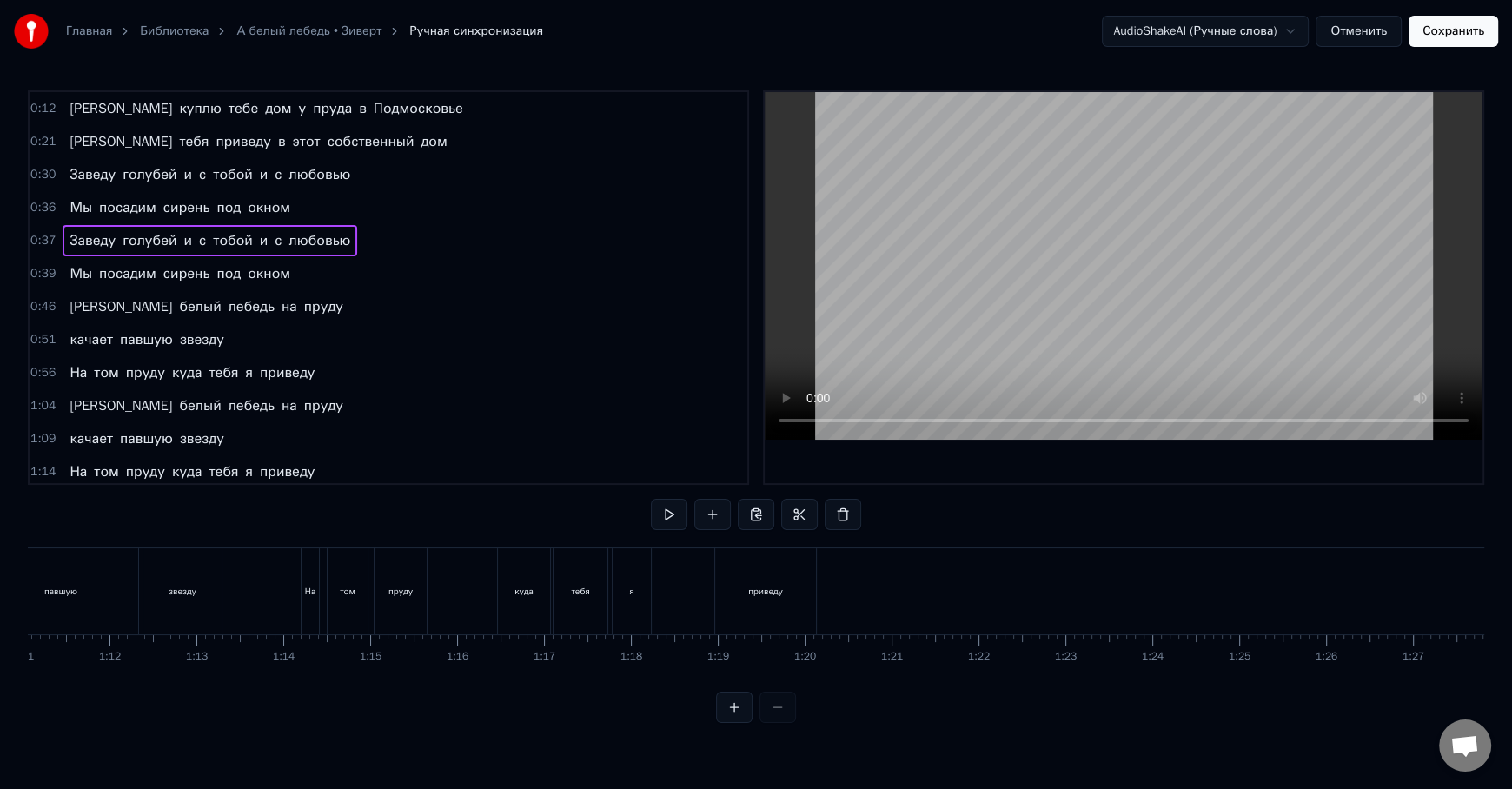 click at bounding box center (756, 707) 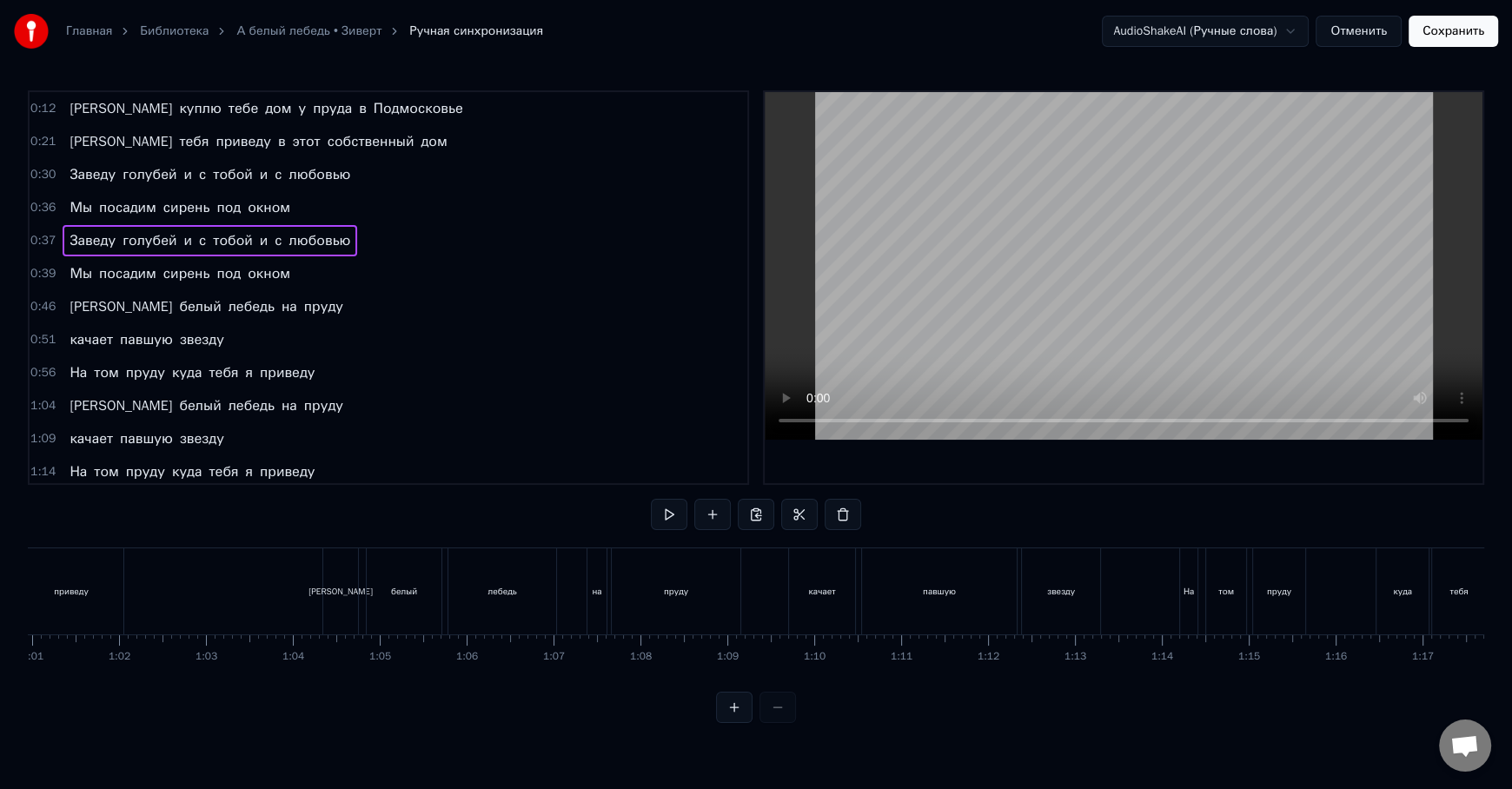 click at bounding box center (756, 707) 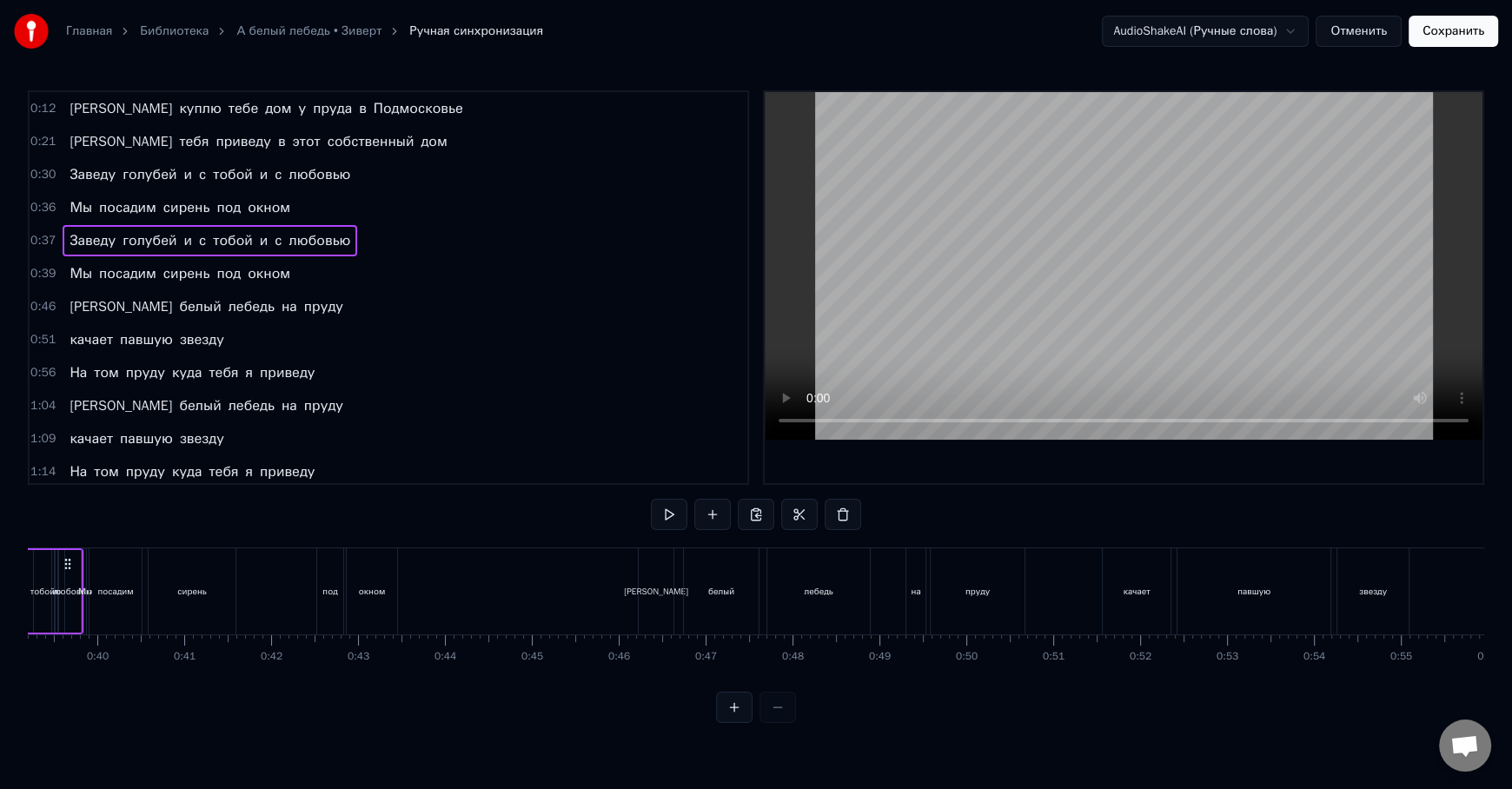scroll, scrollTop: 0, scrollLeft: 3288, axis: horizontal 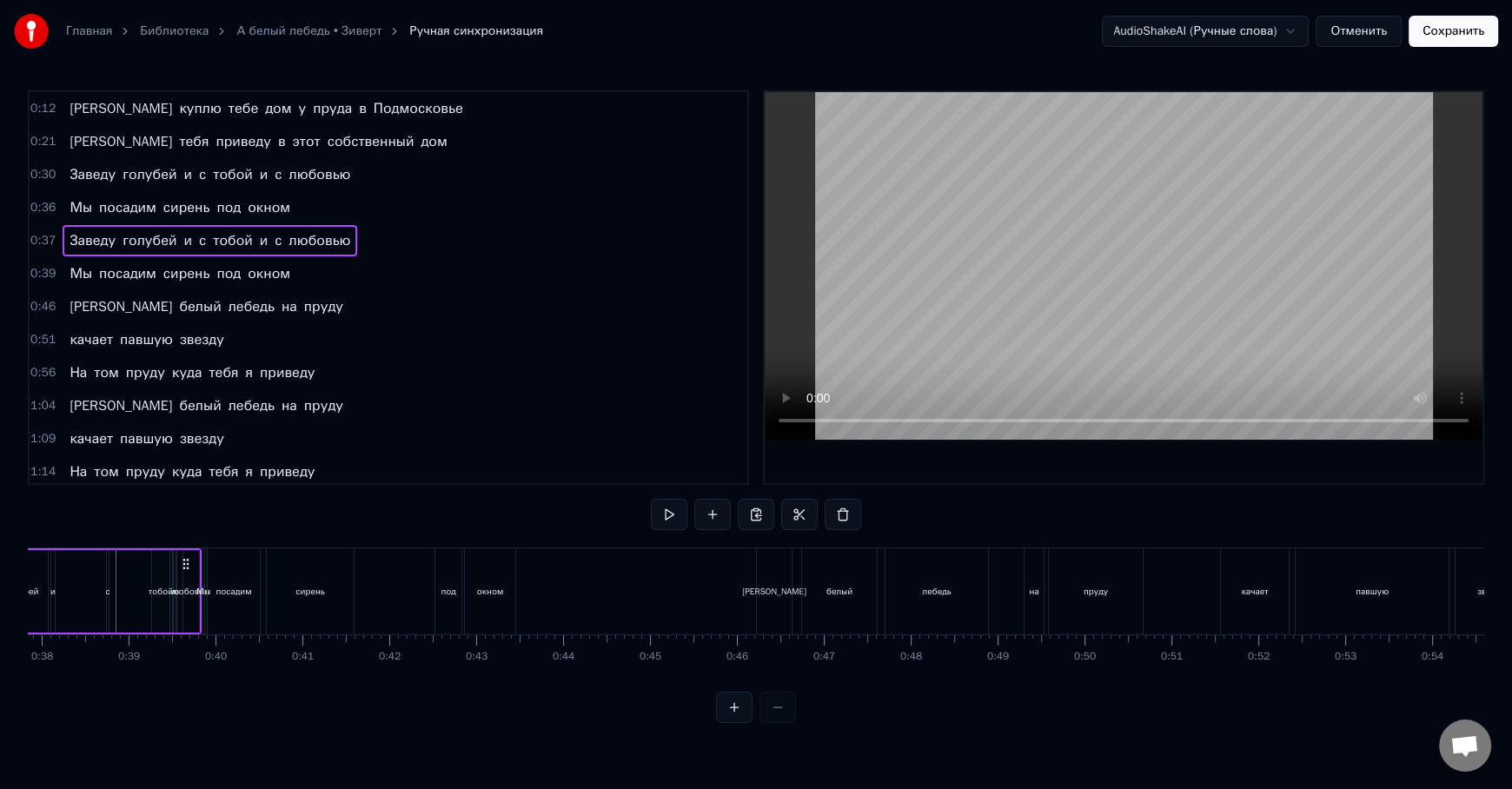 click on "0:12 Я куплю тебе дом у пруда в [GEOGRAPHIC_DATA] 0:21 И тебя приведу в этот собственный дом 0:30 Заведу [PERSON_NAME] и с тобой и с любовью 0:36 Мы посадим сирень под окном 0:37 Заведу голубей и с тобой и с любовью 0:39 Мы посадим сирень под окном 0:46 А белый лебедь на пруду 0:51 качает павшую звезду 0:56 На том пруду куда тебя я приведу 1:04 А белый лебедь на пруду 1:09 качает павшую звезду 1:14 На том пруду куда тебя я приведу 1:42 Мало шансов у нас но мужик- барабанщик 1:51 Что кидает шары управляя лото 2:00 Мне сказал номера если он не обманщик 2:06 На которые нам выпадет дом 2:10 Мне сказал номера если" at bounding box center (756, 407) 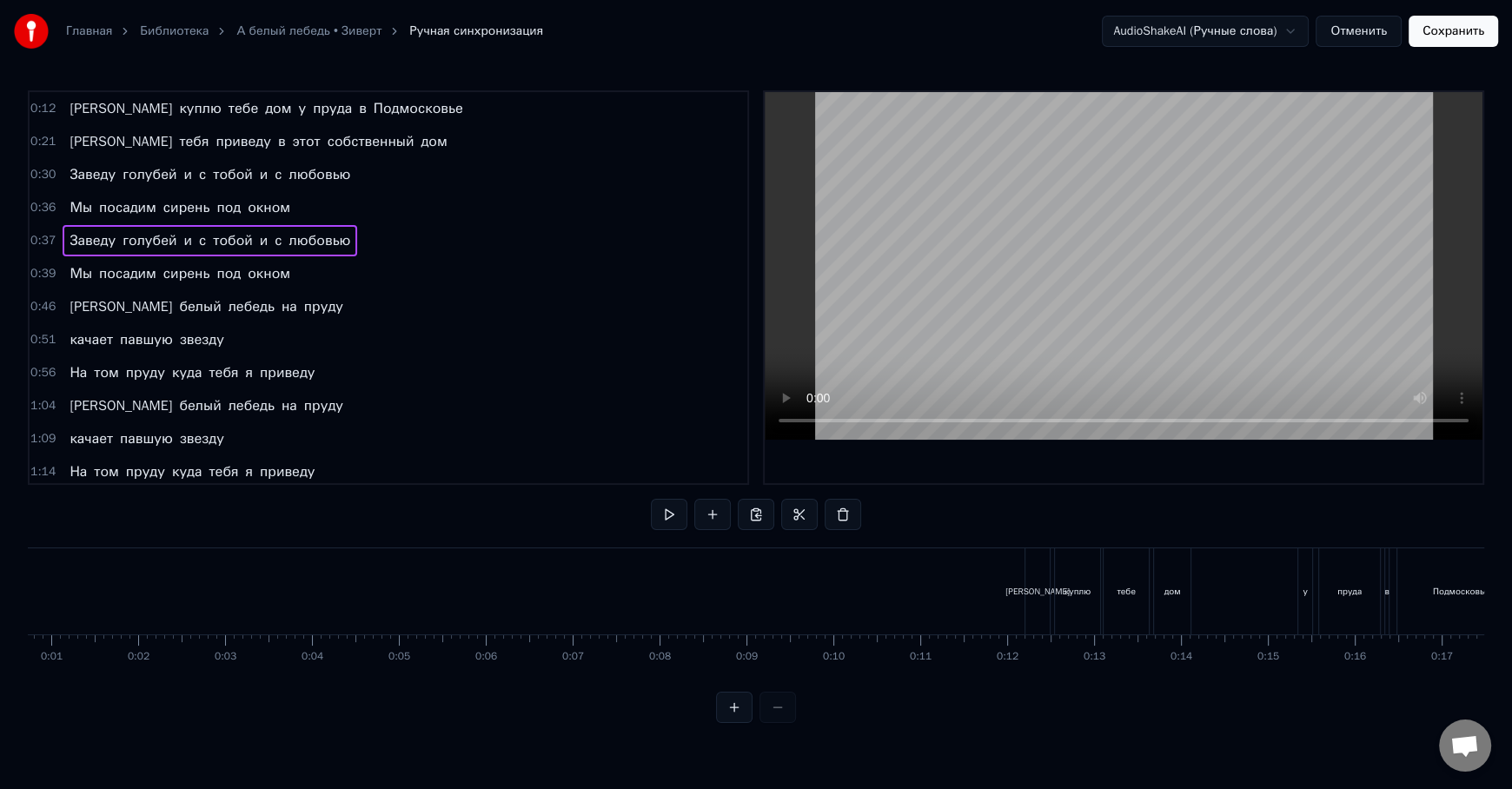 scroll, scrollTop: 0, scrollLeft: 0, axis: both 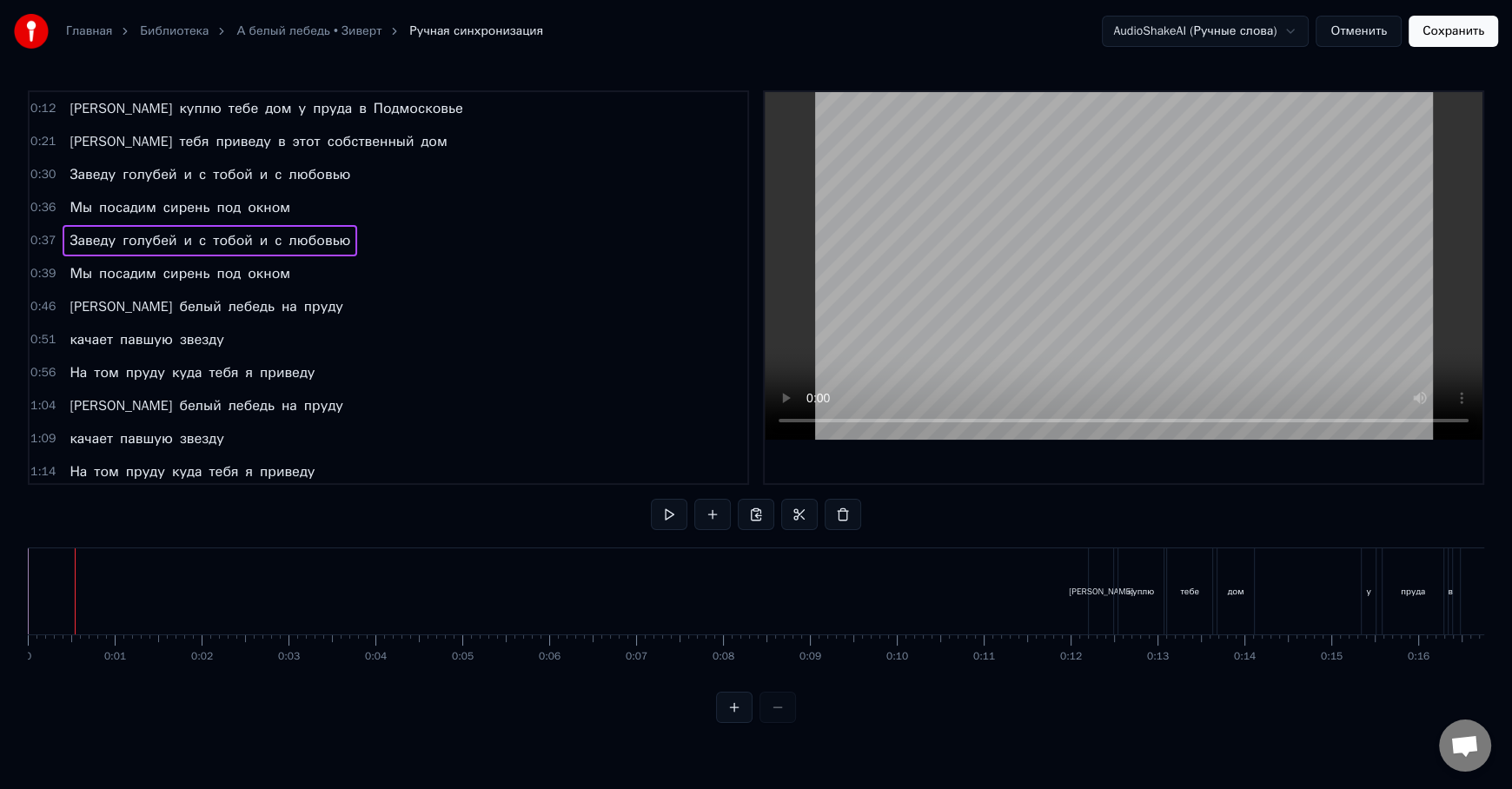 click on "Подмосковье" at bounding box center [418, 109] 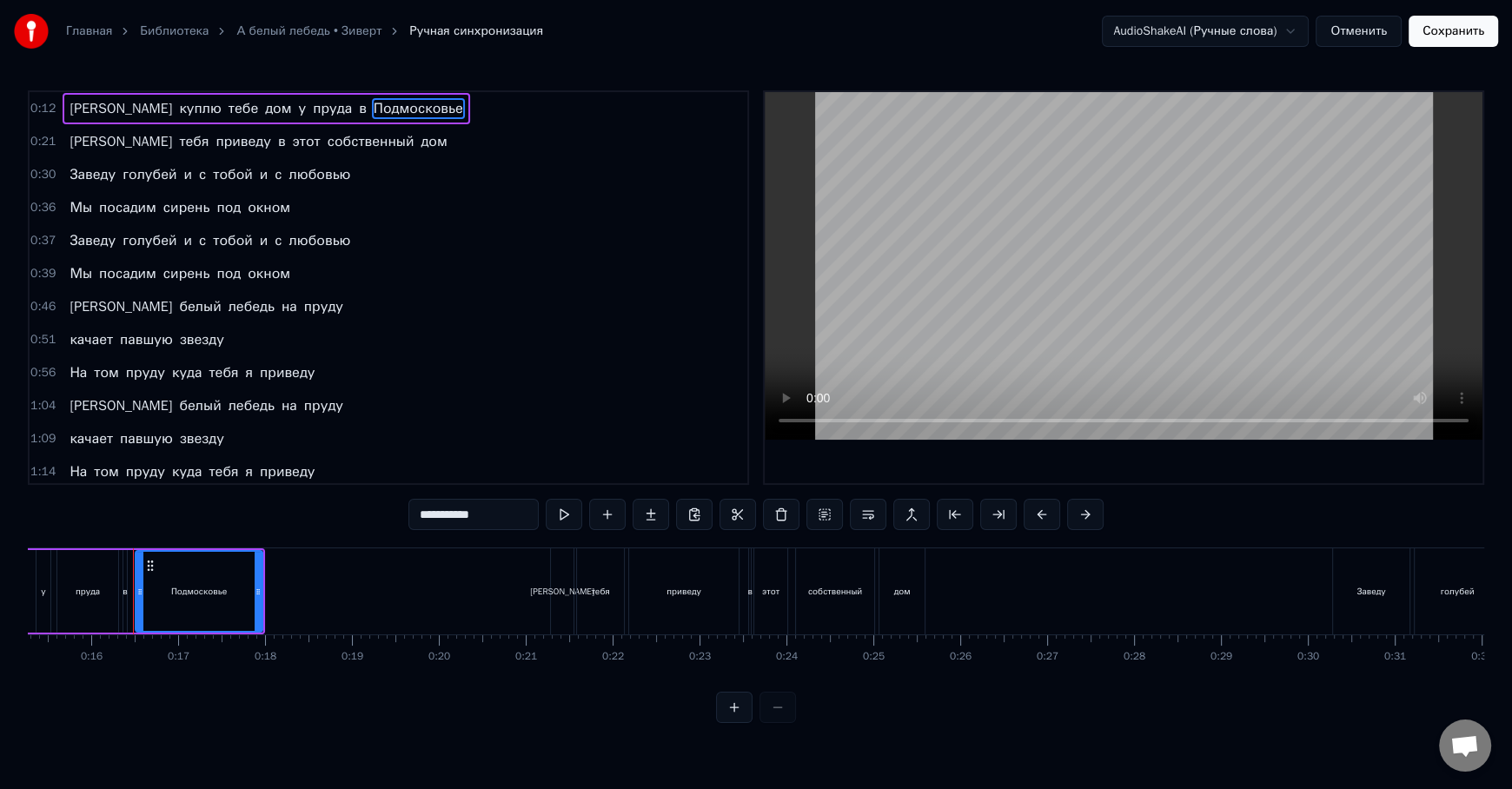 scroll, scrollTop: 0, scrollLeft: 1344, axis: horizontal 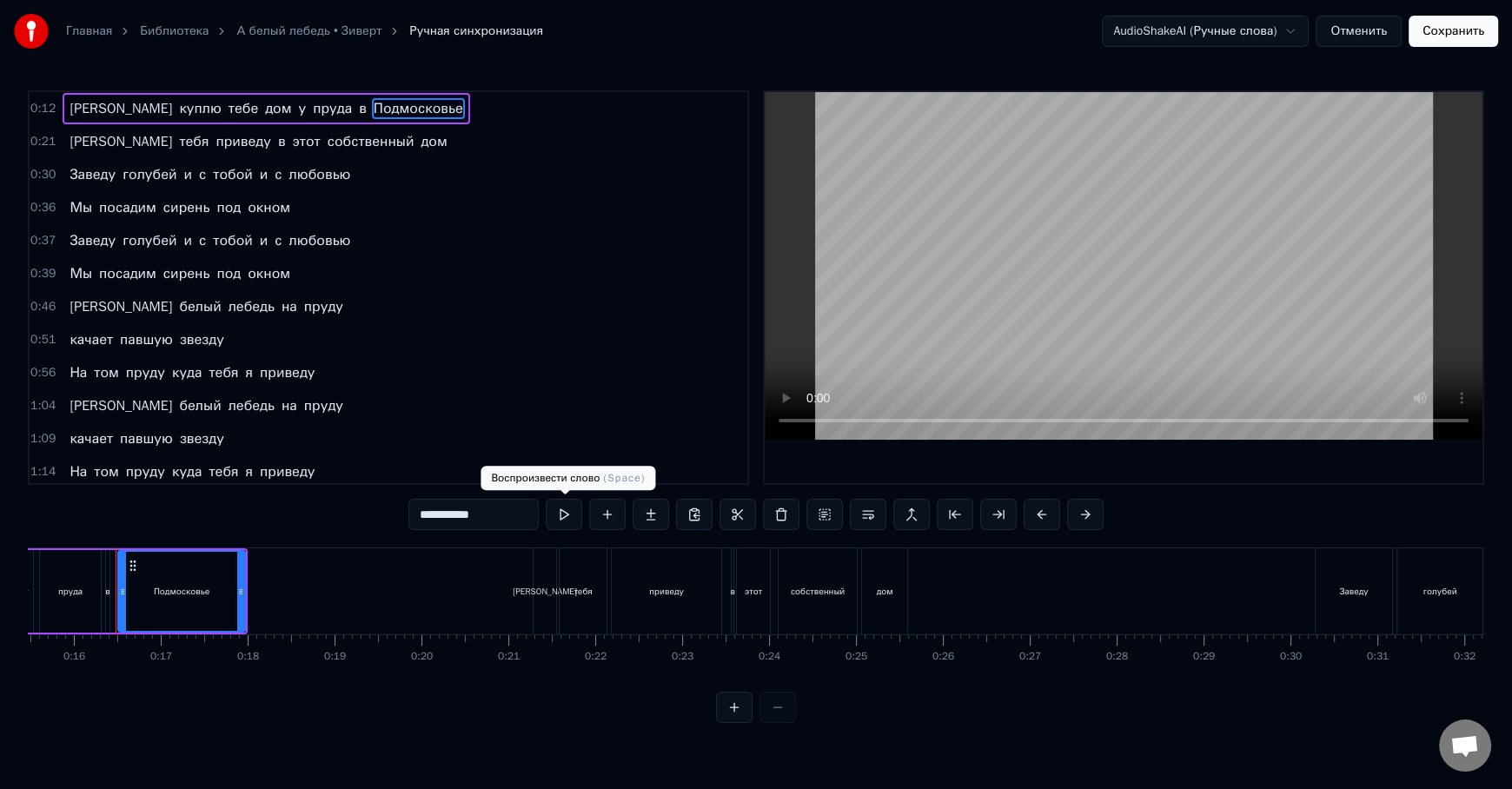 click at bounding box center [564, 514] 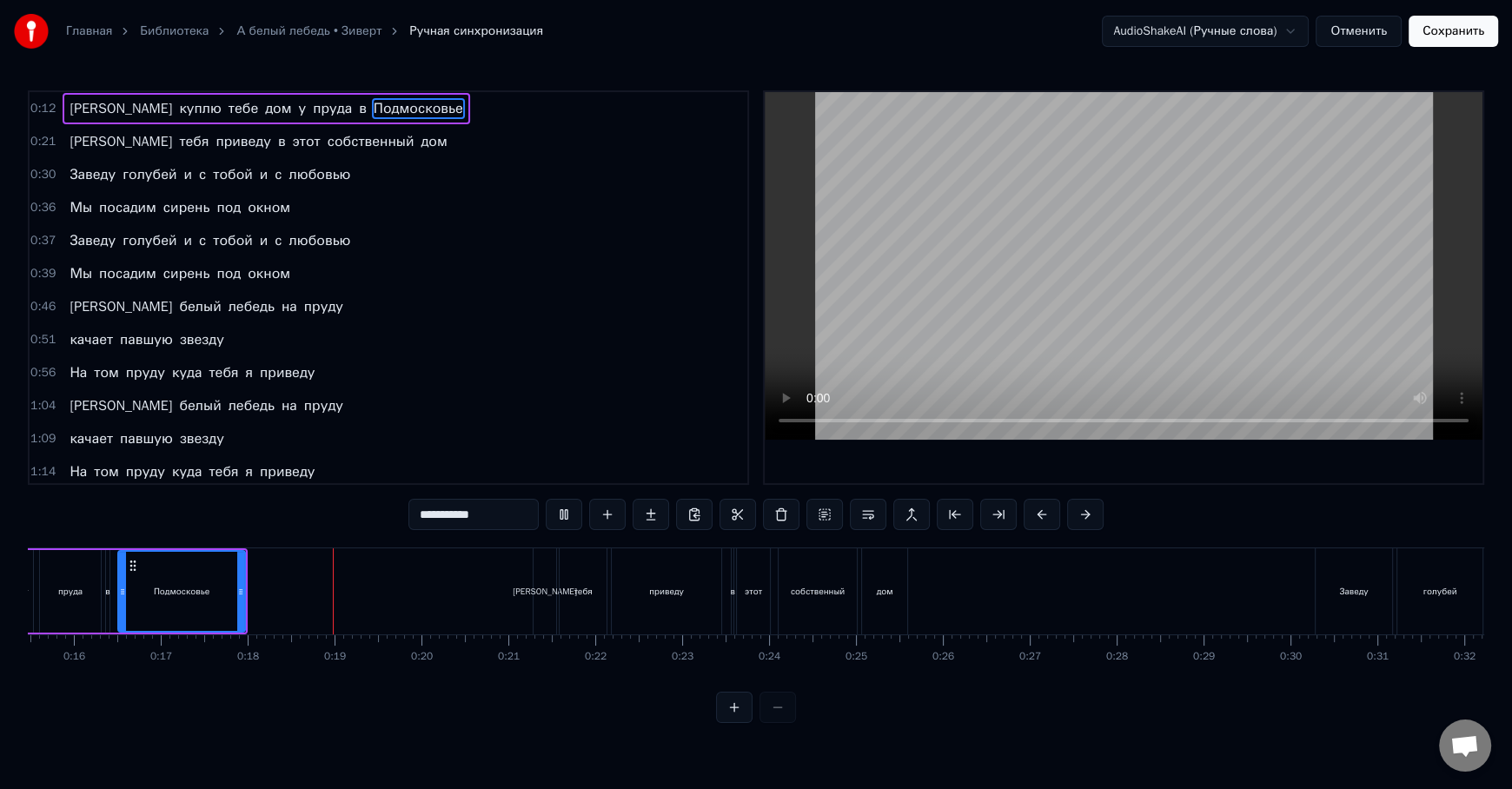 click on "0:12 Я куплю тебе дом у пруда в [GEOGRAPHIC_DATA] 0:21 И тебя приведу в этот собственный дом 0:30 Заведу [PERSON_NAME] и с тобой и с любовью 0:36 Мы посадим сирень под окном 0:37 Заведу голубей и с тобой и с любовью 0:39 Мы посадим сирень под окном 0:46 А белый лебедь на пруду 0:51 качает павшую звезду 0:56 На том пруду куда тебя я приведу 1:04 А белый лебедь на пруду 1:09 качает павшую звезду 1:14 На том пруду куда тебя я приведу 1:42 Мало шансов у нас но мужик- барабанщик 1:51 Что кидает шары управляя лото 2:00 Мне сказал номера если он не обманщик 2:06 На которые нам выпадет дом 2:10 Мне сказал номера если" at bounding box center [756, 288] 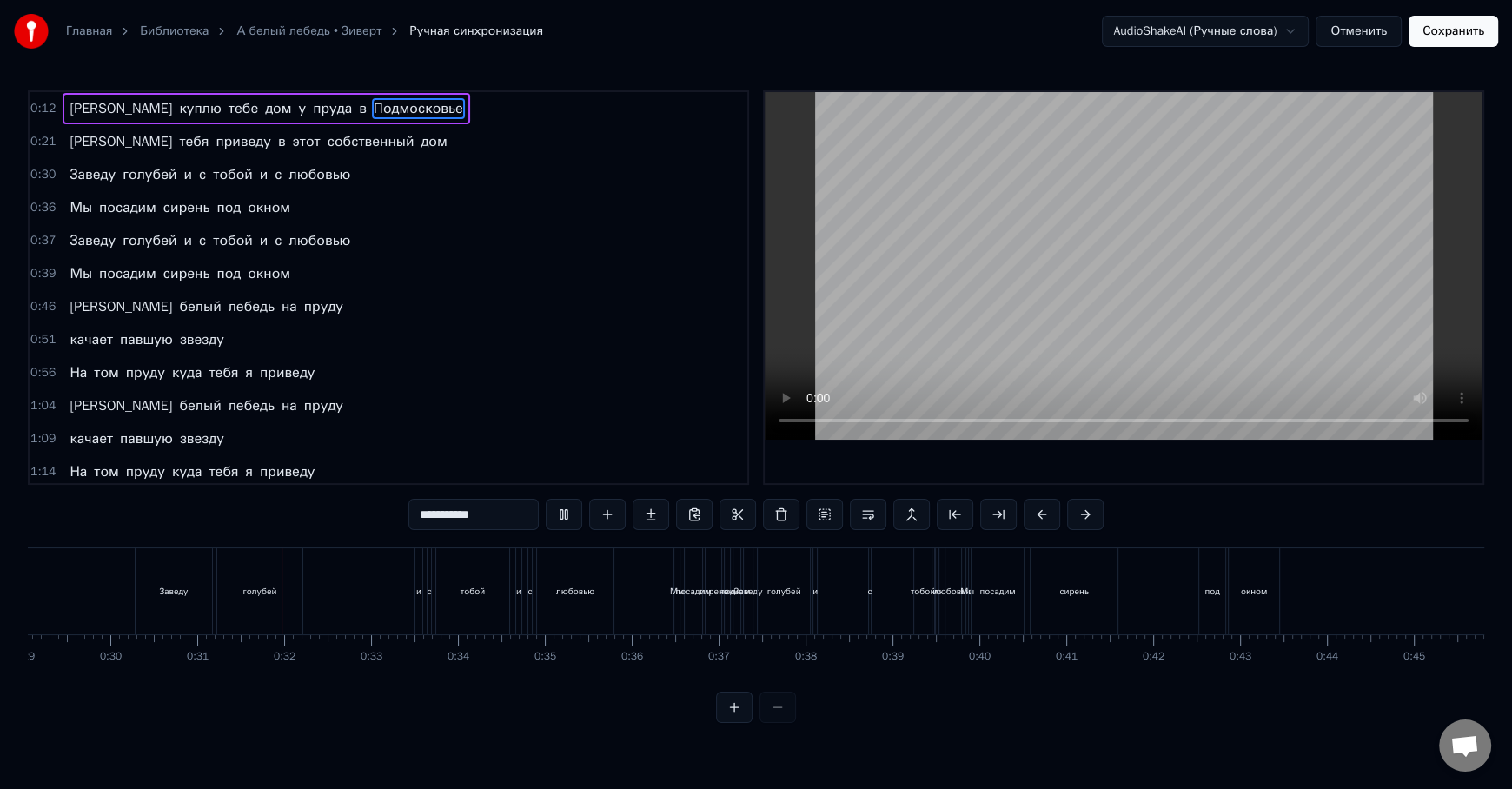 scroll, scrollTop: 0, scrollLeft: 2645, axis: horizontal 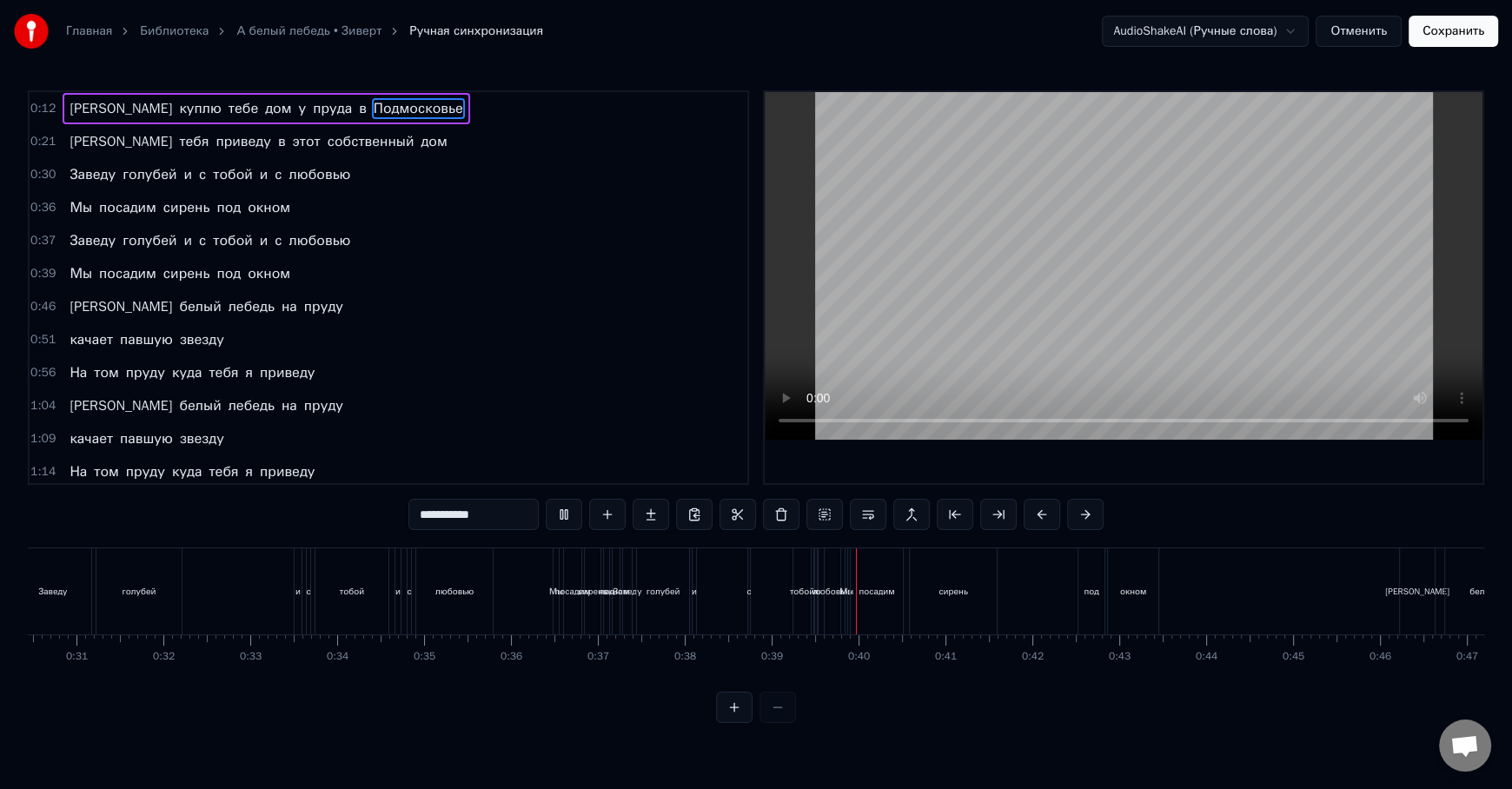 click on "тобой" at bounding box center (802, 591) 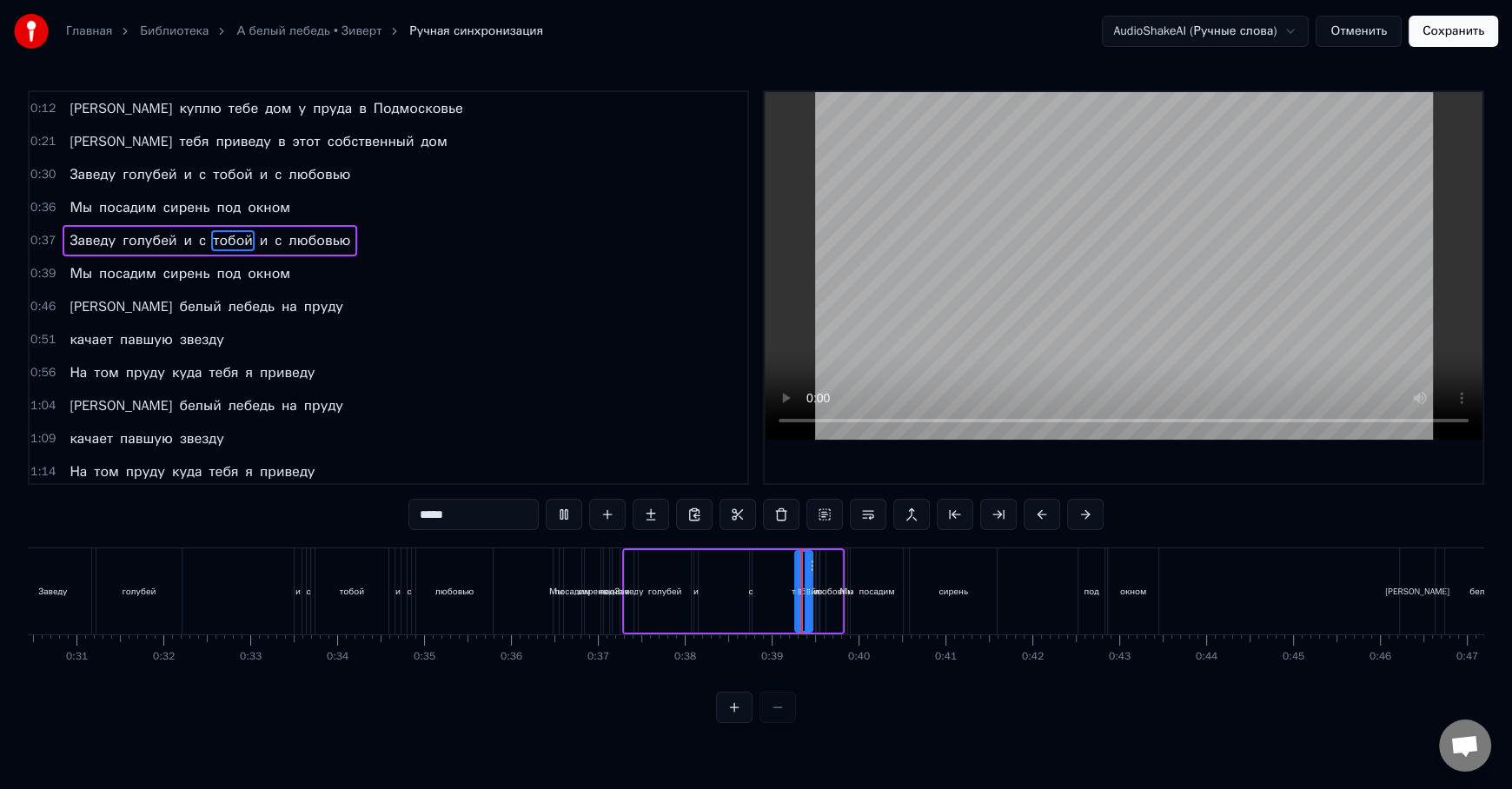 type on "*****" 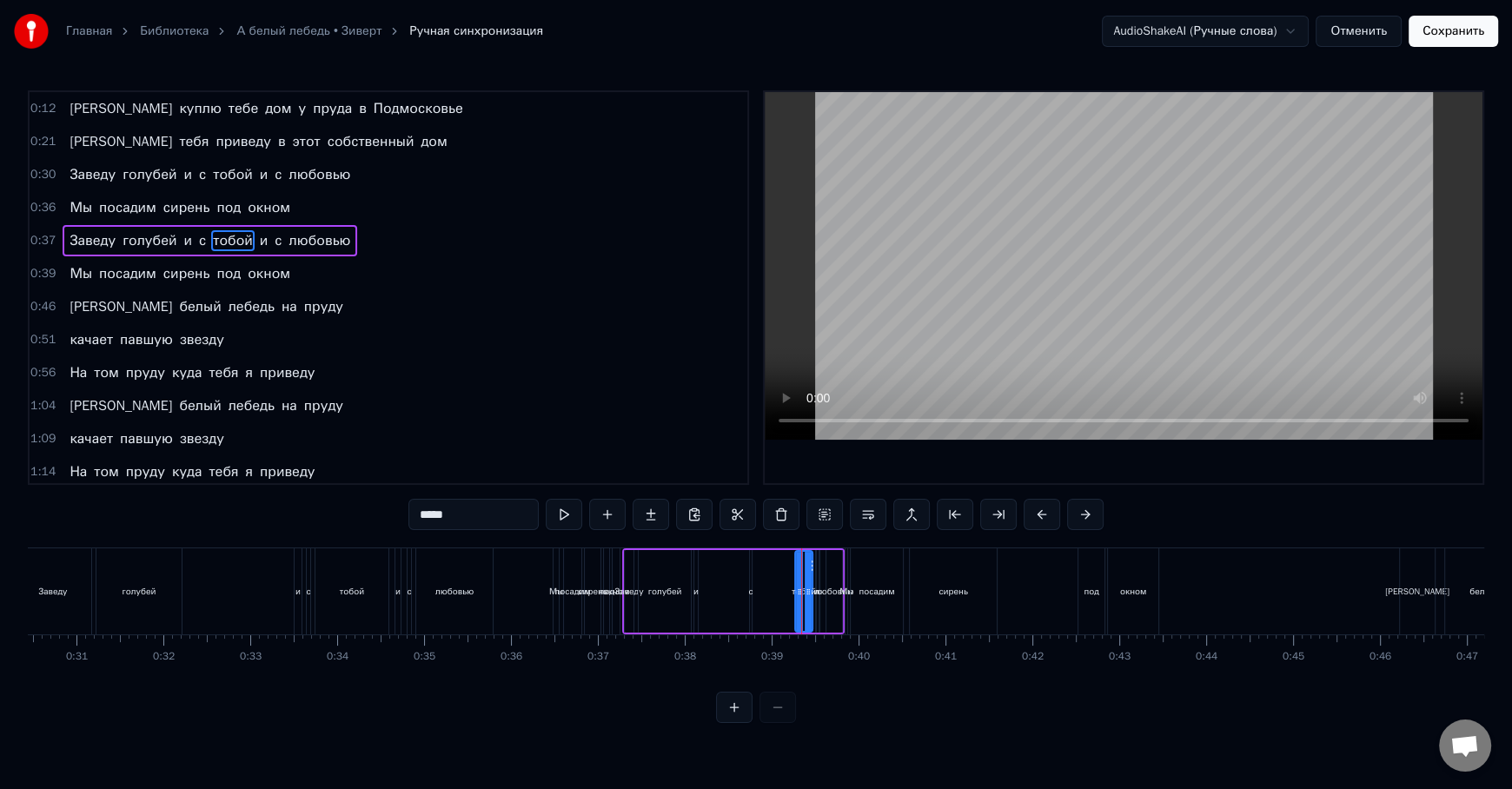 click on "Я куплю тебе дом у пруда в [GEOGRAPHIC_DATA] И тебя приведу в этот собственный дом Заведу [PERSON_NAME] и с тобой и с любовью Мы посадим сирень под окном Заведу [PERSON_NAME] и с тобой и с любовью Мы посадим сирень под окном А белый лебедь на пруду качает павшую звезду На том пруду куда тебя я приведу А белый лебедь на пруду качает павшую звезду На том пруду куда тебя я приведу [PERSON_NAME] шансов у нас но мужик- барабанщик Что кидает шары управляя лото Мне сказал номера если он не обманщик На которые нам выпадет дом Мне сказал номера если он не обманщик На которые нам выпадет дом А на" at bounding box center [5877, 591] 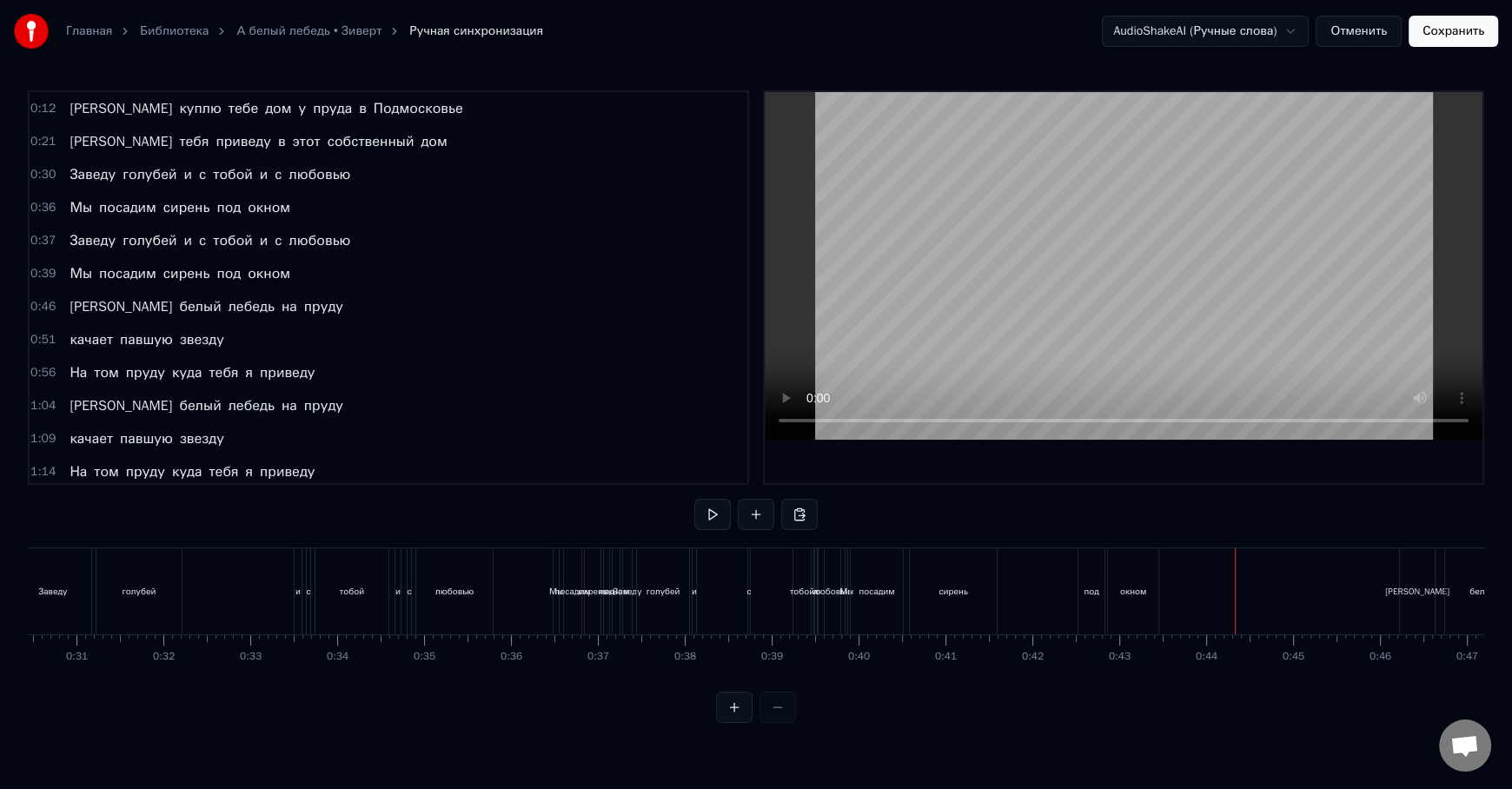 click on "под" at bounding box center [1091, 591] 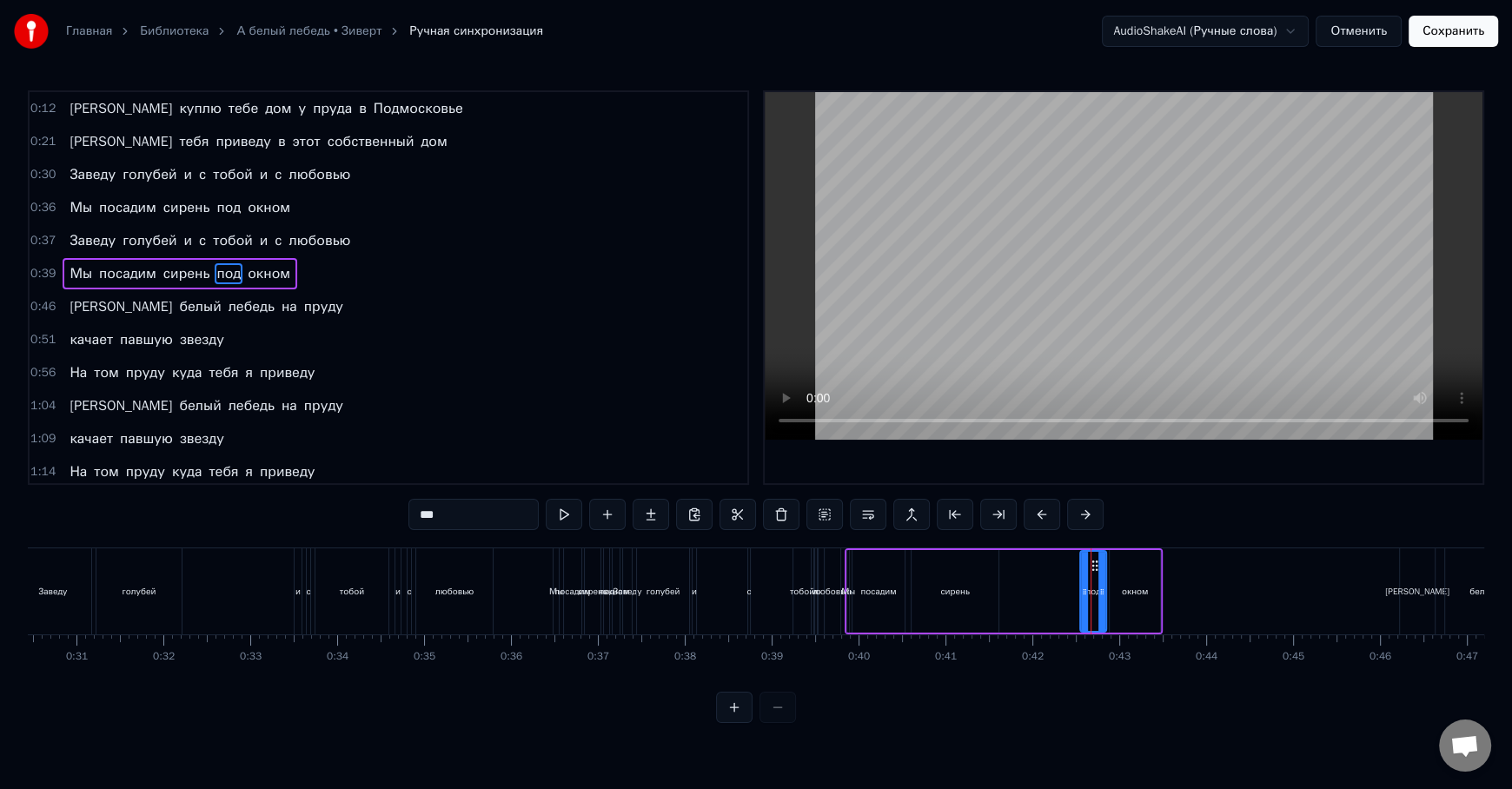 click on "Заведу [PERSON_NAME] и с тобой и с любовью" at bounding box center (733, 591) 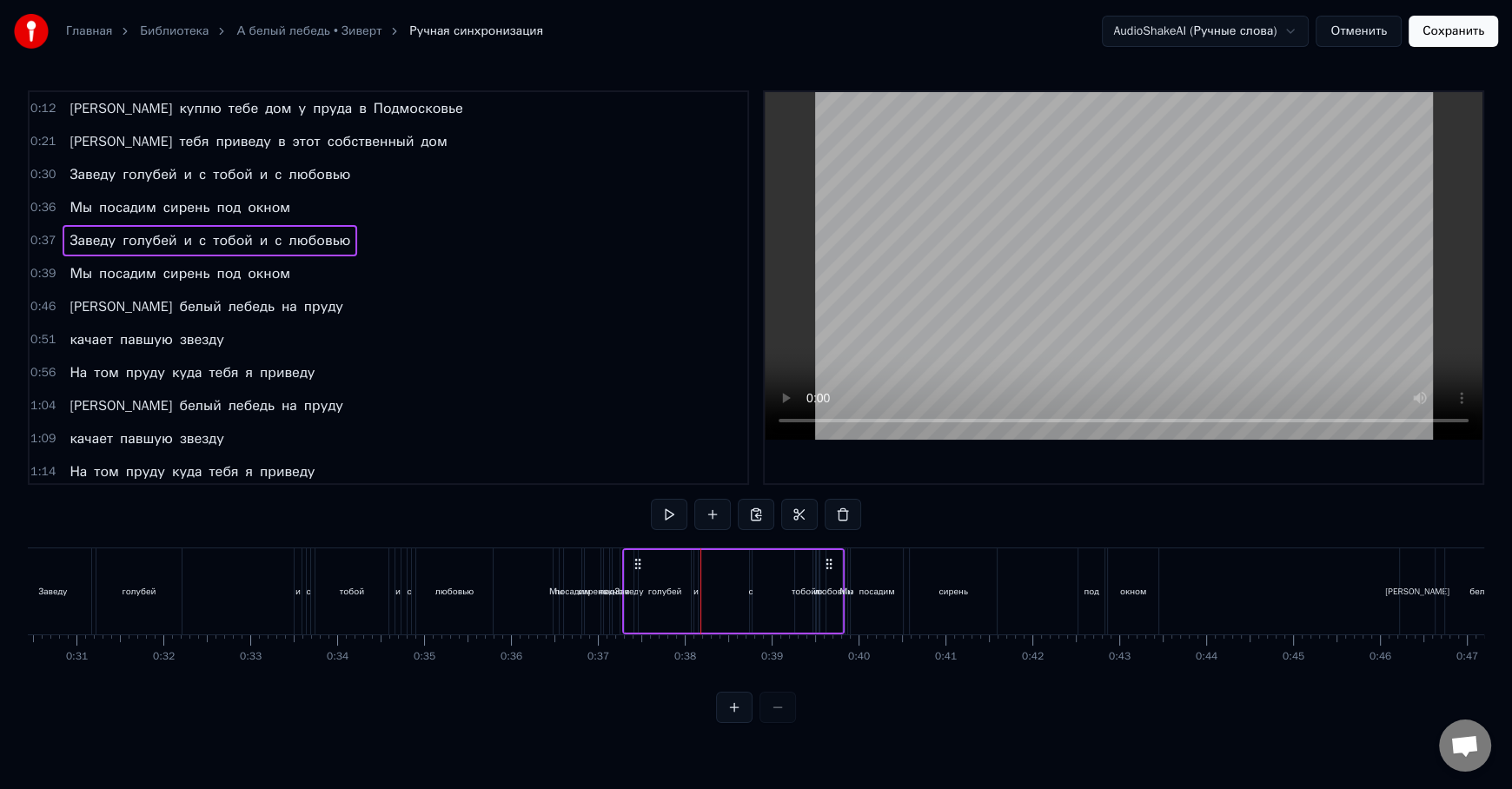 click on "0:37" at bounding box center [43, 241] 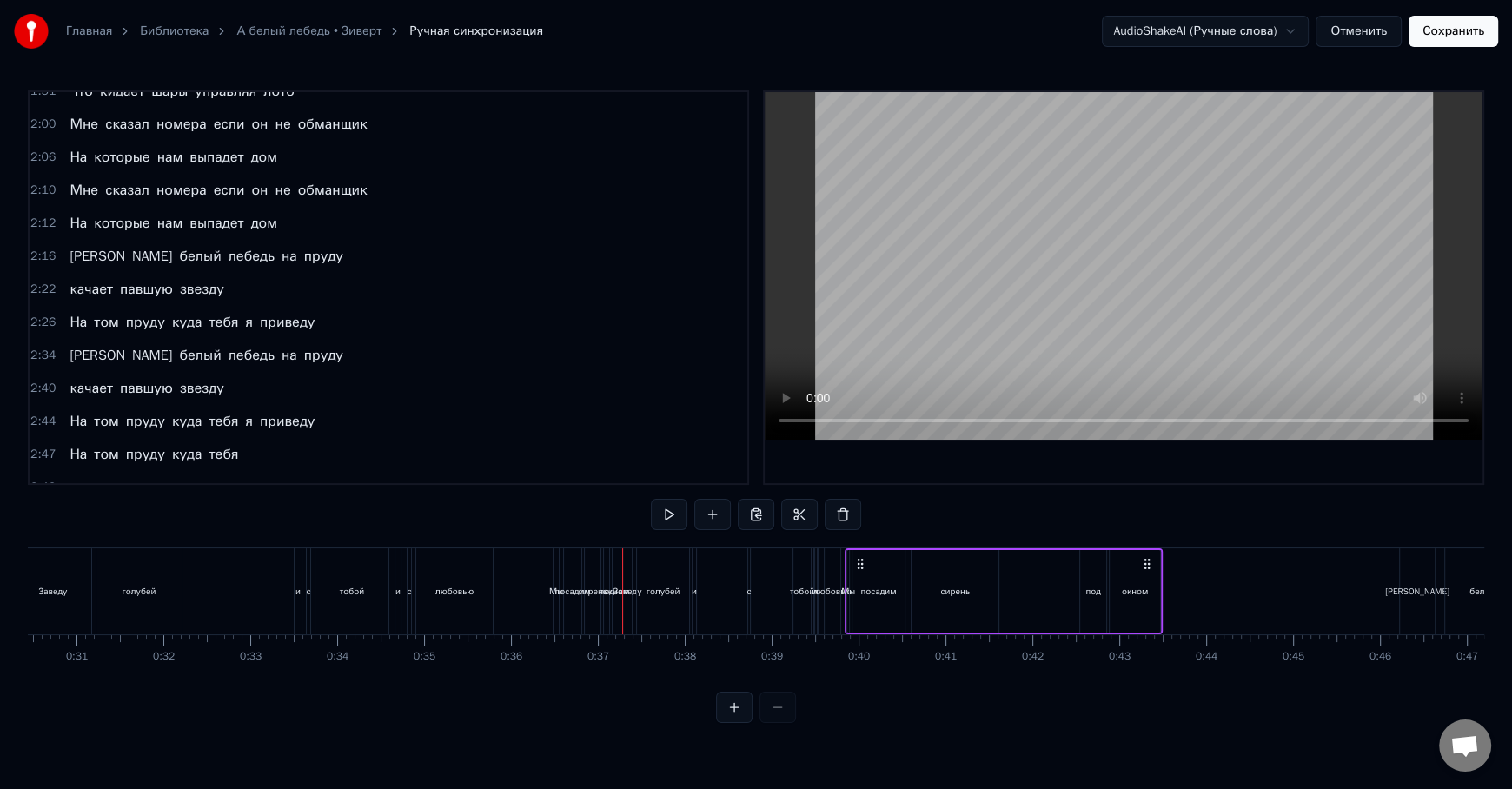 scroll, scrollTop: 453, scrollLeft: 0, axis: vertical 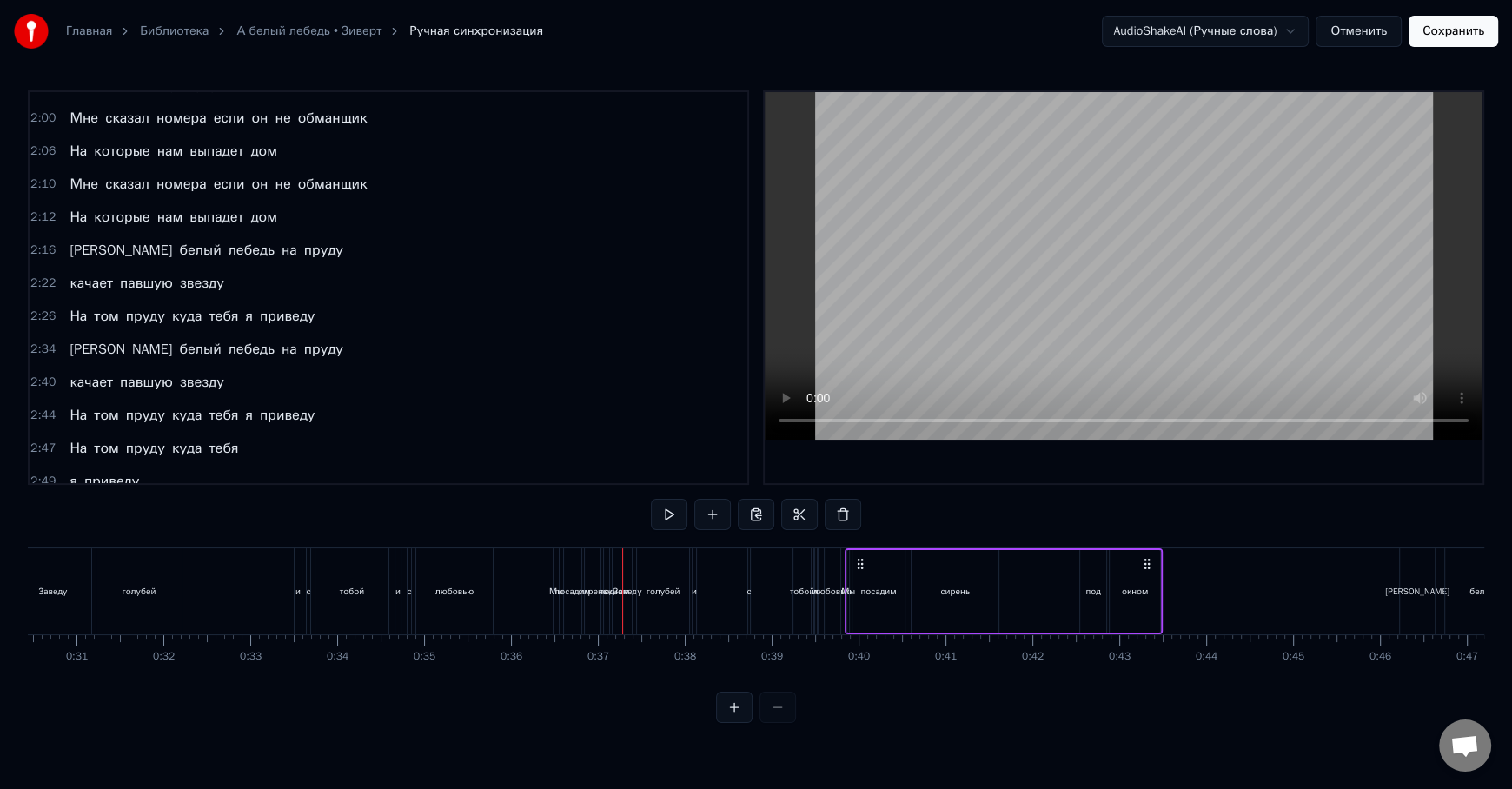 click at bounding box center (756, 707) 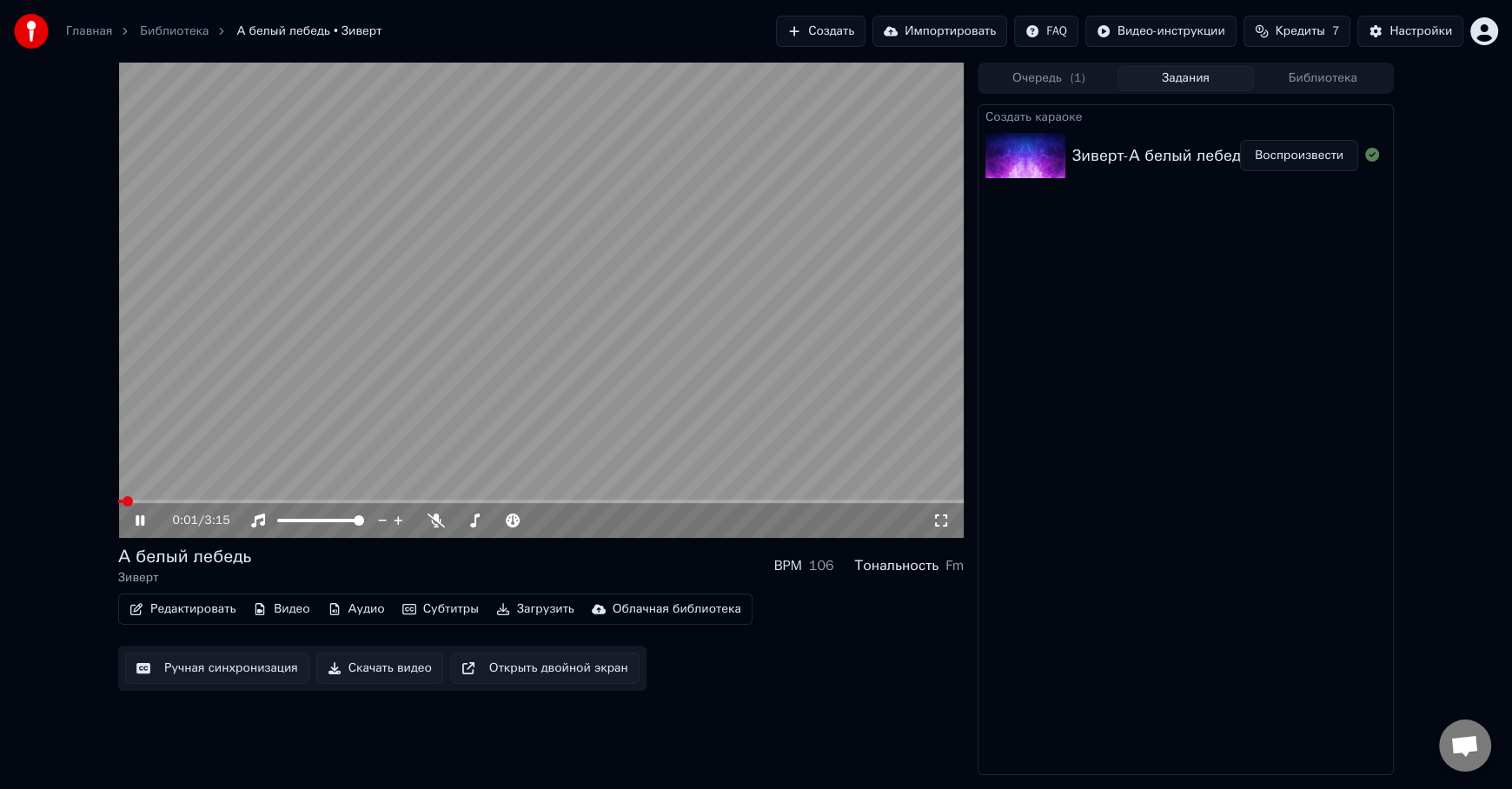 click on "Редактировать" at bounding box center [182, 609] 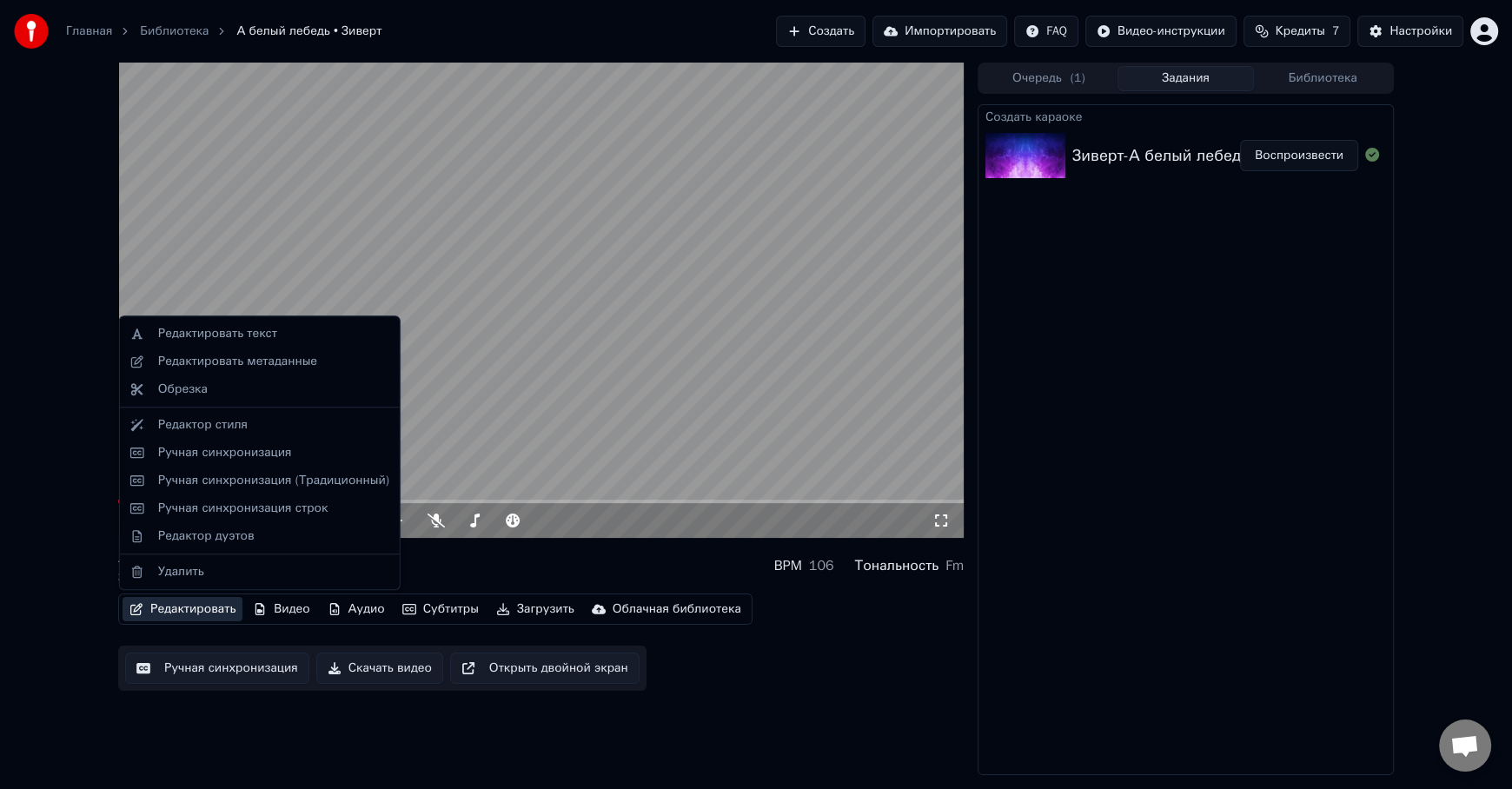 click at bounding box center (540, 300) 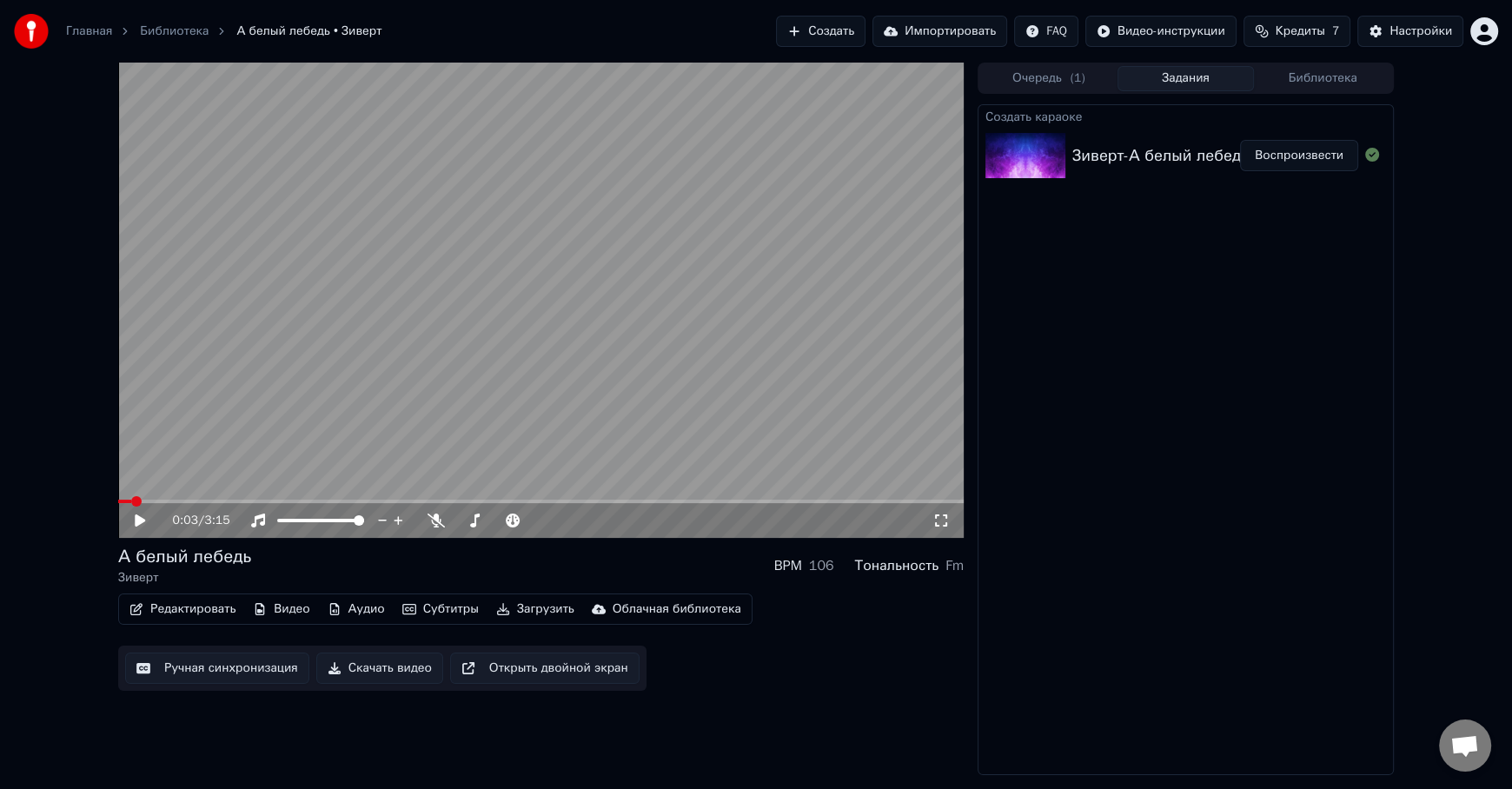 click at bounding box center (136, 501) 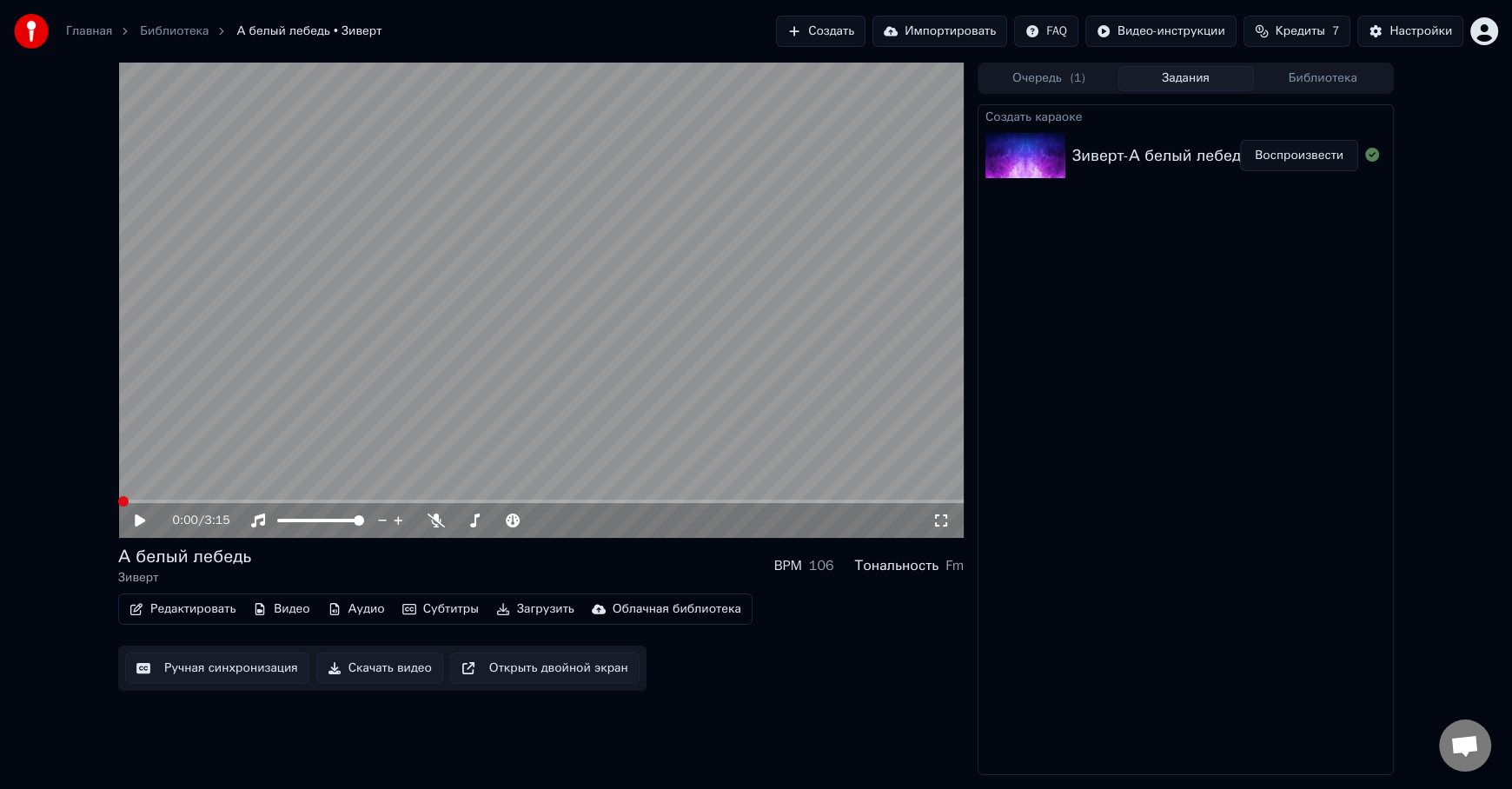 click 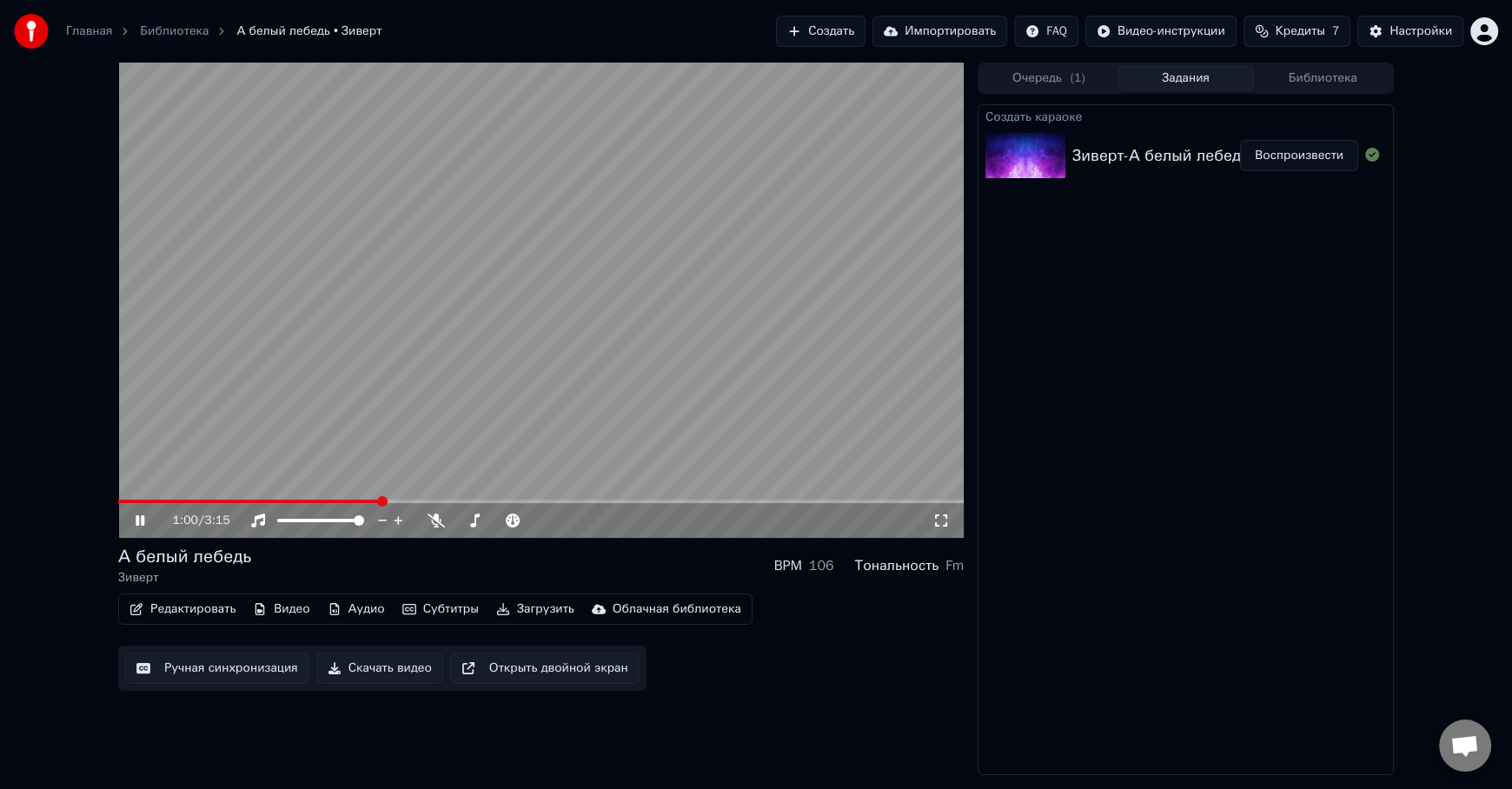 click 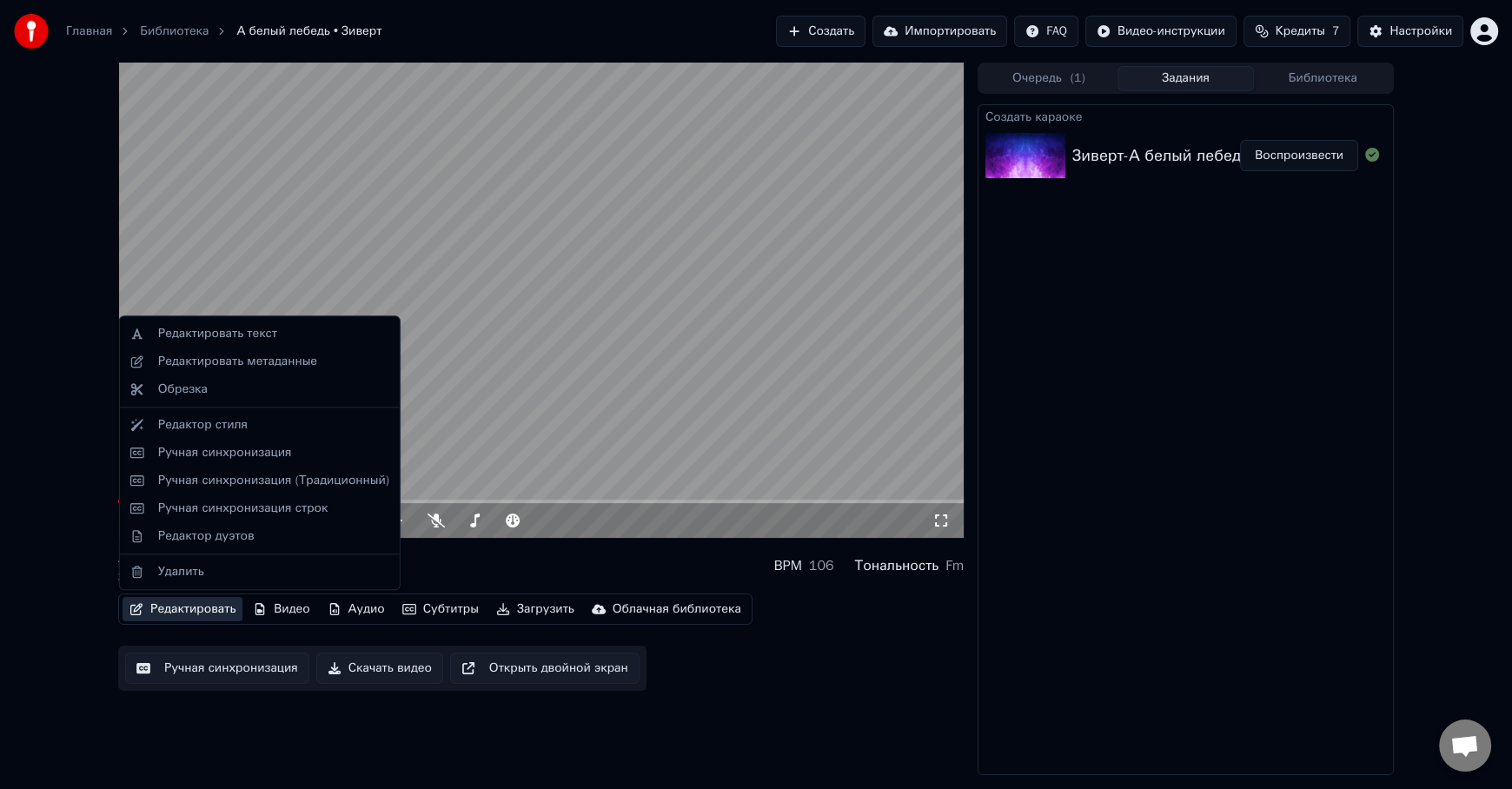 click on "Редактировать" at bounding box center (182, 609) 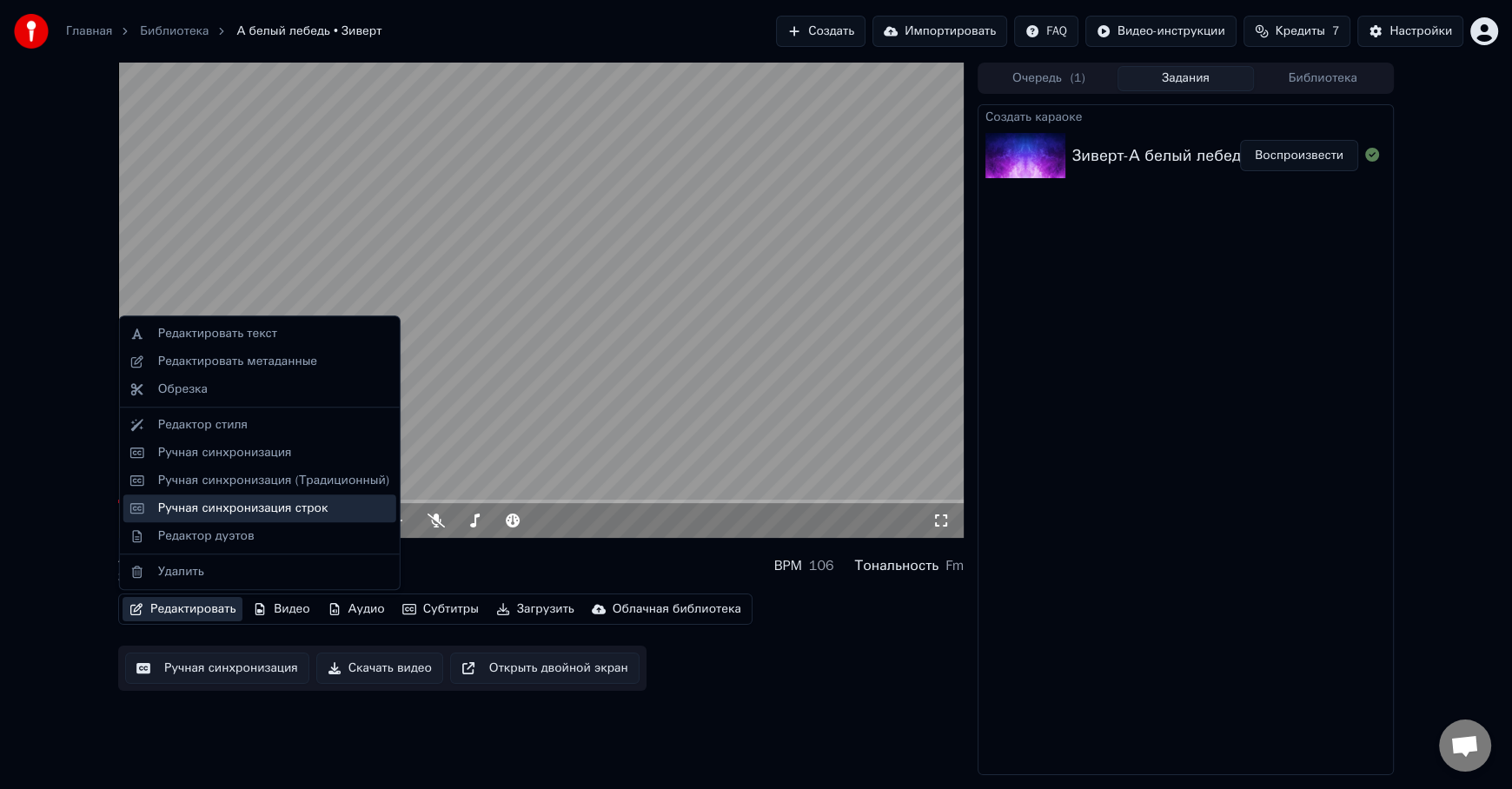 click on "Ручная синхронизация строк" at bounding box center [243, 508] 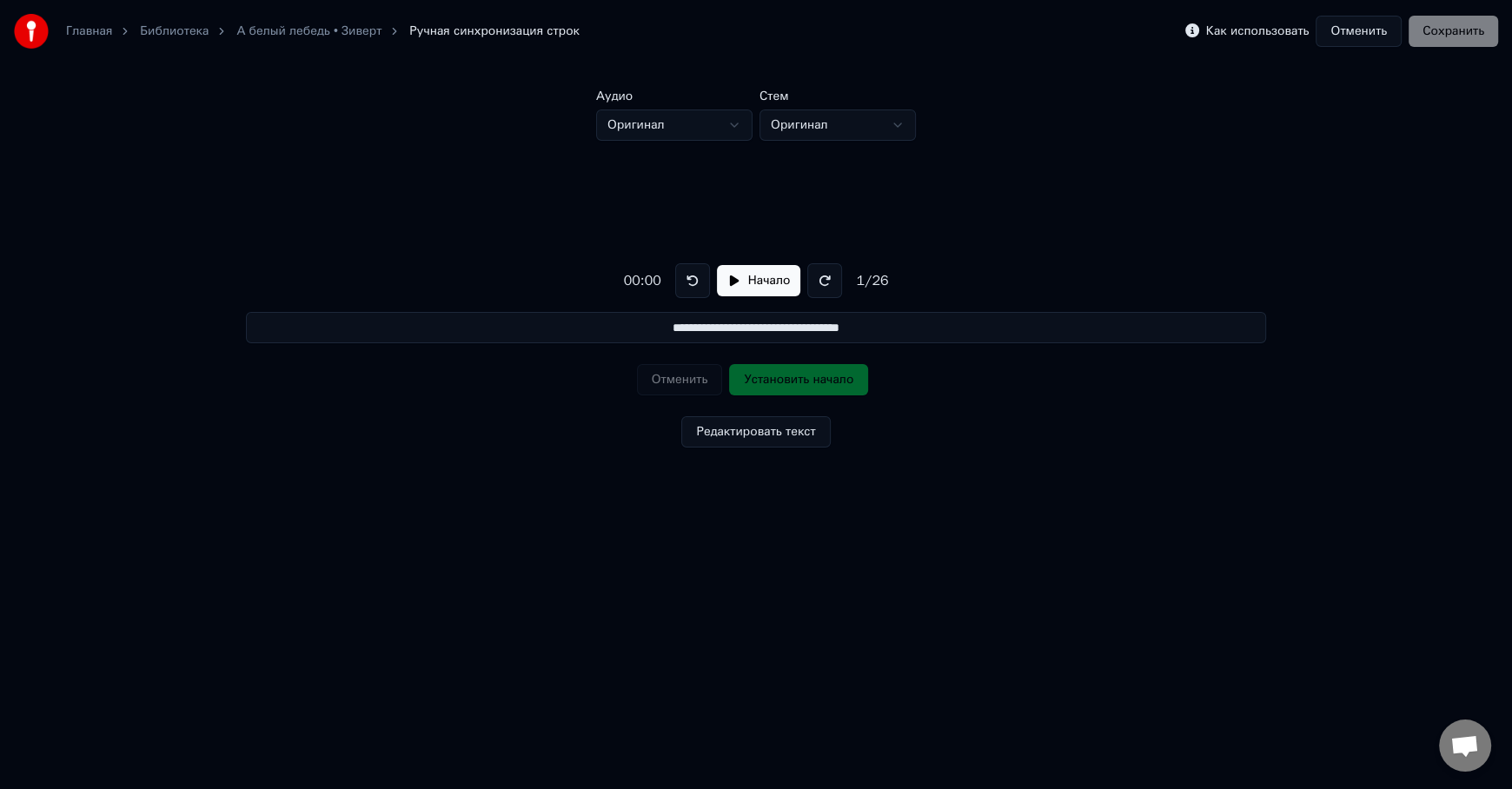 click on "Начало" at bounding box center (759, 281) 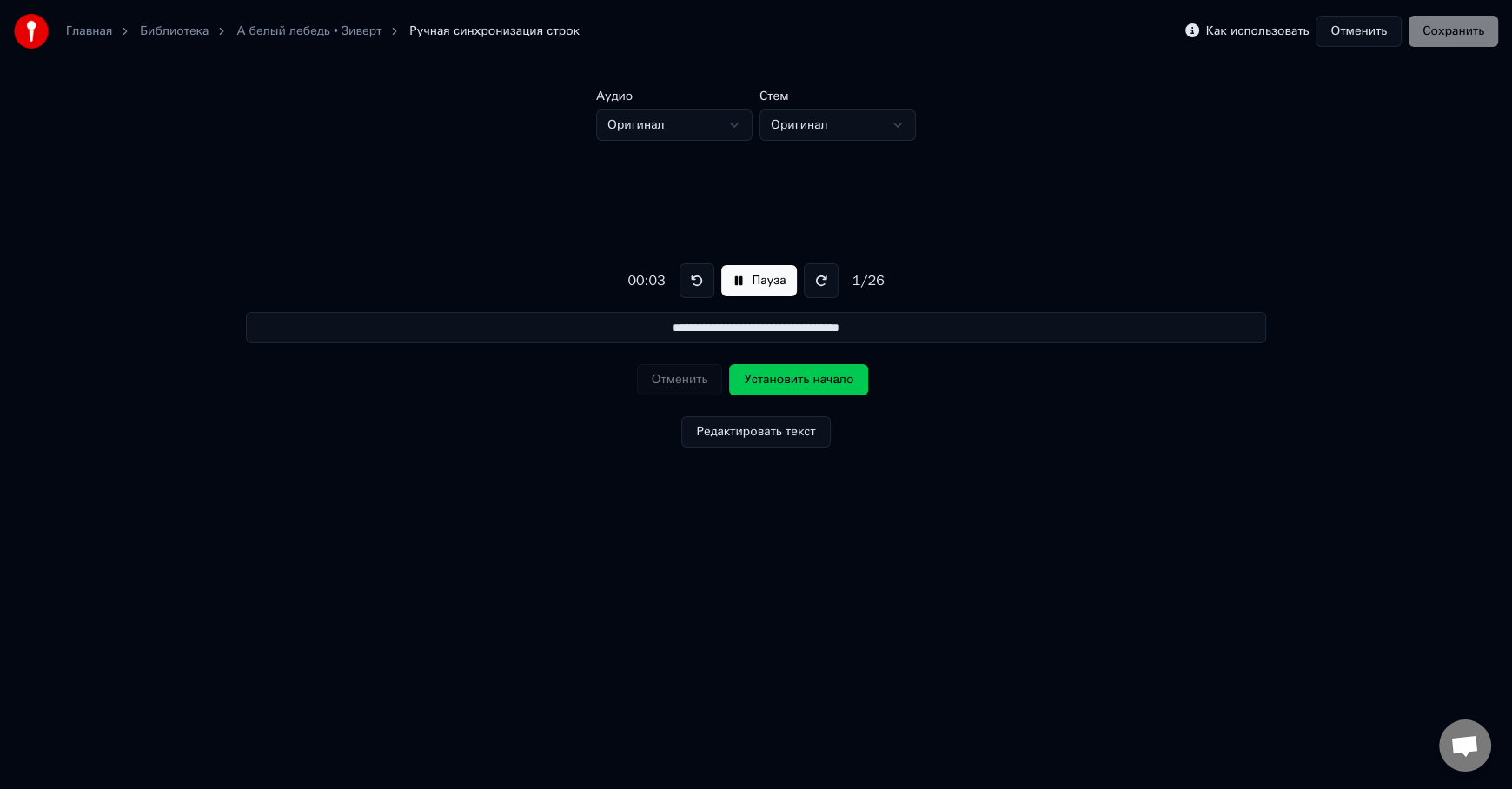 click on "Отменить" at bounding box center [1358, 31] 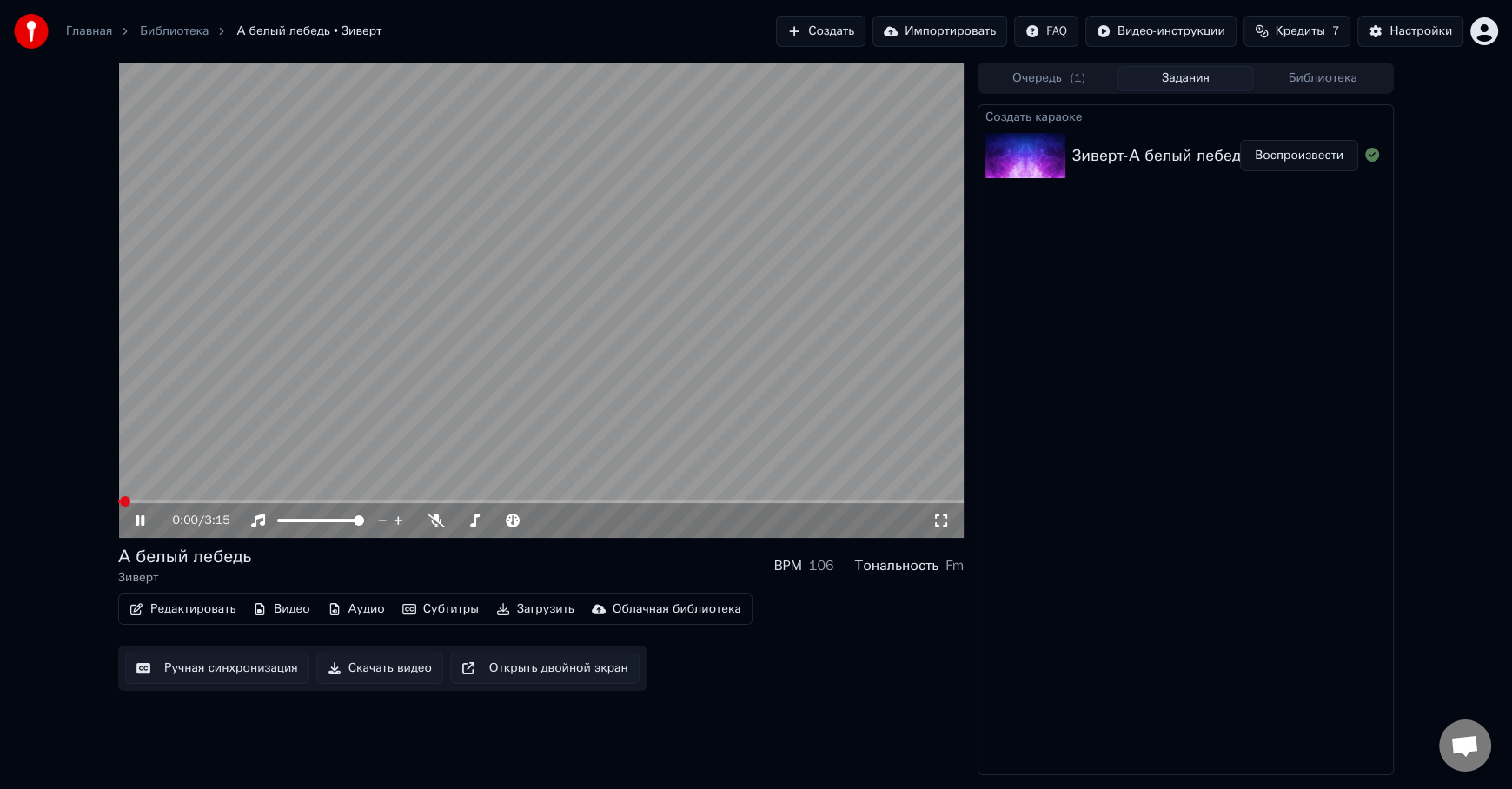 click on "Редактировать" at bounding box center [182, 609] 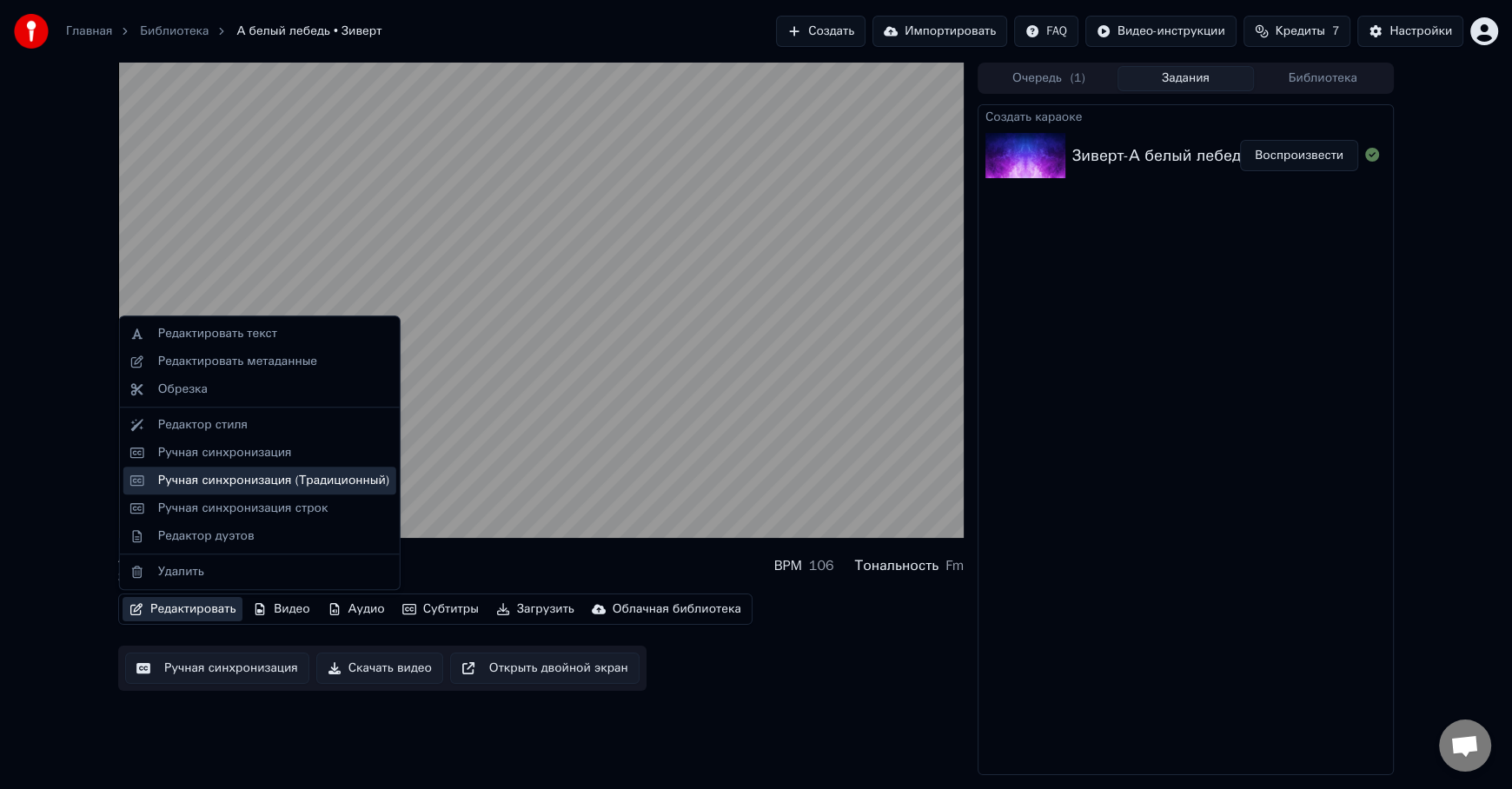 click on "Ручная синхронизация (Традиционный)" at bounding box center (274, 481) 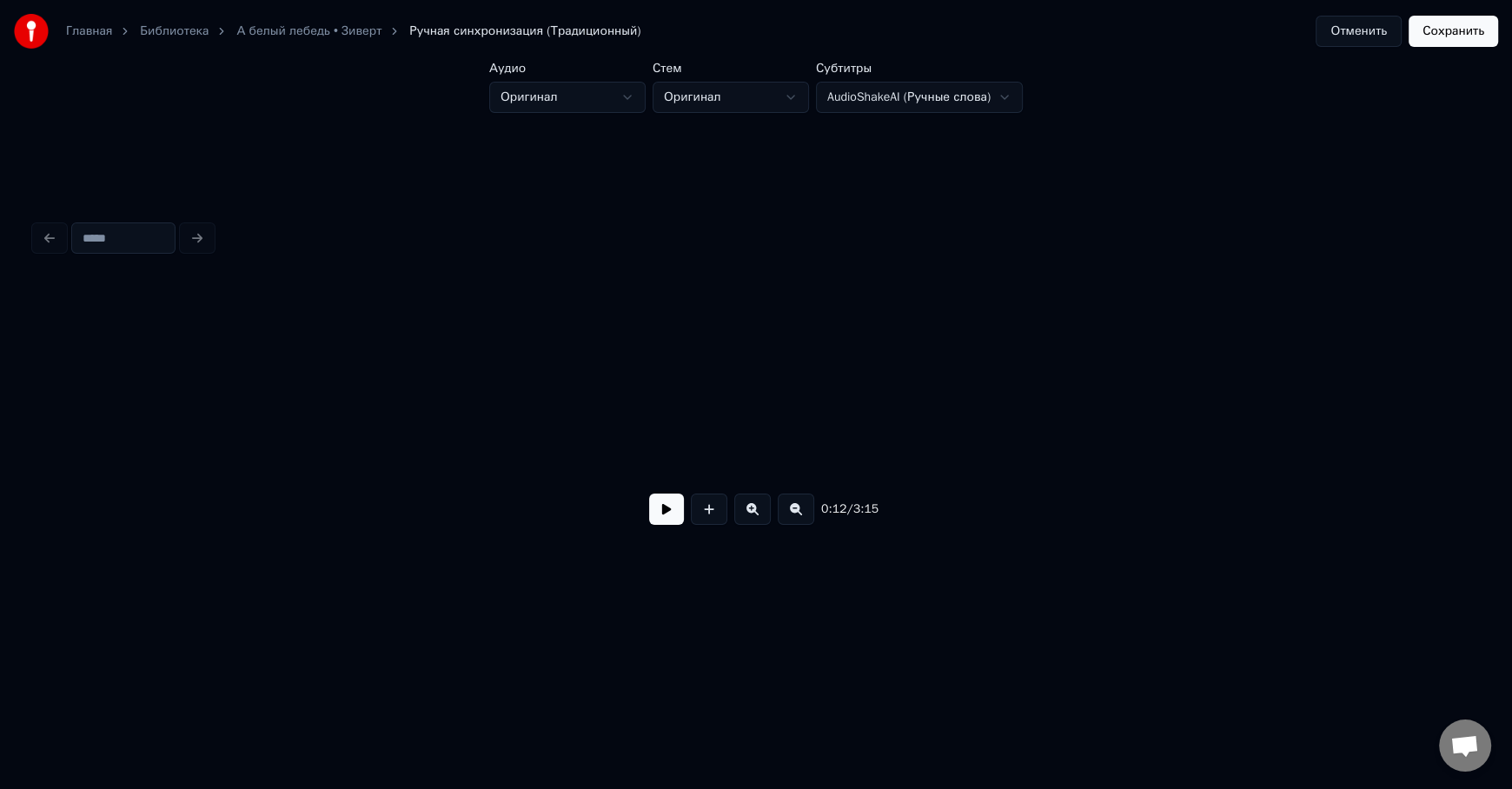 scroll, scrollTop: 0, scrollLeft: 2119, axis: horizontal 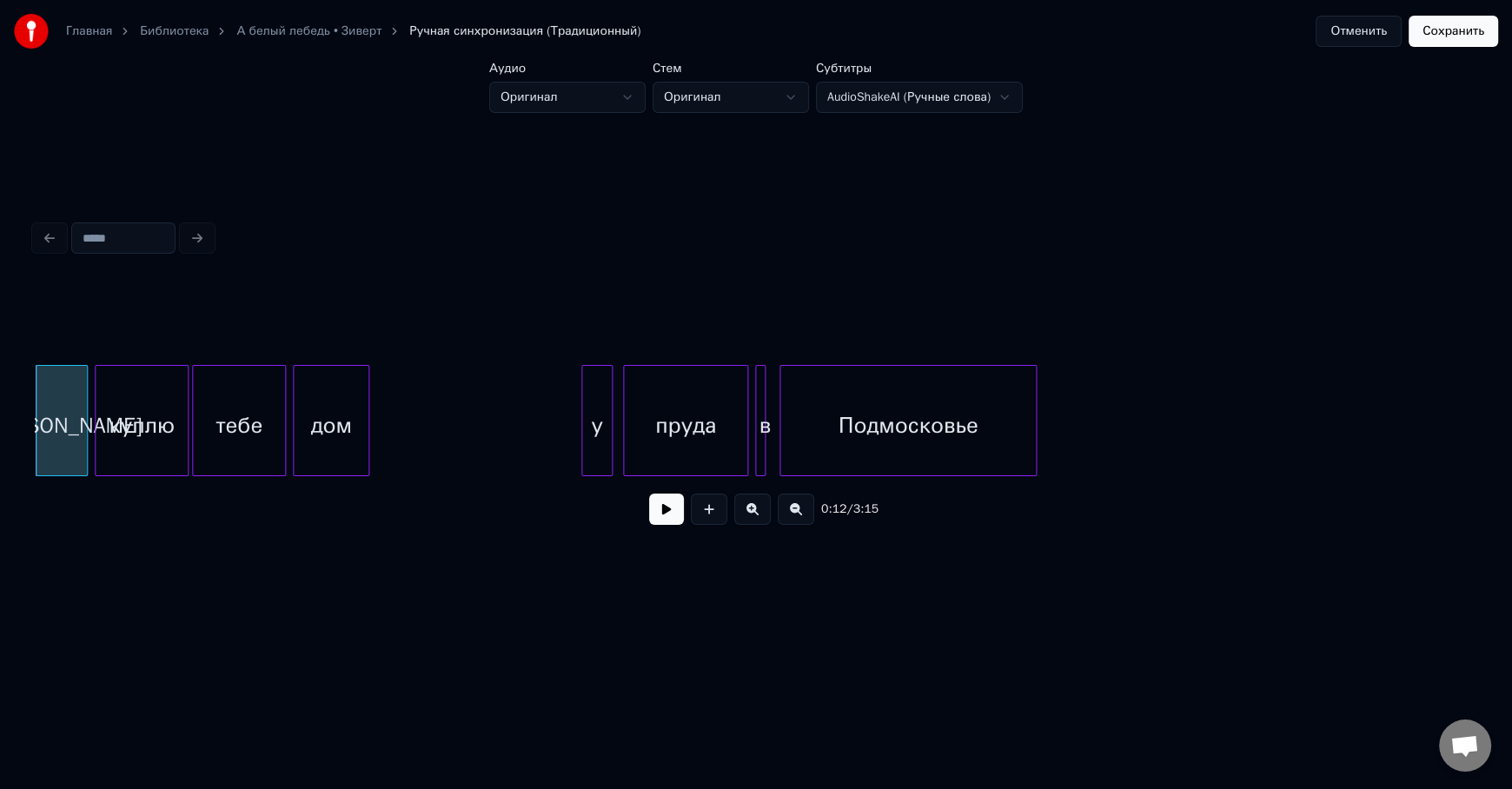 click at bounding box center [666, 509] 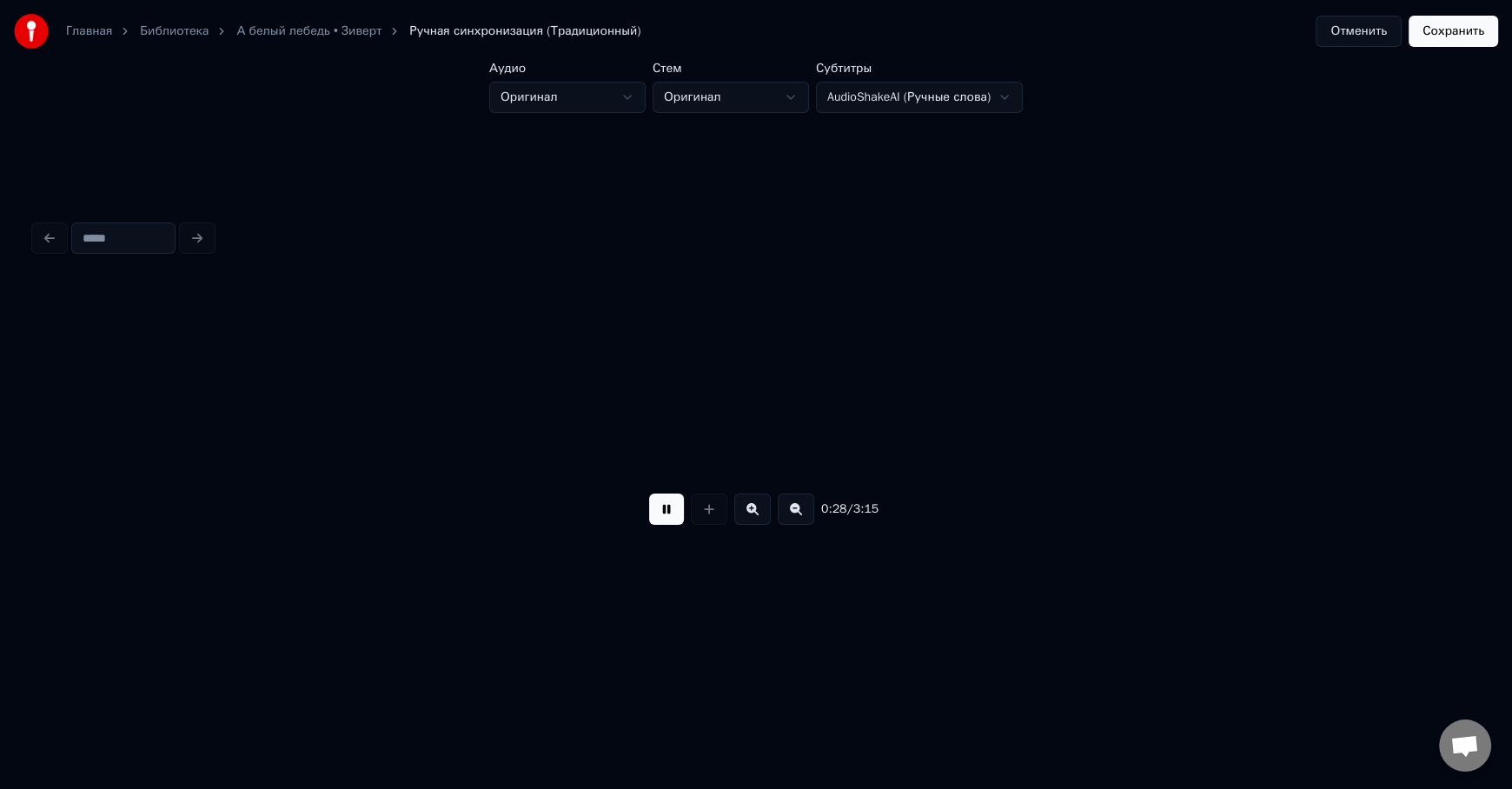 scroll, scrollTop: 0, scrollLeft: 5004, axis: horizontal 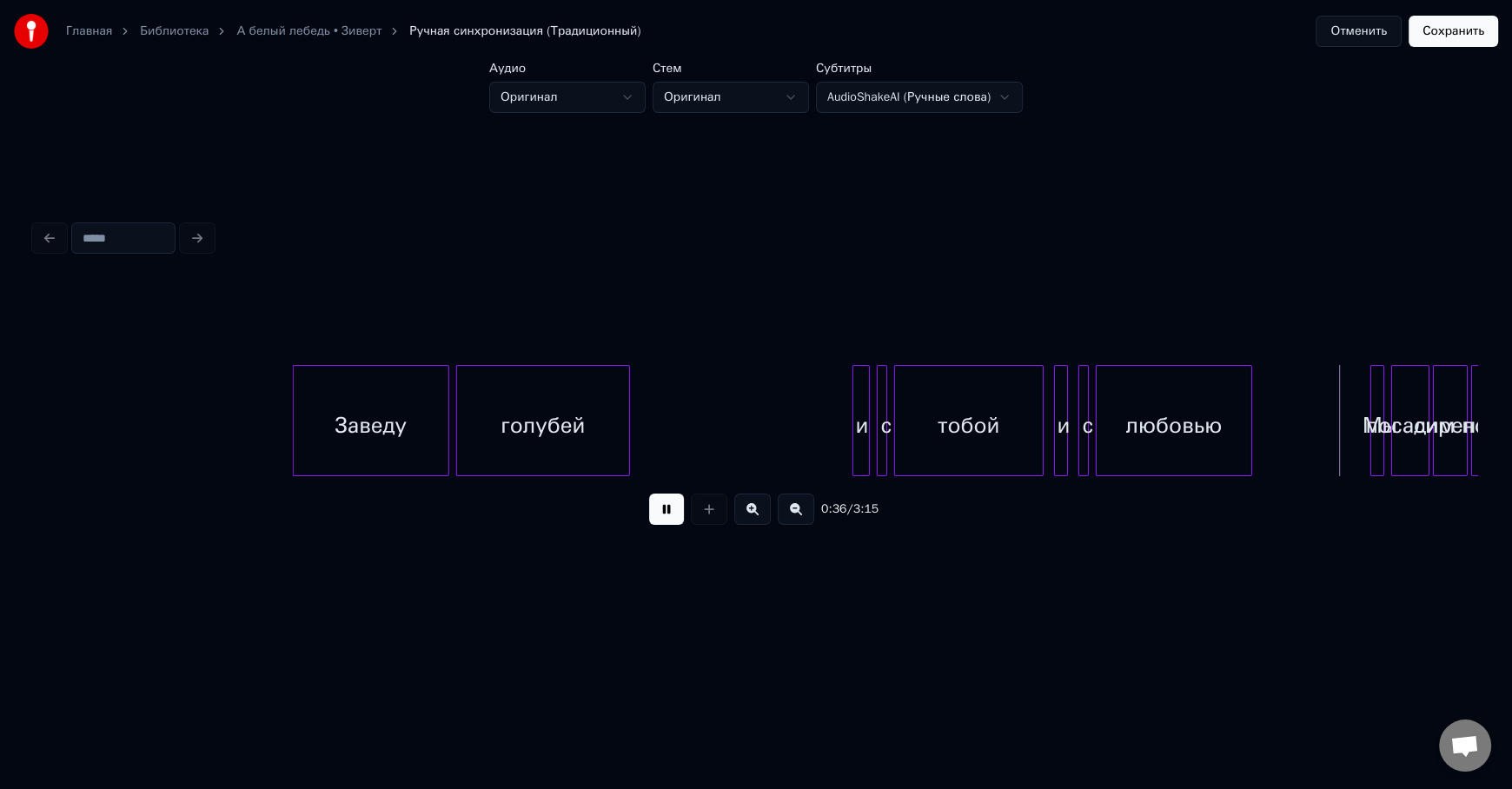 click at bounding box center (666, 509) 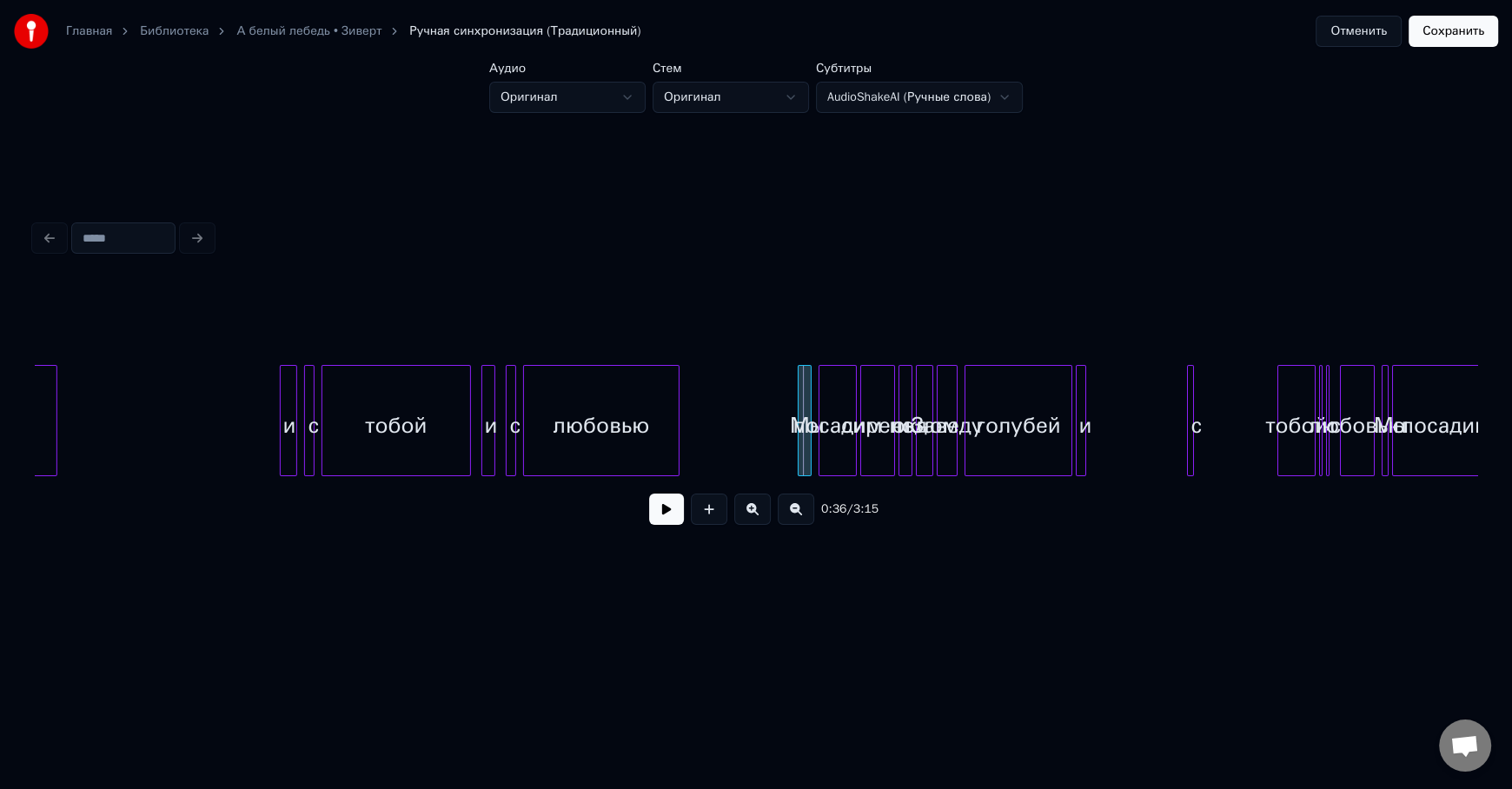 scroll, scrollTop: 0, scrollLeft: 5614, axis: horizontal 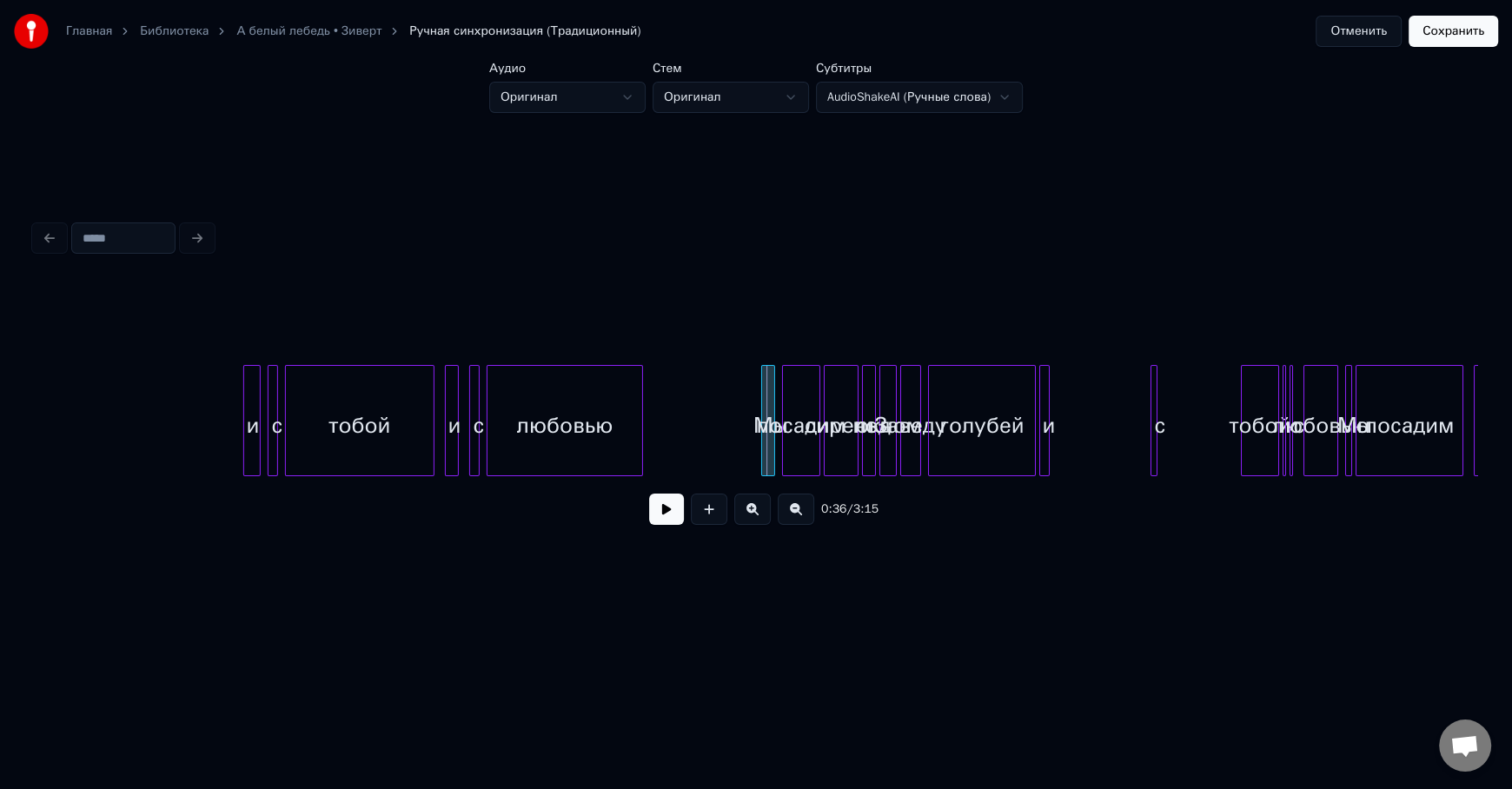 click at bounding box center [666, 509] 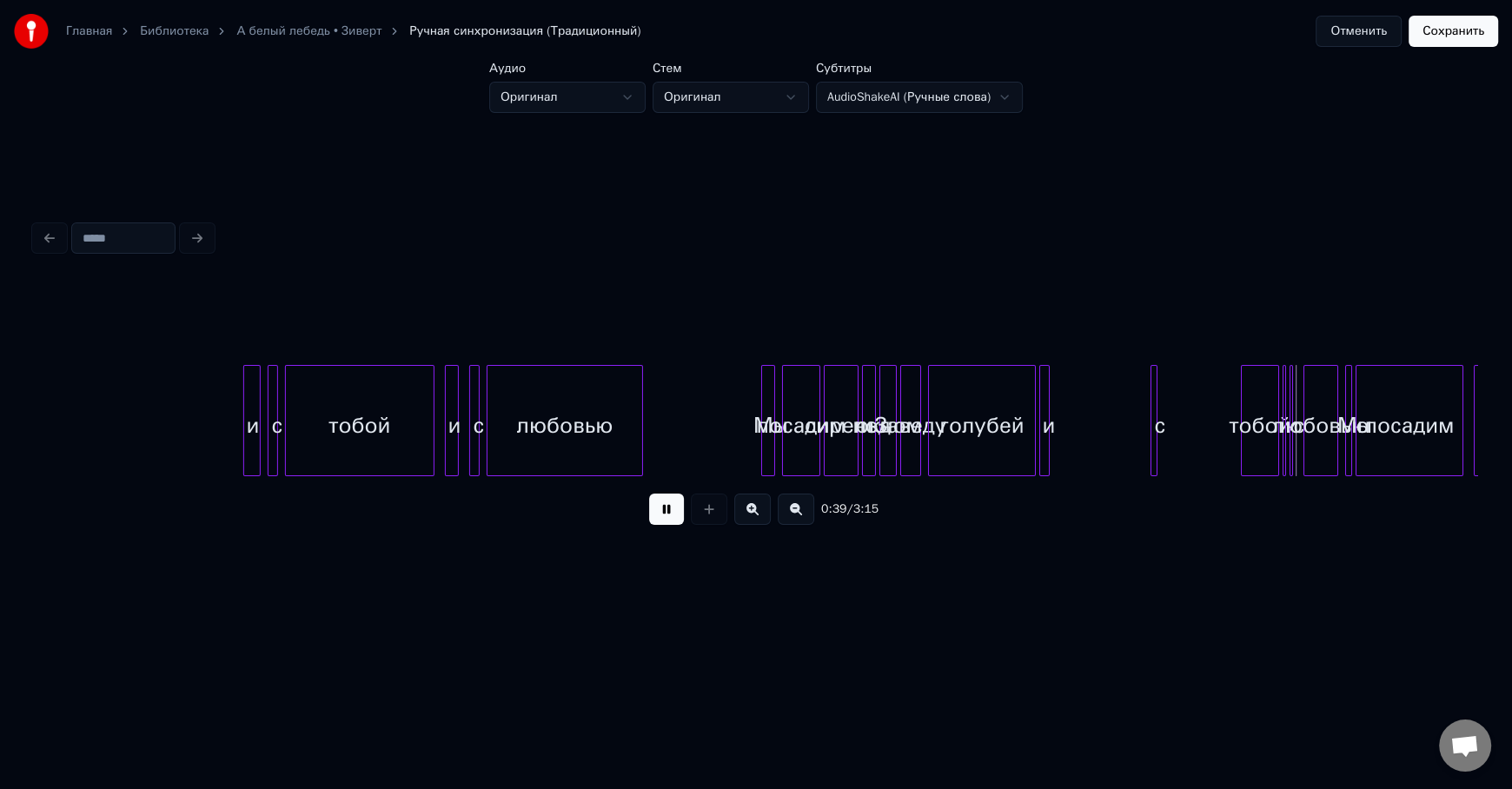 click at bounding box center [666, 509] 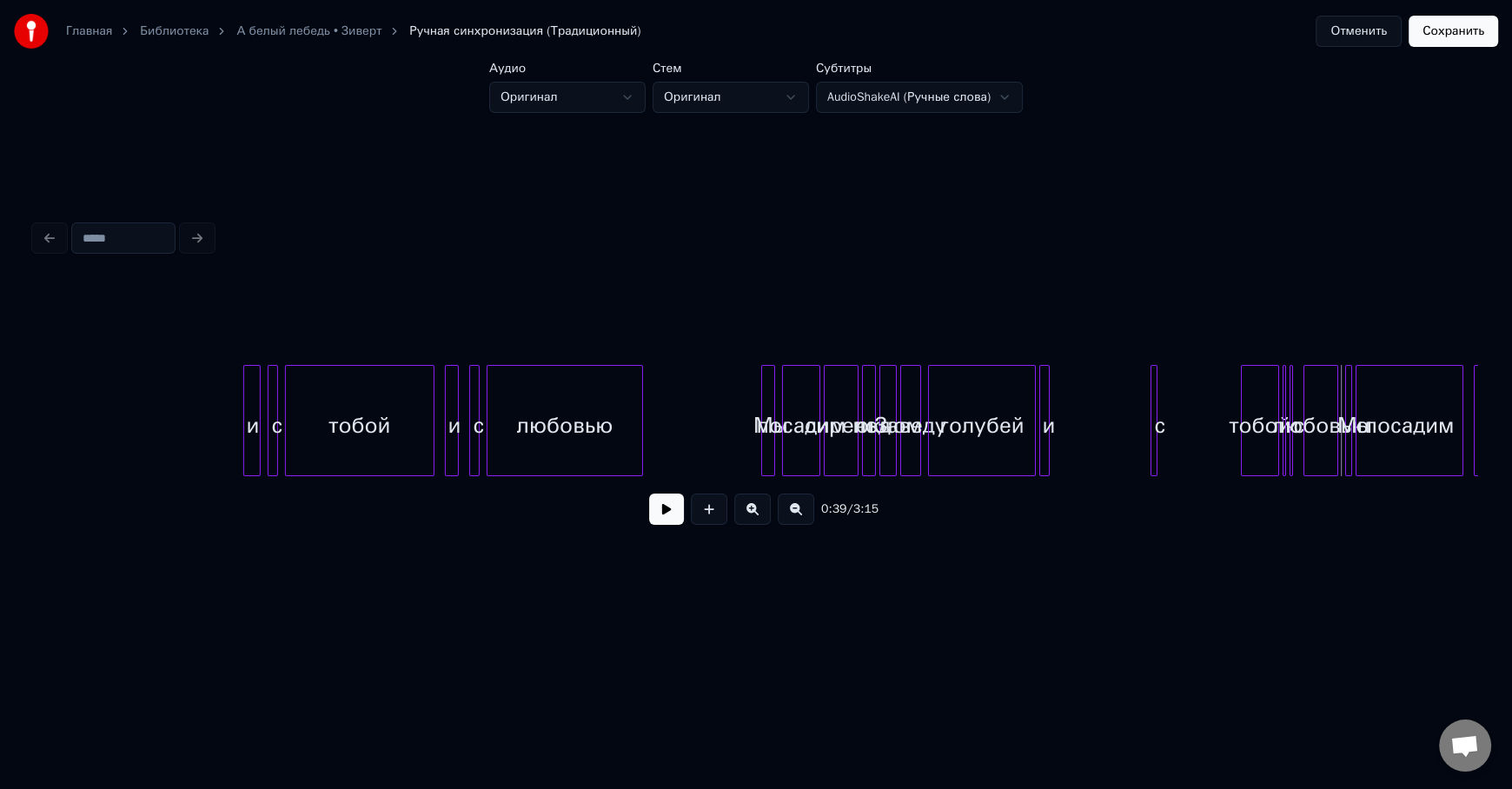 click at bounding box center [772, 421] 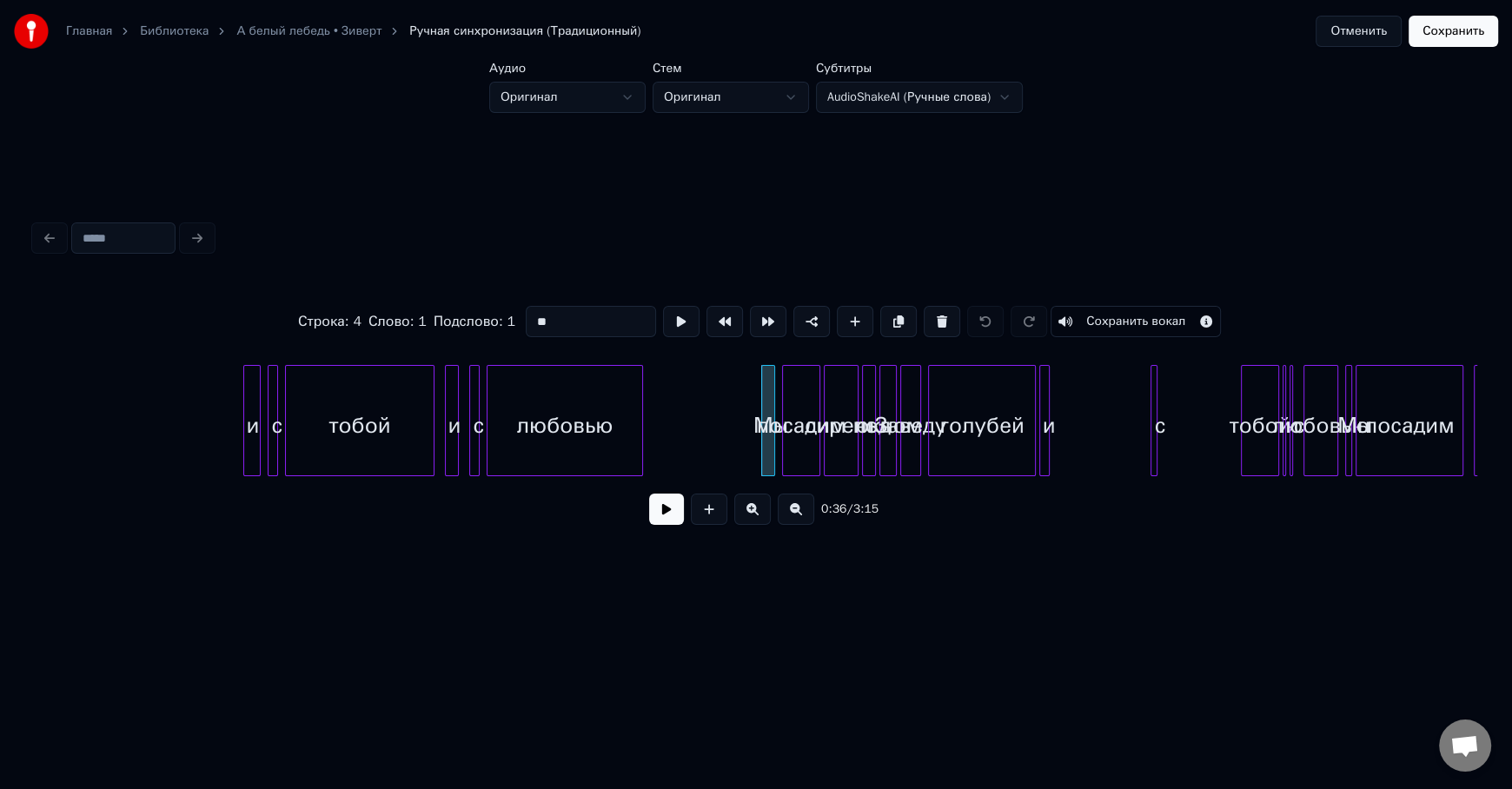 click on "Сохранить вокал" at bounding box center (1136, 322) 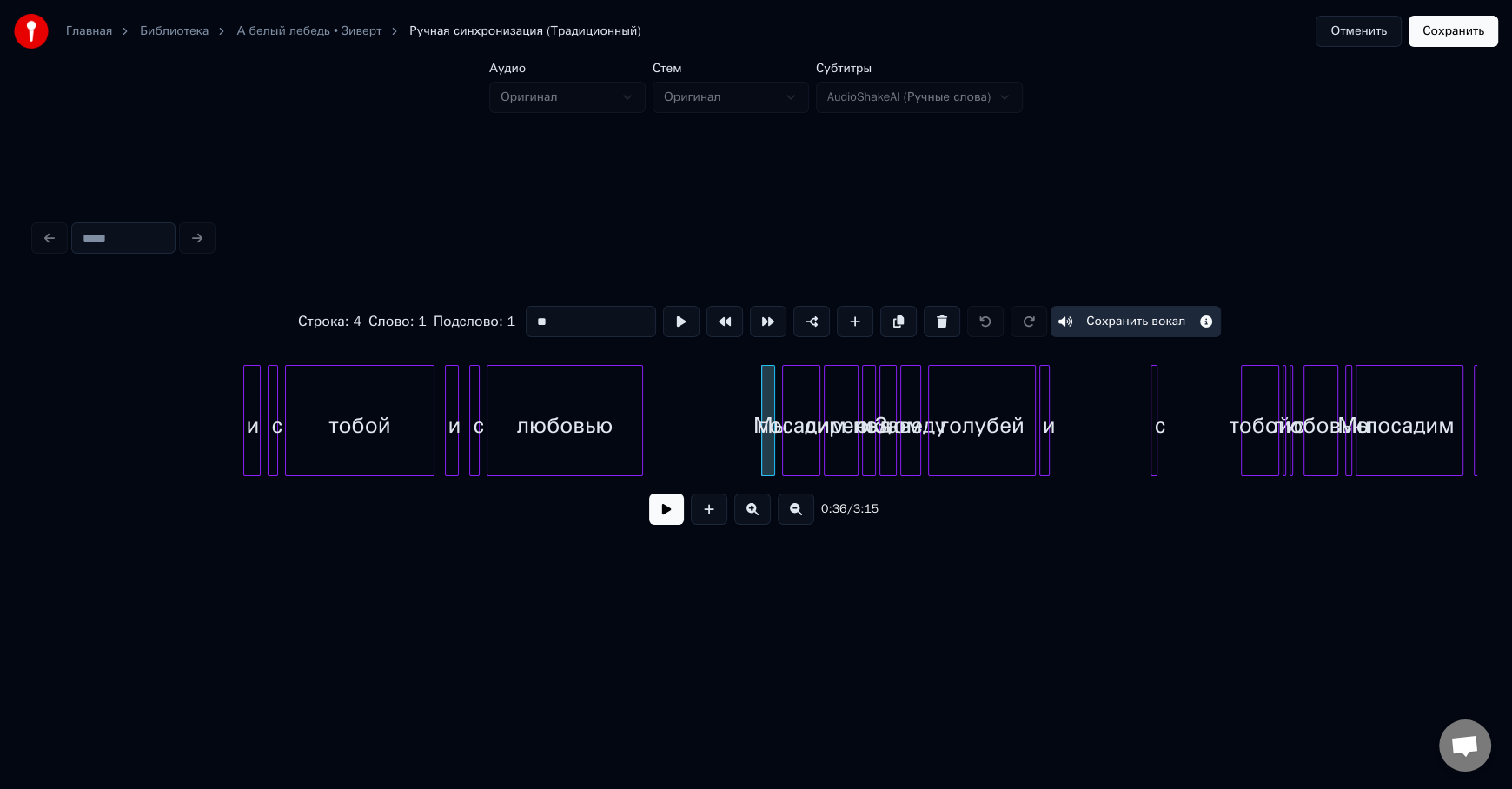 click on "Сохранить вокал" at bounding box center [1136, 322] 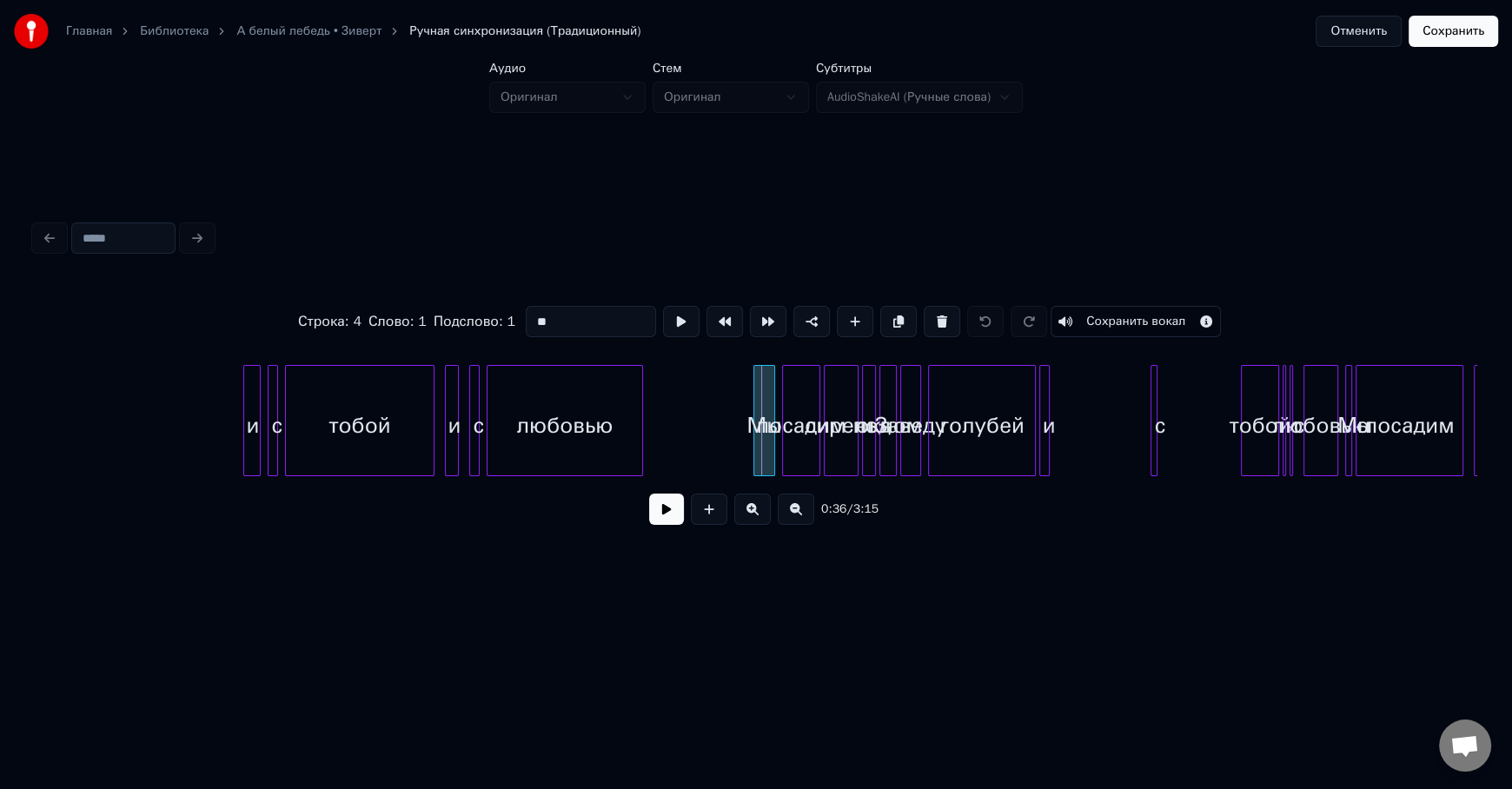 click at bounding box center (757, 421) 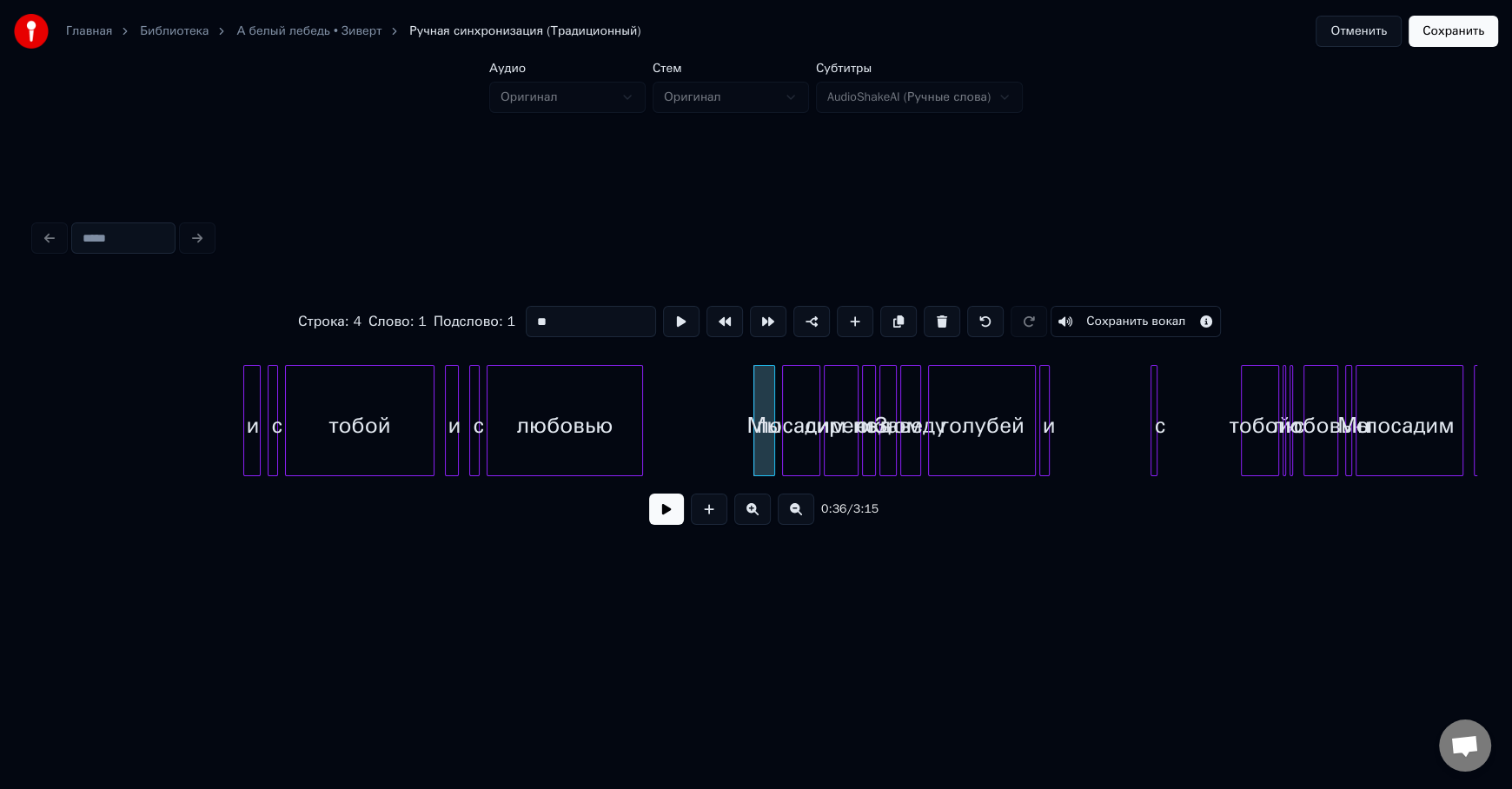 click on "посадим" at bounding box center [801, 425] 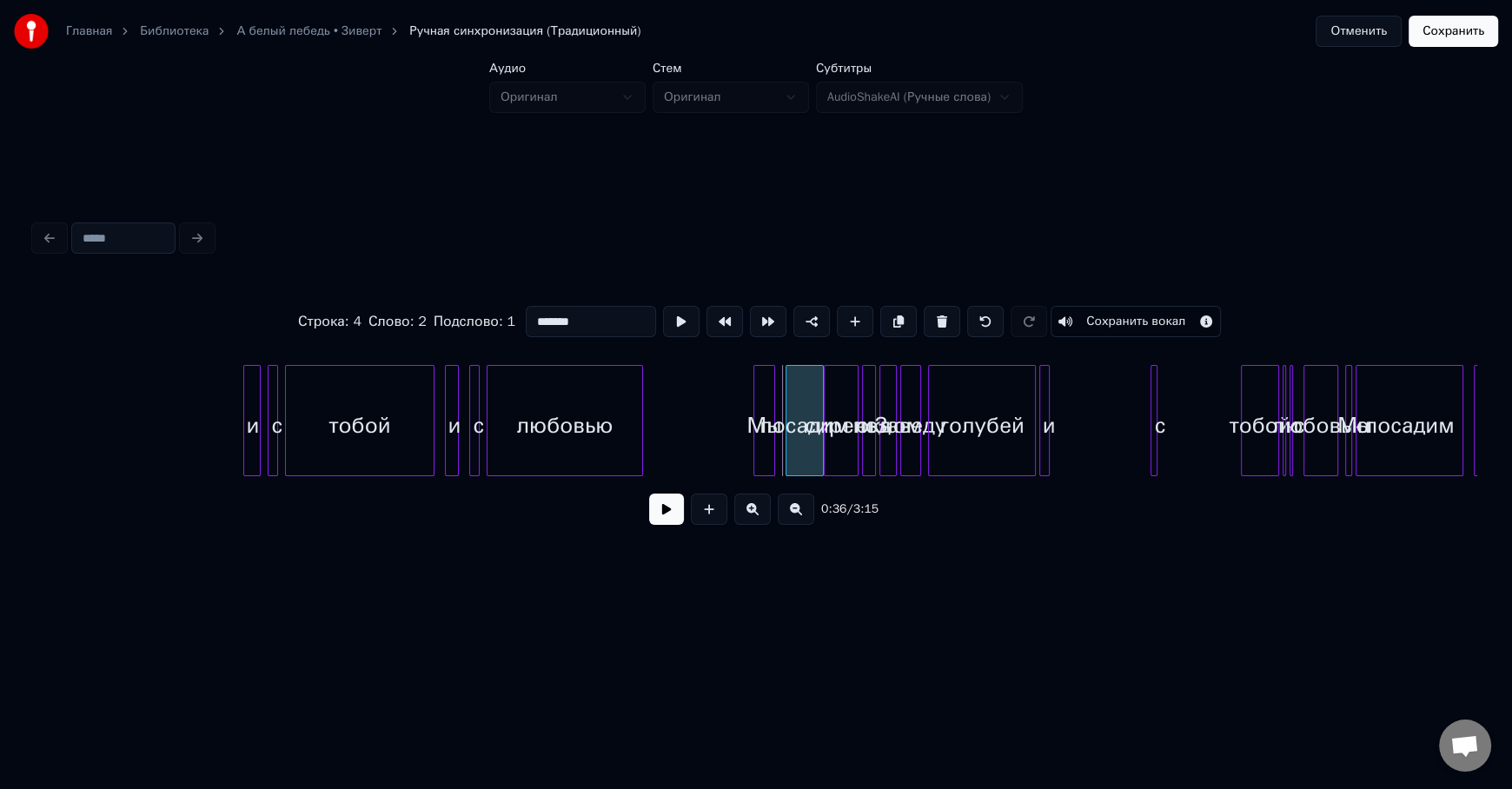 click on "посадим" at bounding box center (805, 425) 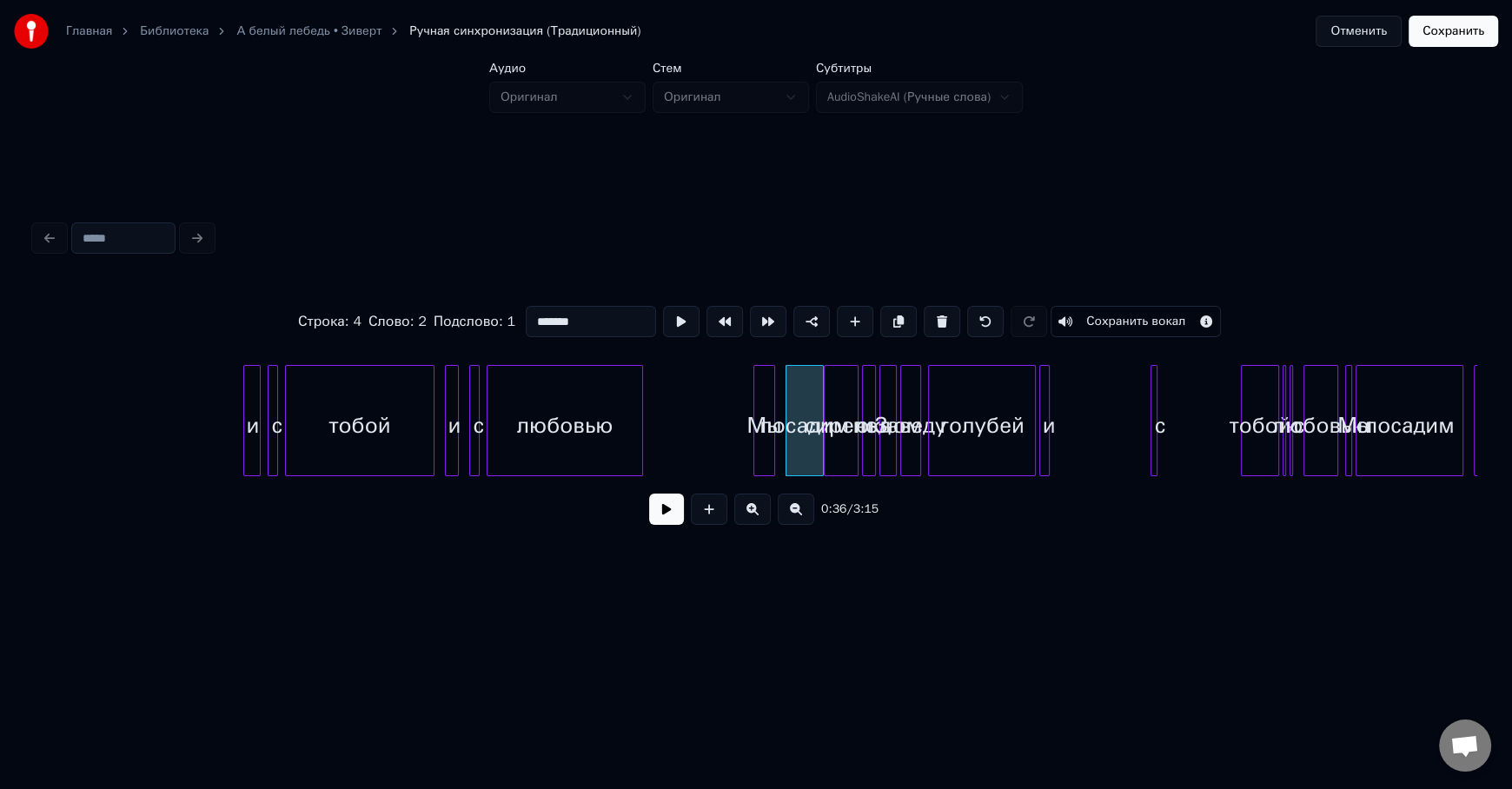 click at bounding box center (1244, 421) 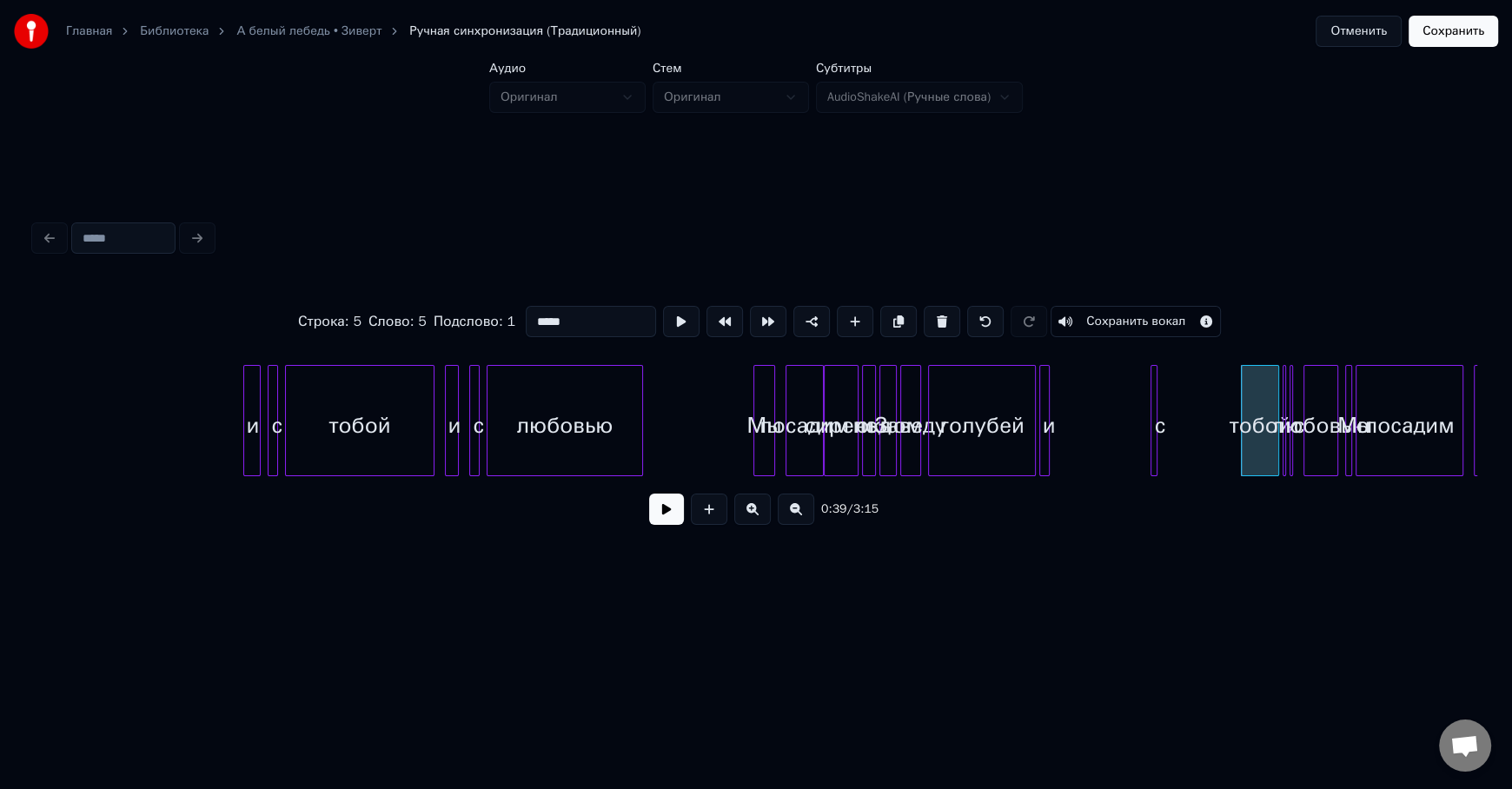 click at bounding box center [1307, 421] 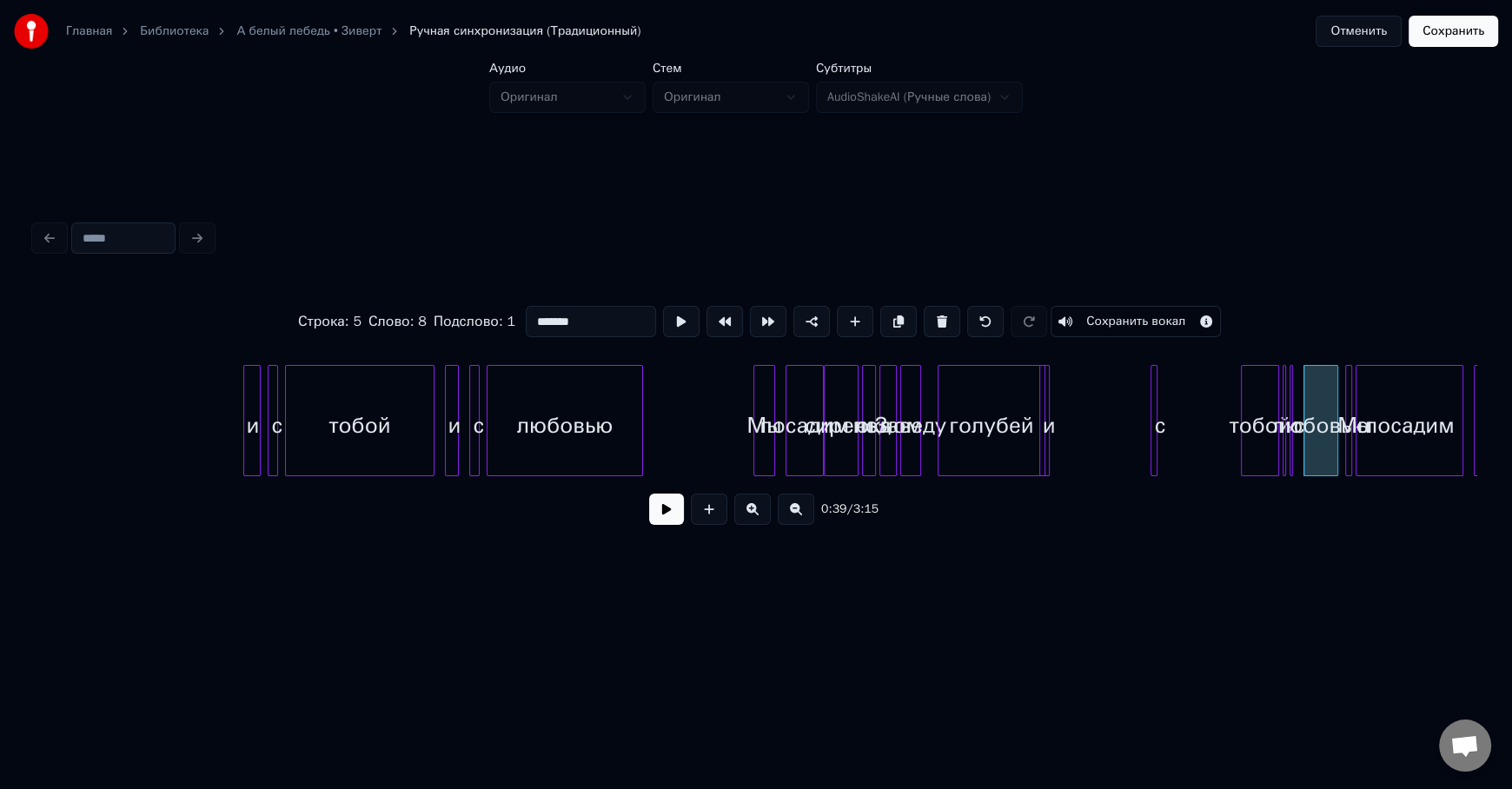 click on "голубей" at bounding box center [991, 425] 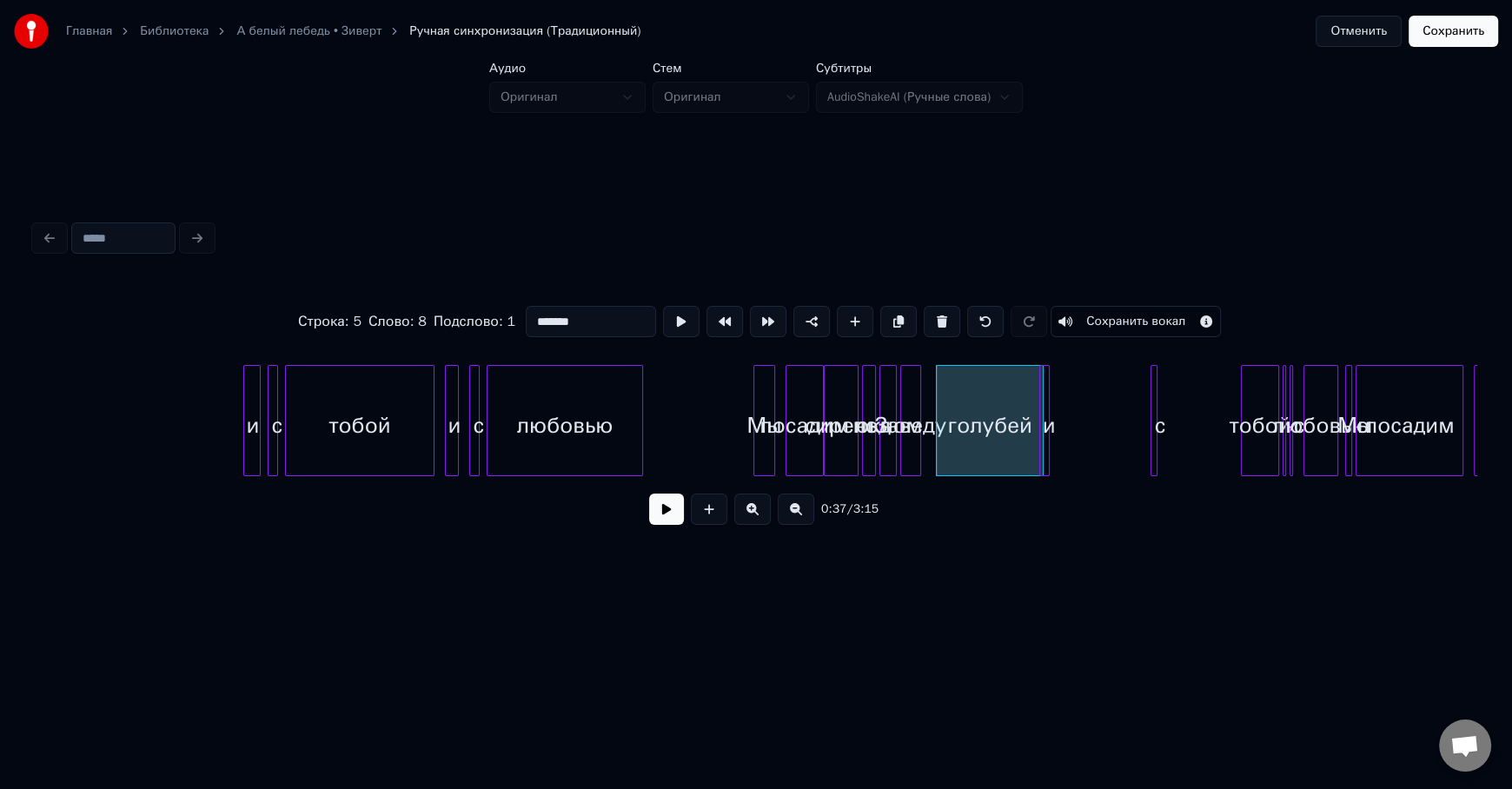 click at bounding box center [1154, 421] 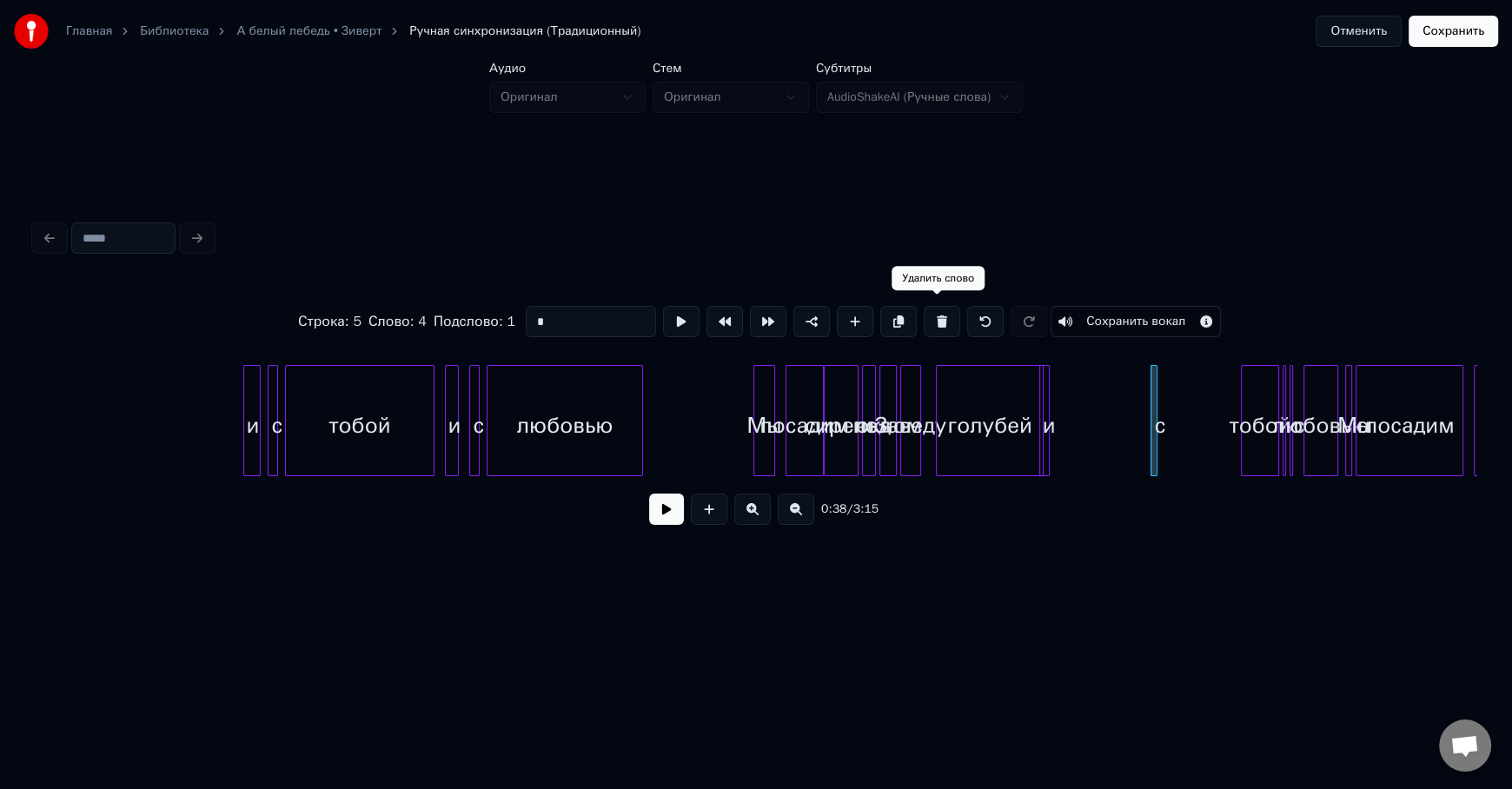 click at bounding box center (942, 322) 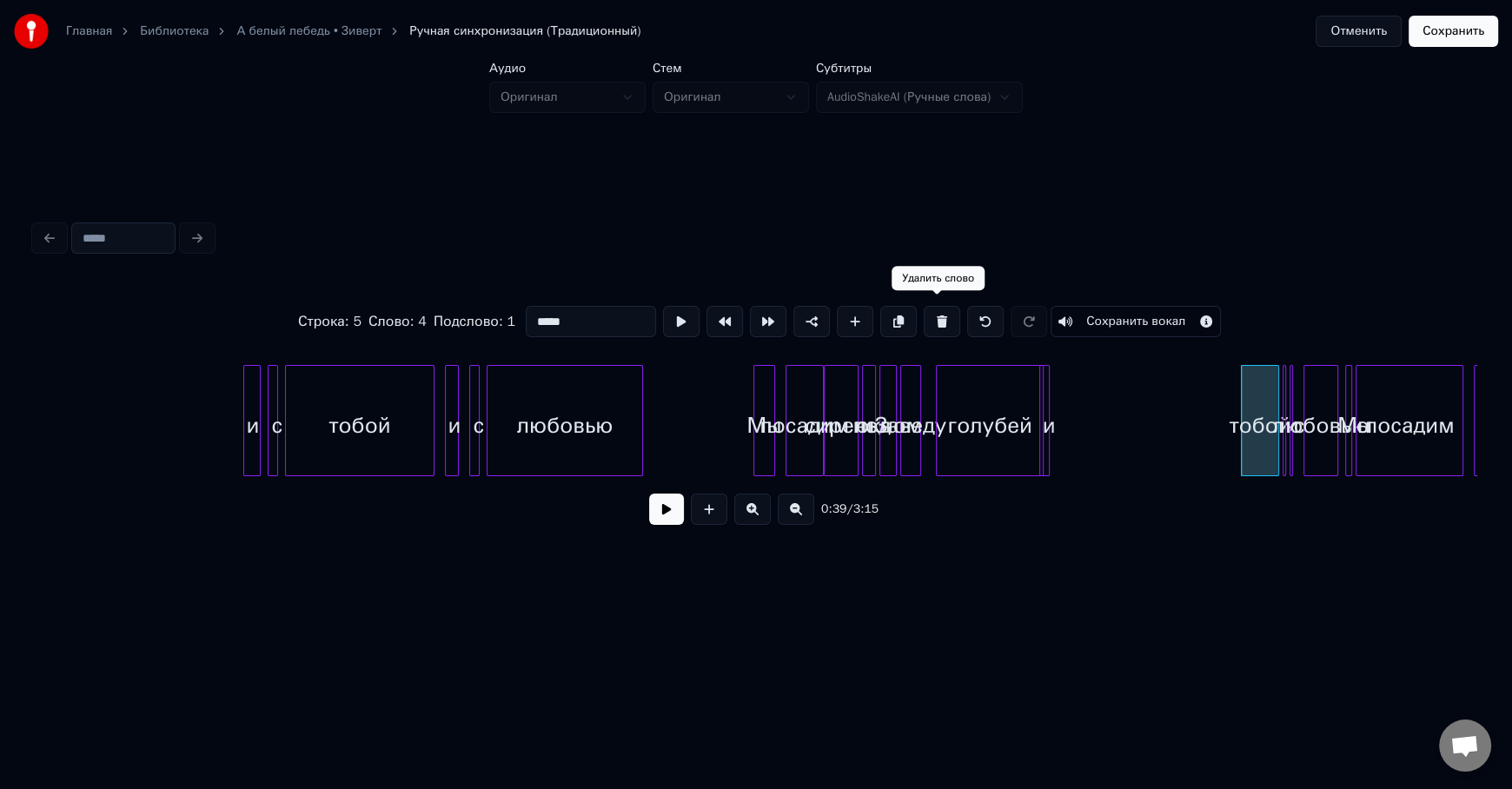 click at bounding box center (942, 322) 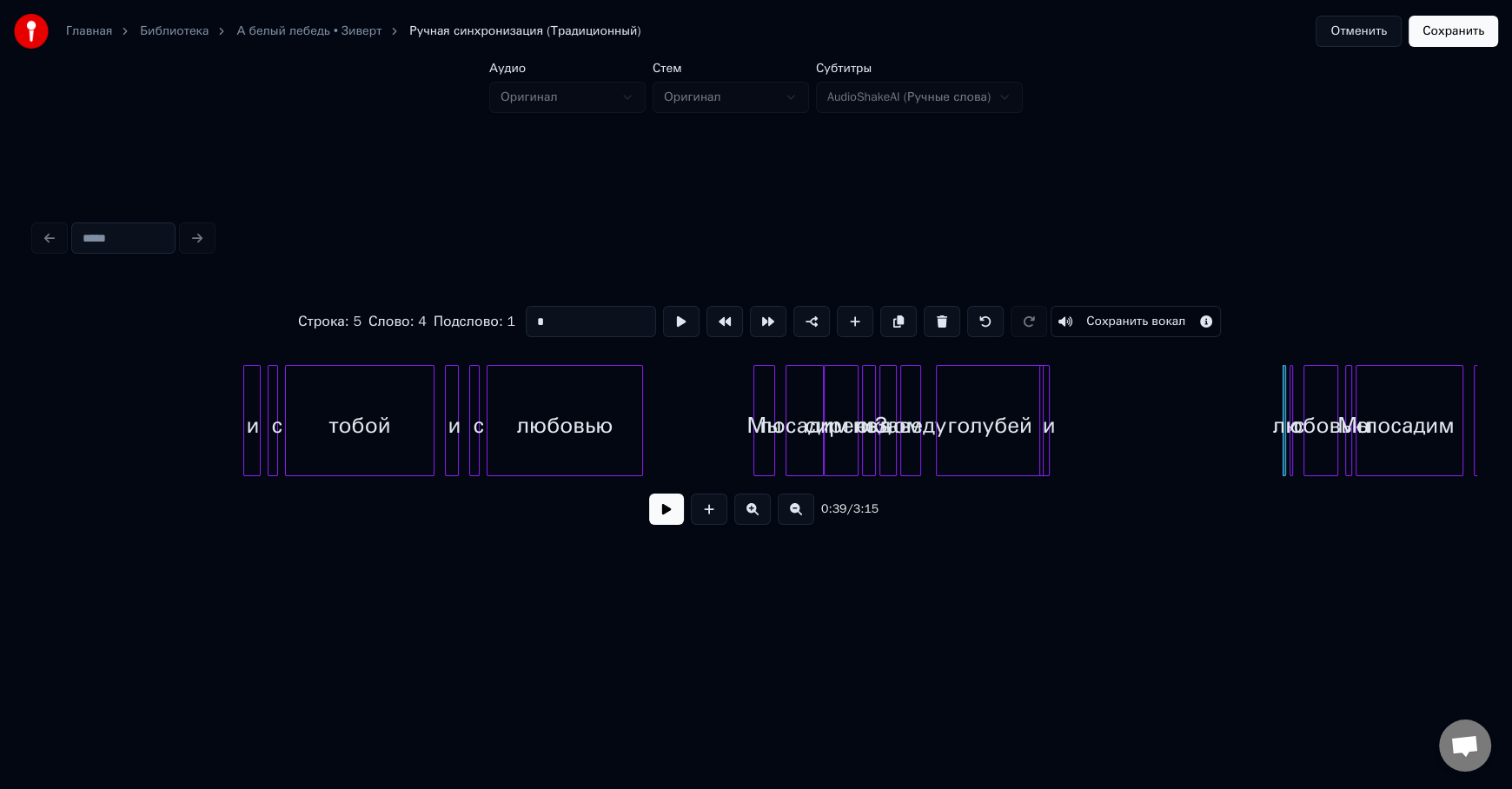 click on "любовью" at bounding box center [1321, 425] 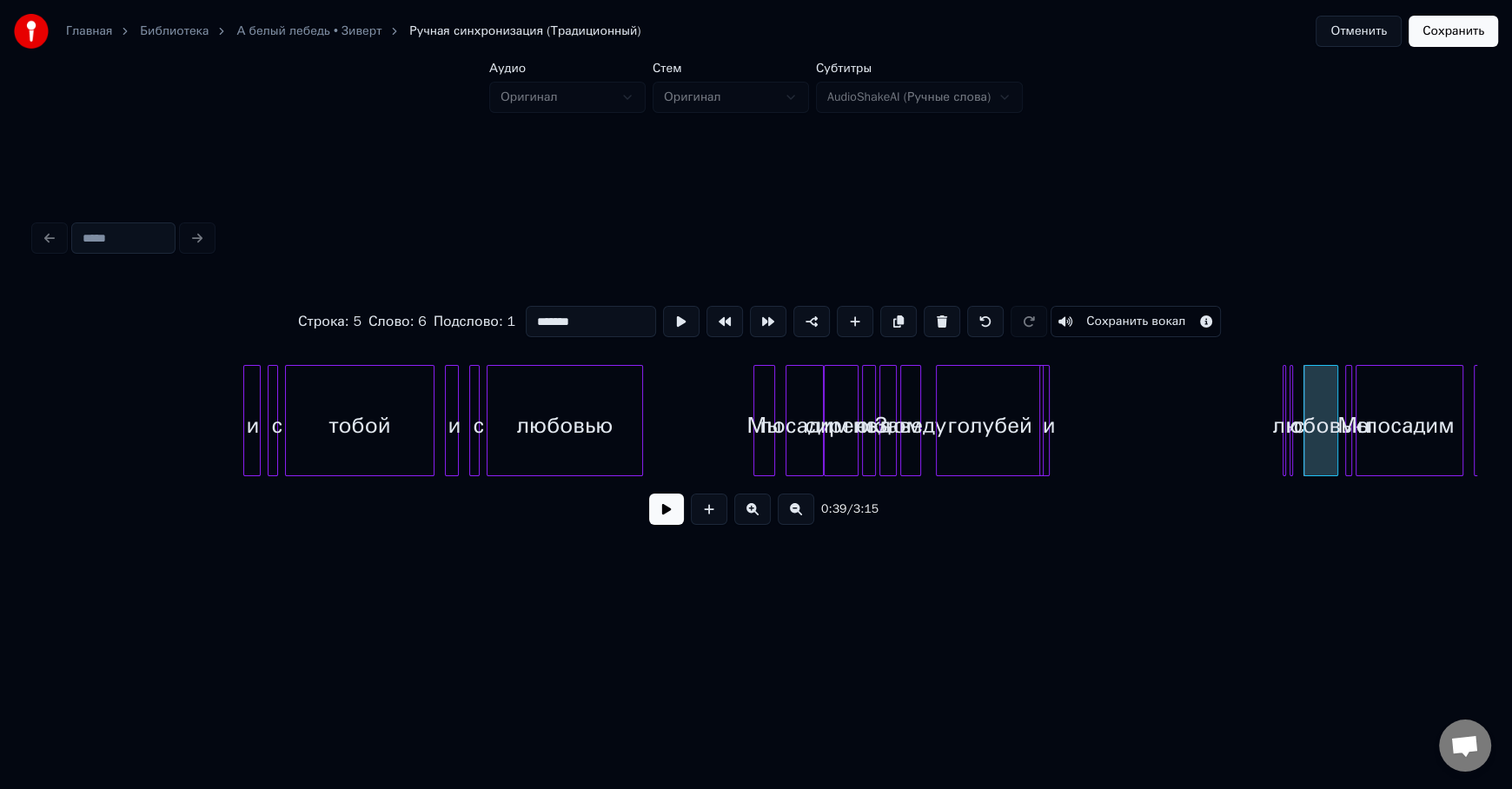 click on "любовью" at bounding box center [1321, 425] 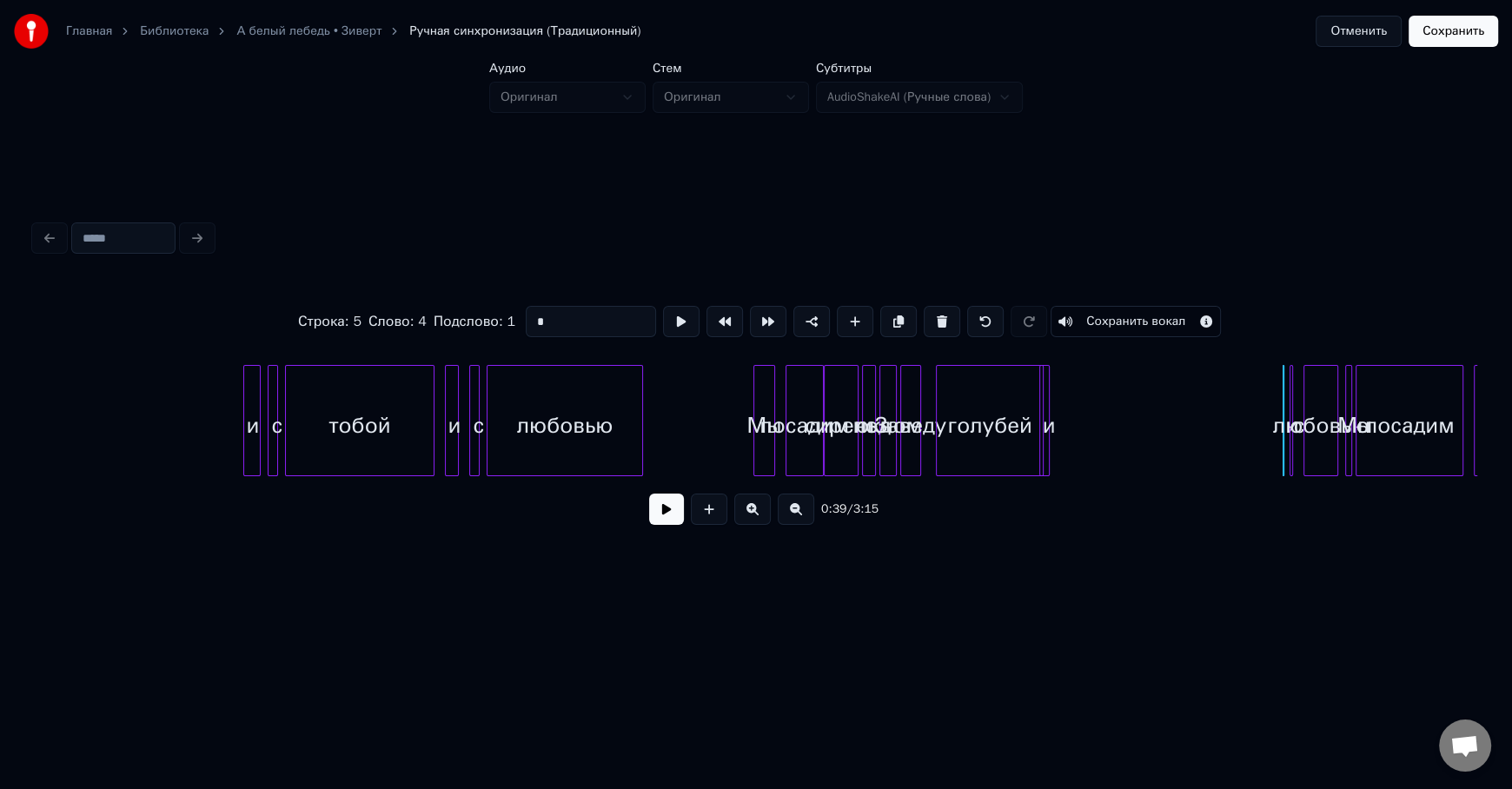 click on "и с тобой и с любовью Мы посадим сирень под окном Заведу [PERSON_NAME] и и с любовью Мы посадим сирень" at bounding box center [11410, 421] 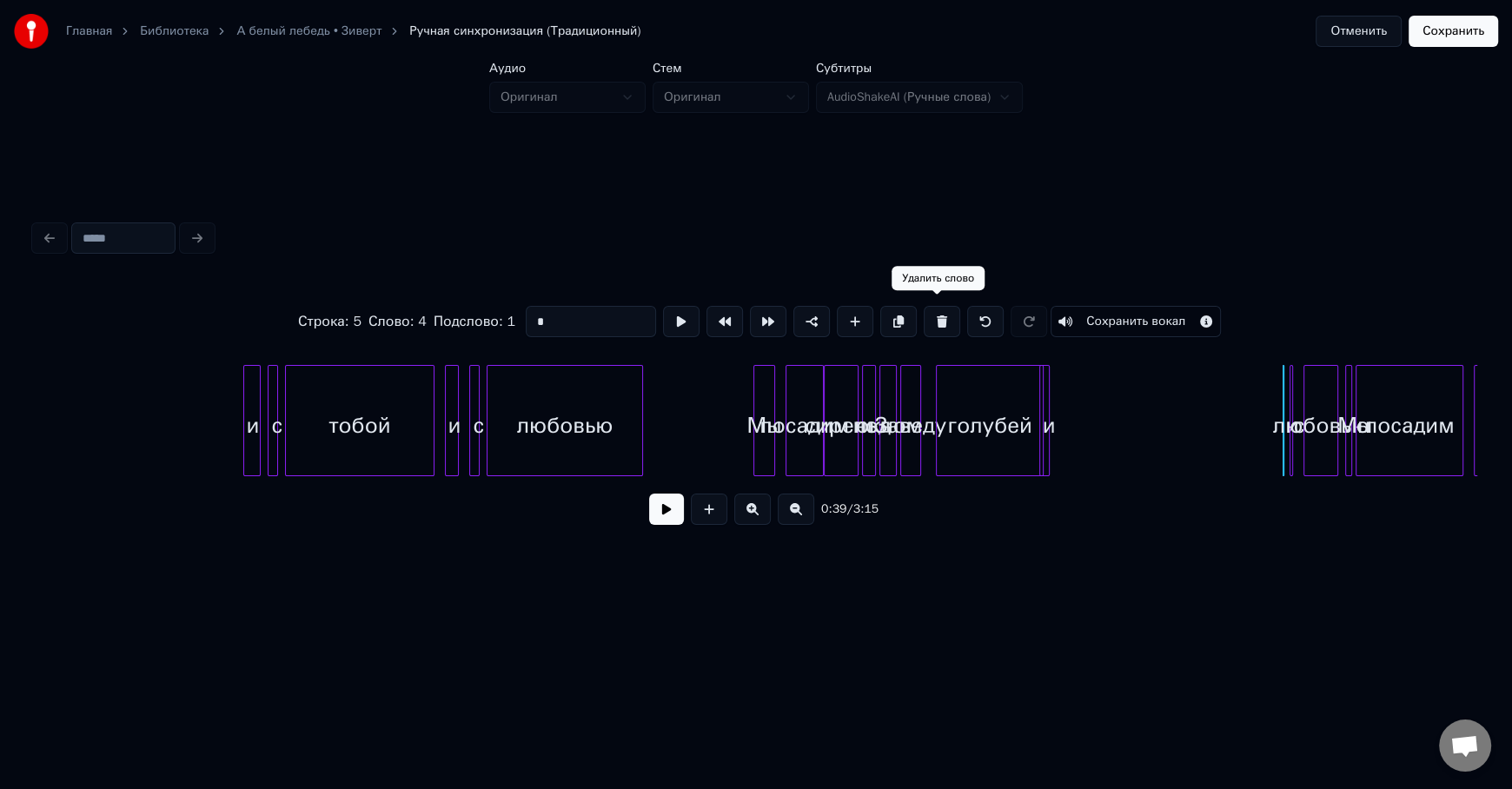 click at bounding box center (942, 322) 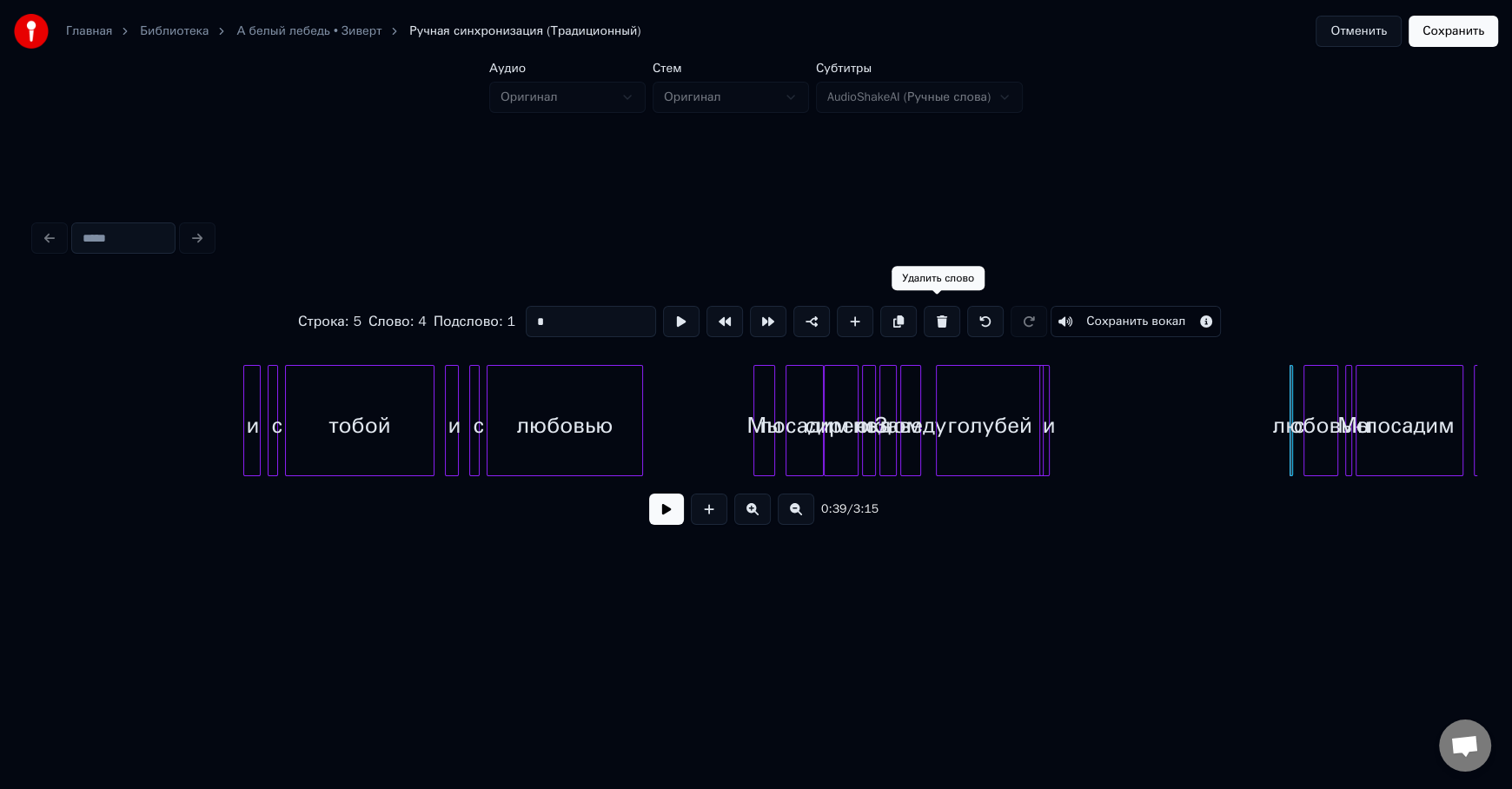 click at bounding box center (942, 322) 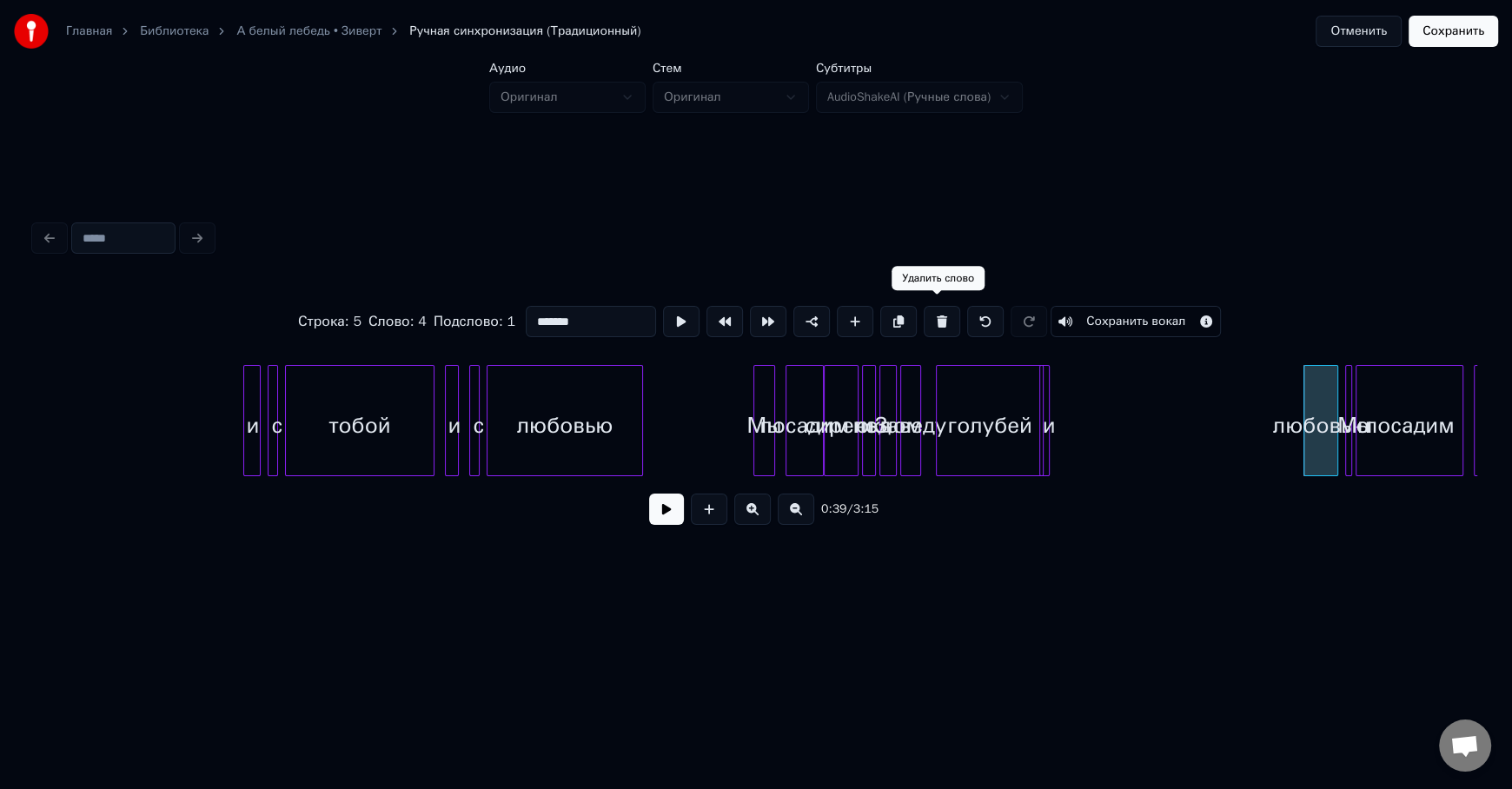 click at bounding box center (942, 322) 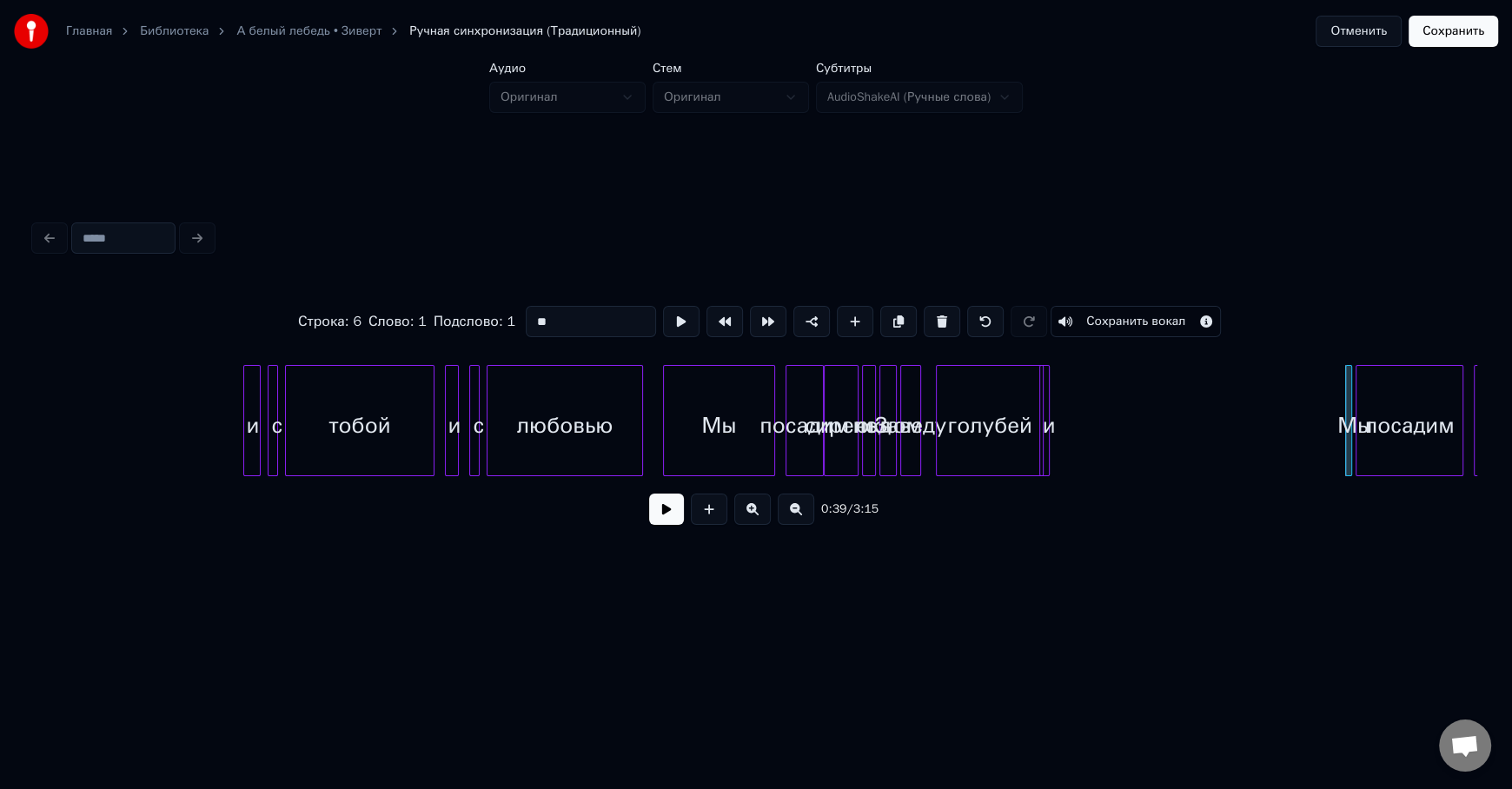 click on "и с тобой и с любовью Мы посадим сирень под окном Заведу [PERSON_NAME] и Мы посадим сирень" at bounding box center [11410, 421] 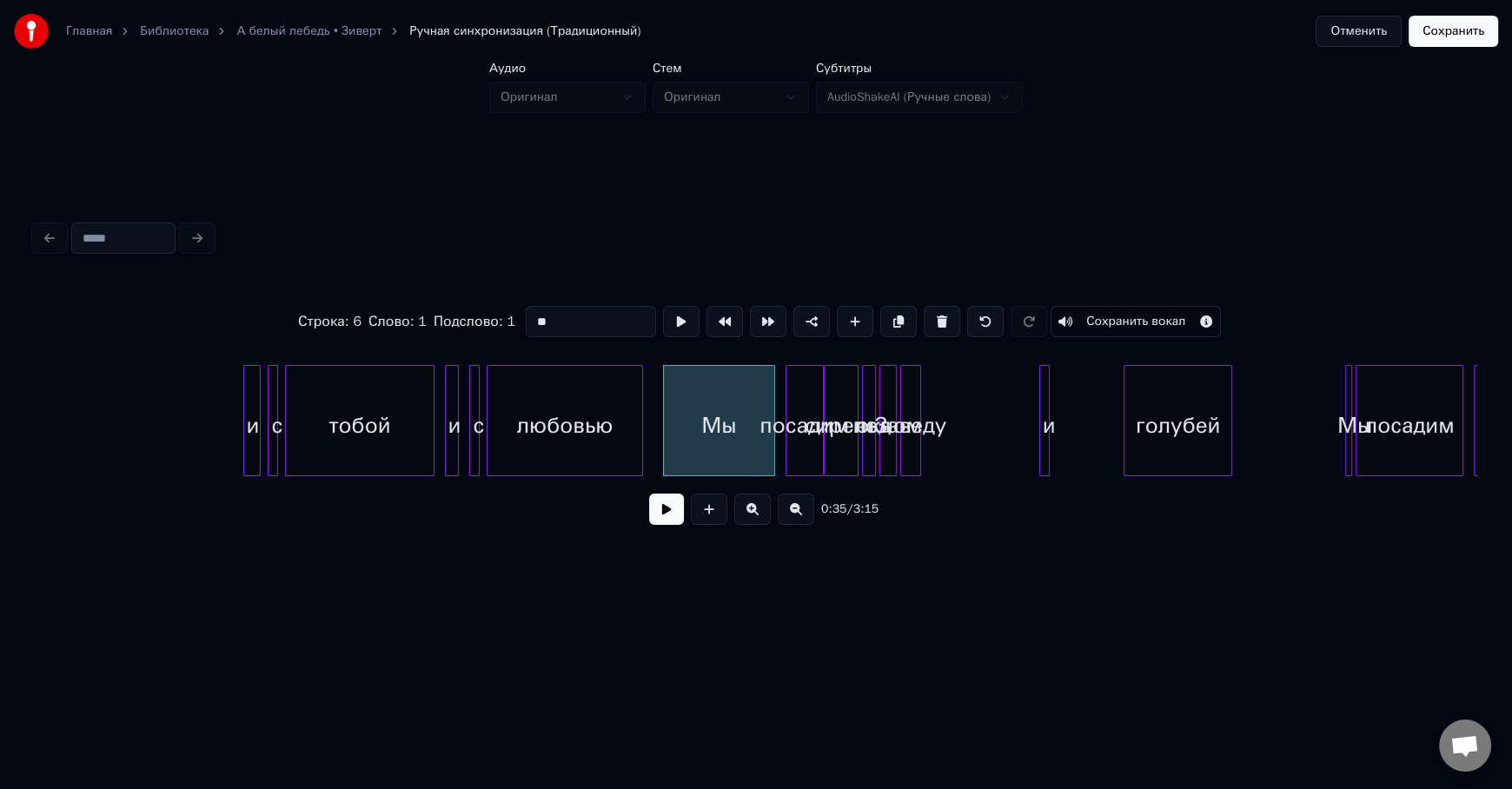click on "голубей" at bounding box center [1177, 425] 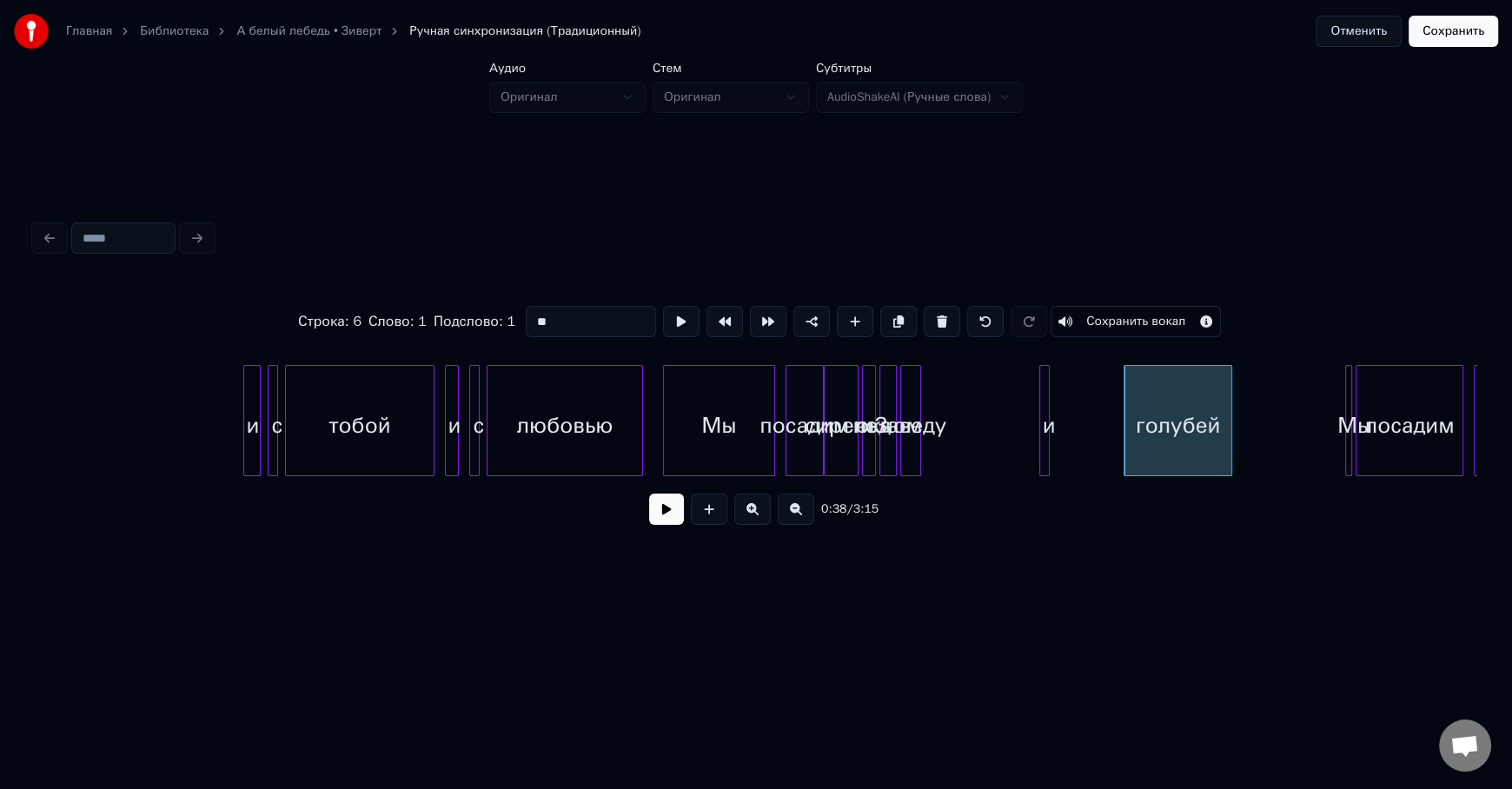 click on "и с тобой и с любовью Мы посадим сирень под окном Заведу [PERSON_NAME] и Мы посадим сирень" at bounding box center [11410, 421] 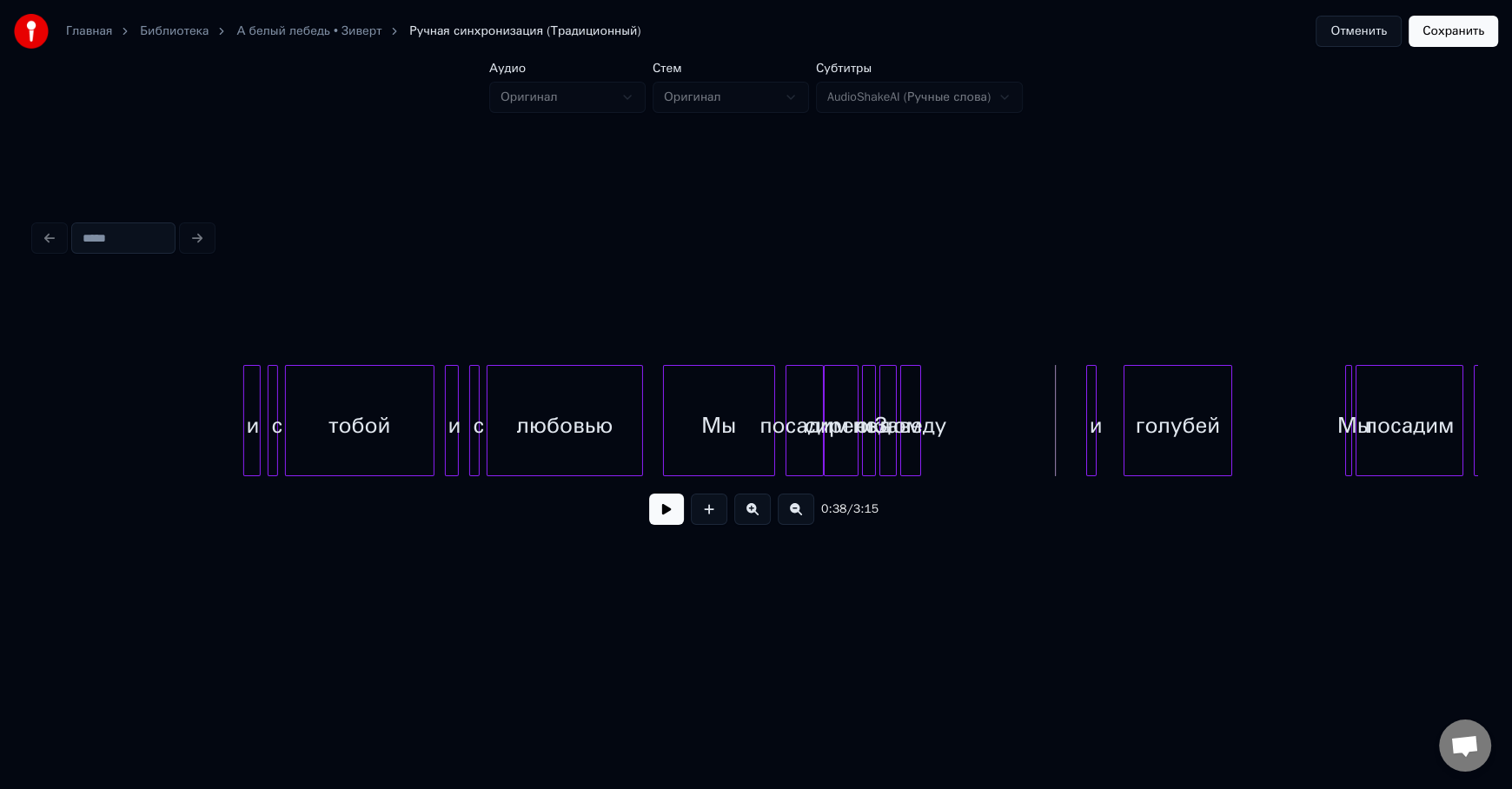 click on "и" at bounding box center (1096, 425) 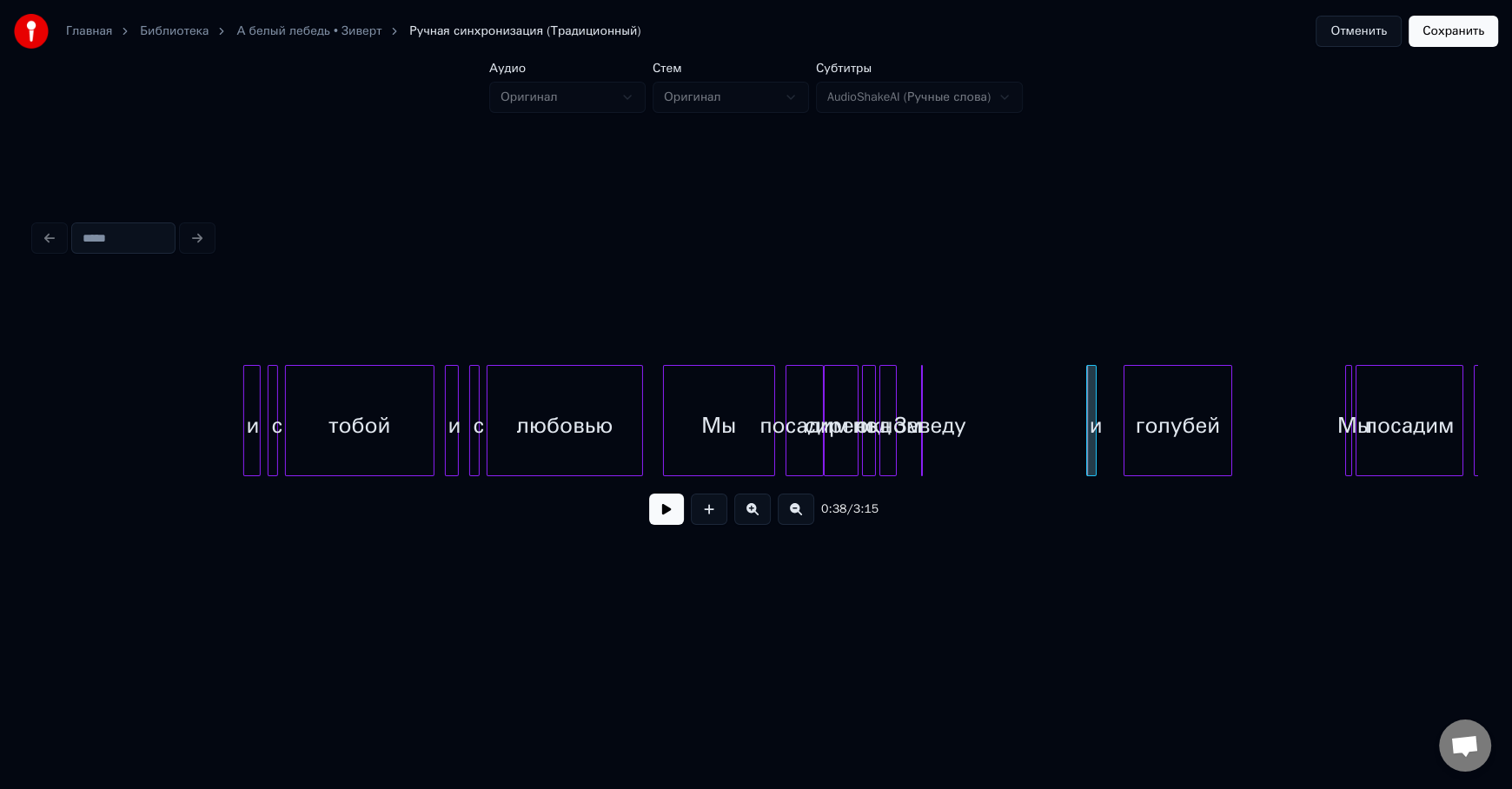 click on "и с тобой и с любовью Мы посадим сирень под окном Заведу [PERSON_NAME] и Мы посадим сирень" at bounding box center [11410, 421] 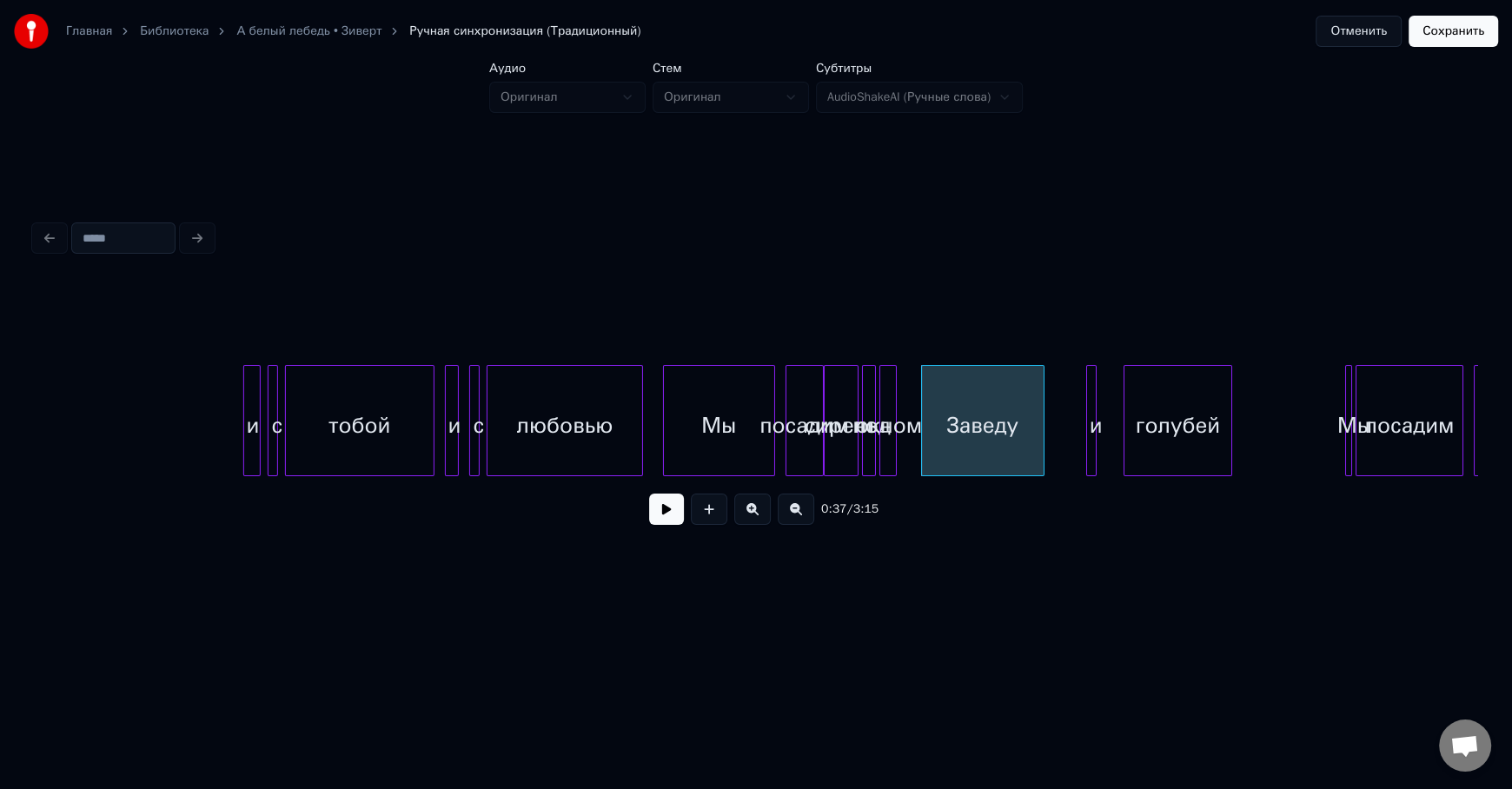 click at bounding box center [1041, 421] 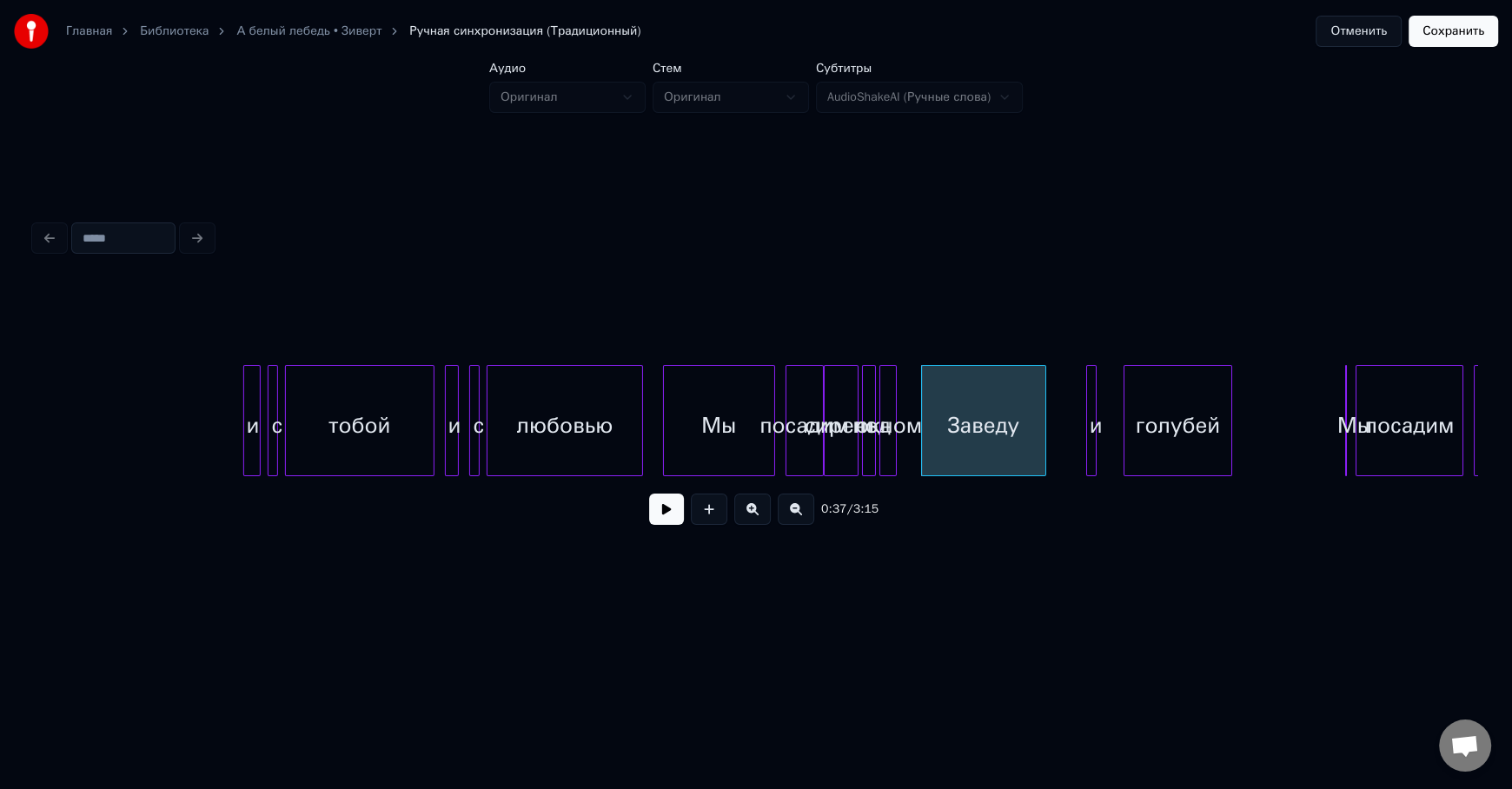 click on "и с тобой и с любовью Мы посадим сирень под окном Заведу [PERSON_NAME] и Мы посадим сирень" at bounding box center (11410, 421) 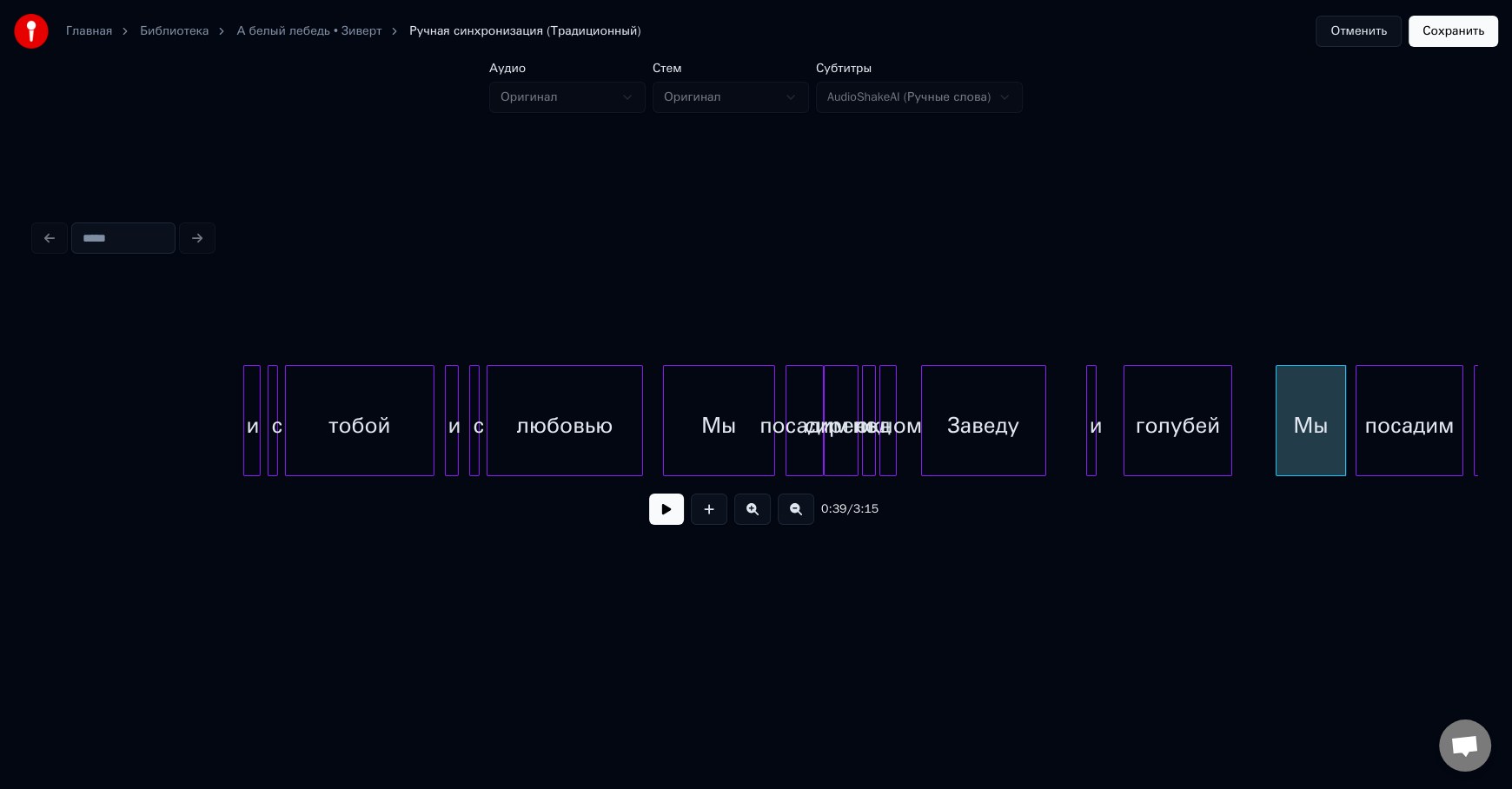 click at bounding box center [1279, 421] 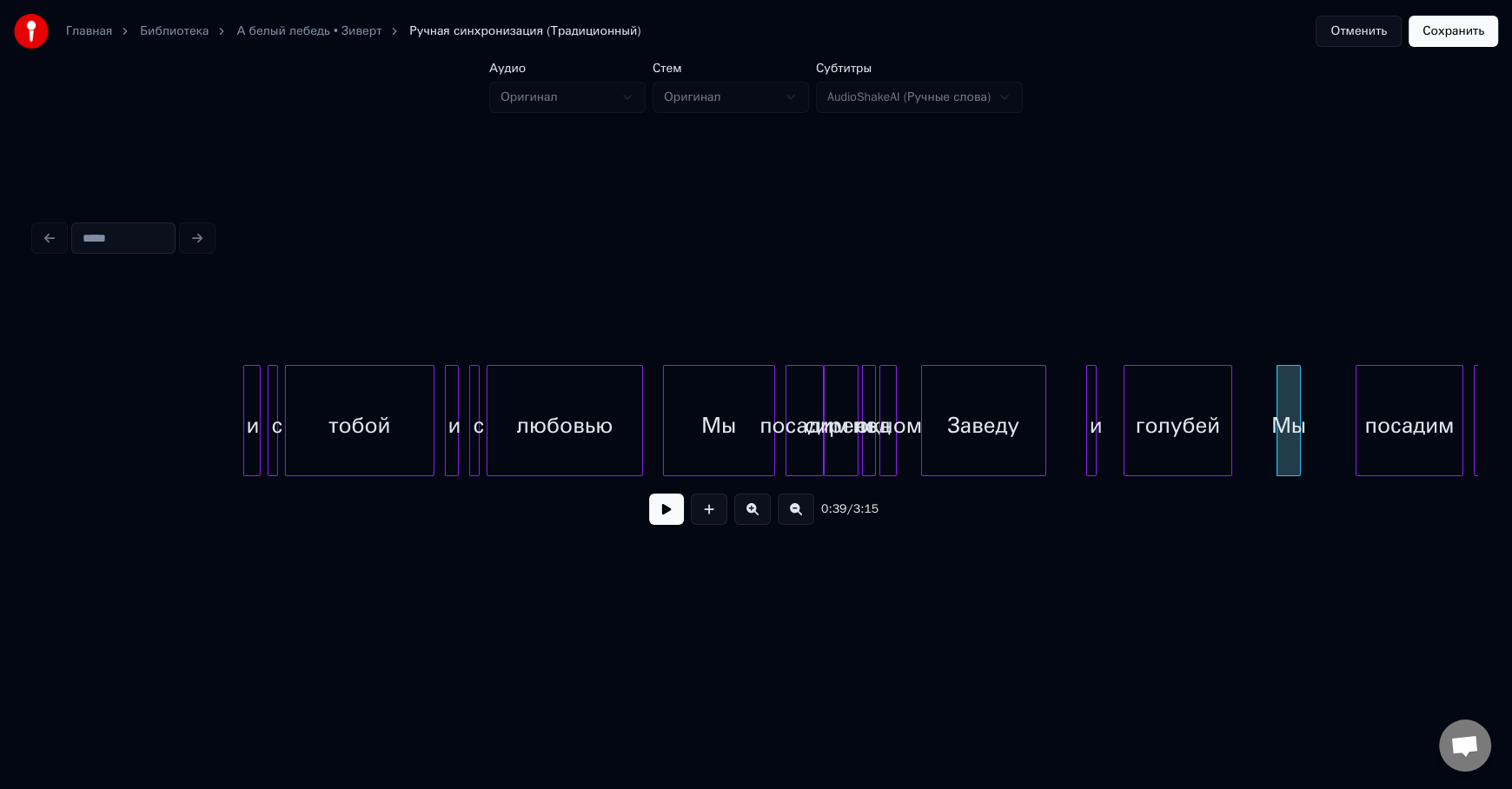 click at bounding box center (1297, 421) 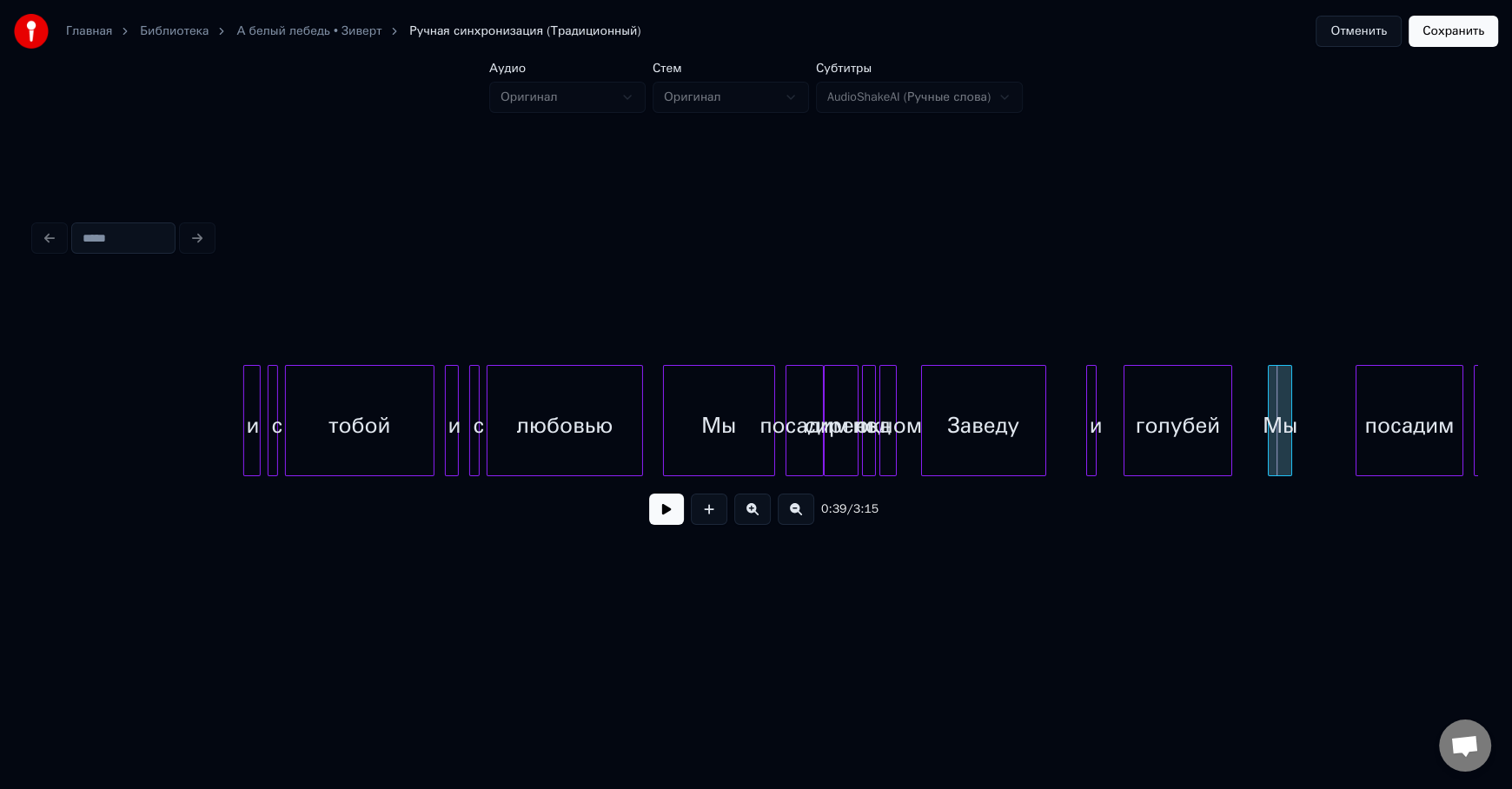 click on "Мы" at bounding box center (1280, 425) 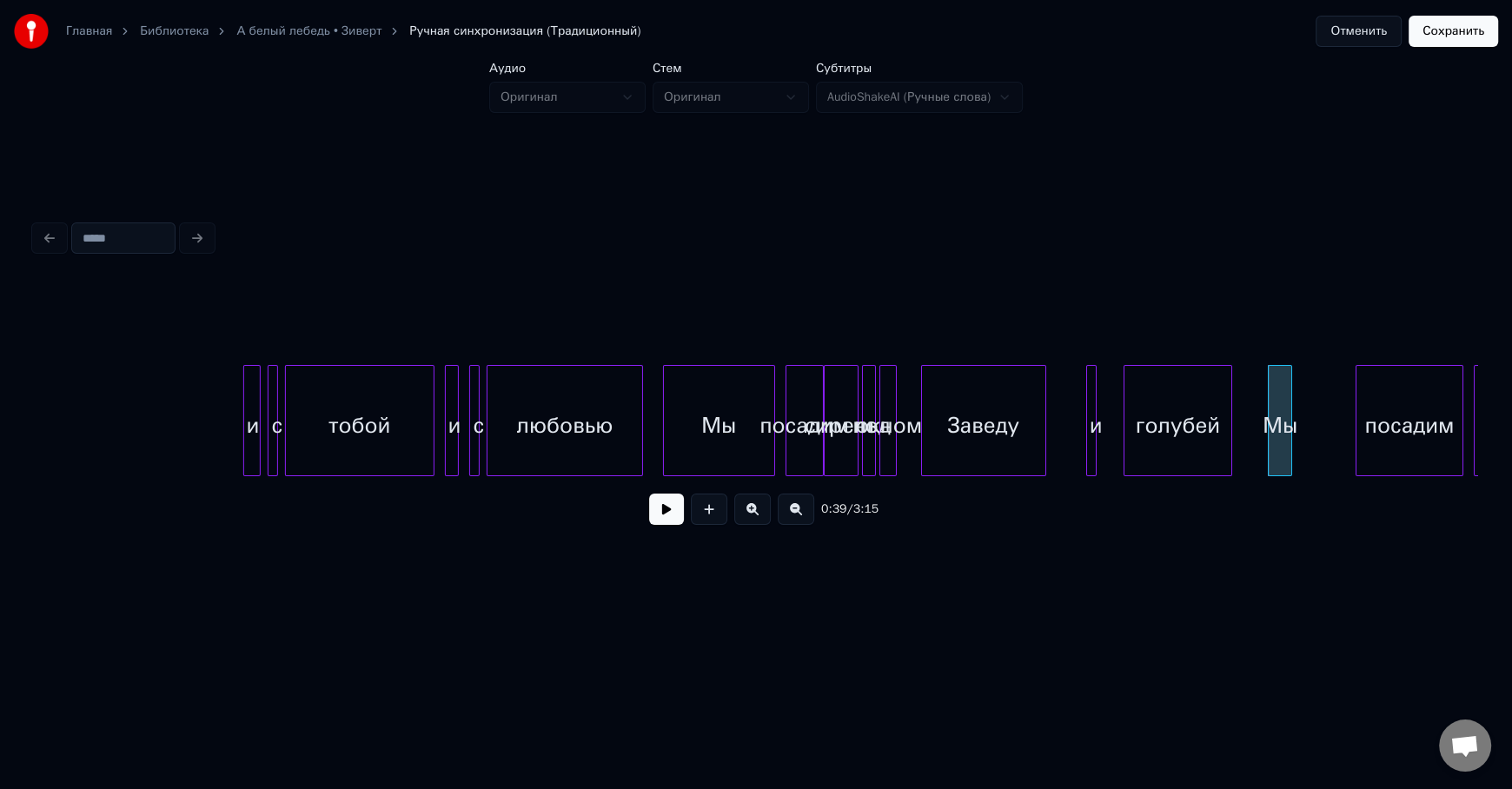 click on "посадим" at bounding box center [1409, 425] 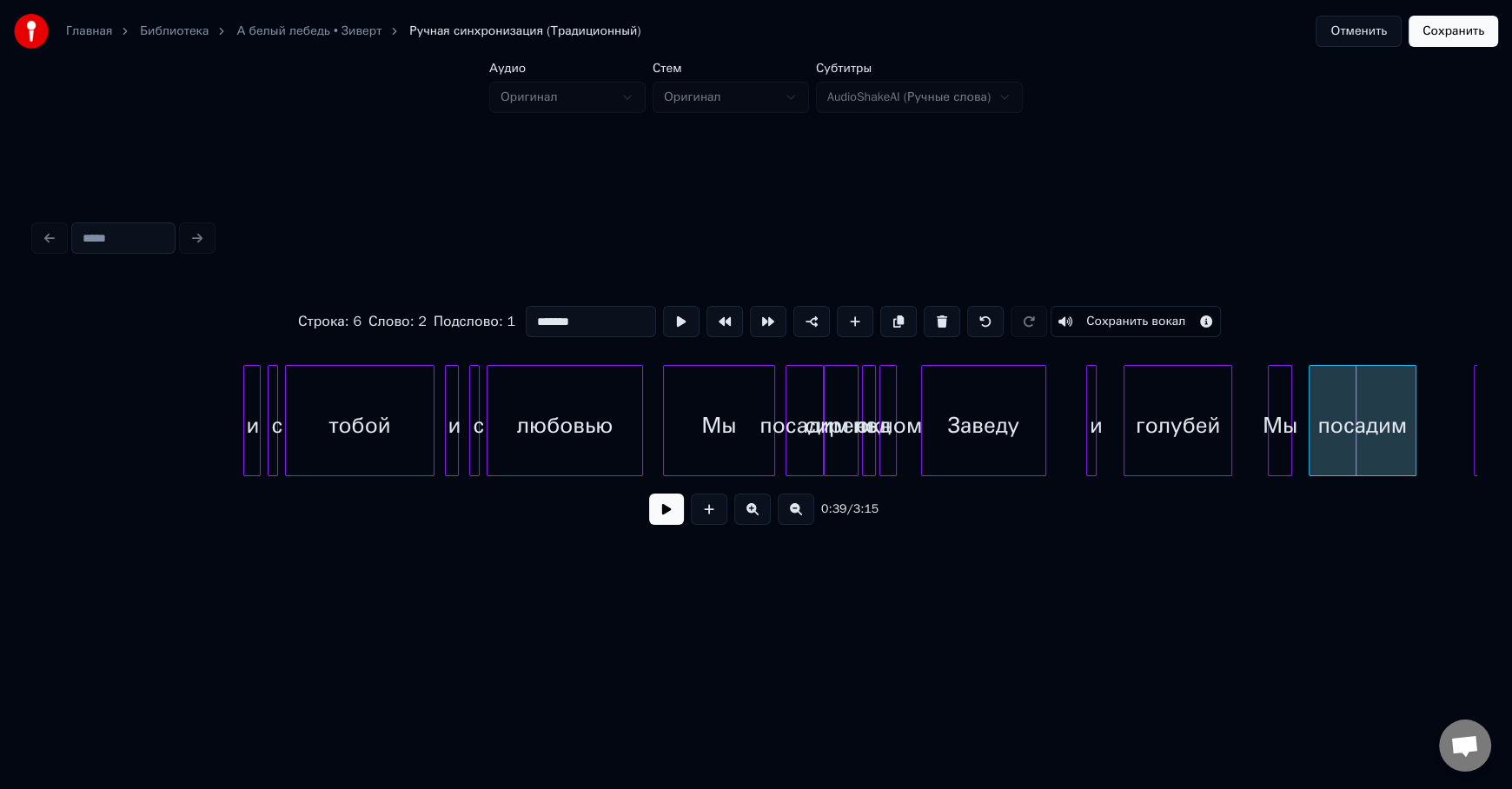 click on "посадим" at bounding box center (1363, 425) 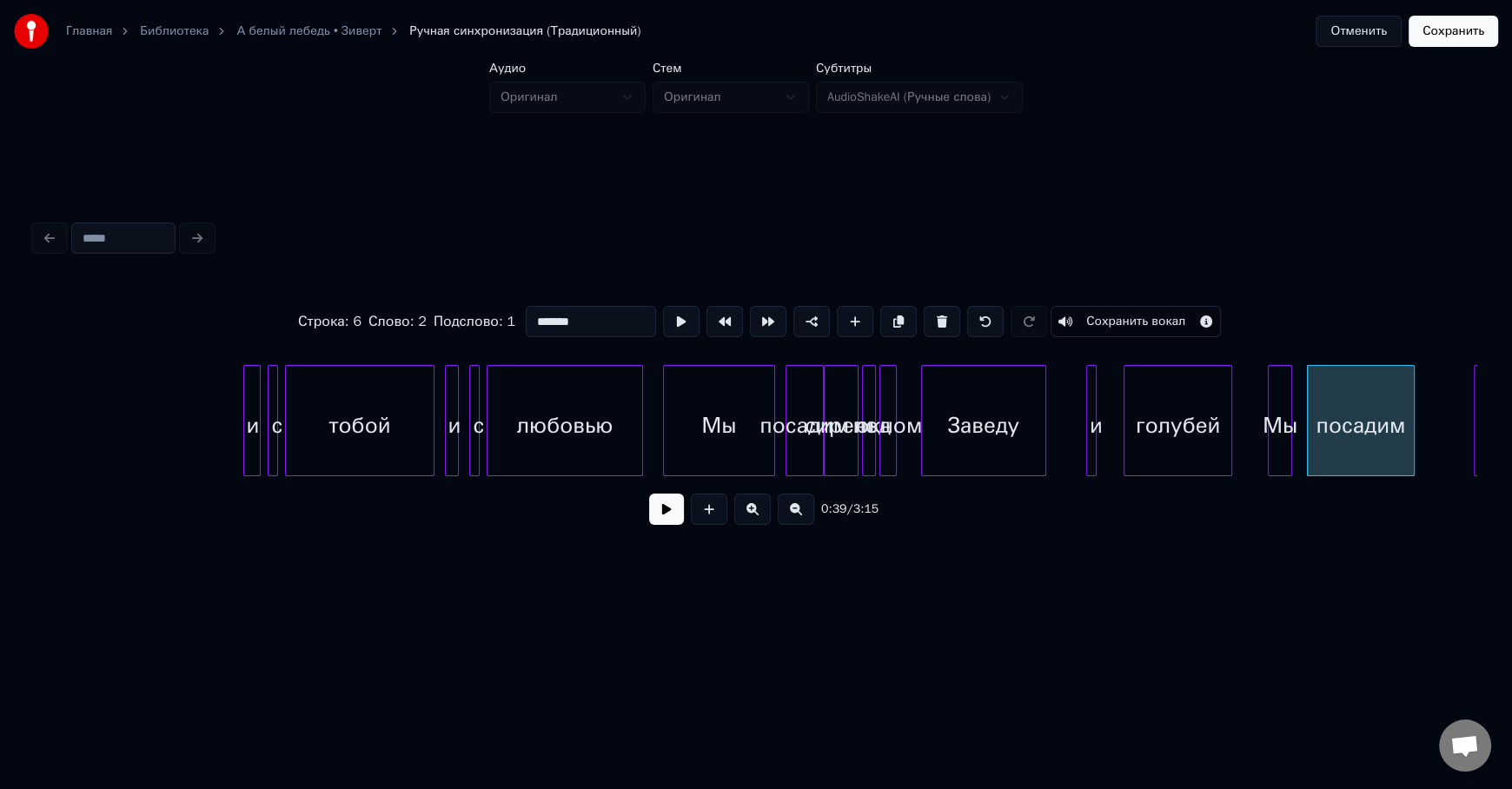 click on "голубей" at bounding box center [1177, 425] 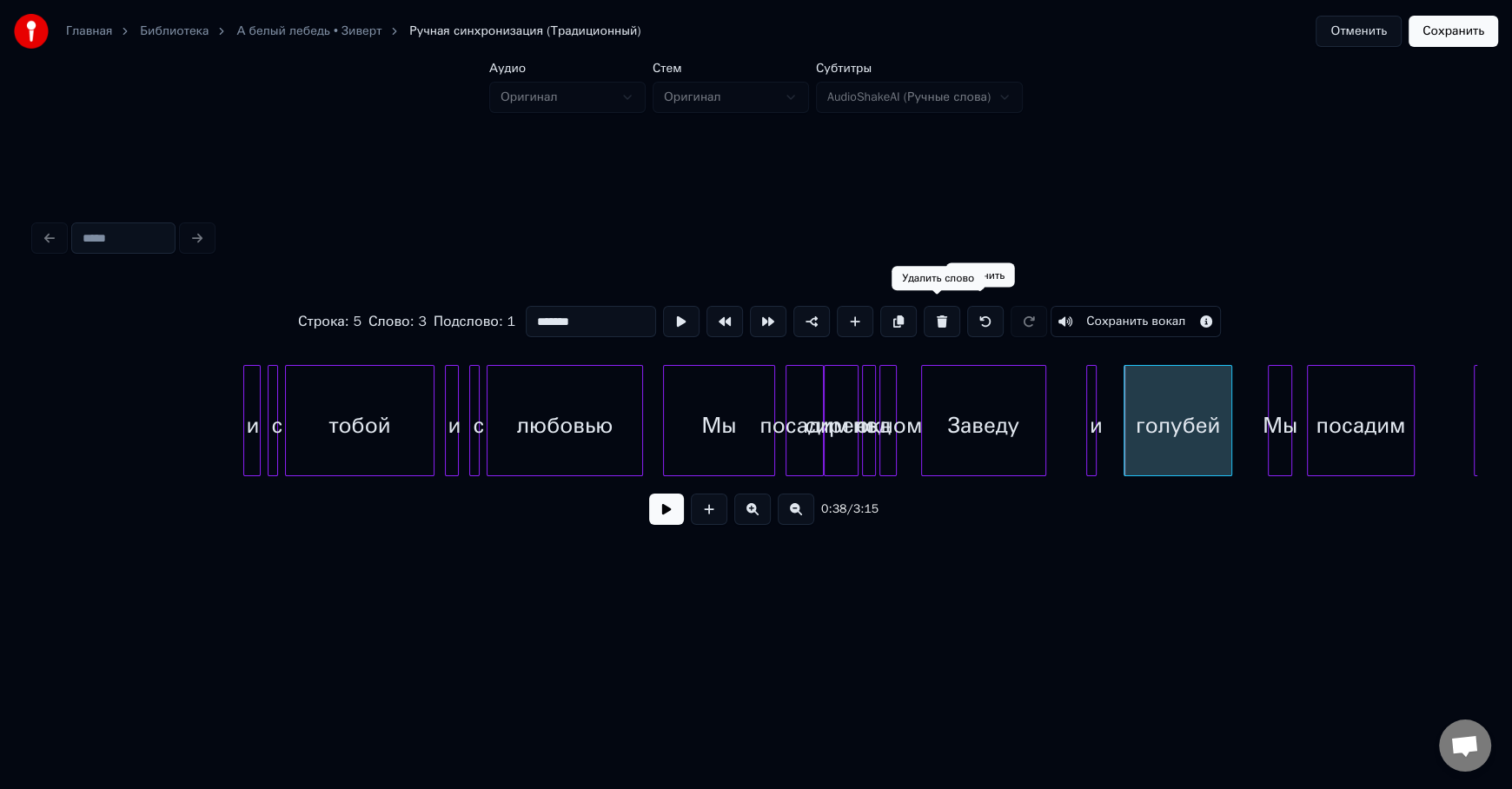 click at bounding box center [942, 322] 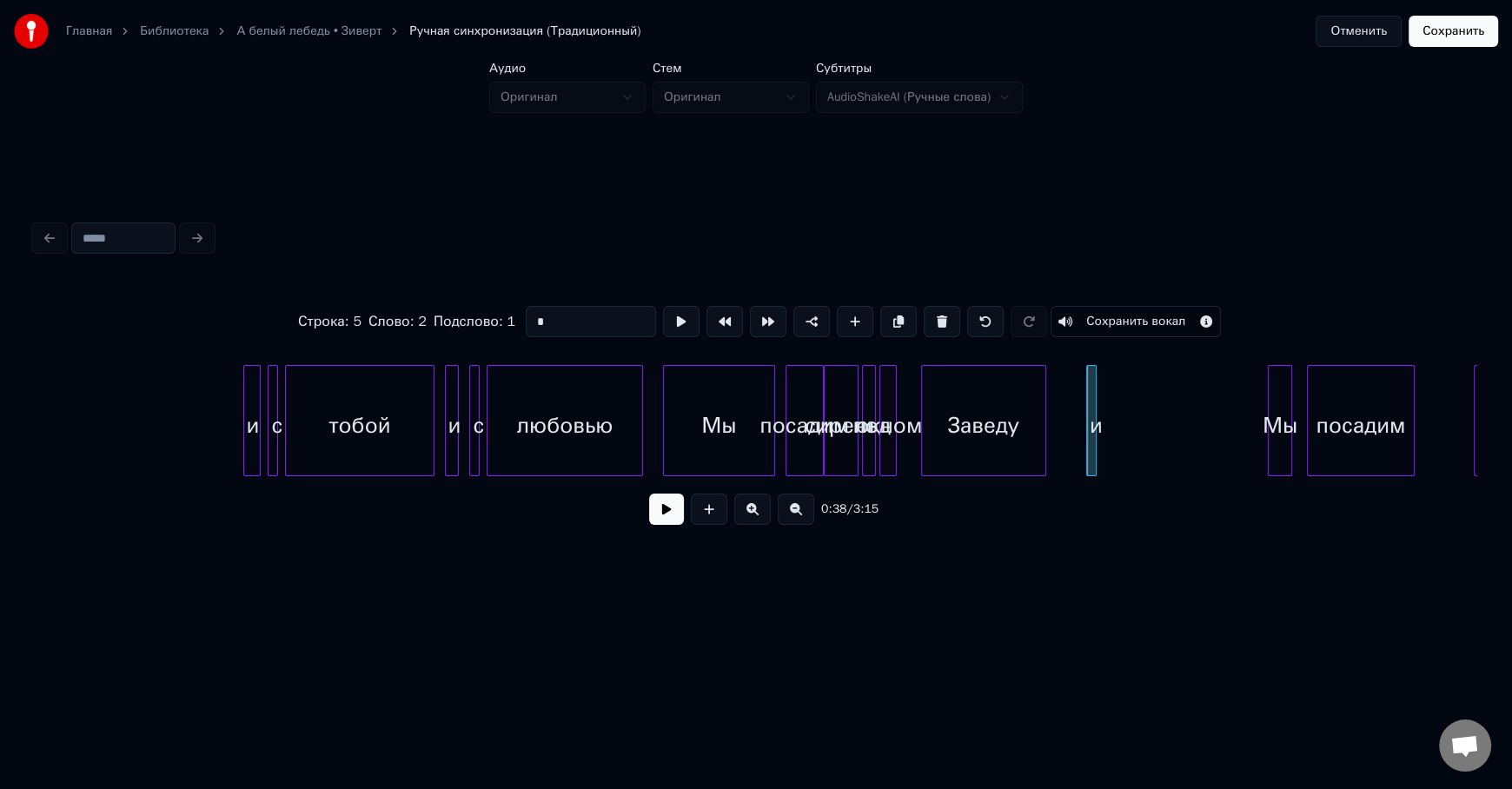 click on "и" at bounding box center [1096, 425] 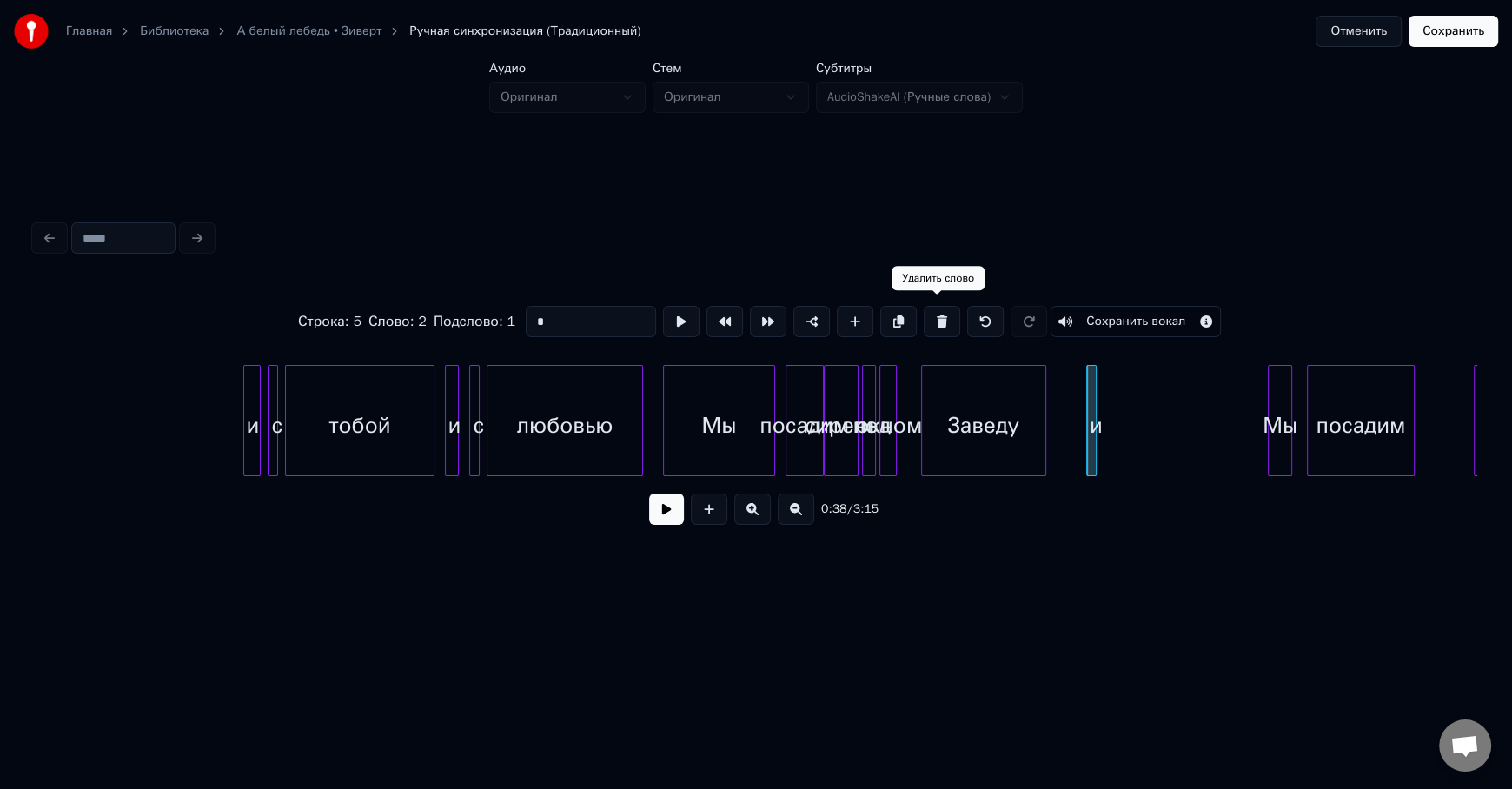 click at bounding box center [942, 322] 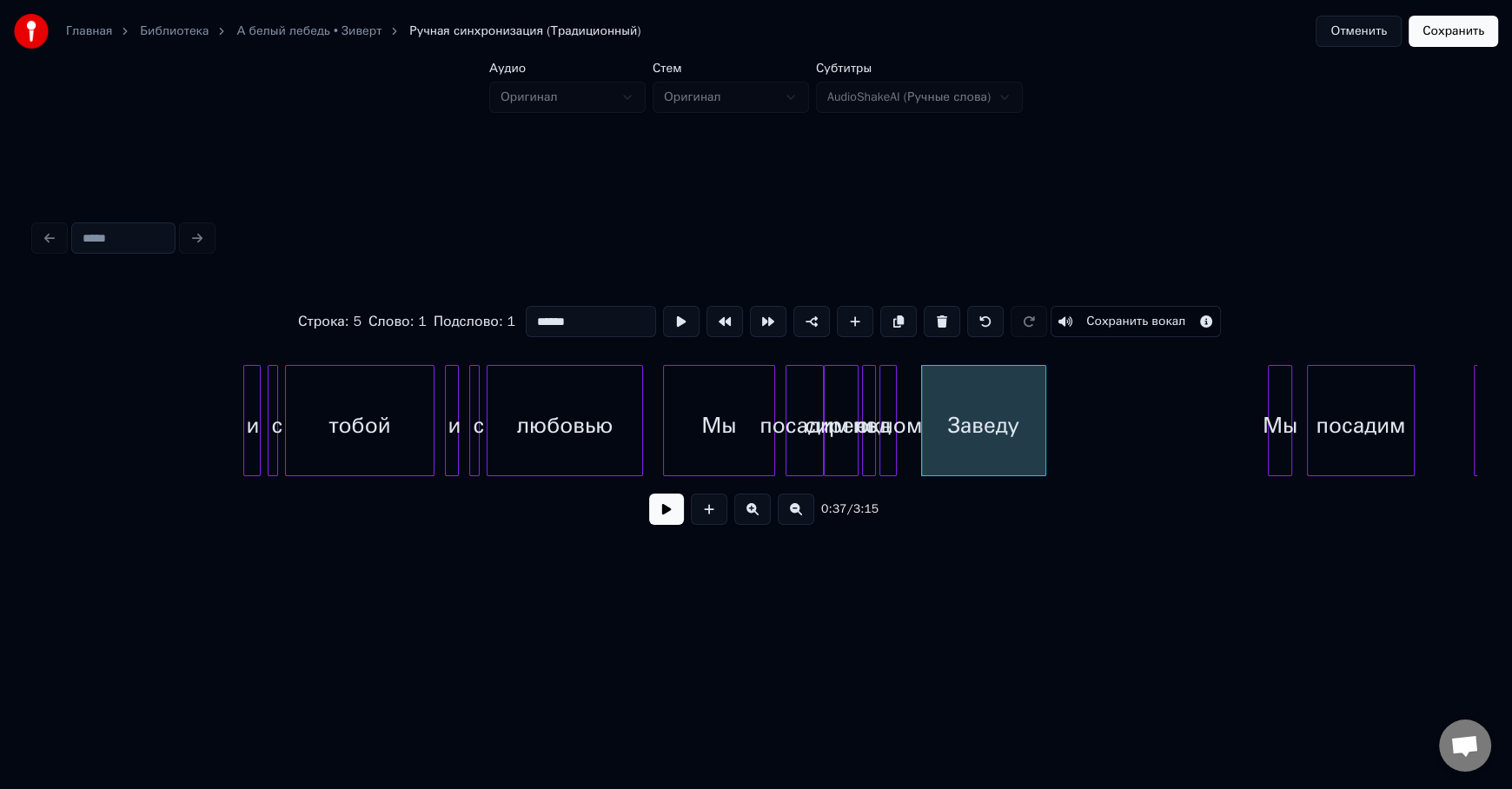 click on "Заведу" at bounding box center [984, 425] 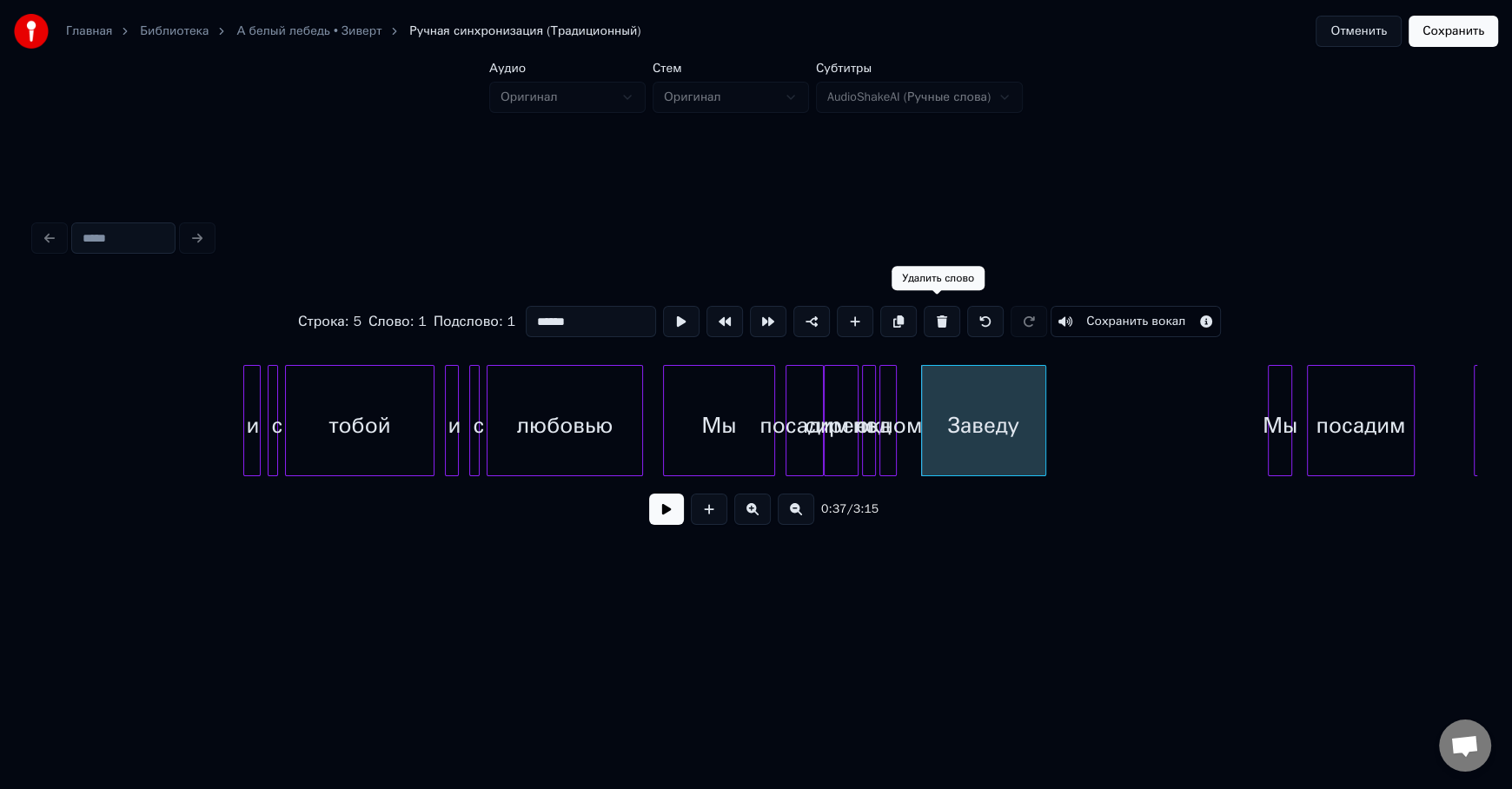 click at bounding box center [942, 322] 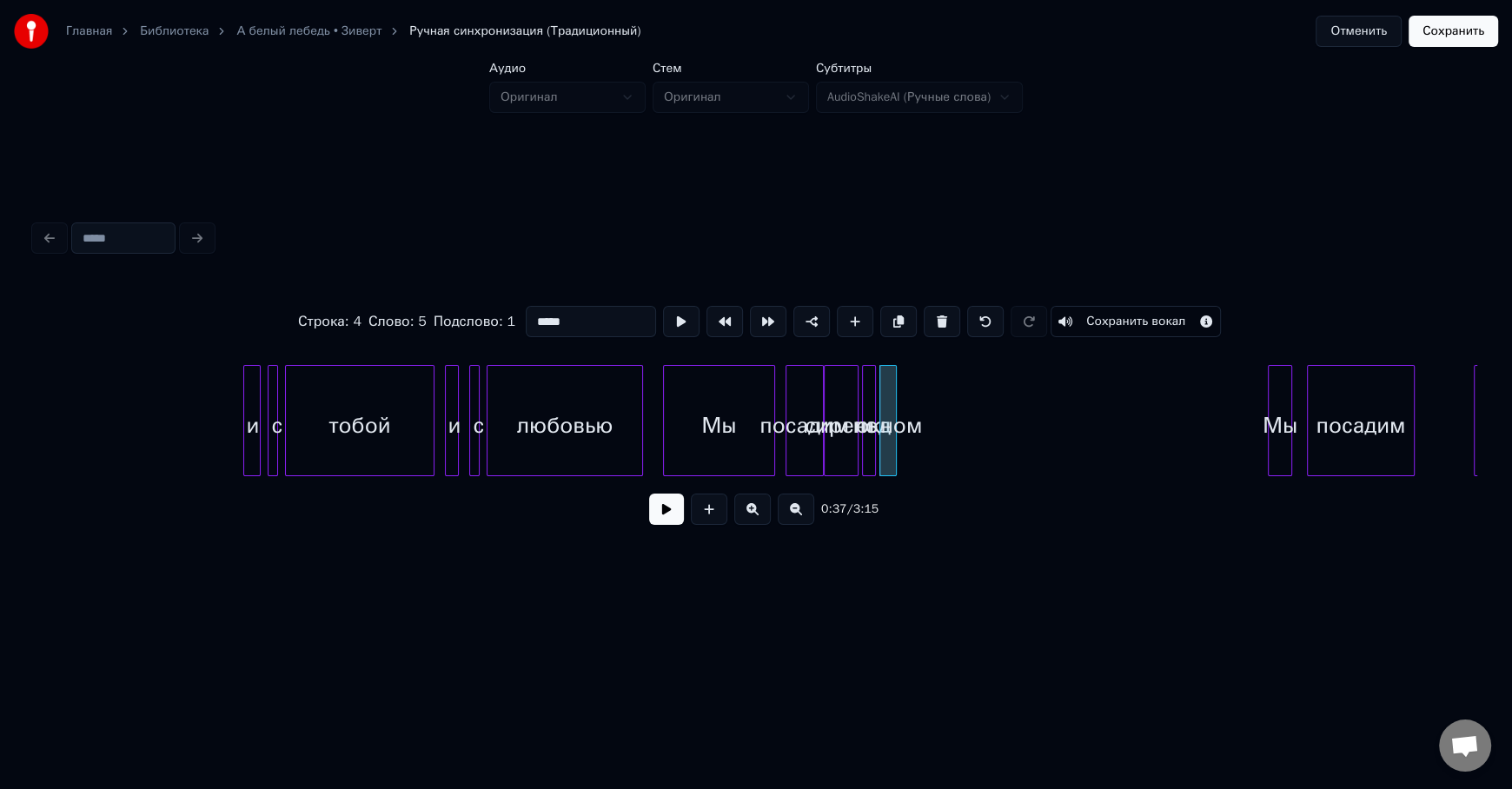 click on "окном" at bounding box center [889, 425] 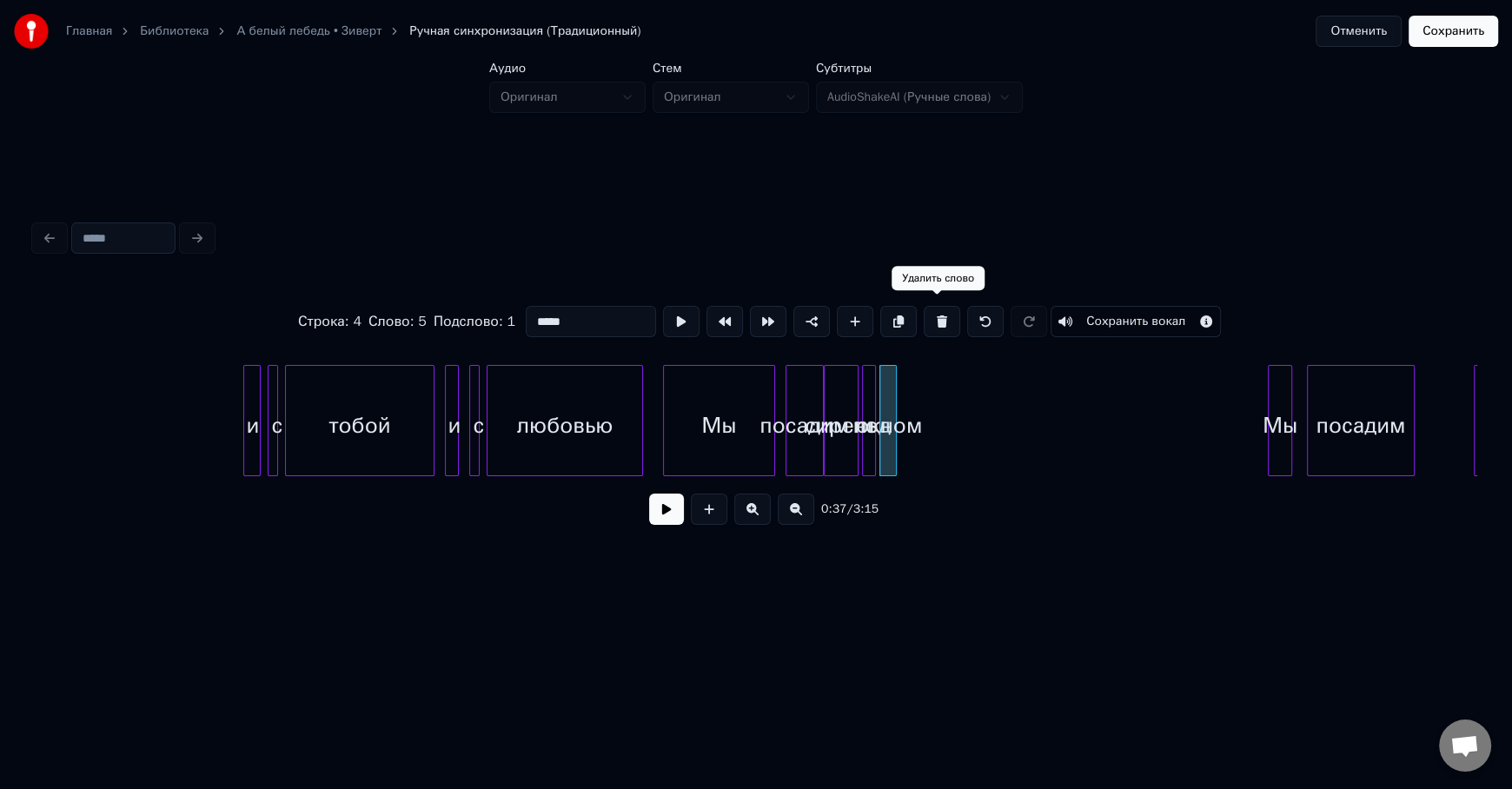 click at bounding box center (942, 322) 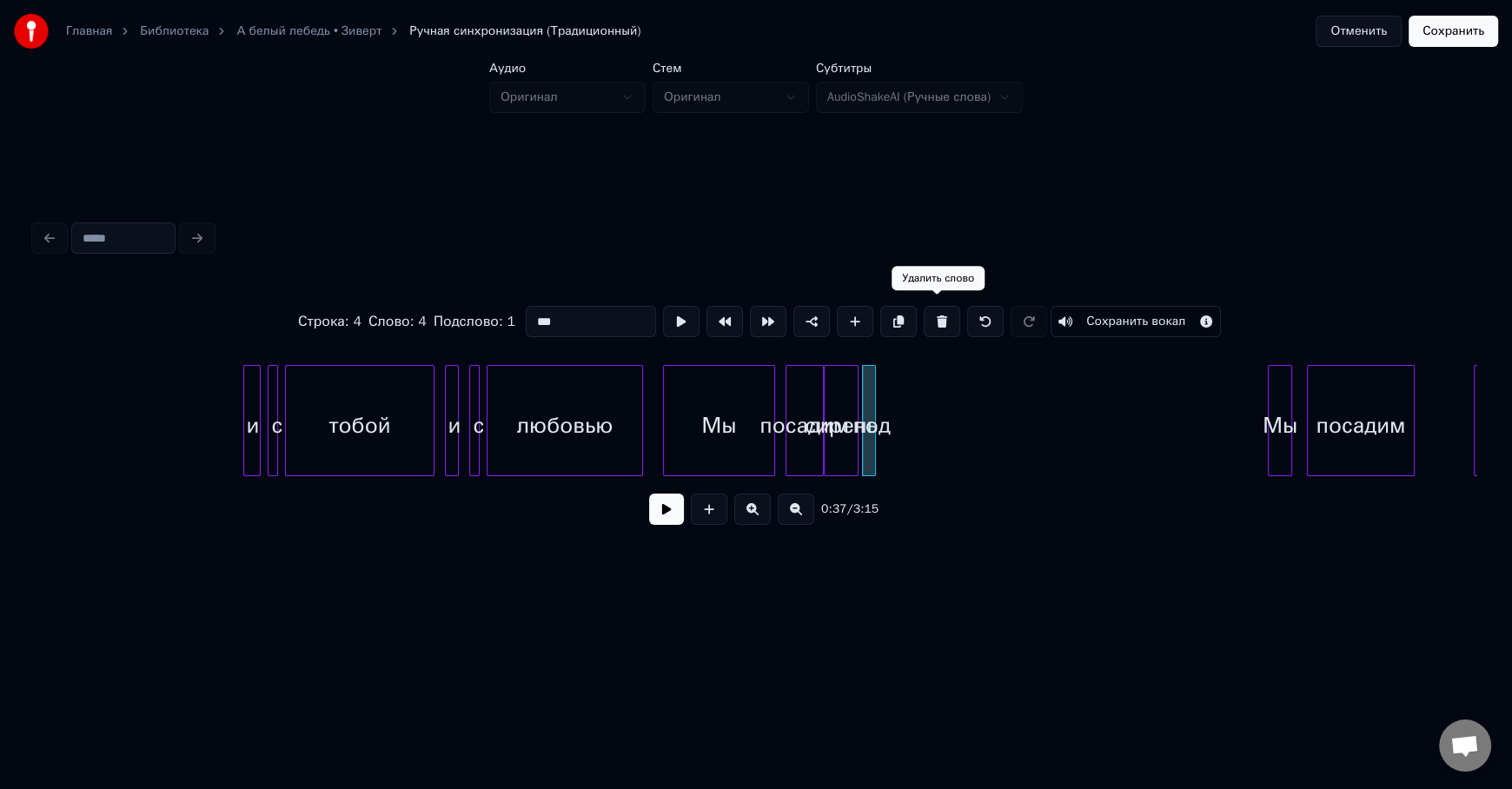click at bounding box center (942, 322) 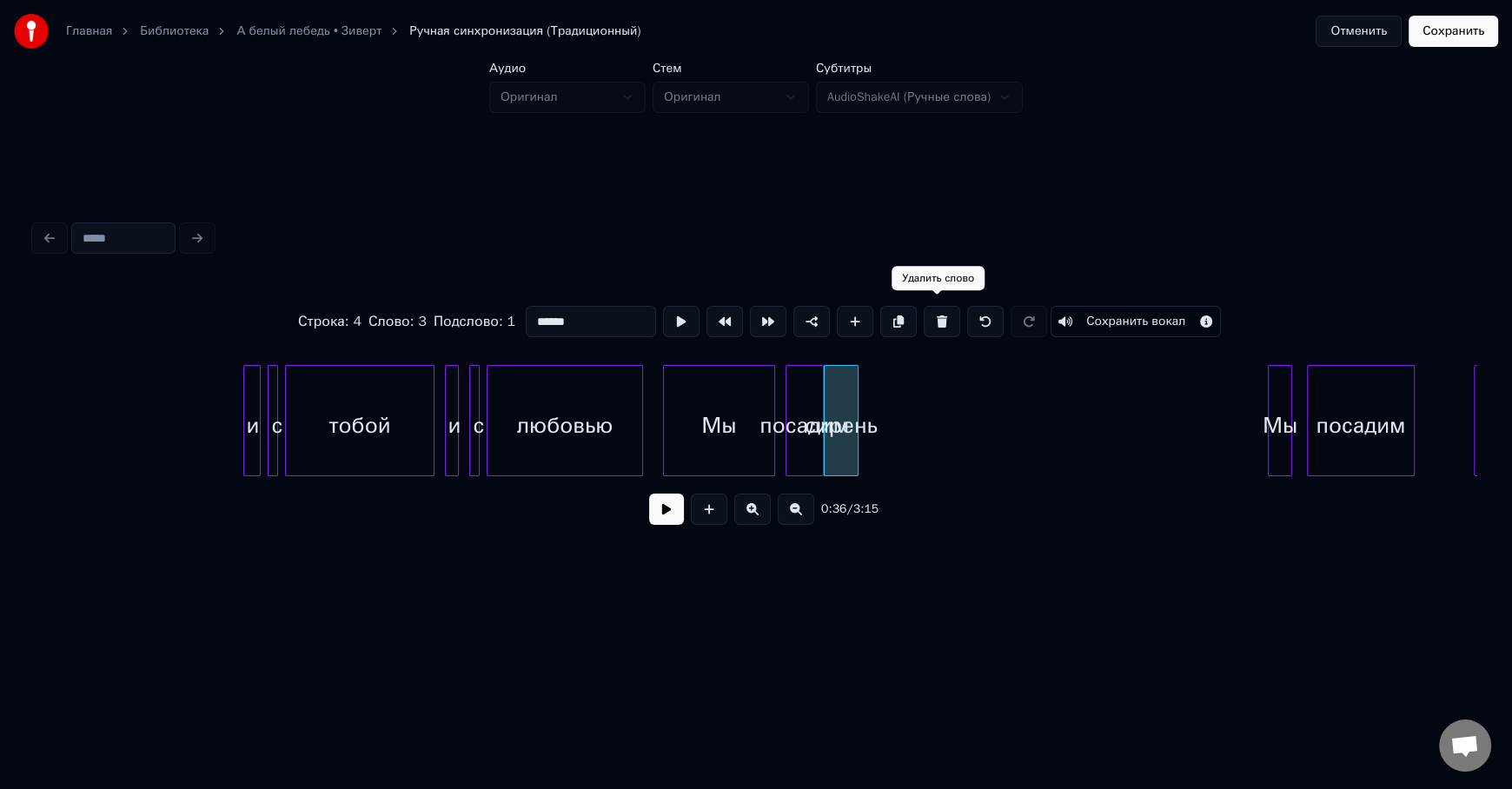 click at bounding box center [942, 322] 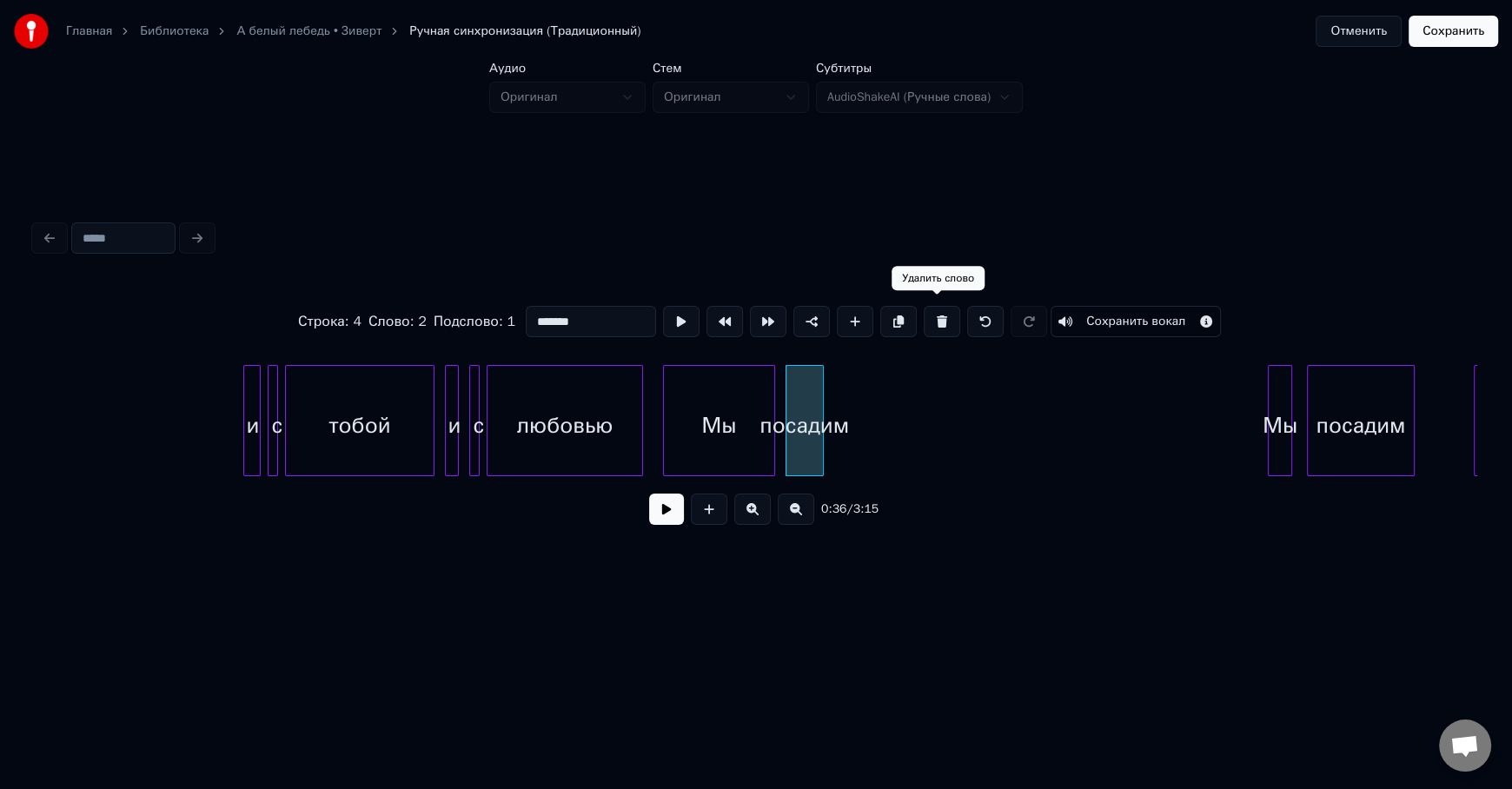 click at bounding box center [942, 322] 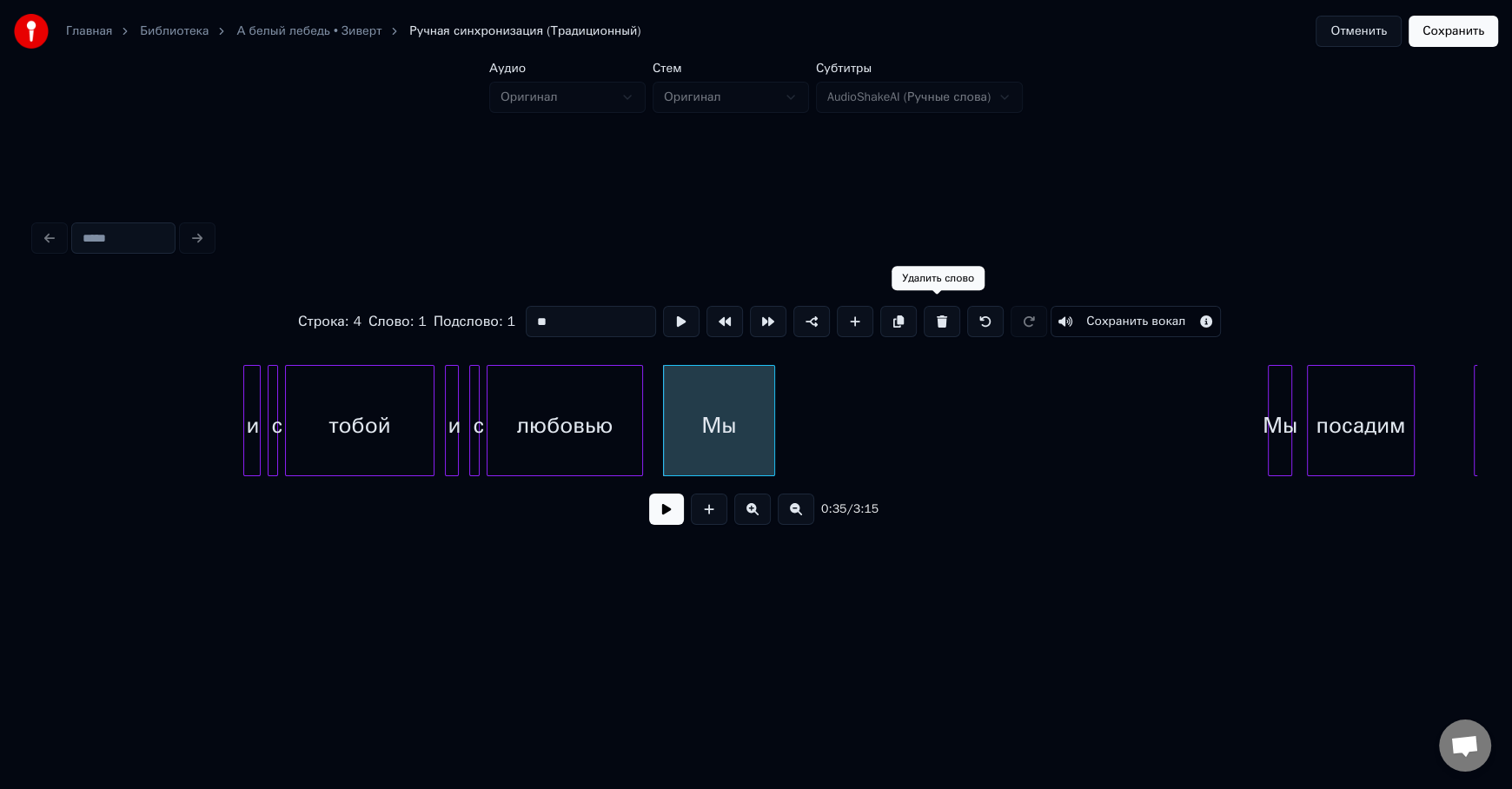 click at bounding box center (942, 322) 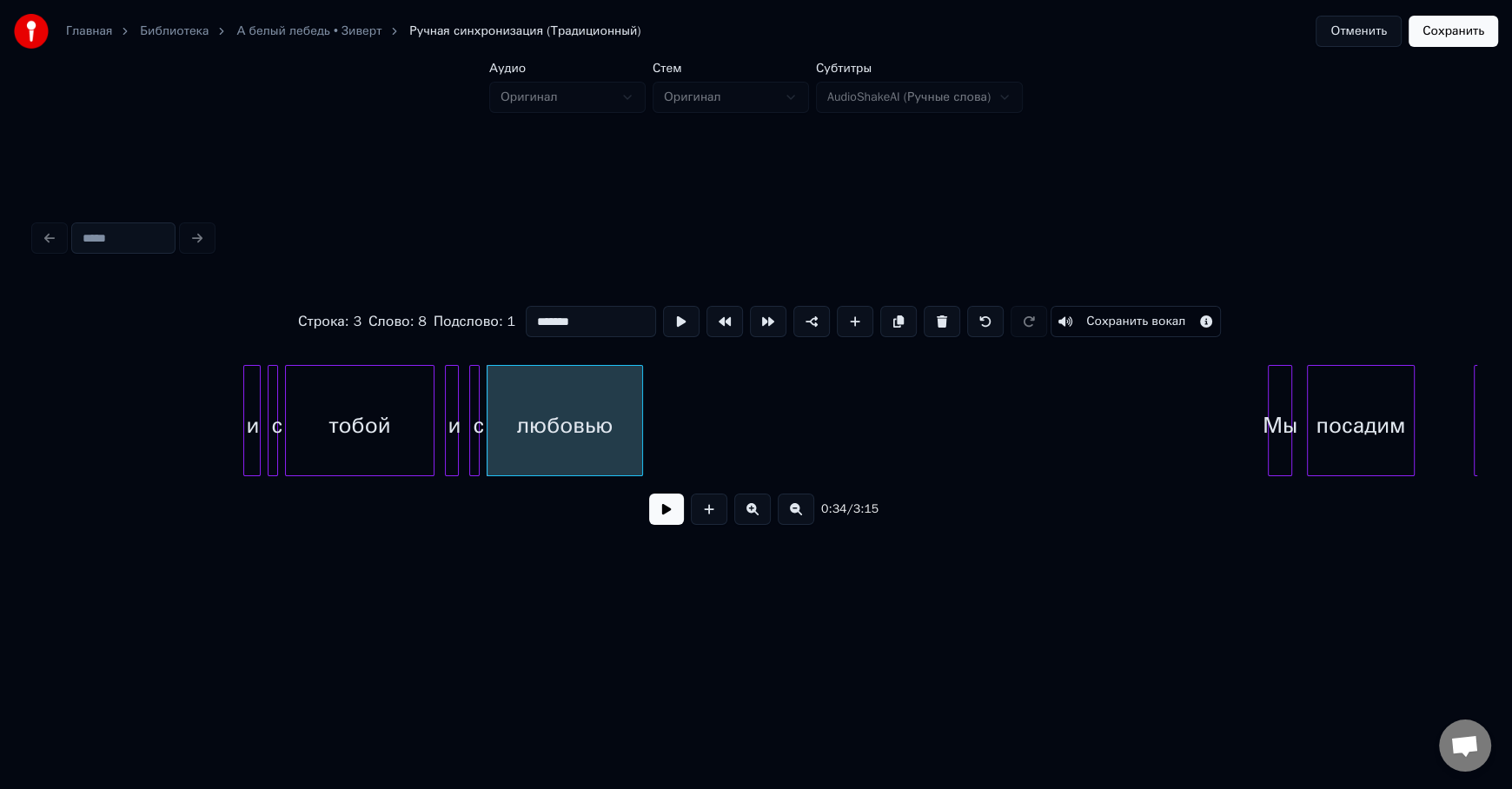 click on "тобой" at bounding box center (360, 425) 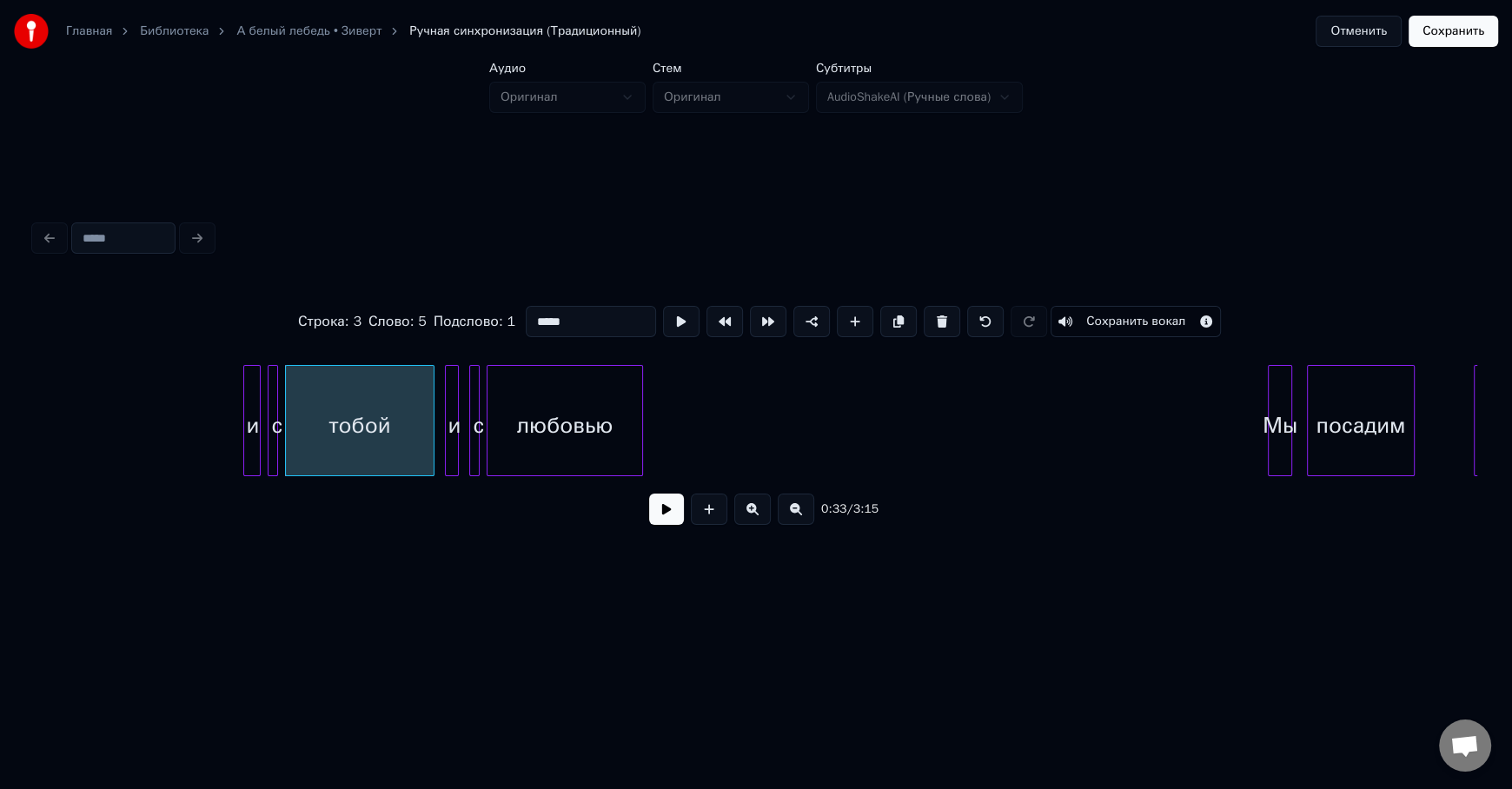 click at bounding box center [666, 509] 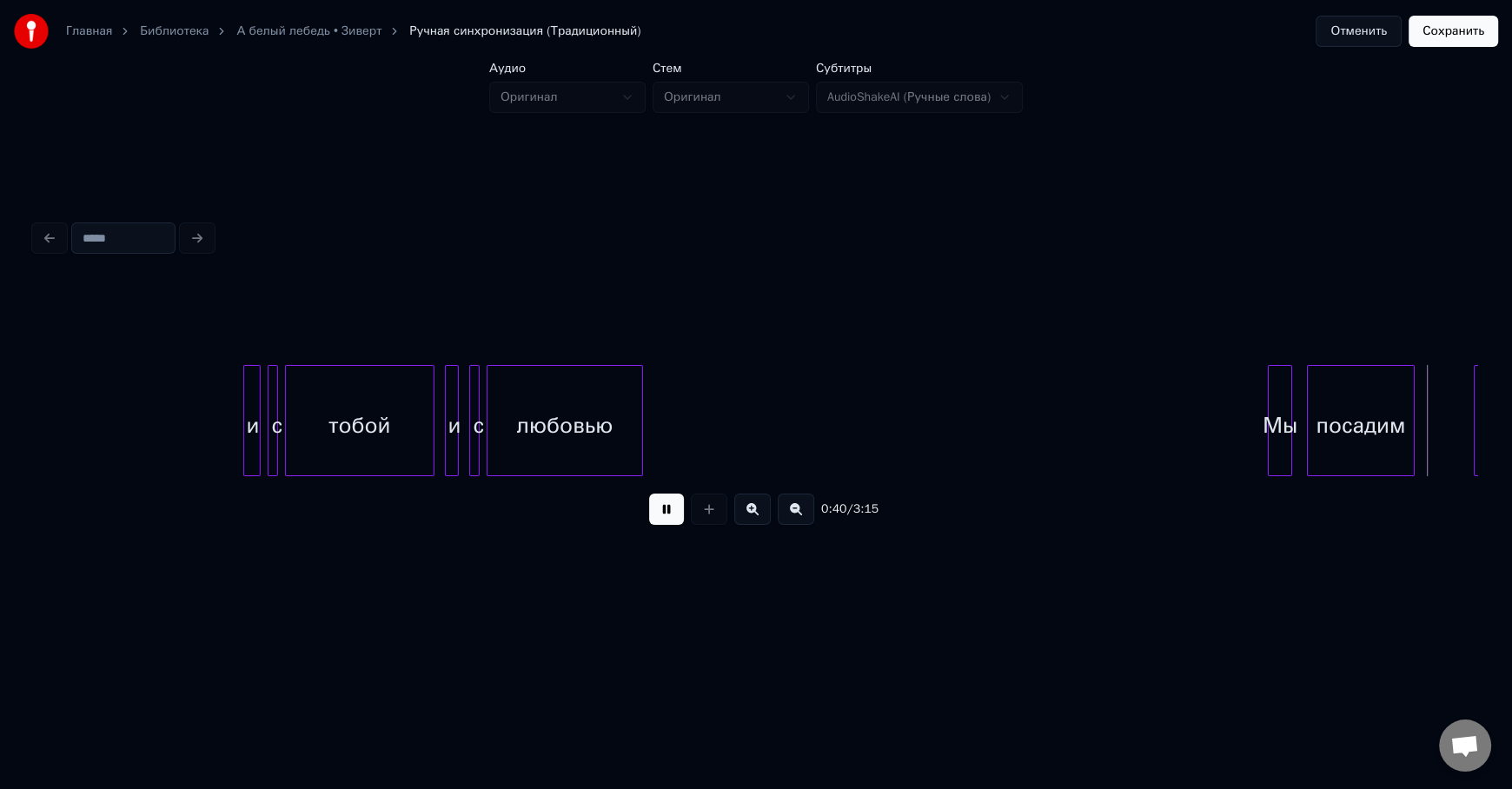 click at bounding box center (666, 509) 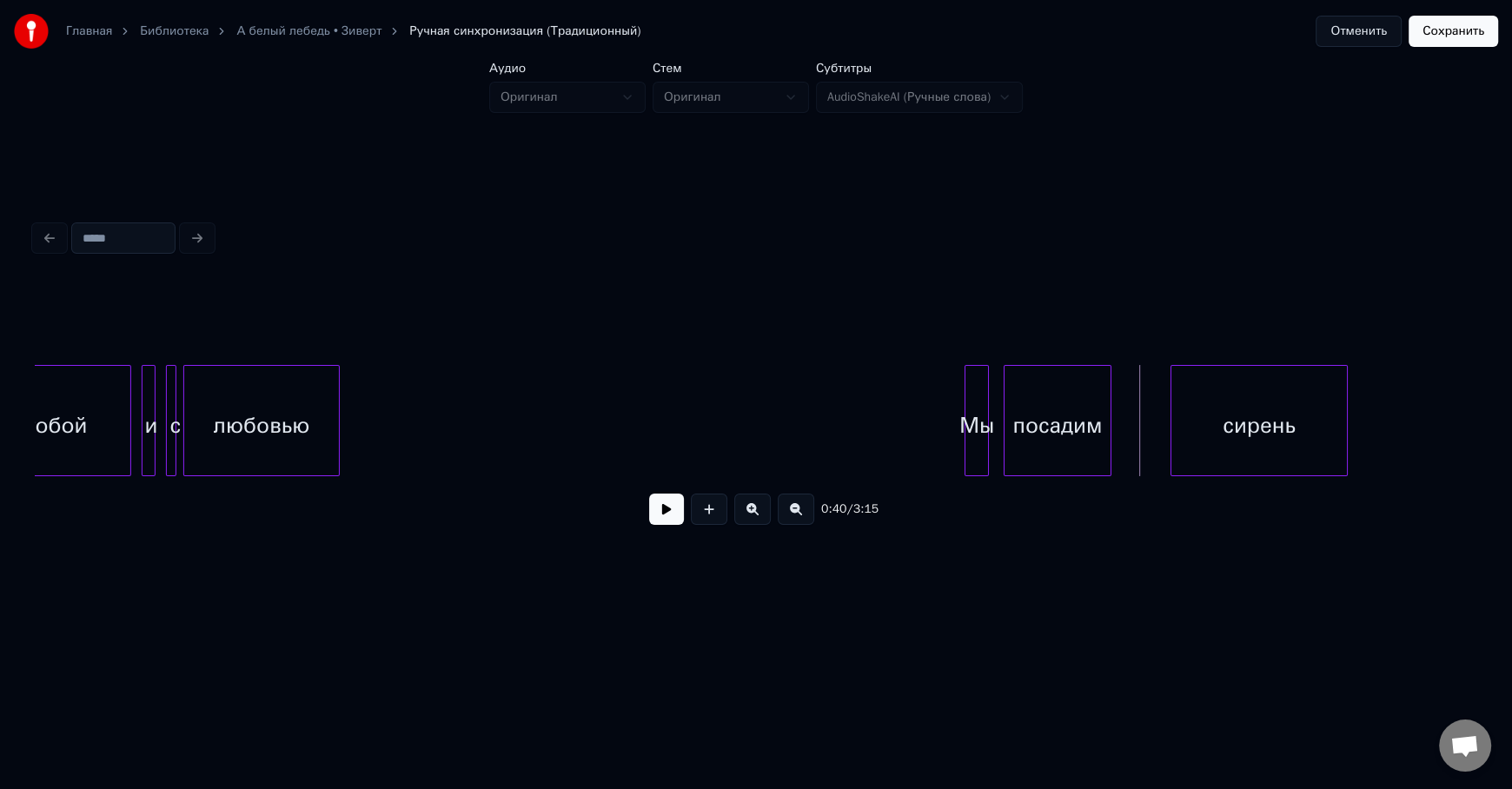scroll, scrollTop: 0, scrollLeft: 5973, axis: horizontal 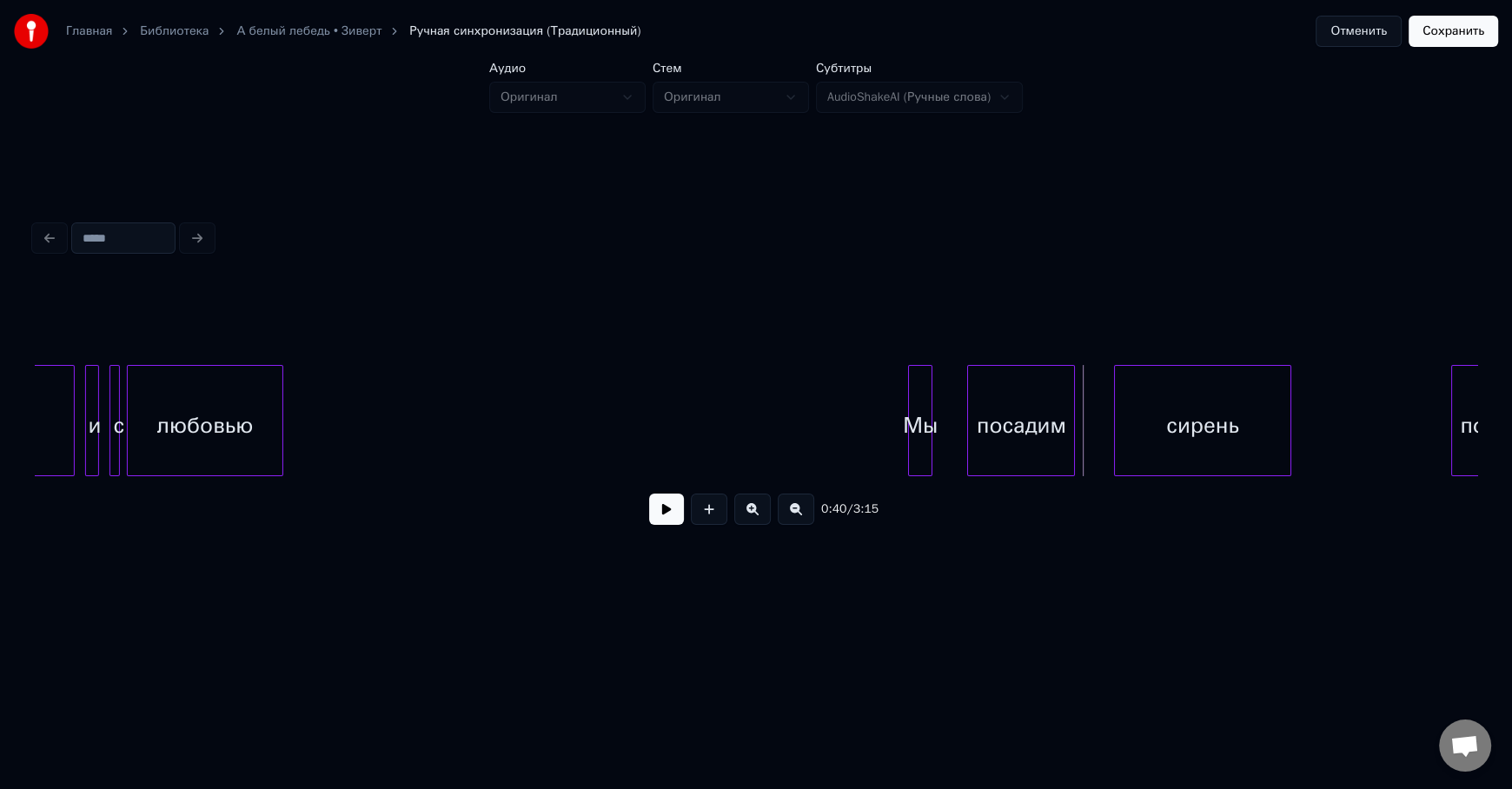 click on "посадим" at bounding box center [1021, 425] 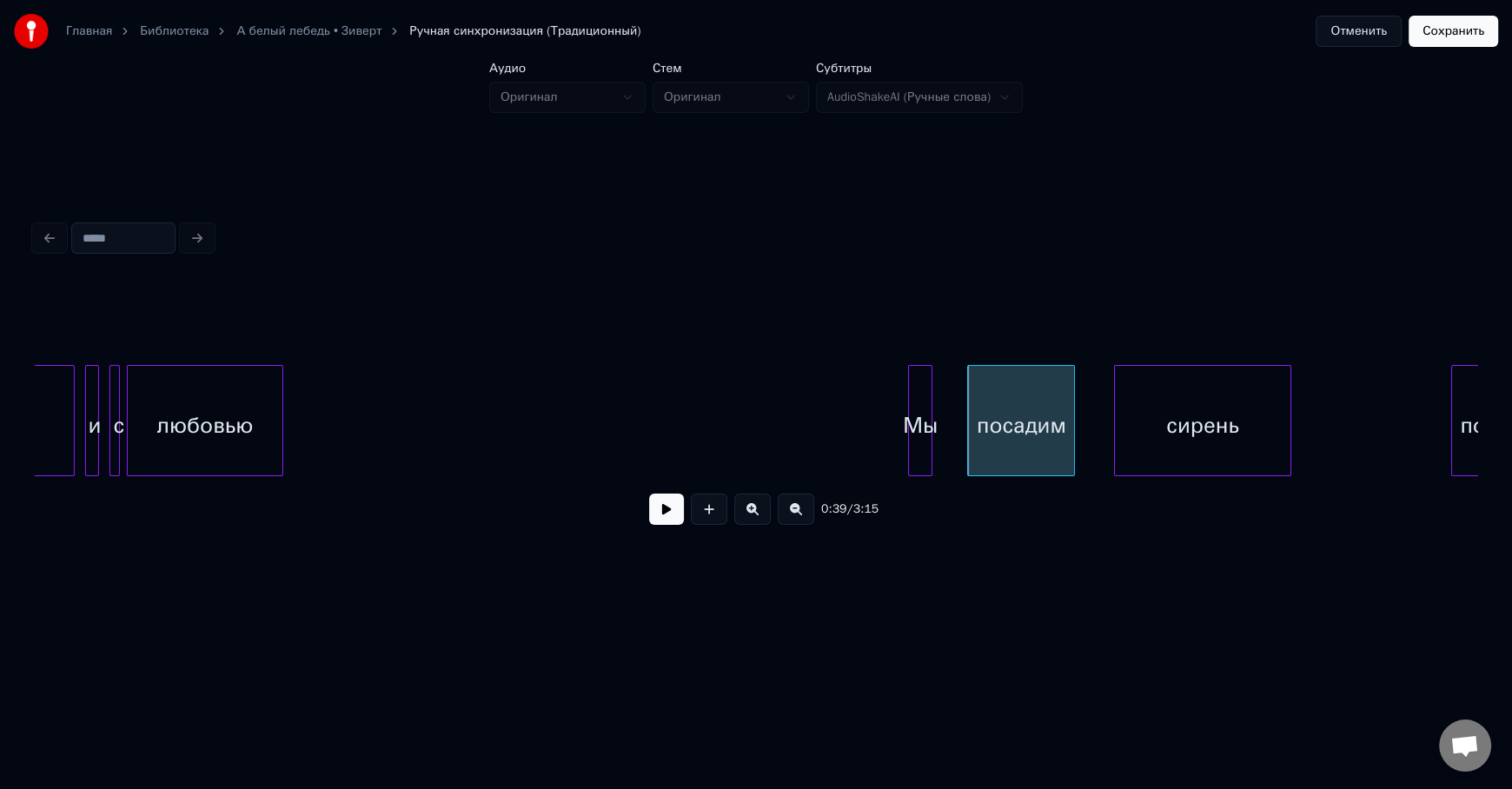 click on "сирень" at bounding box center (1203, 425) 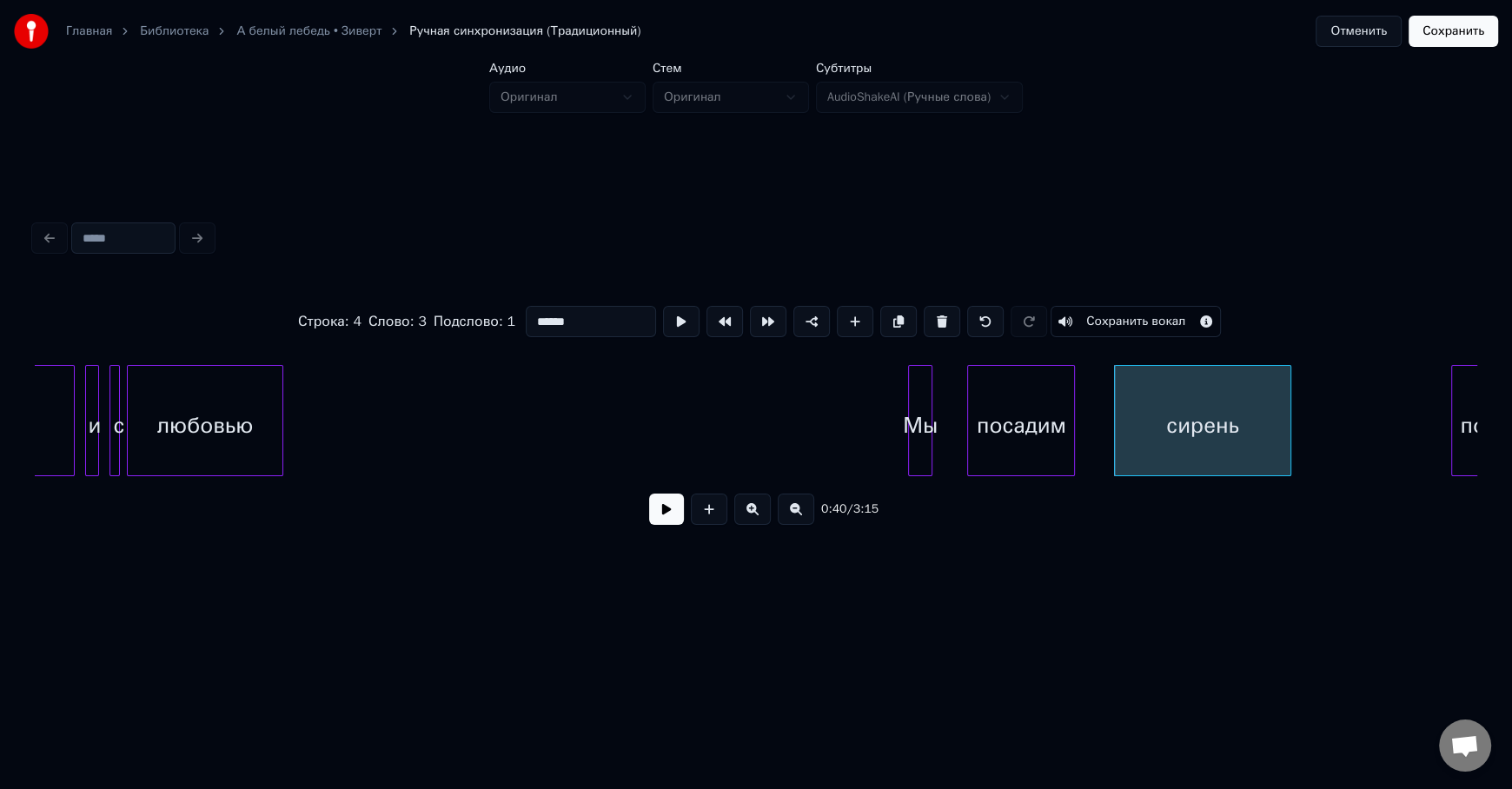 click on "Мы" at bounding box center [920, 425] 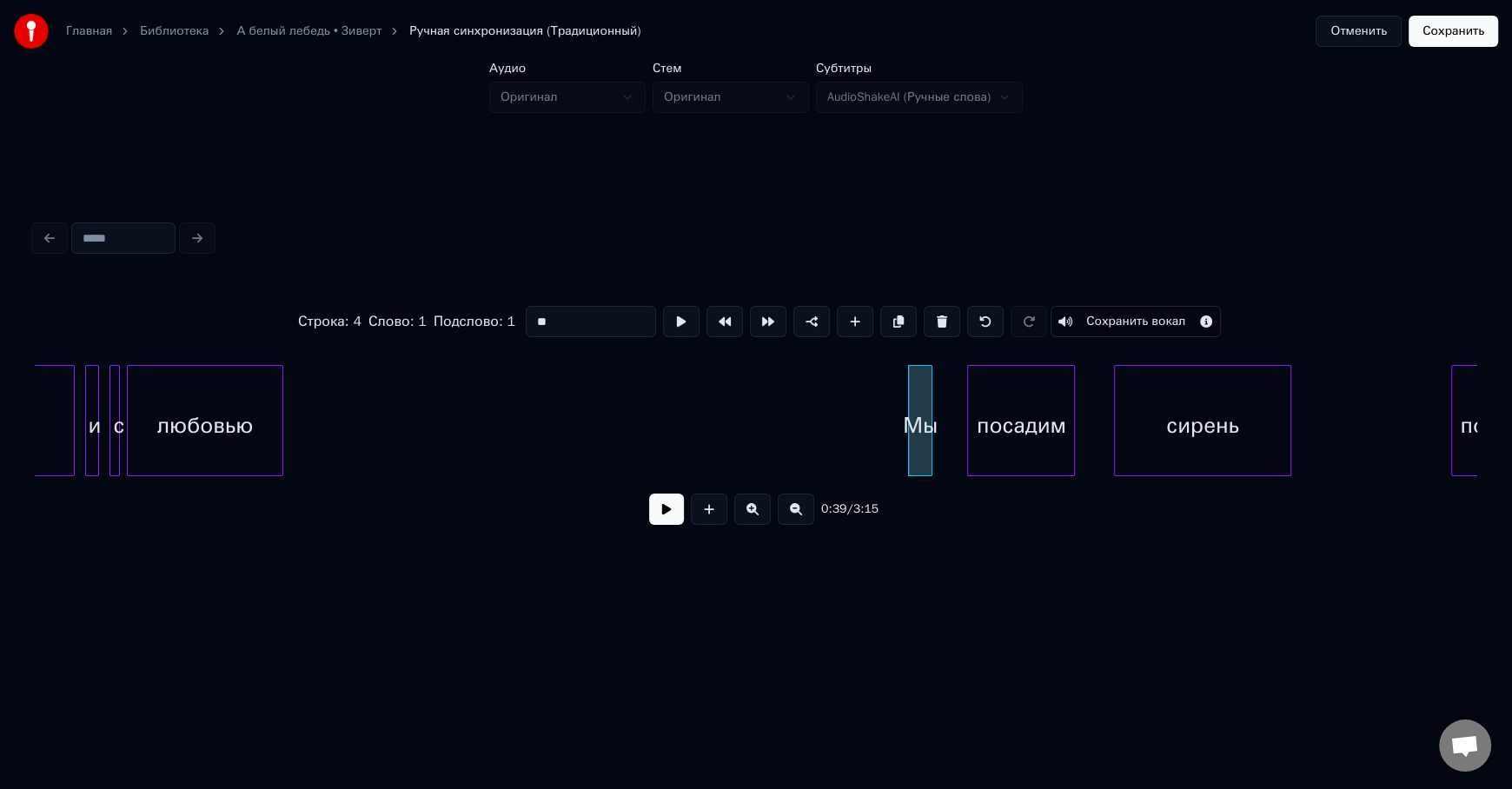 click at bounding box center [666, 509] 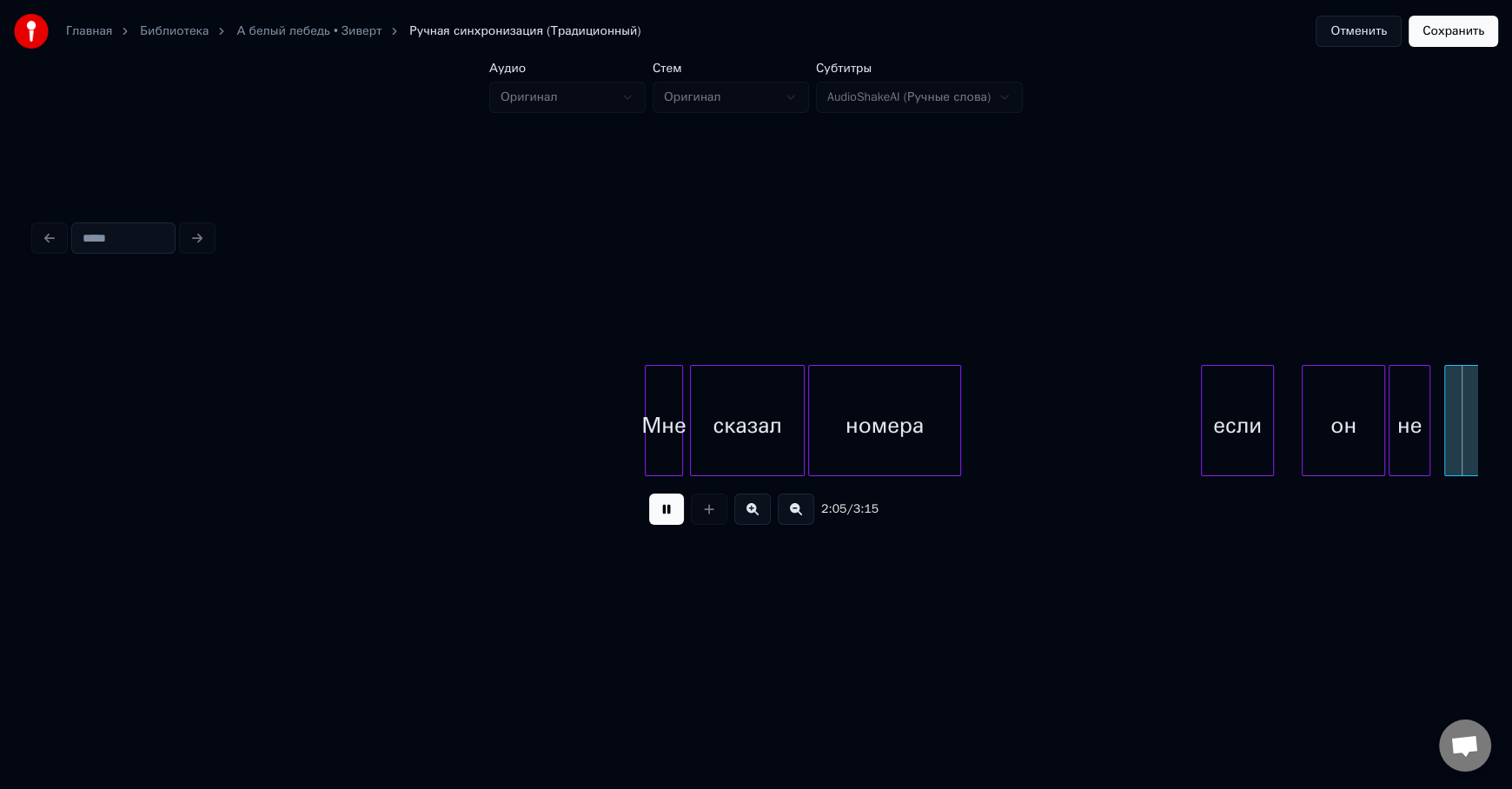 scroll, scrollTop: 0, scrollLeft: 21841, axis: horizontal 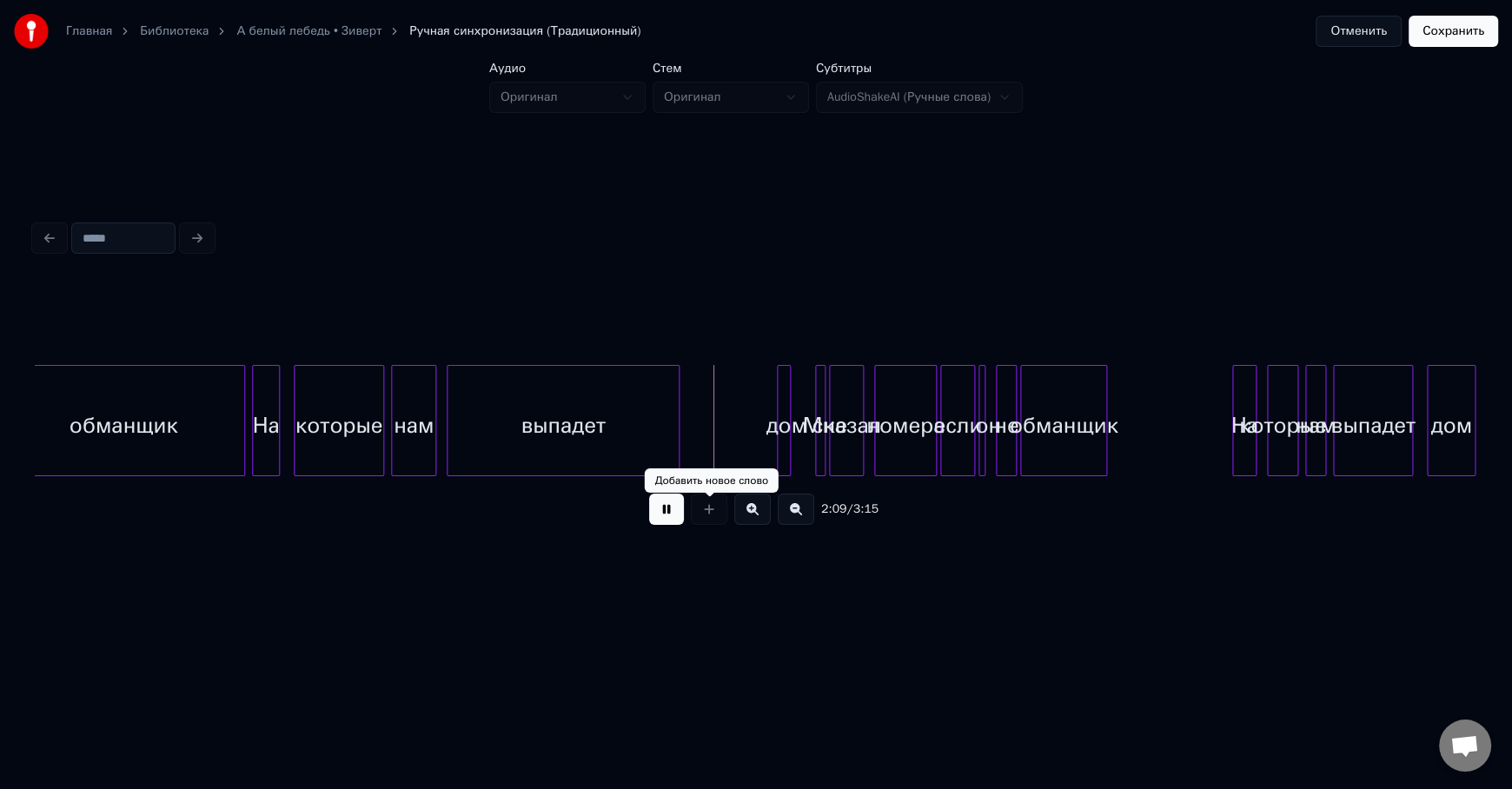 click at bounding box center [666, 509] 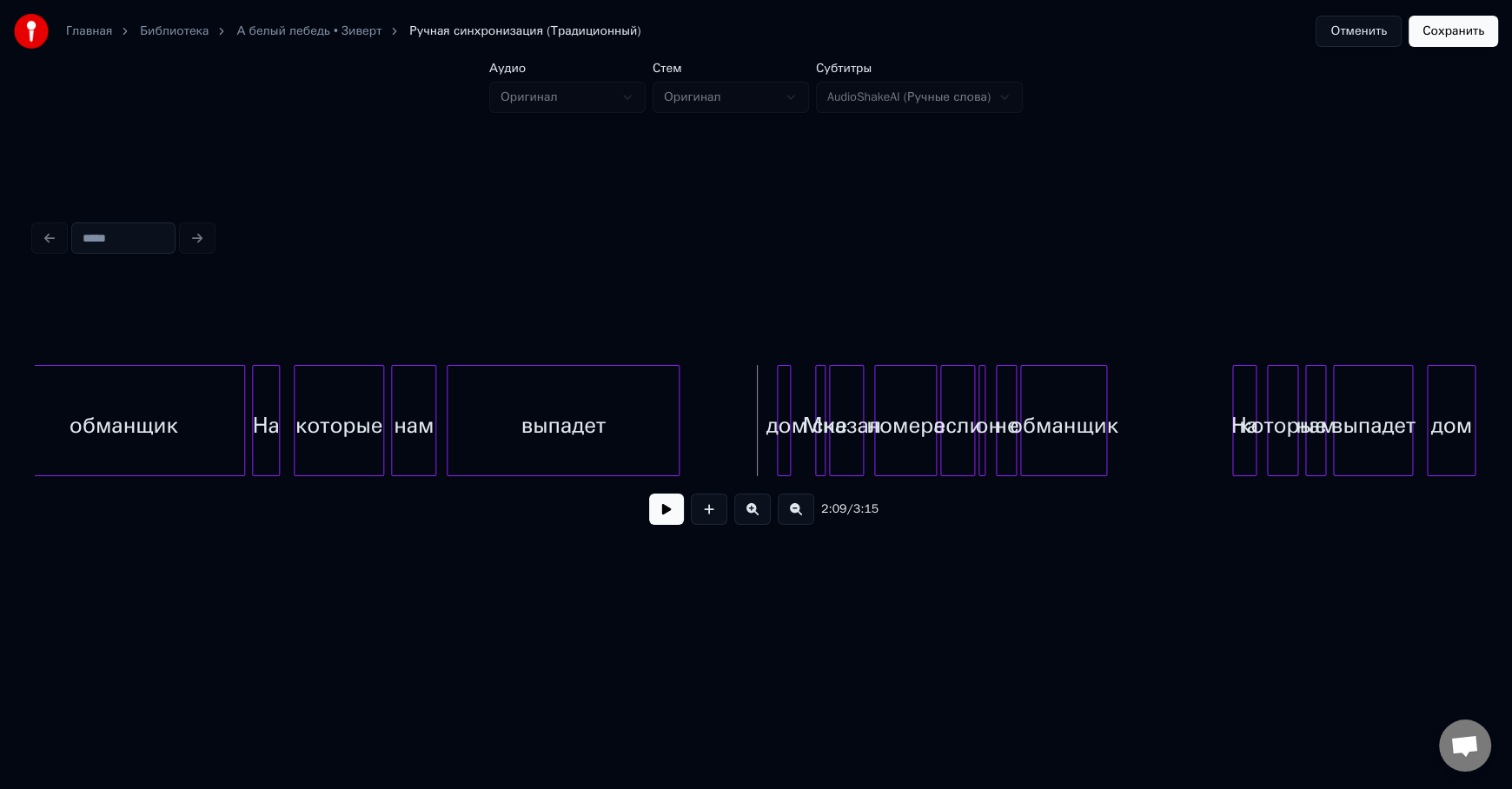 click at bounding box center [666, 509] 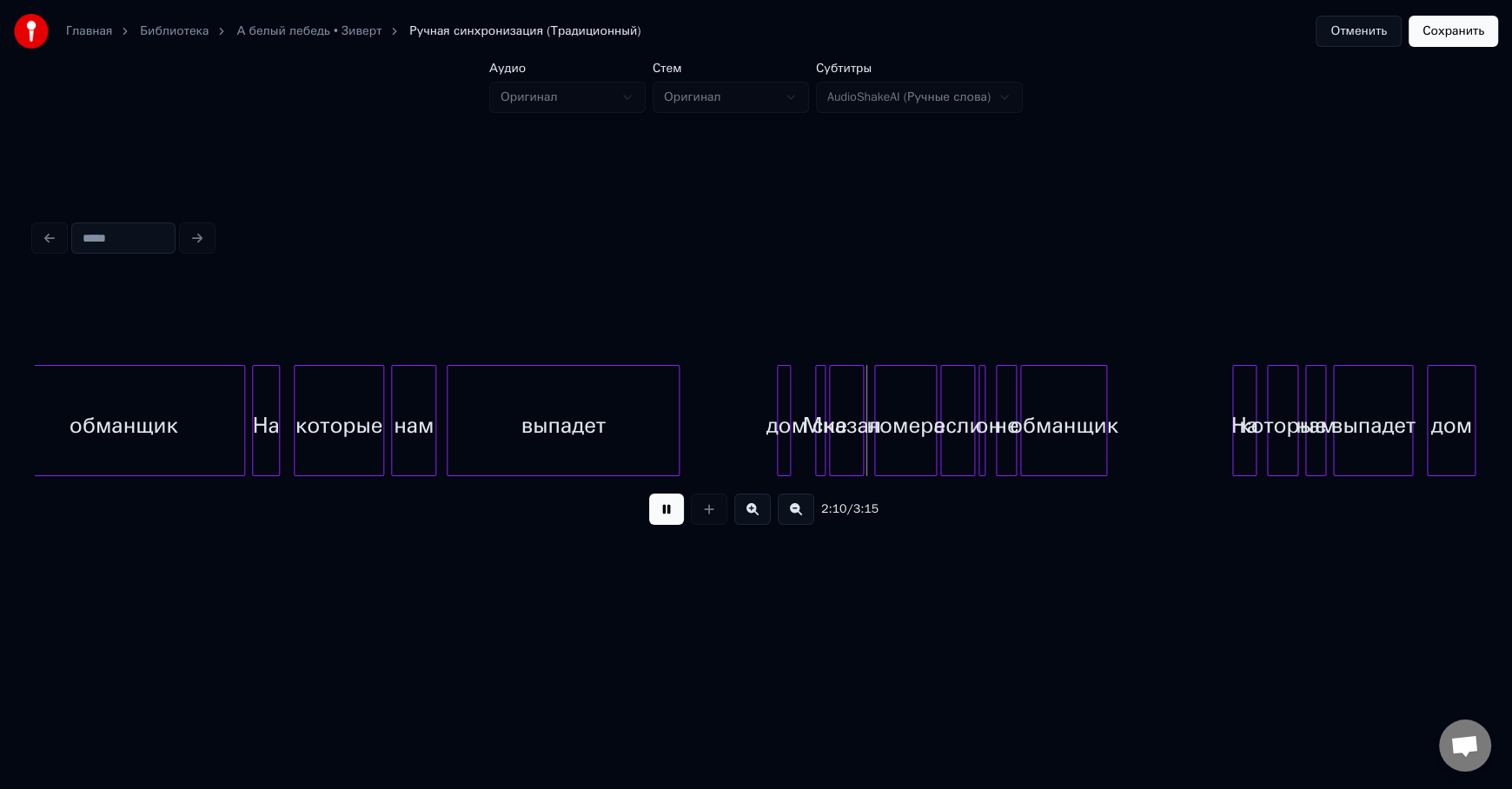 click at bounding box center (666, 509) 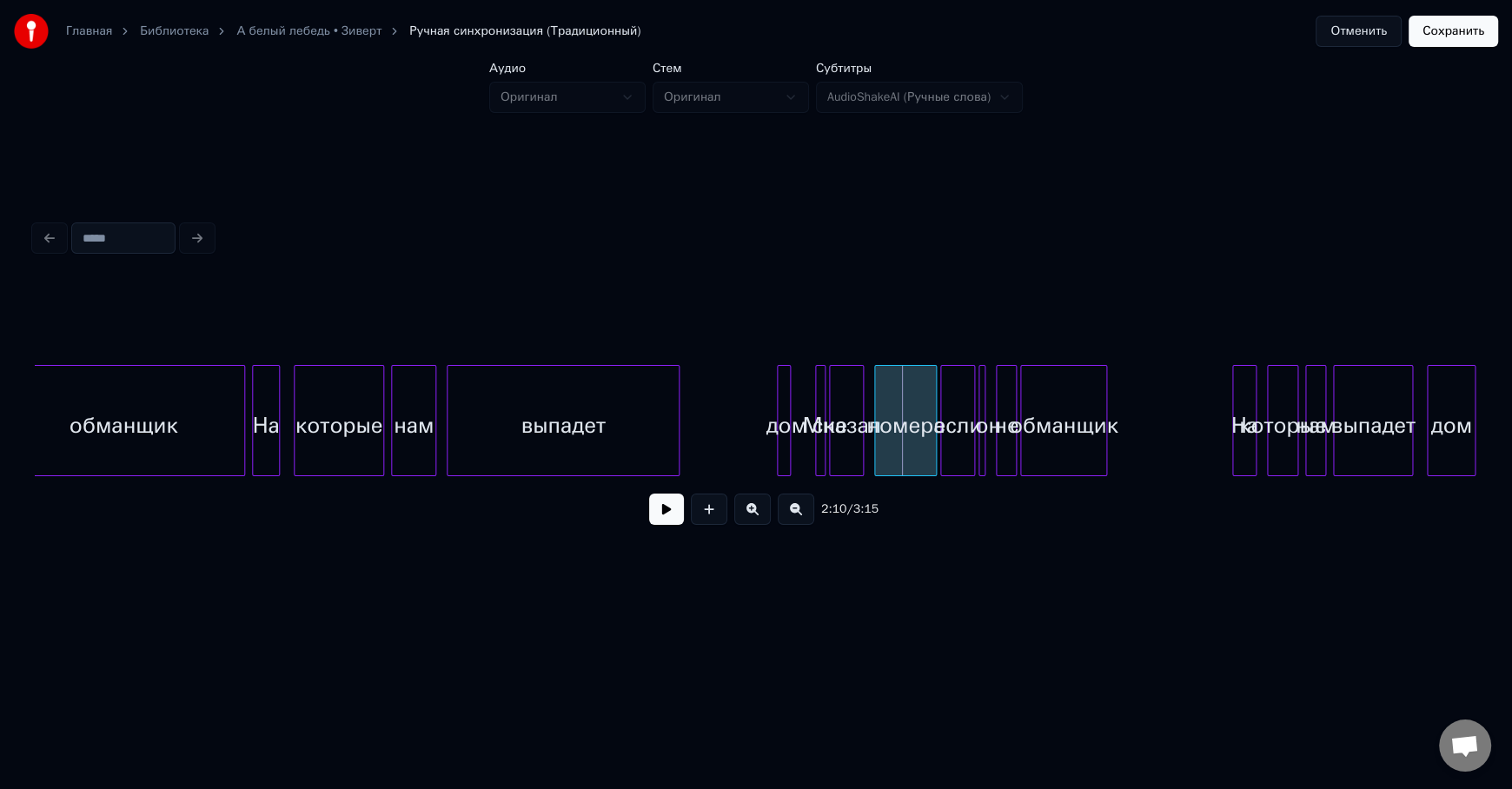 click at bounding box center [666, 509] 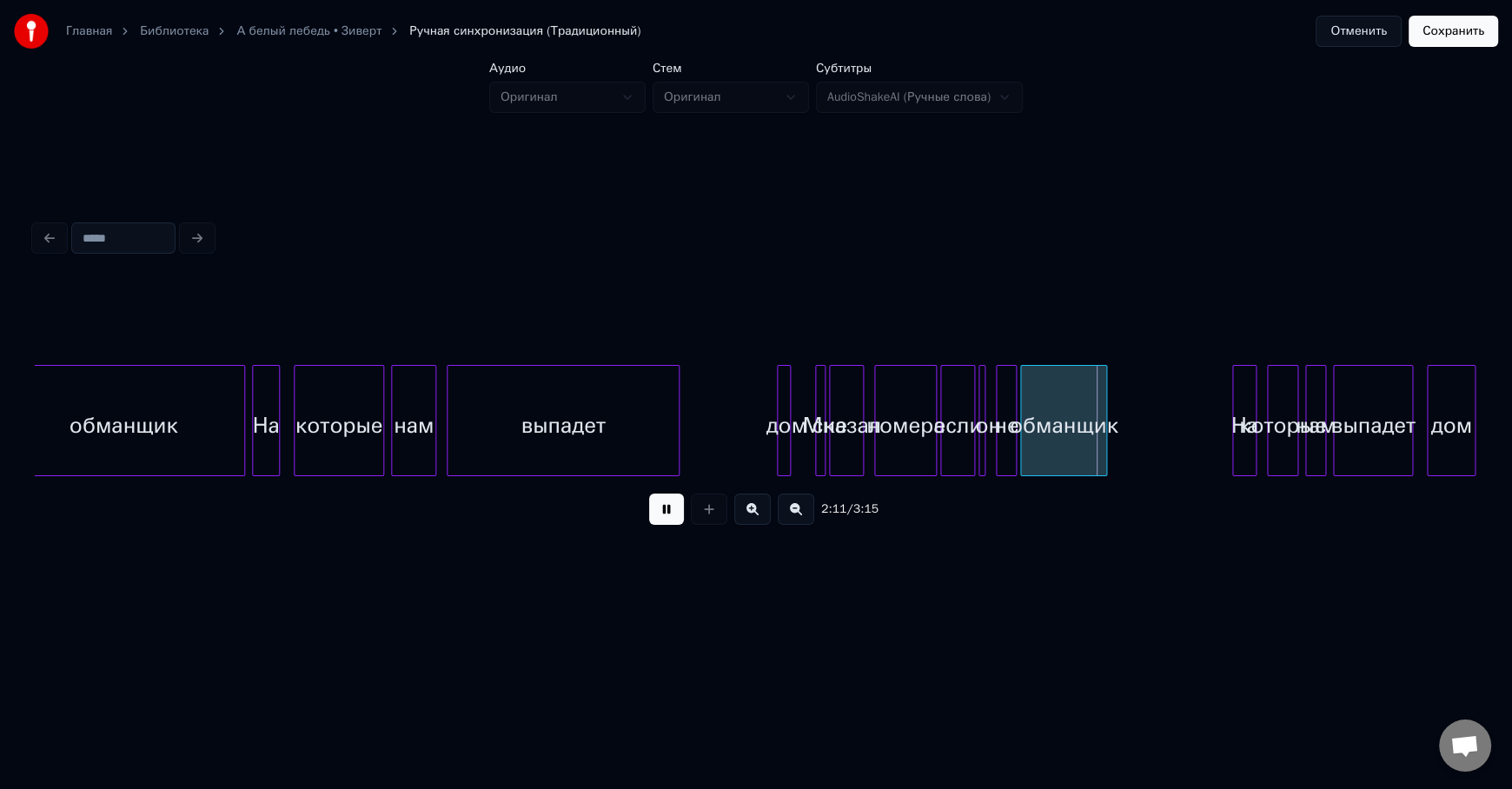 click at bounding box center (666, 509) 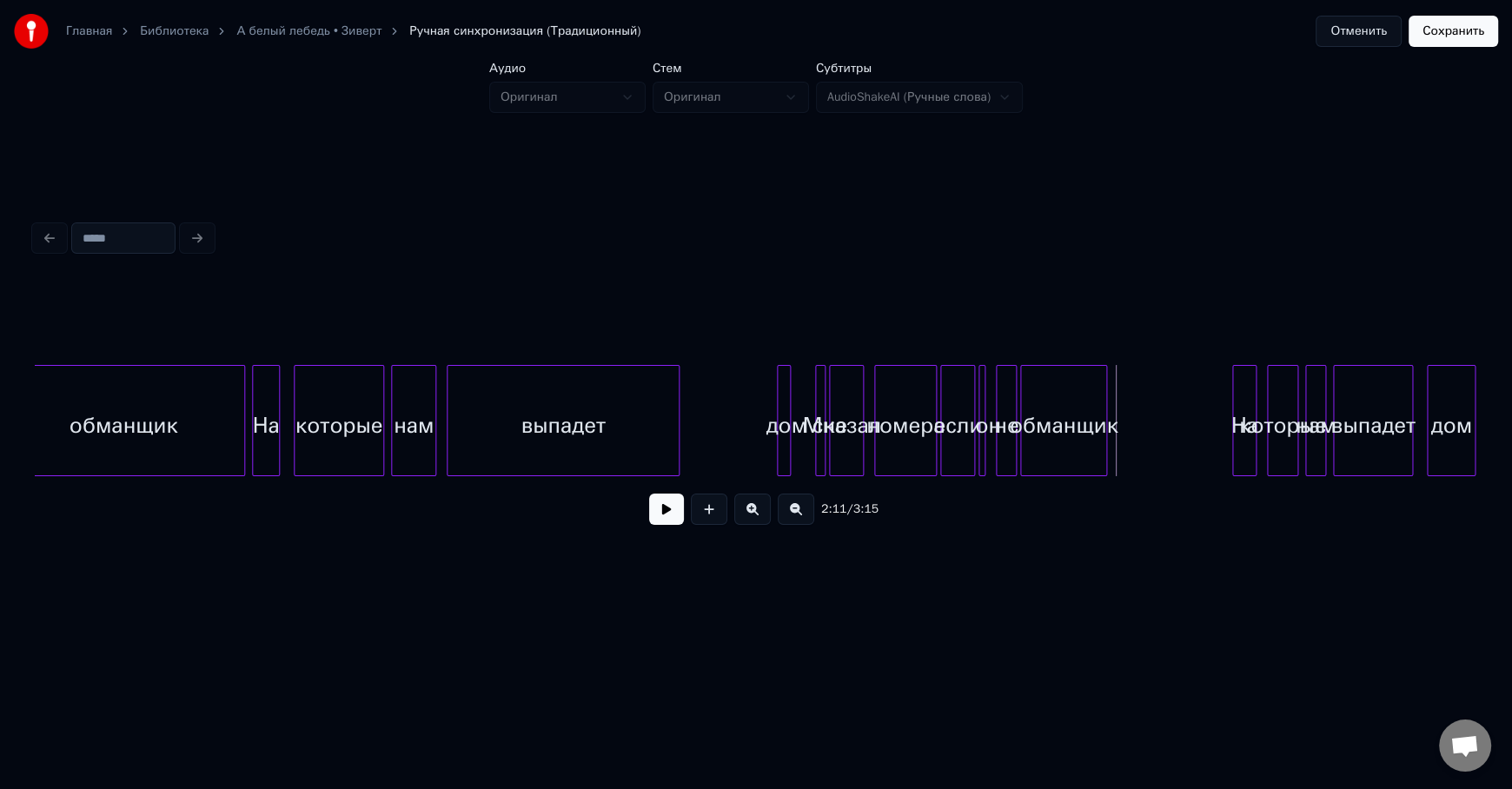 click at bounding box center (787, 421) 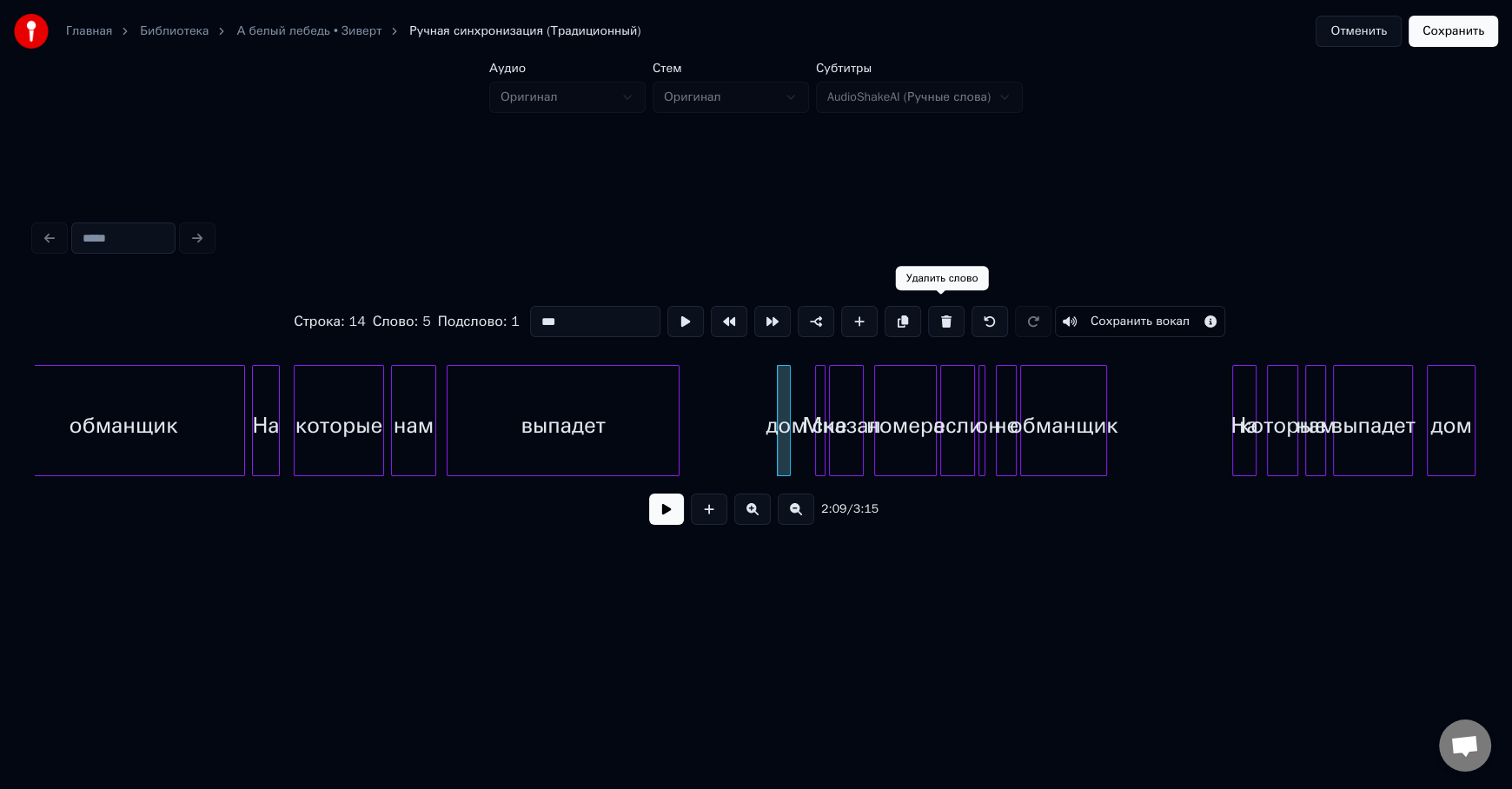 click at bounding box center [946, 322] 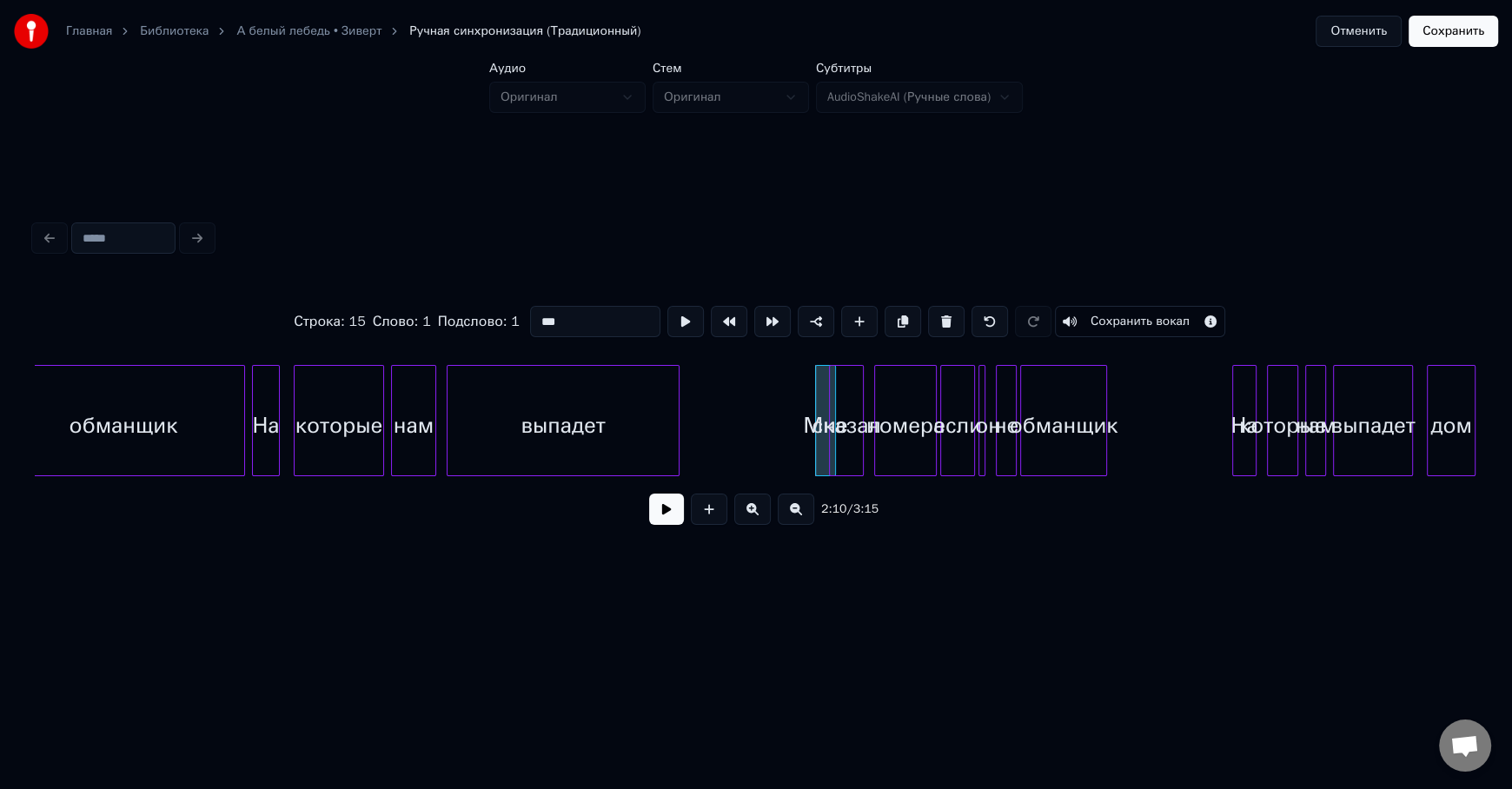 click on "обманщик На которые нам выпадет Мне сказал номера если он не обманщик На которые нам выпадет дом" at bounding box center [-4818, 421] 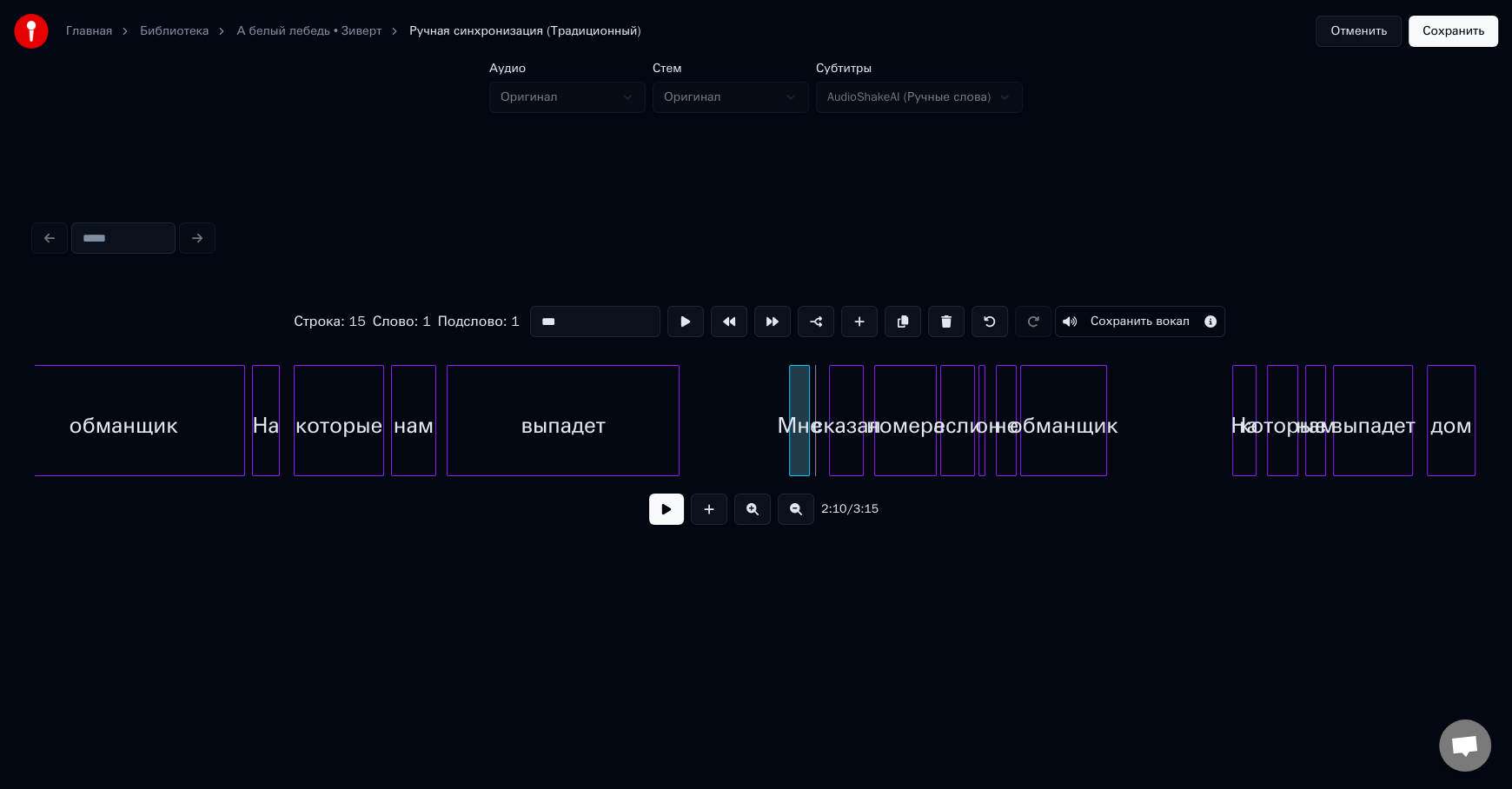 click on "Мне" at bounding box center (799, 425) 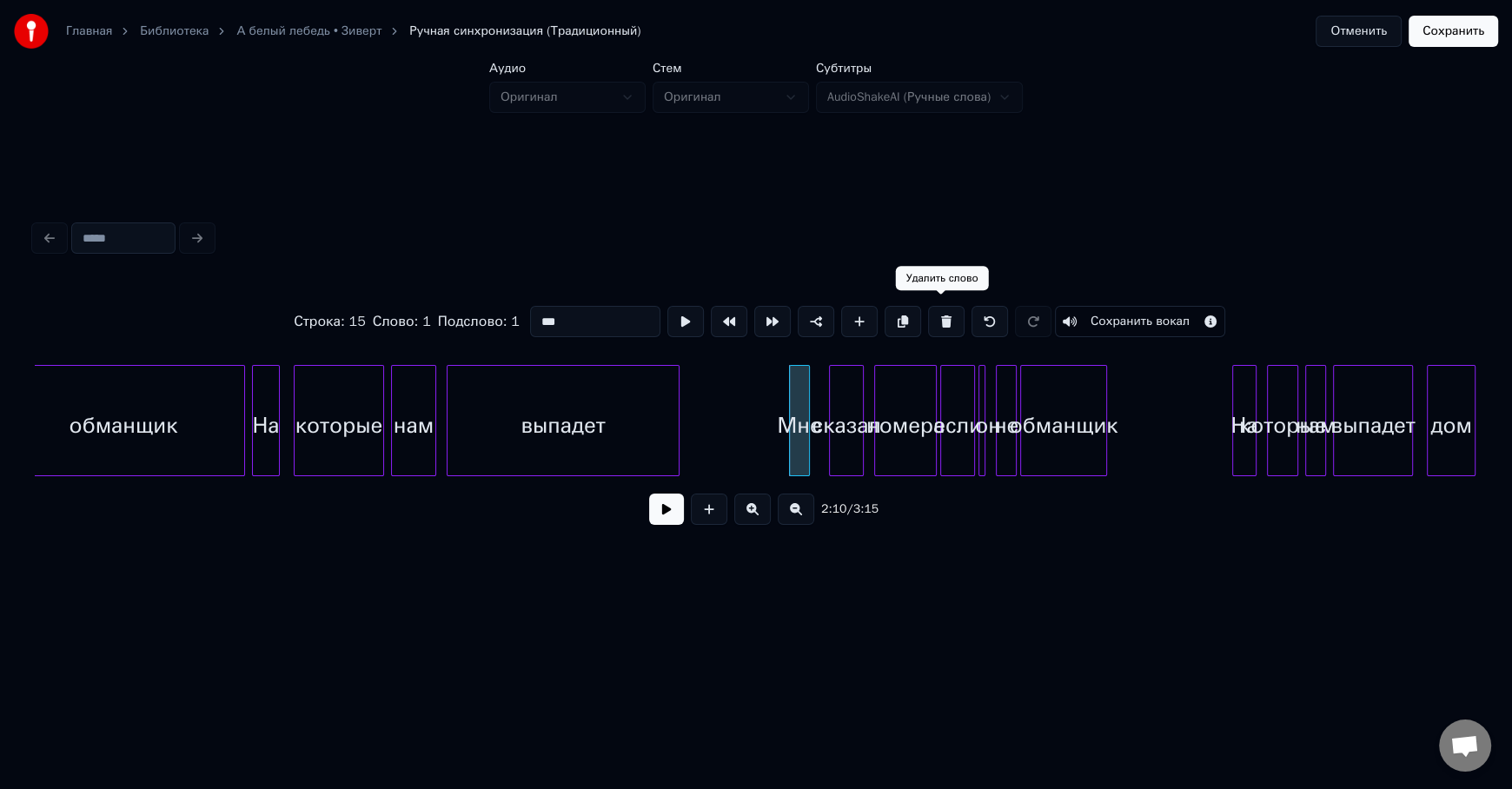 click at bounding box center (946, 322) 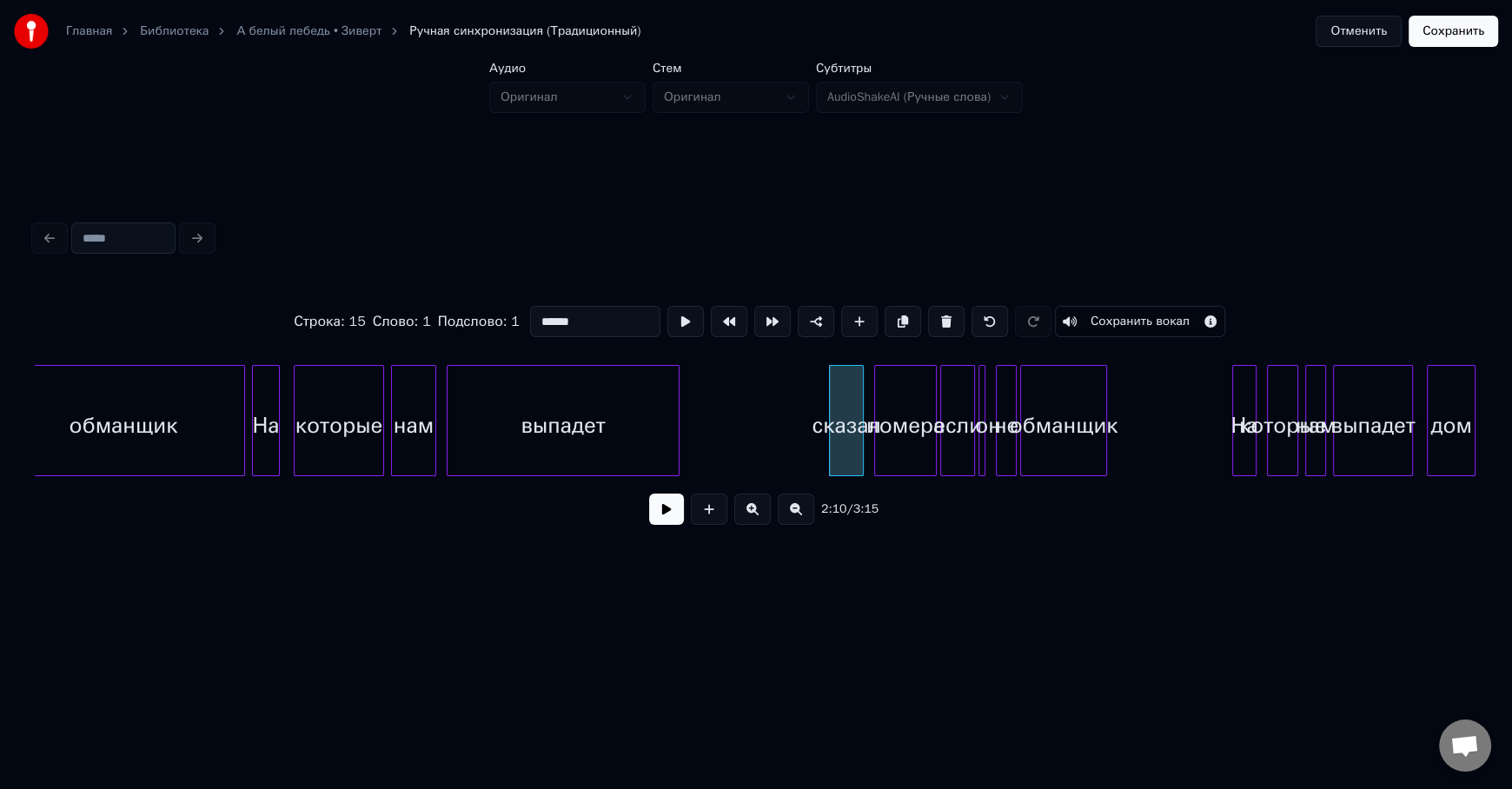 click on "сказал" at bounding box center (846, 425) 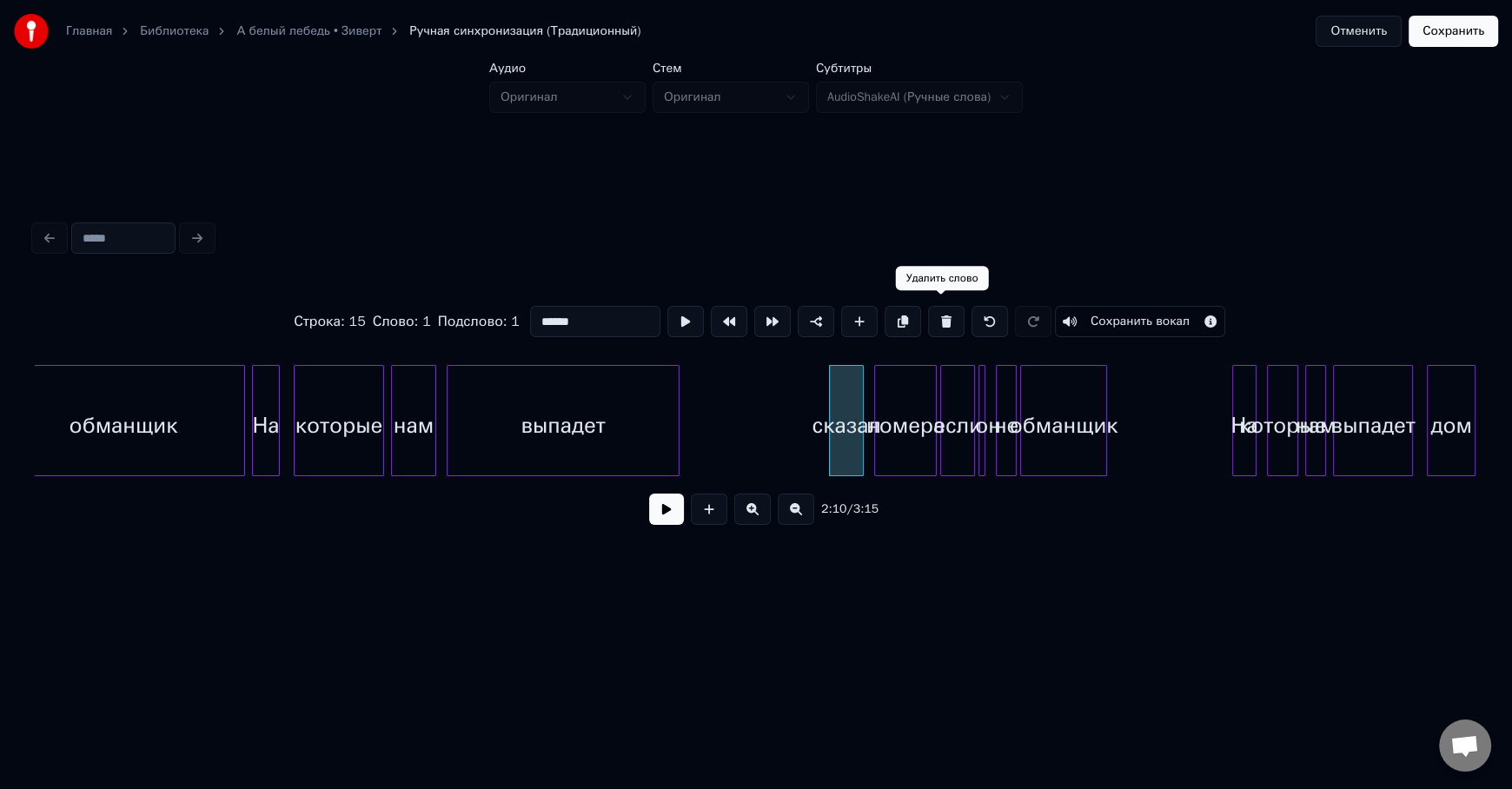 click at bounding box center (946, 322) 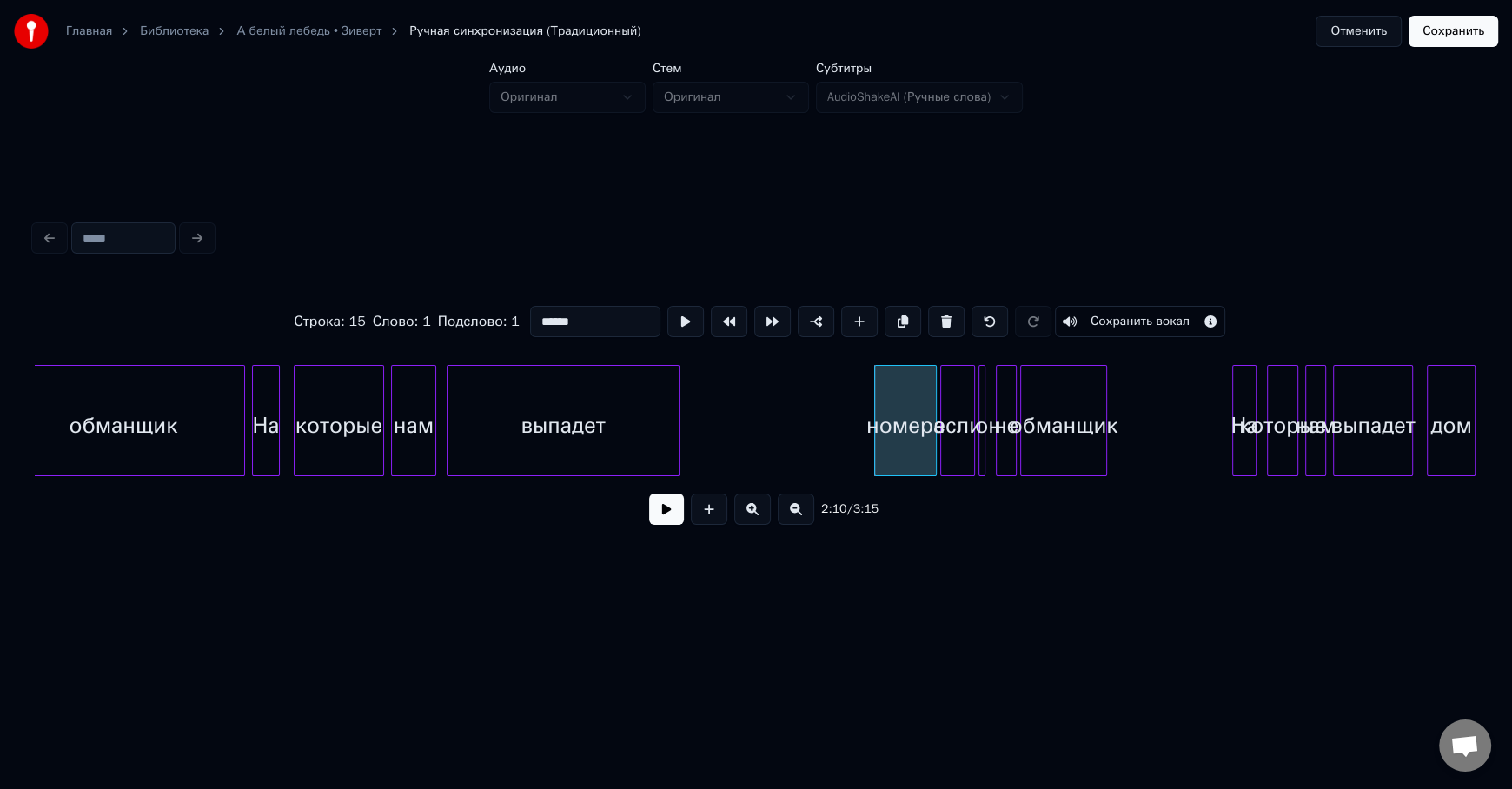 click on "обманщик" at bounding box center (1064, 425) 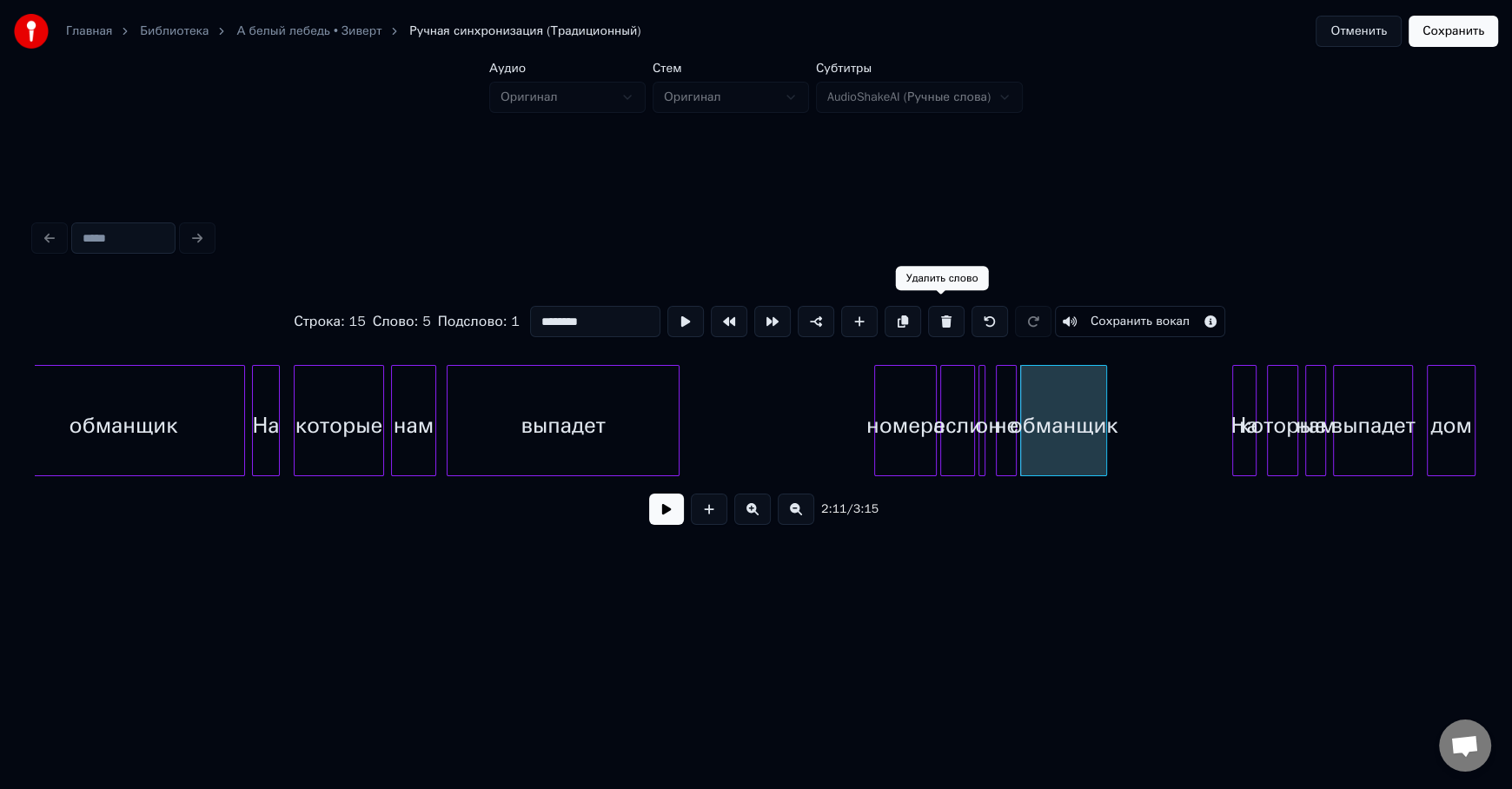 click at bounding box center [946, 322] 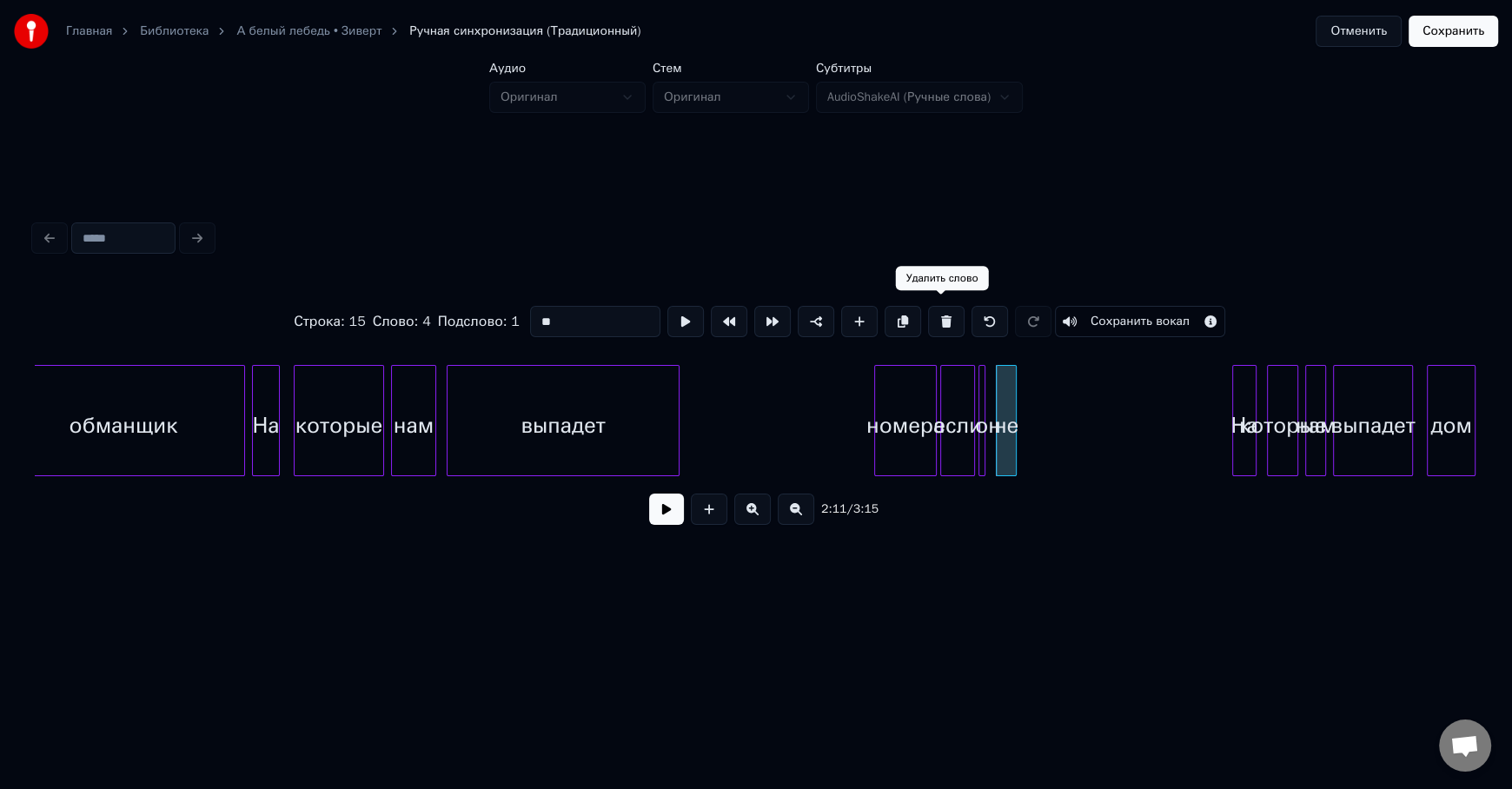 click at bounding box center (946, 322) 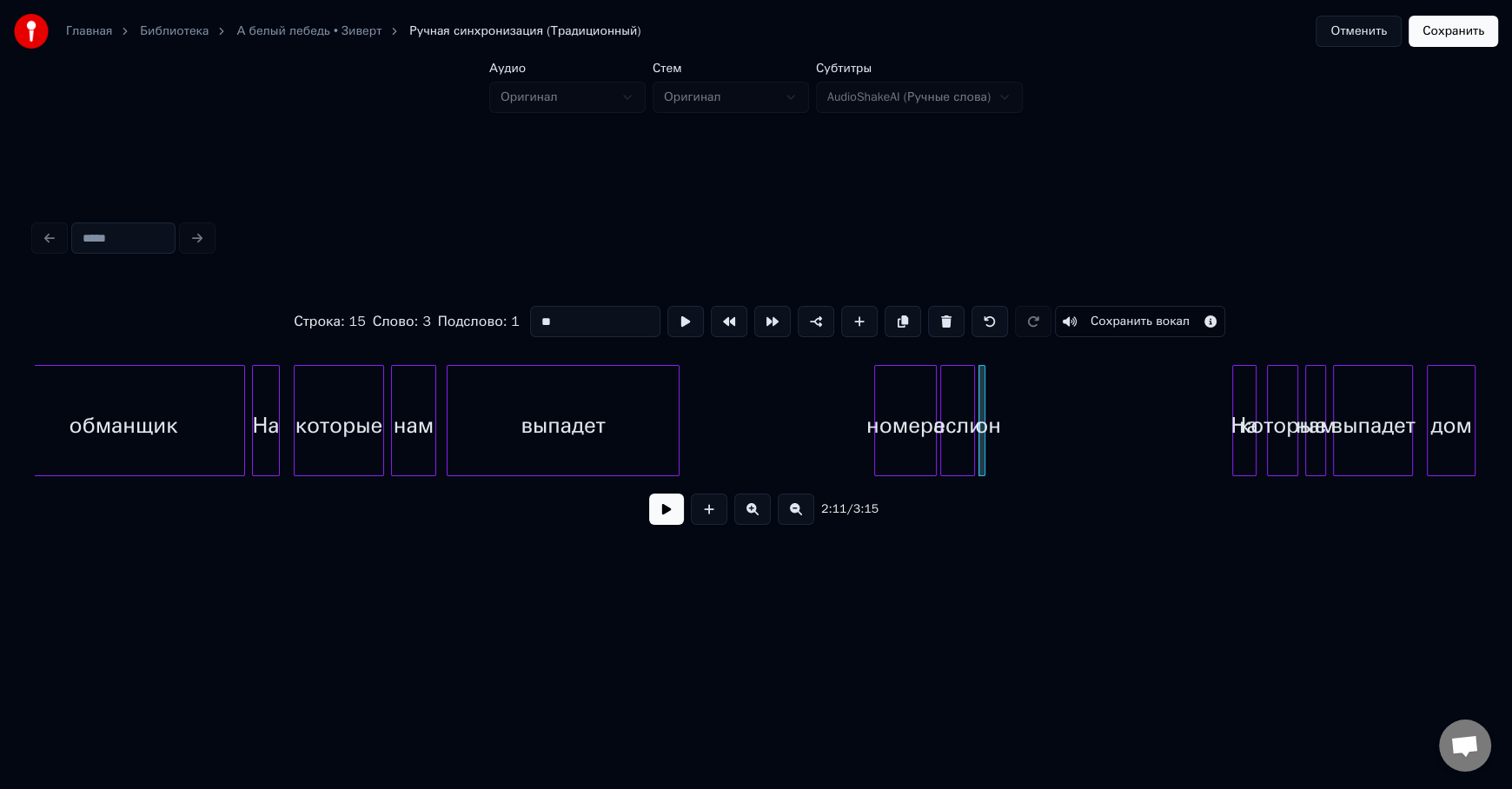 click at bounding box center [946, 322] 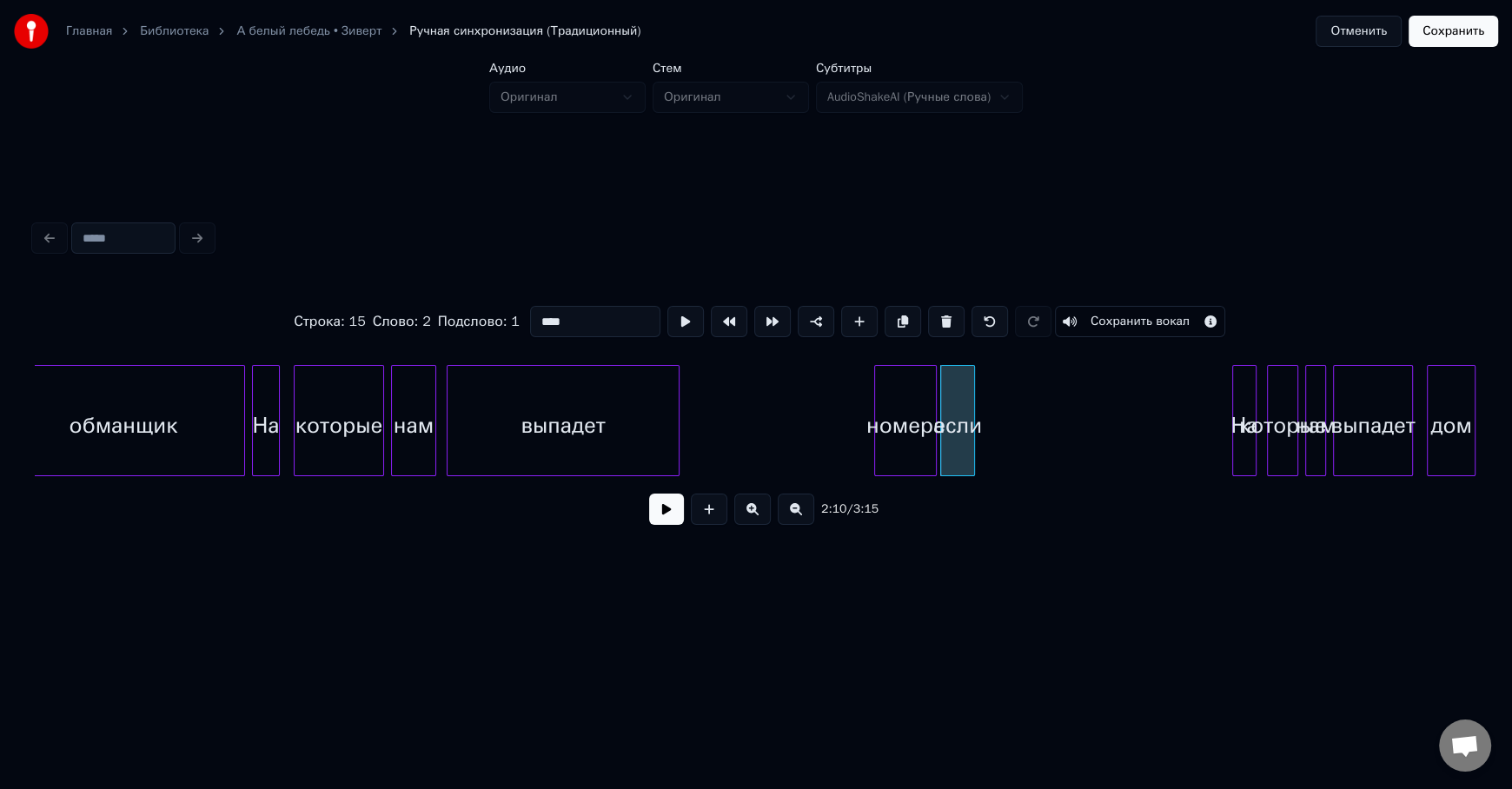 click at bounding box center (946, 322) 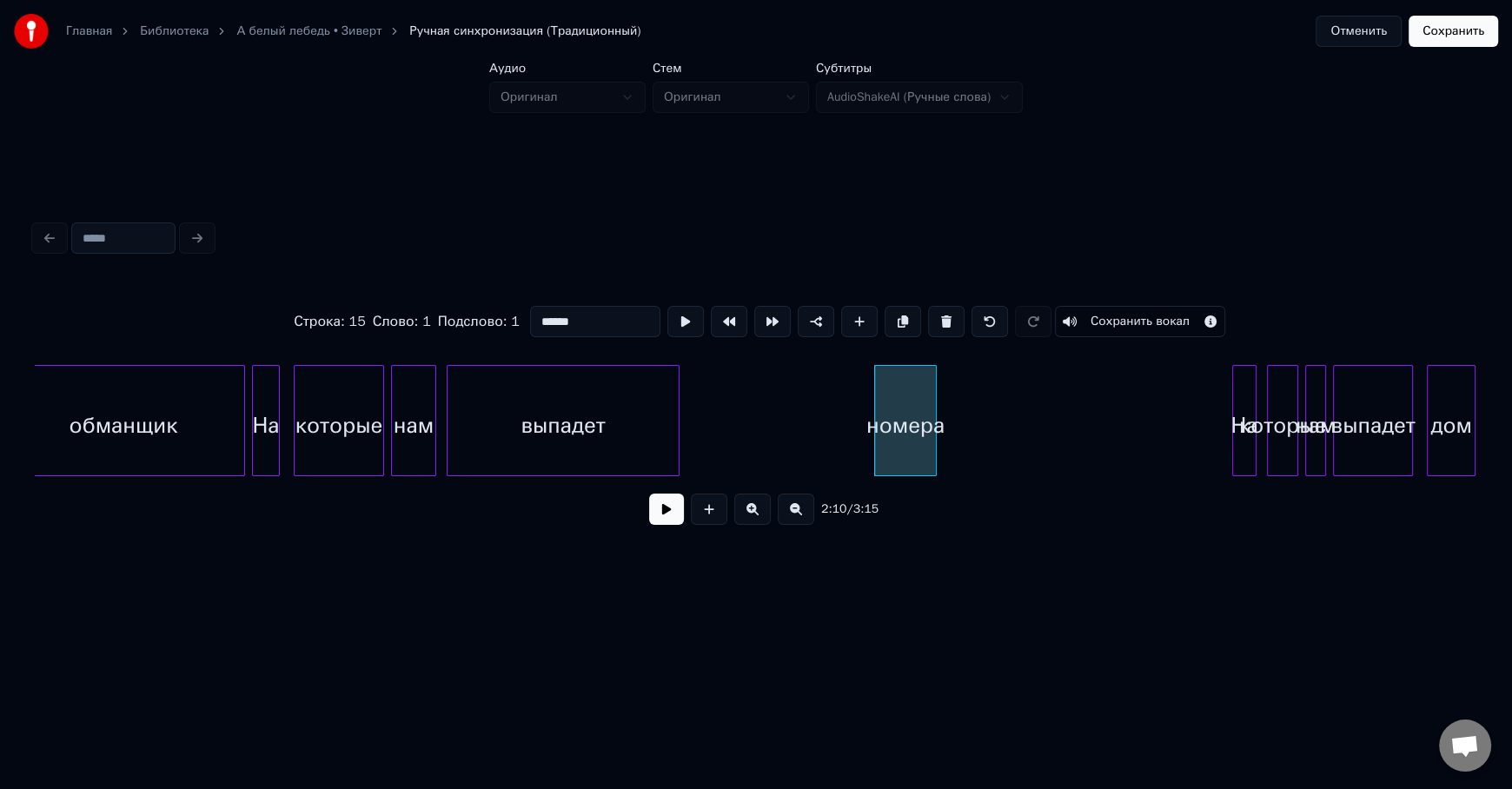 click at bounding box center [946, 322] 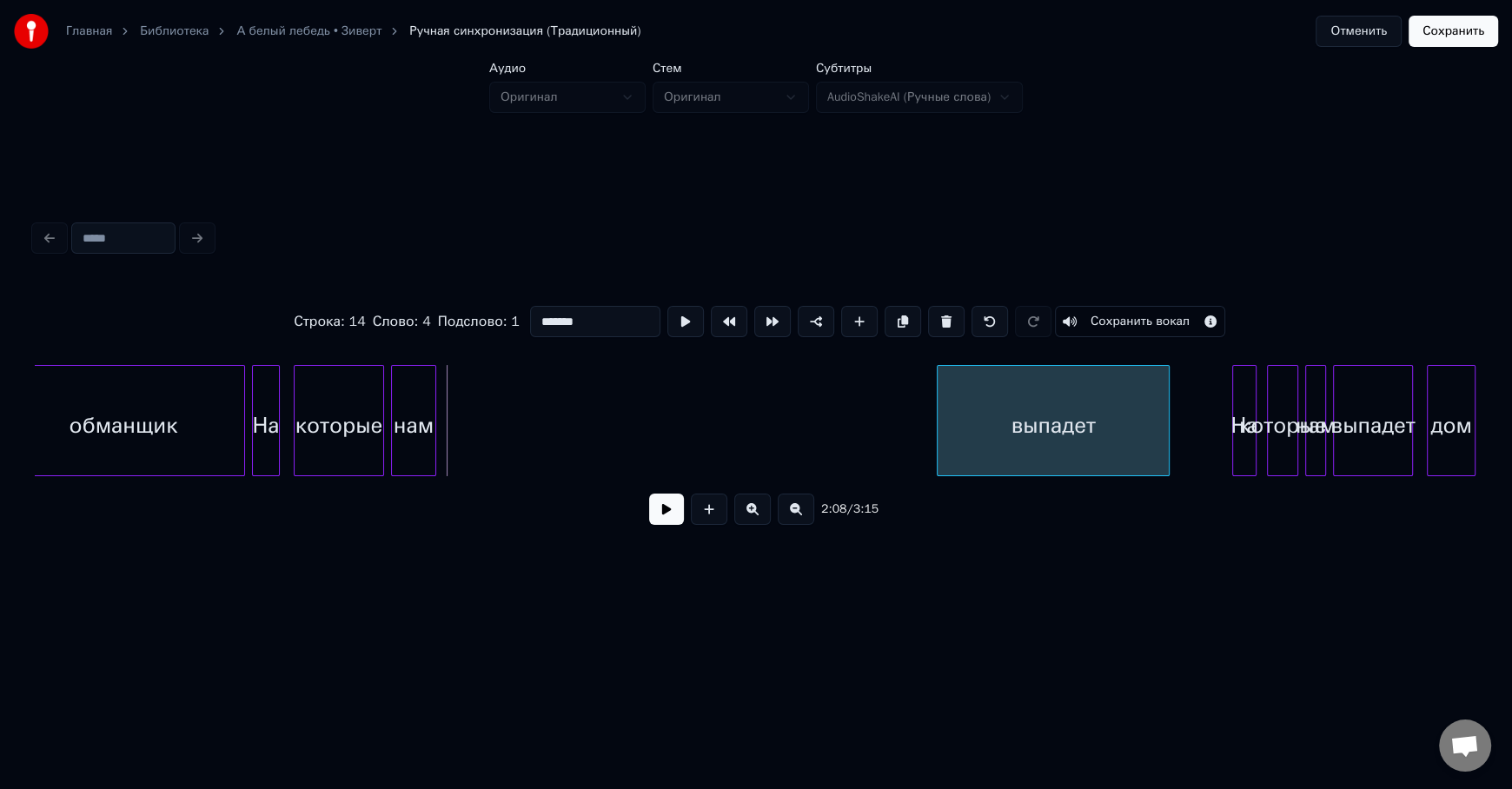 click on "выпадет" at bounding box center [1053, 425] 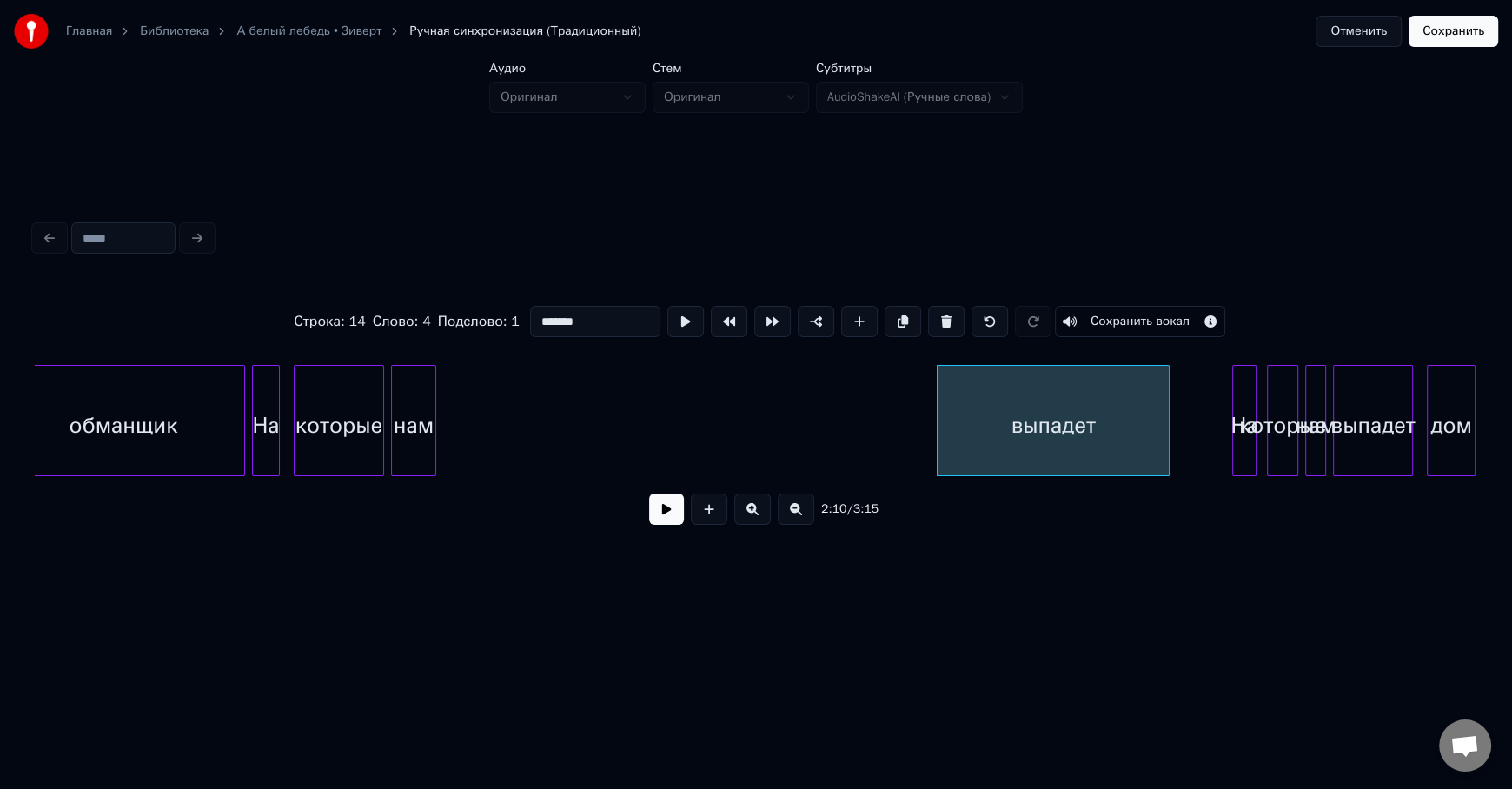 click on "которые" at bounding box center (1283, 425) 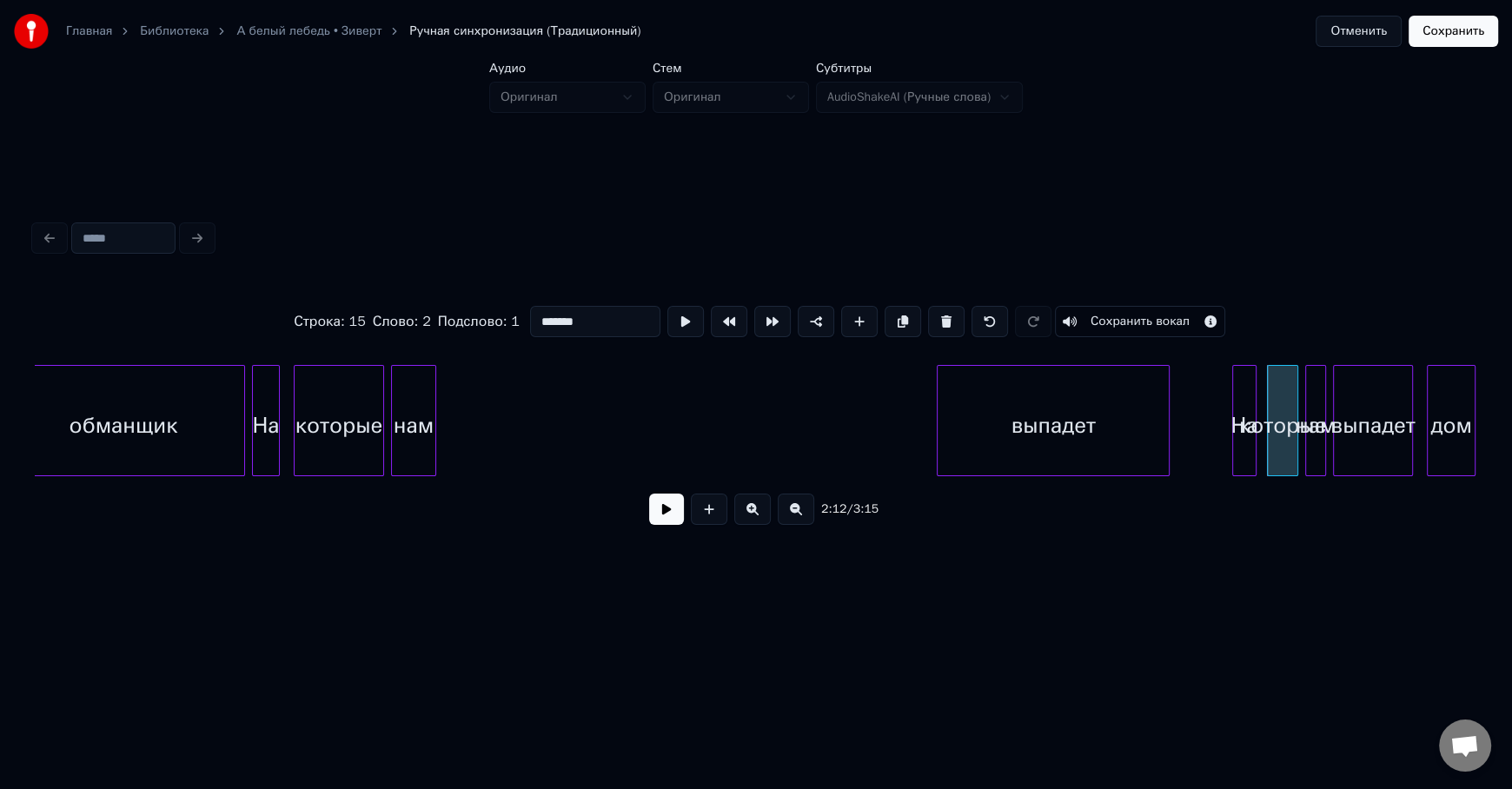 click on "выпадет" at bounding box center [1373, 425] 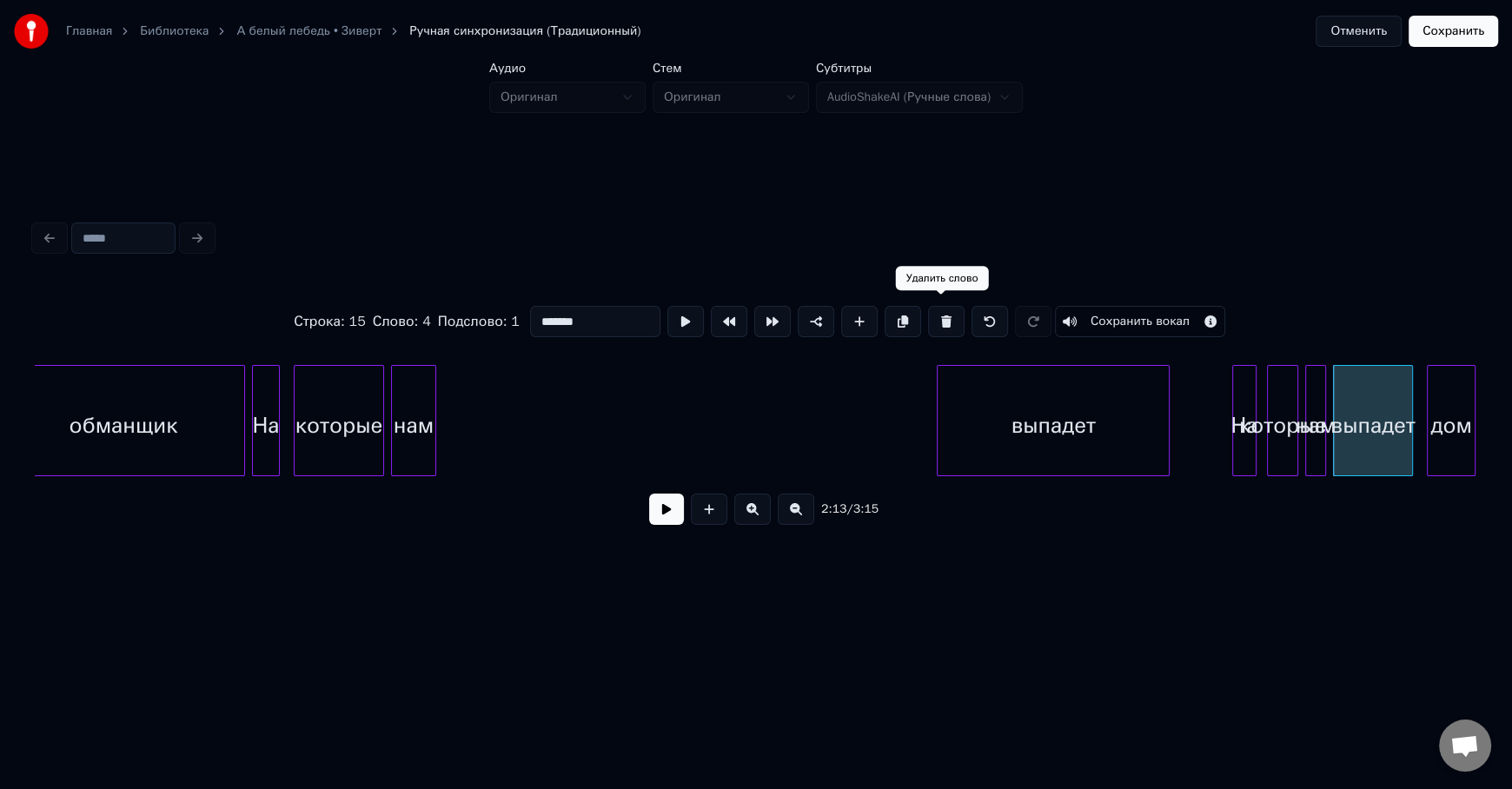 click at bounding box center (946, 322) 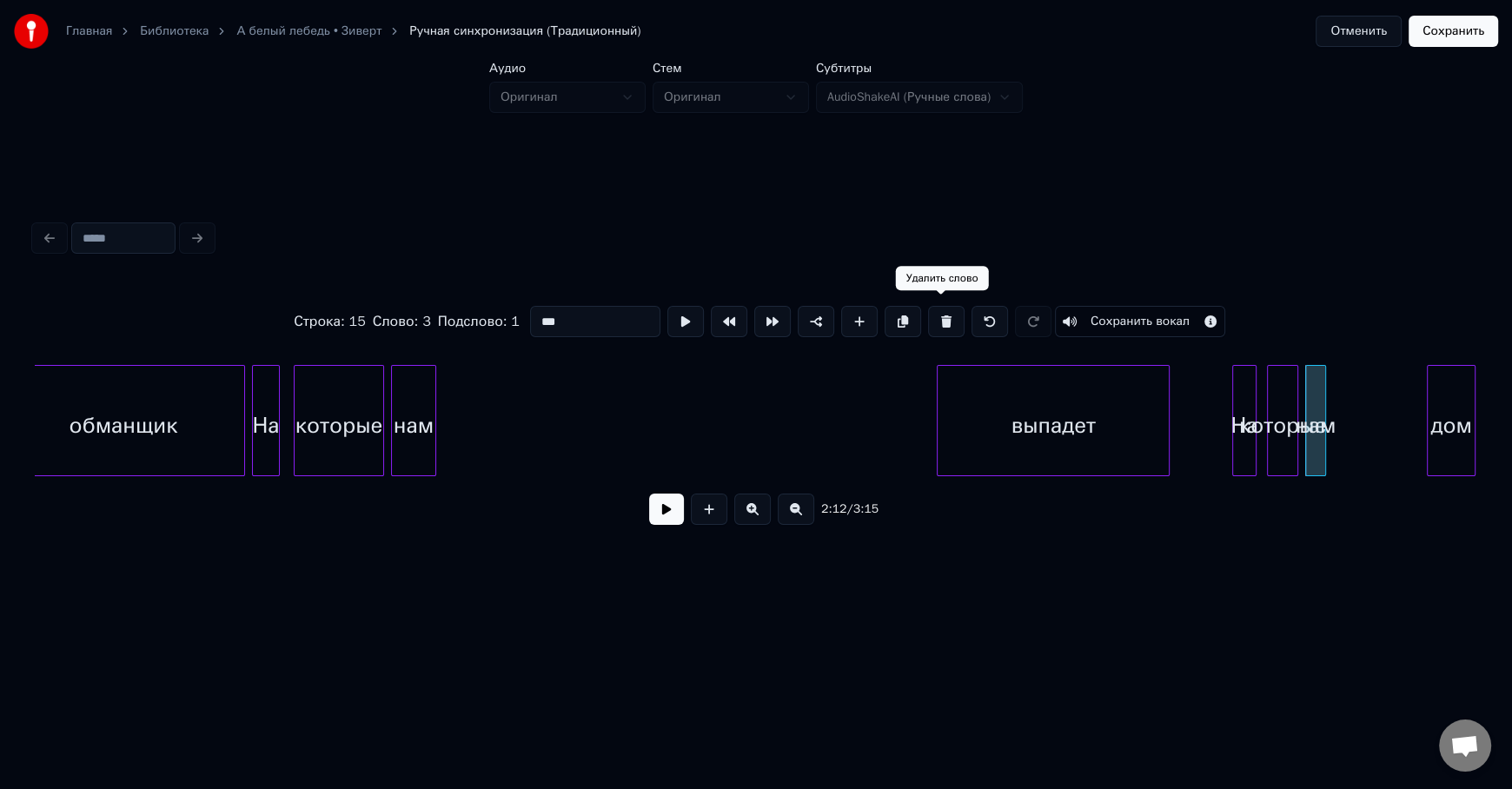 click at bounding box center [946, 322] 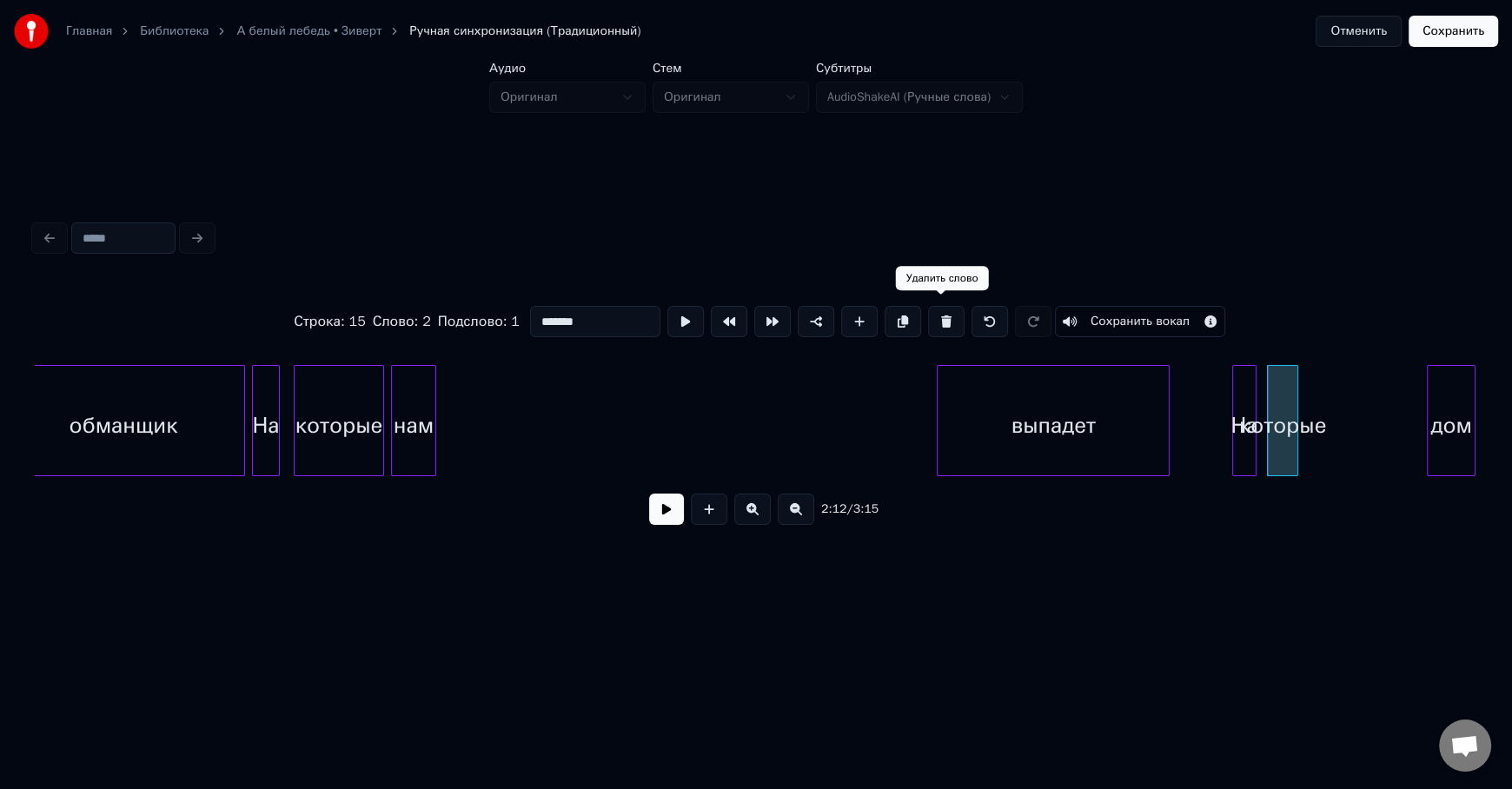 click at bounding box center [946, 322] 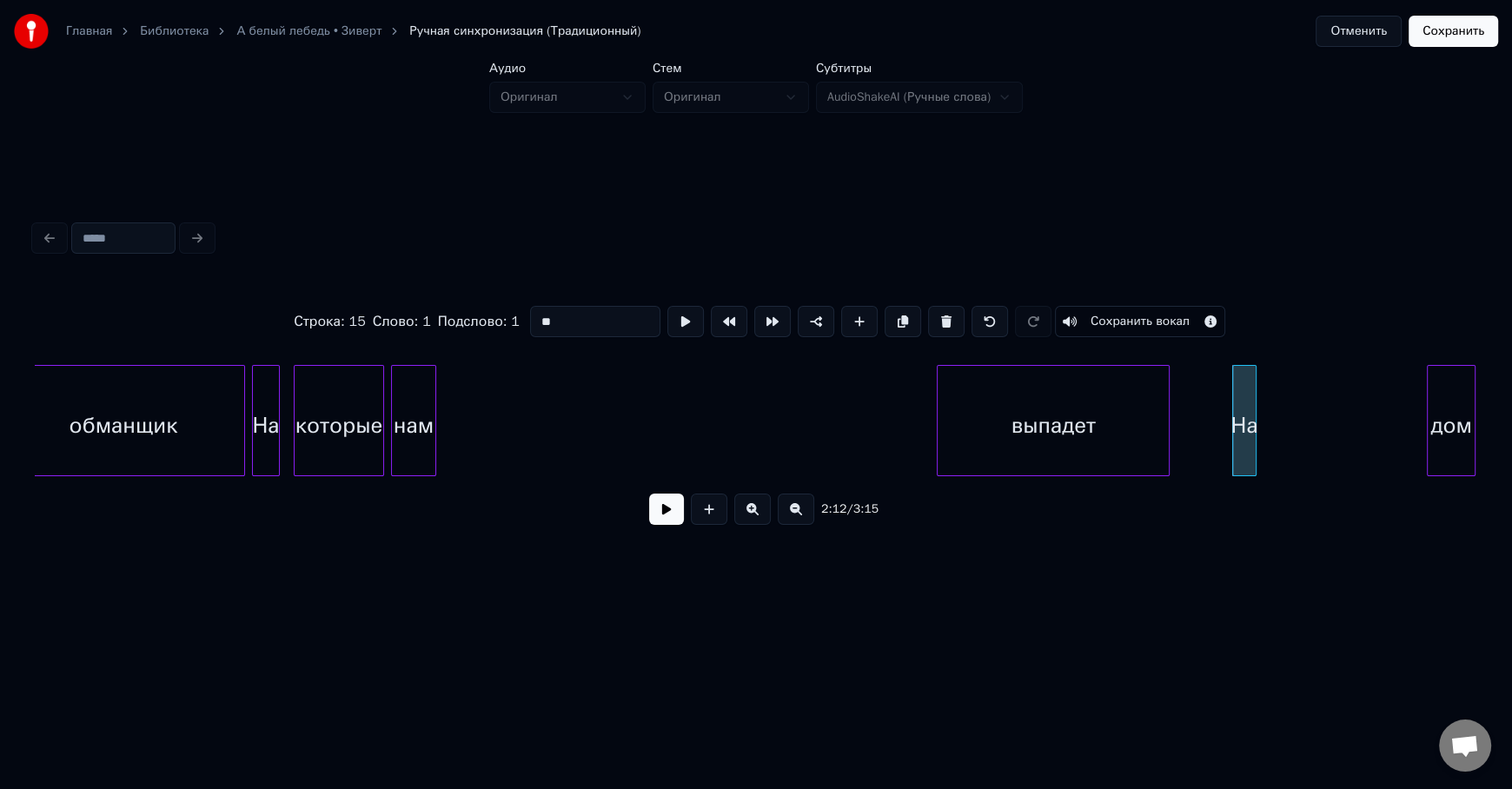 click at bounding box center [946, 322] 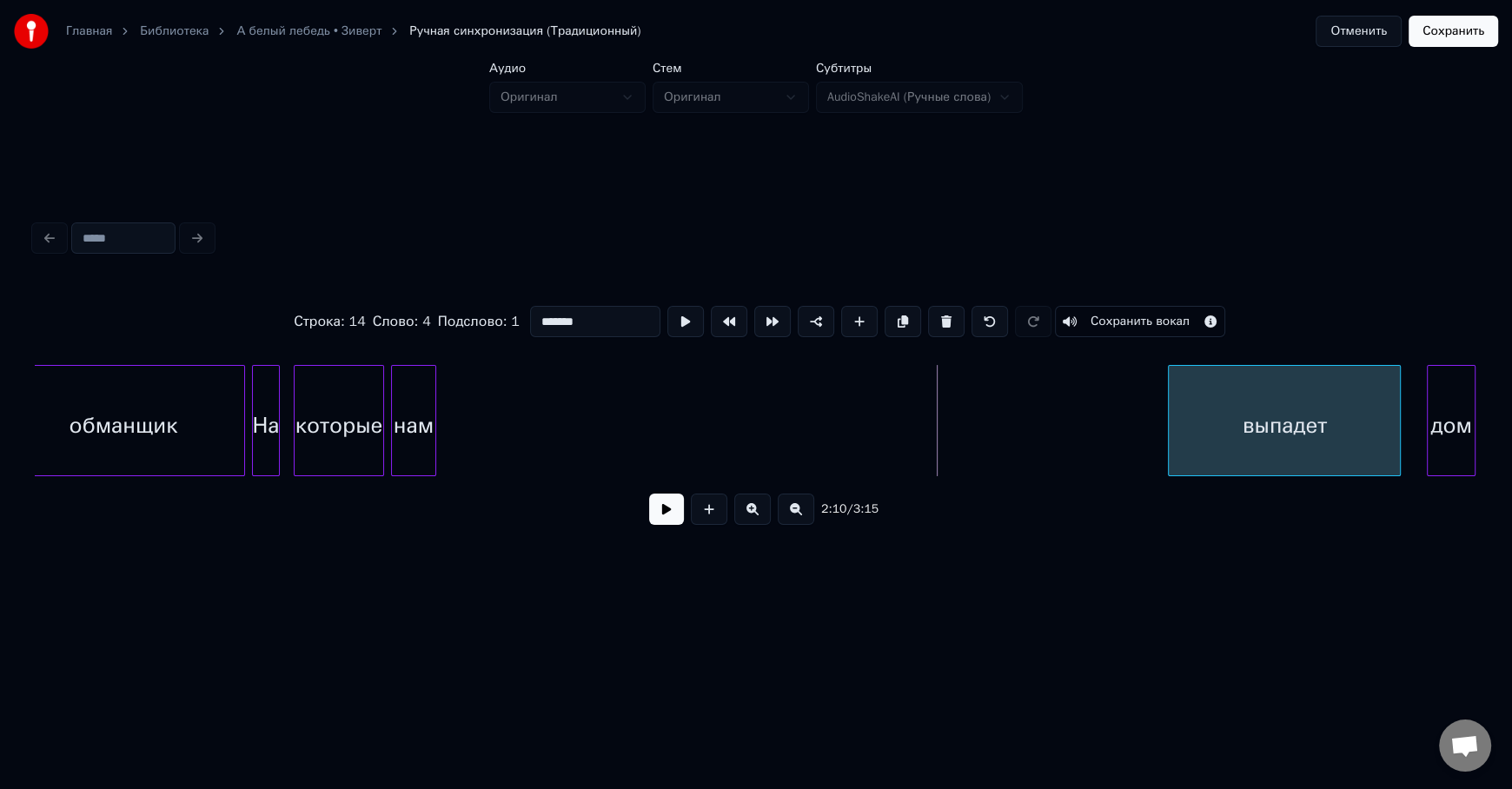 click on "выпадет" at bounding box center (1284, 425) 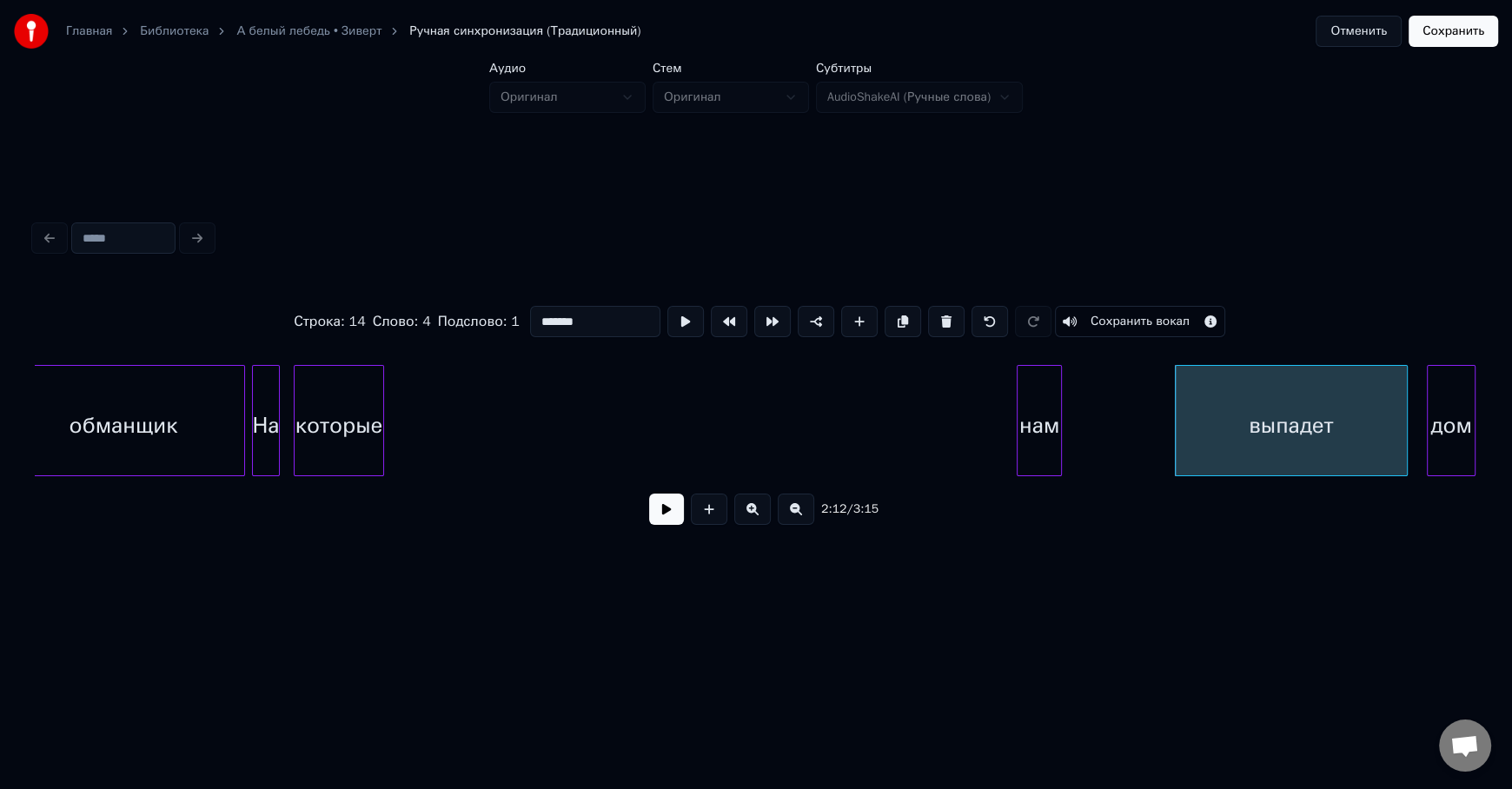 click on "нам" at bounding box center (1039, 425) 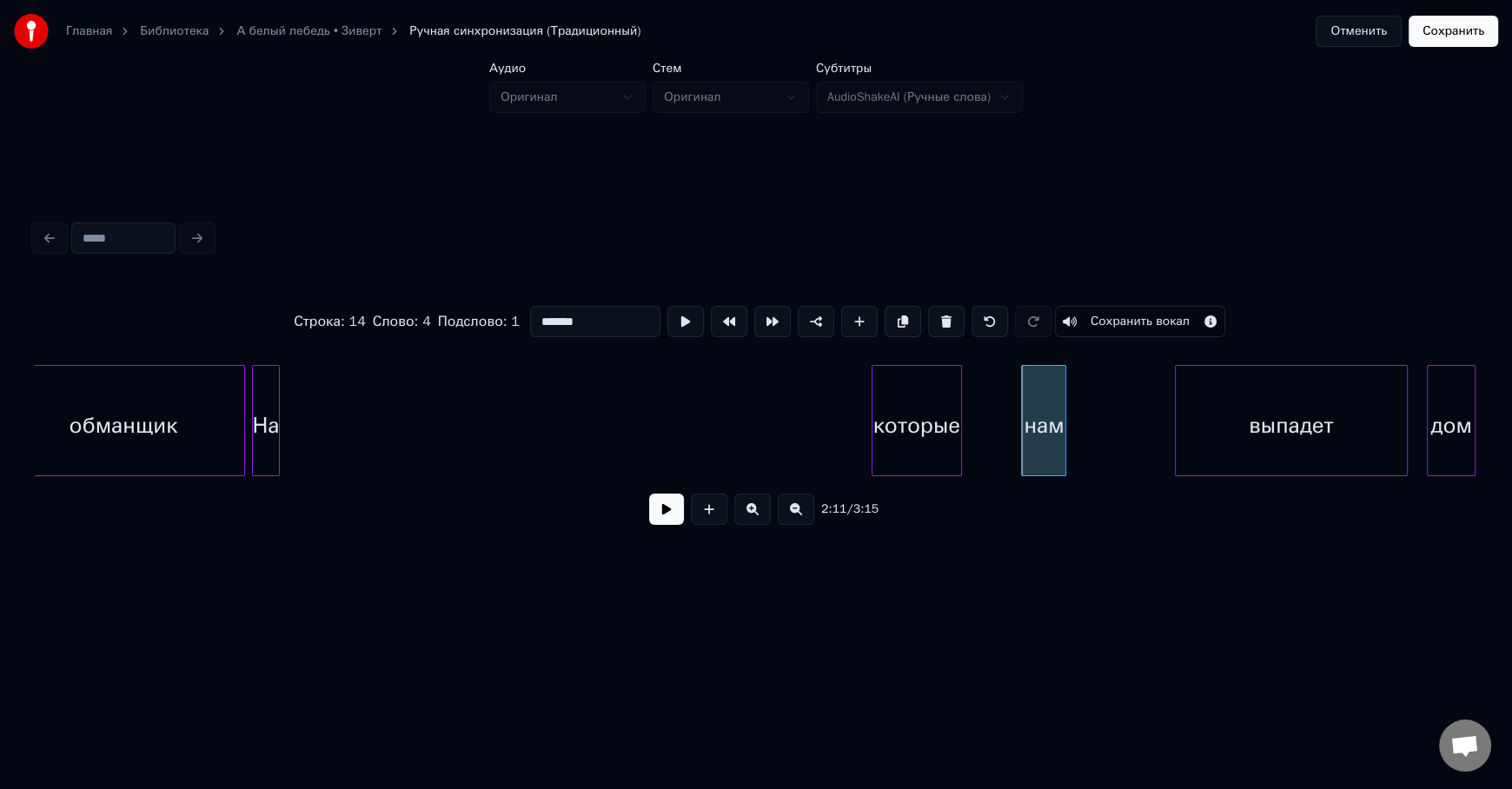 click on "которые" at bounding box center [917, 425] 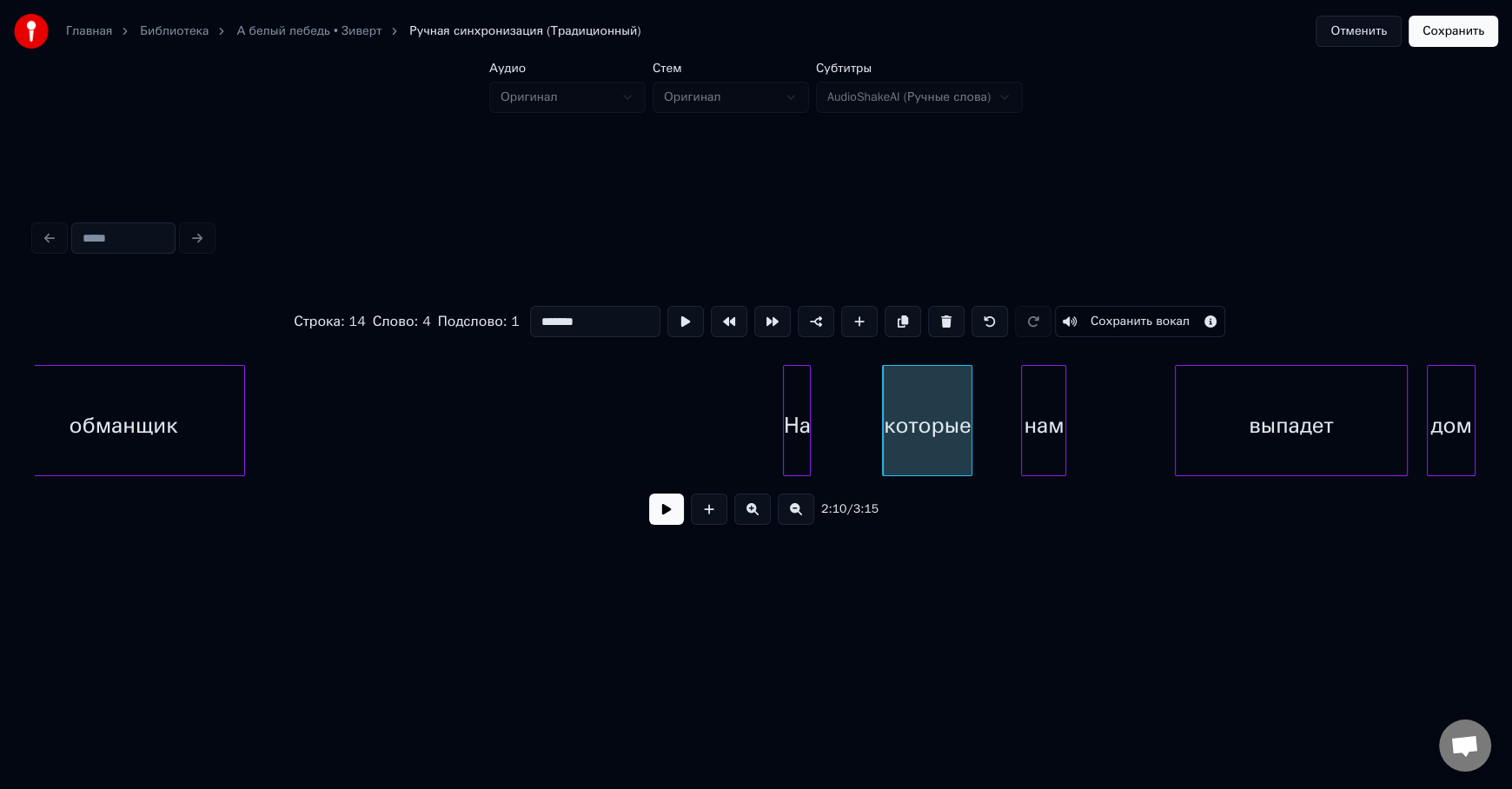 click on "На" at bounding box center (797, 425) 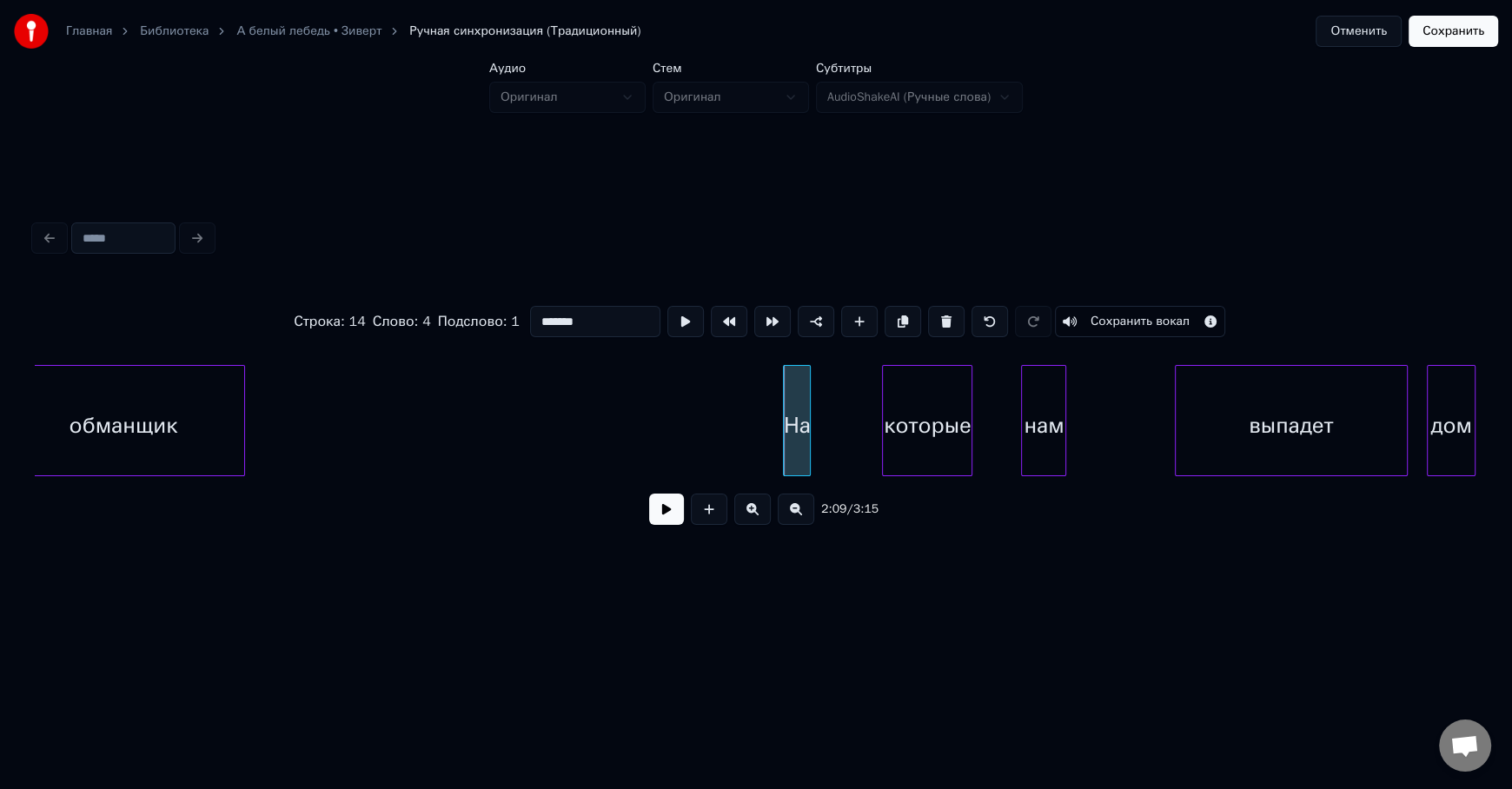 click on "обманщик" at bounding box center (123, 425) 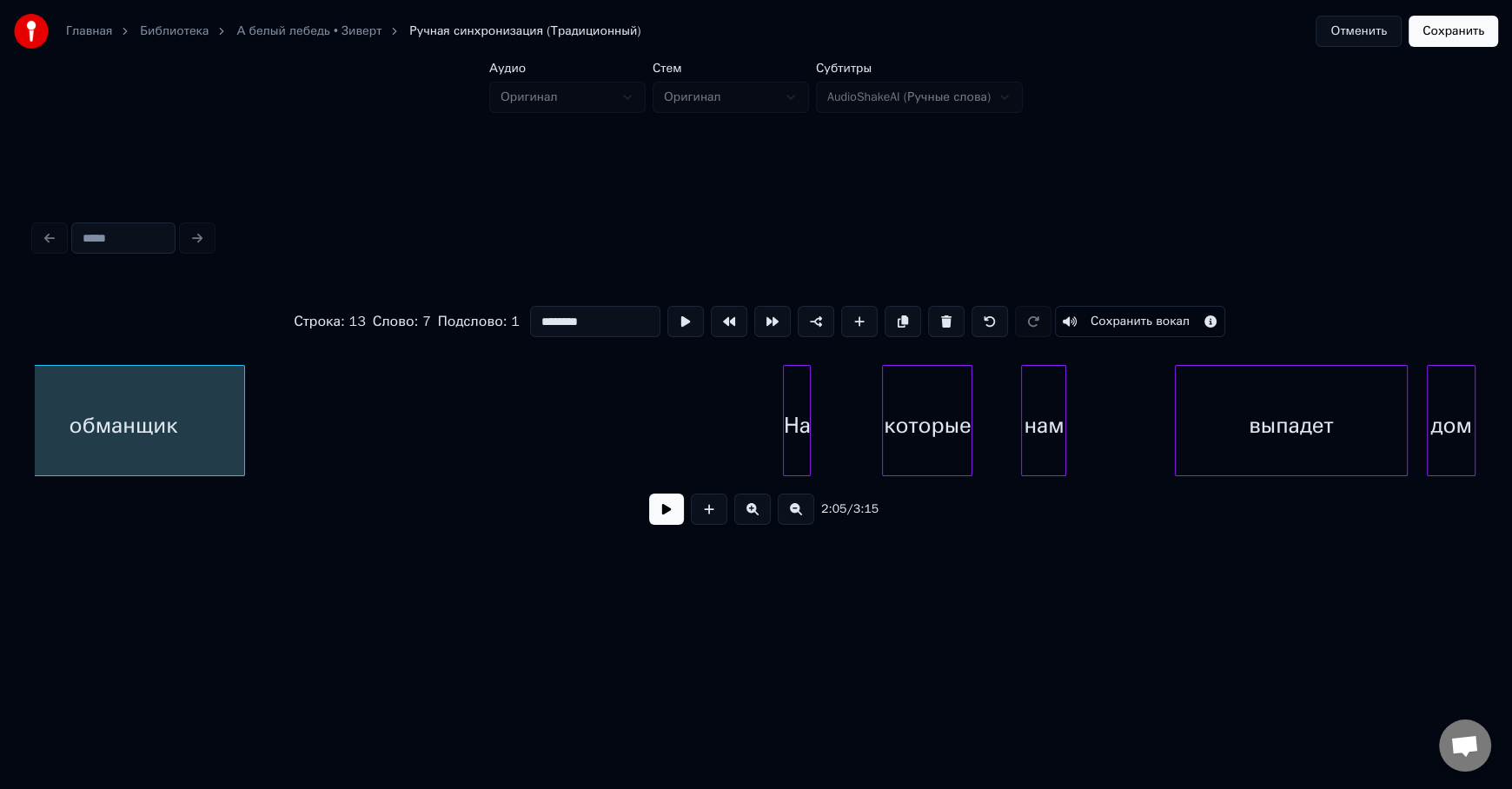 scroll, scrollTop: 0, scrollLeft: 21807, axis: horizontal 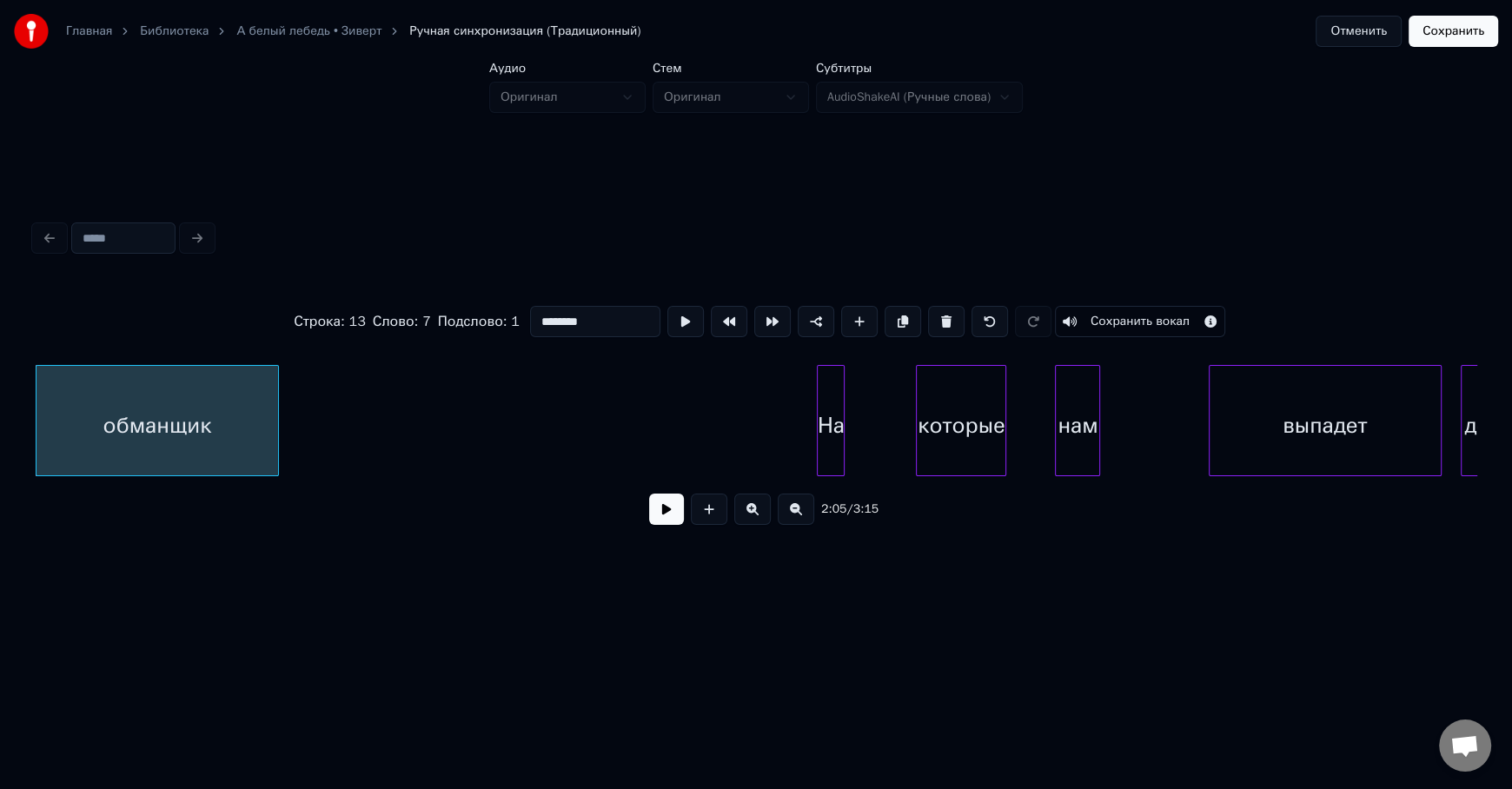 click at bounding box center [666, 509] 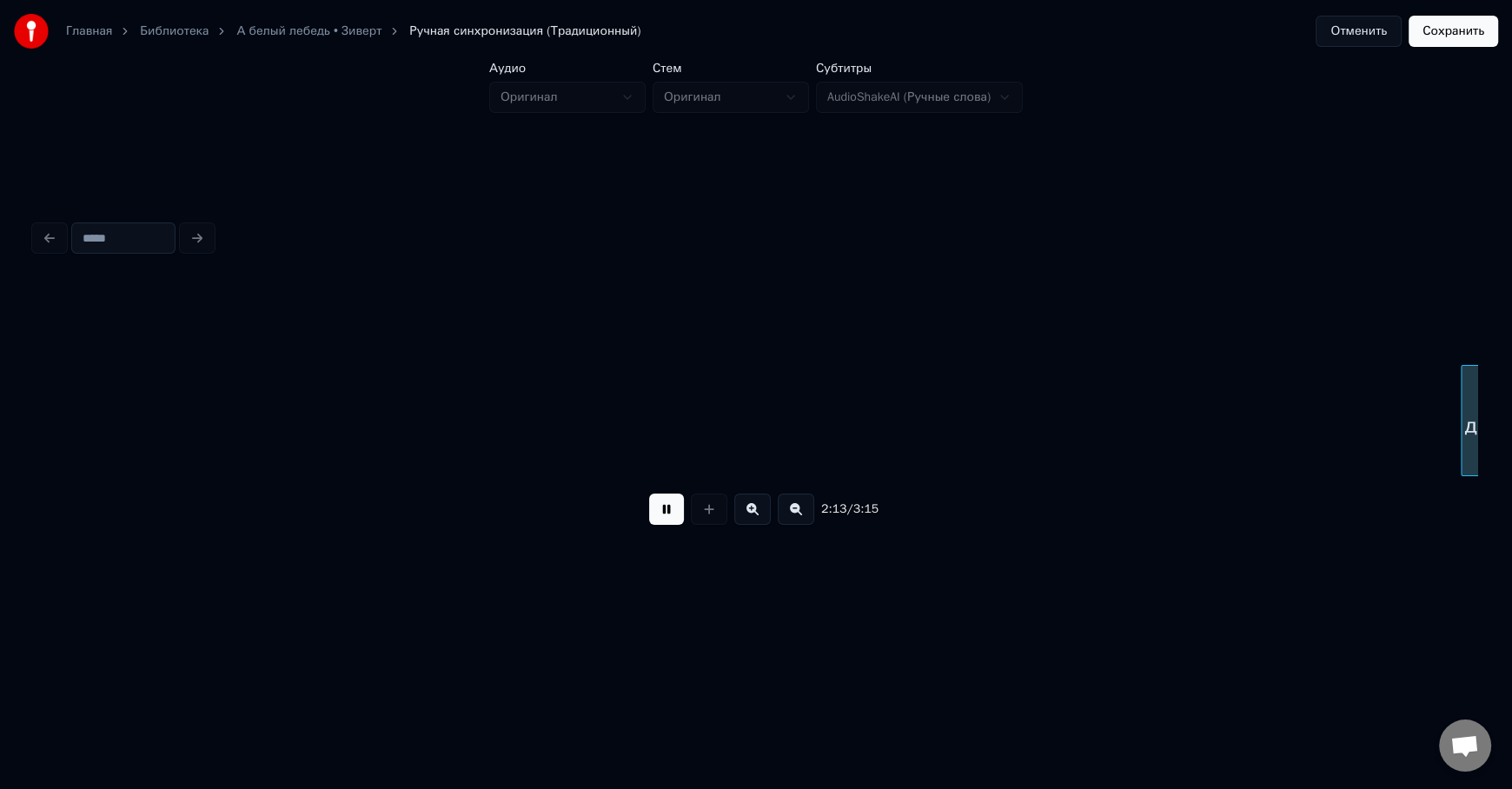 scroll, scrollTop: 0, scrollLeft: 23249, axis: horizontal 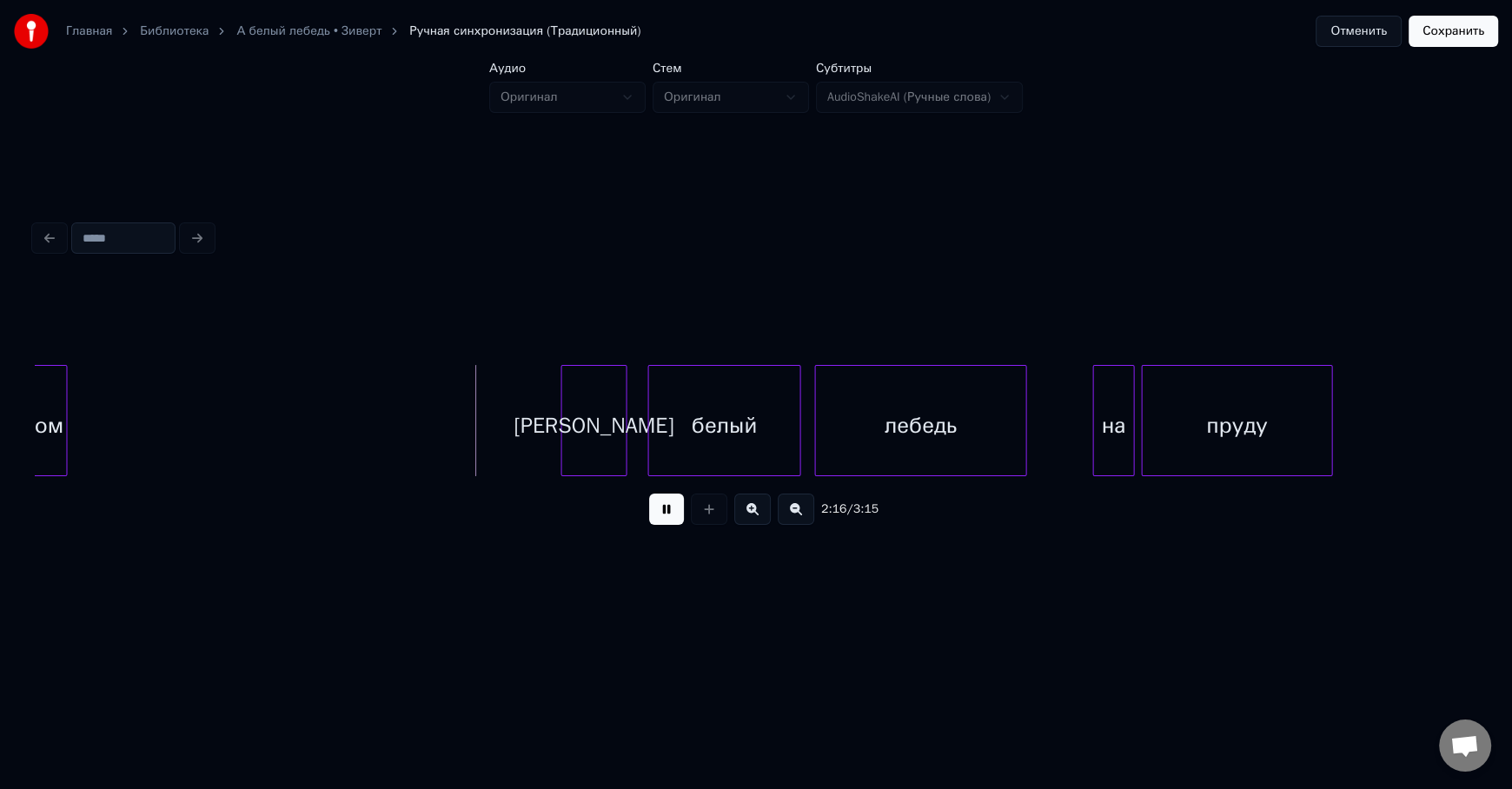 click at bounding box center [666, 509] 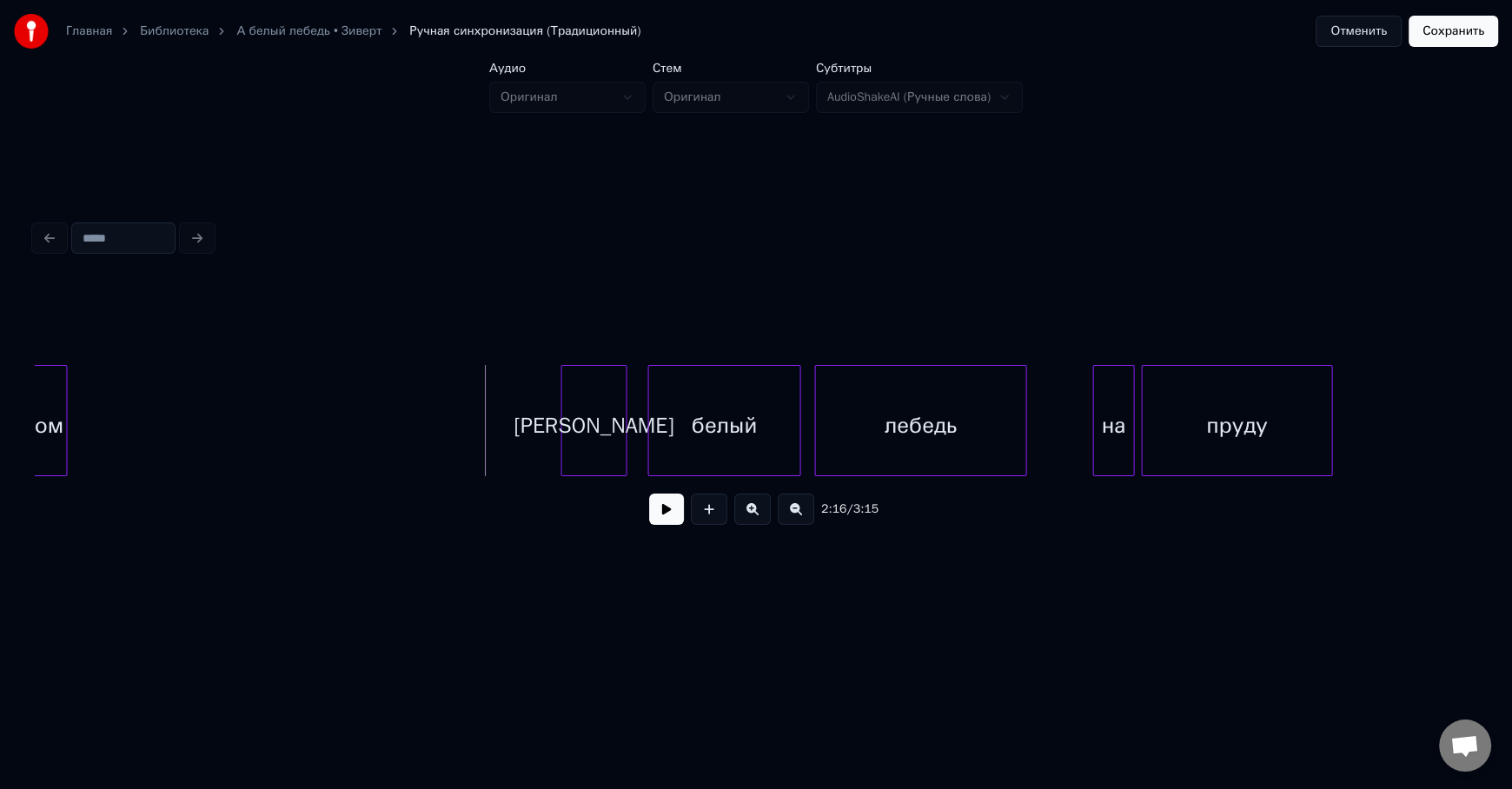 type 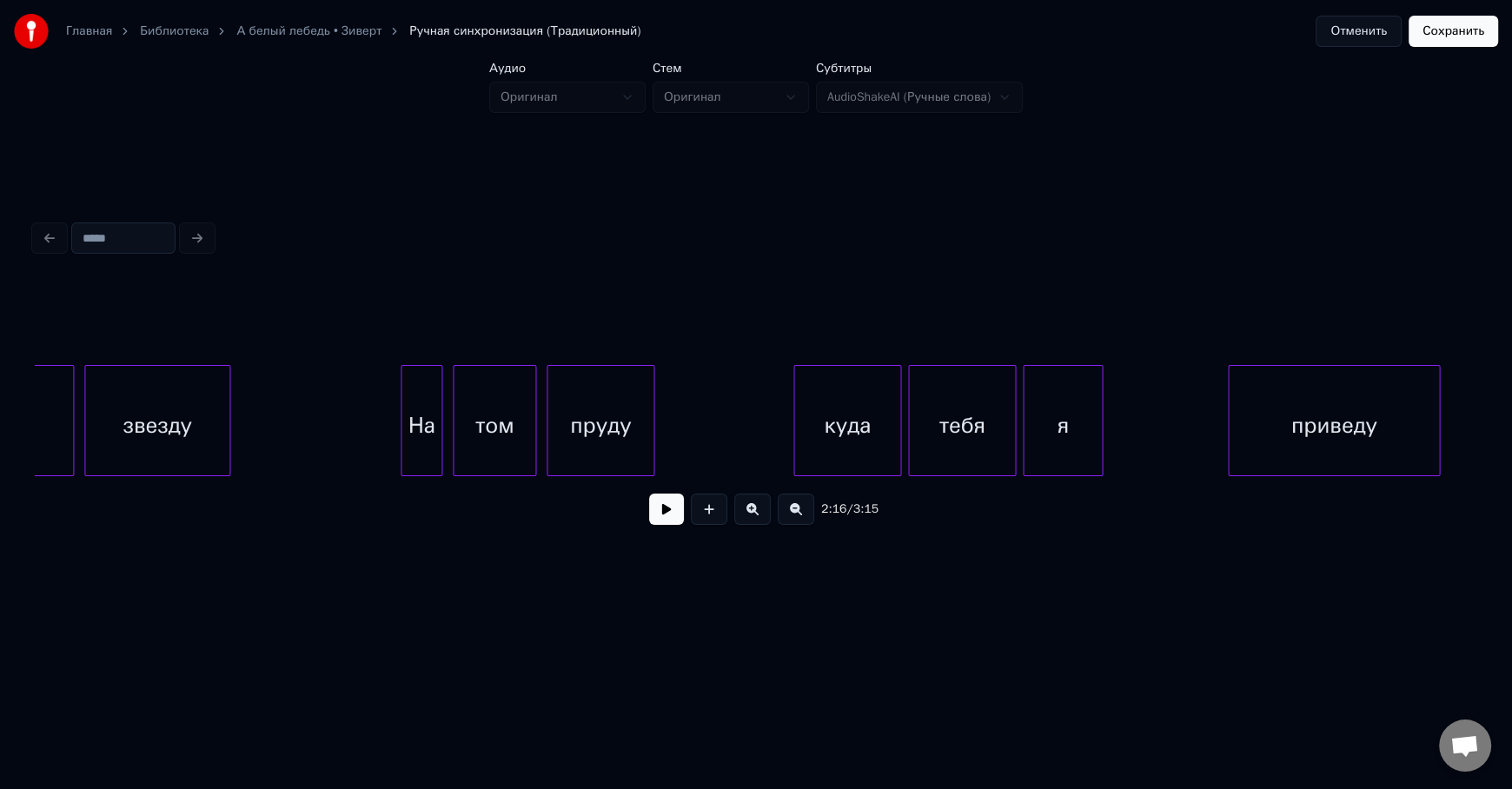 scroll, scrollTop: 0, scrollLeft: 9365, axis: horizontal 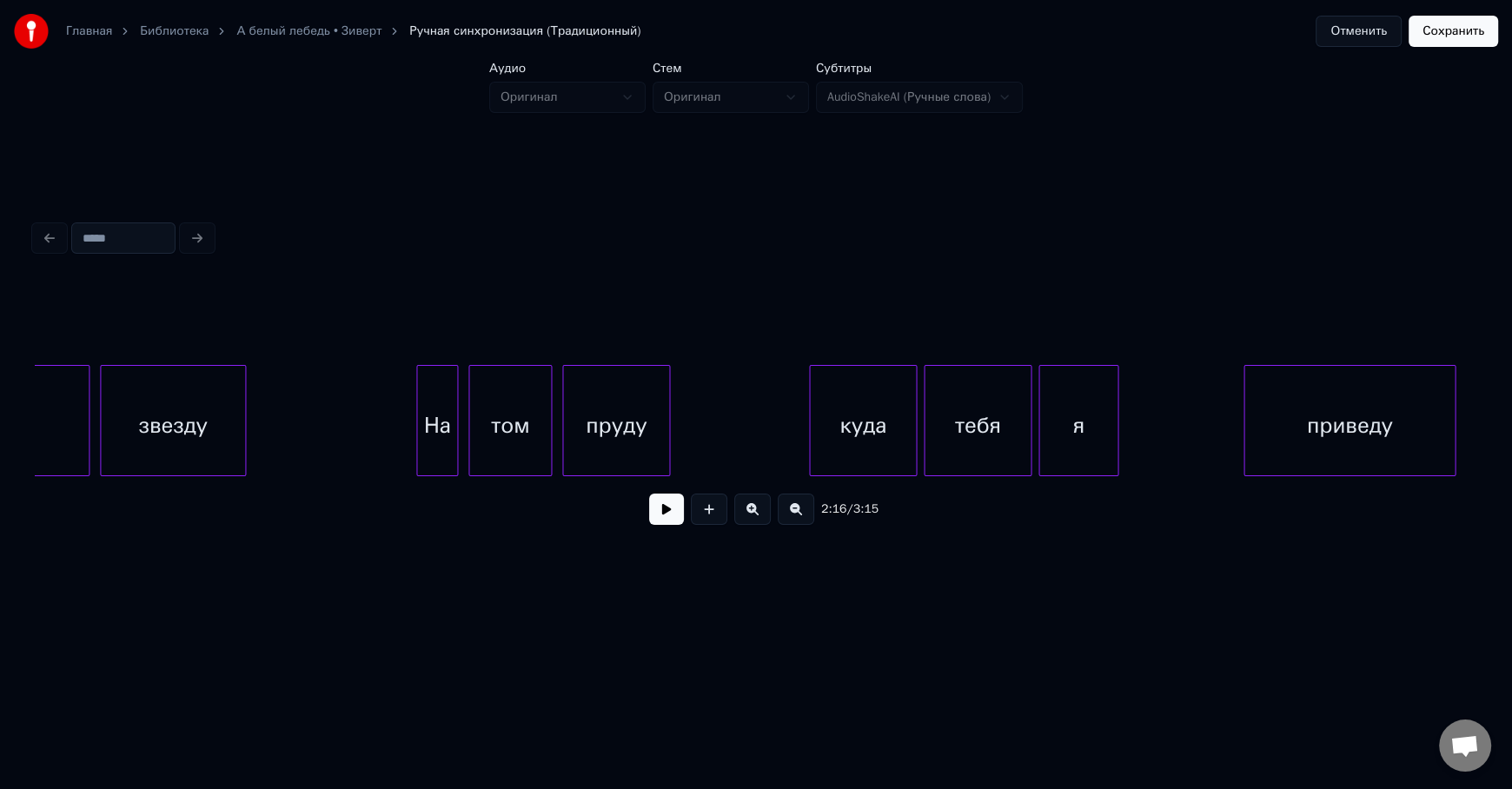 click at bounding box center [709, 509] 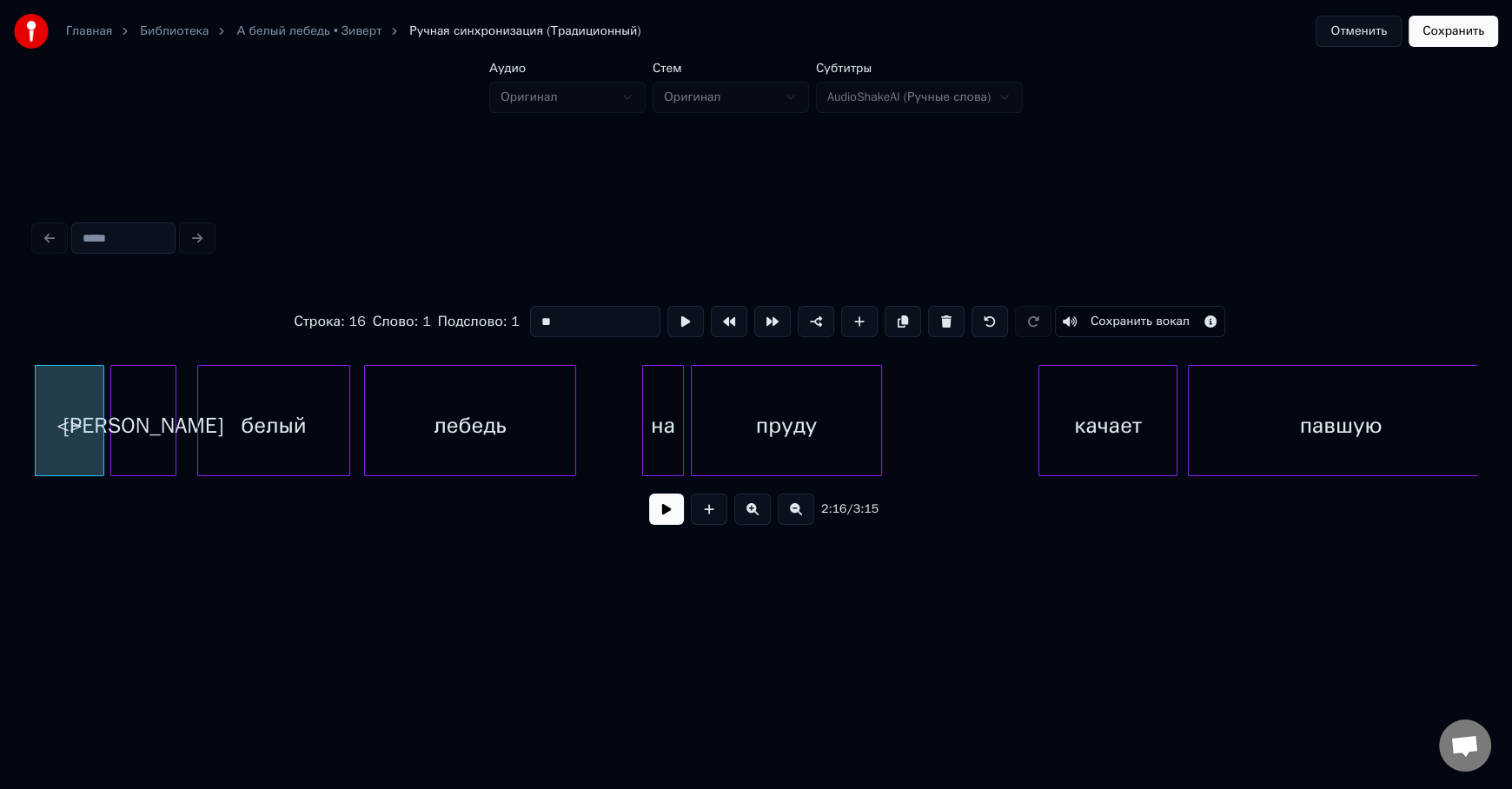 click at bounding box center (709, 509) 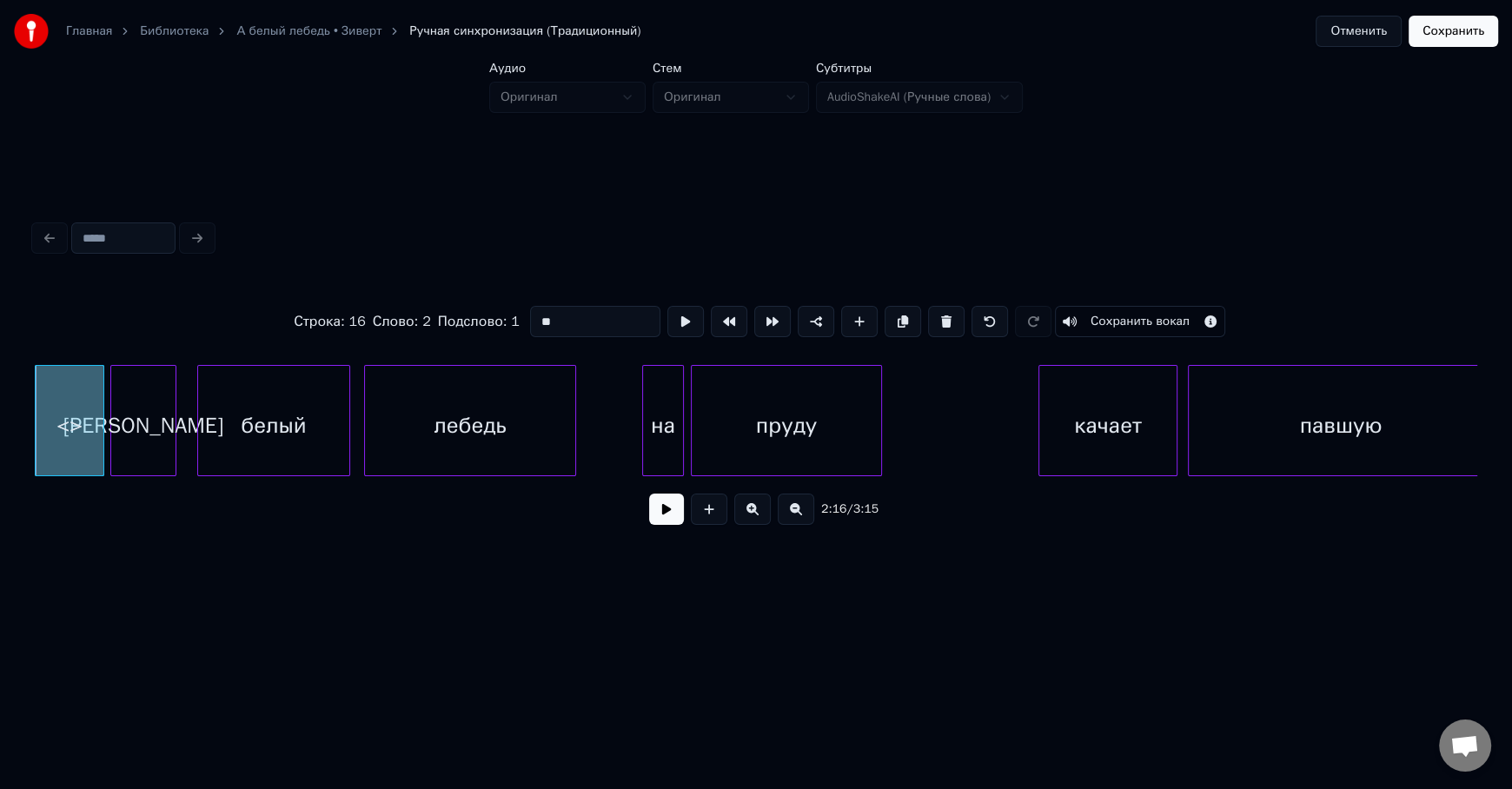 click at bounding box center (709, 509) 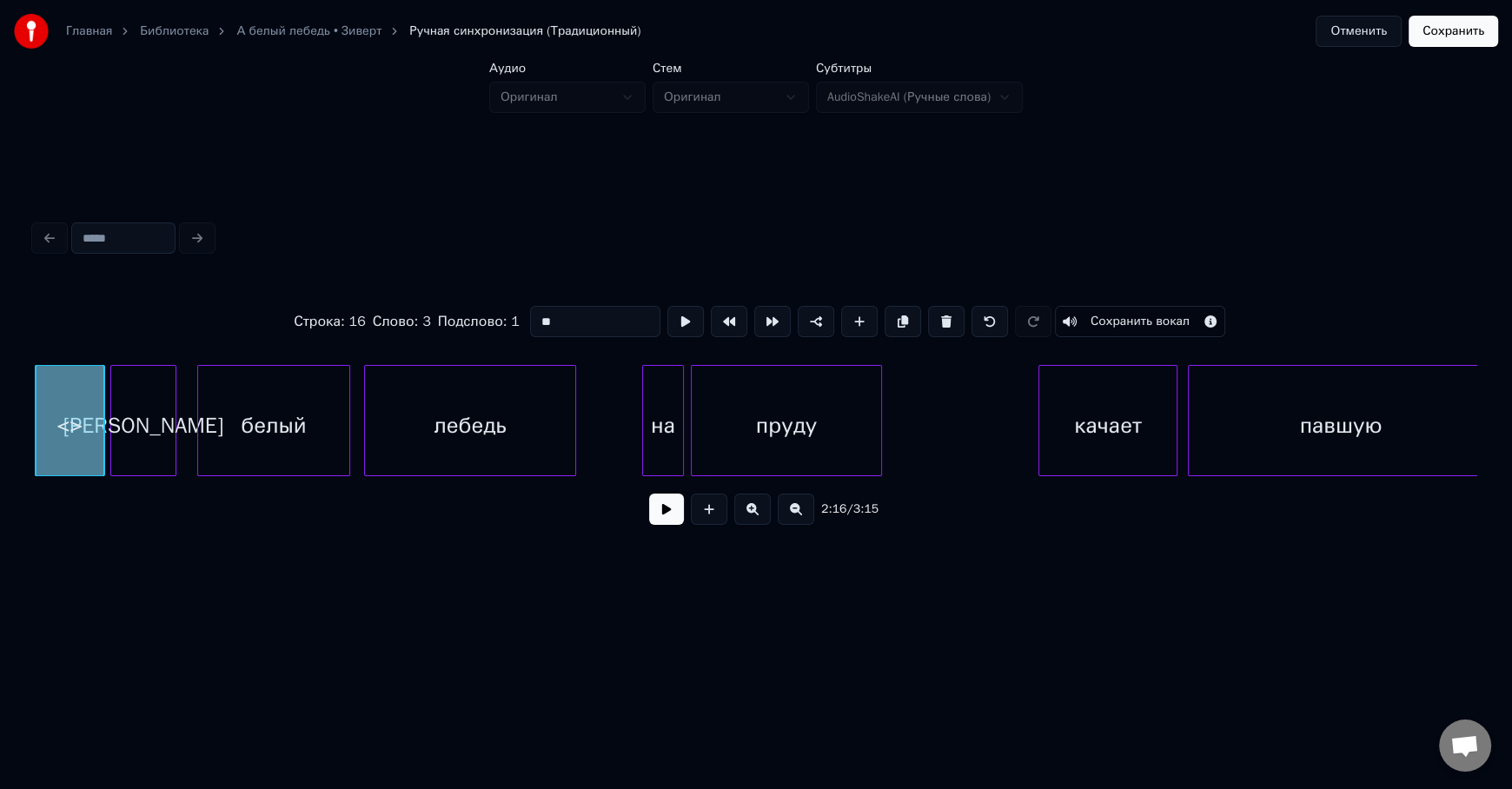click at bounding box center [709, 509] 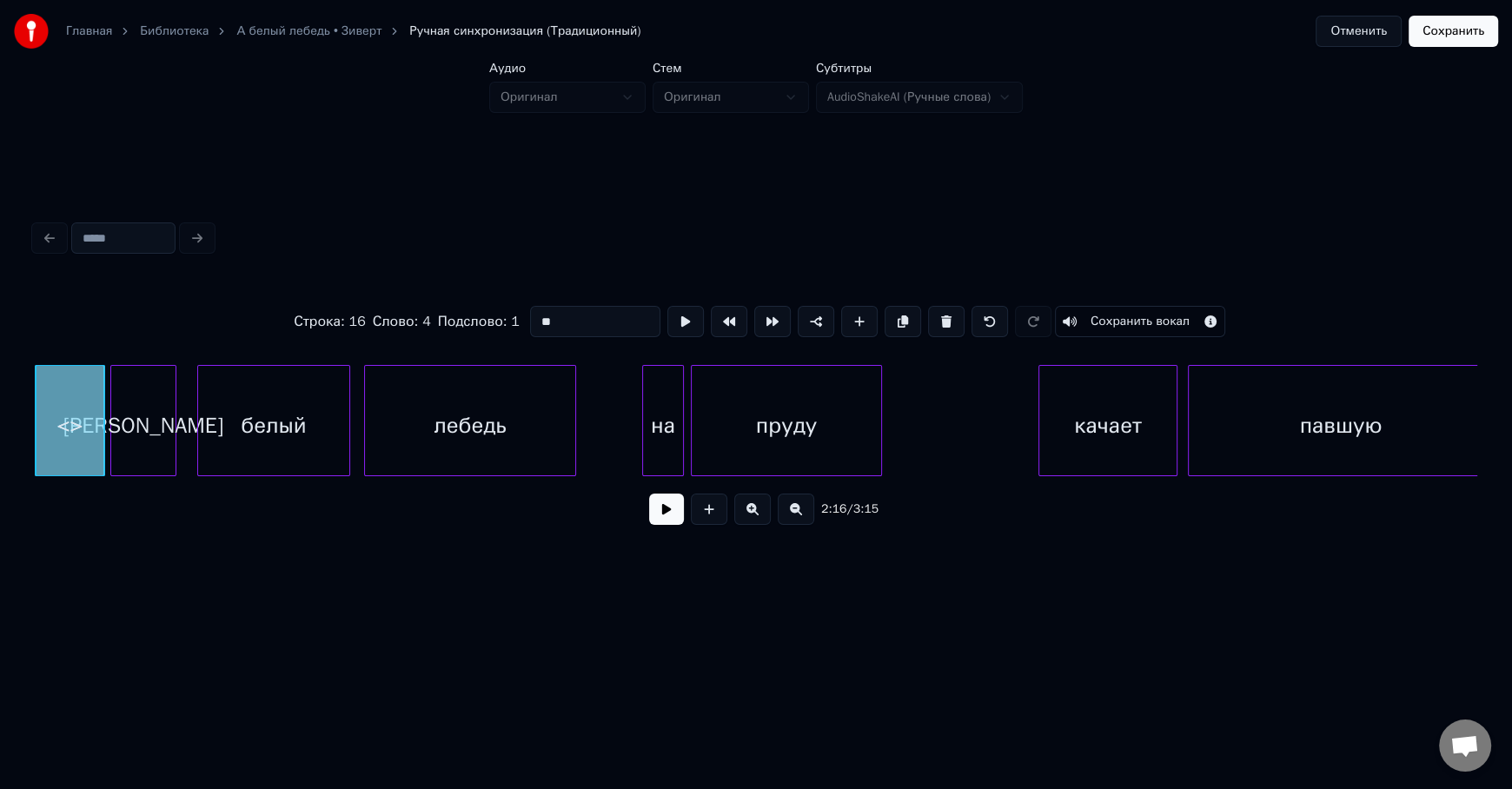 click at bounding box center [709, 509] 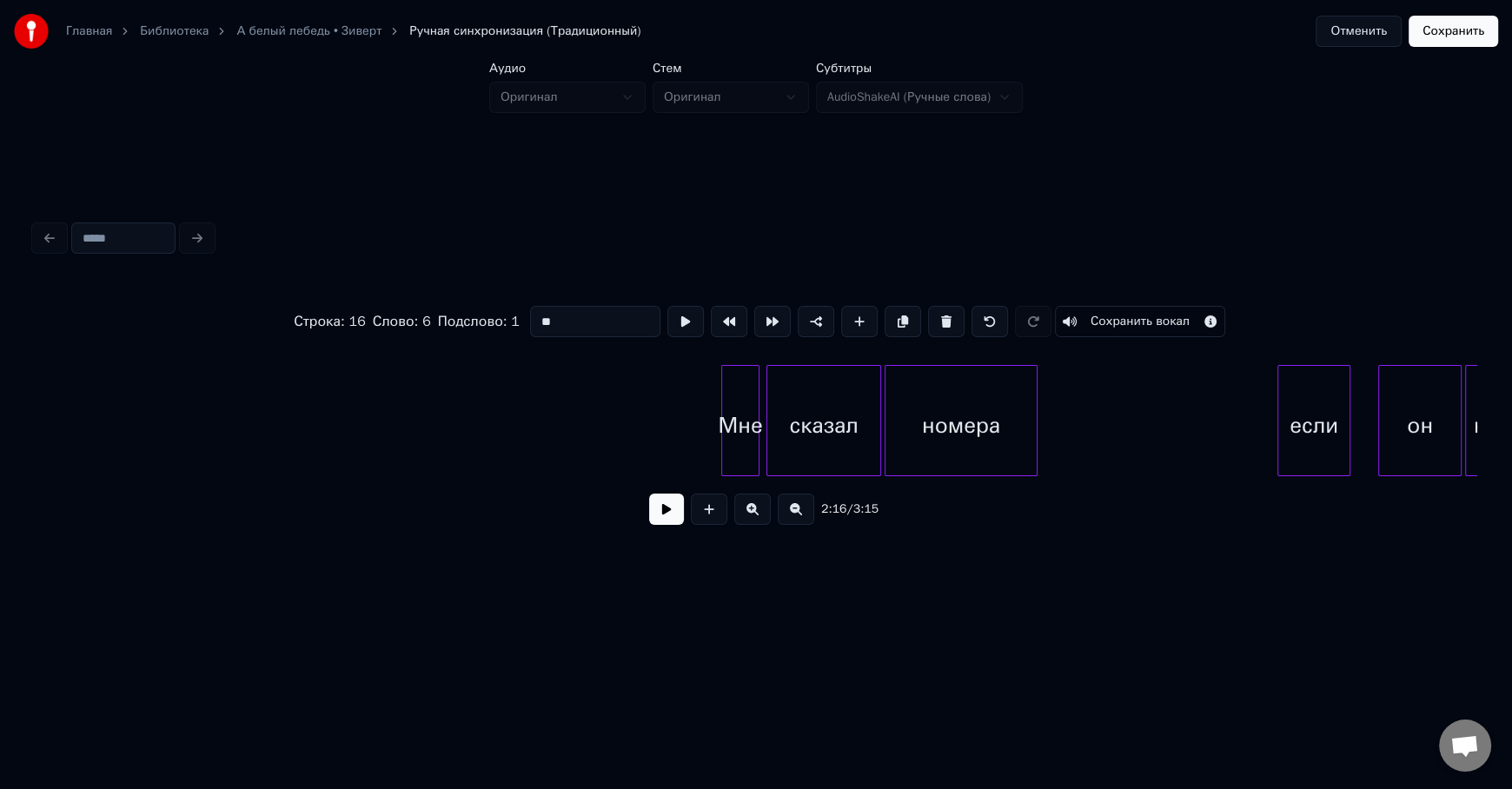 scroll, scrollTop: 0, scrollLeft: 20360, axis: horizontal 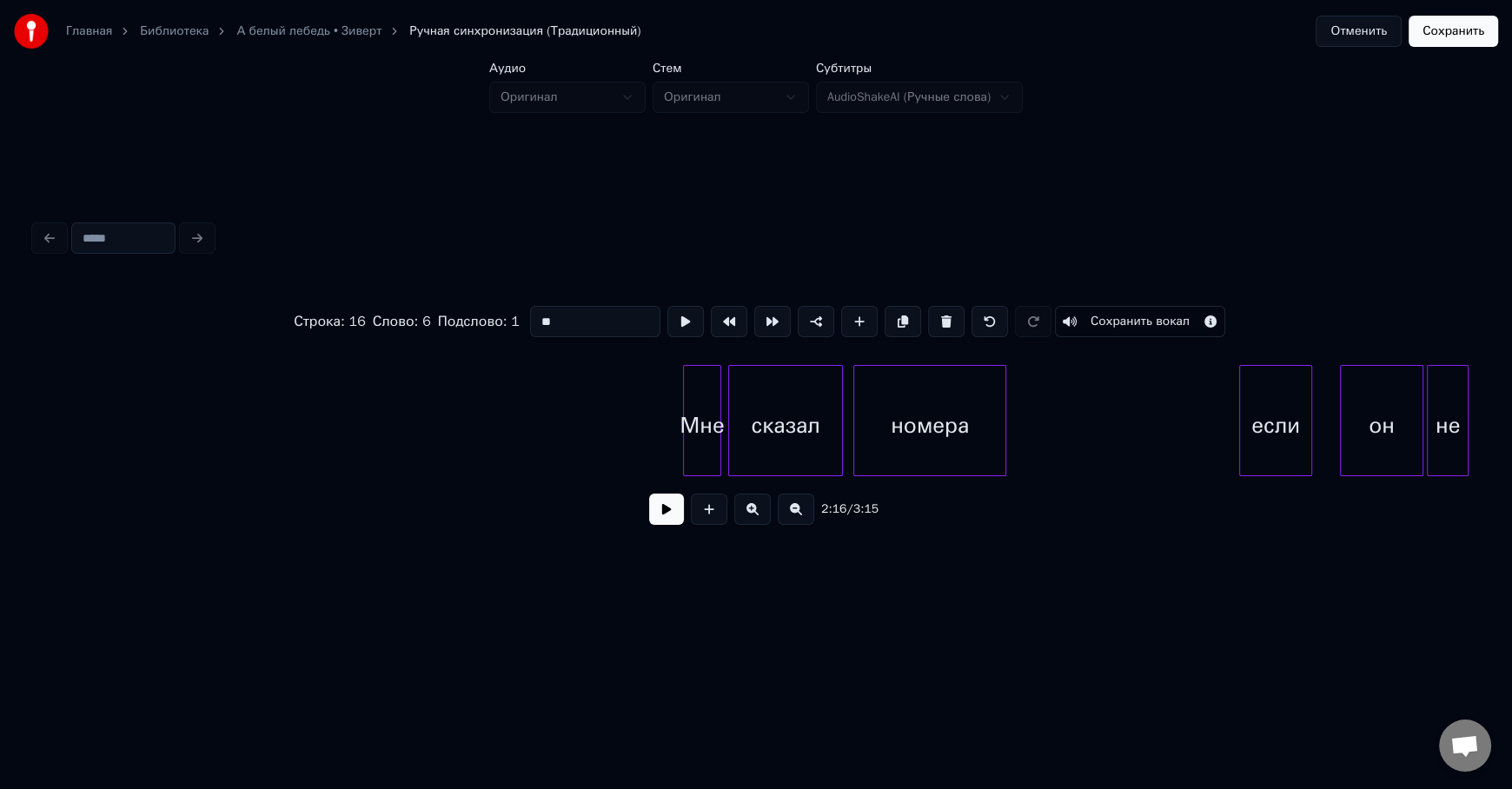 click on "номера" at bounding box center [930, 425] 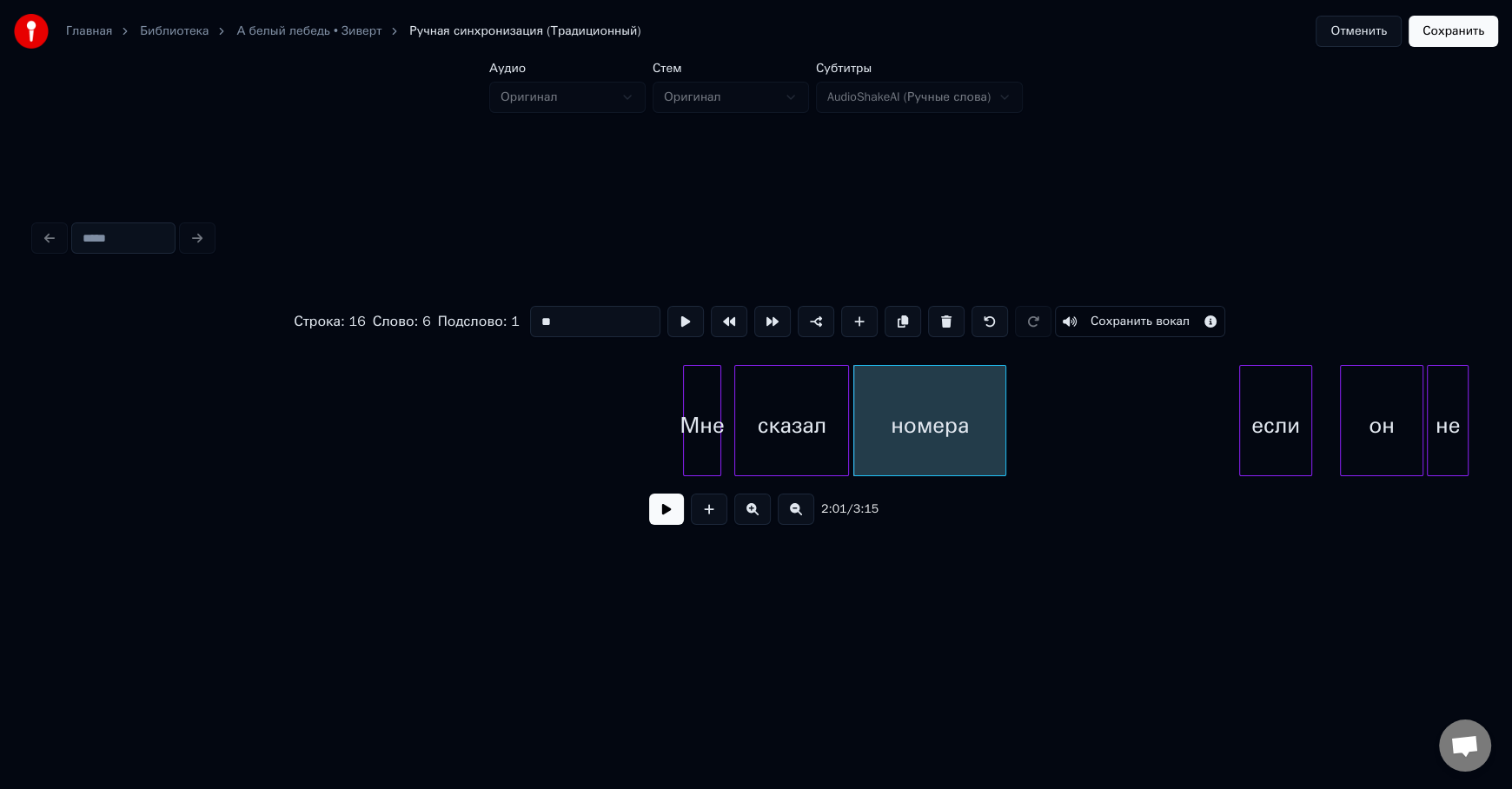 click on "сказал" at bounding box center (792, 425) 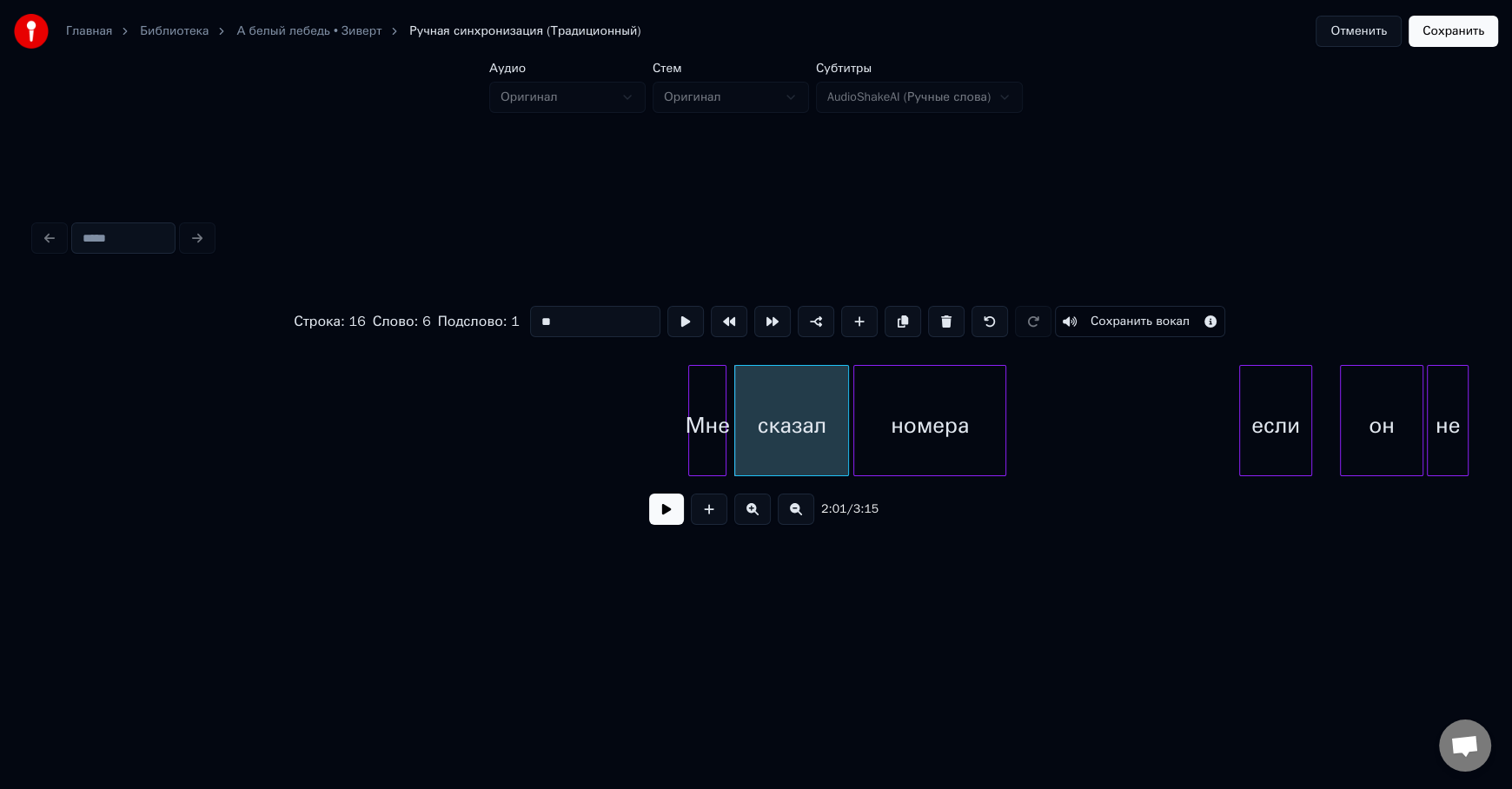 click on "Мне" at bounding box center [707, 425] 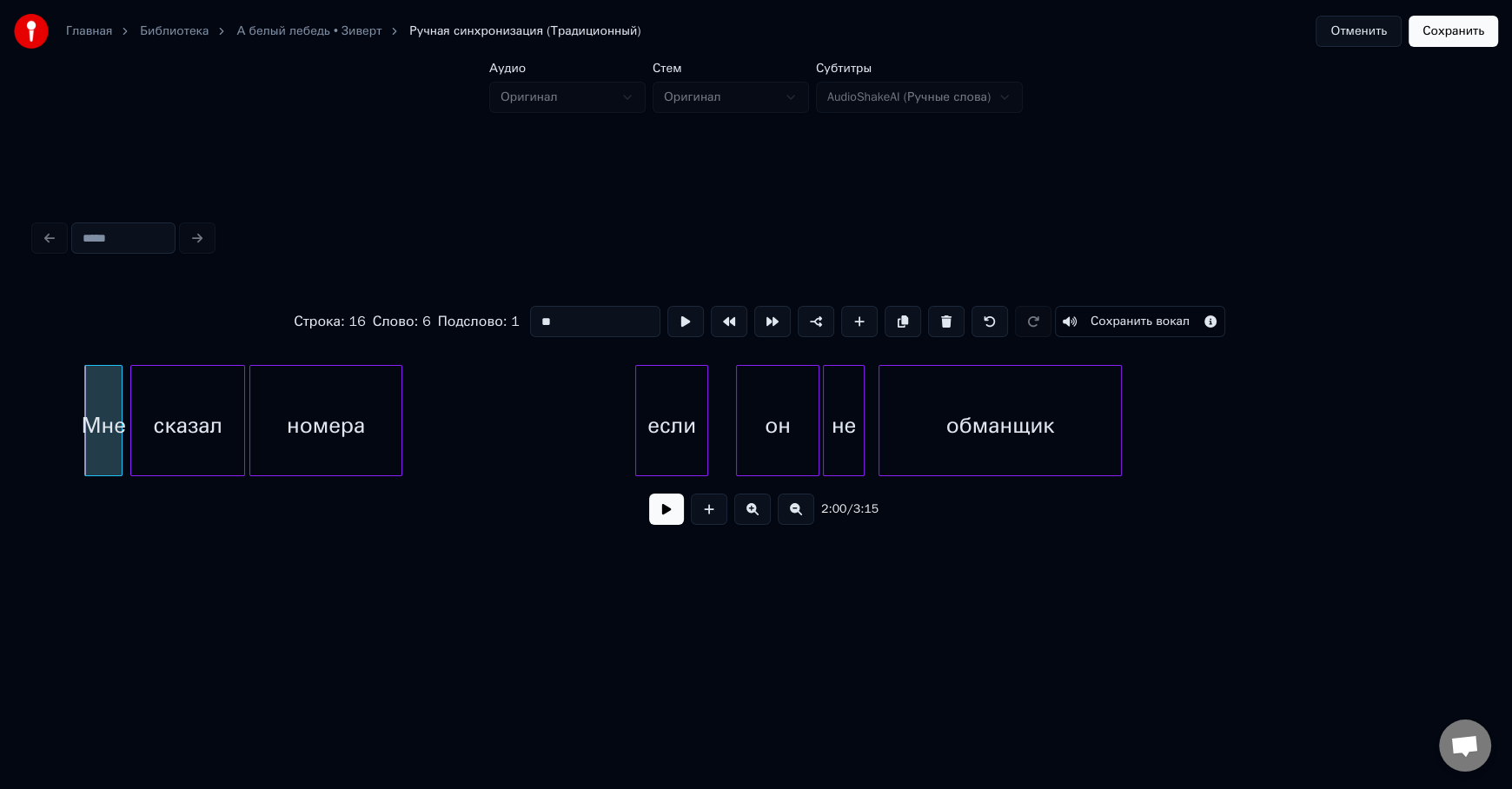 scroll, scrollTop: 0, scrollLeft: 20984, axis: horizontal 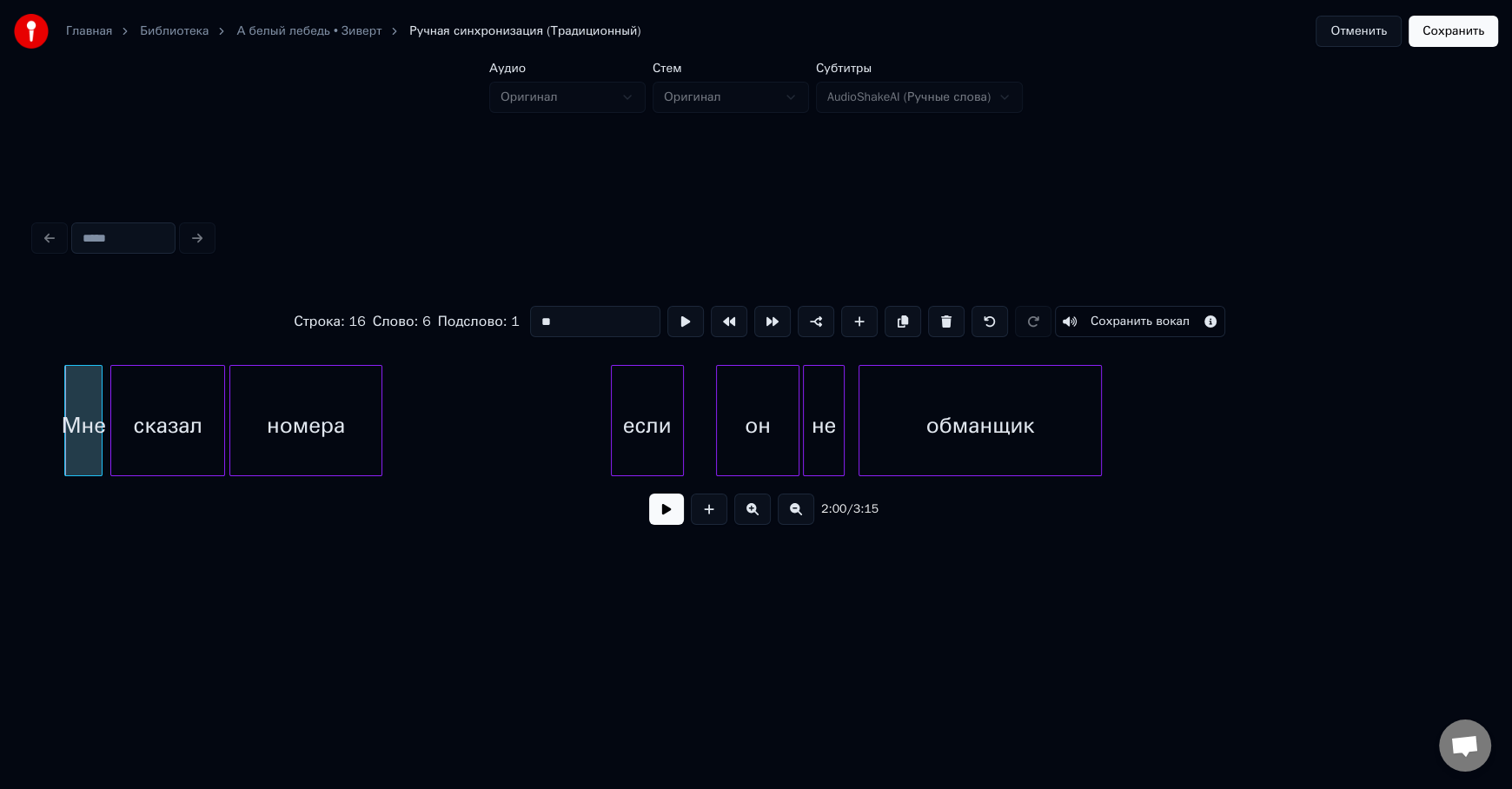 click on "если" at bounding box center [647, 425] 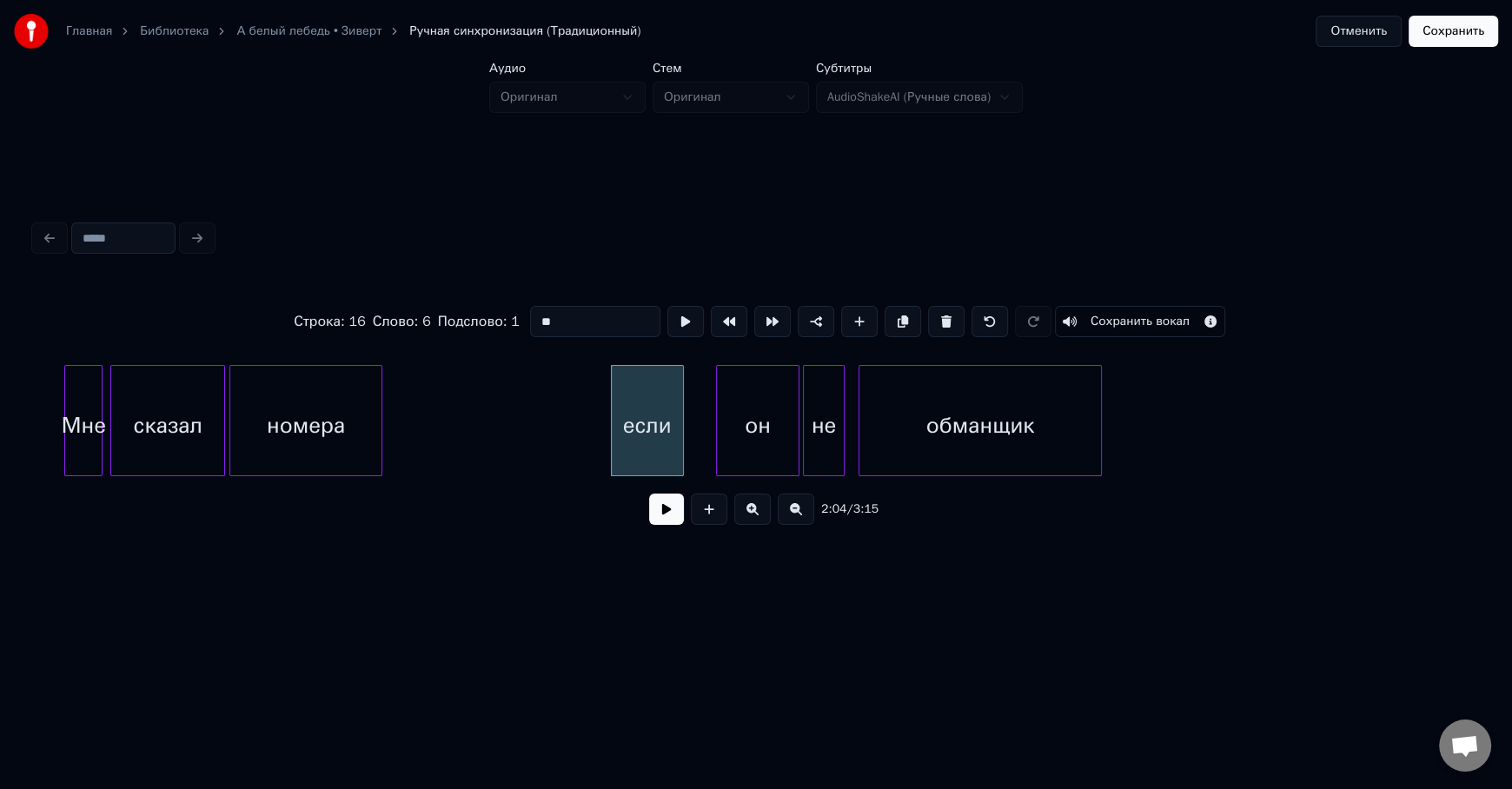click on "если" at bounding box center (647, 425) 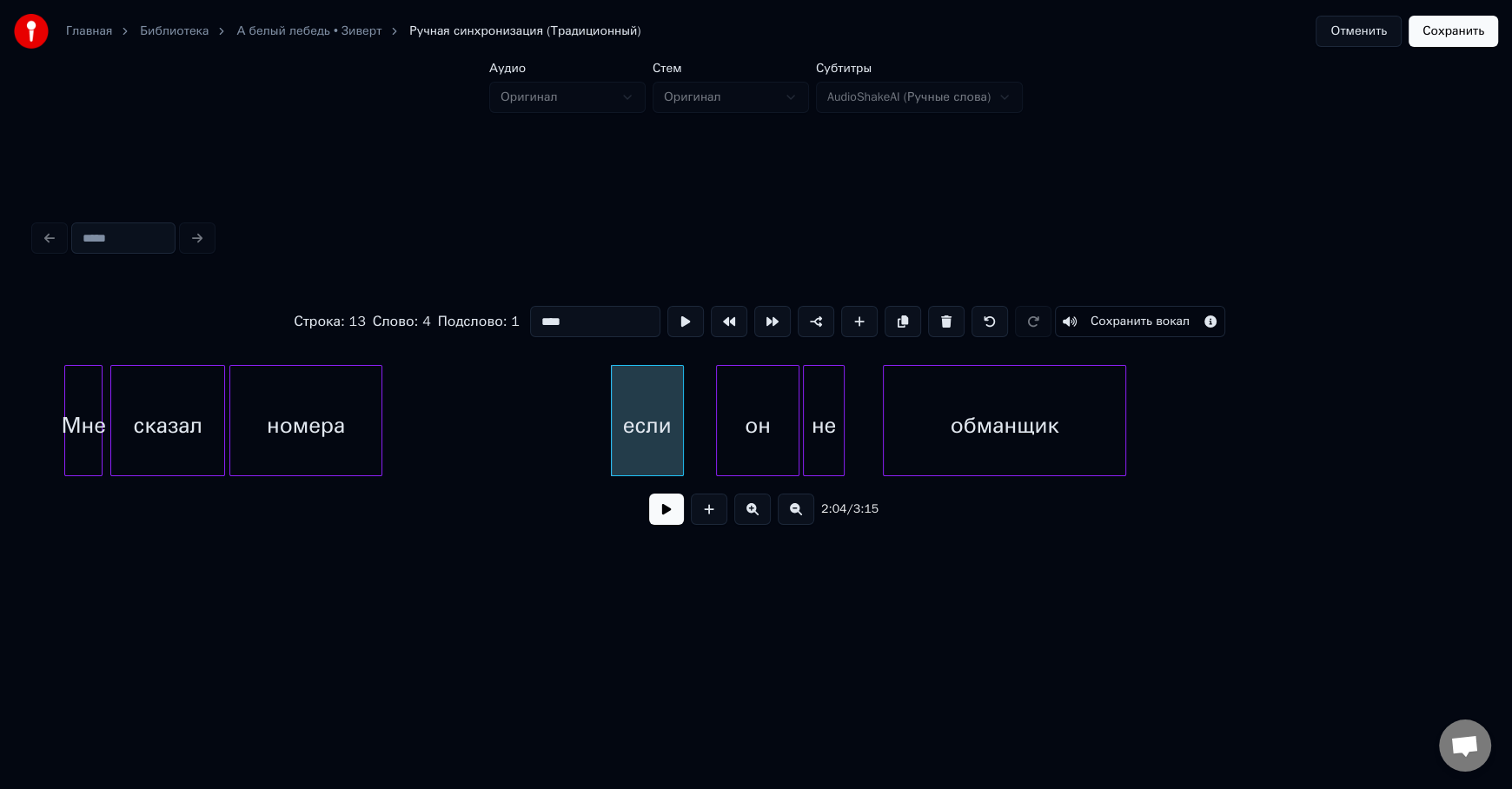 click on "обманщик" at bounding box center (1005, 425) 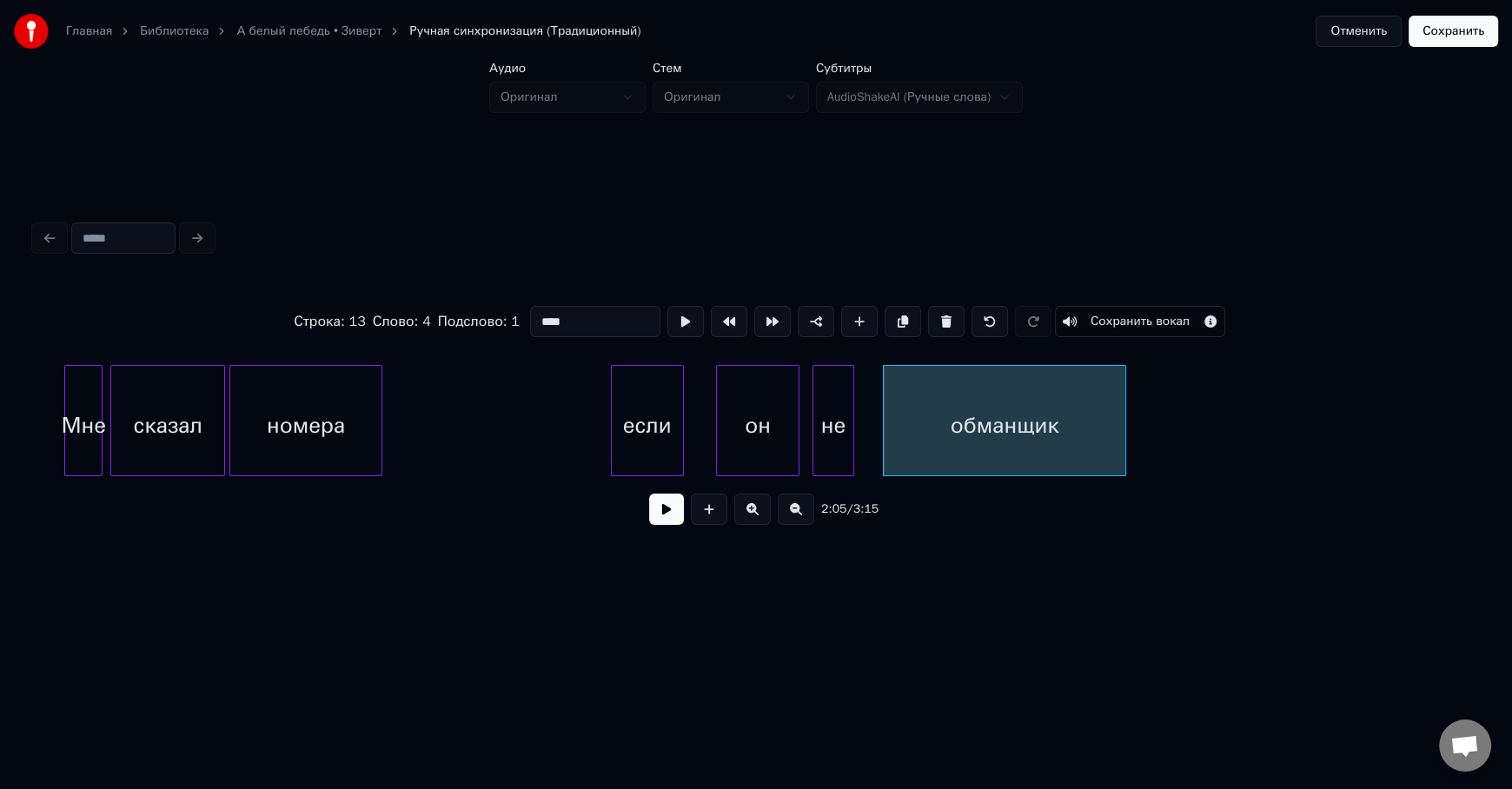 click on "не" at bounding box center [833, 425] 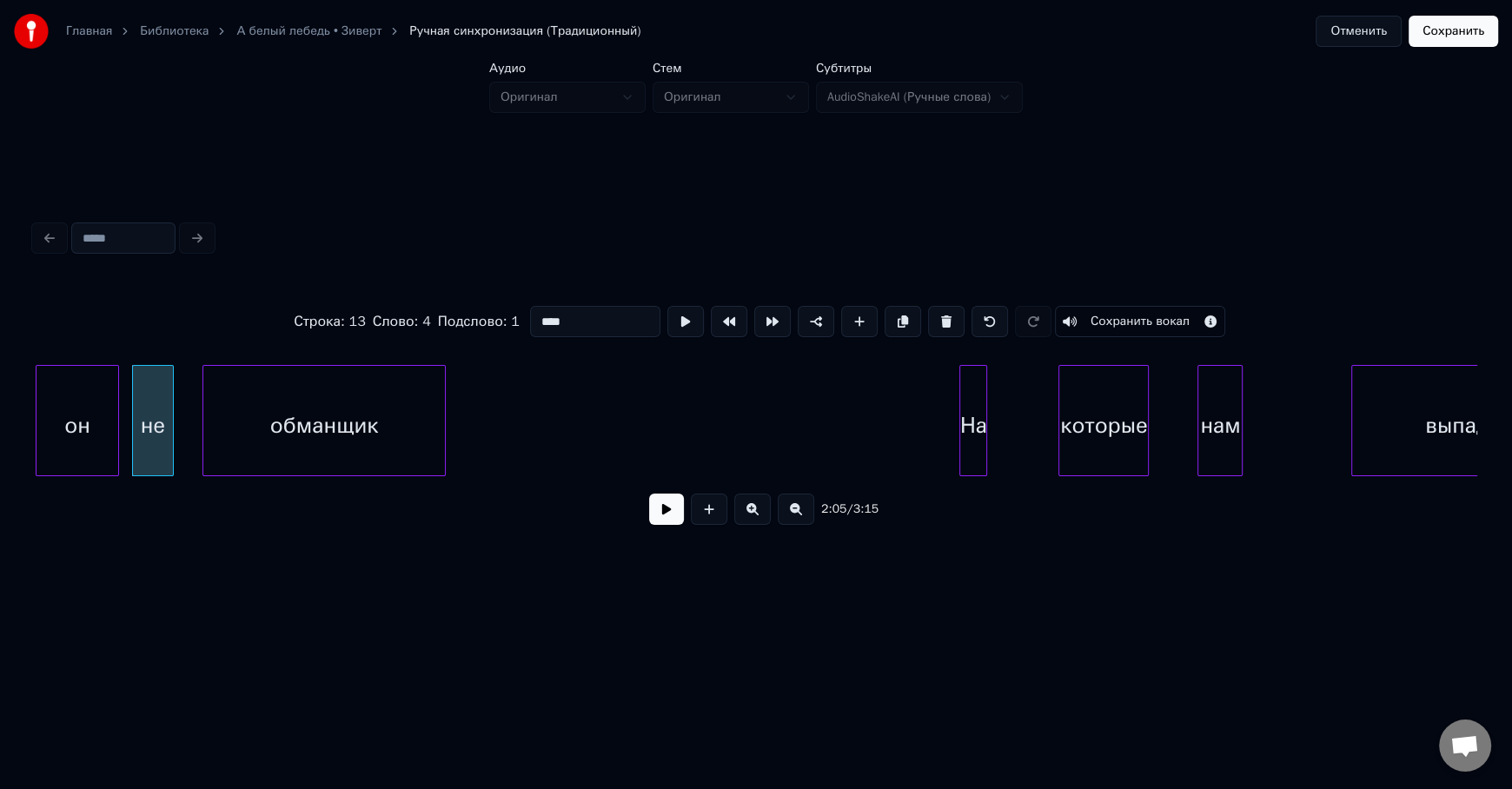 scroll, scrollTop: 0, scrollLeft: 21702, axis: horizontal 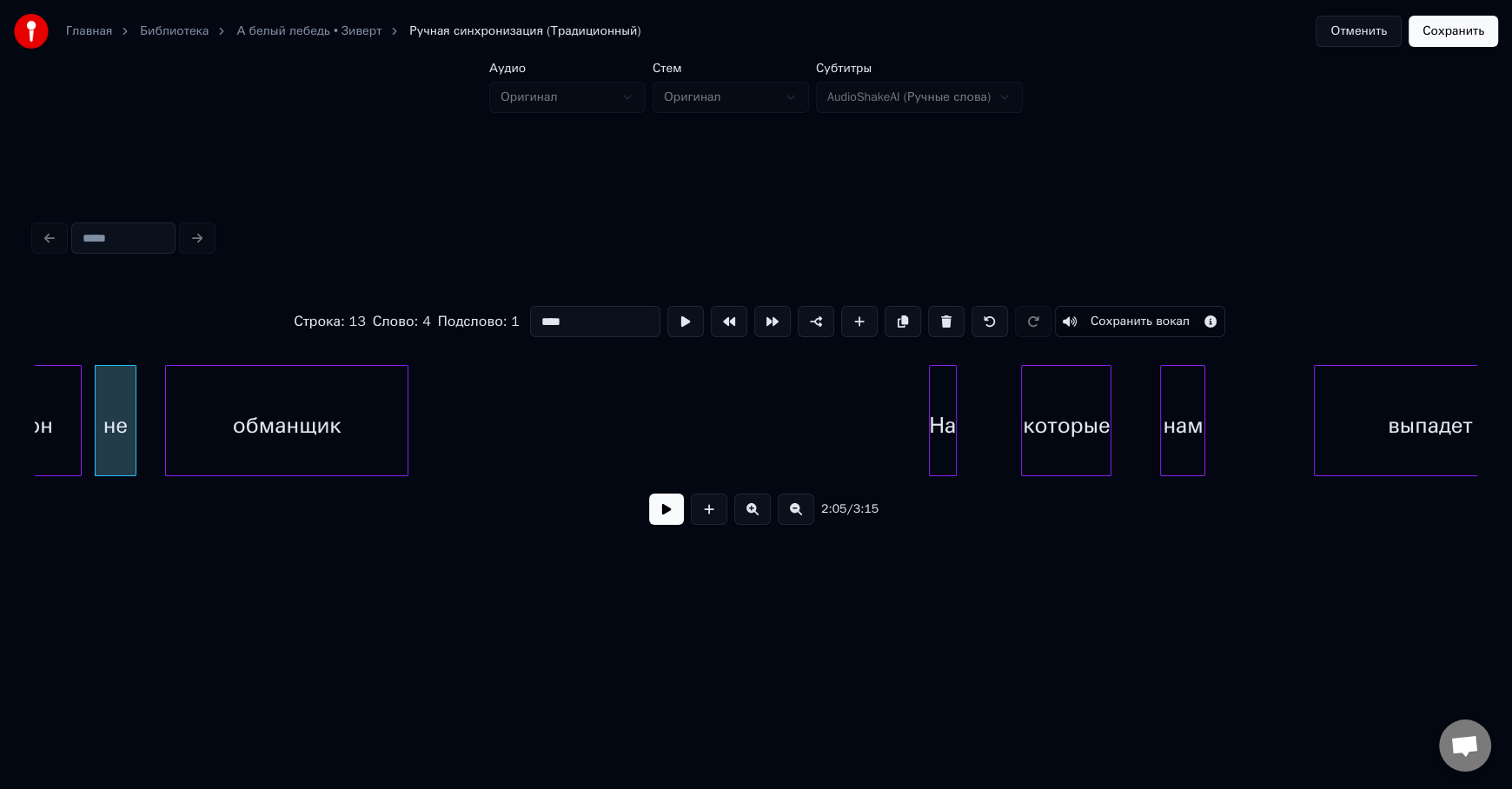 click on "На" at bounding box center (943, 425) 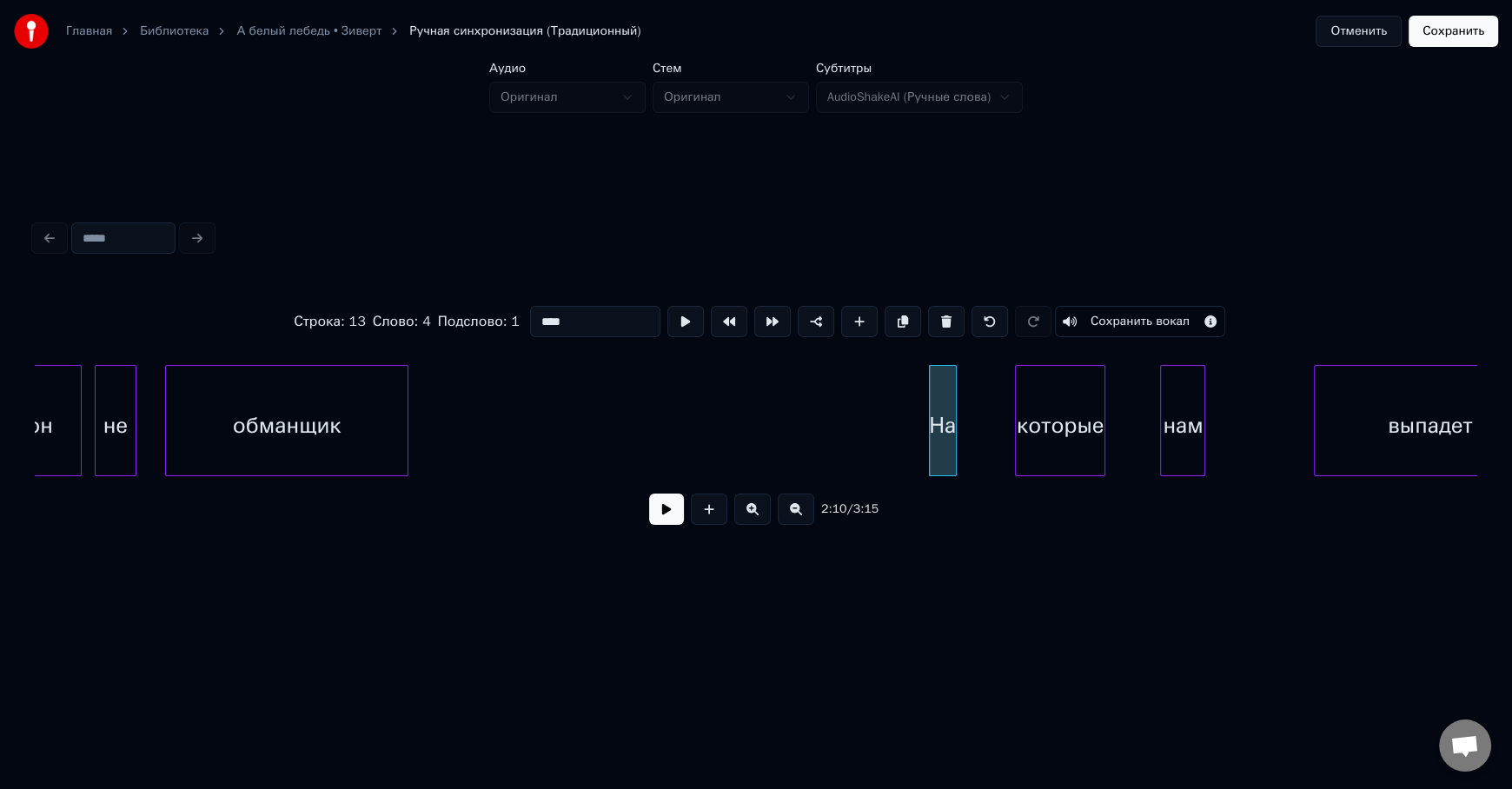 click on "которые" at bounding box center (1060, 425) 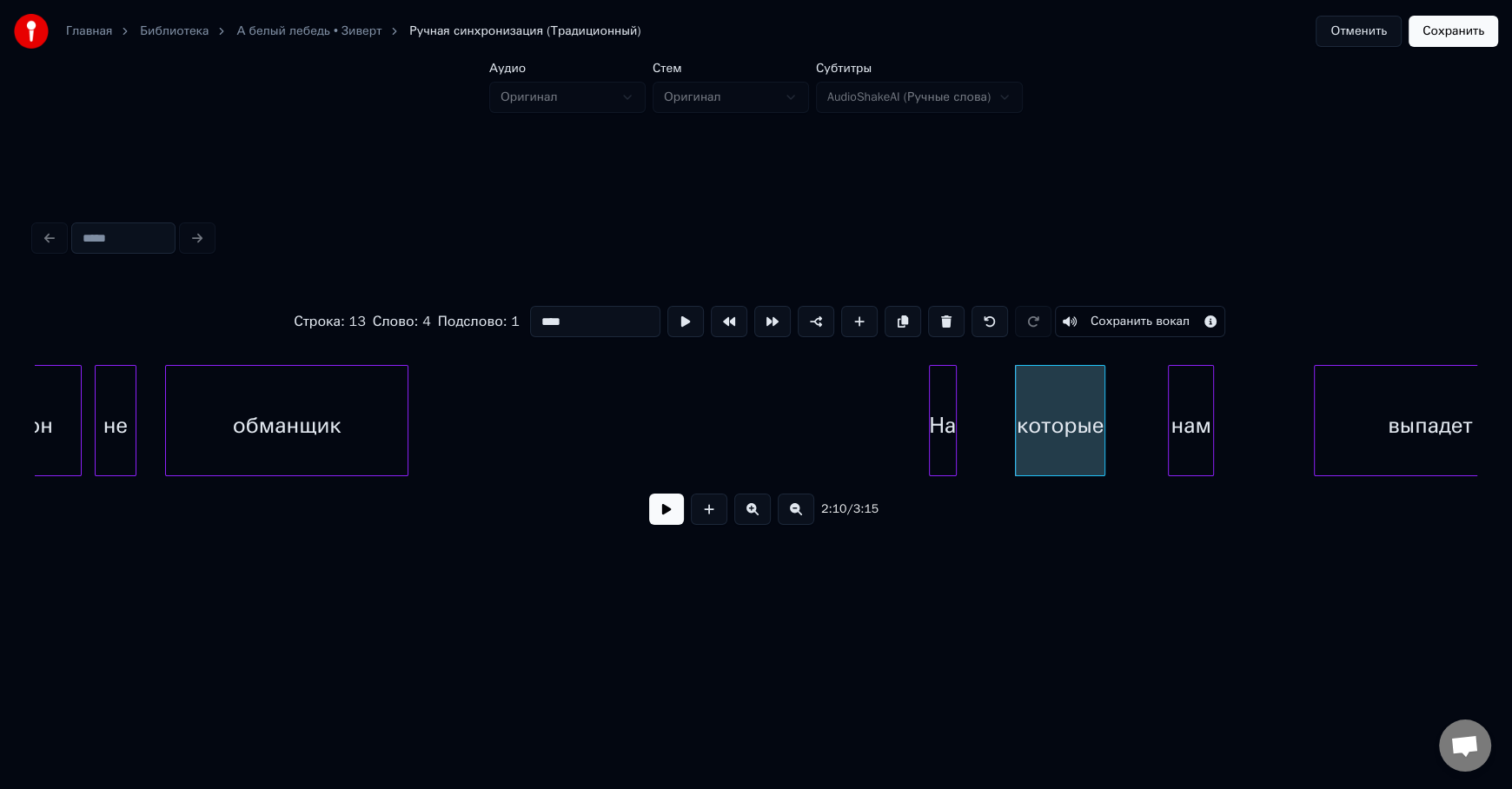 click on "нам" at bounding box center [1190, 425] 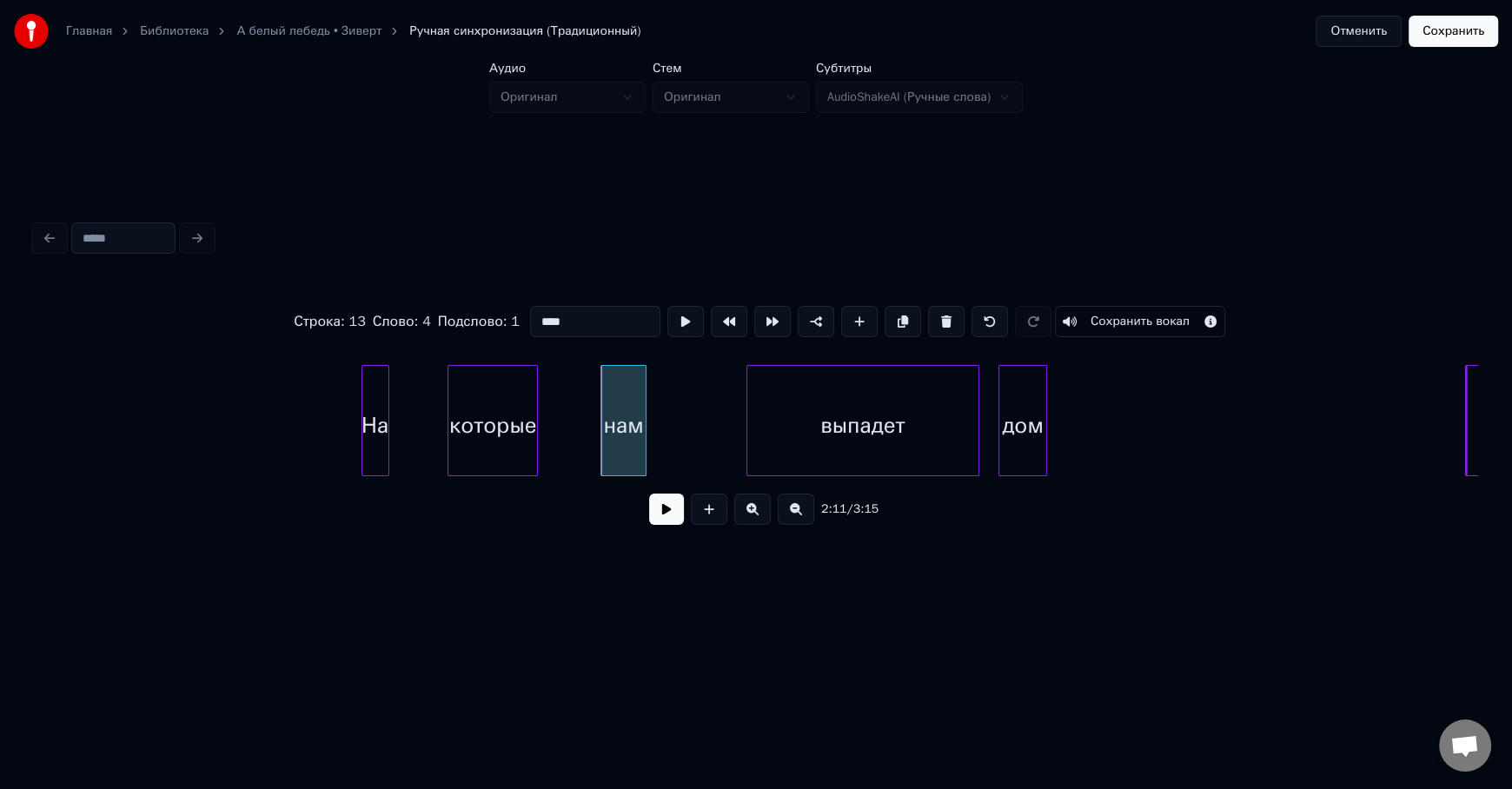 scroll, scrollTop: 0, scrollLeft: 22306, axis: horizontal 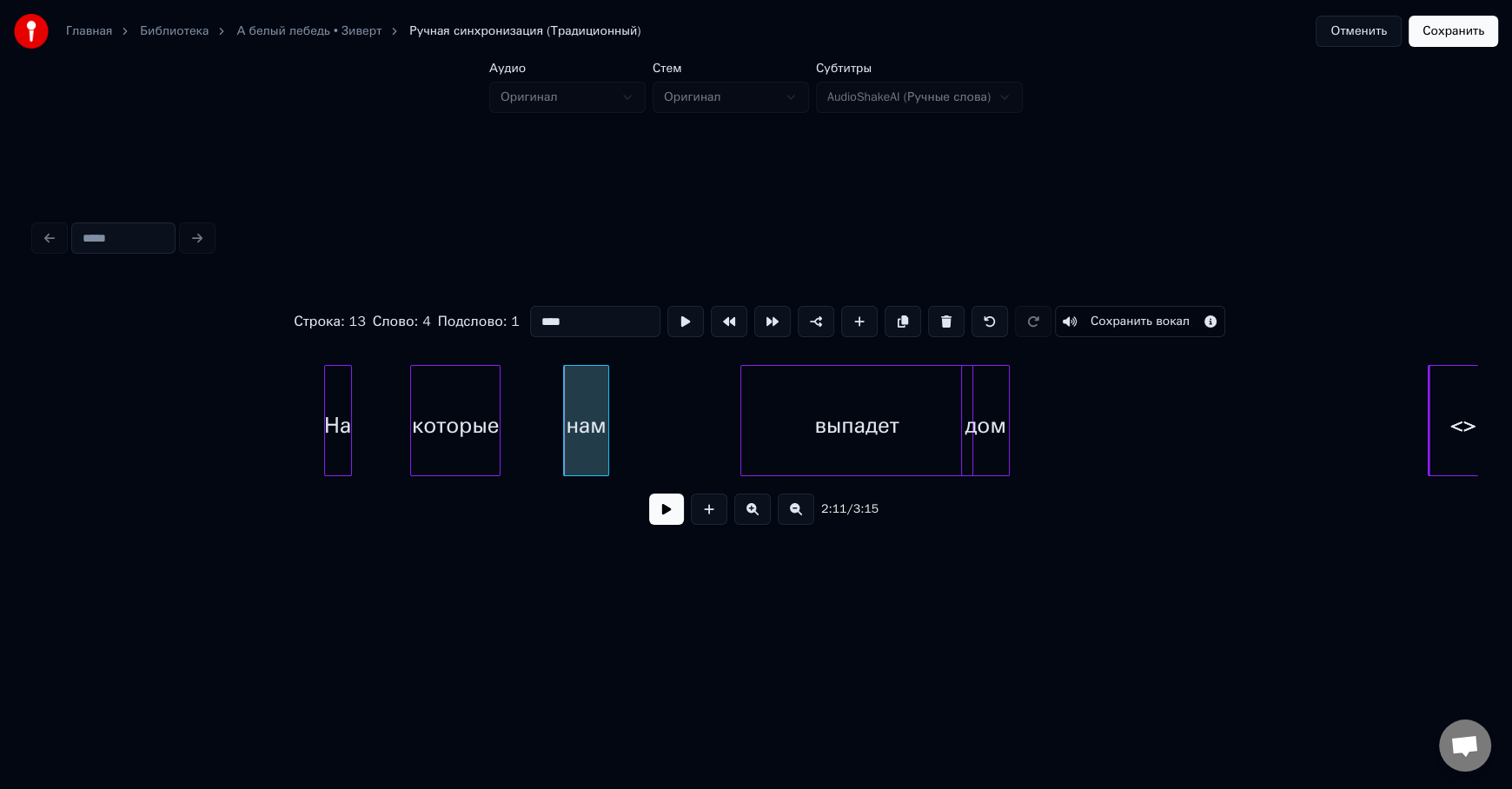 click on "выпадет" at bounding box center [857, 425] 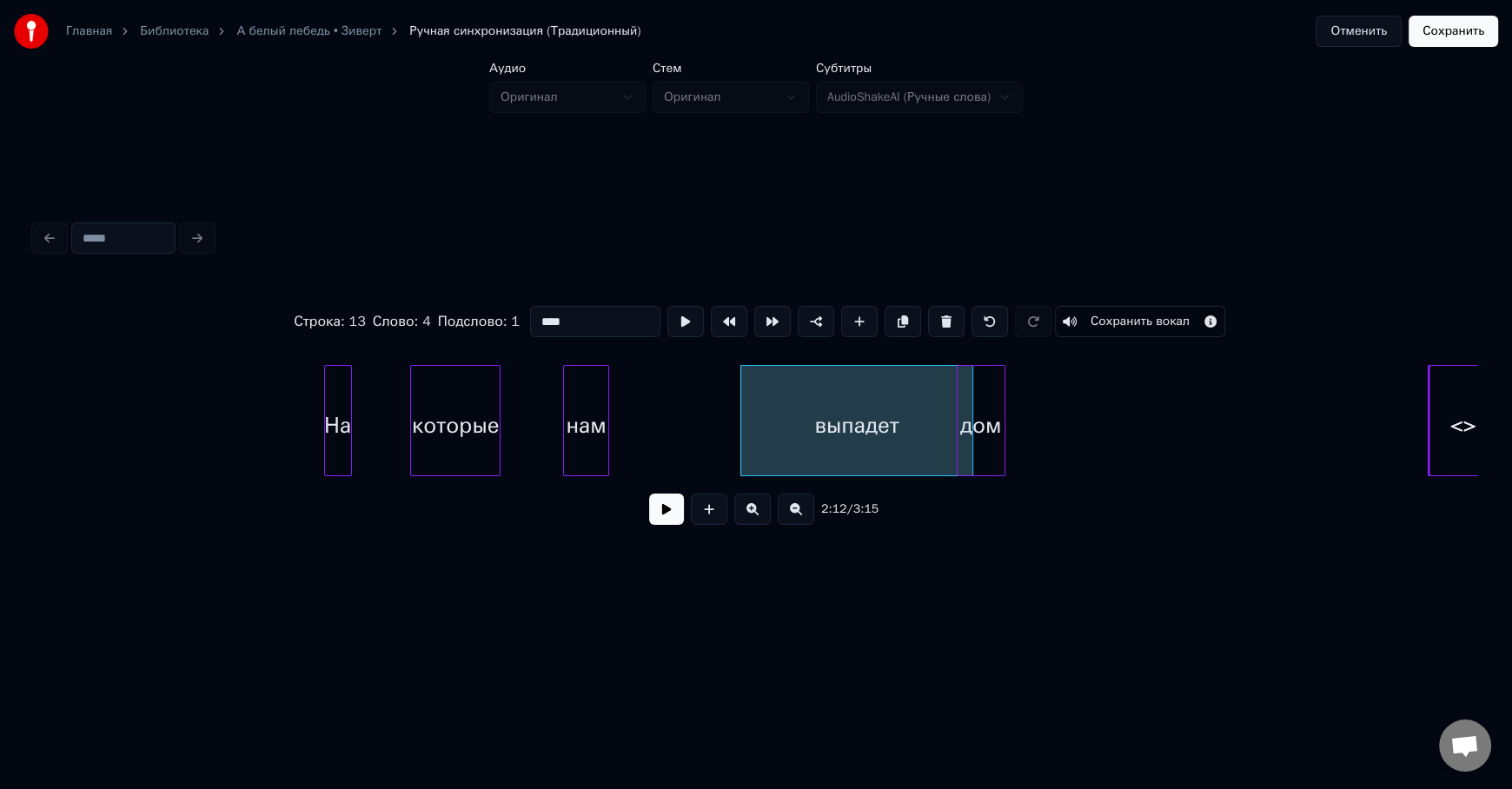 click on "дом" at bounding box center [981, 425] 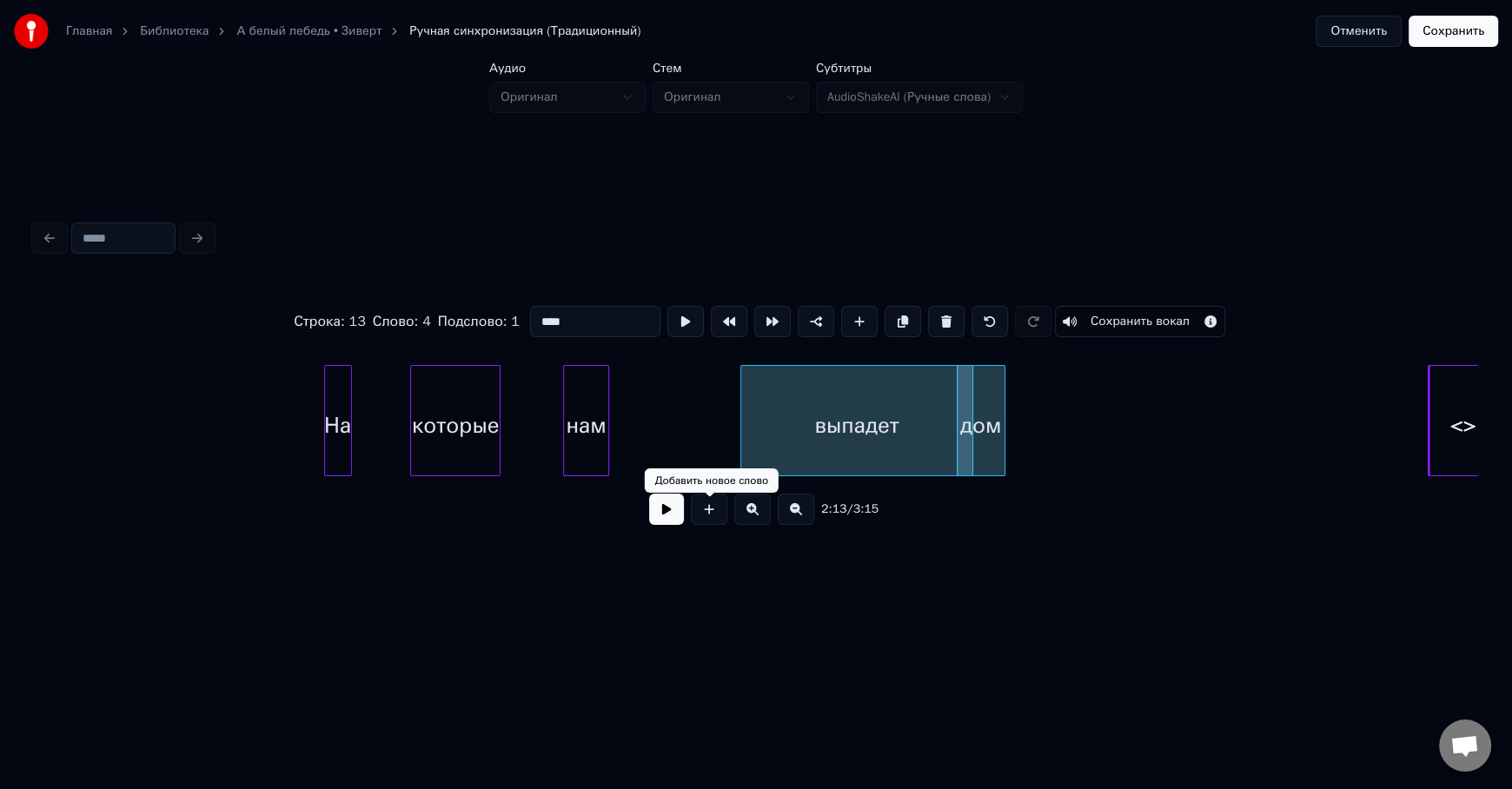 click at bounding box center (666, 509) 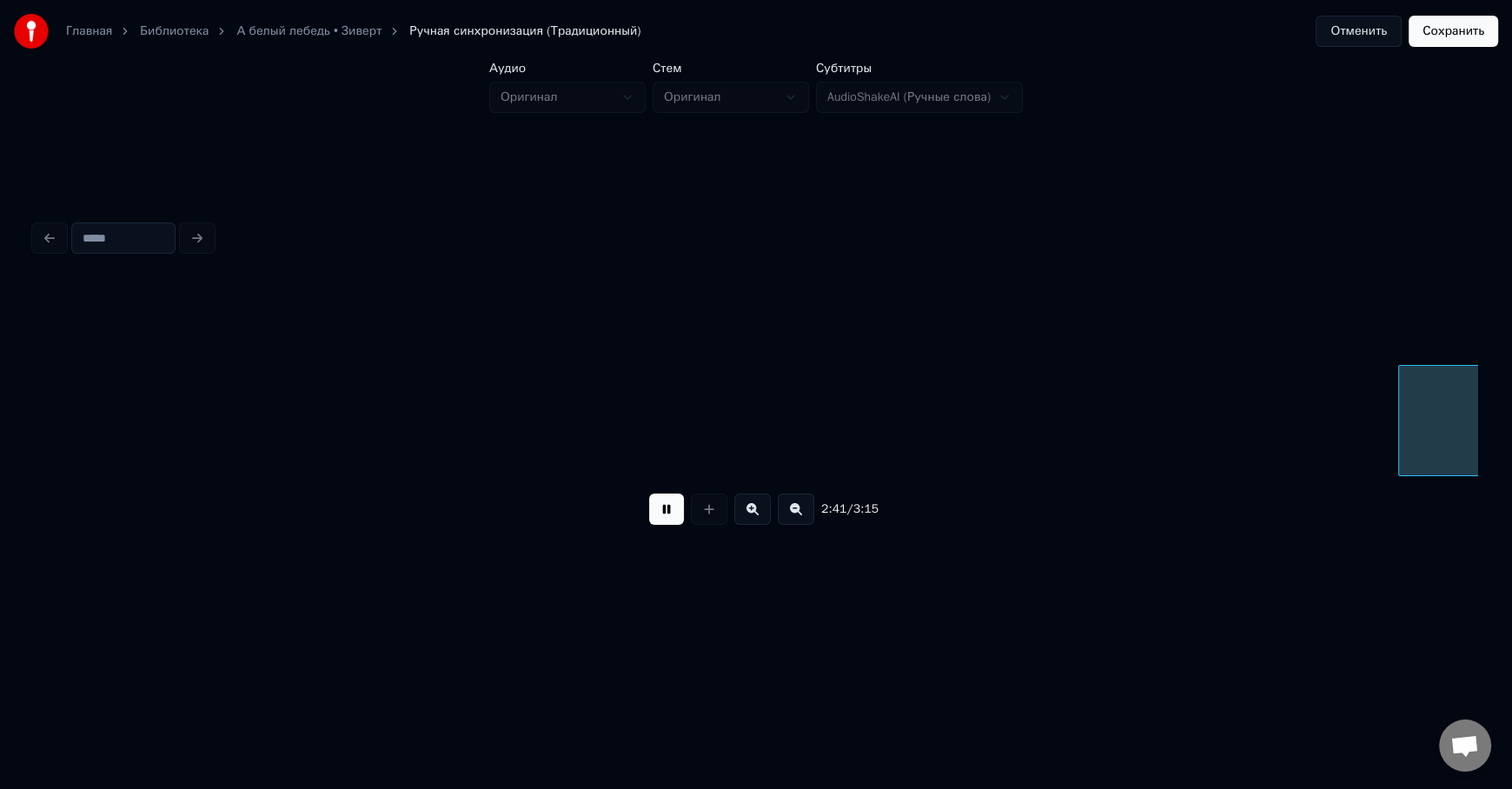 scroll, scrollTop: 0, scrollLeft: 28077, axis: horizontal 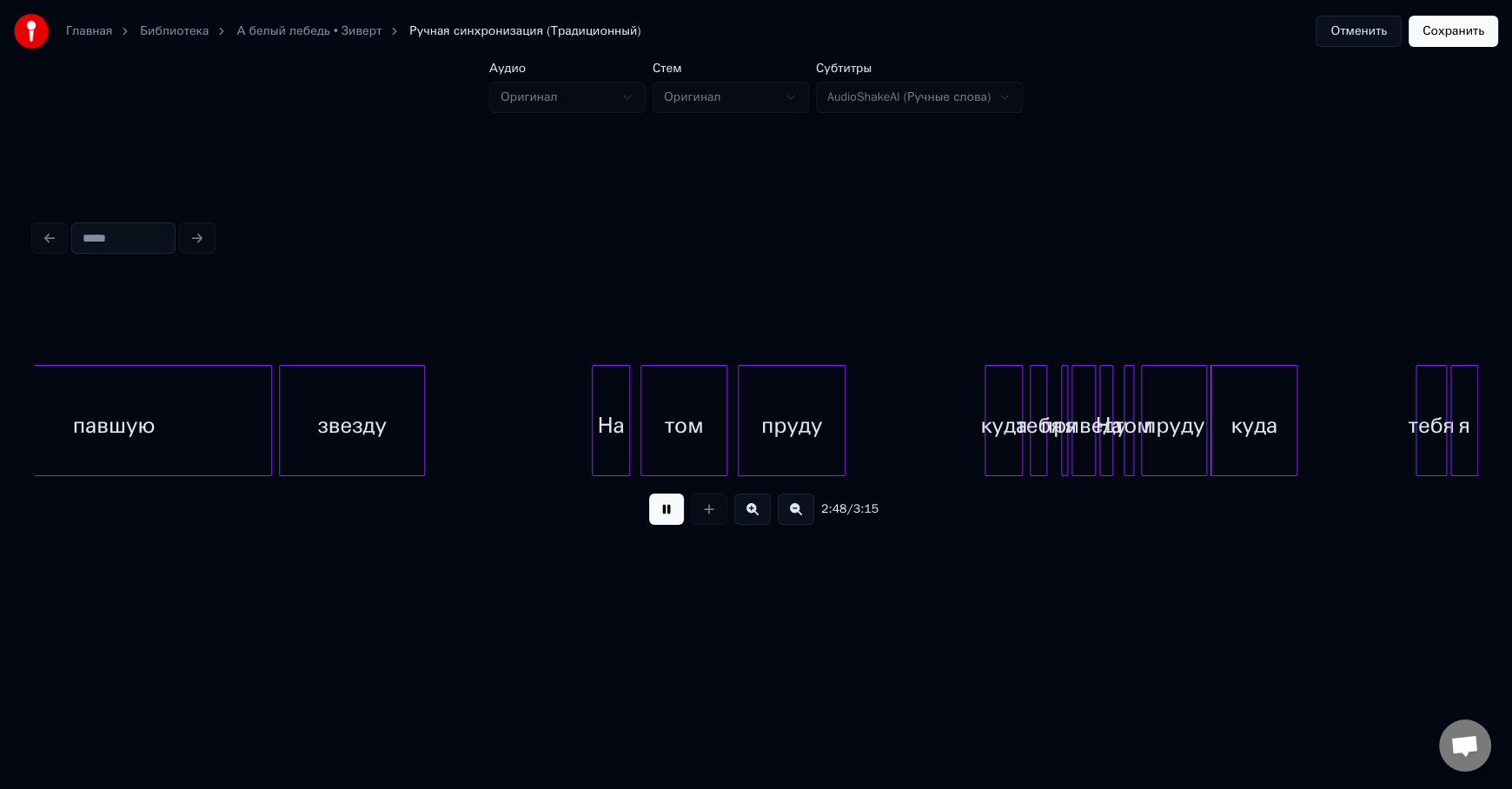 click at bounding box center [666, 509] 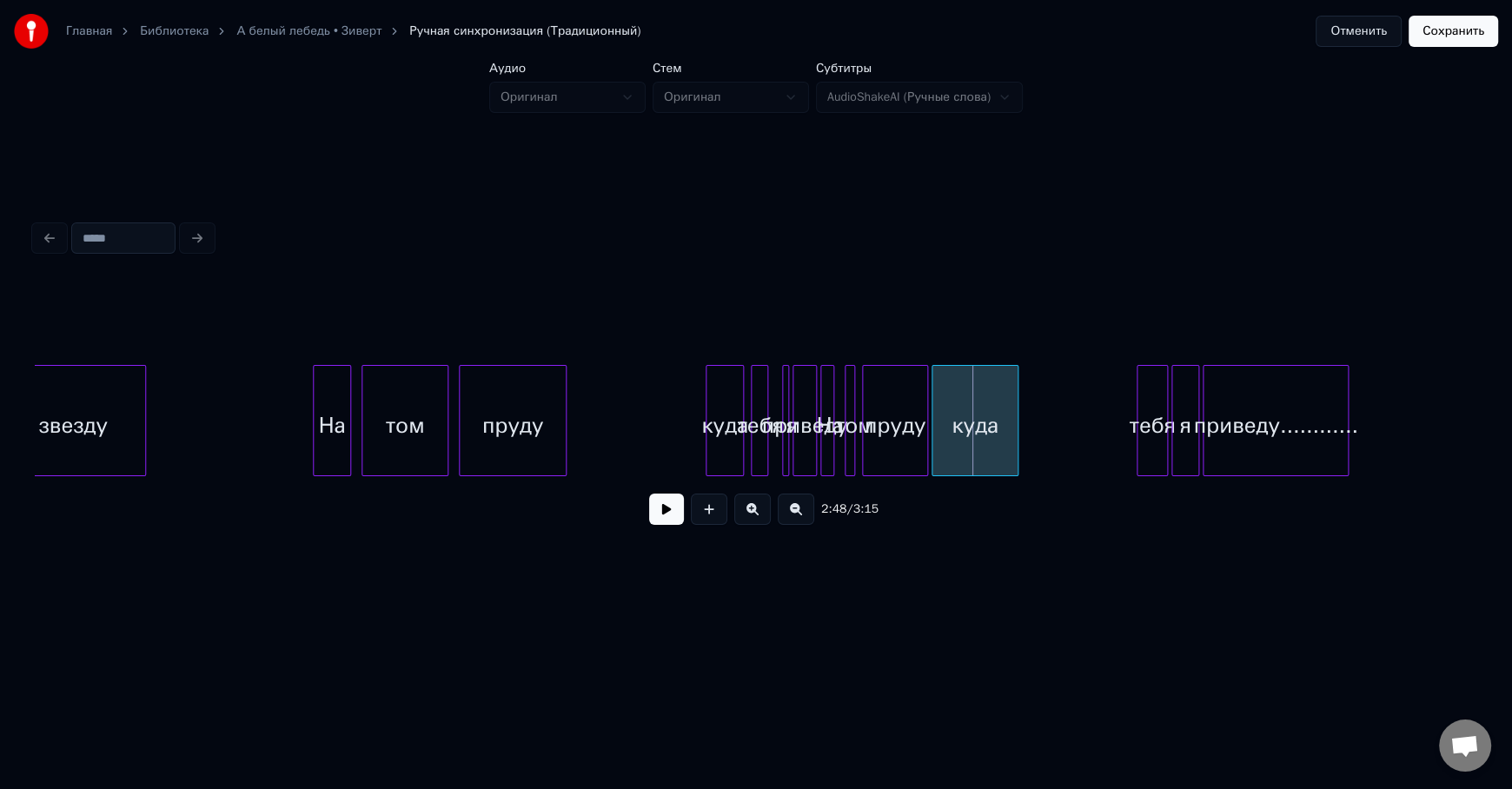 scroll, scrollTop: 0, scrollLeft: 28393, axis: horizontal 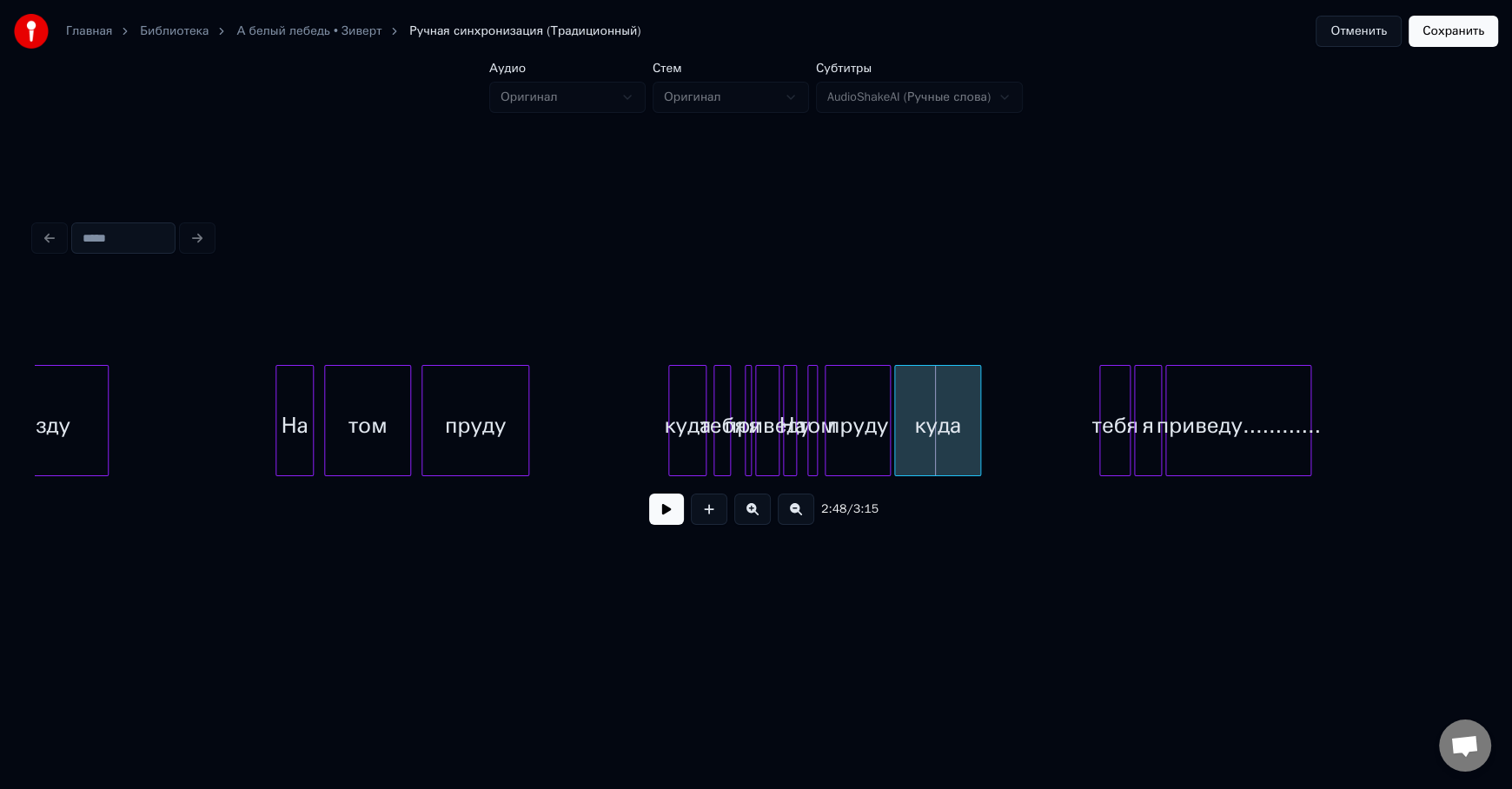 click on "я" at bounding box center [1148, 425] 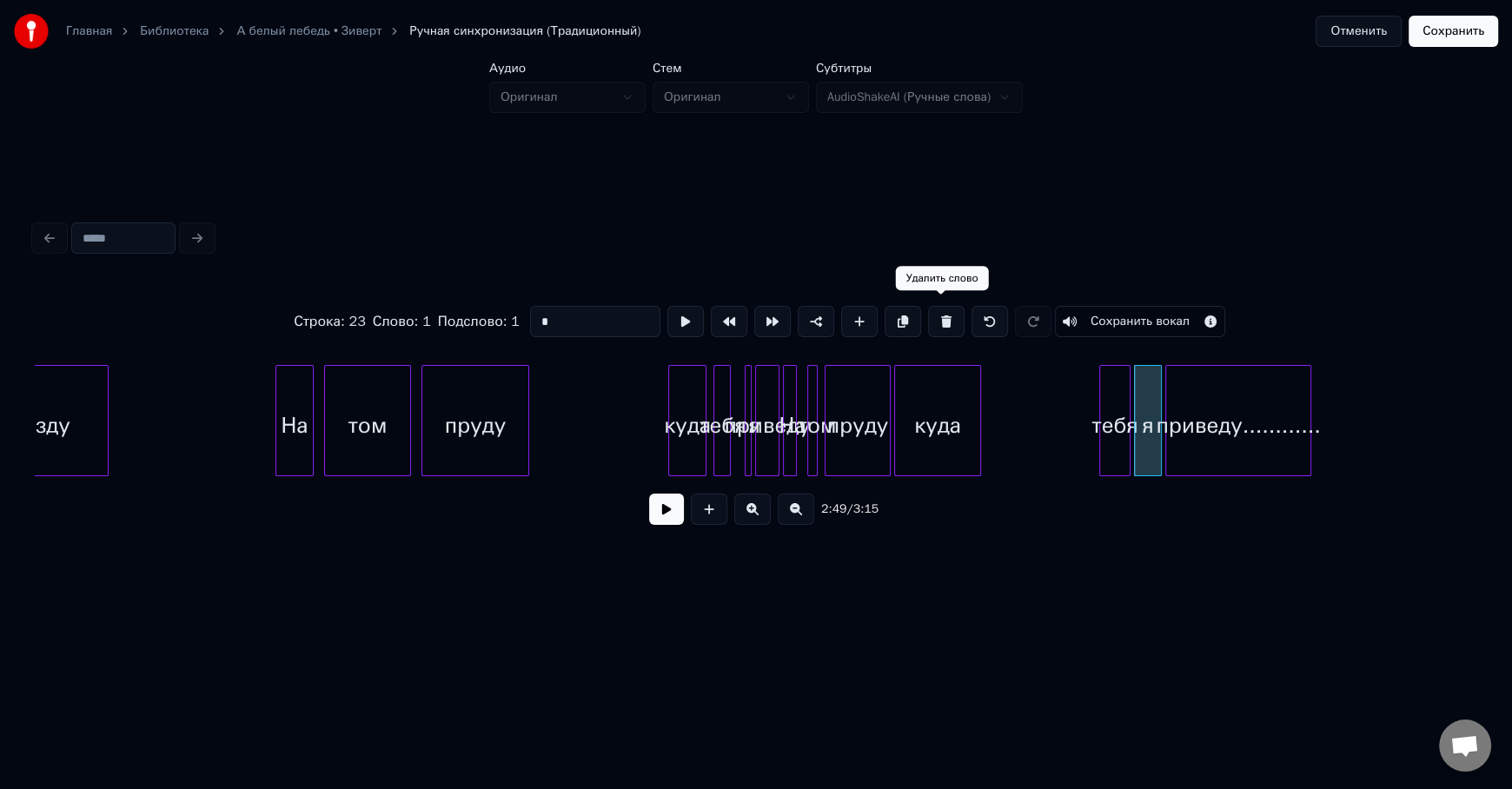 click at bounding box center (946, 322) 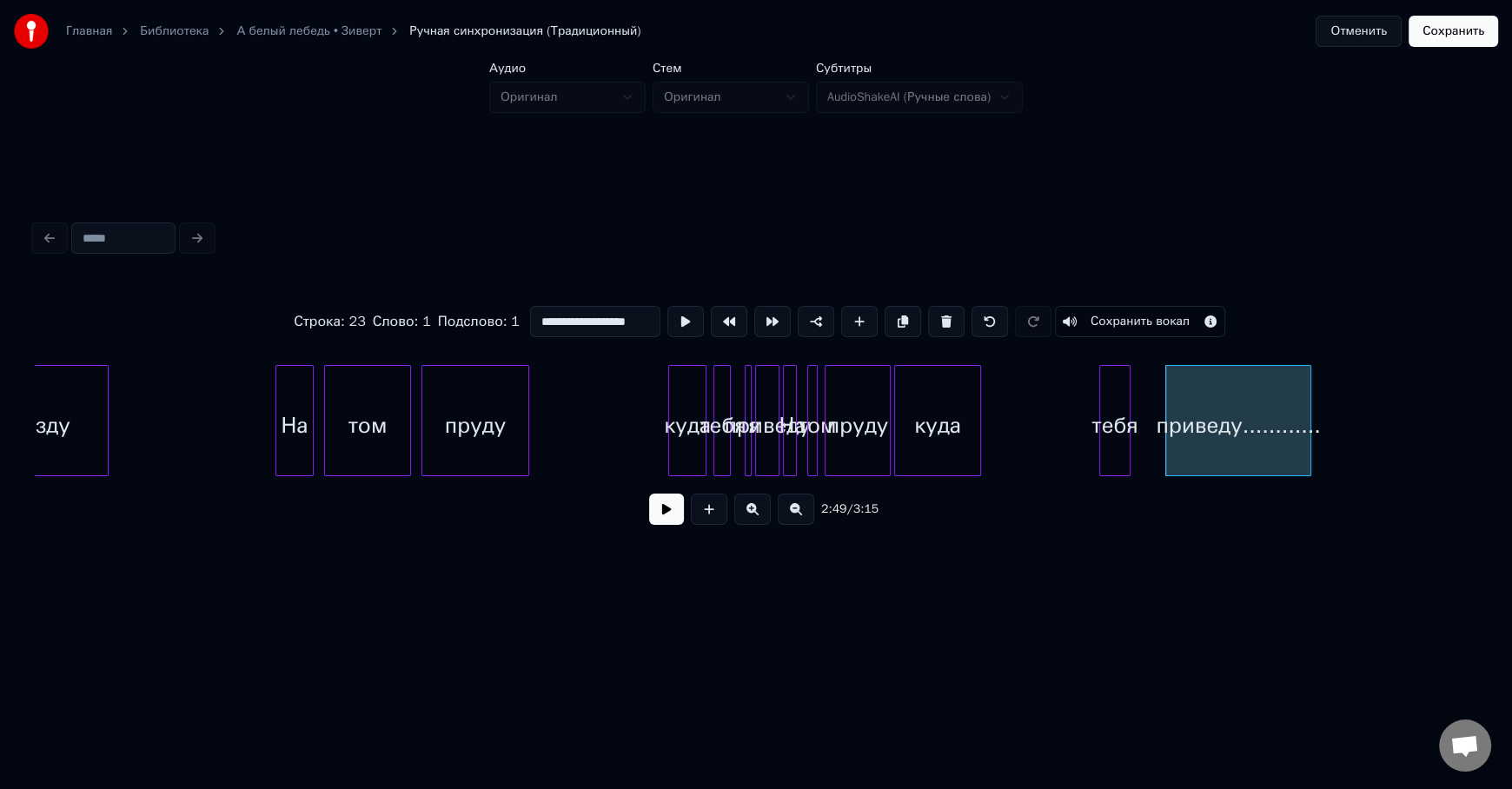 click on "тебя" at bounding box center [1115, 425] 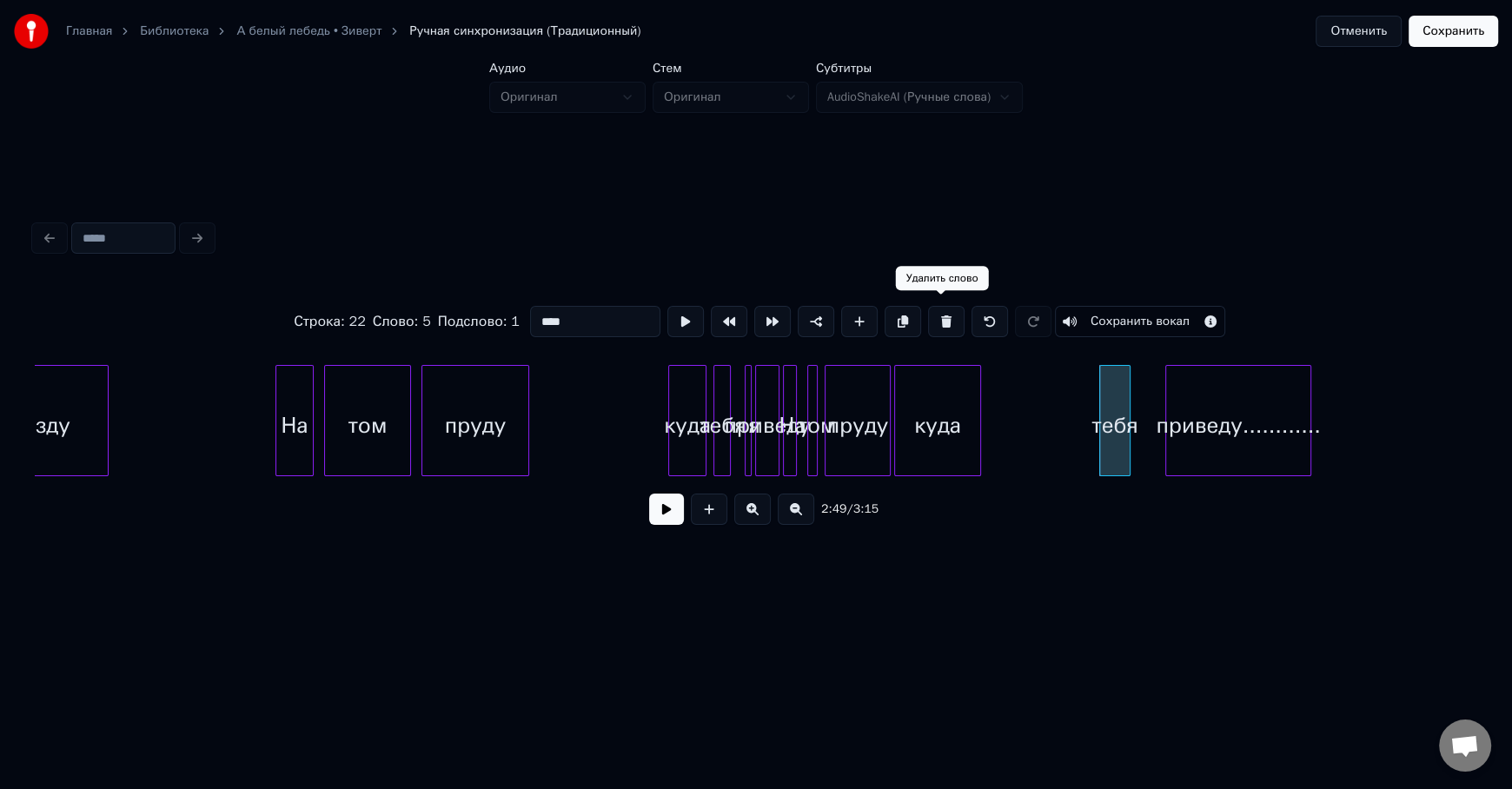 click at bounding box center (946, 322) 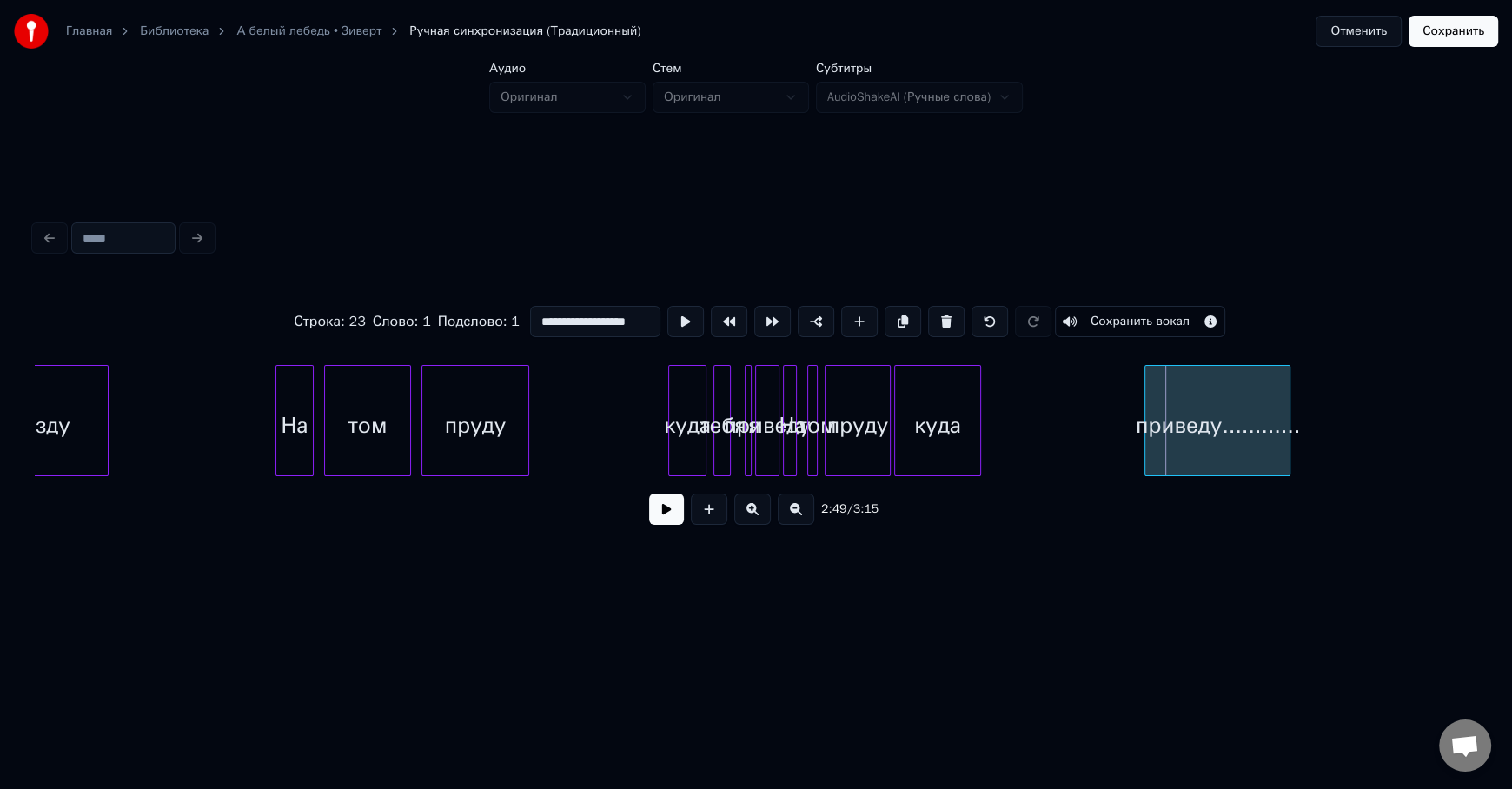 click on "приведу............" at bounding box center [1217, 425] 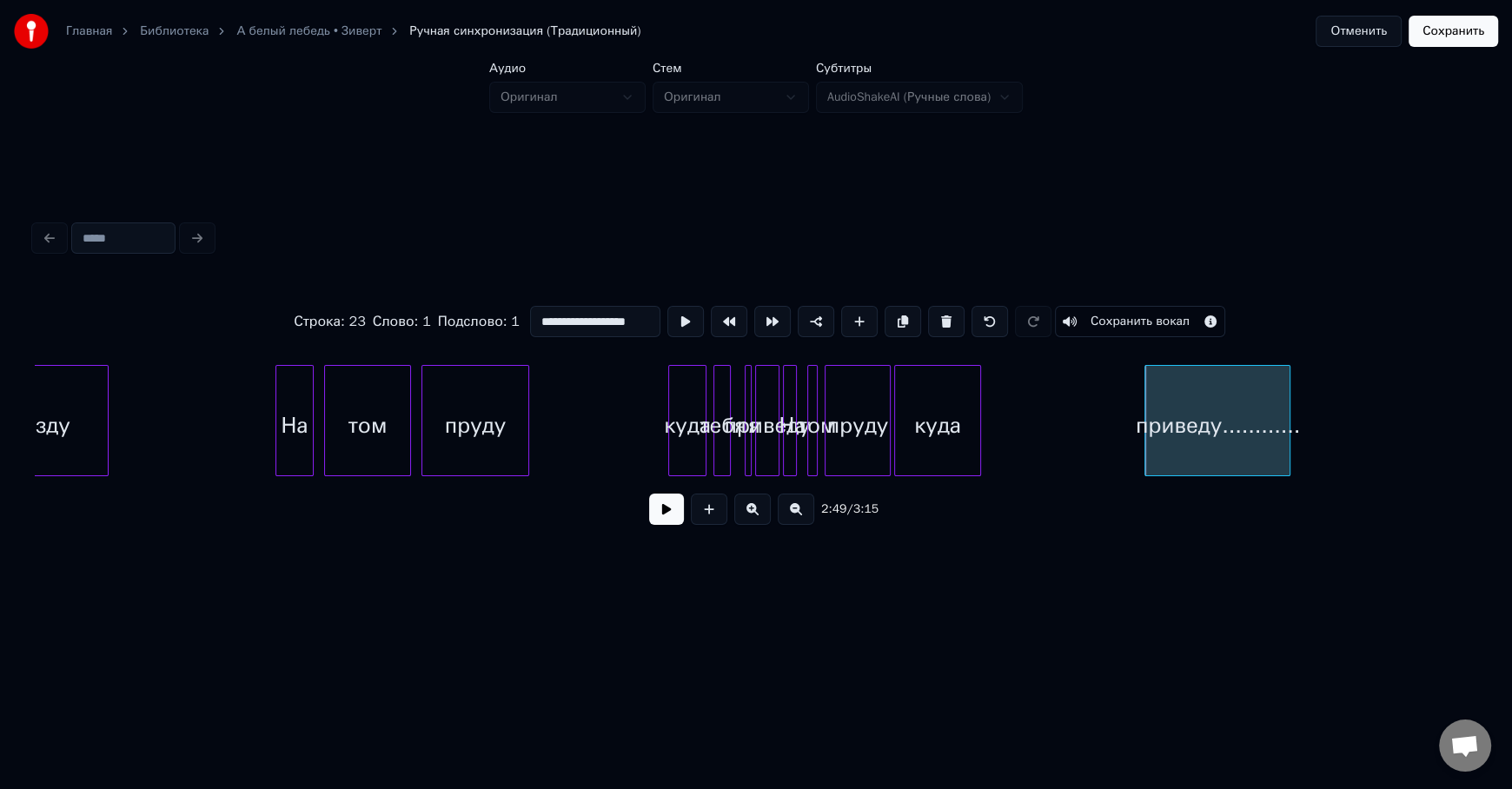 click on "куда" at bounding box center (938, 425) 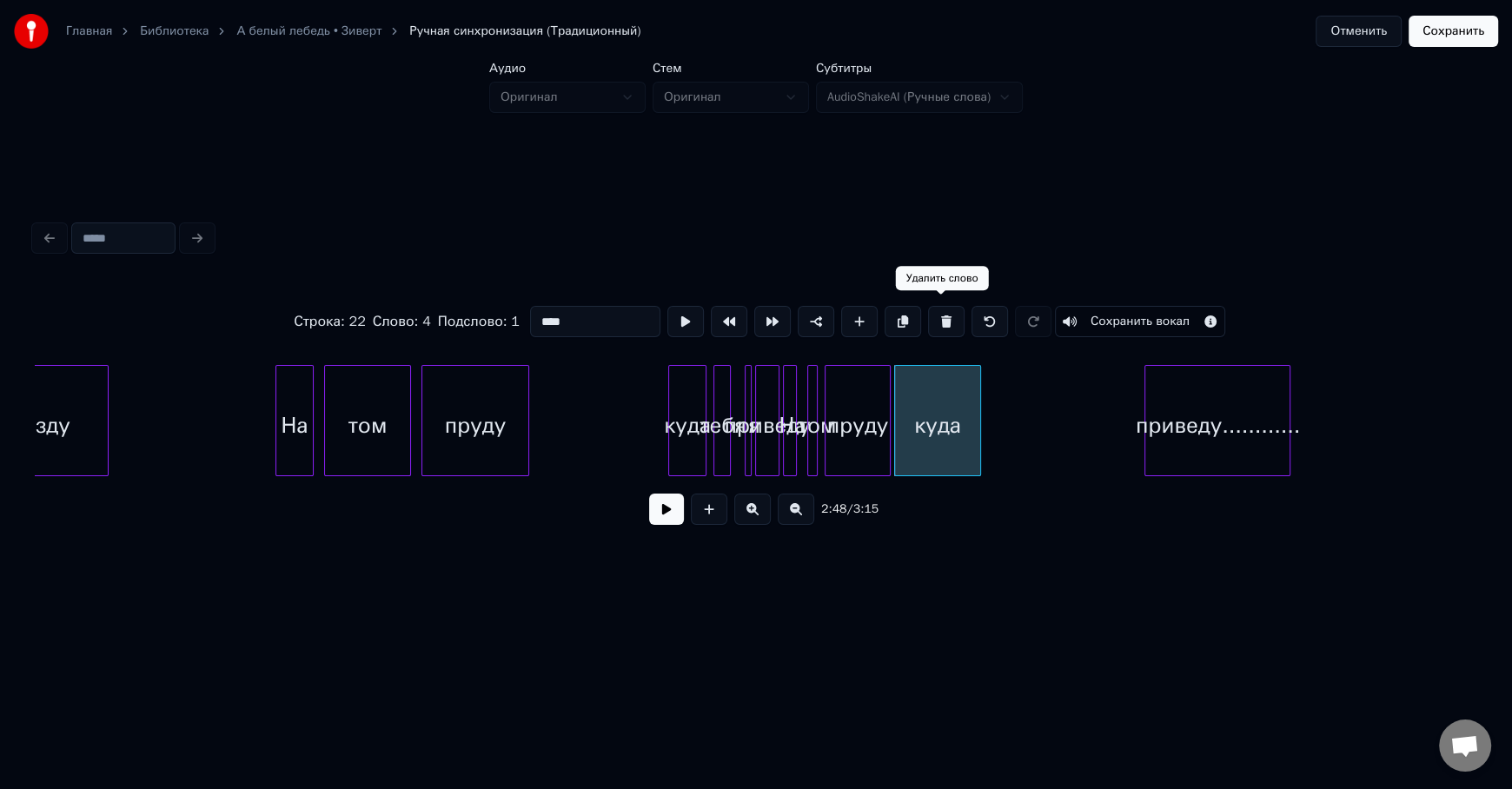 click at bounding box center [946, 322] 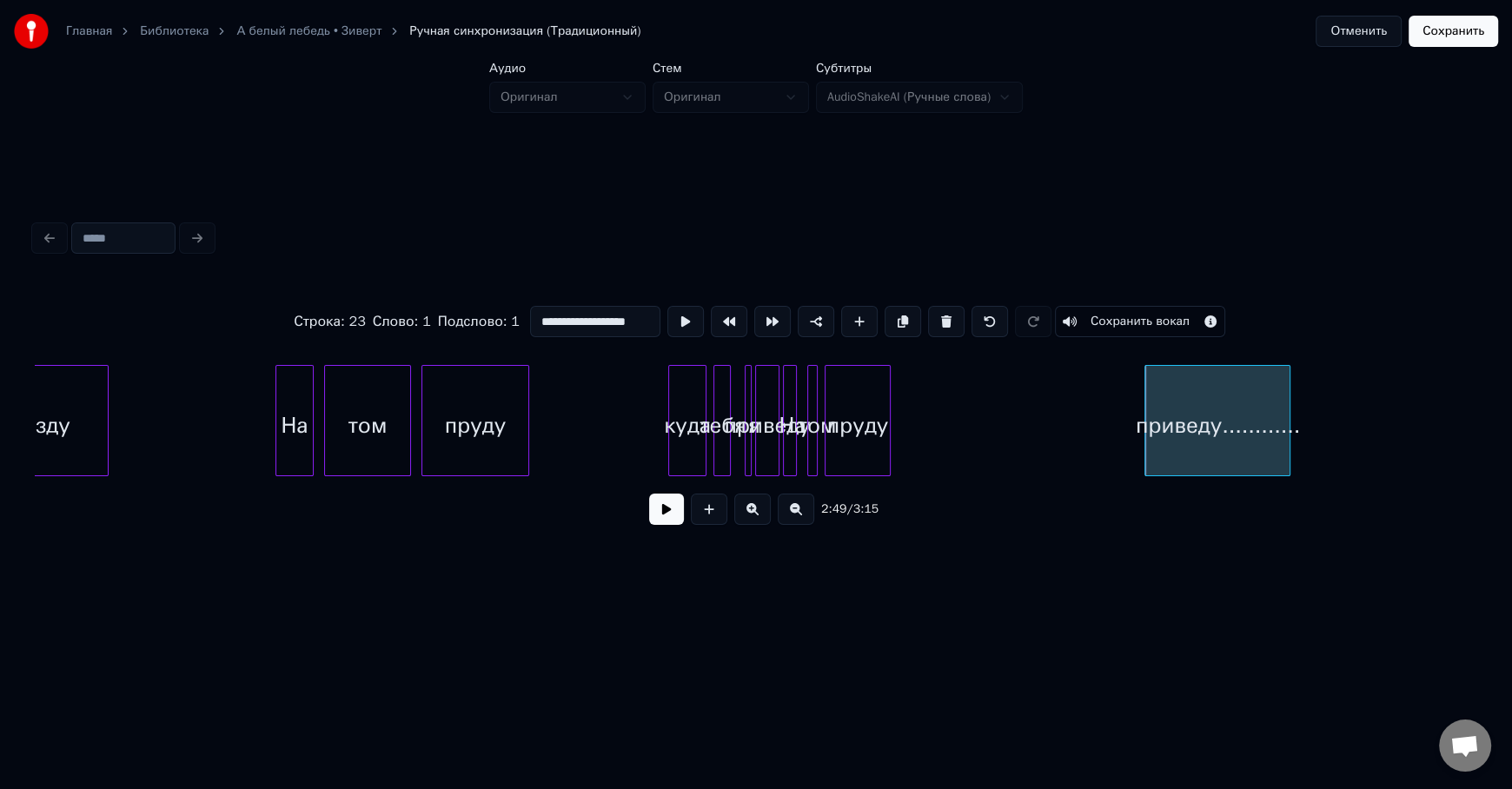 click on "пруду" at bounding box center (858, 425) 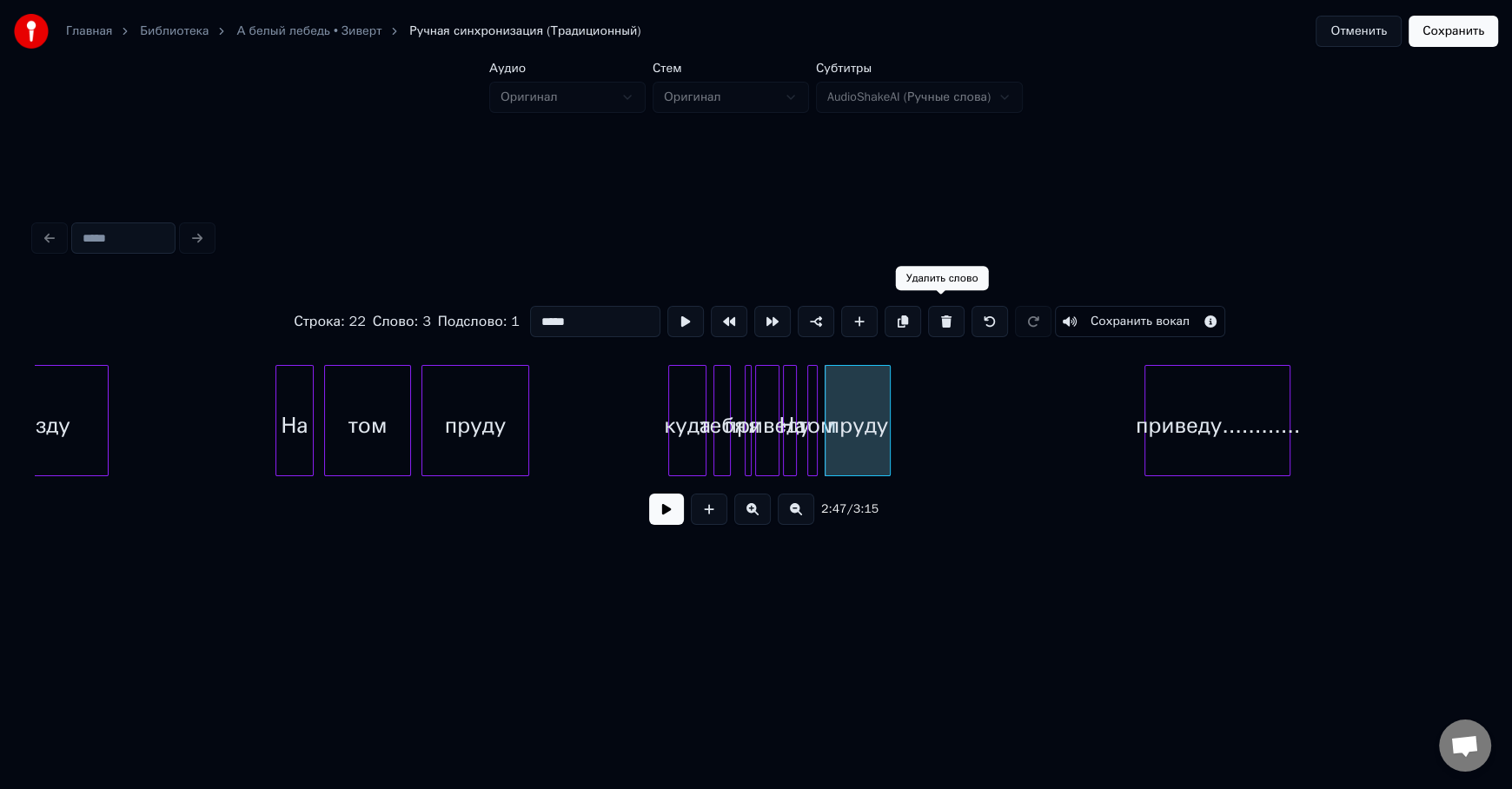 click at bounding box center (946, 322) 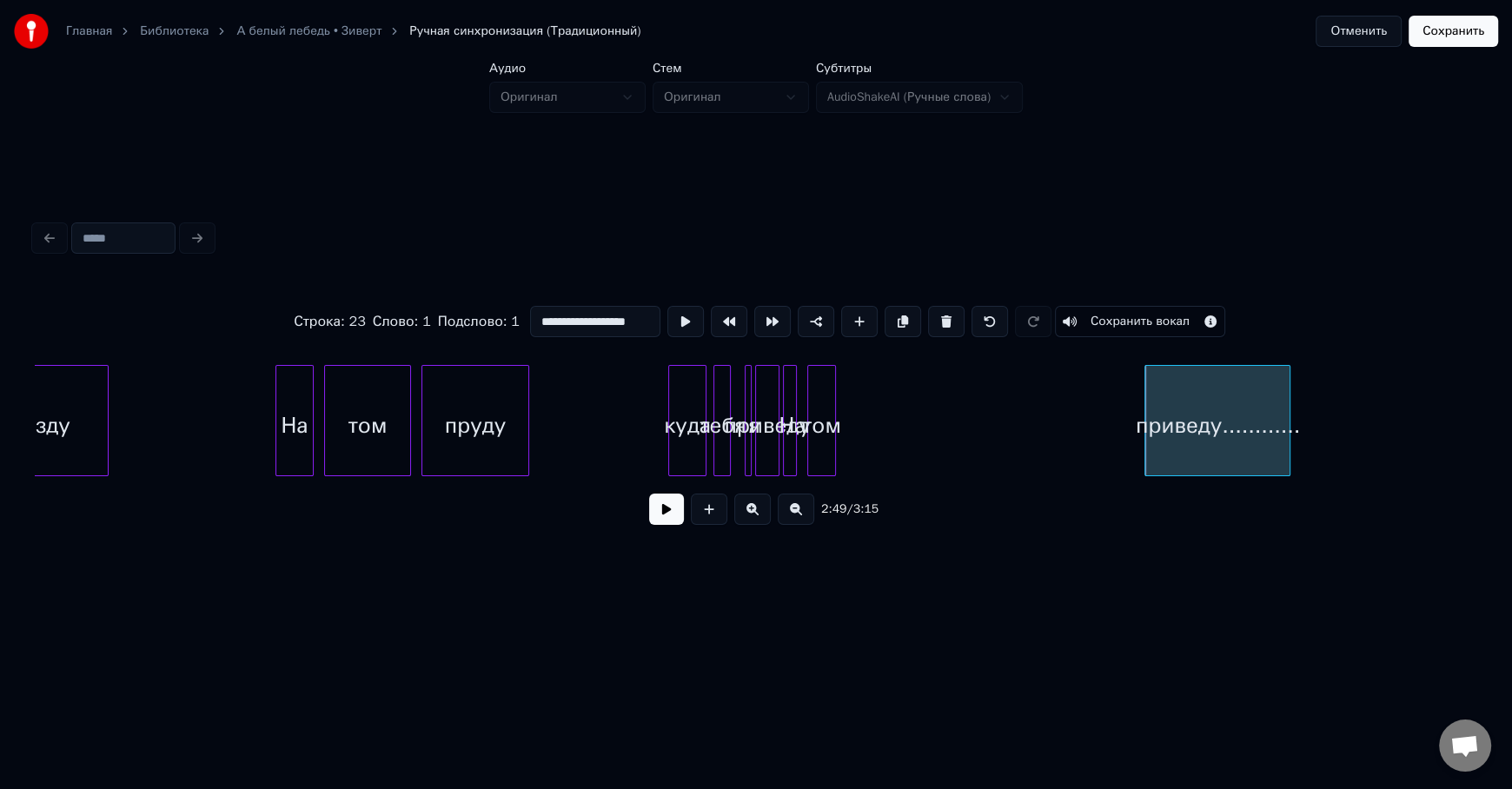 click at bounding box center (832, 421) 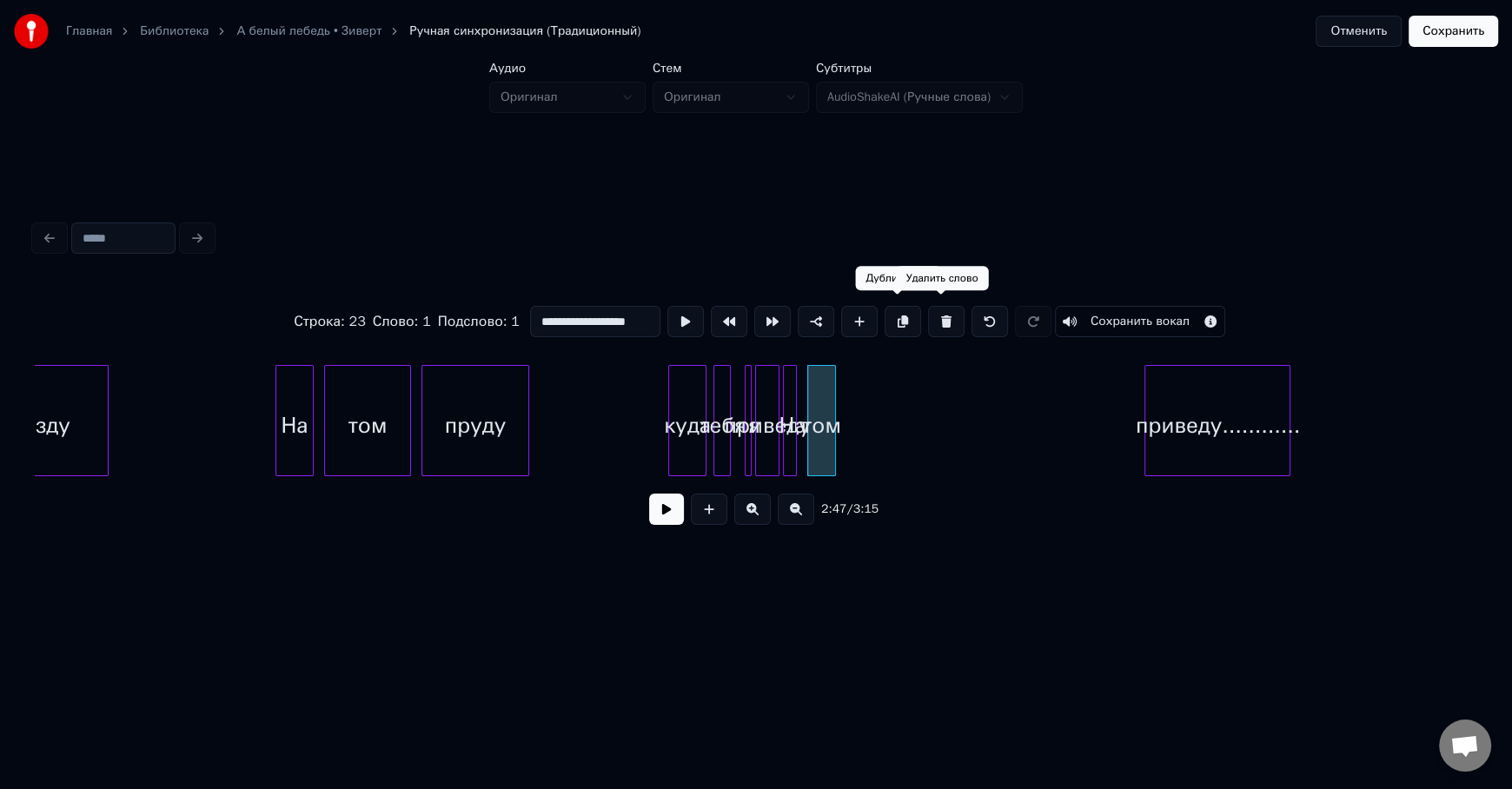click at bounding box center [946, 322] 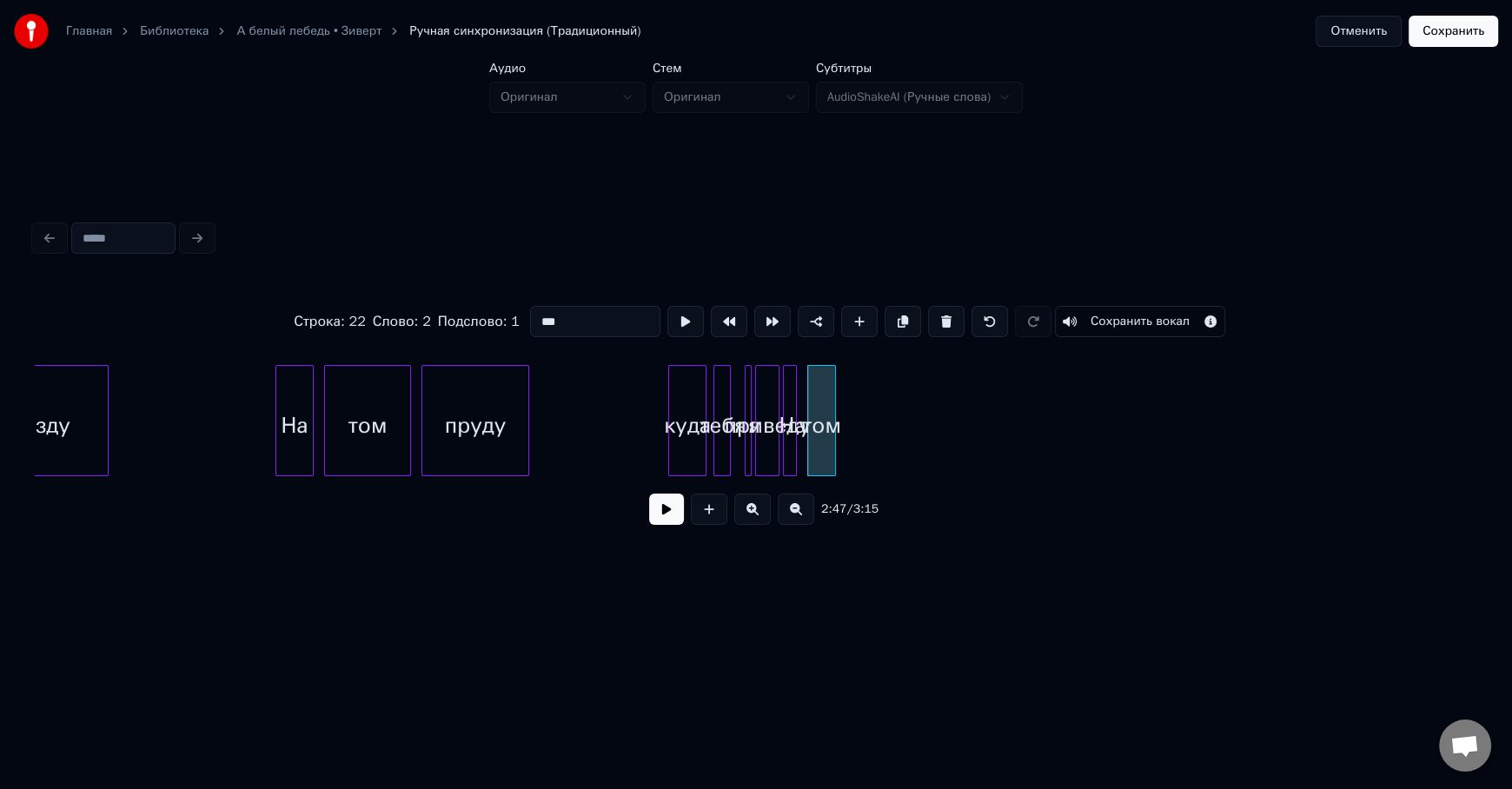 click at bounding box center [756, 238] 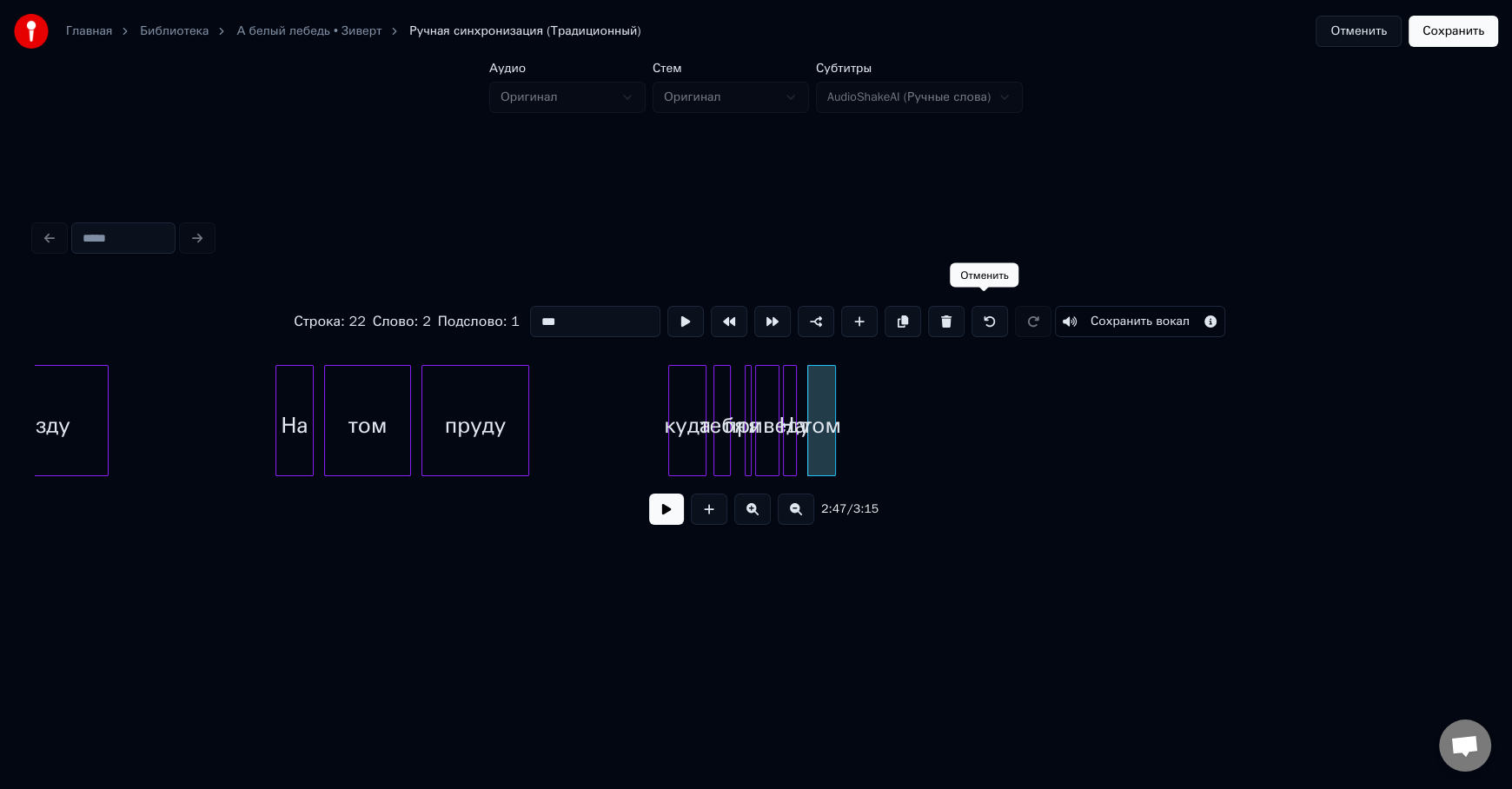 click at bounding box center (990, 322) 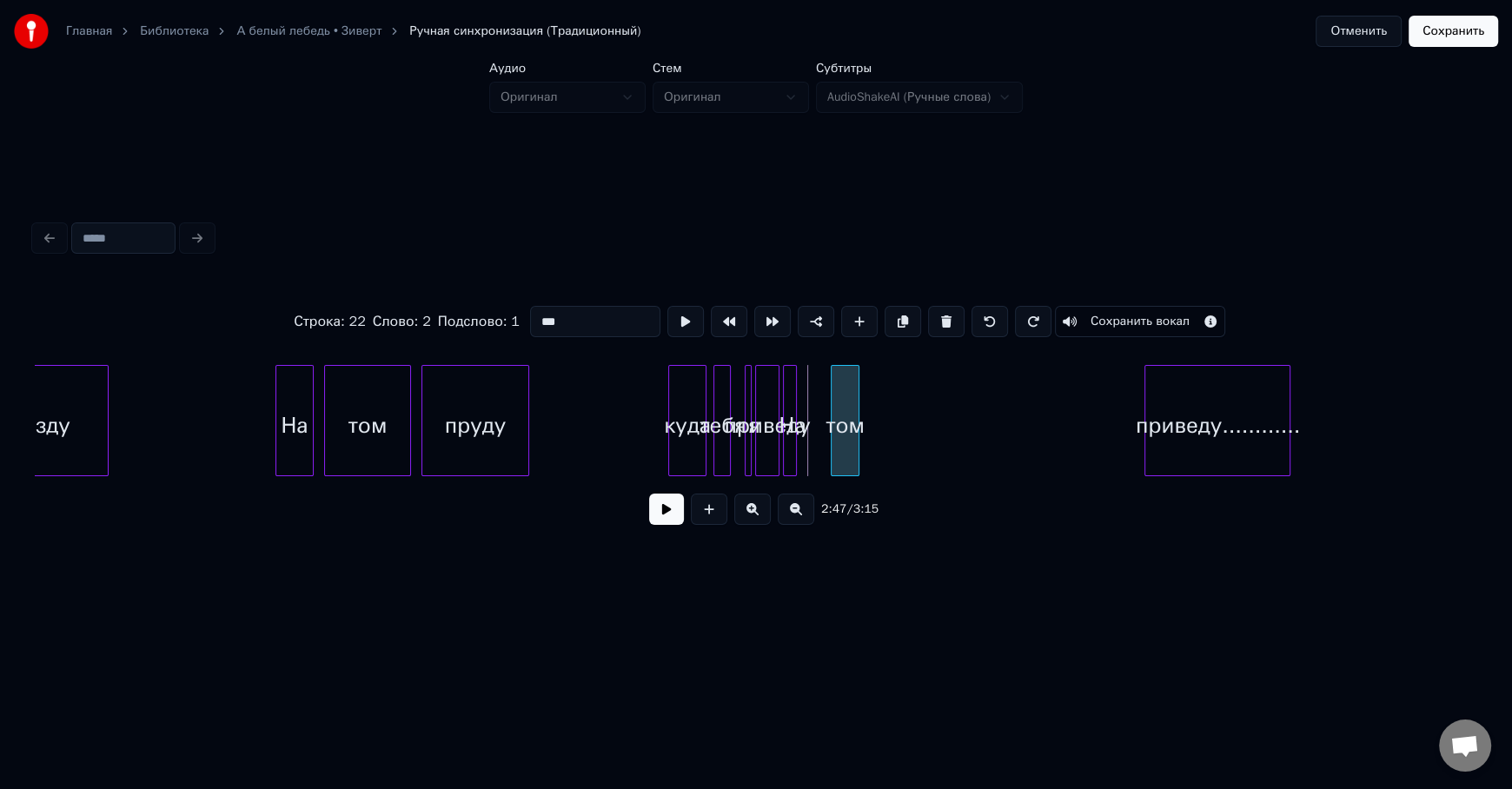 click on "том" at bounding box center [845, 425] 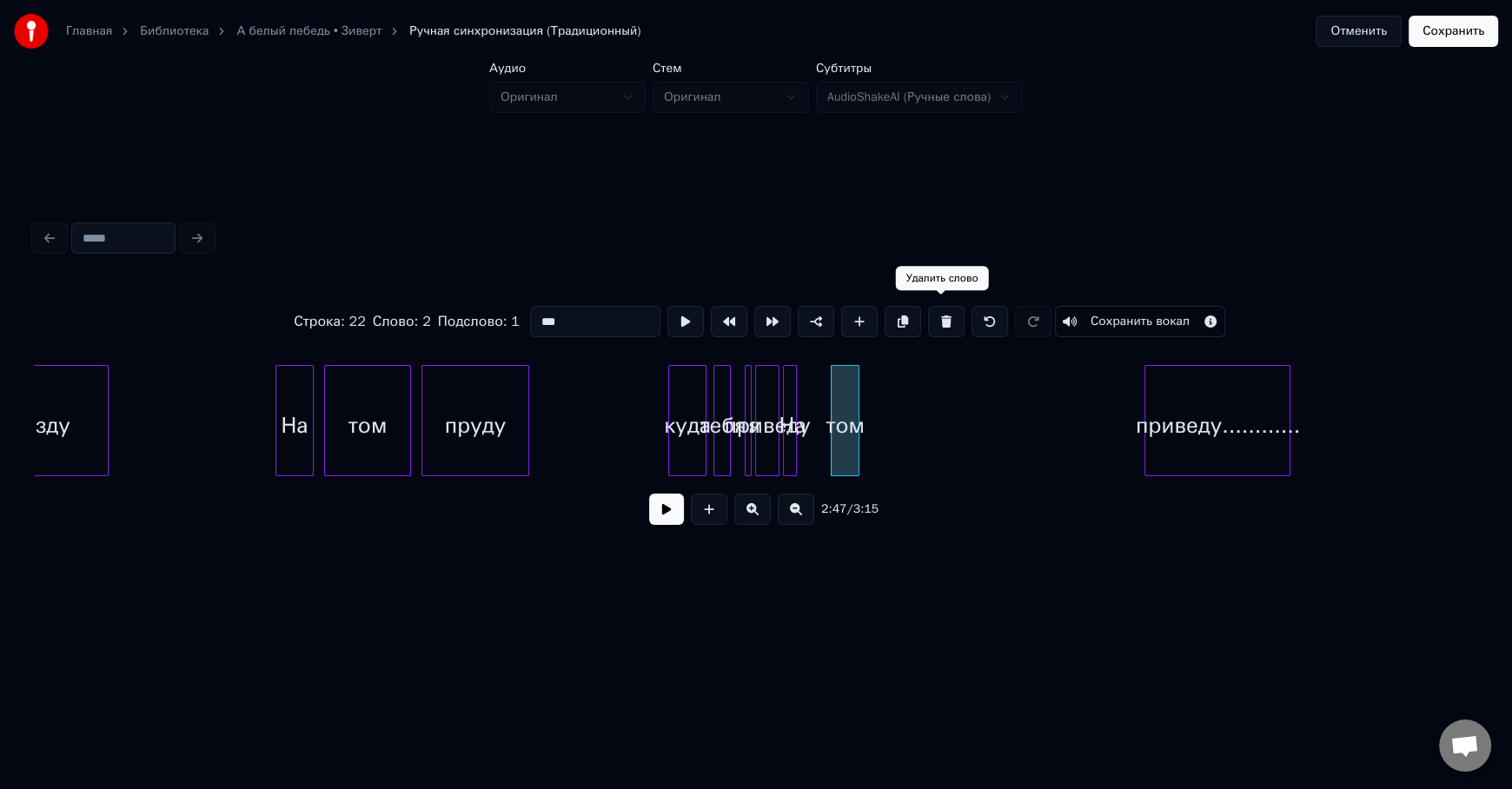 click at bounding box center (946, 322) 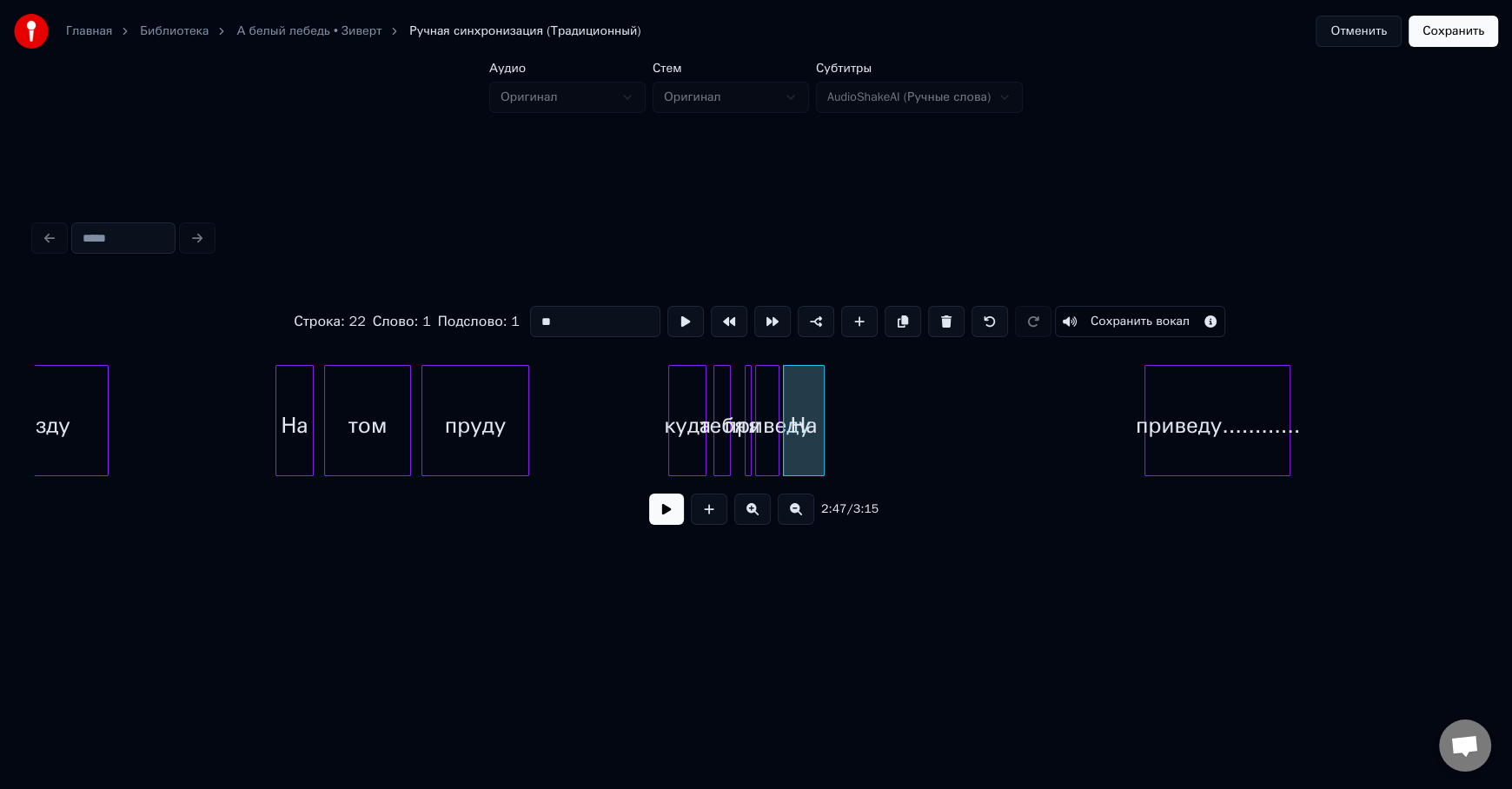 click at bounding box center [821, 421] 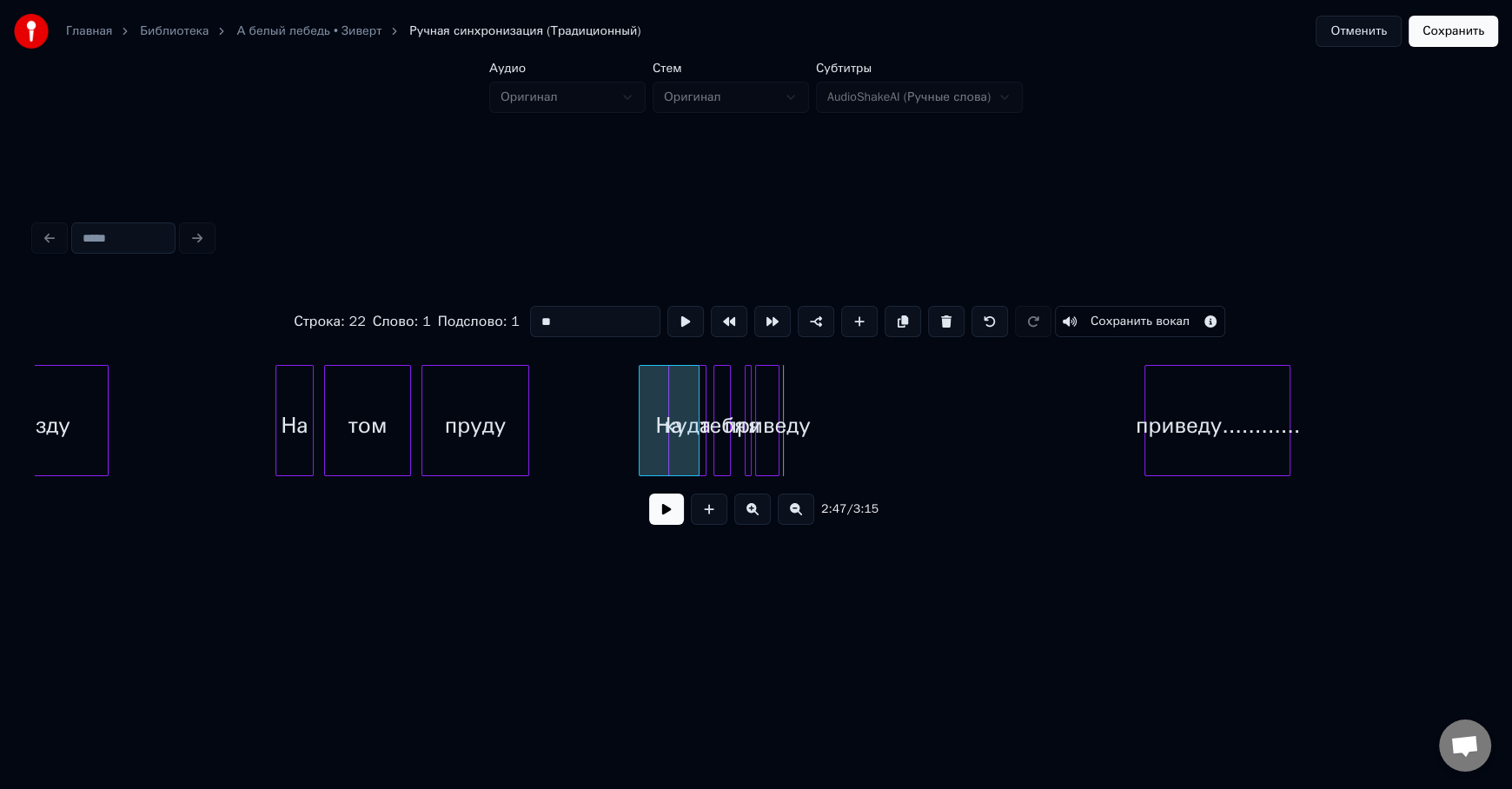 click on "звезду На том пруду куда тебя я приведу На приведу............" at bounding box center (-11370, 421) 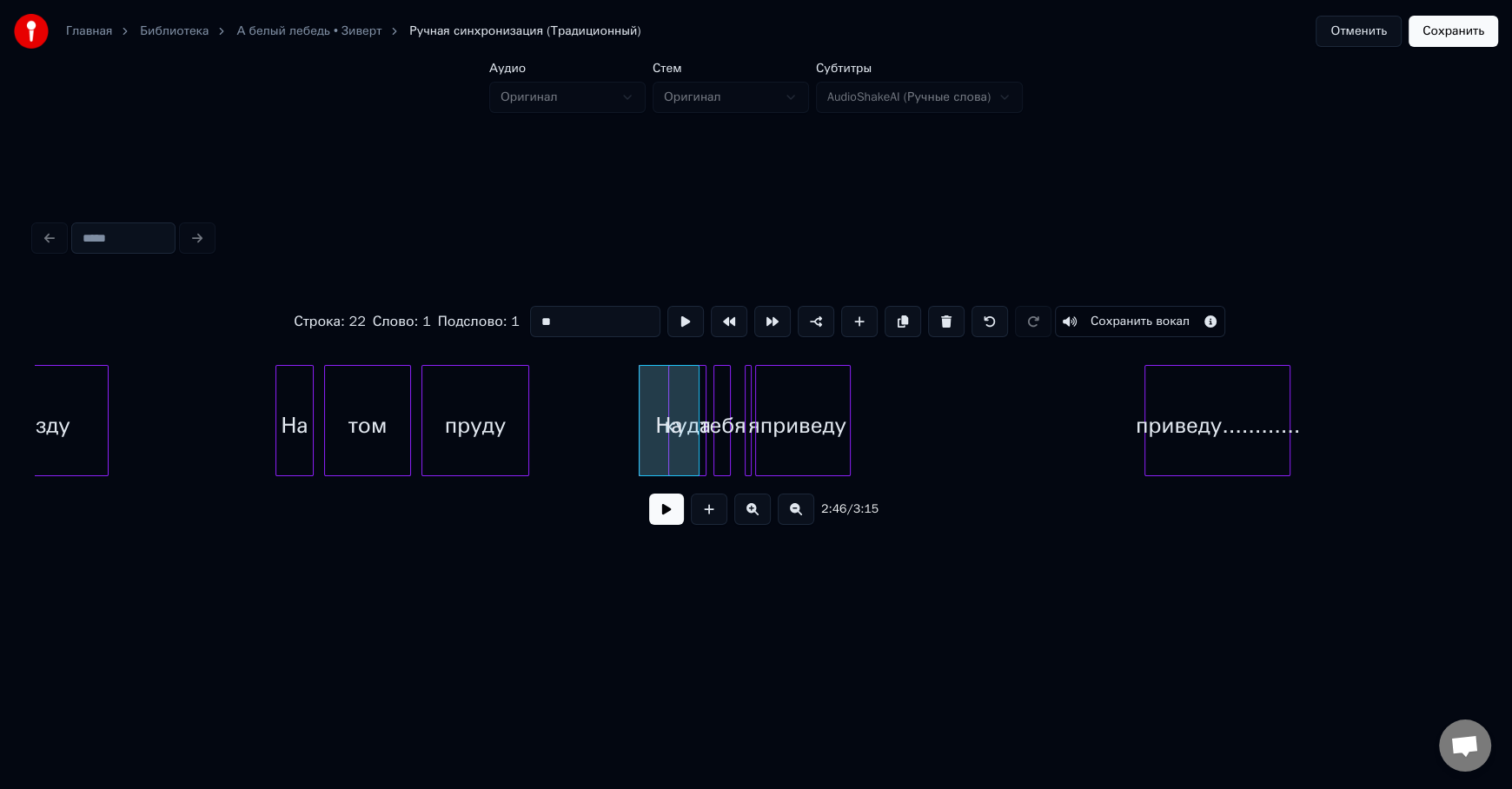 click at bounding box center [847, 421] 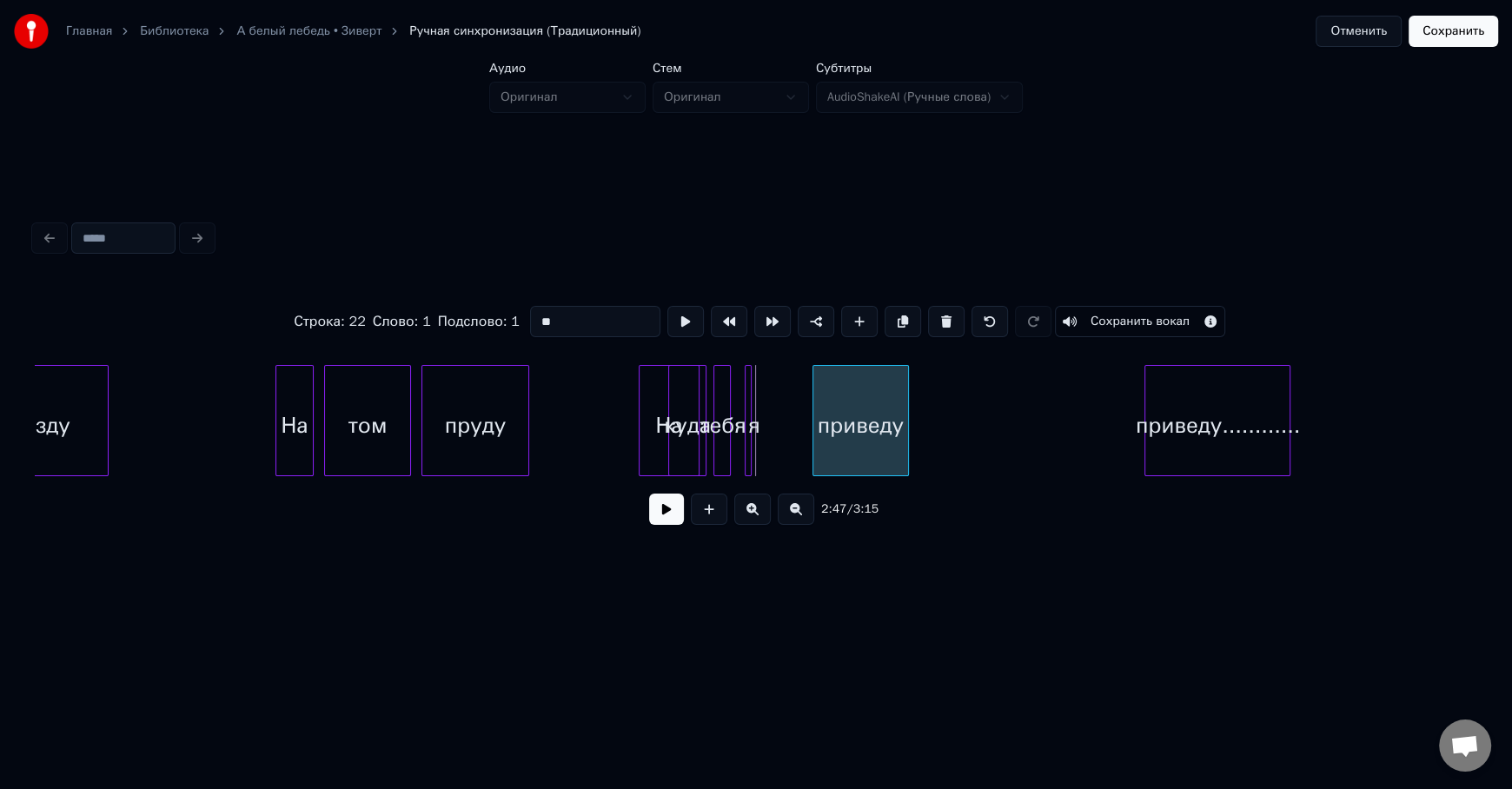 click on "приведу" at bounding box center (860, 425) 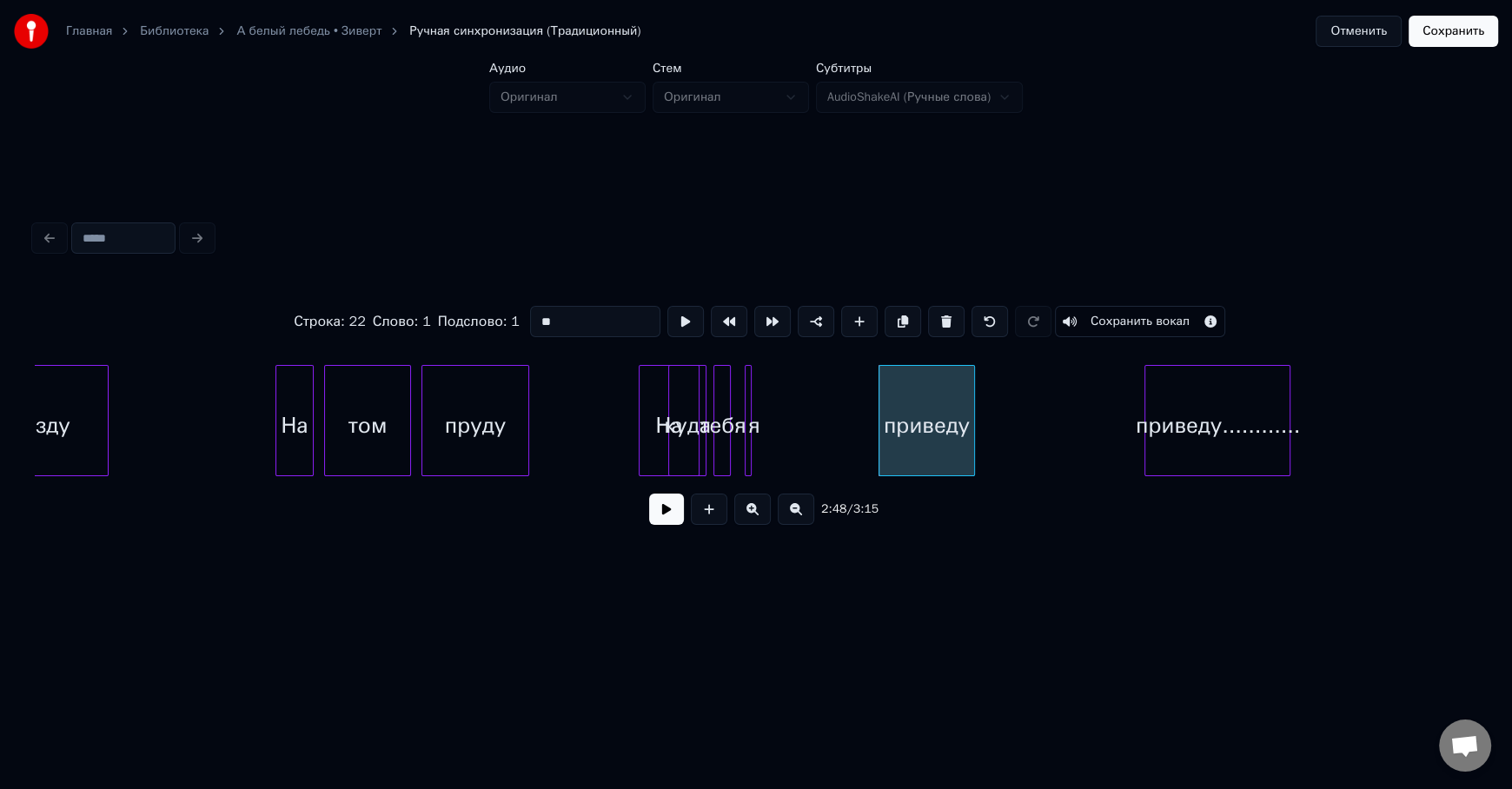 click at bounding box center (748, 421) 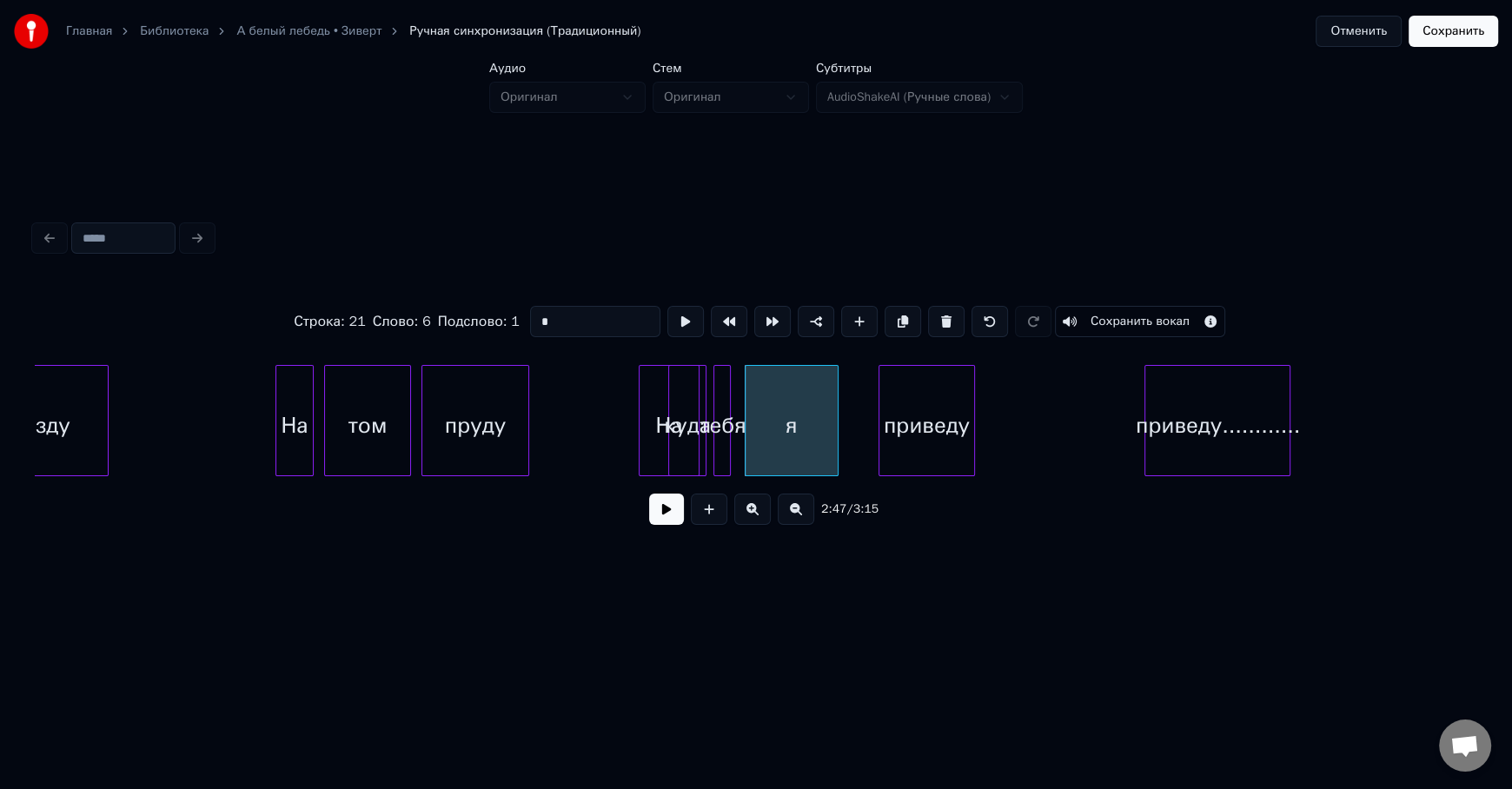 click at bounding box center (835, 421) 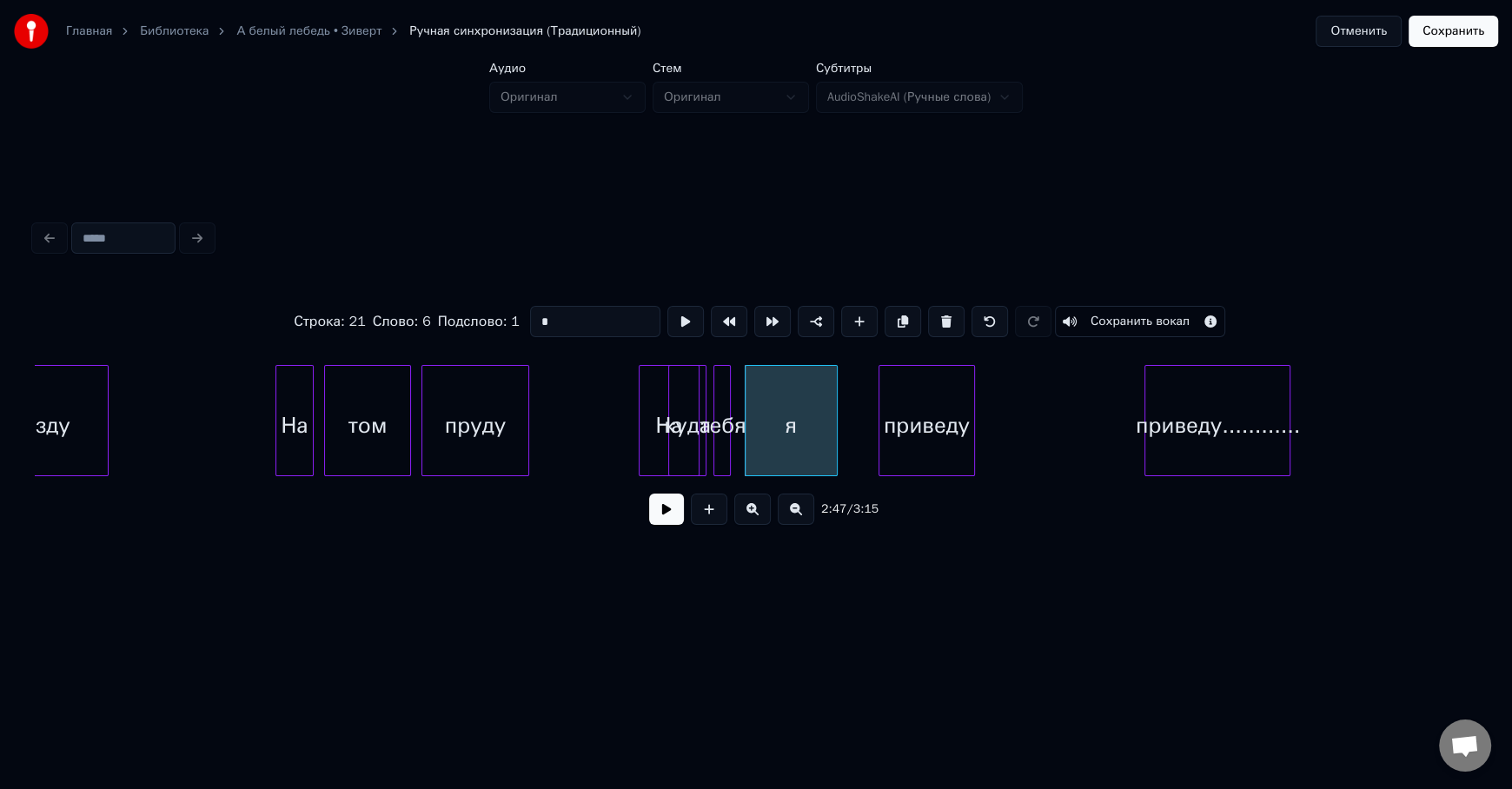 click on "приведу" at bounding box center [926, 425] 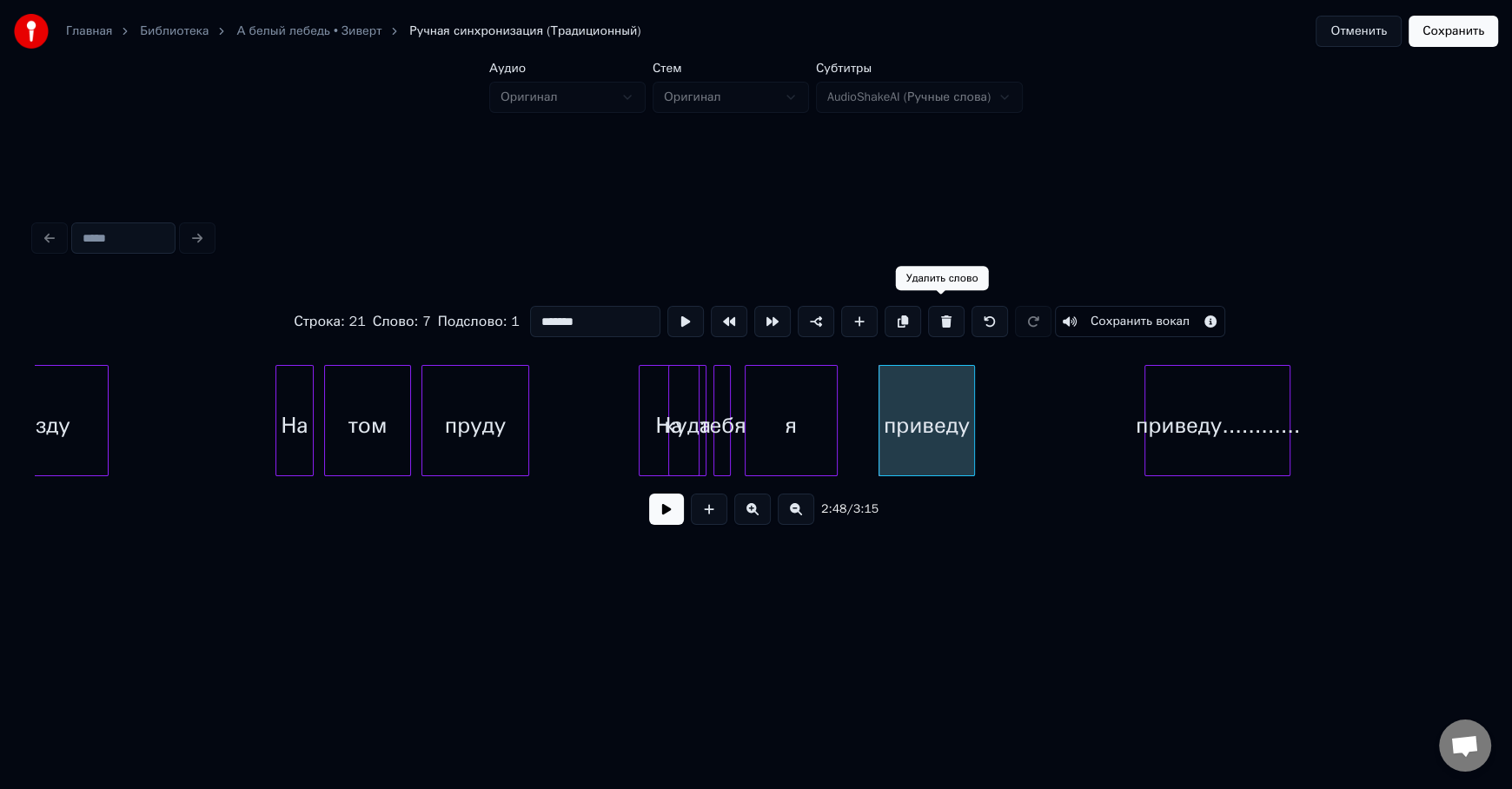 click at bounding box center [946, 322] 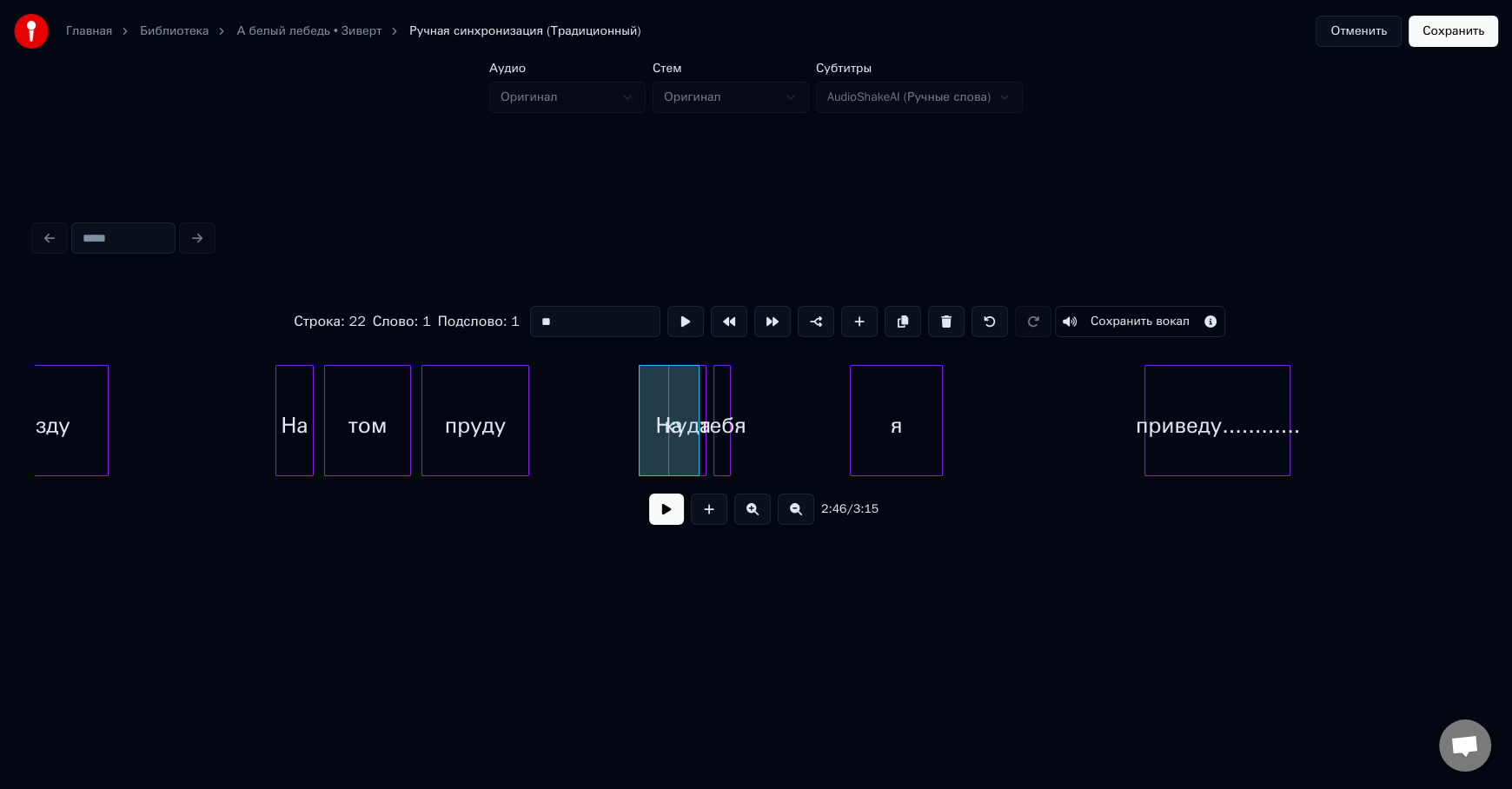click on "я" at bounding box center [896, 425] 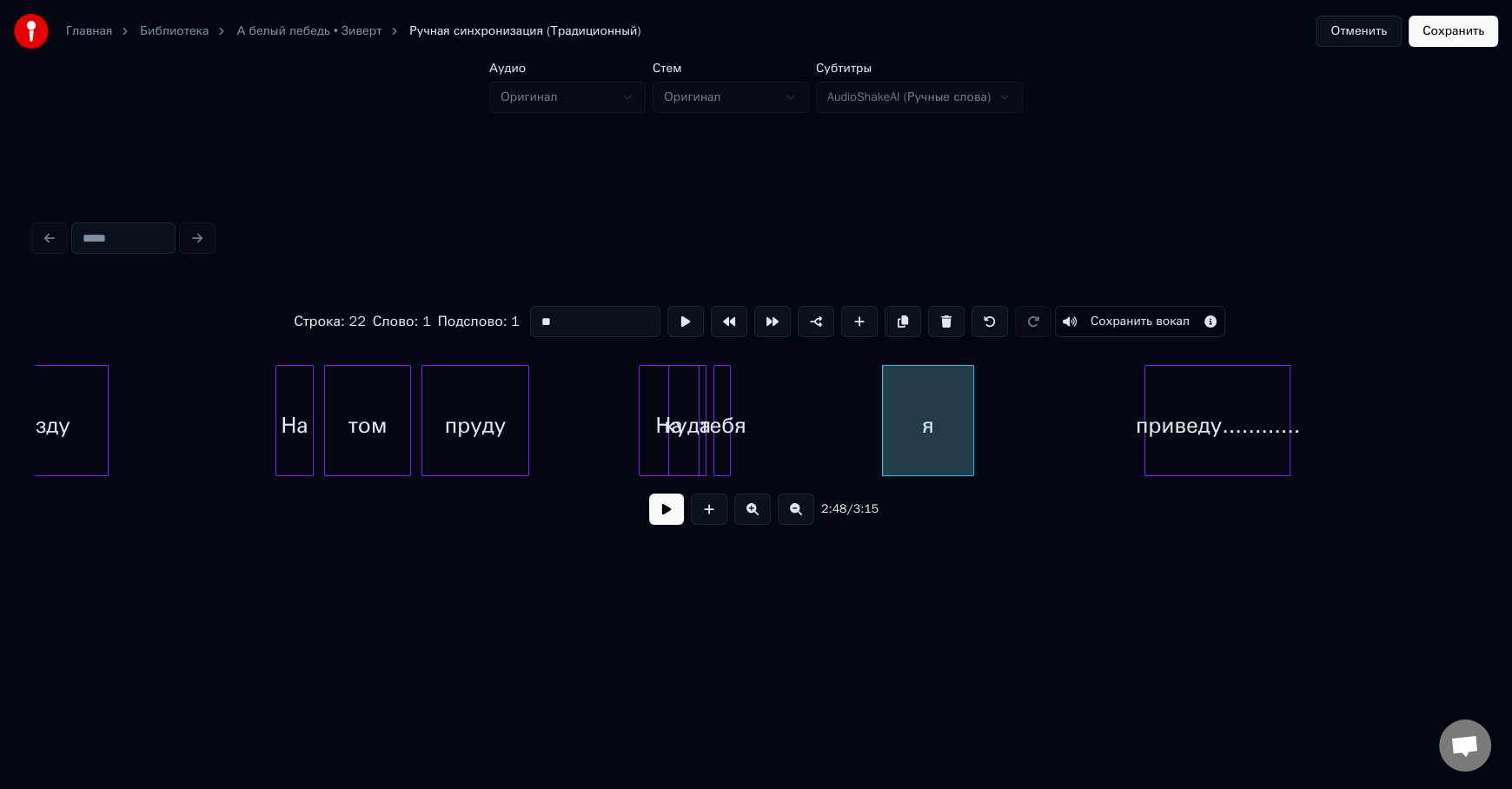 click at bounding box center (727, 421) 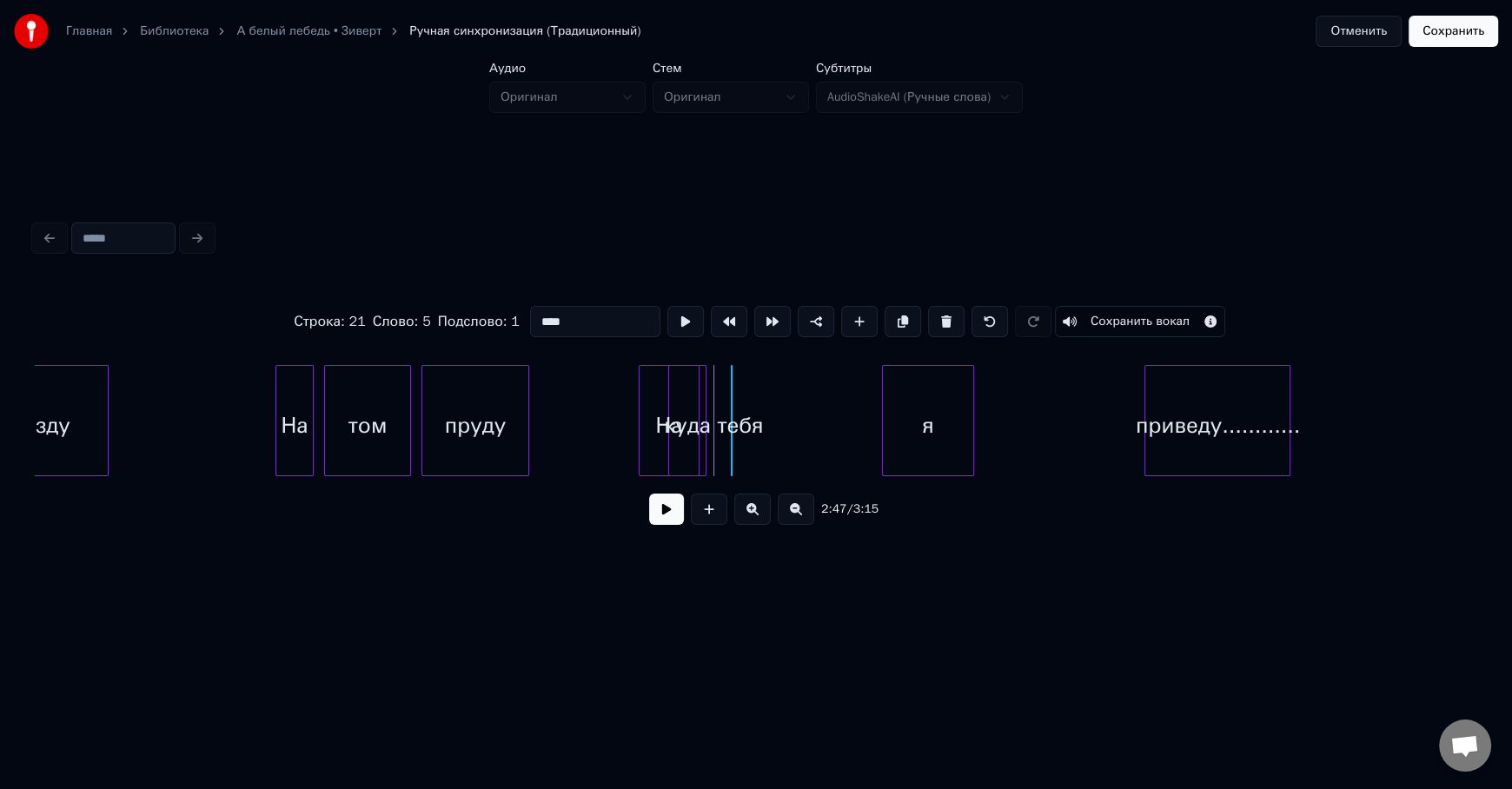 click on "звезду На том пруду куда тебя я На приведу............" at bounding box center (-11370, 421) 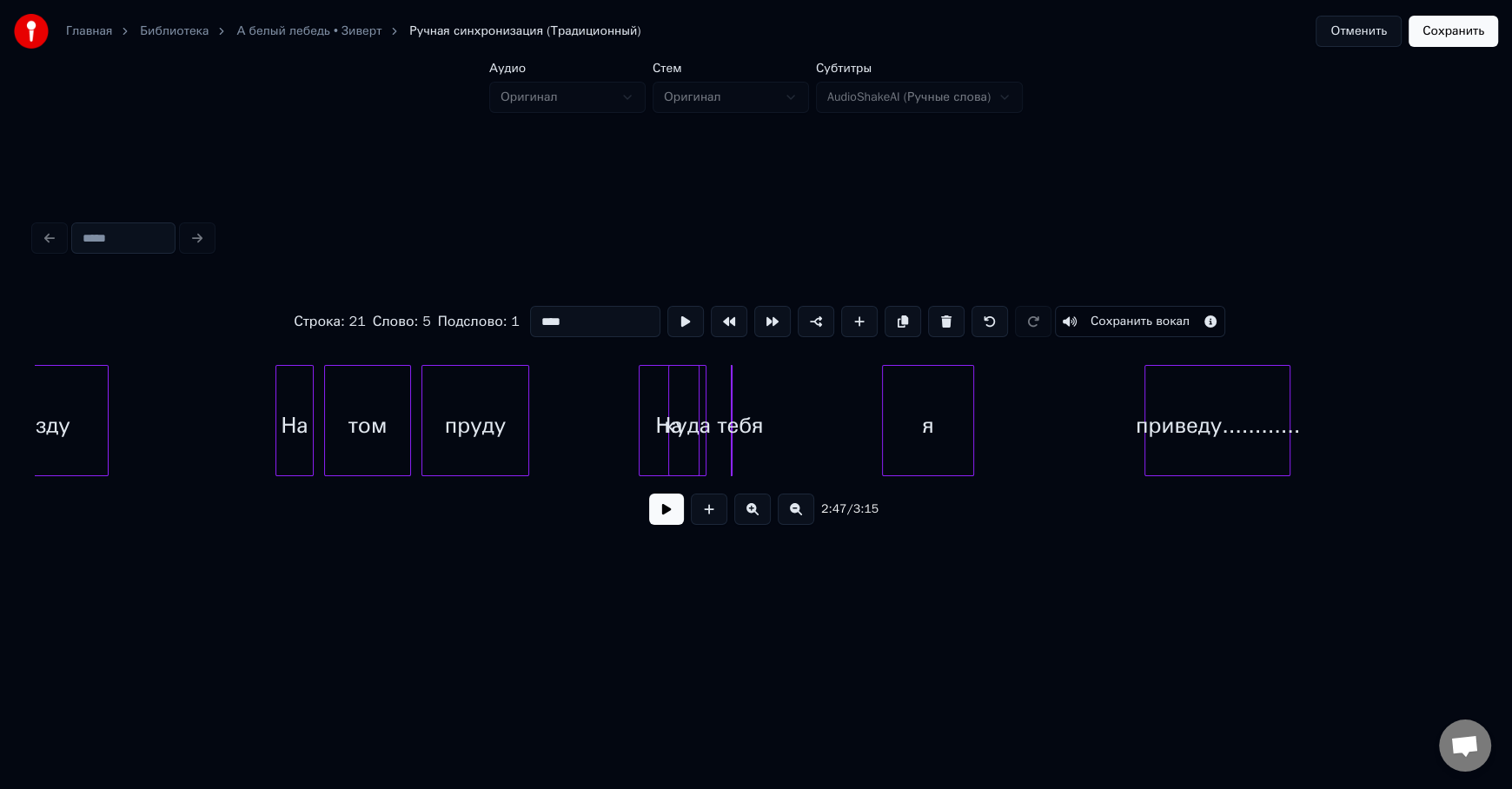 click on "тебя" at bounding box center [740, 425] 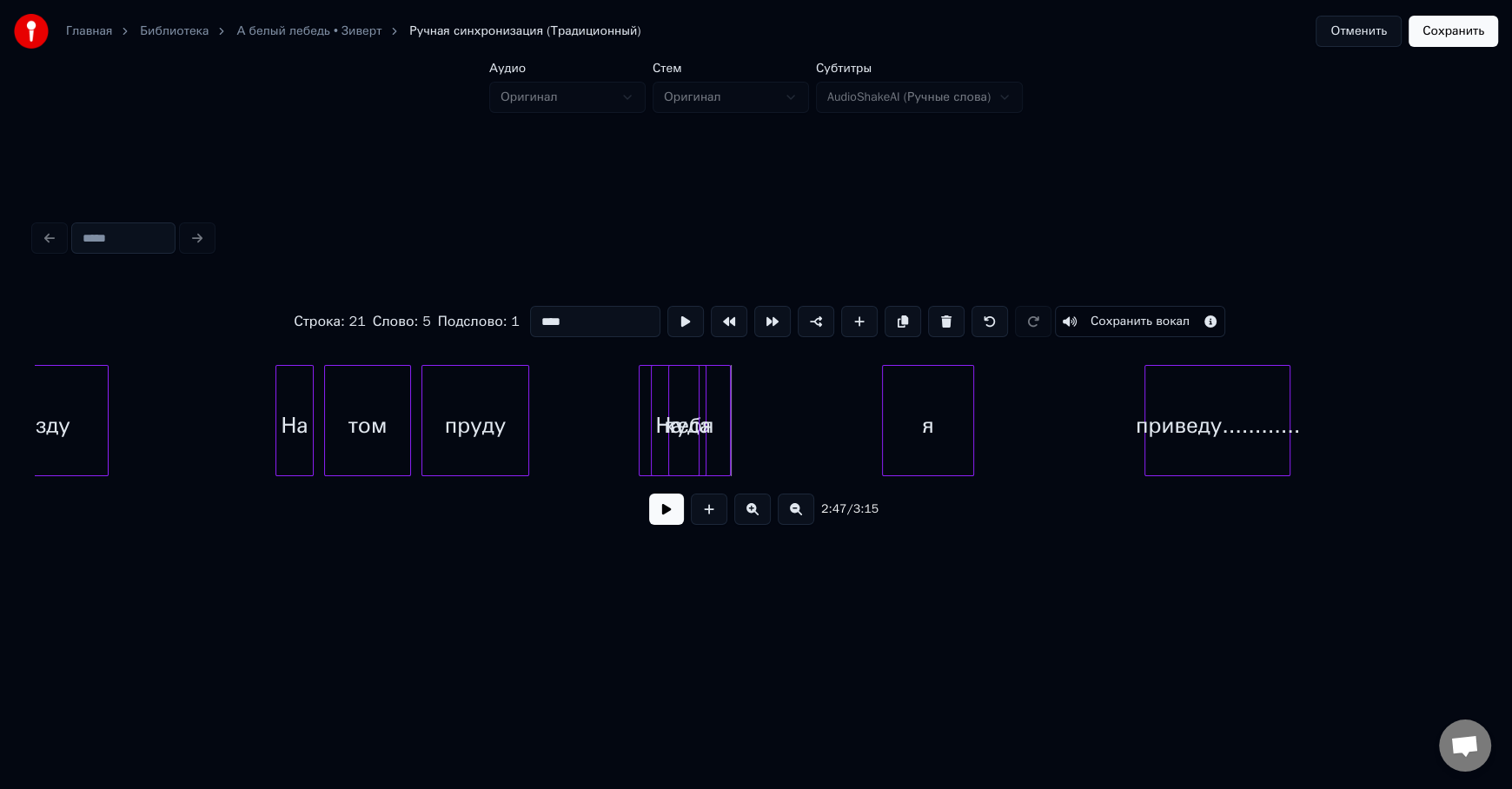 click on "тебя" at bounding box center (691, 421) 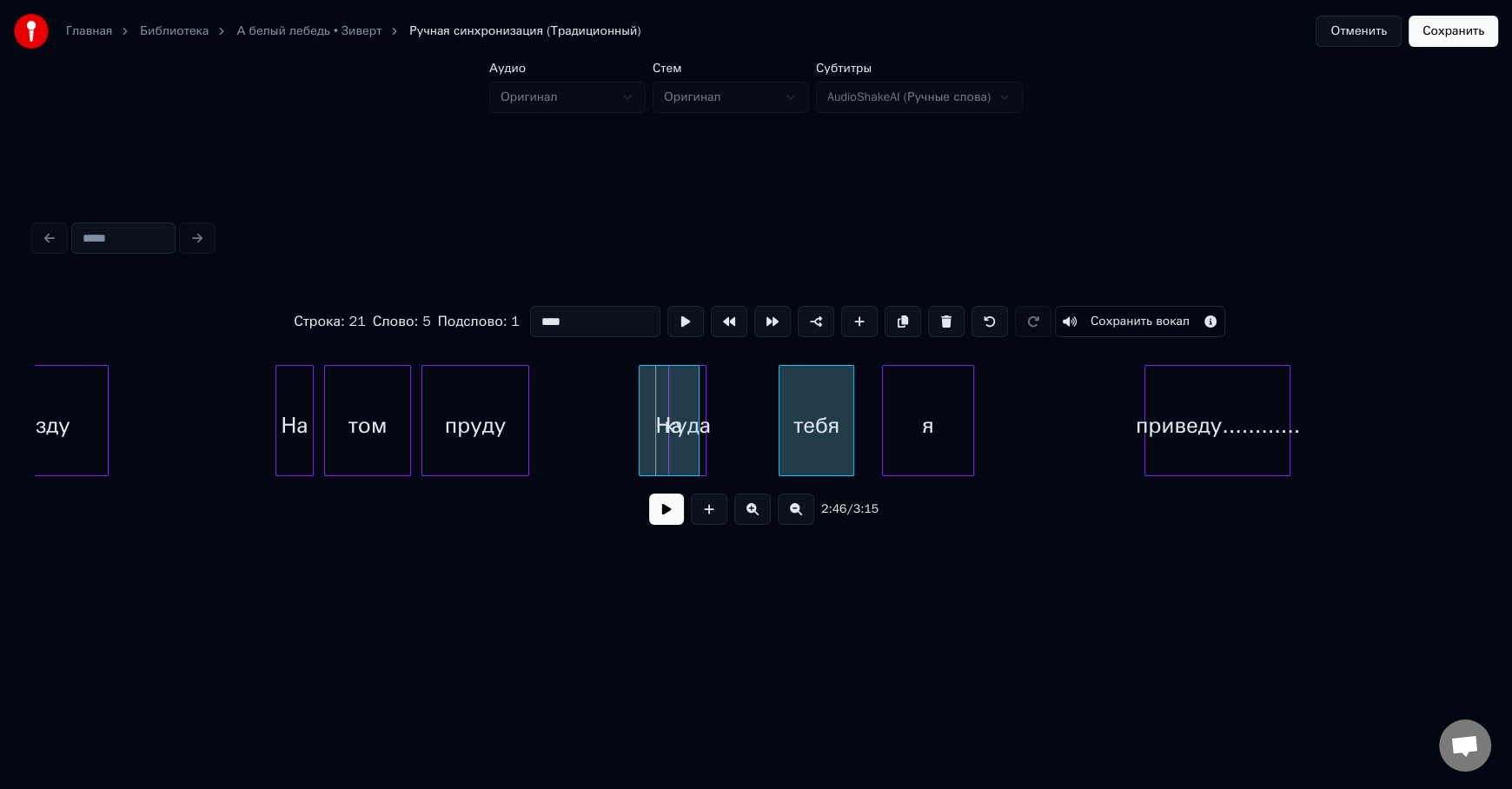 click on "тебя" at bounding box center [816, 425] 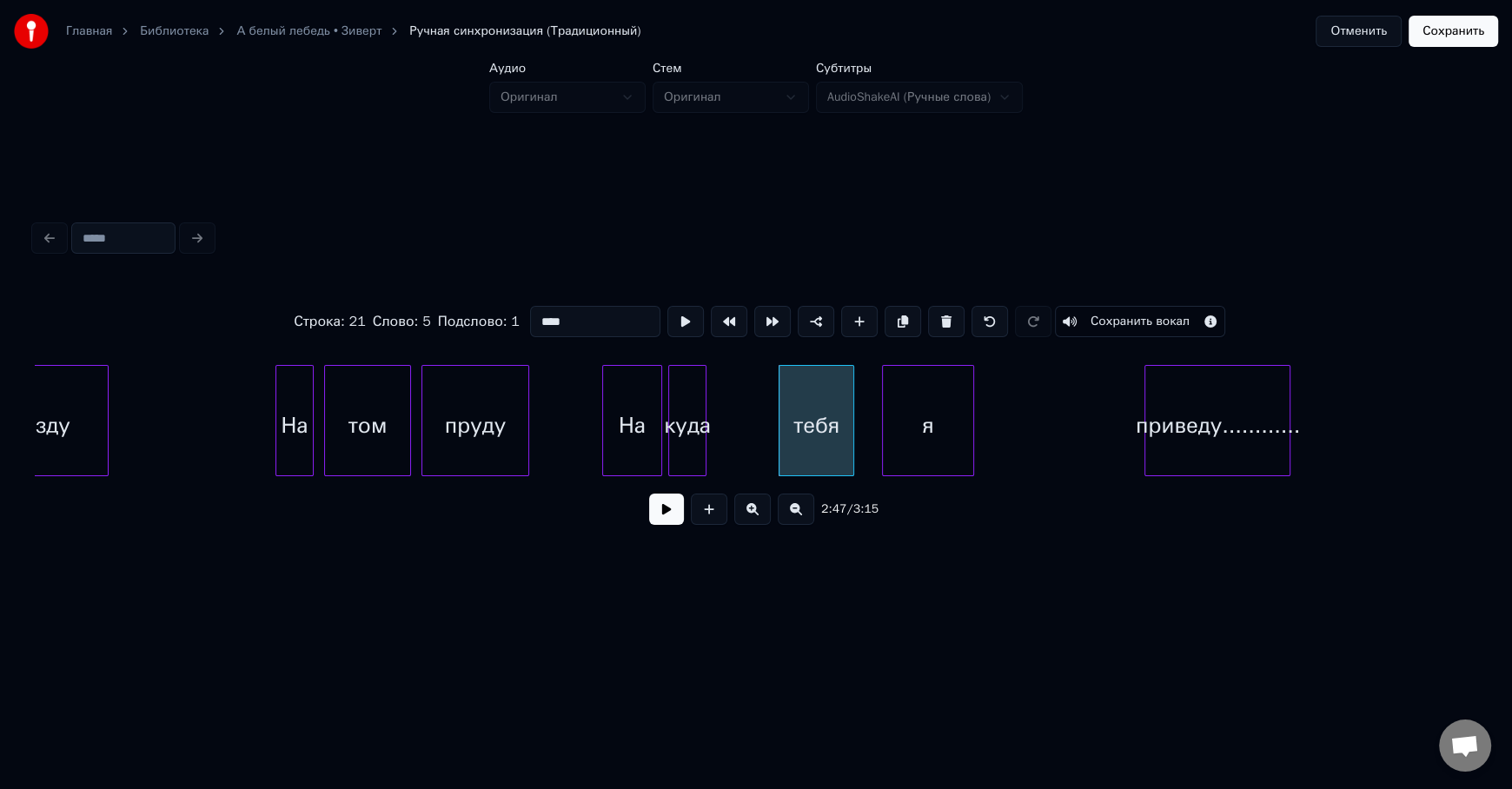 click on "На" at bounding box center (632, 425) 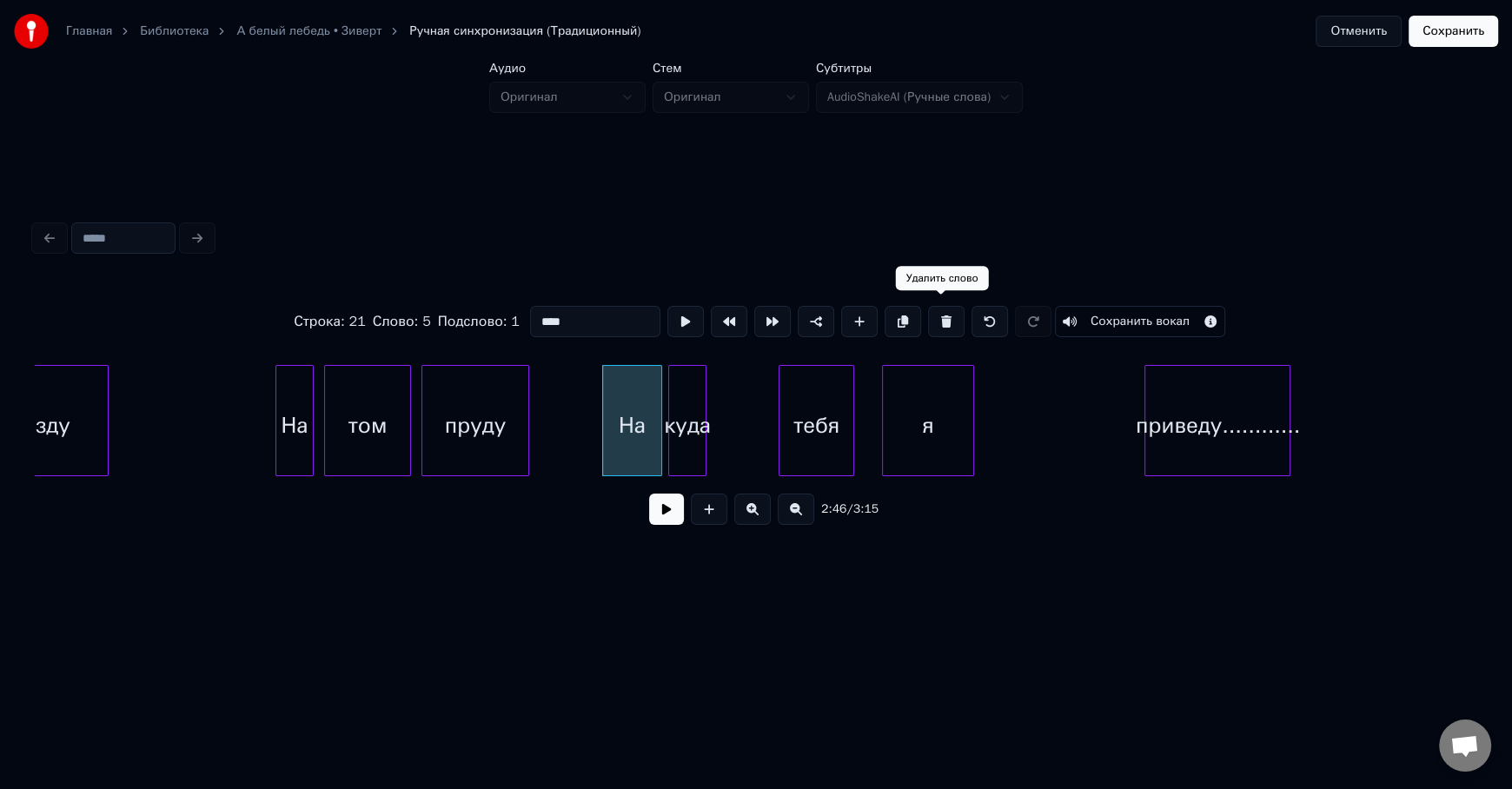 click at bounding box center (946, 322) 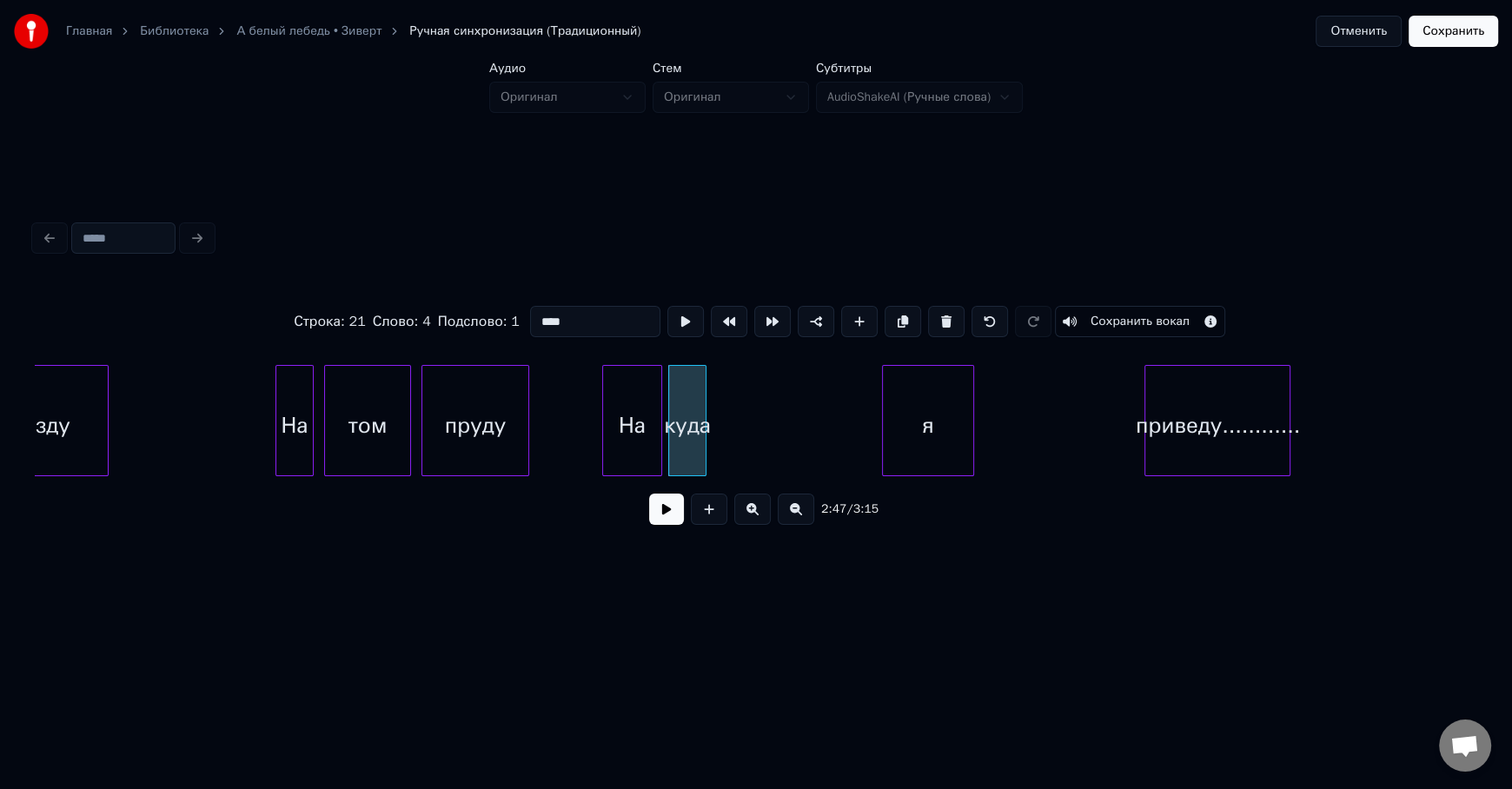 click on "На" at bounding box center [632, 425] 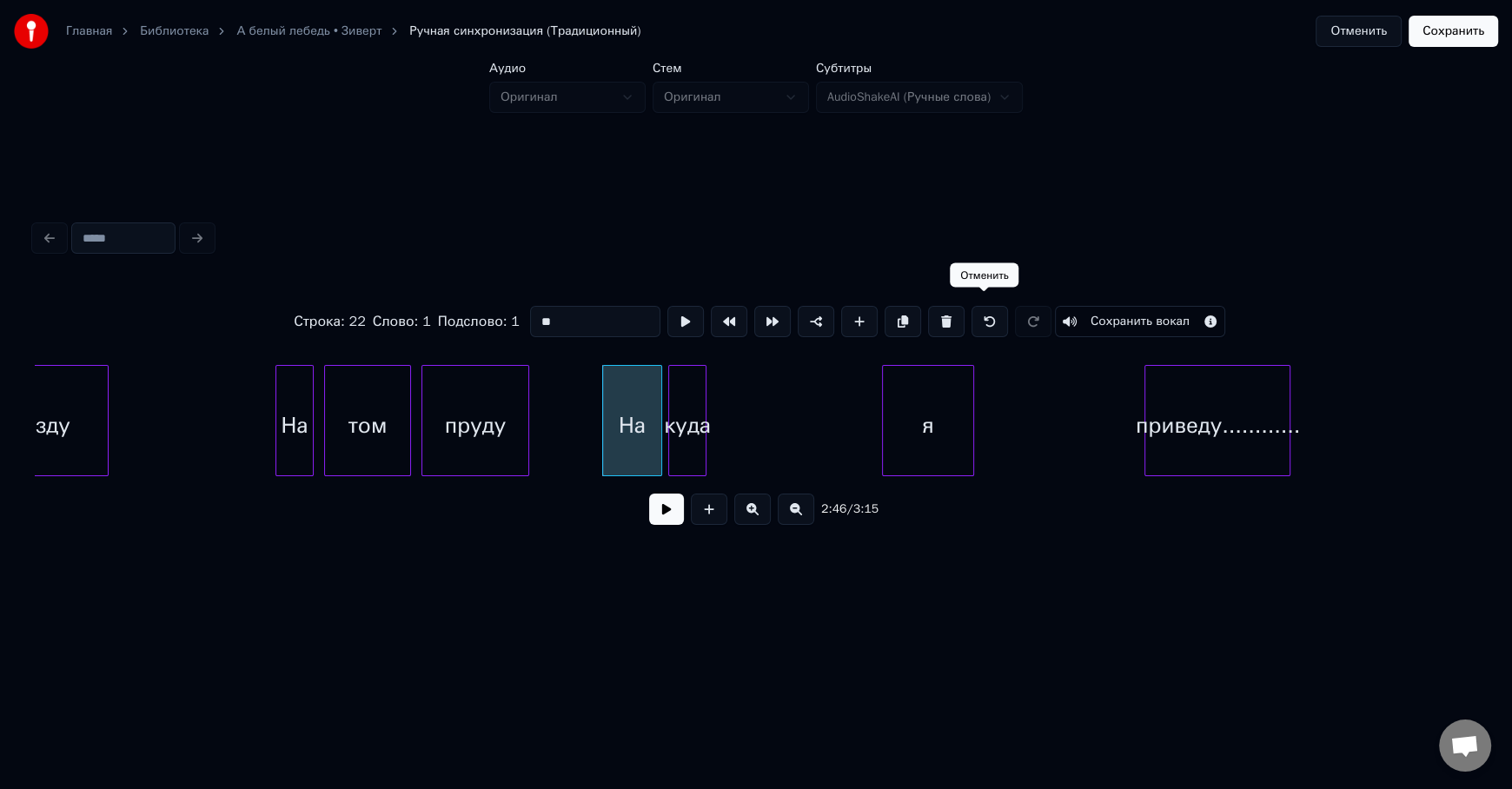 click at bounding box center [990, 322] 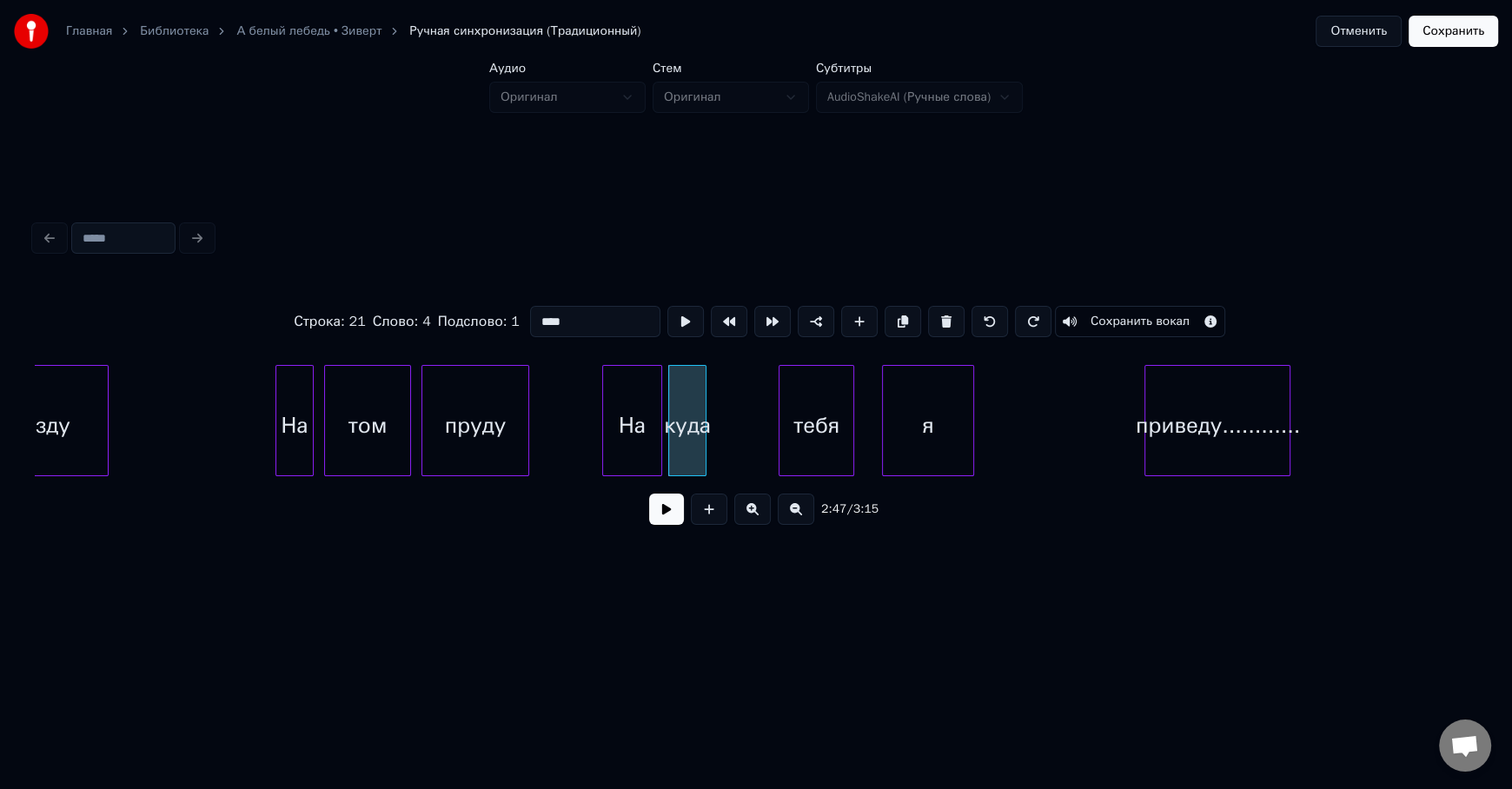 click on "На" at bounding box center [632, 425] 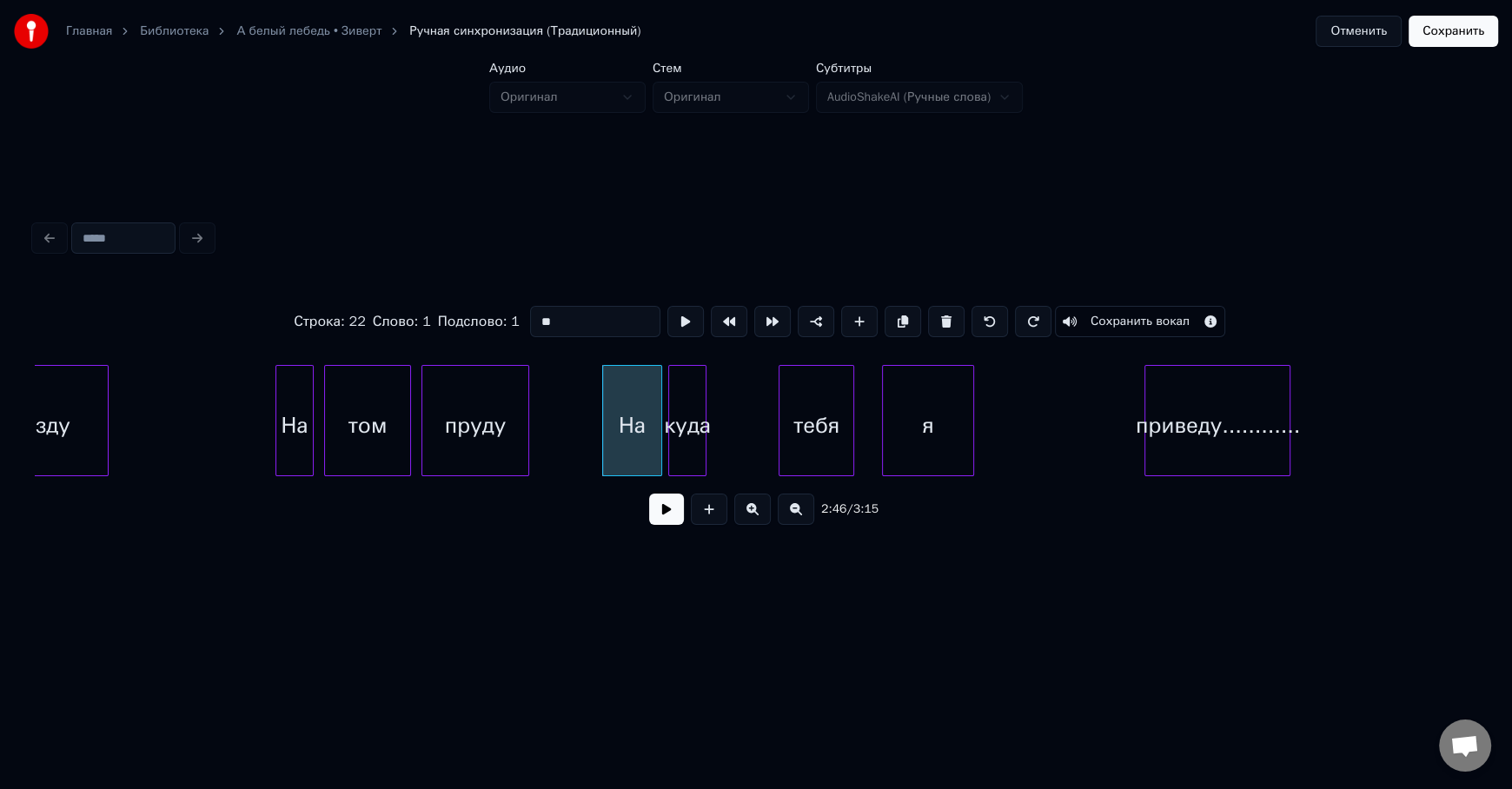 click at bounding box center (946, 322) 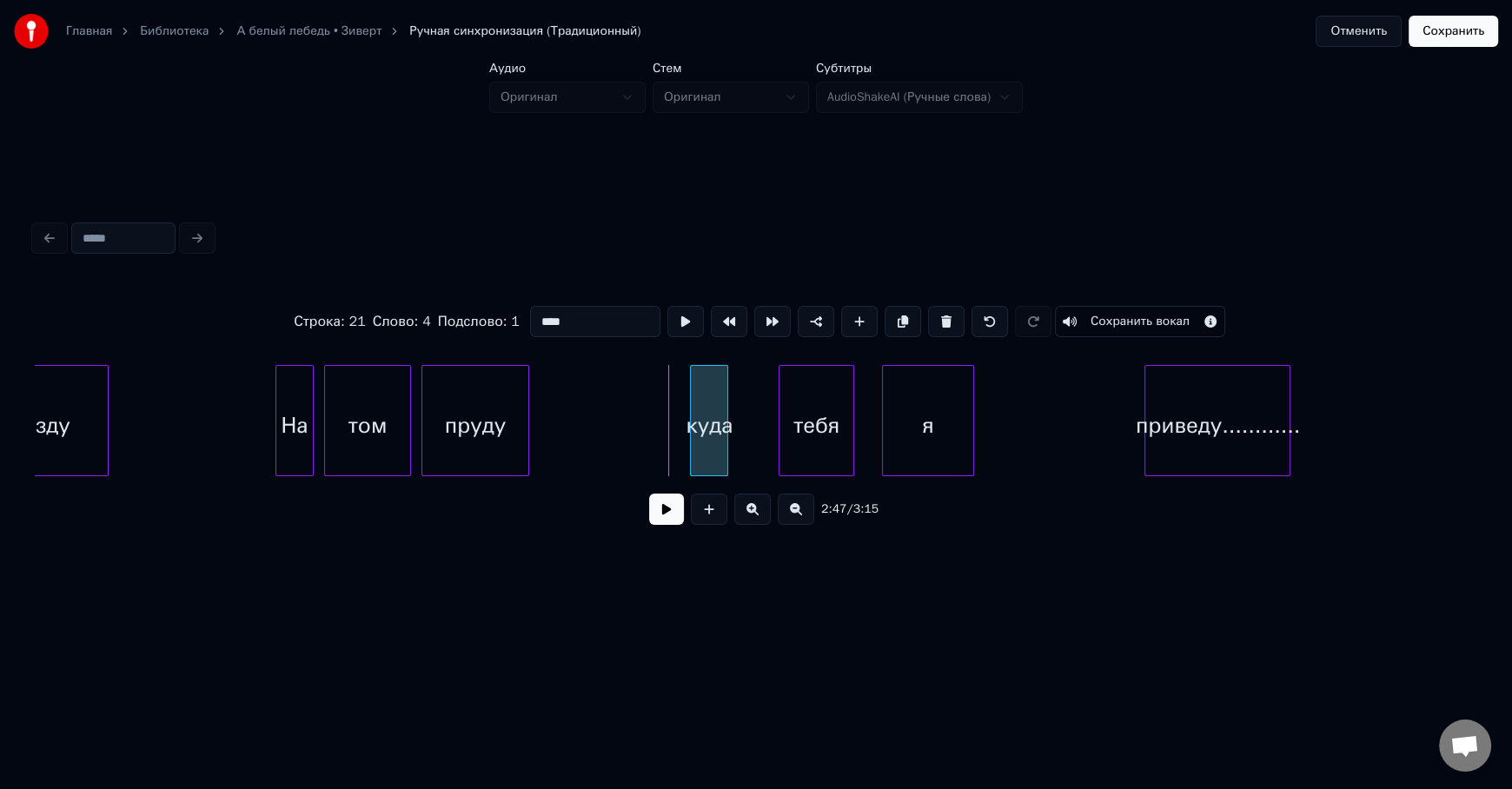click on "куда" at bounding box center (709, 425) 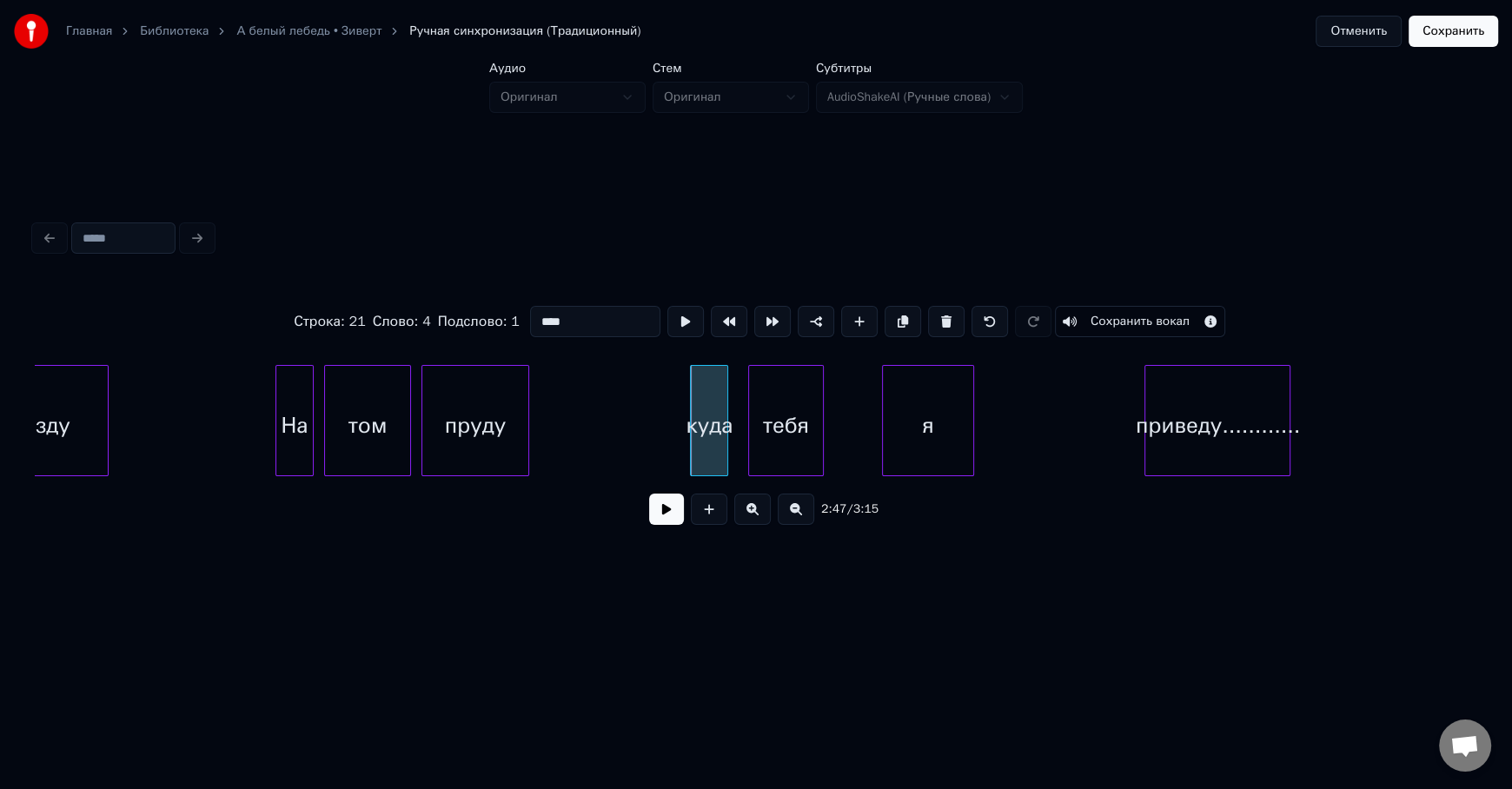 click on "тебя" at bounding box center (786, 425) 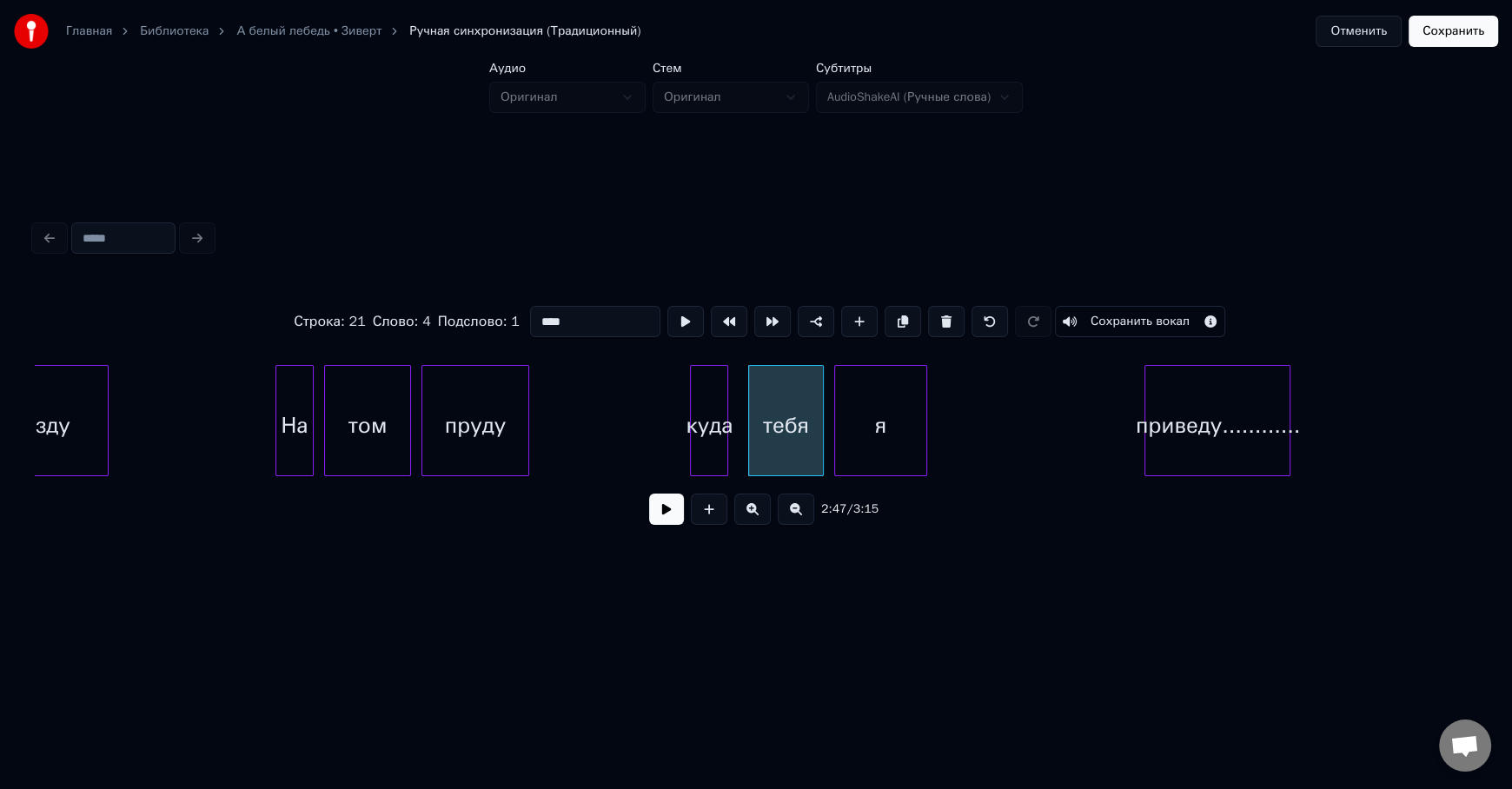 click on "я" at bounding box center (880, 425) 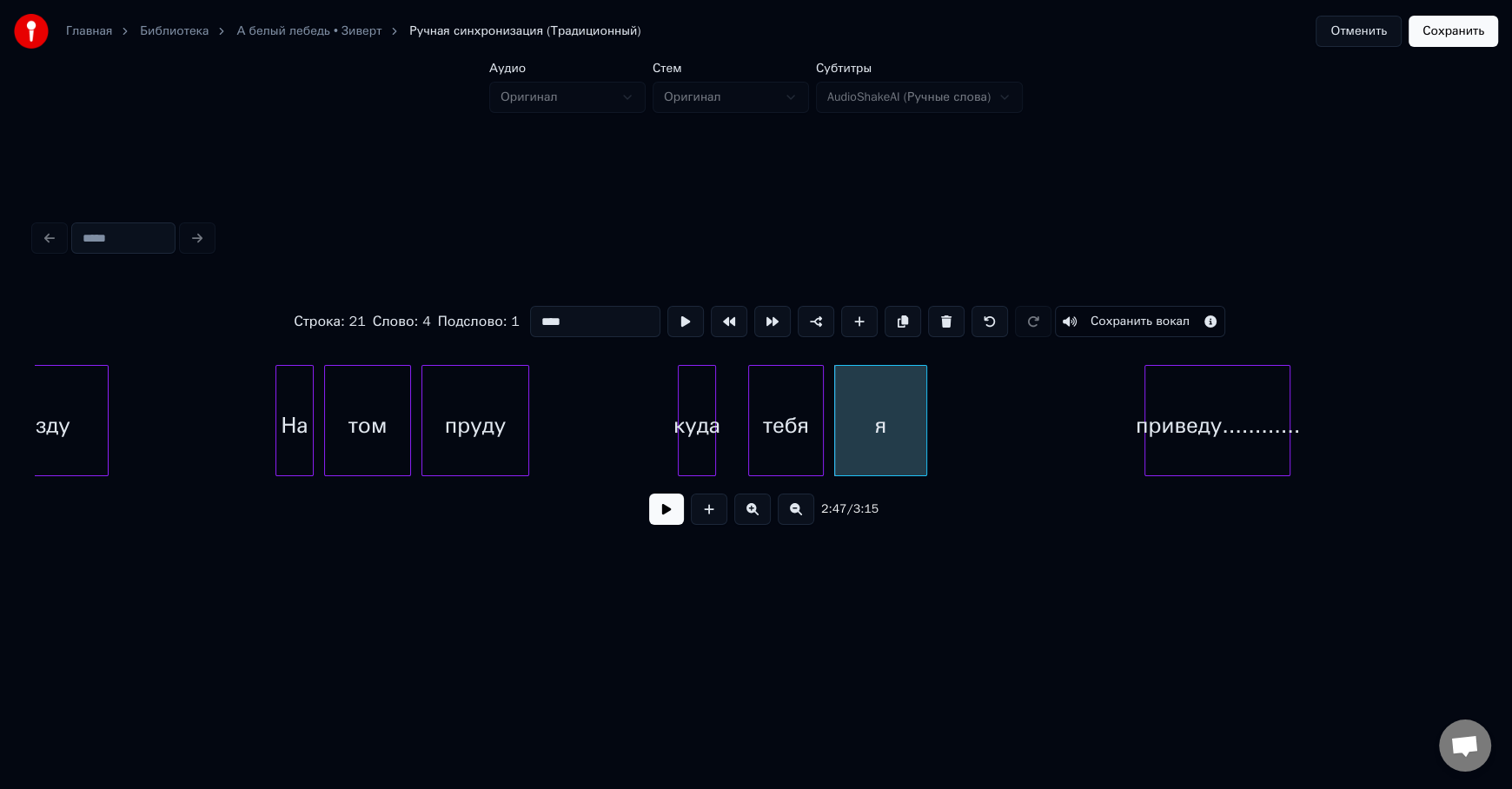 click on "куда" at bounding box center [697, 425] 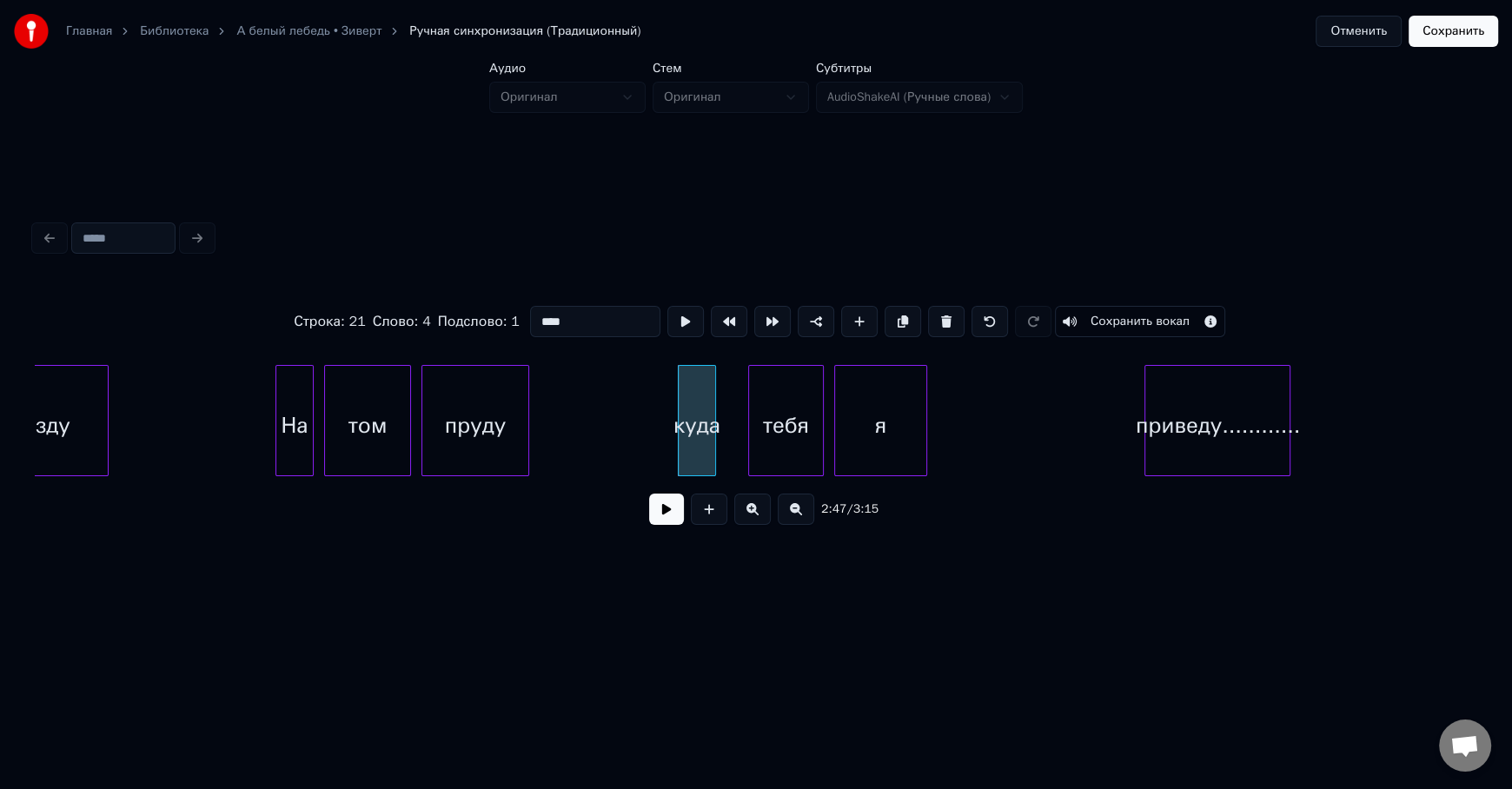 click on "звезду" at bounding box center [36, 425] 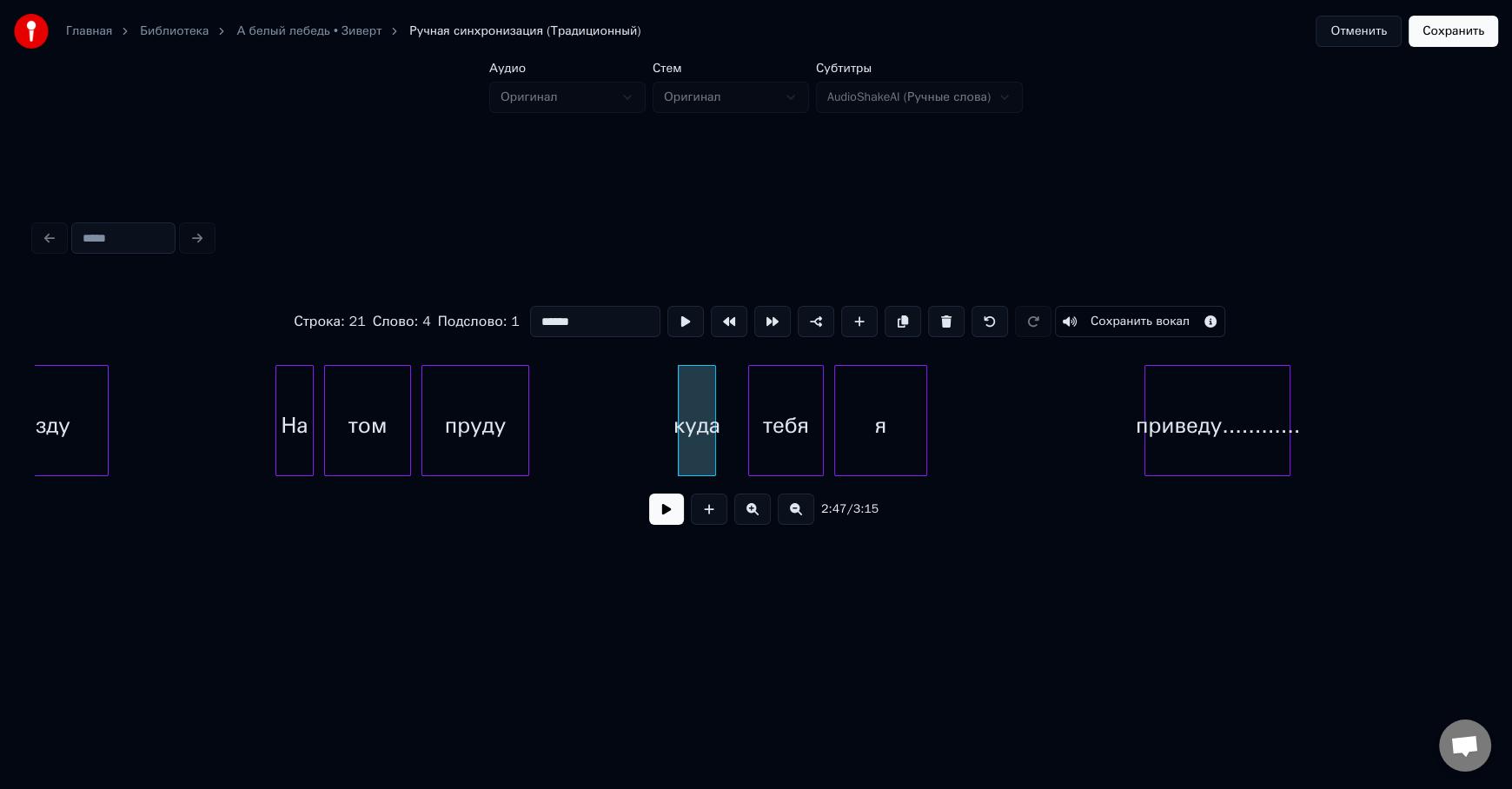 scroll, scrollTop: 0, scrollLeft: 28321, axis: horizontal 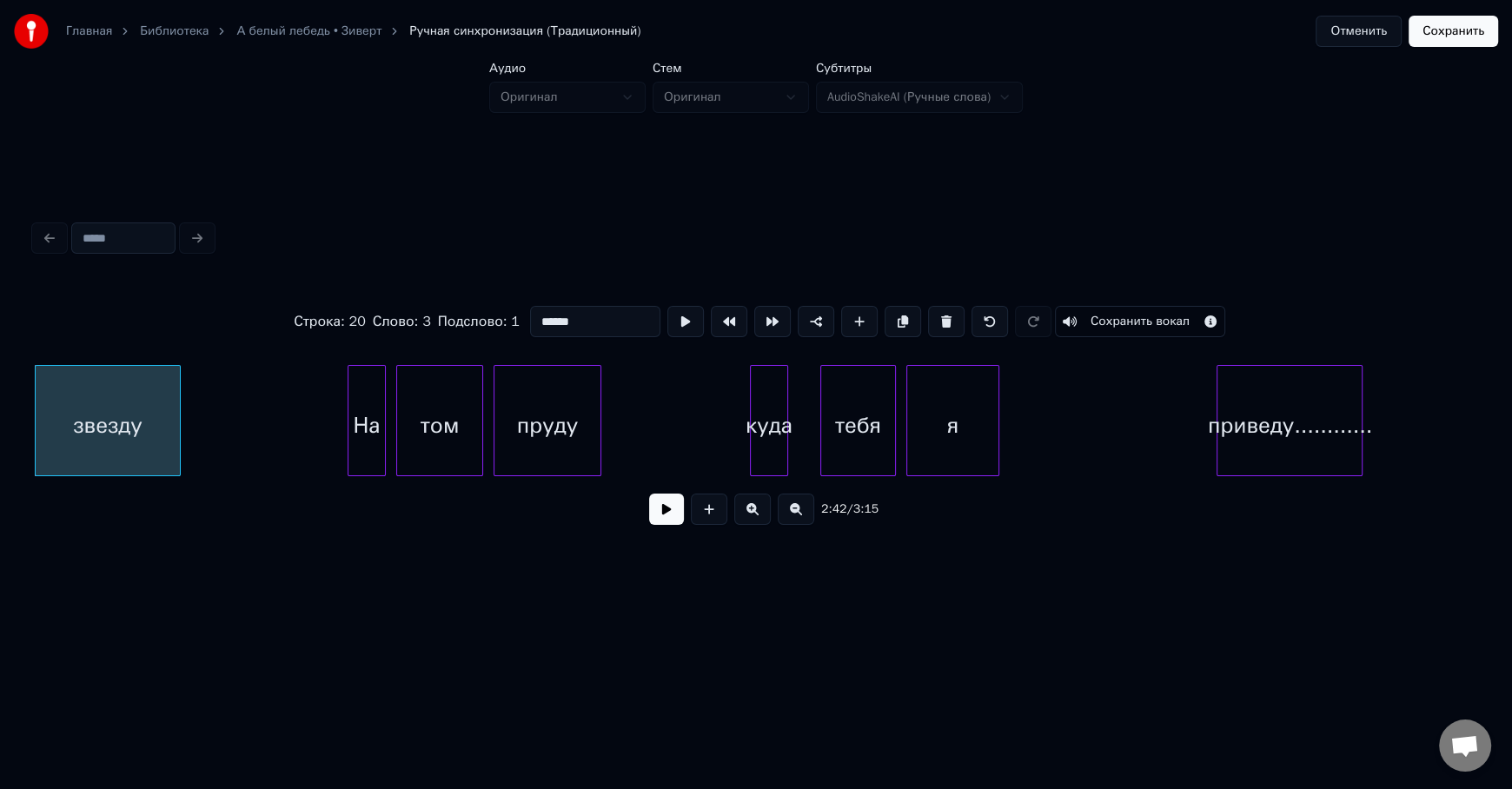 click at bounding box center (666, 509) 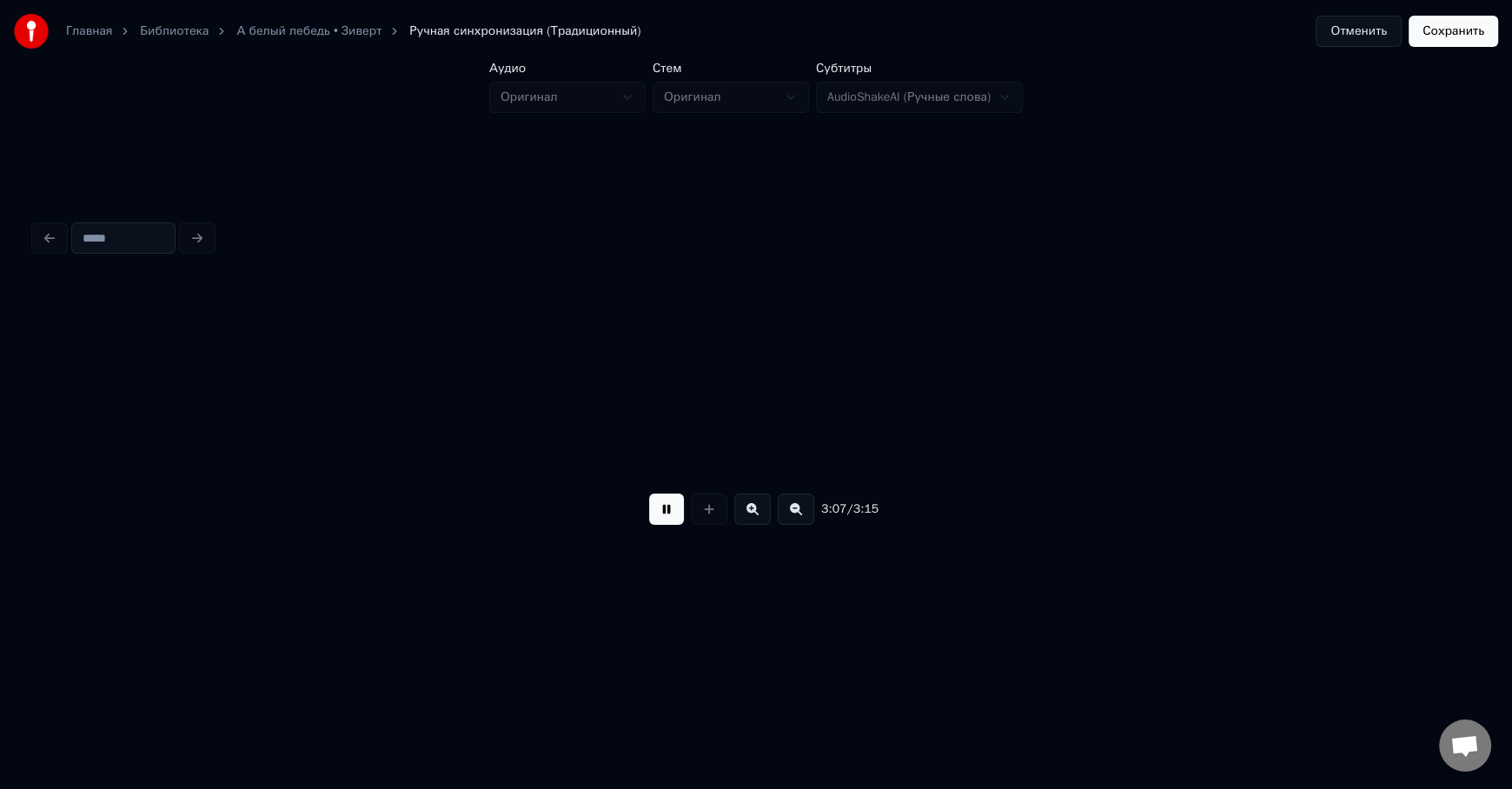 scroll, scrollTop: 0, scrollLeft: 32534, axis: horizontal 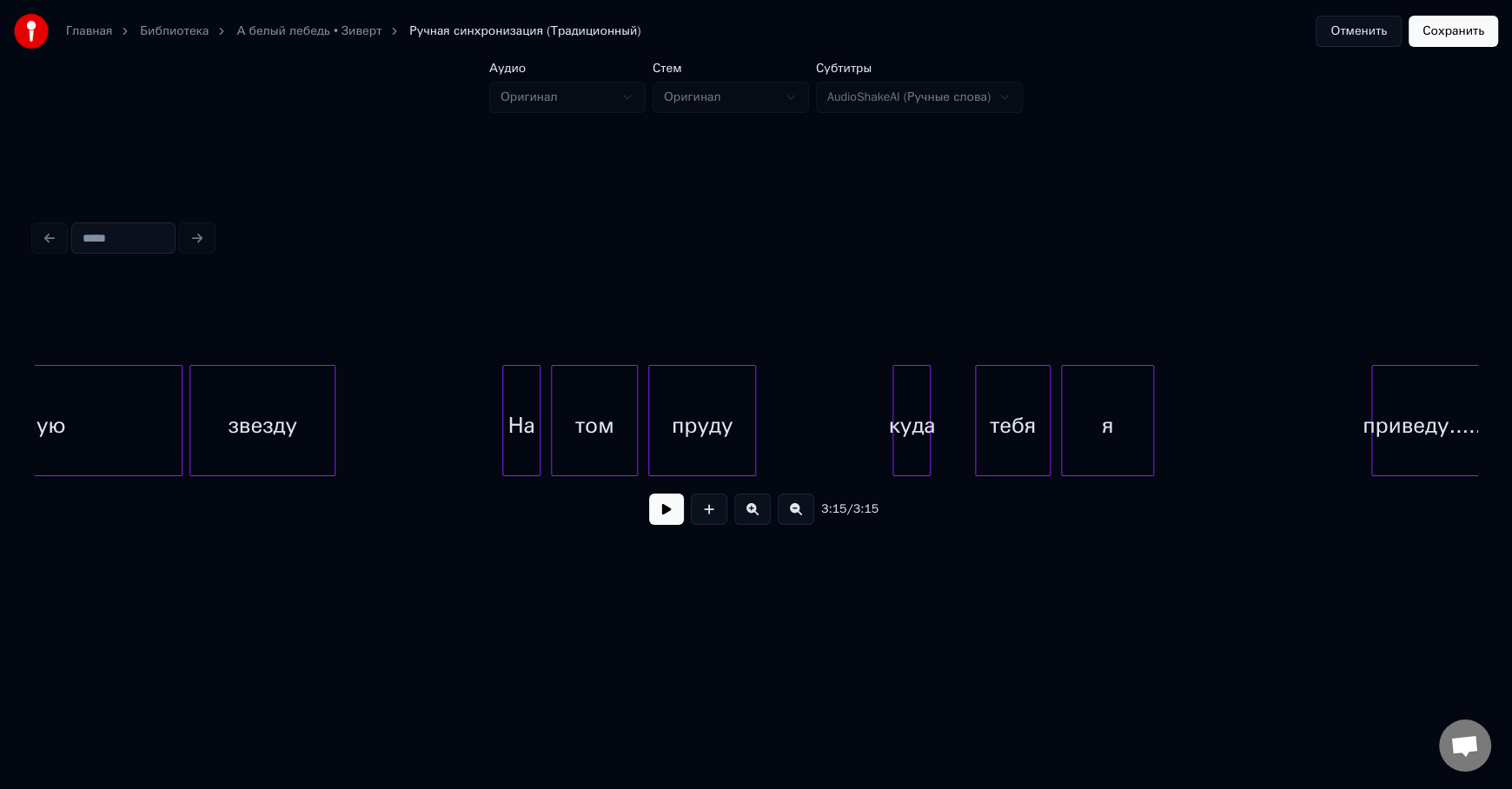 click on "куда" at bounding box center (912, 425) 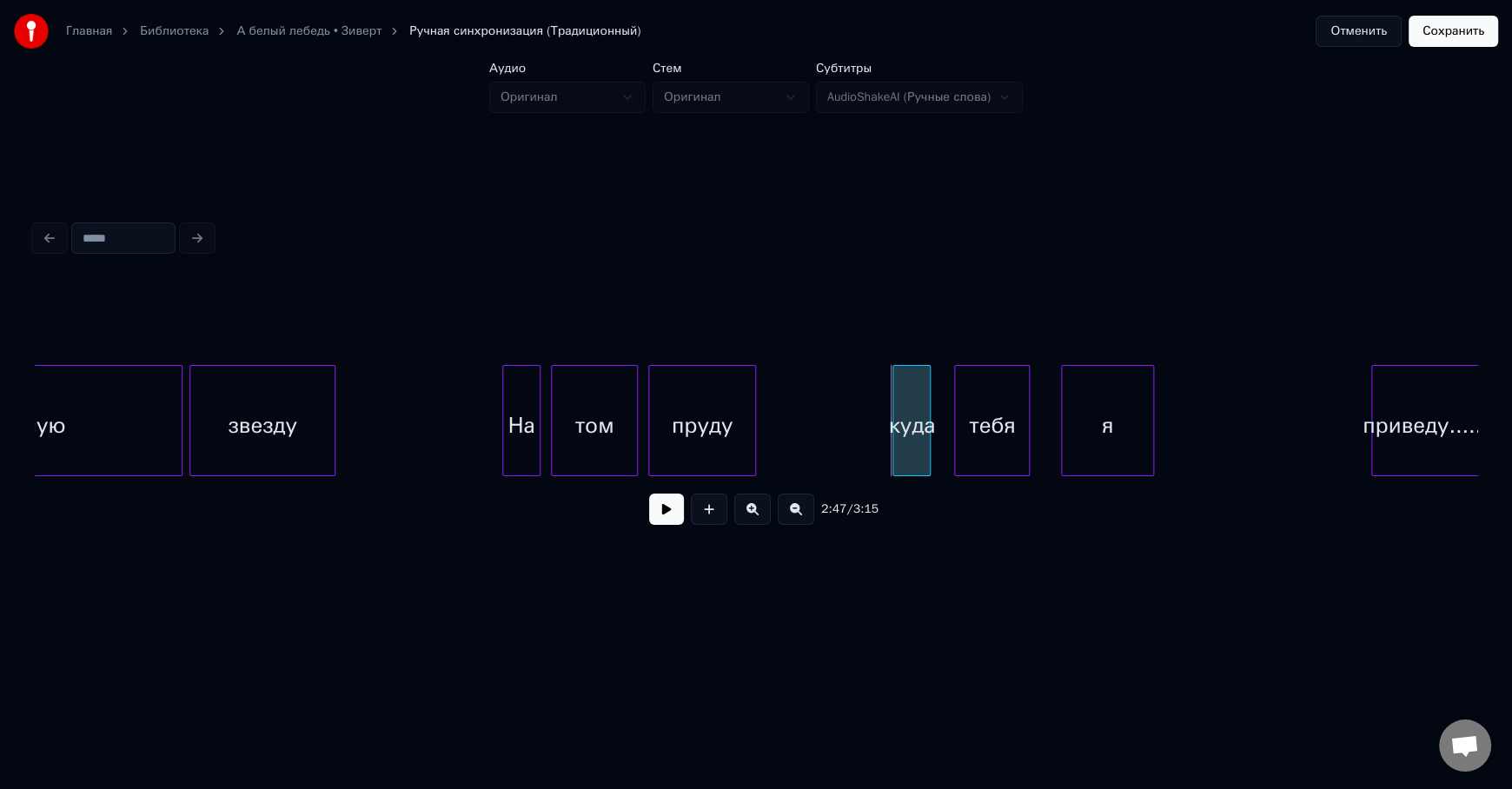 click on "тебя" at bounding box center [991, 425] 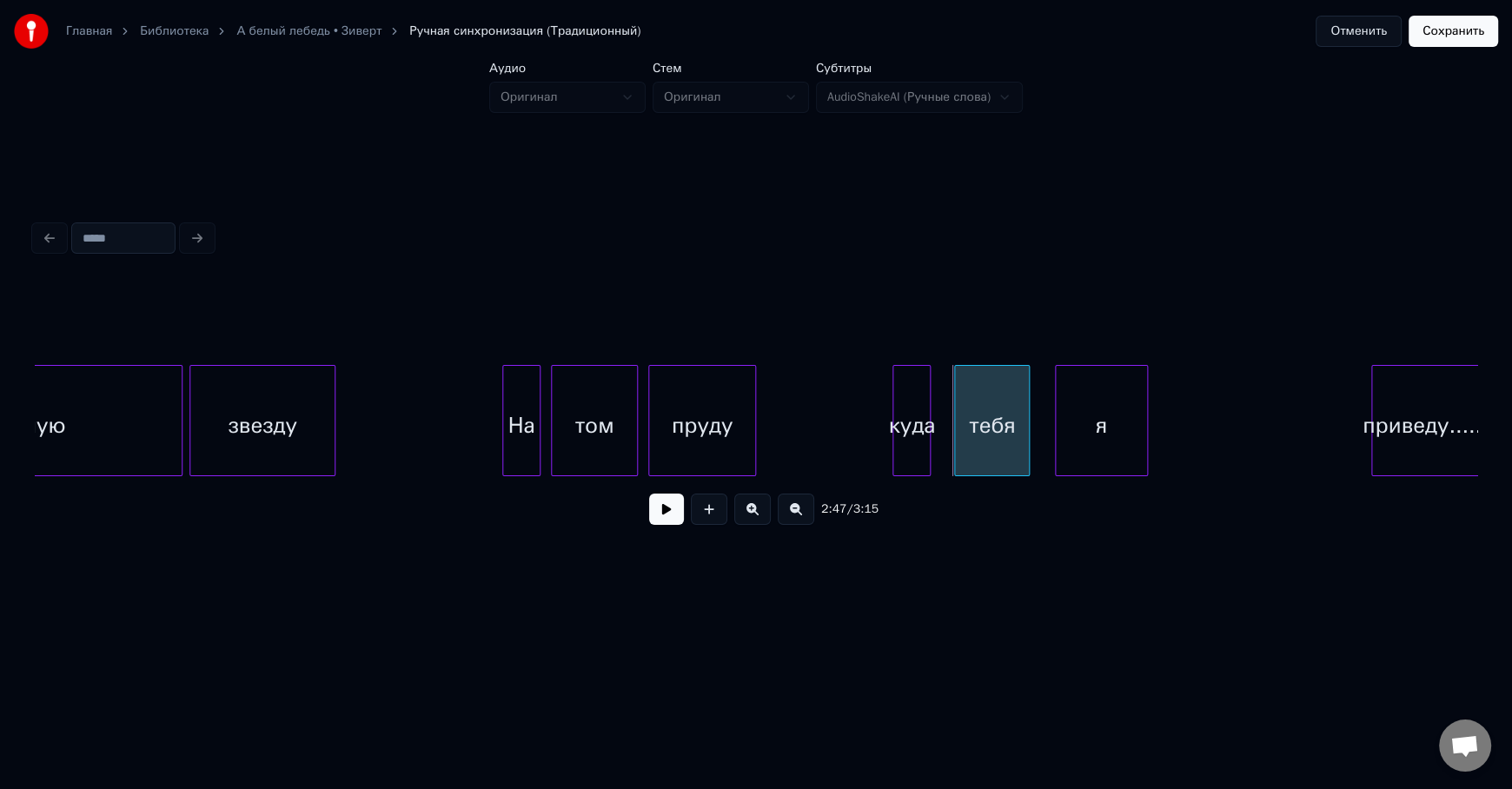 click on "я" at bounding box center [1101, 425] 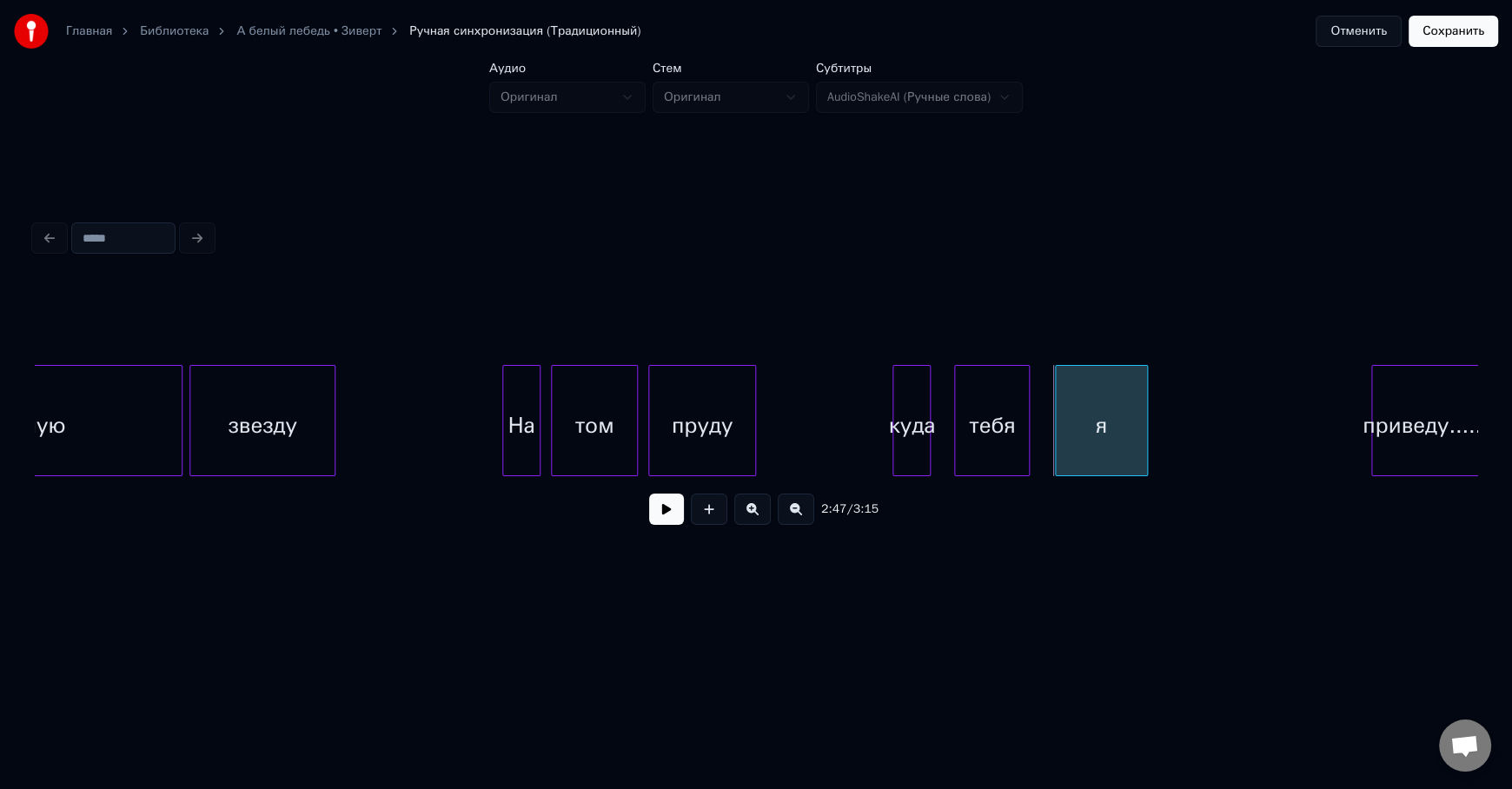 click at bounding box center [666, 509] 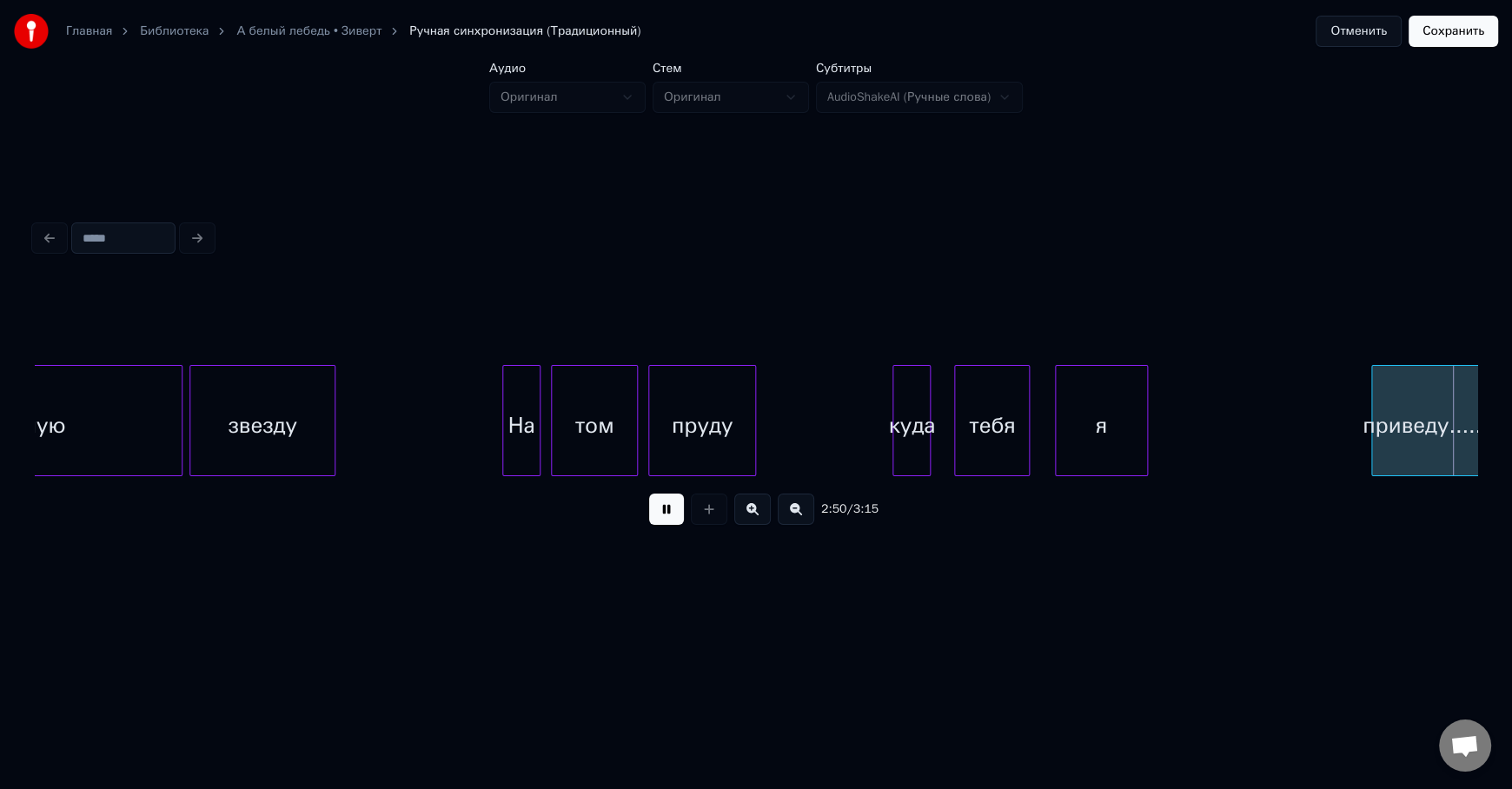 click at bounding box center (666, 509) 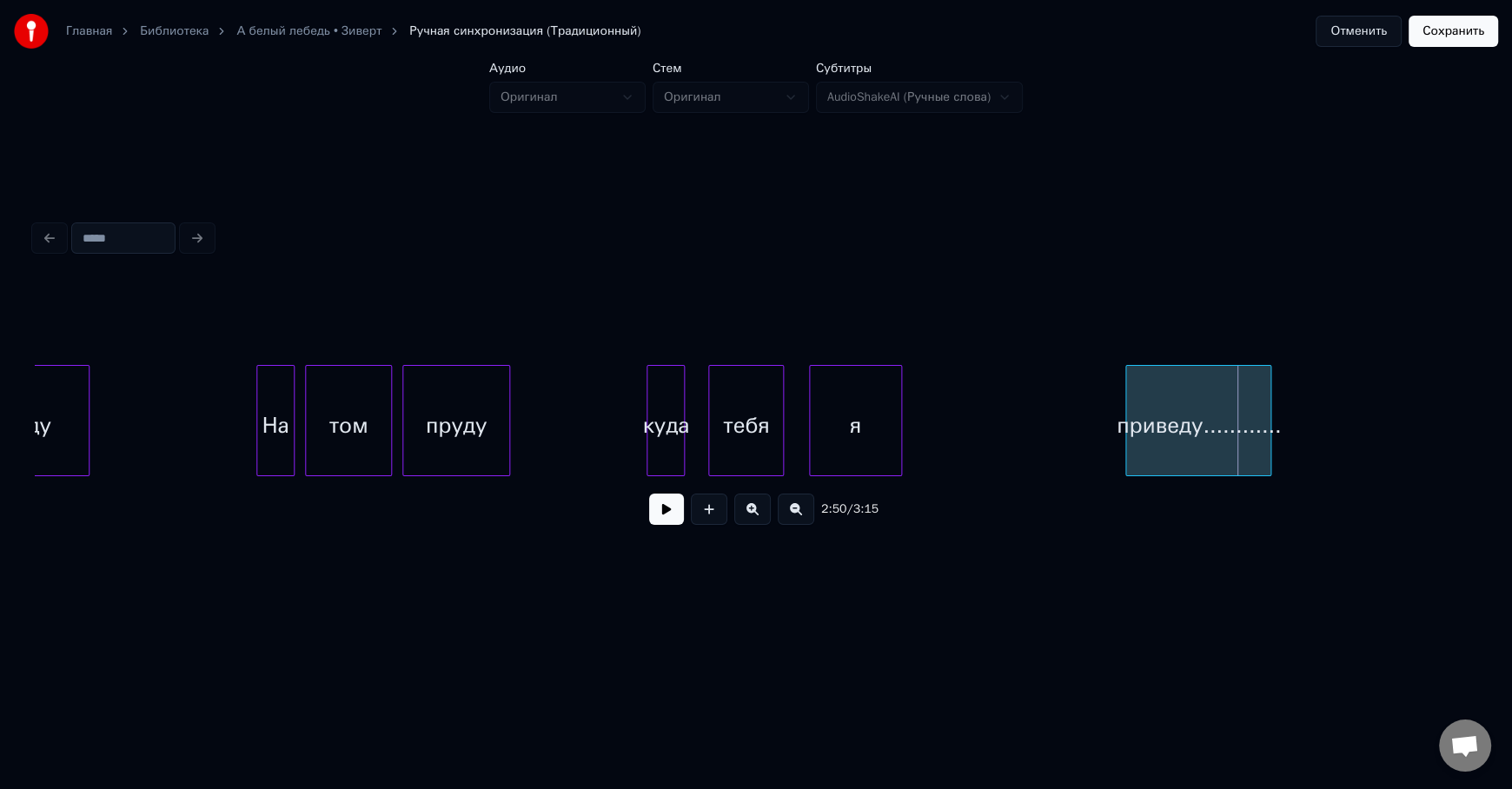 scroll, scrollTop: 0, scrollLeft: 28091, axis: horizontal 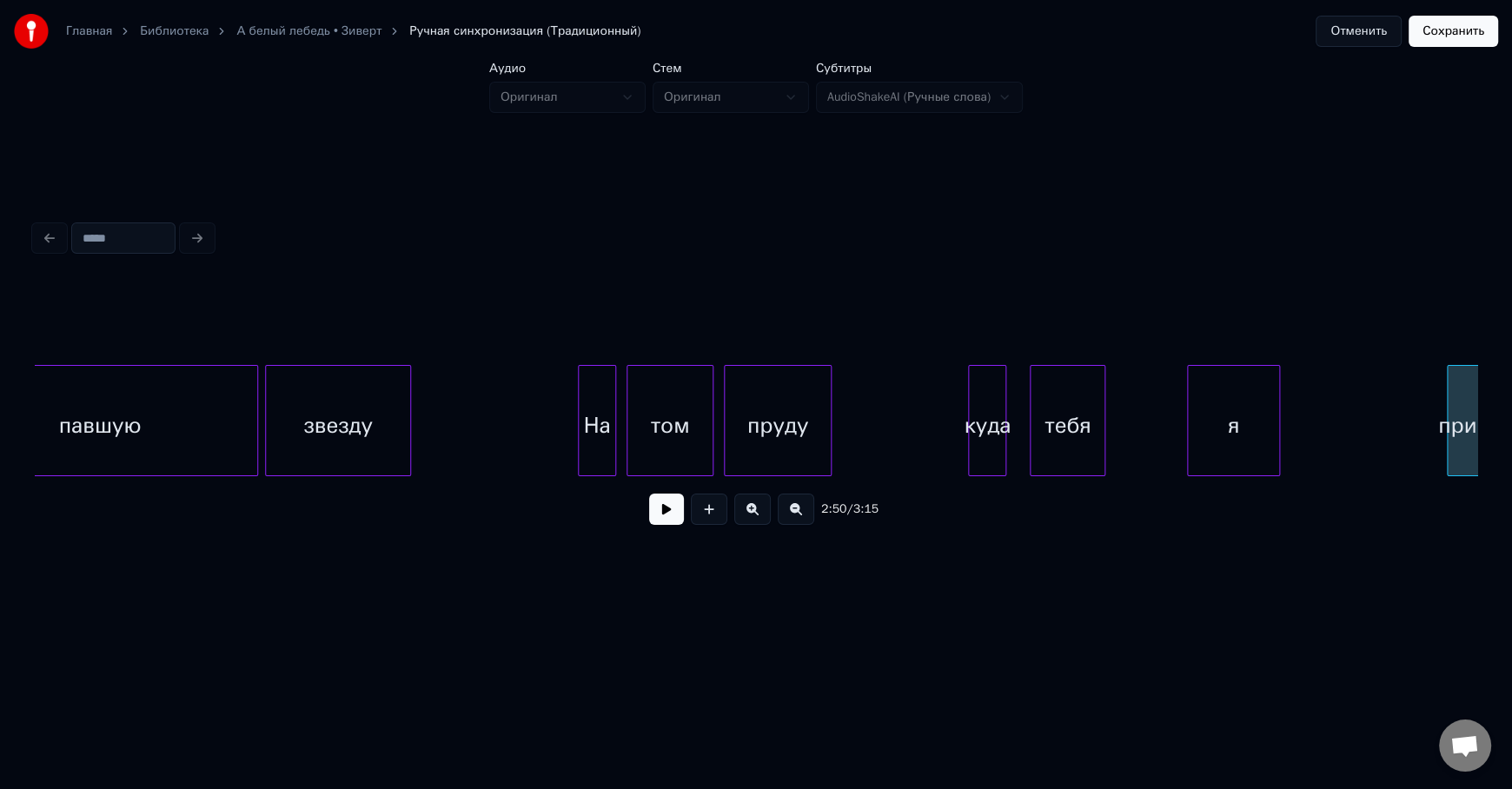click on "я" at bounding box center (1233, 425) 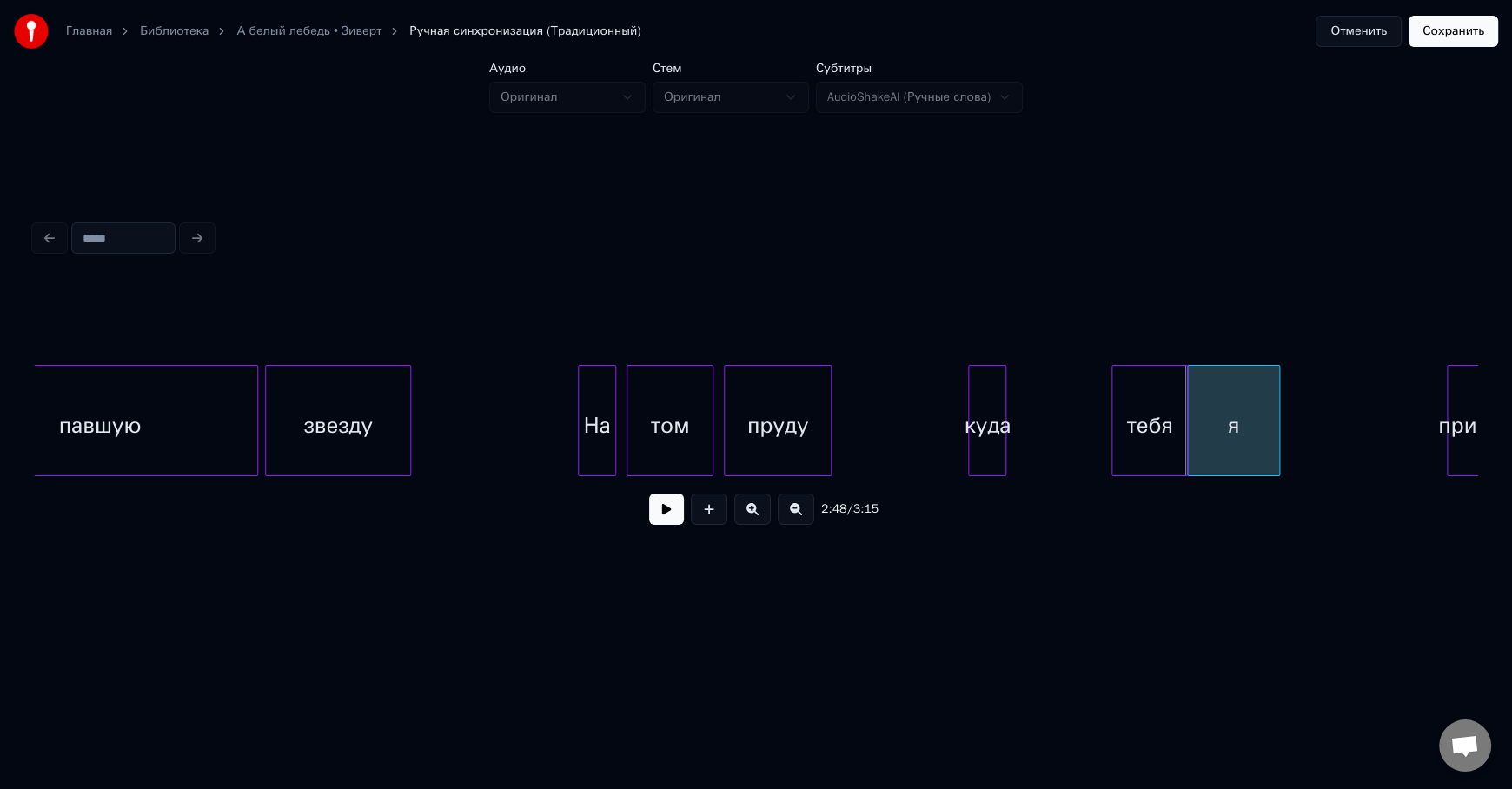 click on "тебя" at bounding box center [1149, 425] 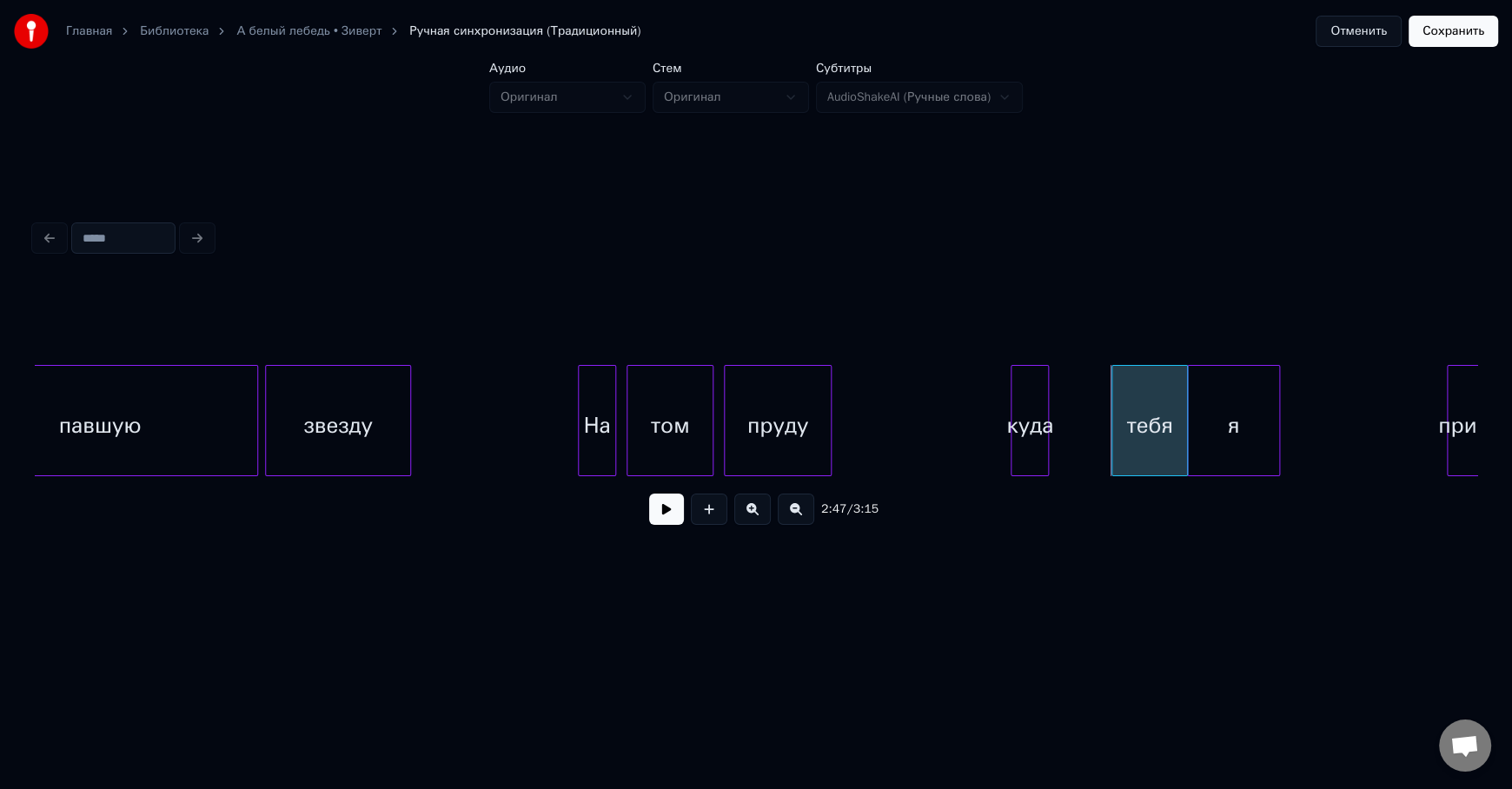 click on "куда" at bounding box center (1030, 425) 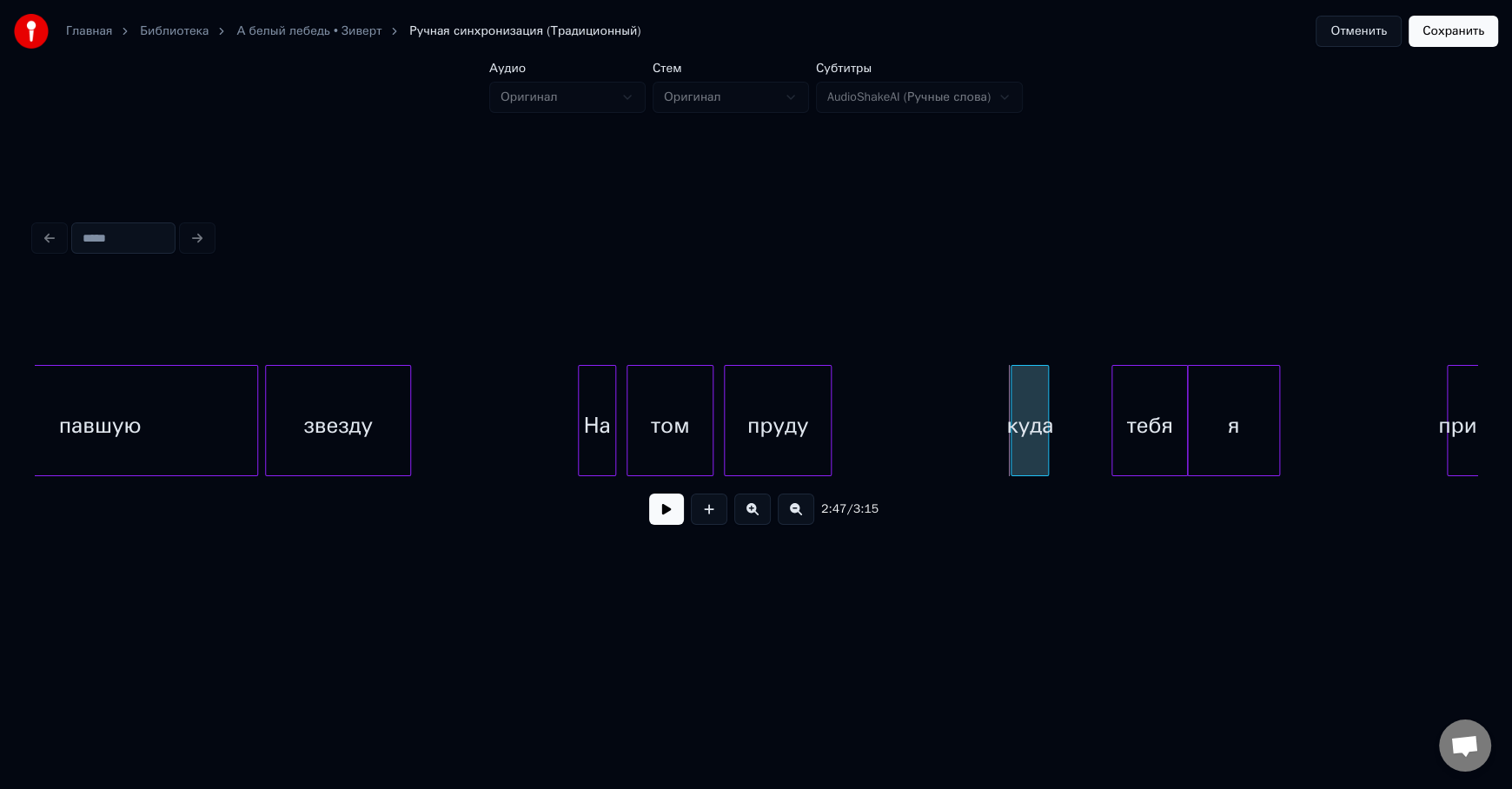 click on "На" at bounding box center (597, 425) 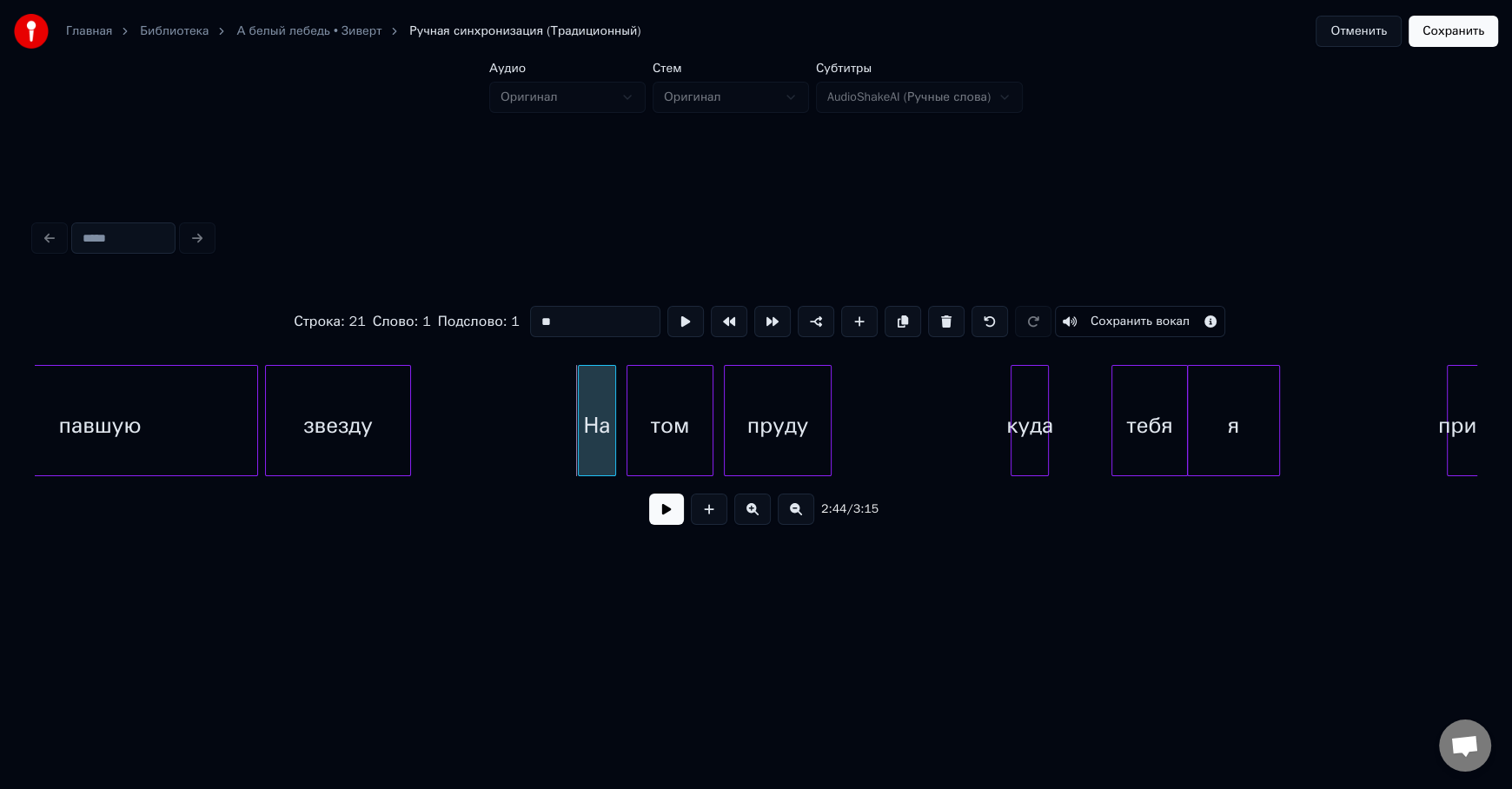 click at bounding box center (666, 509) 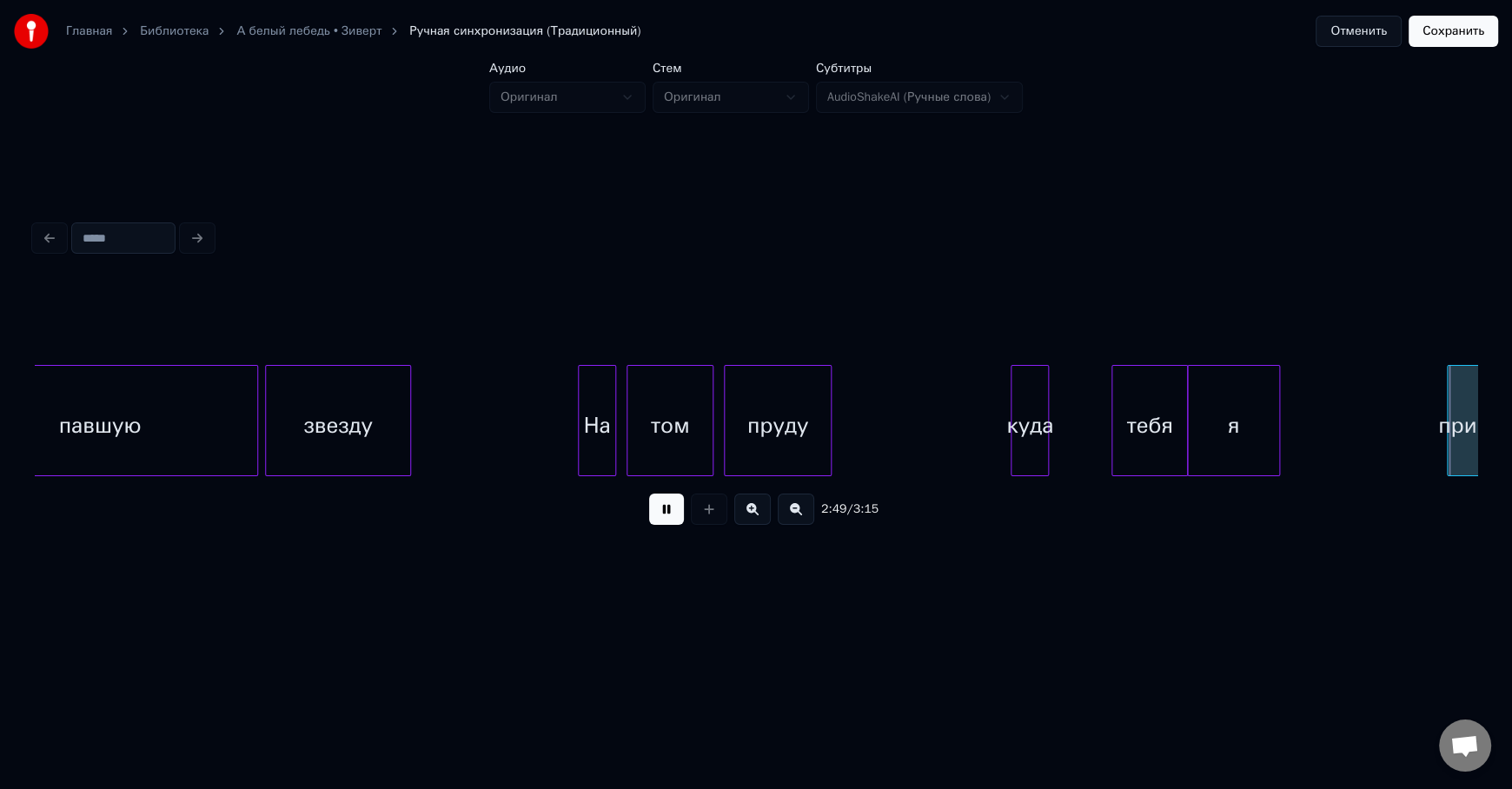 scroll, scrollTop: 0, scrollLeft: 29534, axis: horizontal 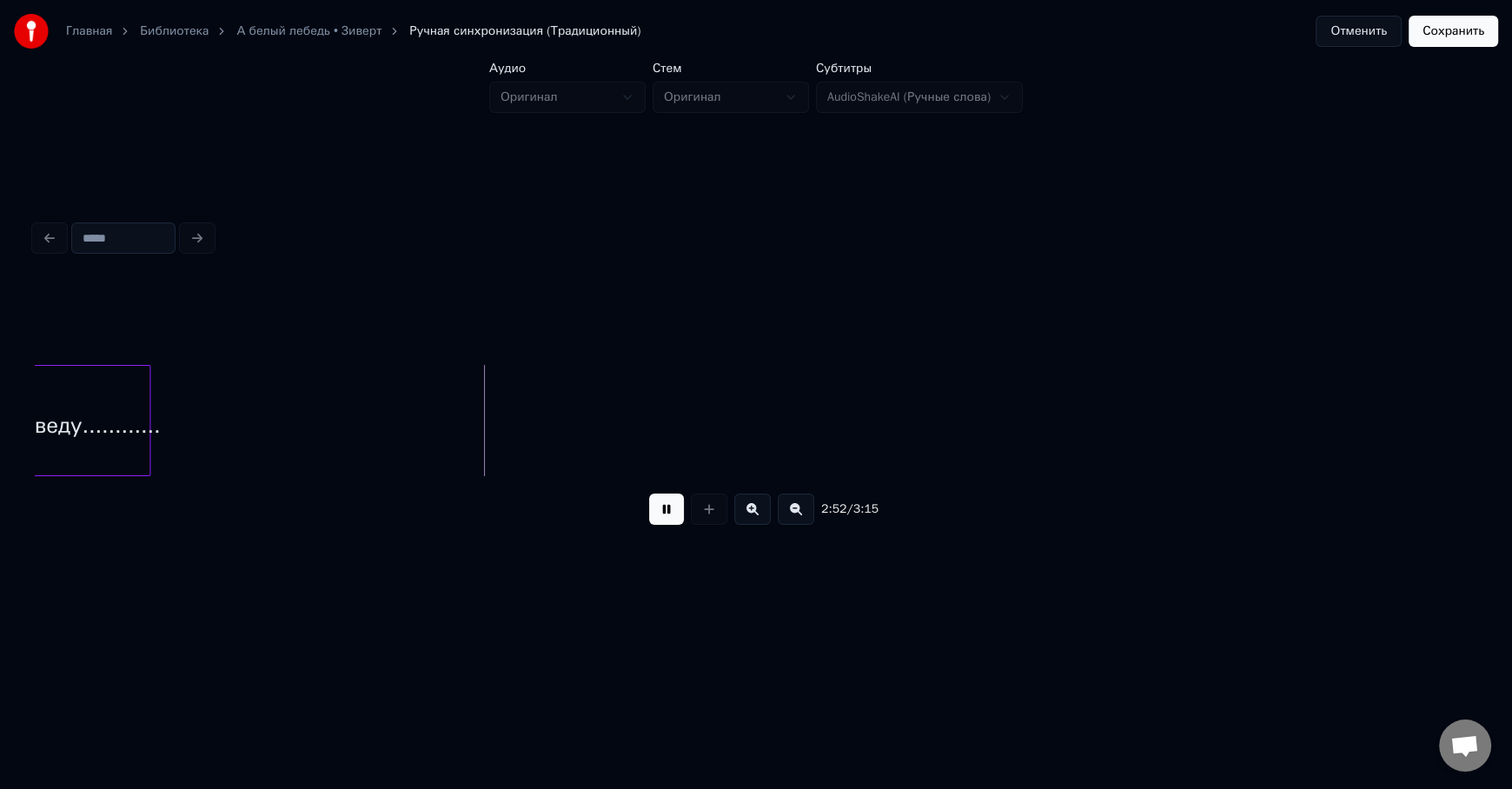 click at bounding box center (666, 509) 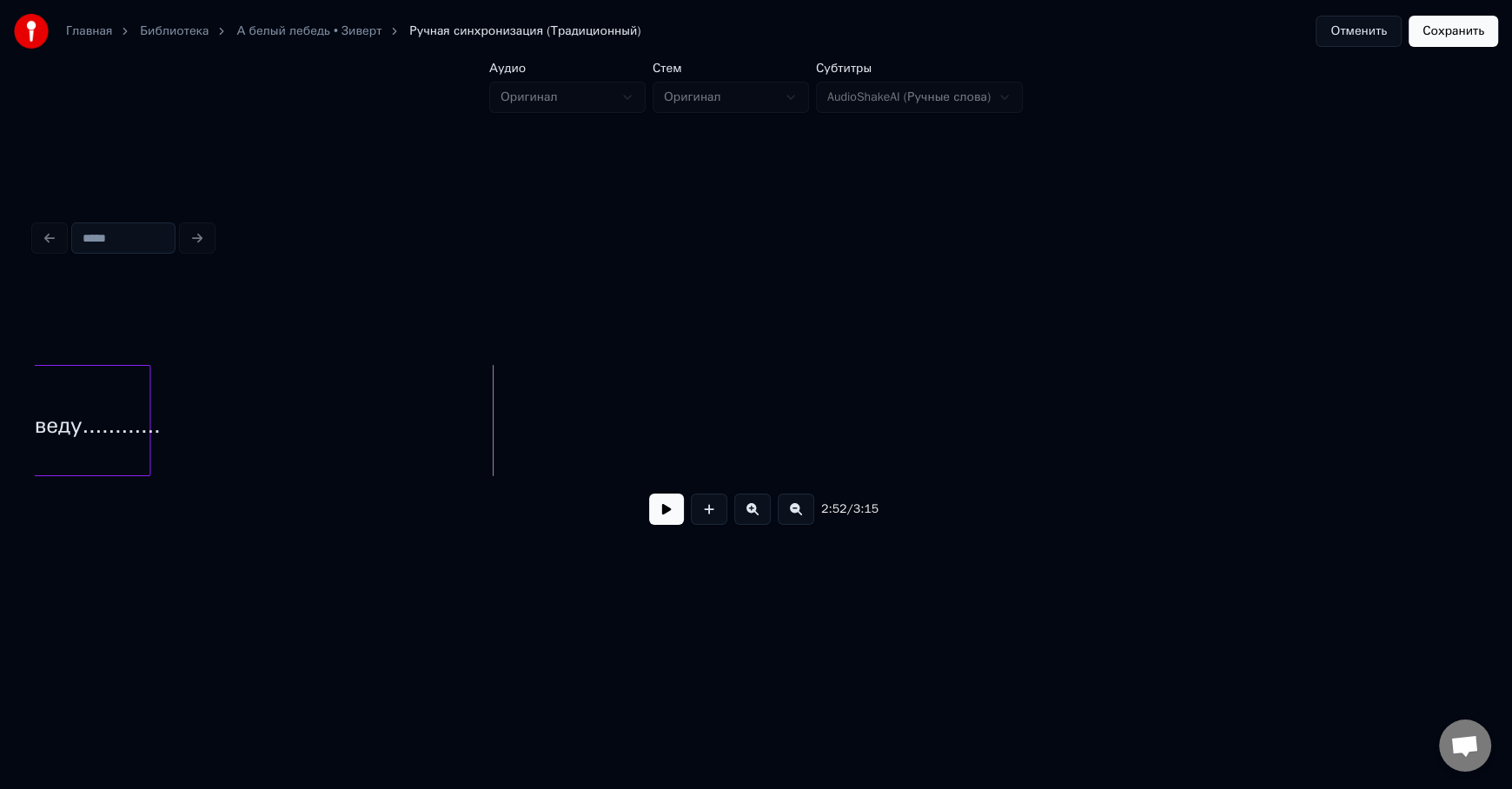 click on "Сохранить" at bounding box center [1453, 31] 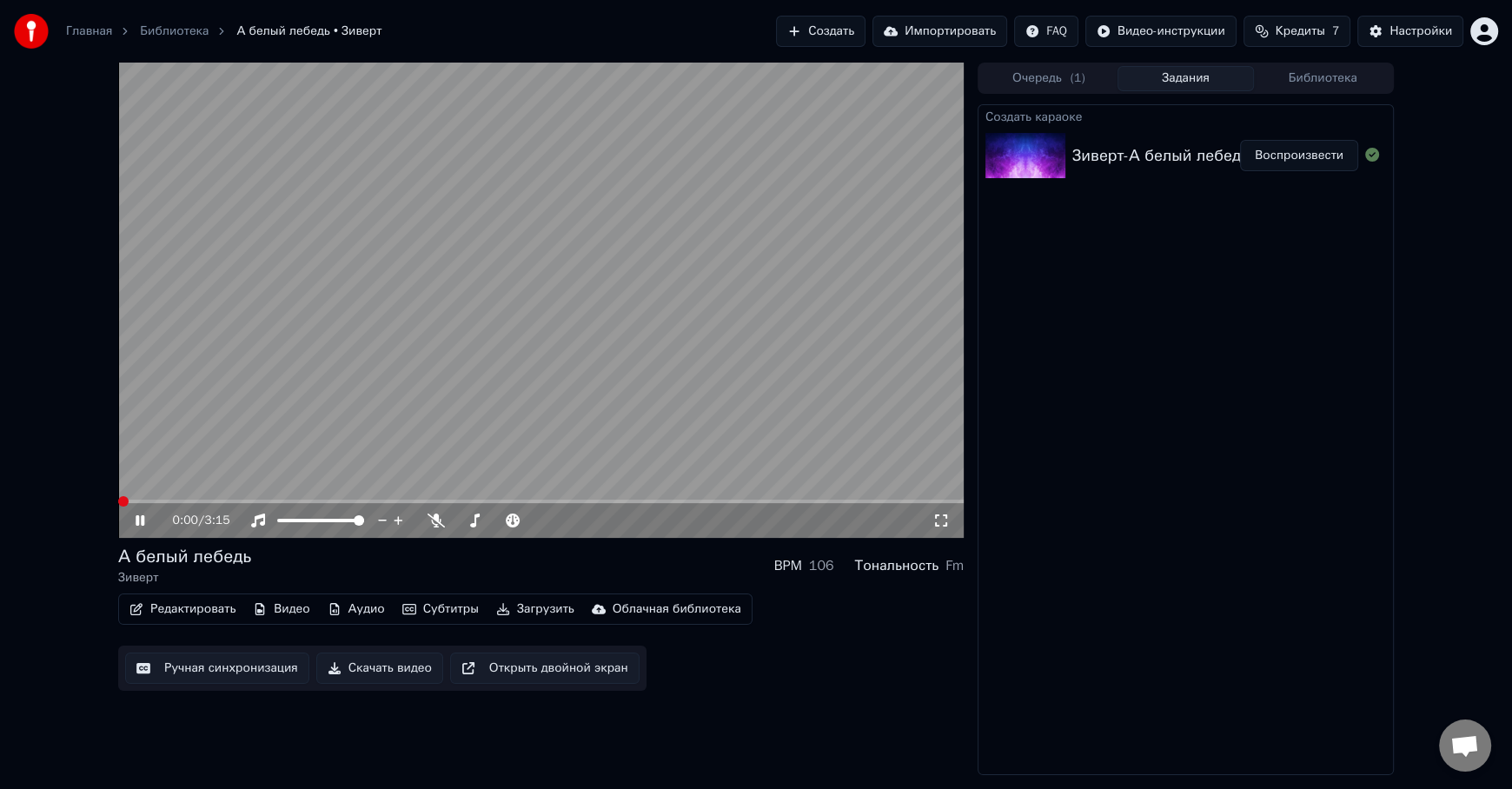 click at bounding box center (123, 501) 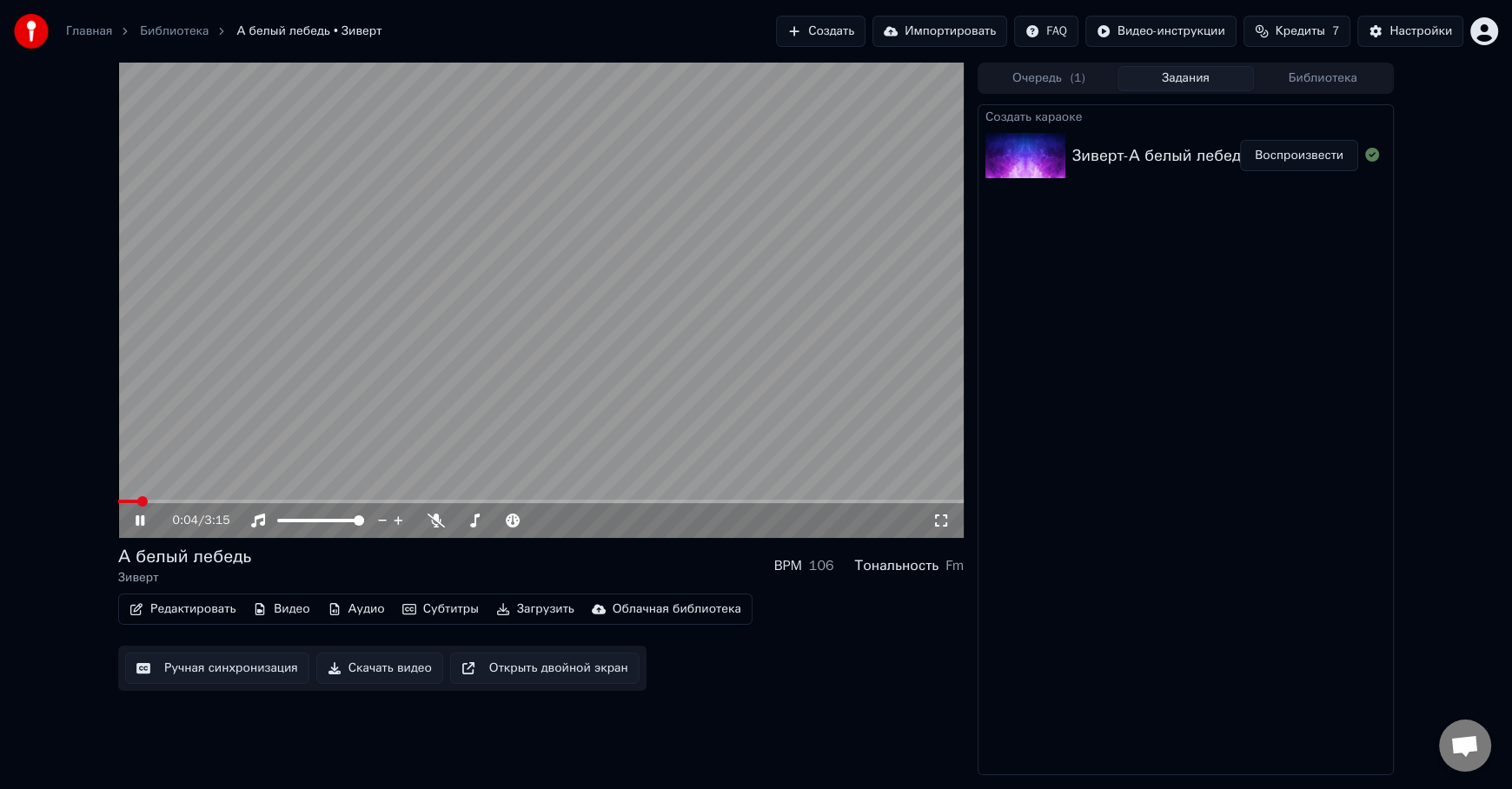 click on "Редактировать" at bounding box center [182, 609] 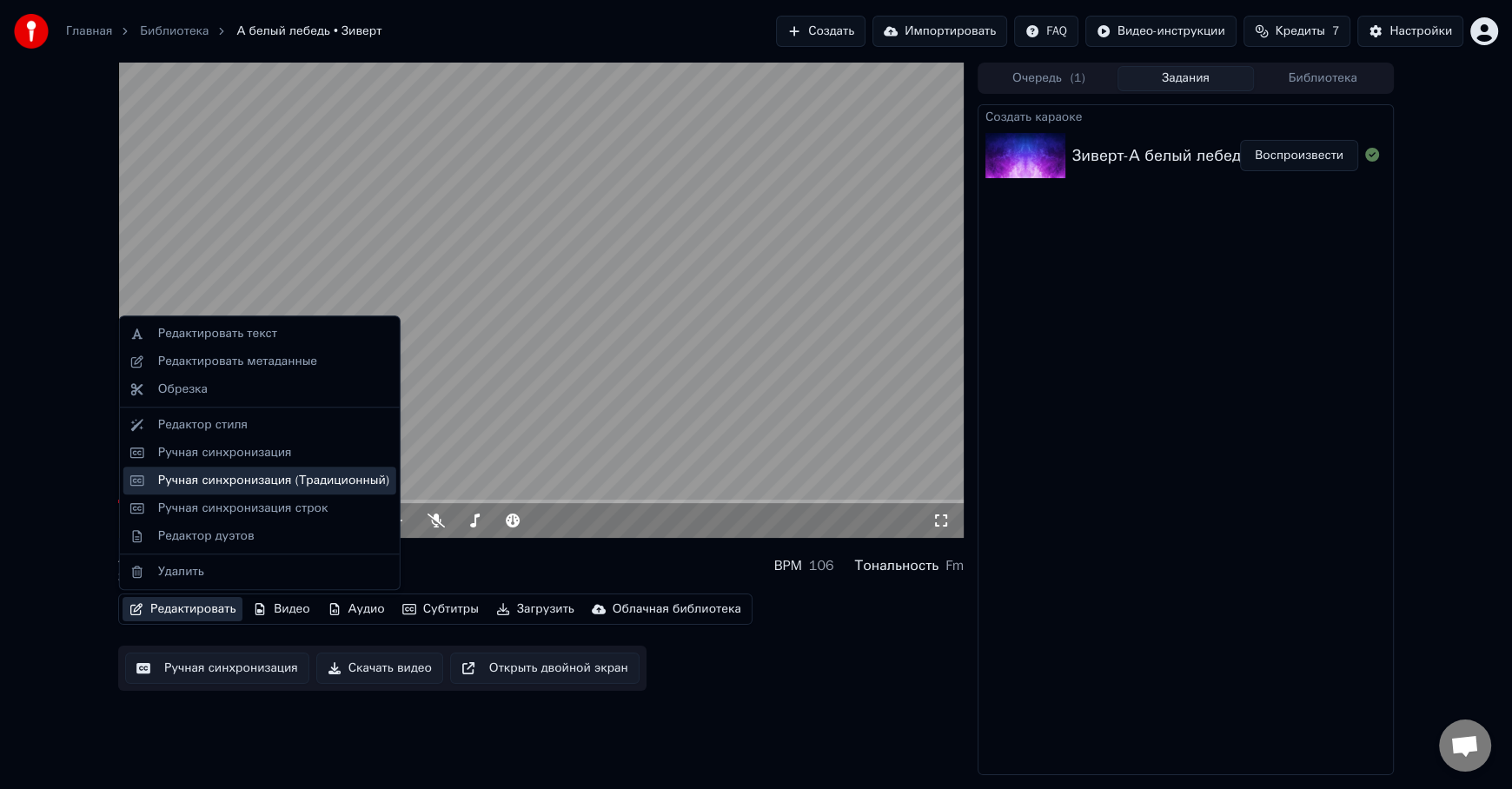 click on "Ручная синхронизация (Традиционный)" at bounding box center (274, 481) 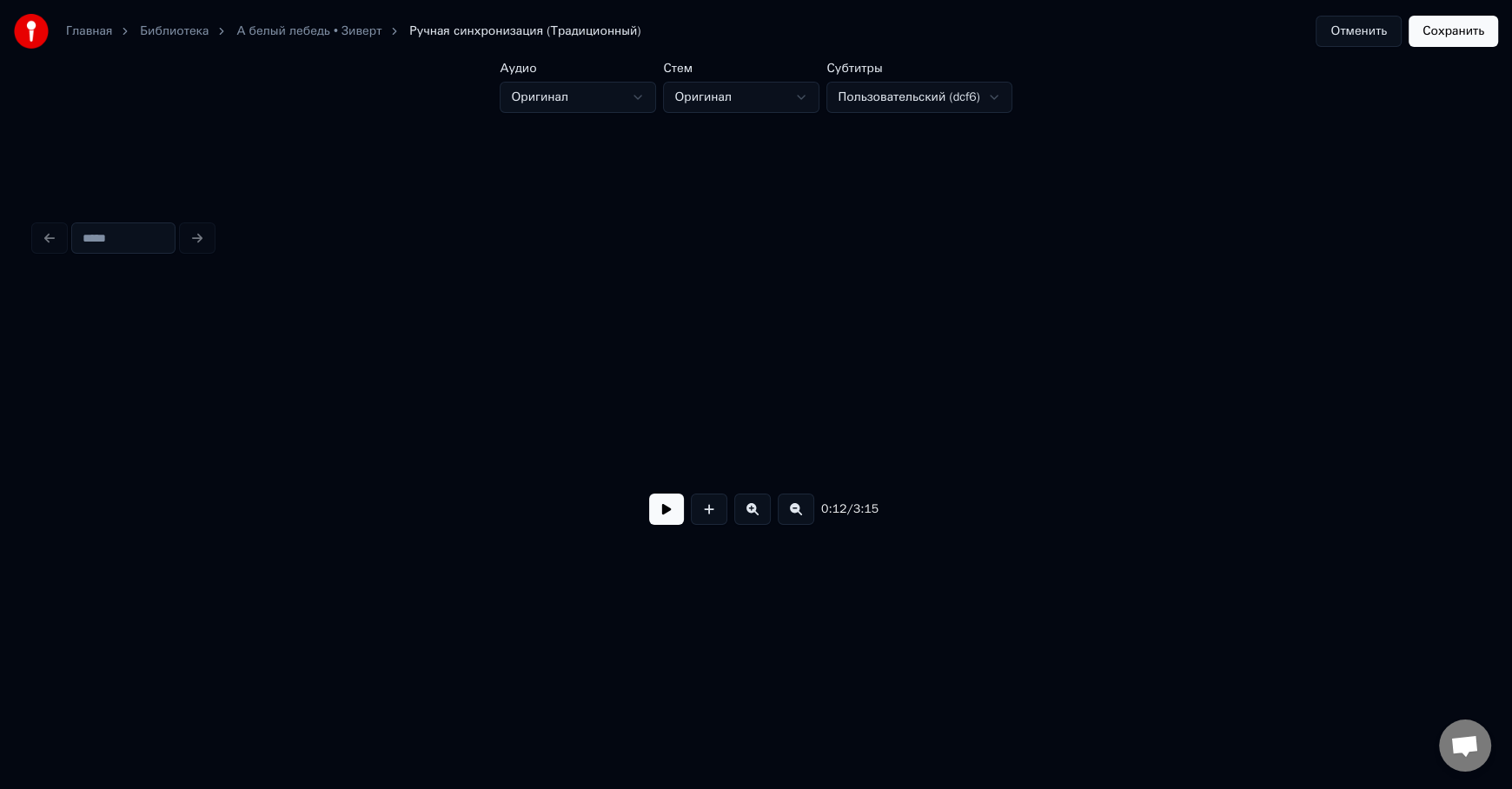 scroll, scrollTop: 0, scrollLeft: 2119, axis: horizontal 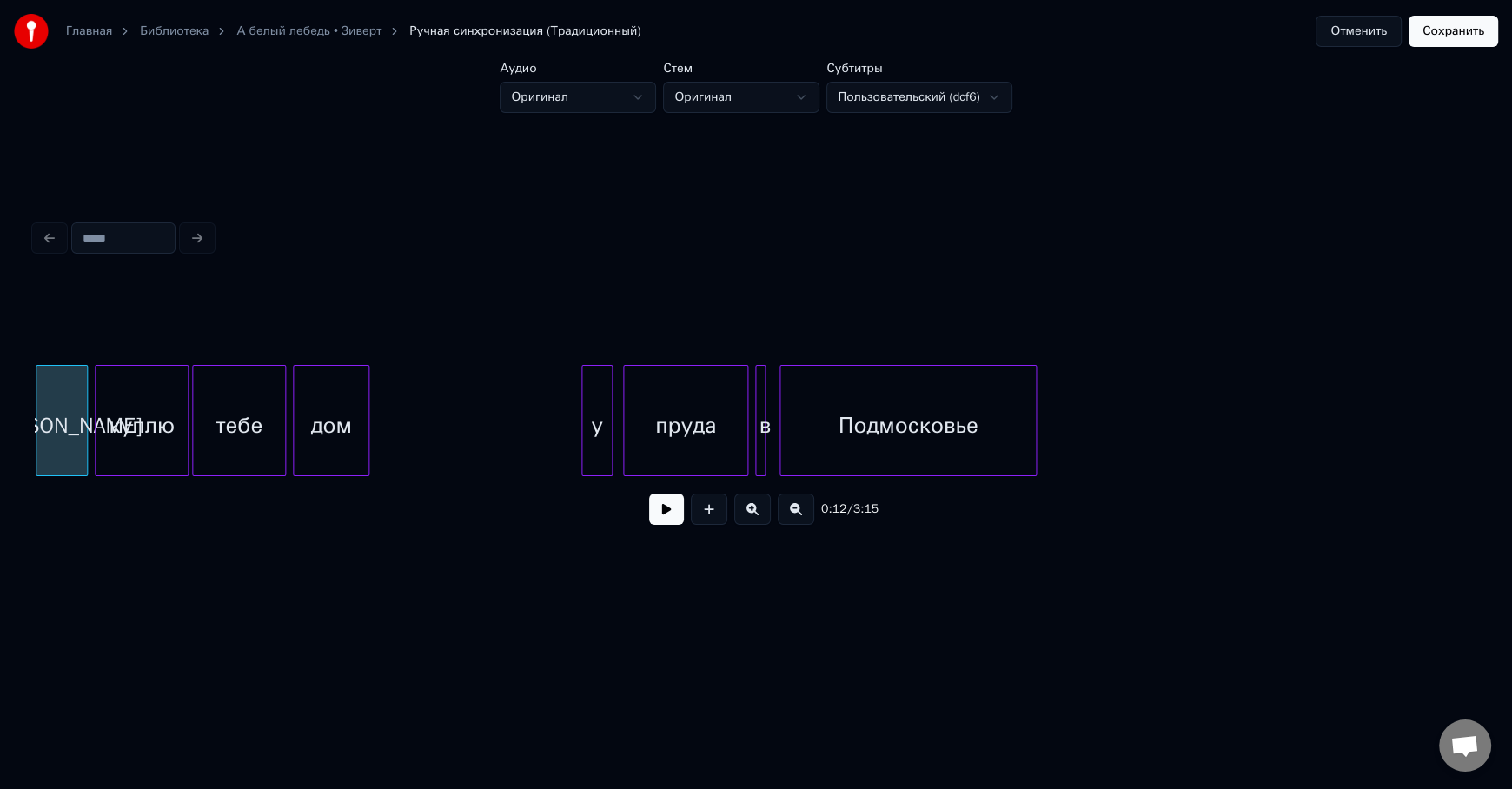 click at bounding box center (666, 509) 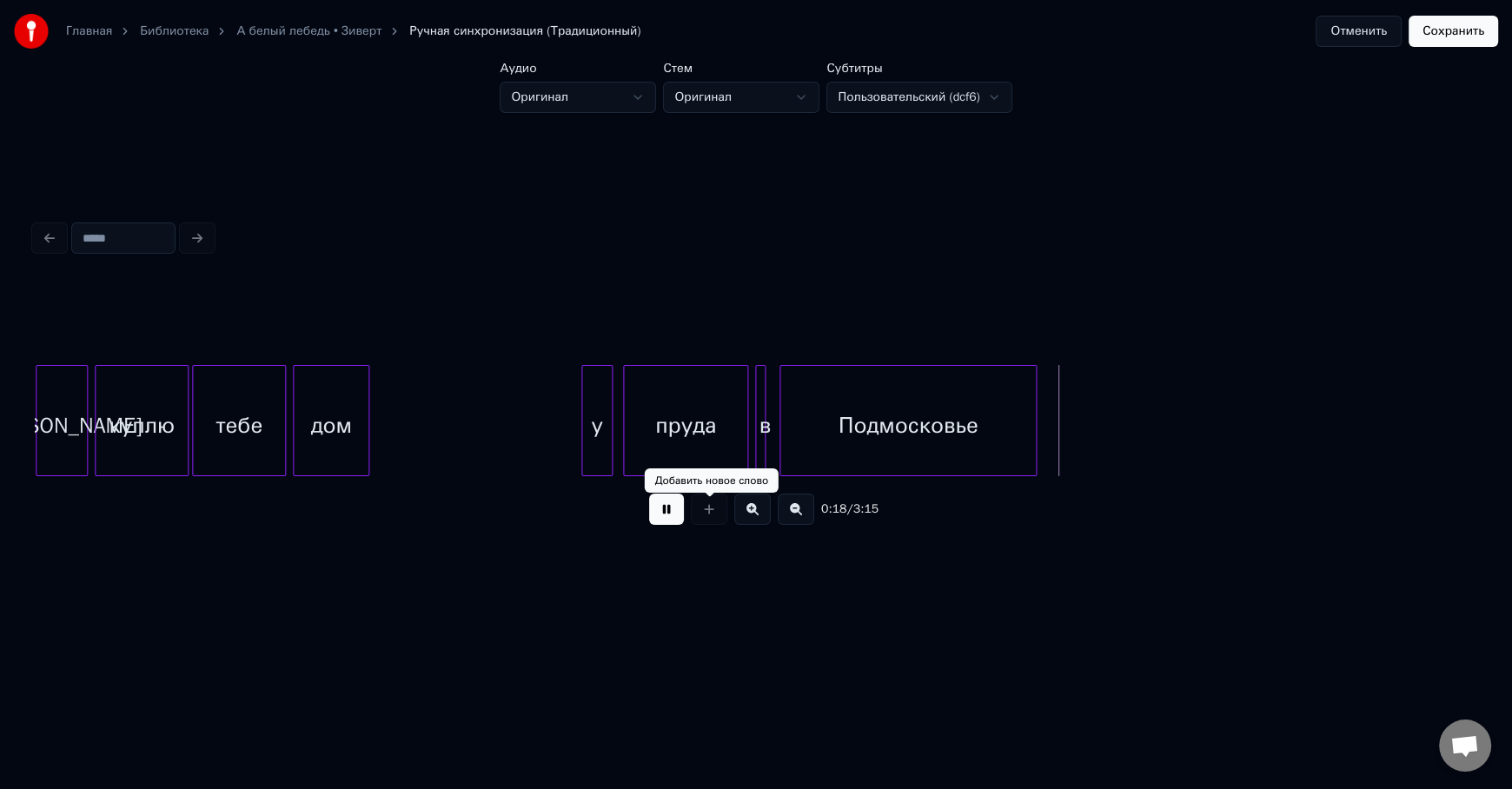 click at bounding box center [666, 509] 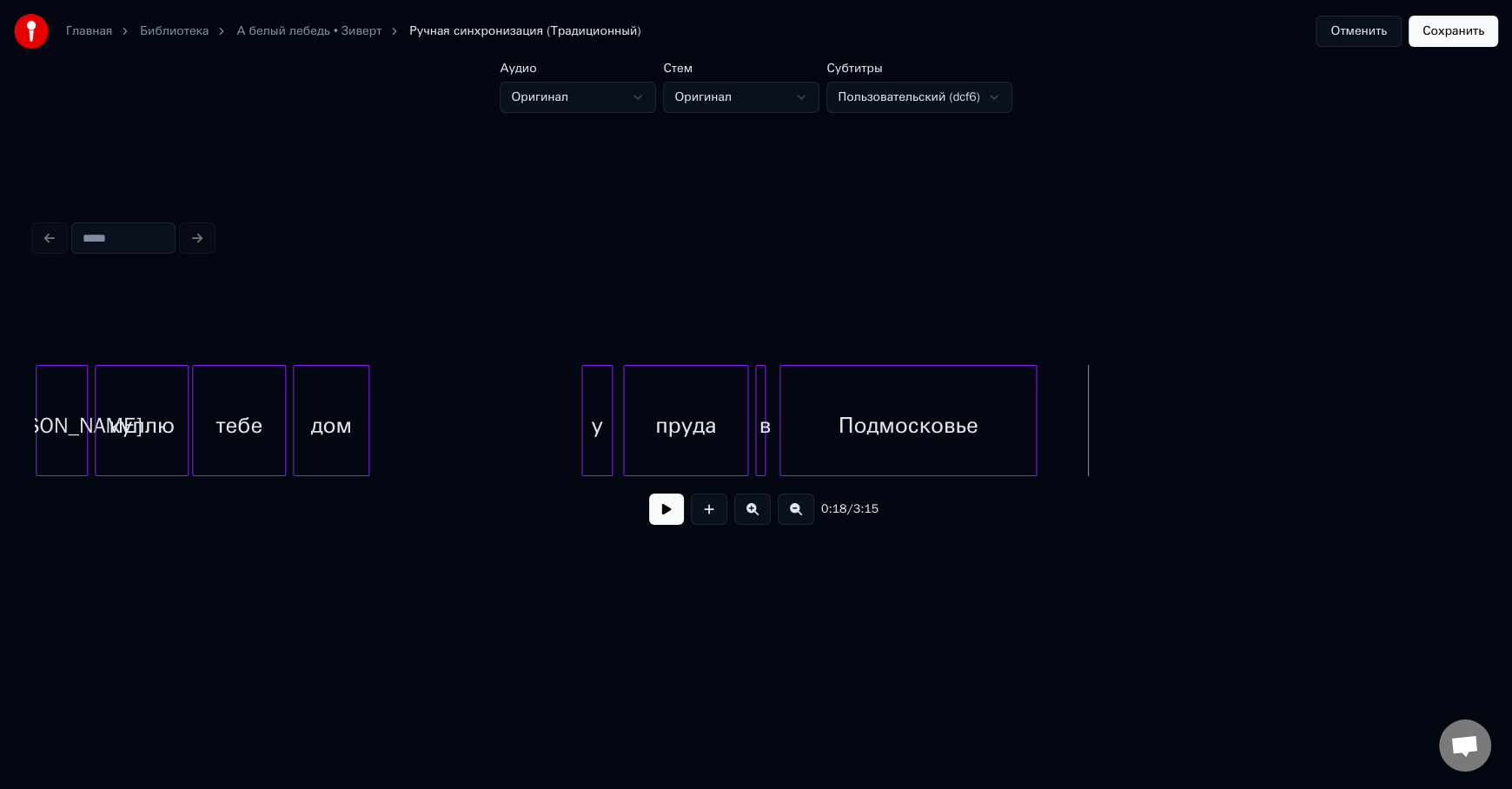 click on "дом" at bounding box center [331, 425] 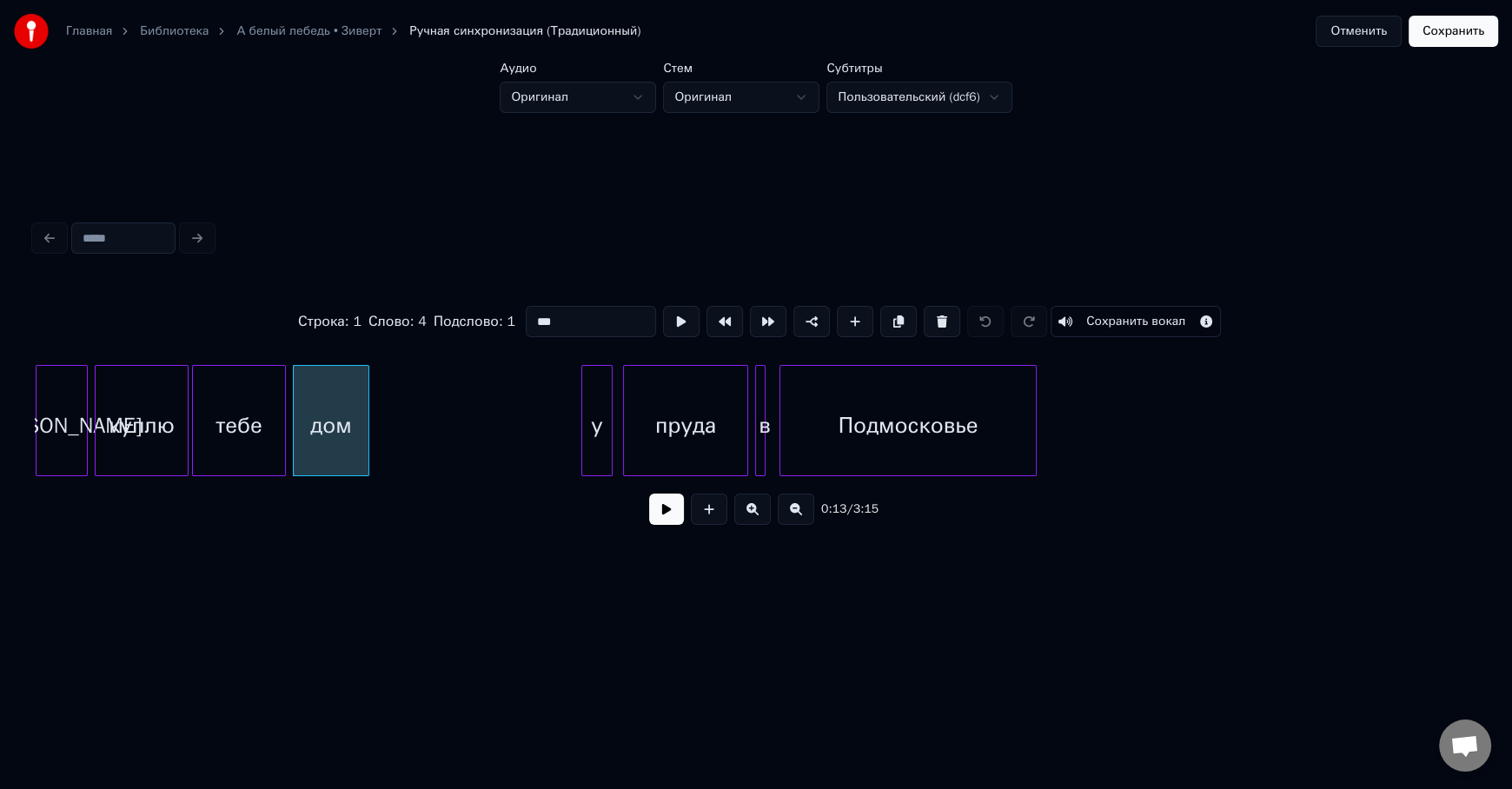 click at bounding box center [666, 509] 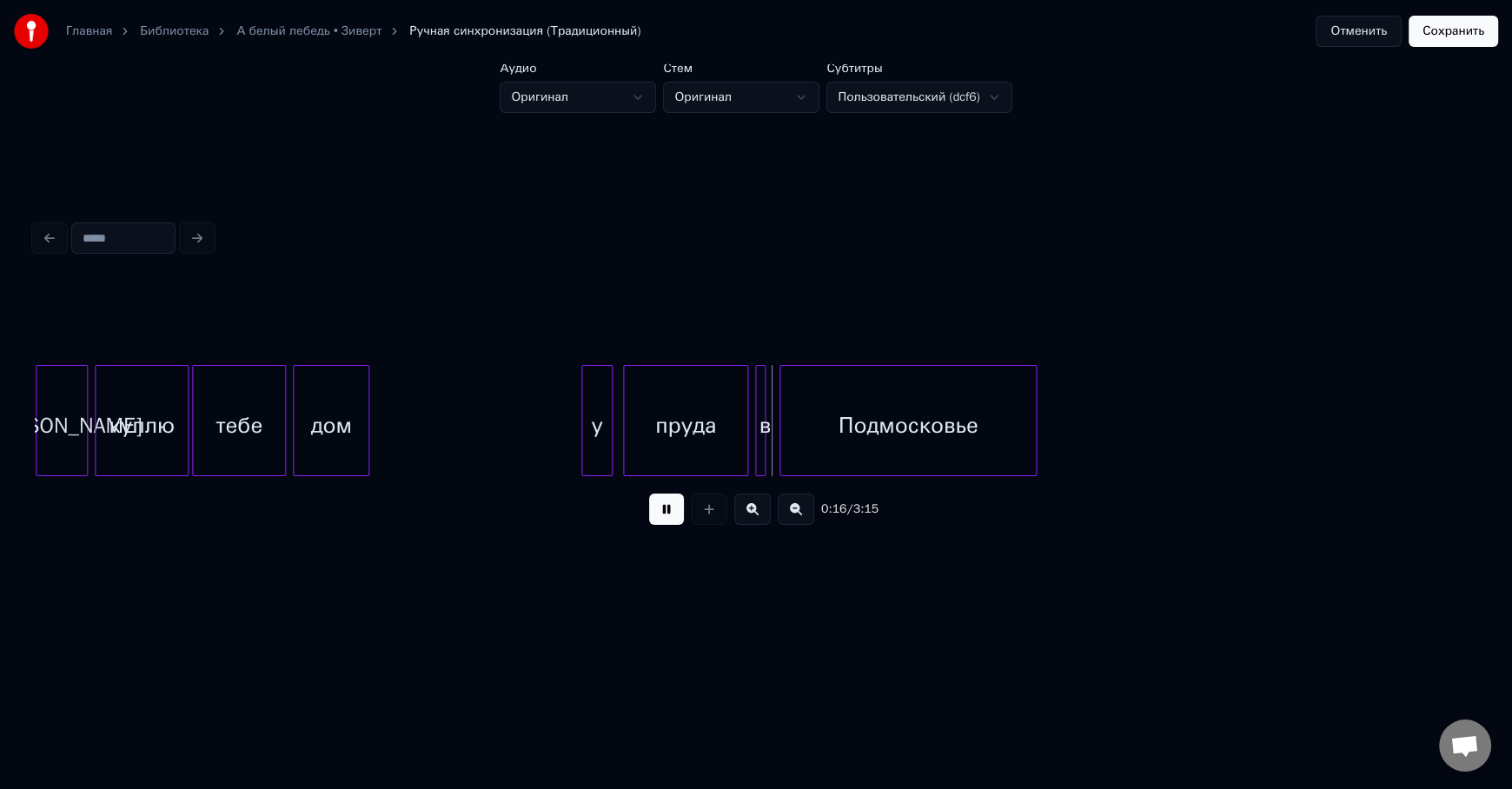 click at bounding box center (666, 509) 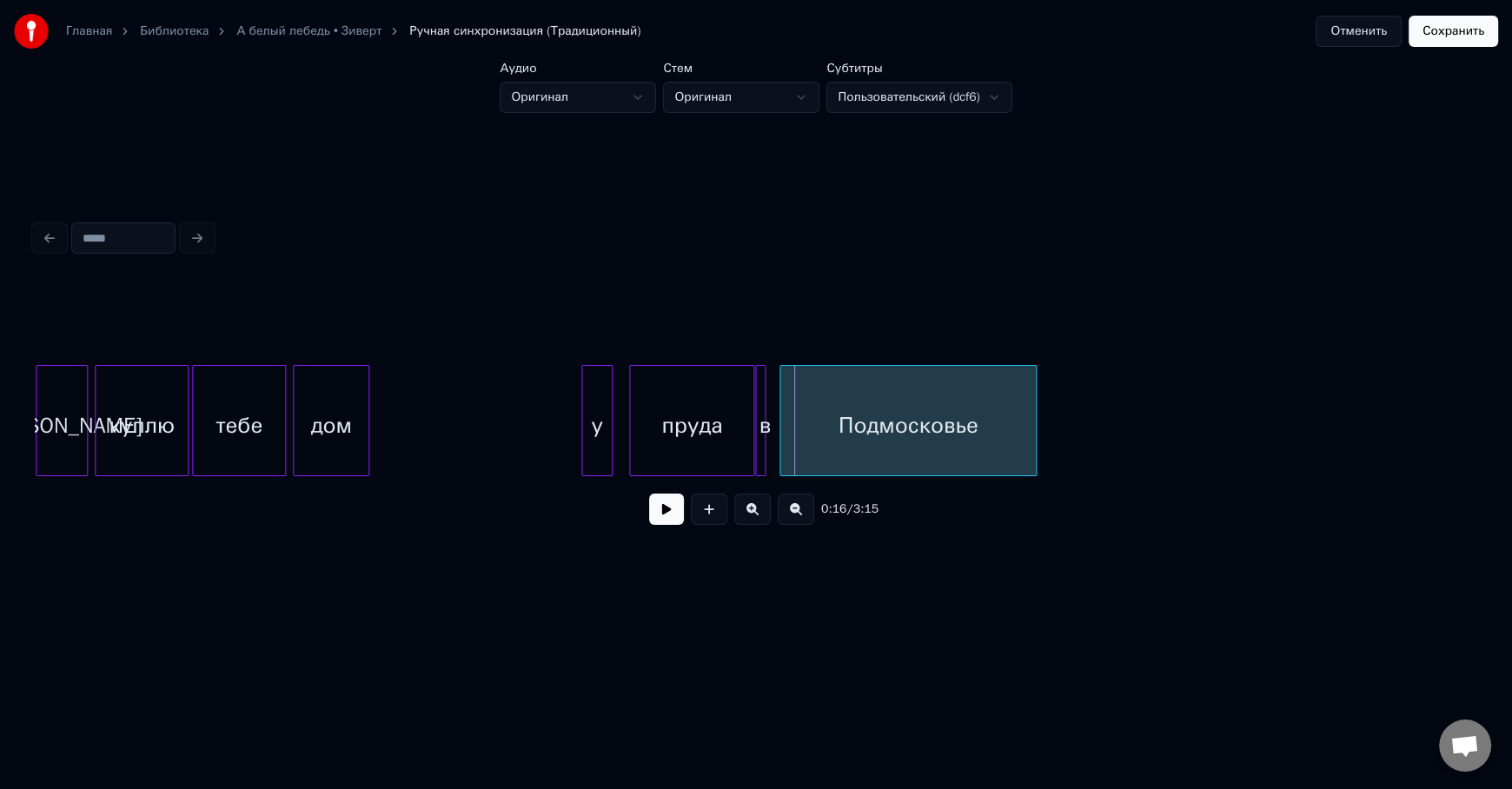 click on "пруда" at bounding box center [692, 425] 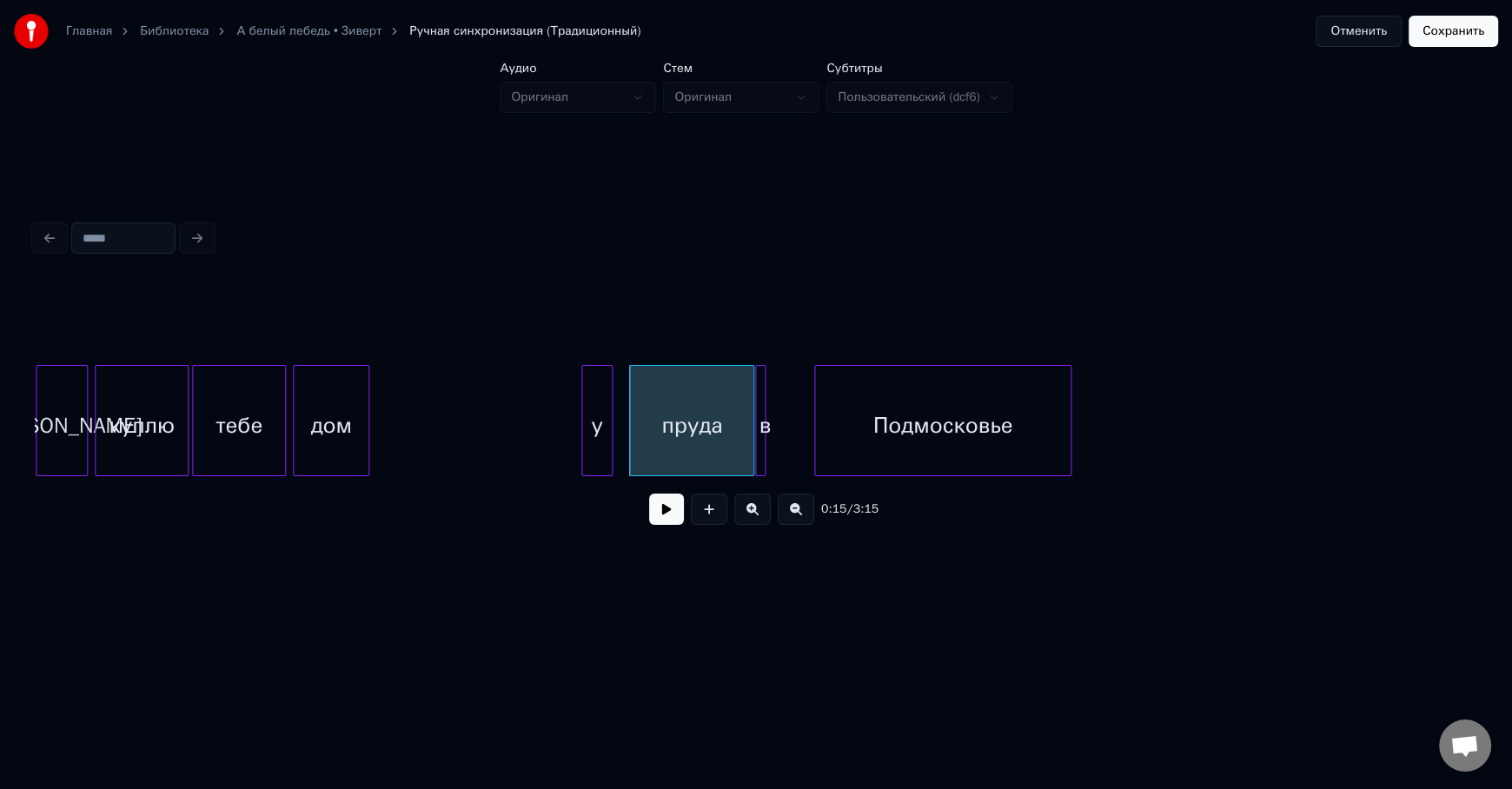 click on "Подмосковье" at bounding box center [943, 425] 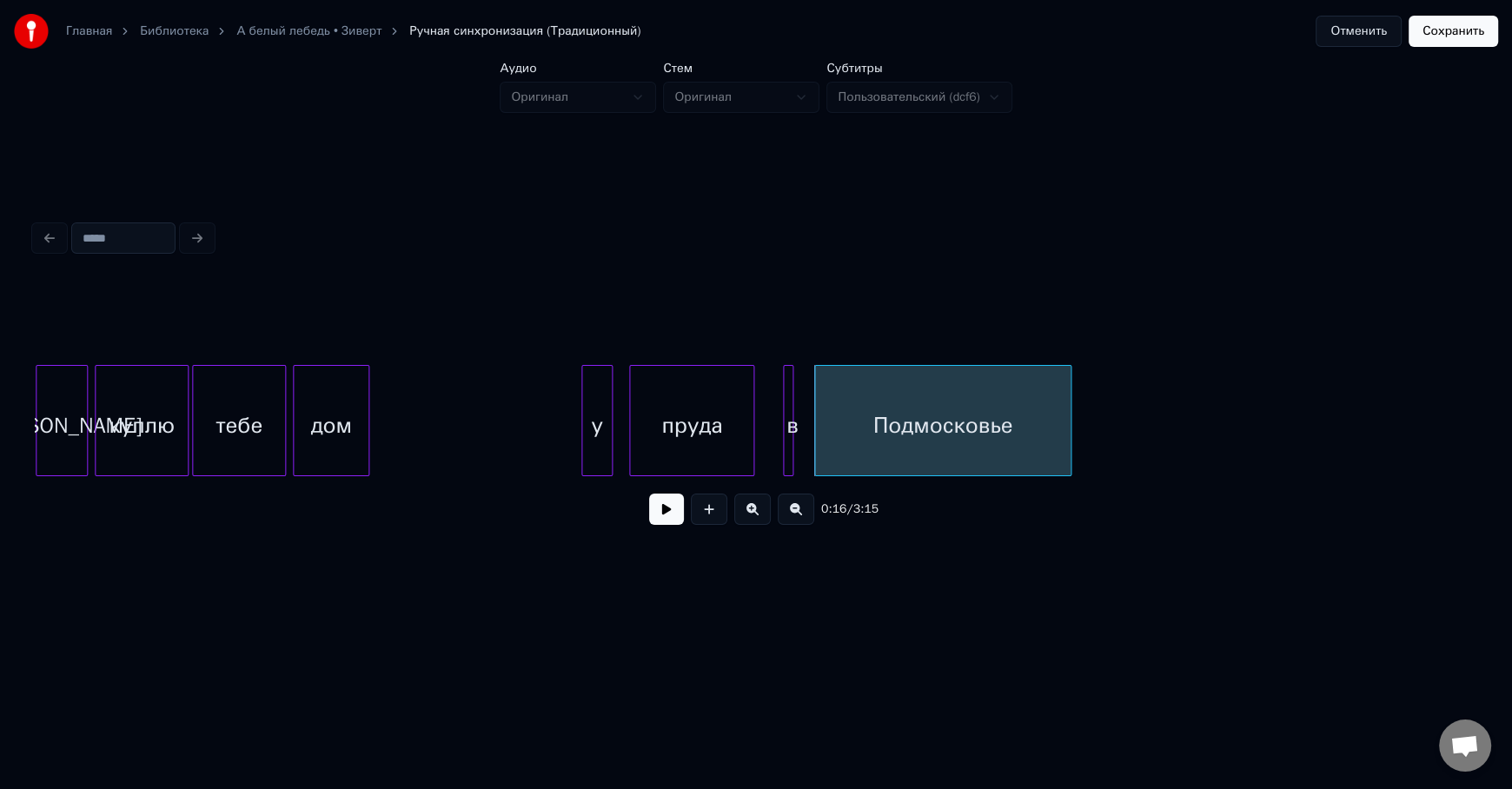 click on "в" at bounding box center [792, 425] 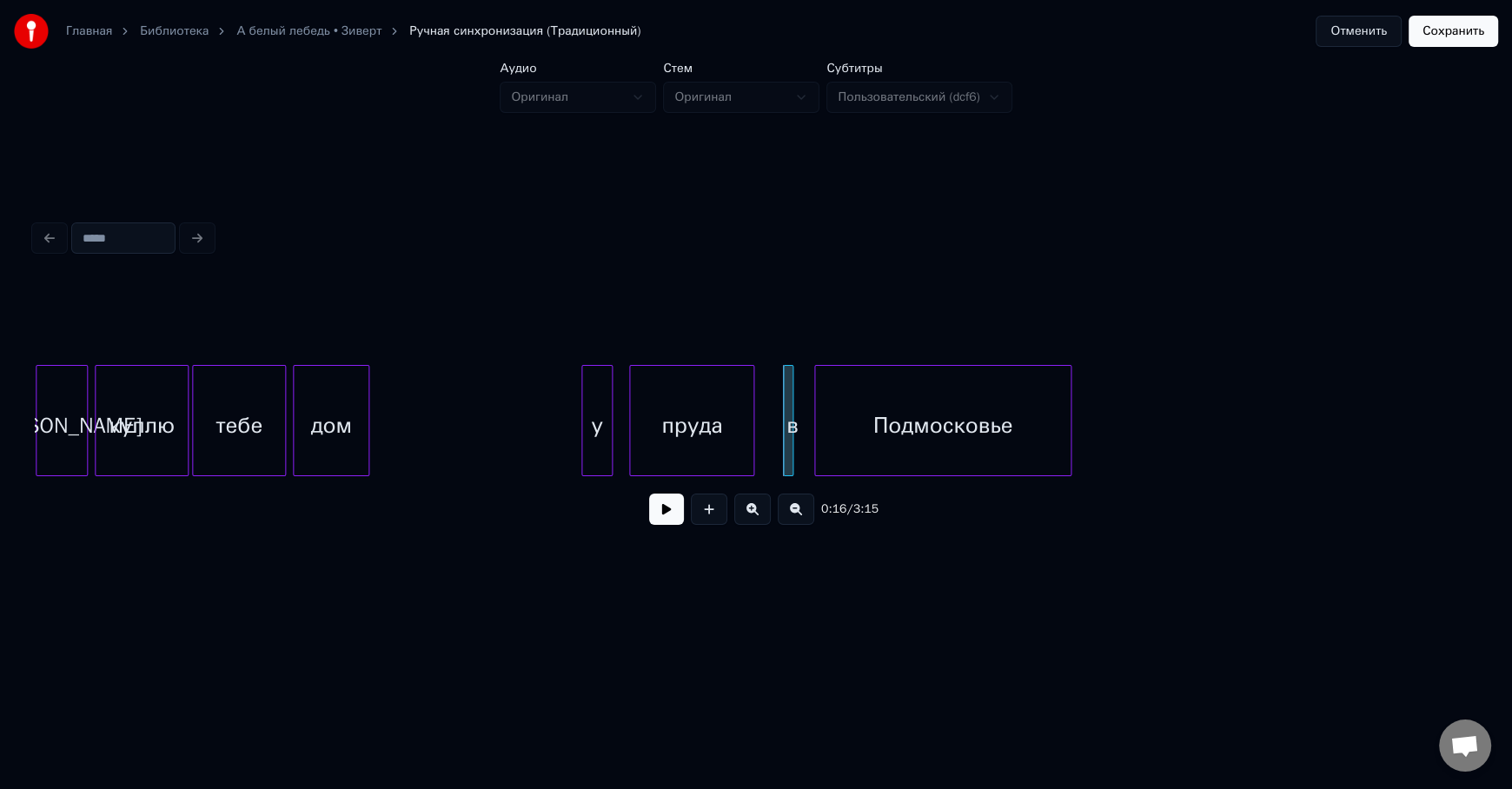 click on "[PERSON_NAME]" at bounding box center [62, 425] 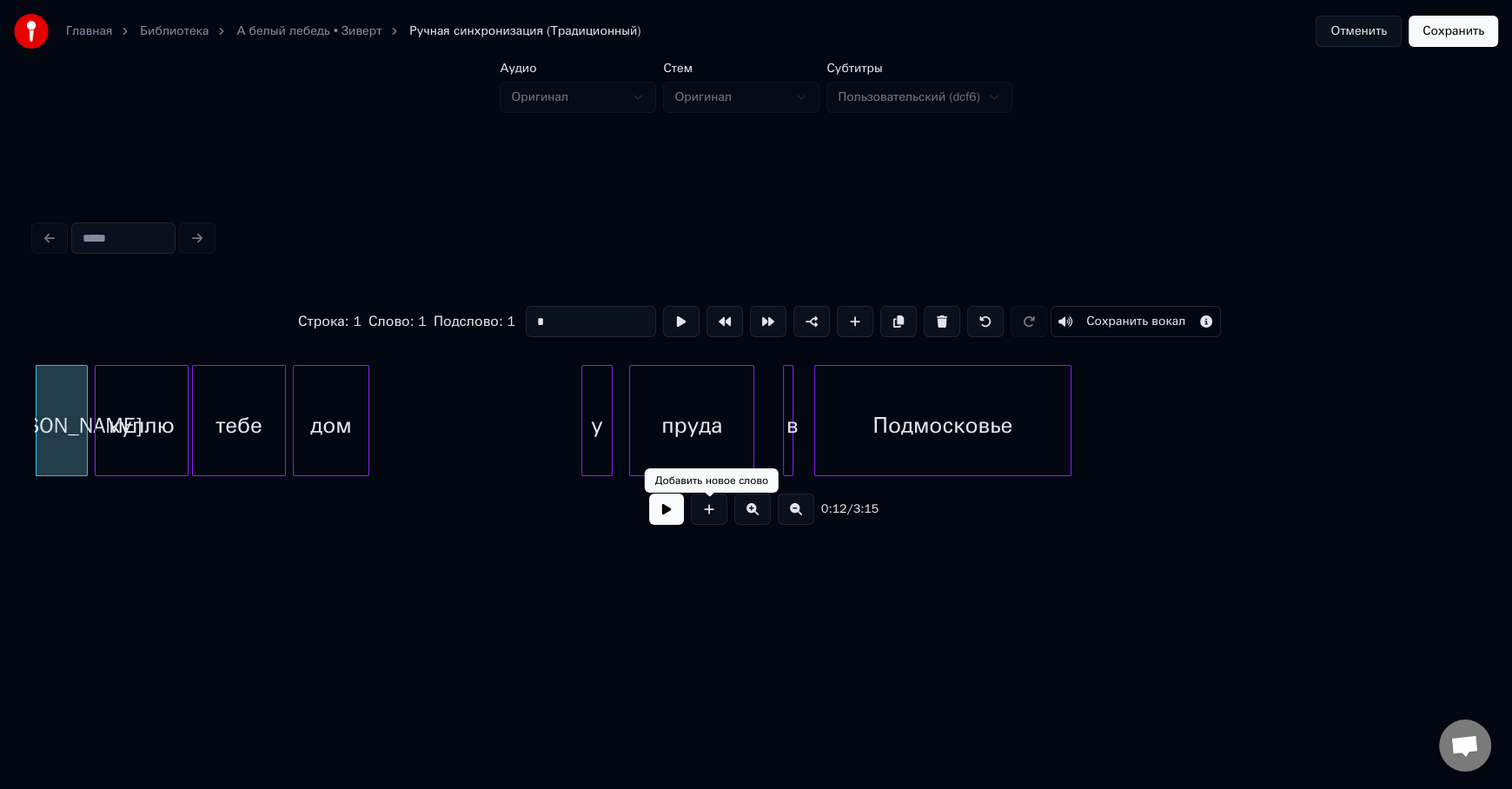 click at bounding box center [666, 509] 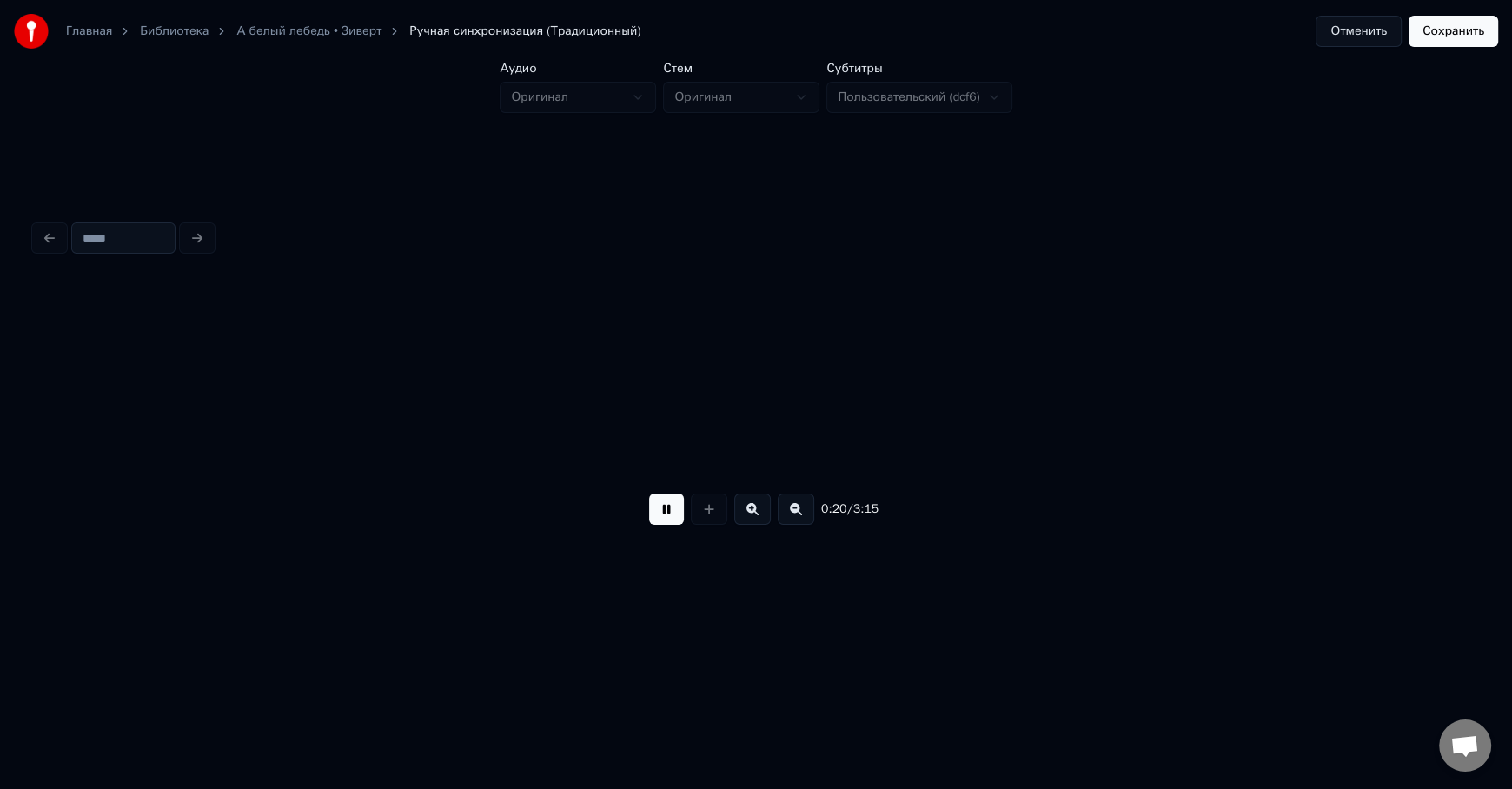 scroll, scrollTop: 0, scrollLeft: 3562, axis: horizontal 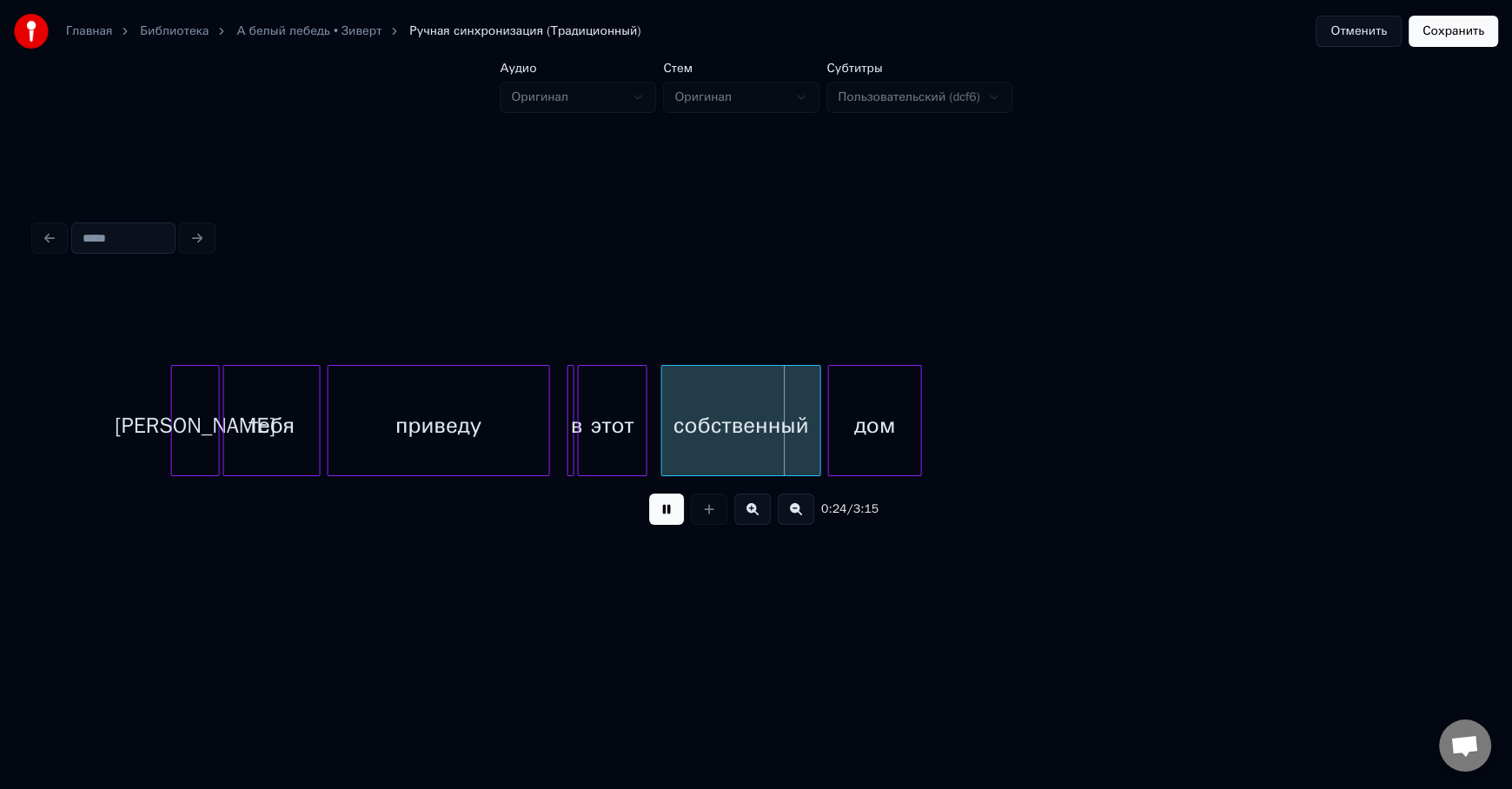 click at bounding box center [666, 509] 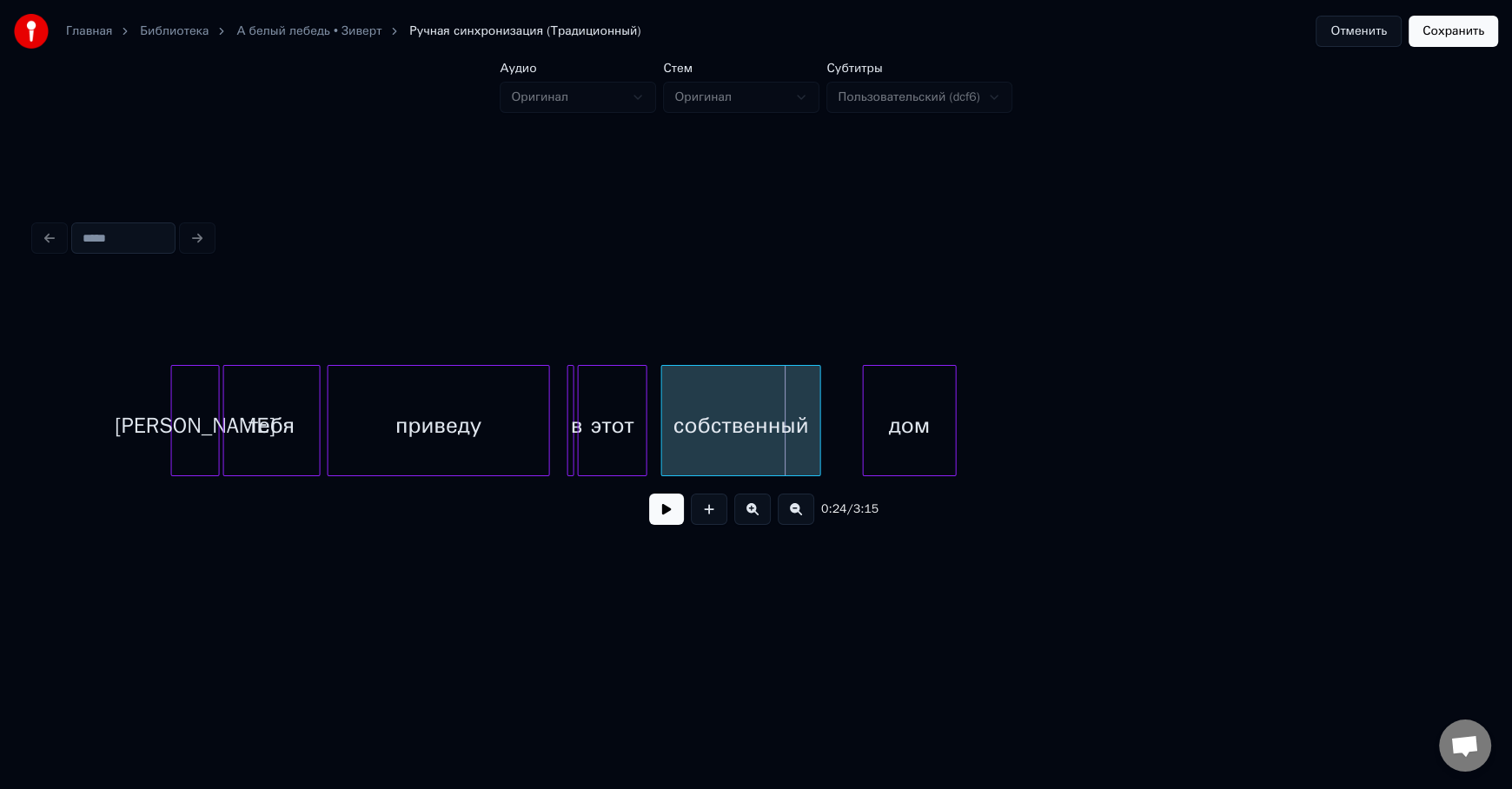 click on "дом" at bounding box center [910, 425] 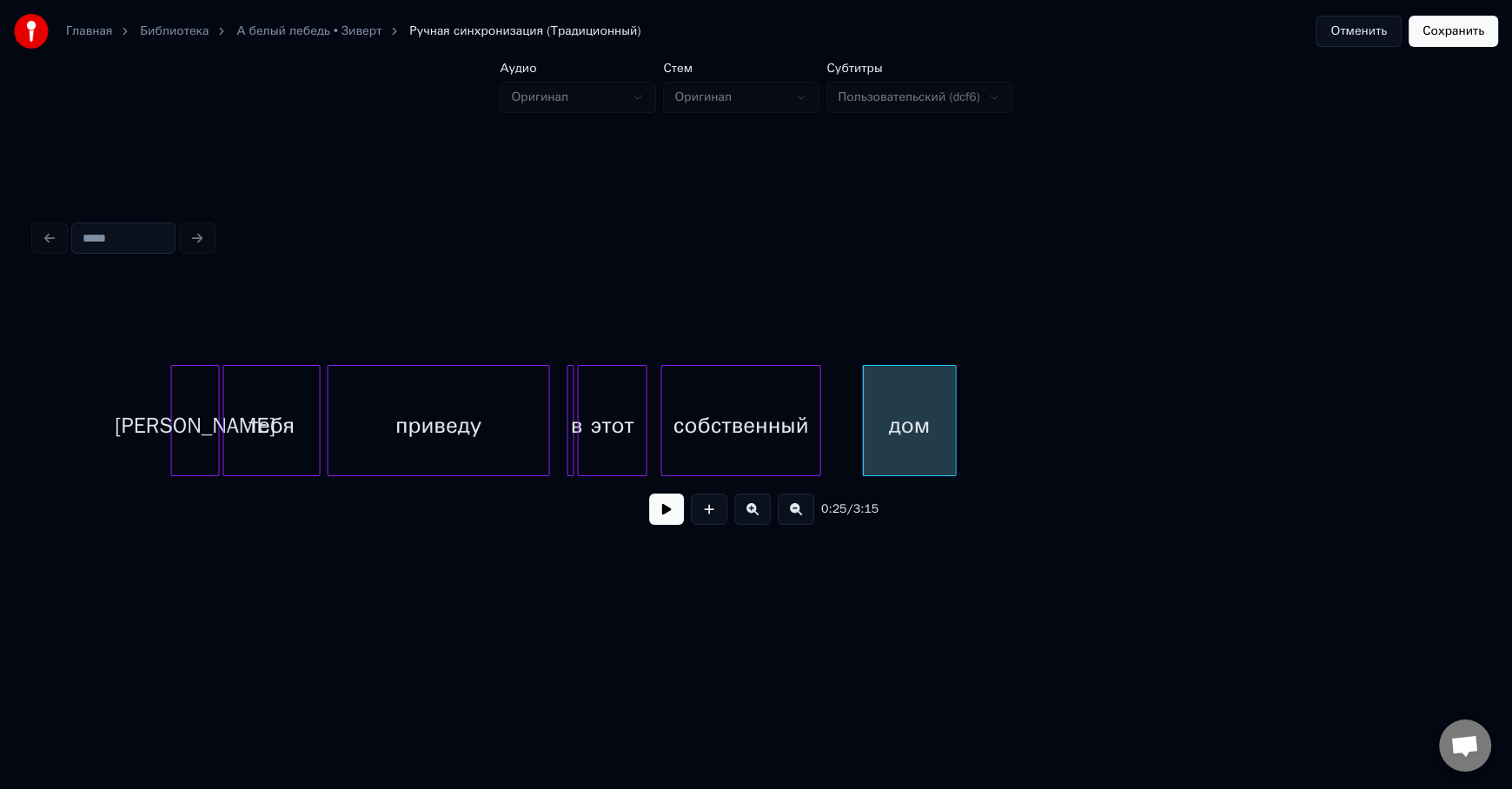 click on "[PERSON_NAME]" at bounding box center (196, 425) 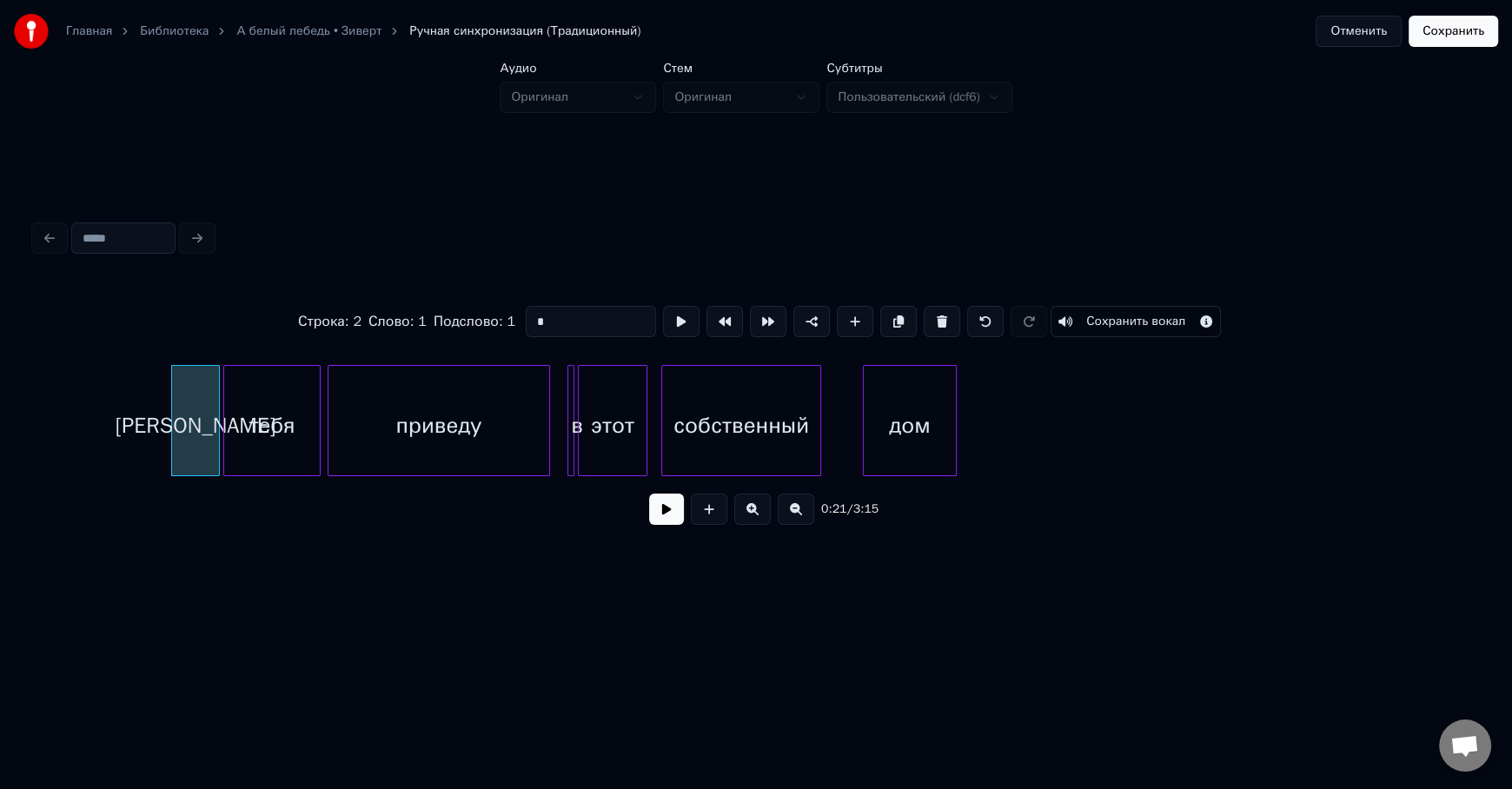 click at bounding box center [666, 509] 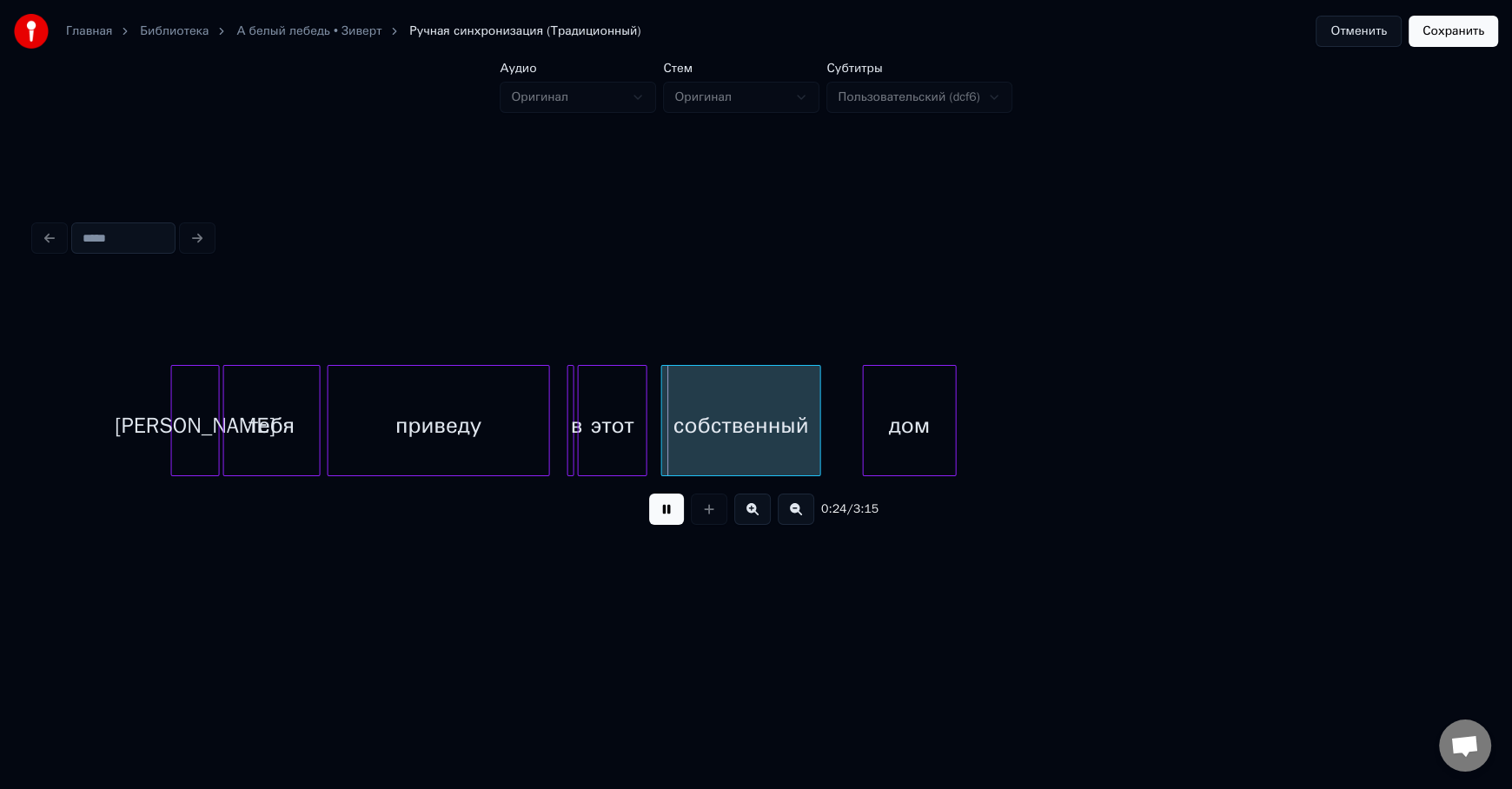 click on "0:24  /  3:15" at bounding box center (756, 509) 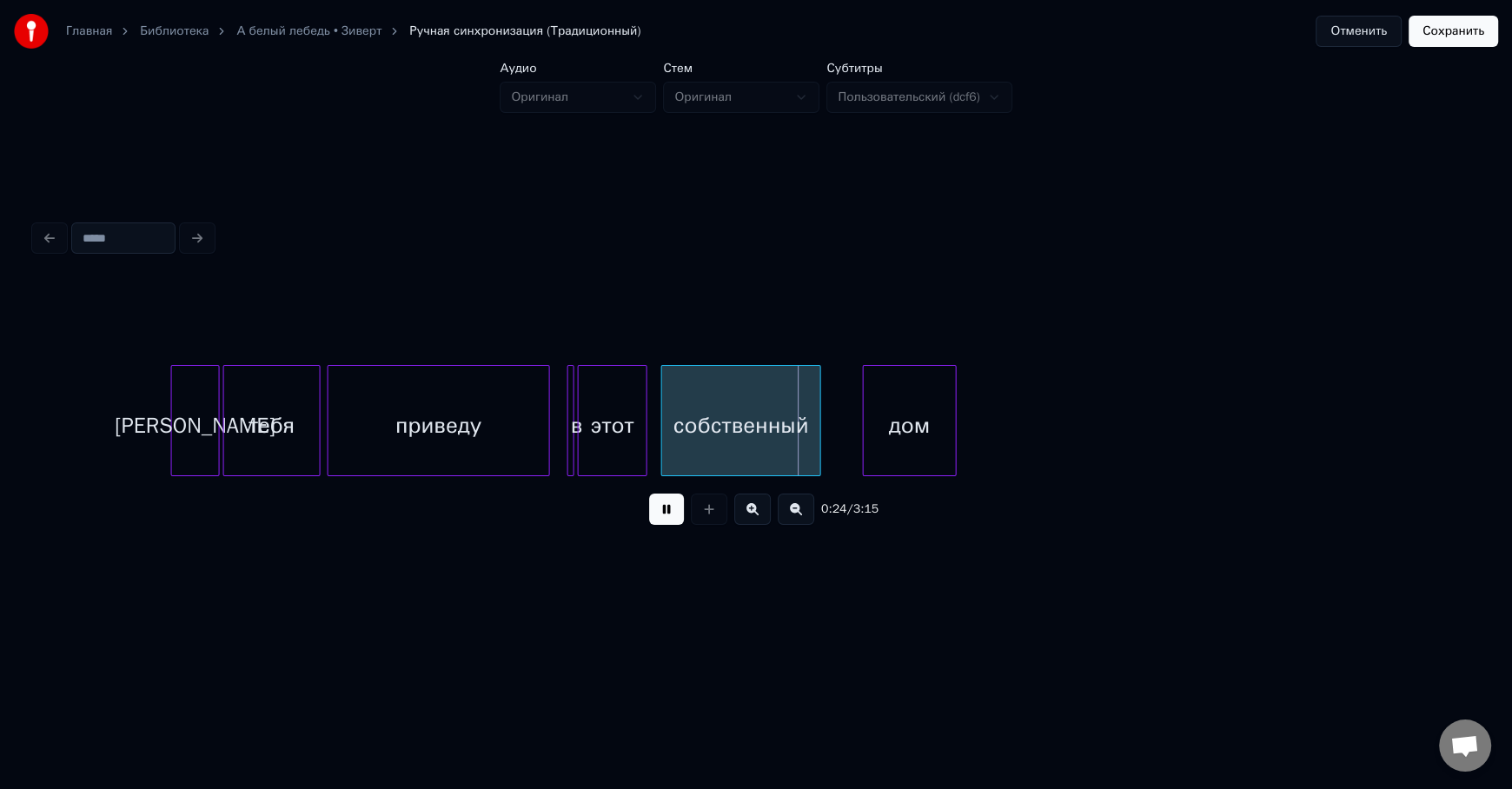 click at bounding box center (666, 509) 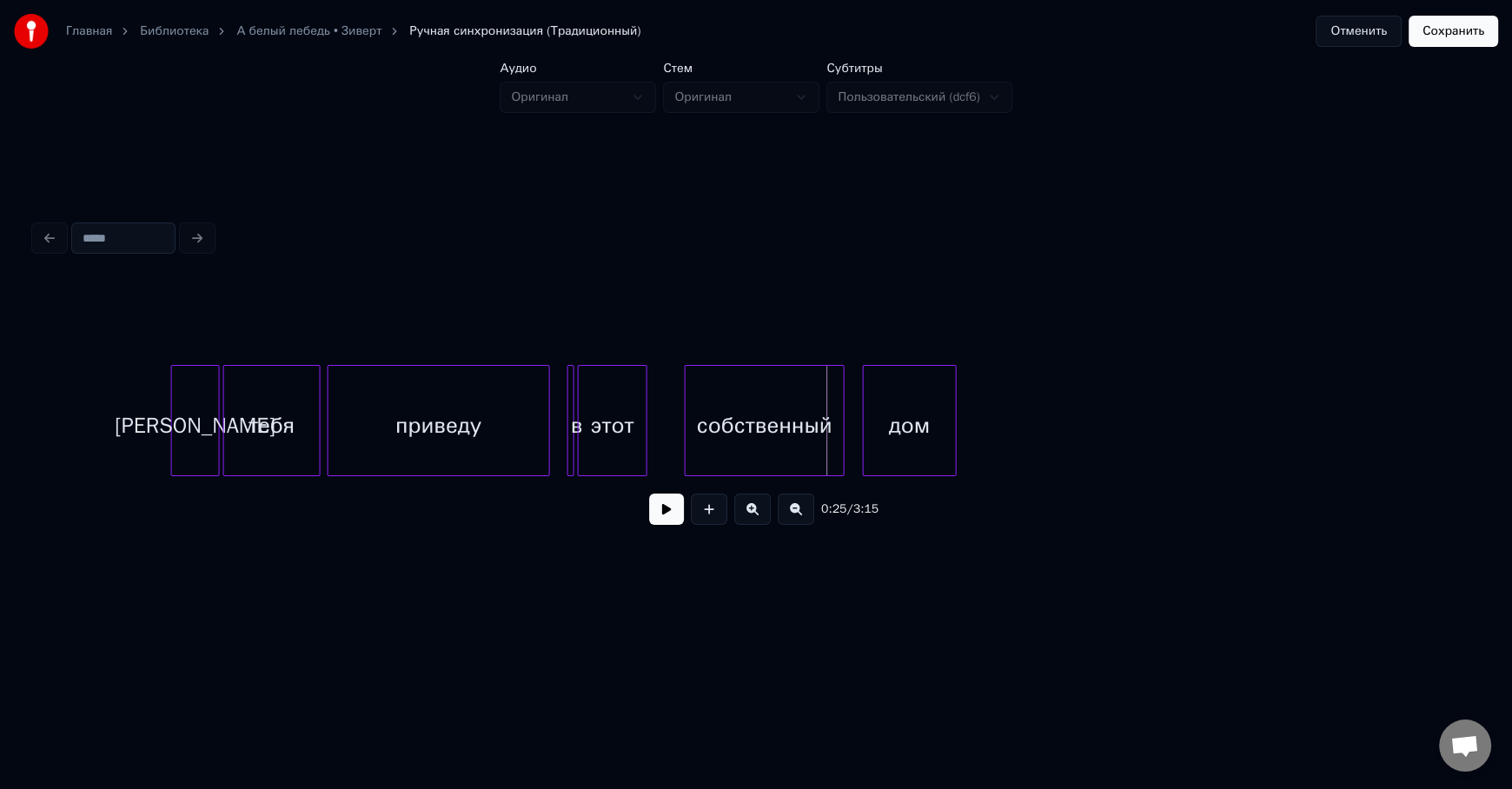 click on "собственный" at bounding box center (765, 425) 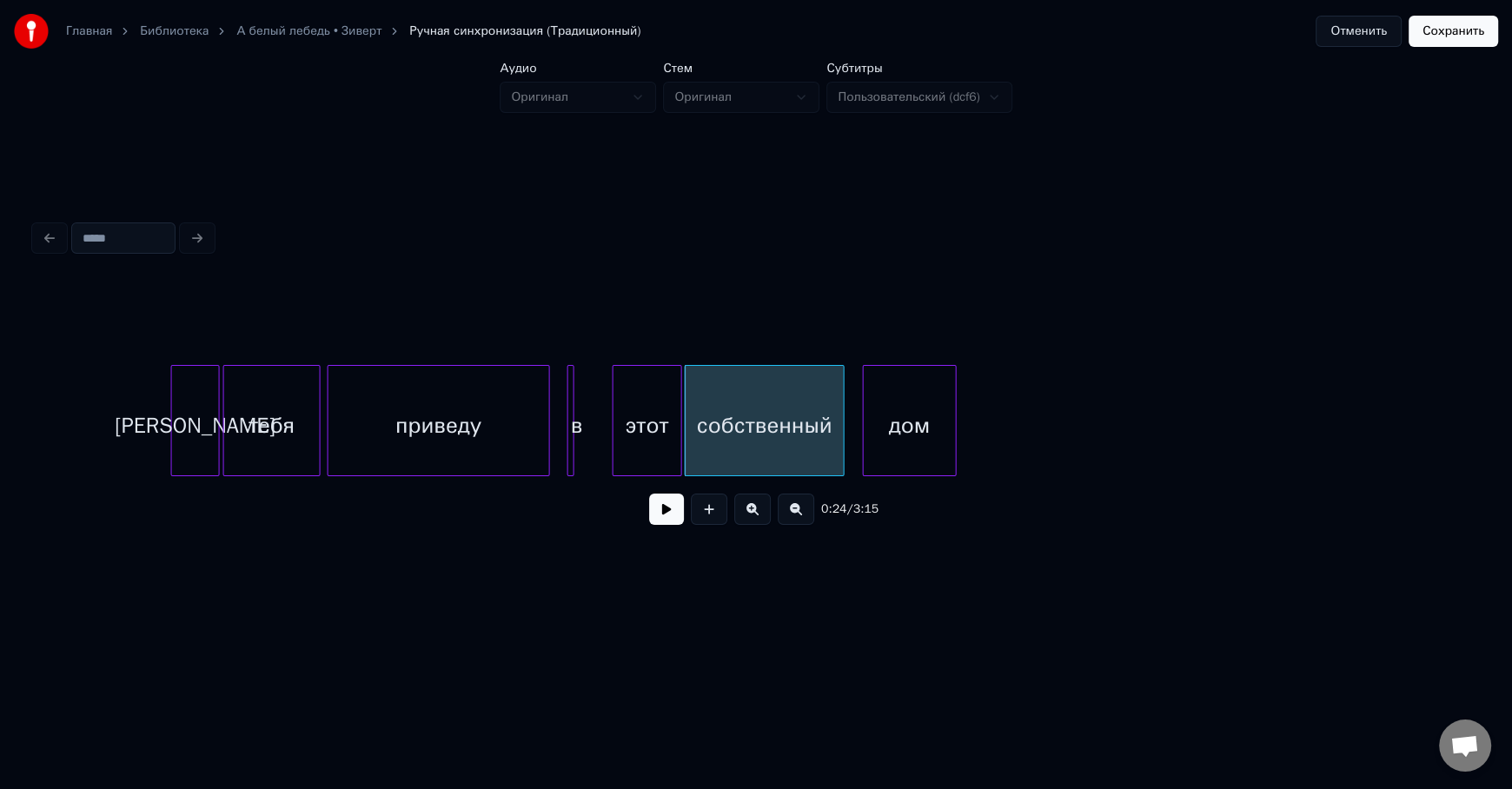 click on "этот" at bounding box center (647, 425) 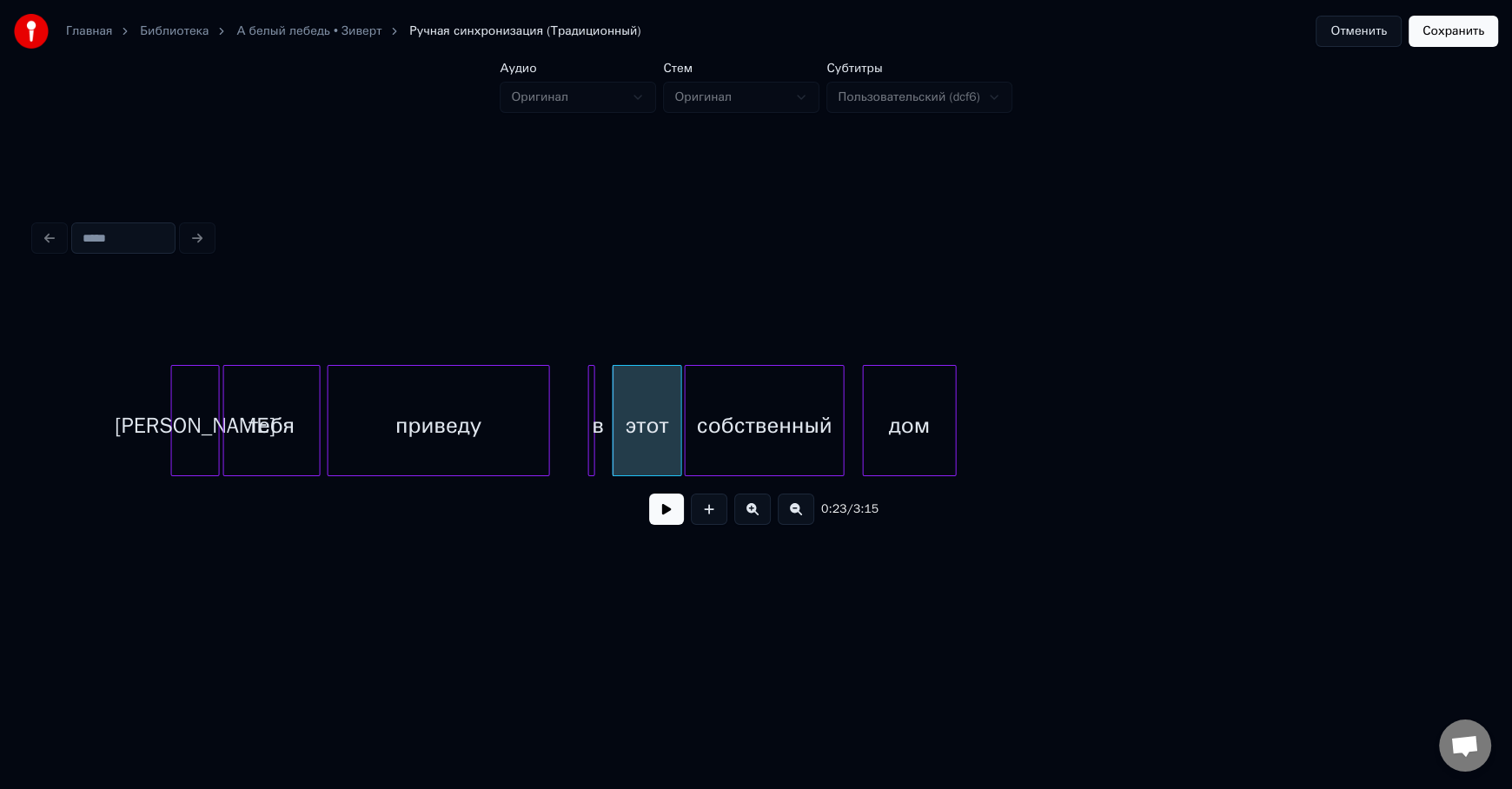 click on "в" at bounding box center (598, 425) 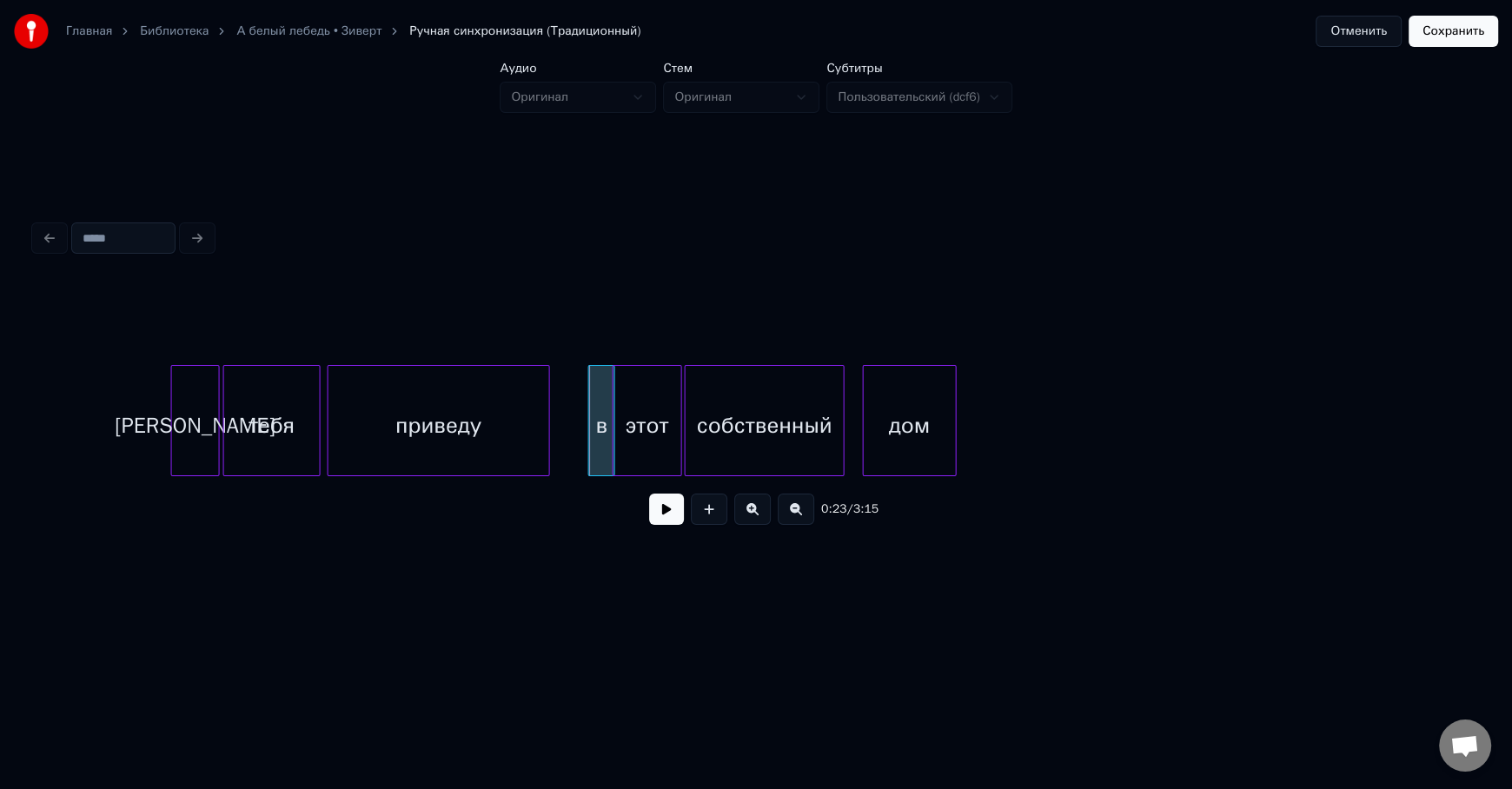 click on "в" at bounding box center [601, 421] 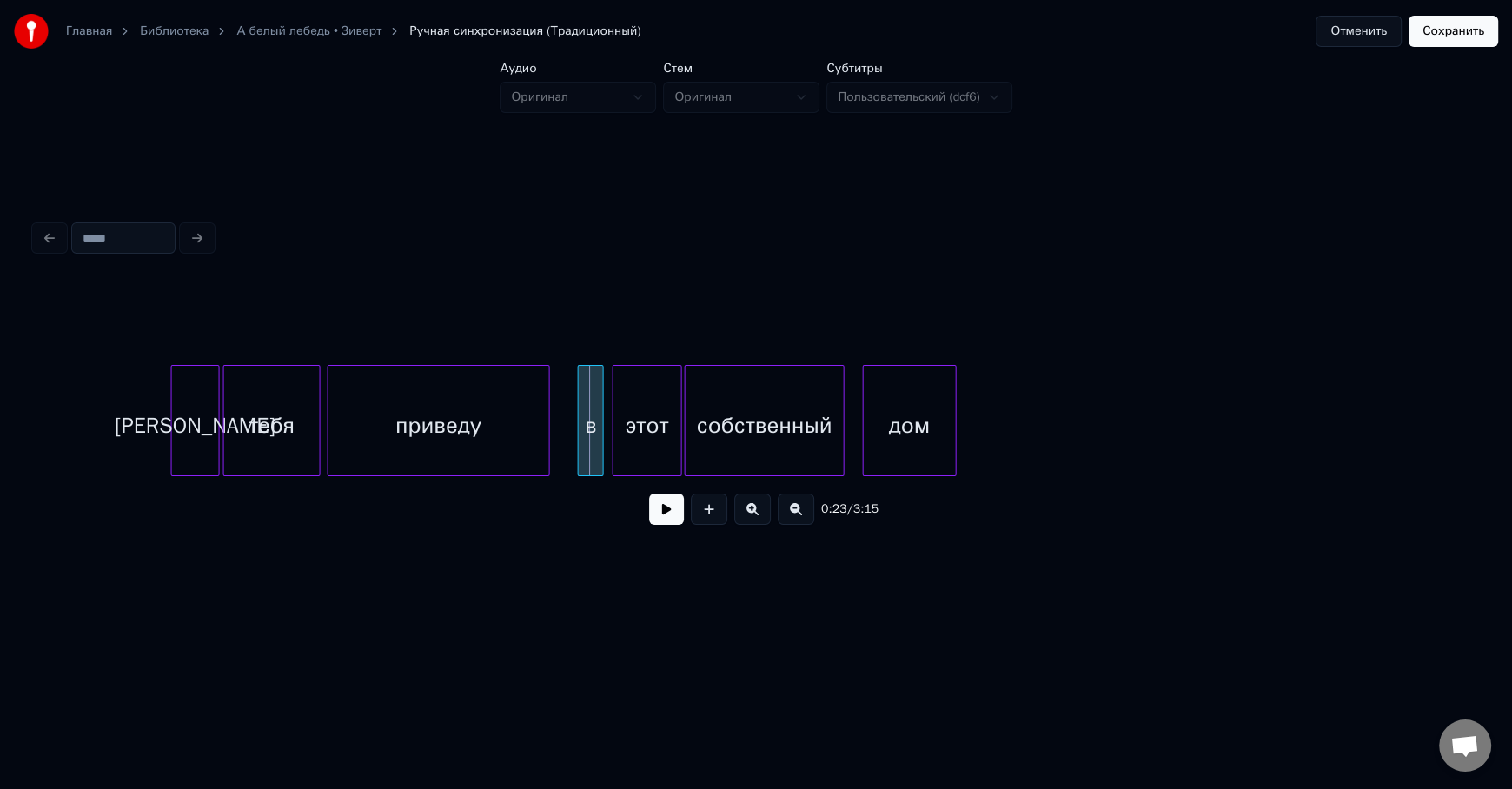 click on "в" at bounding box center (591, 425) 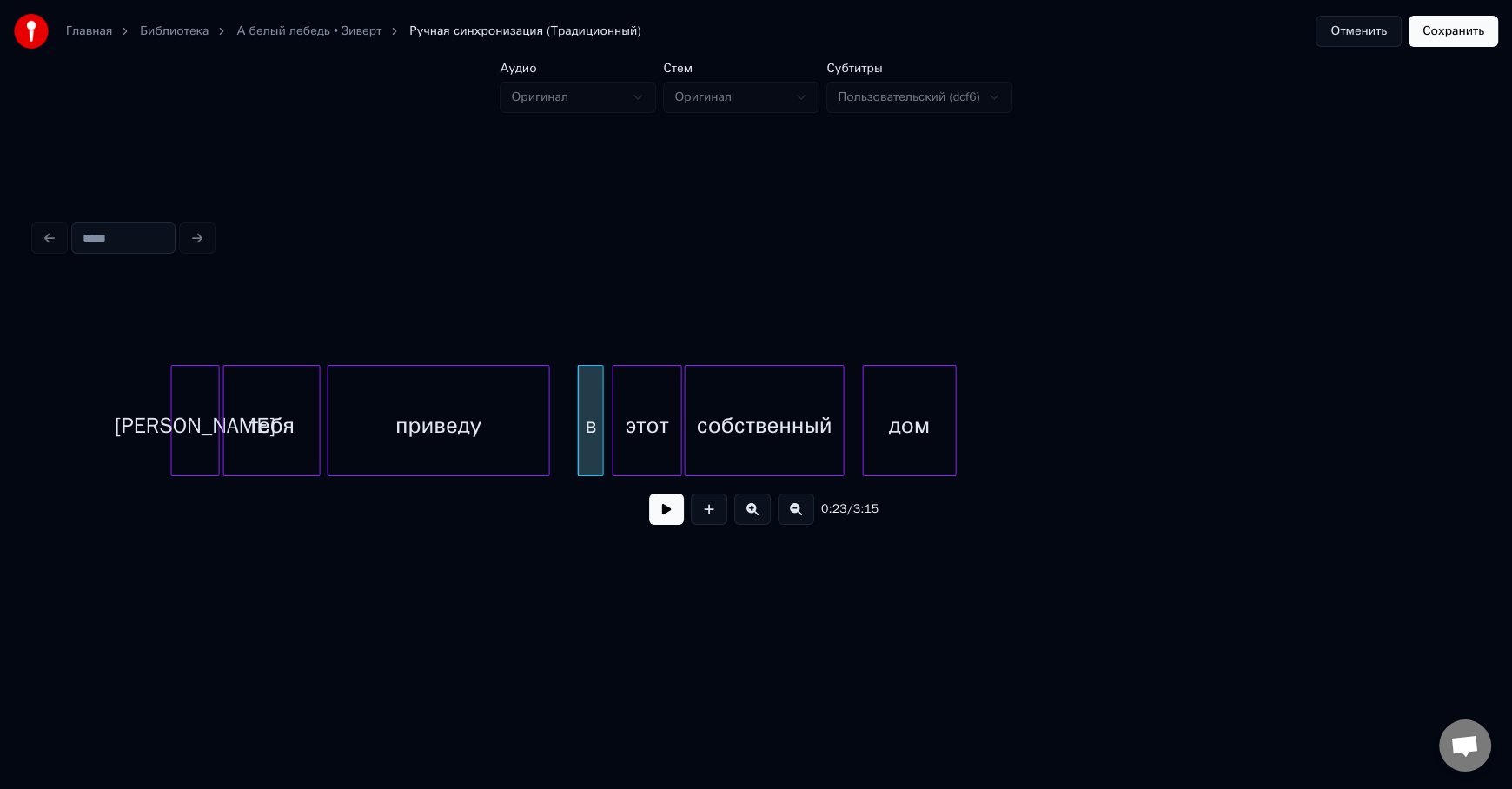 click on "[PERSON_NAME]" at bounding box center (196, 425) 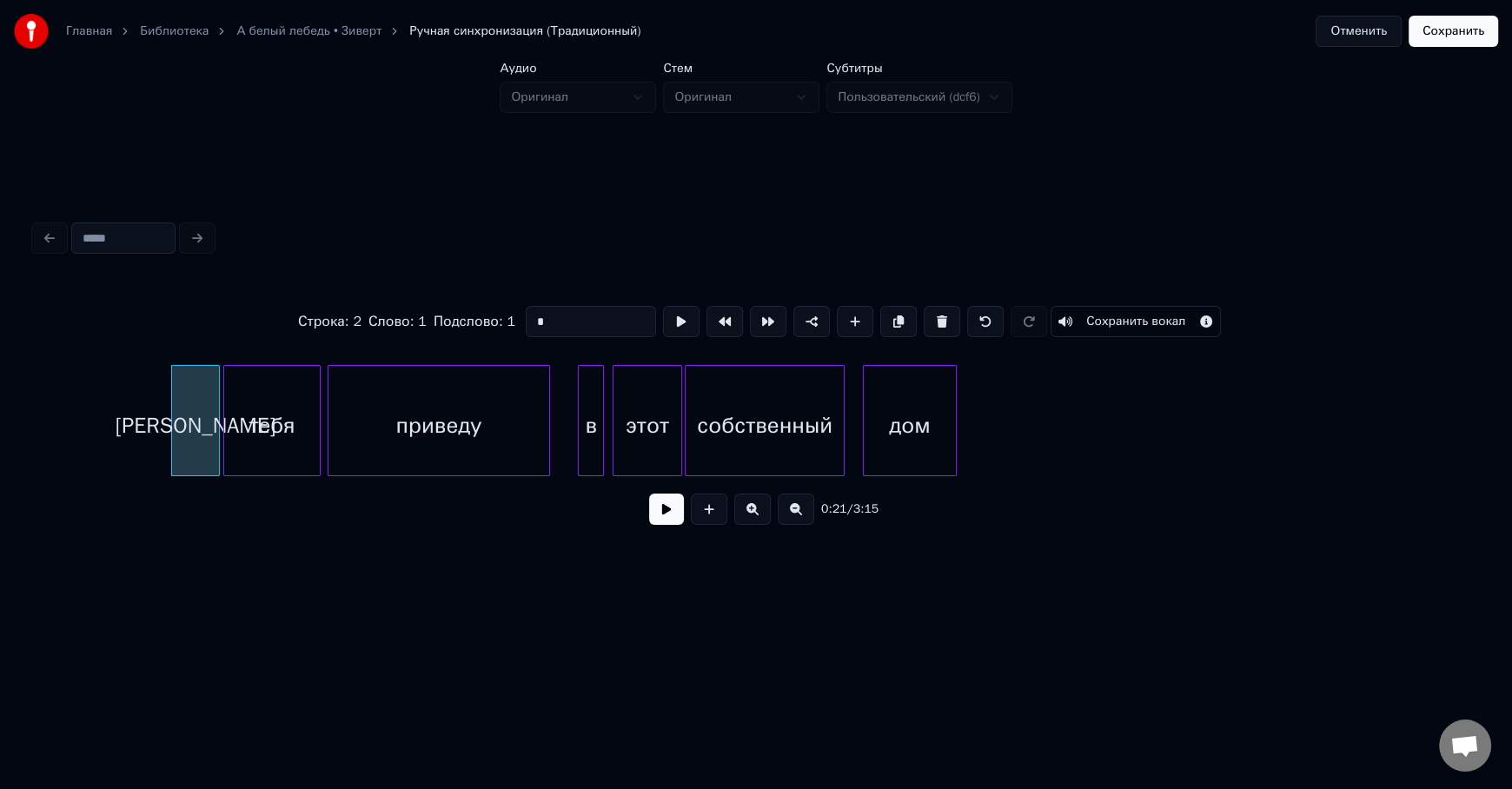 click at bounding box center [666, 509] 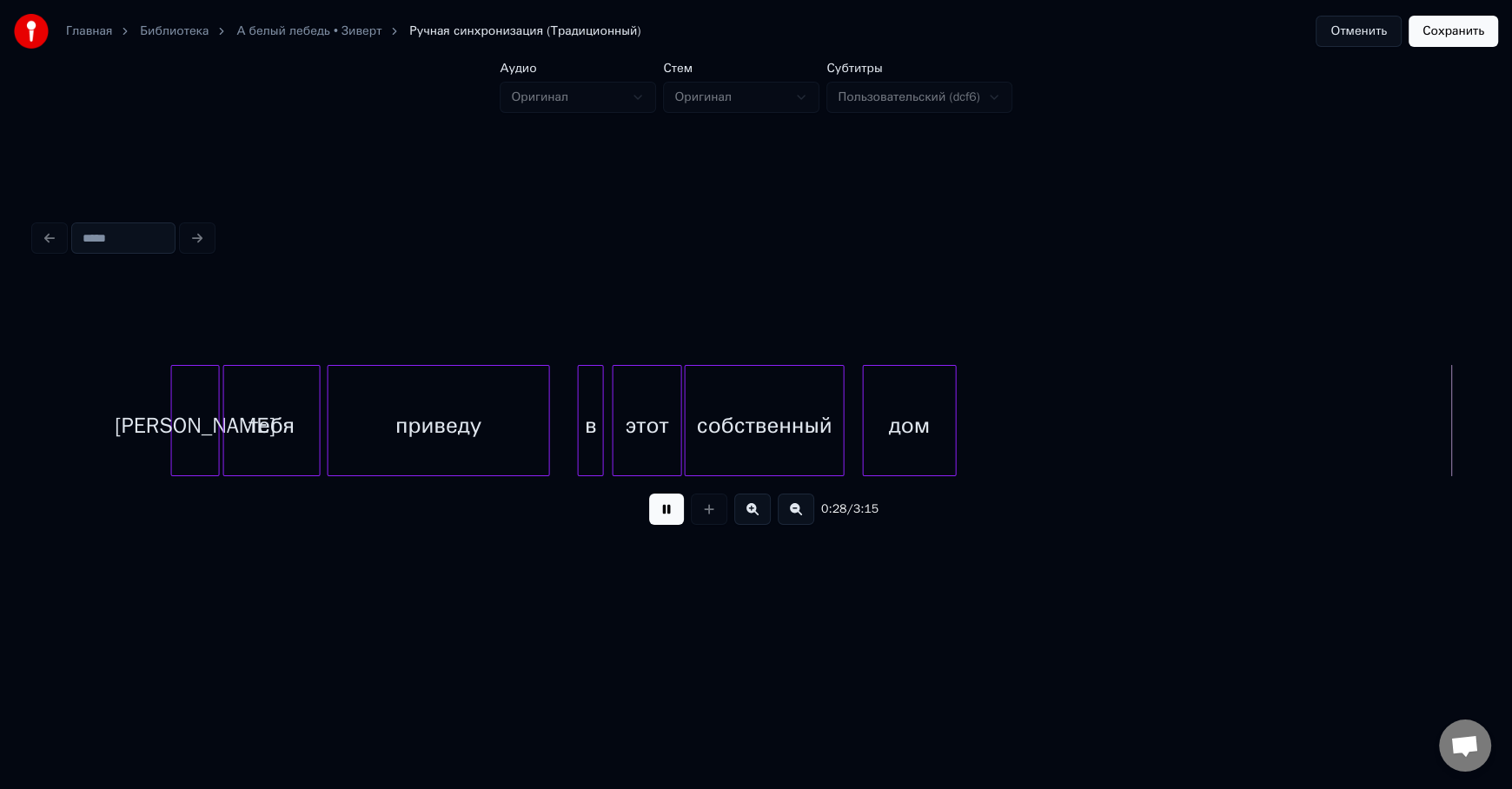 scroll, scrollTop: 0, scrollLeft: 5005, axis: horizontal 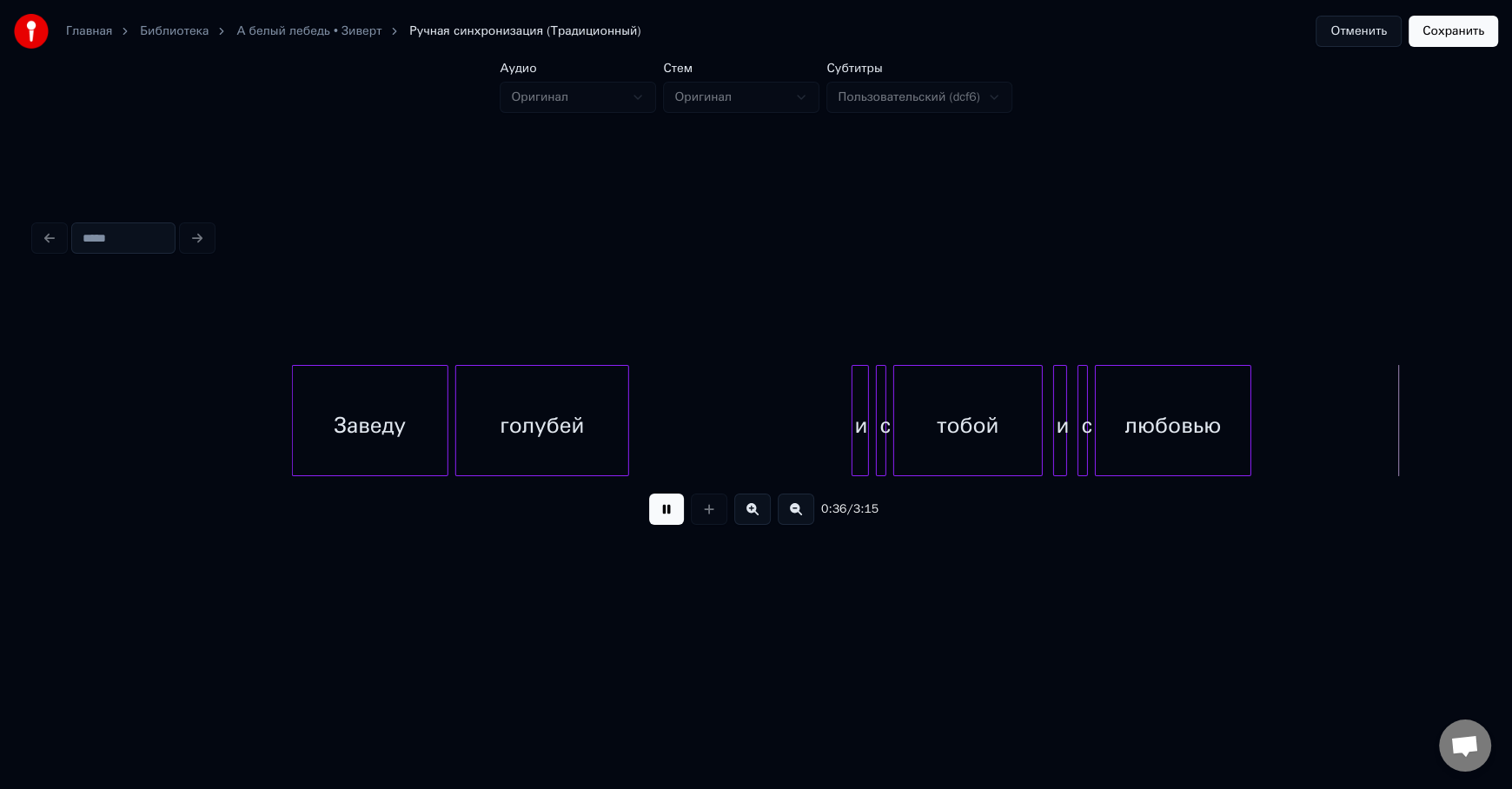 click at bounding box center (666, 509) 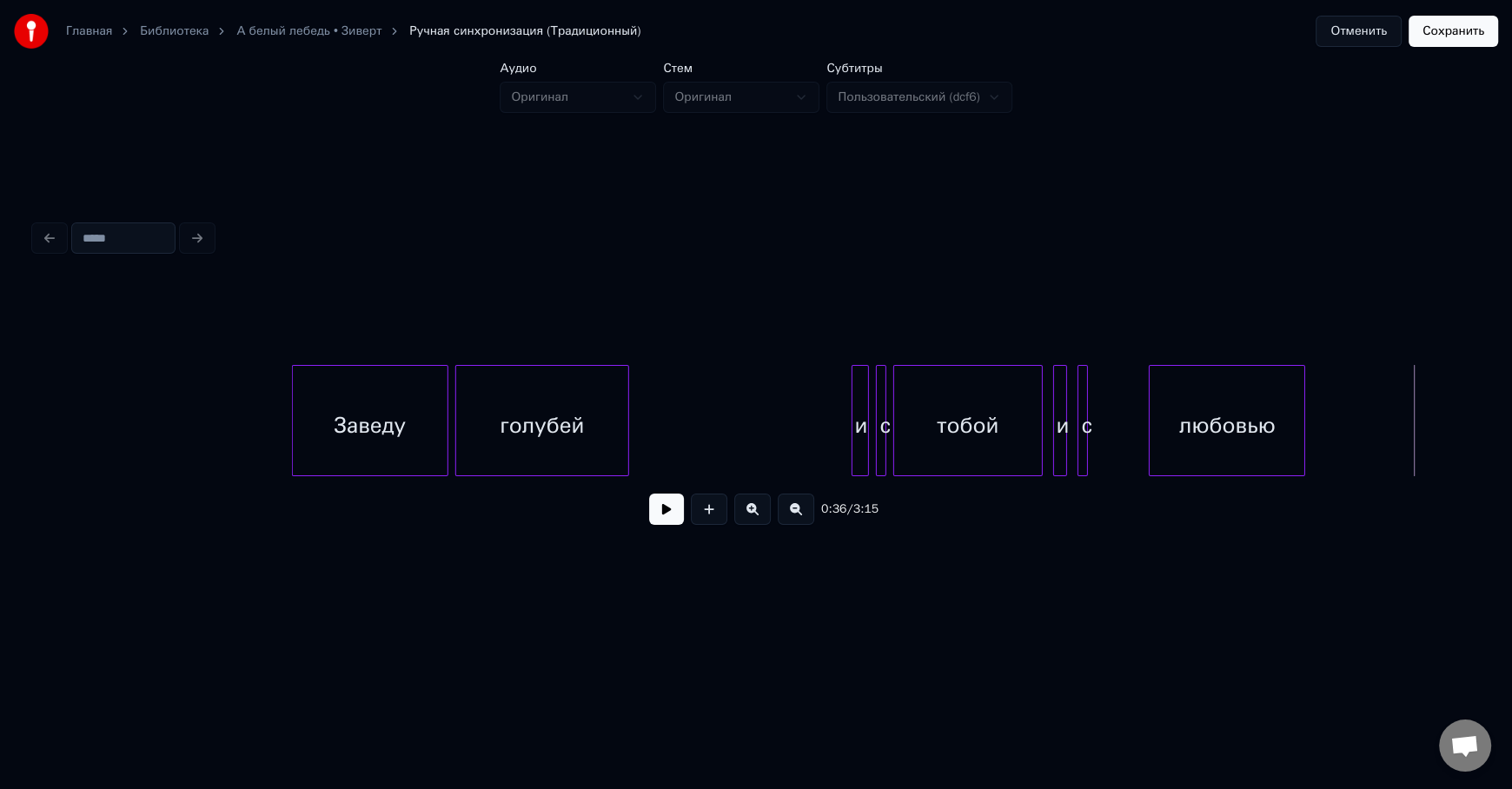 click on "любовью" at bounding box center [1227, 425] 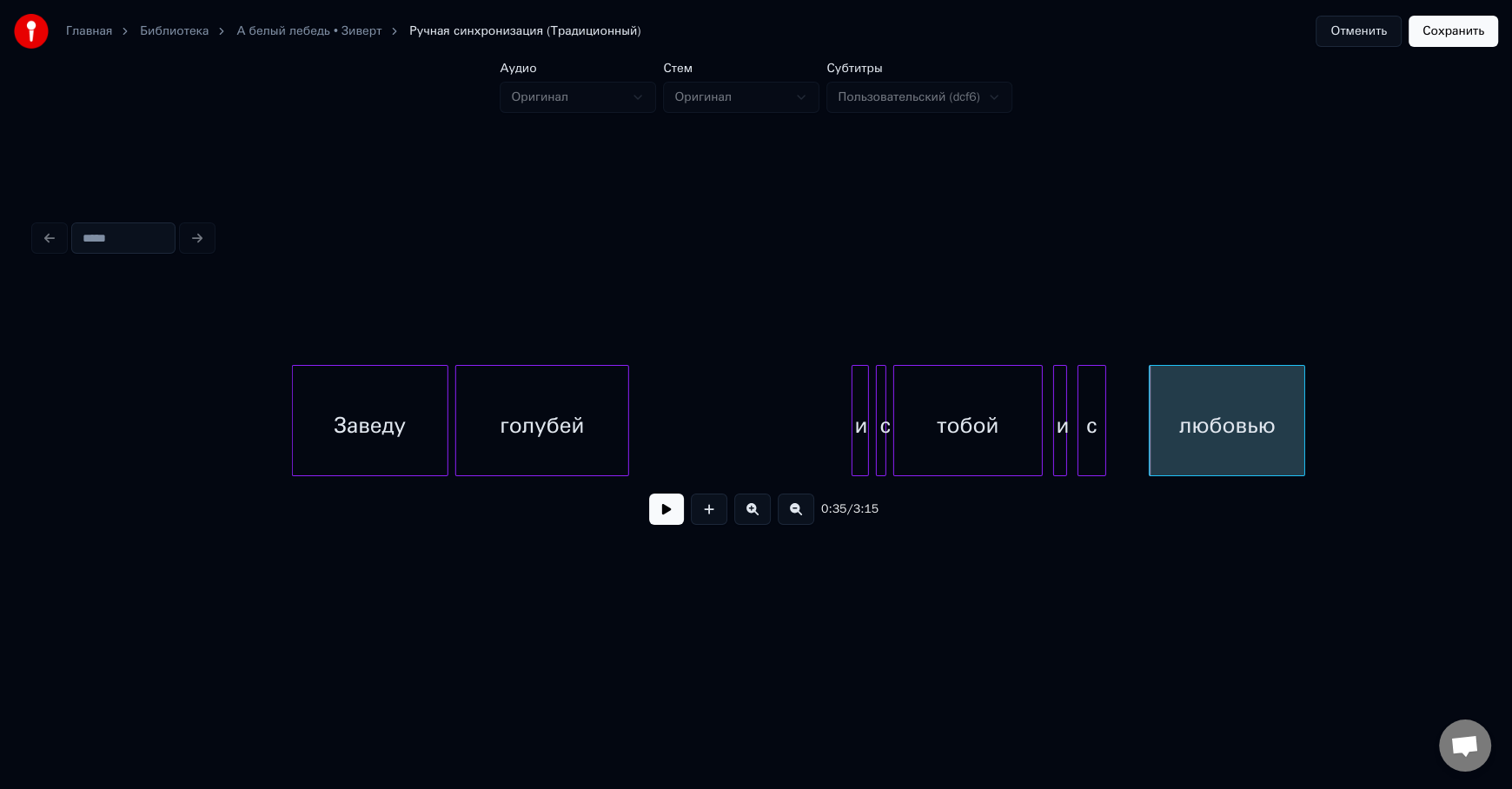 click at bounding box center [1103, 421] 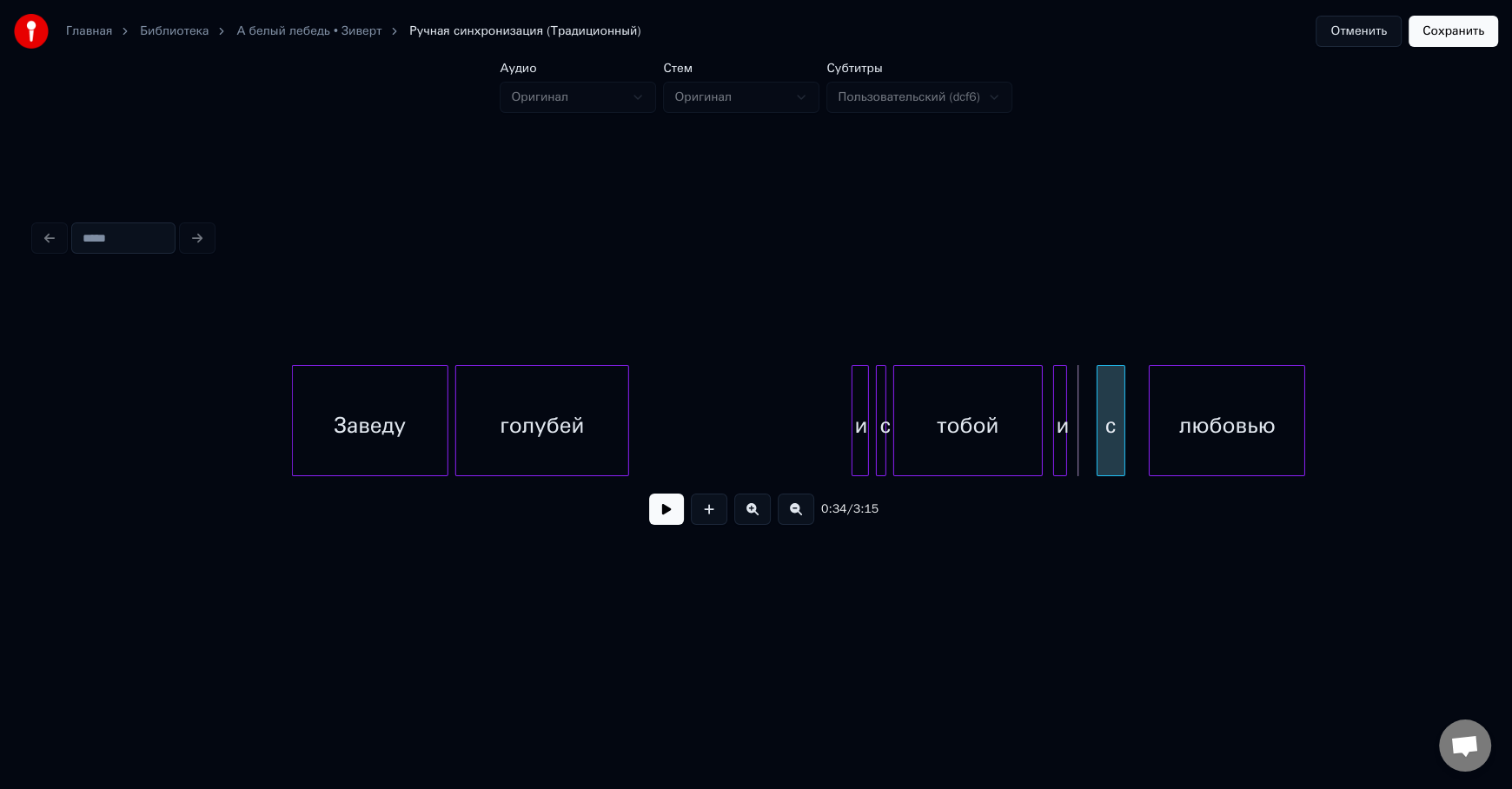 click on "с" at bounding box center (1111, 425) 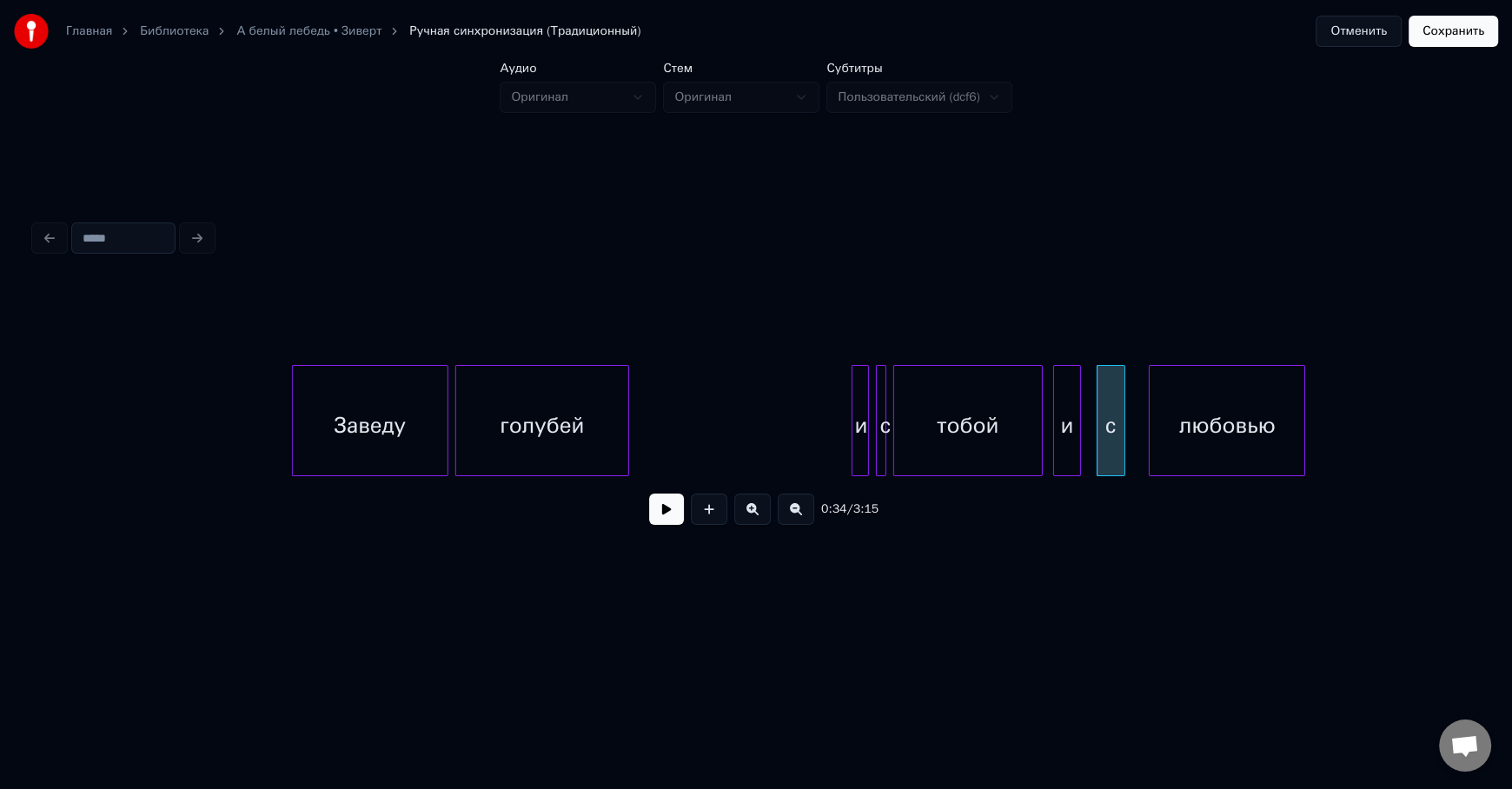 click at bounding box center [1078, 421] 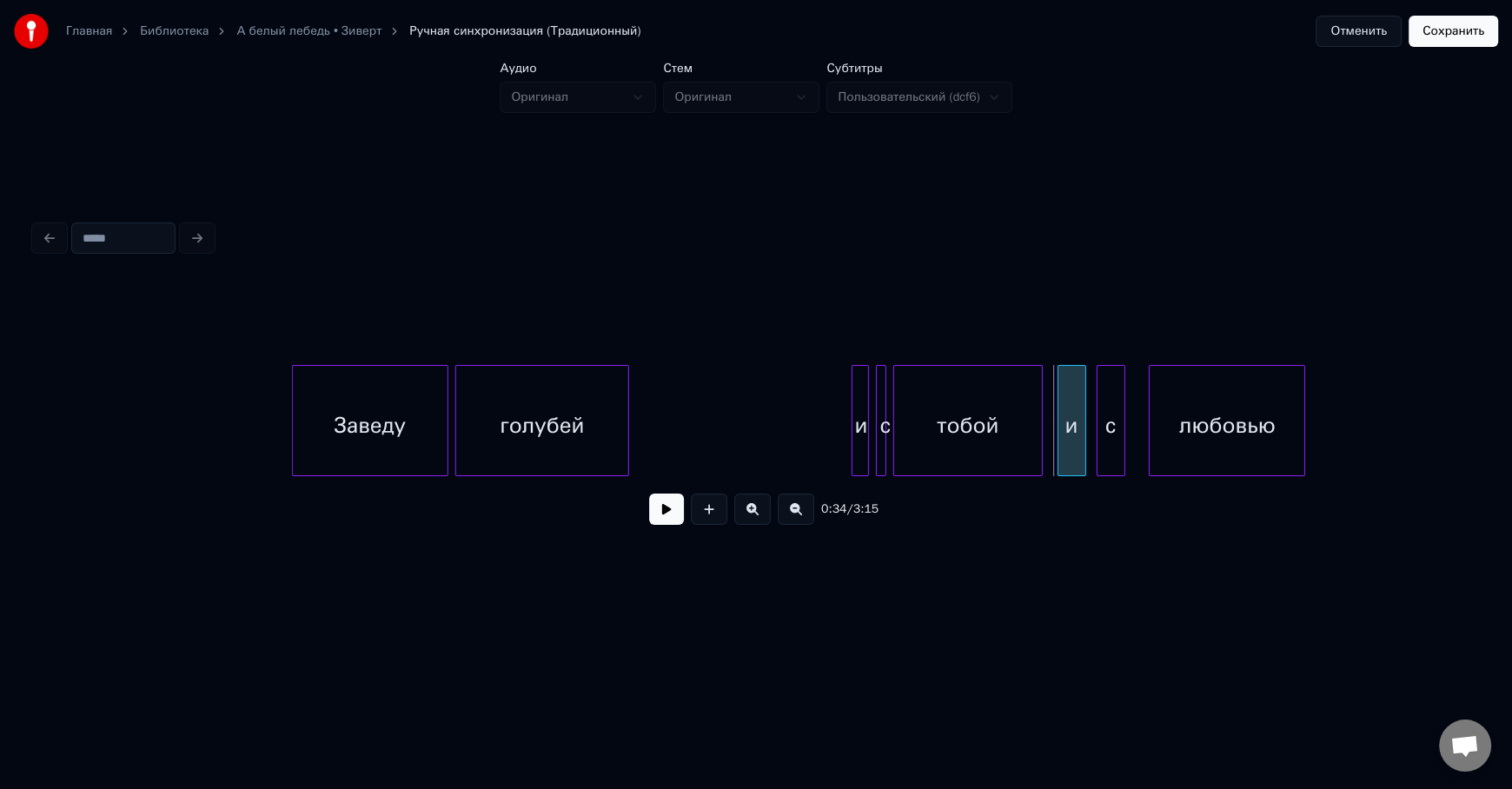 click on "и" at bounding box center [1071, 425] 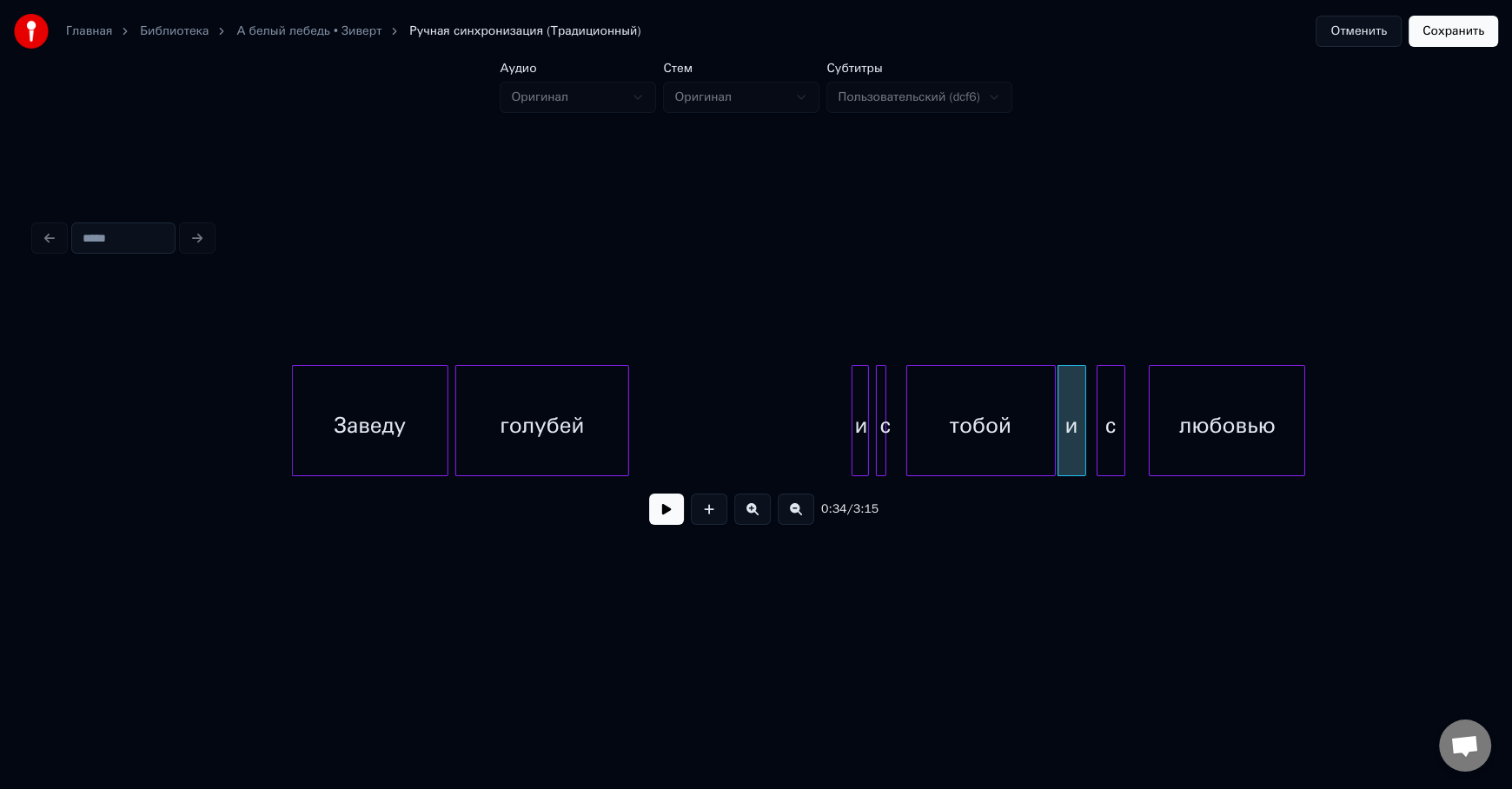 click on "тобой" at bounding box center [981, 425] 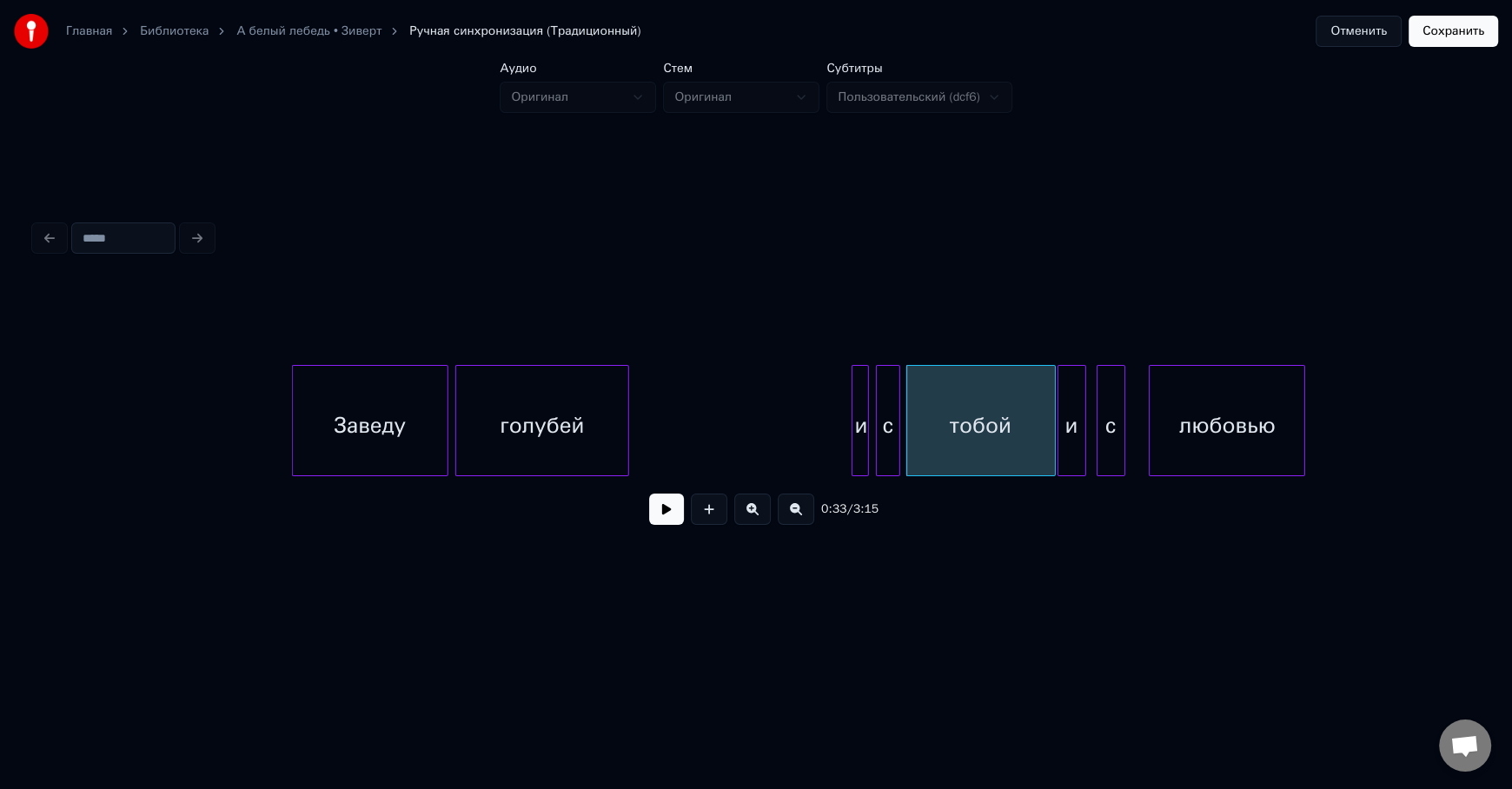click at bounding box center (897, 421) 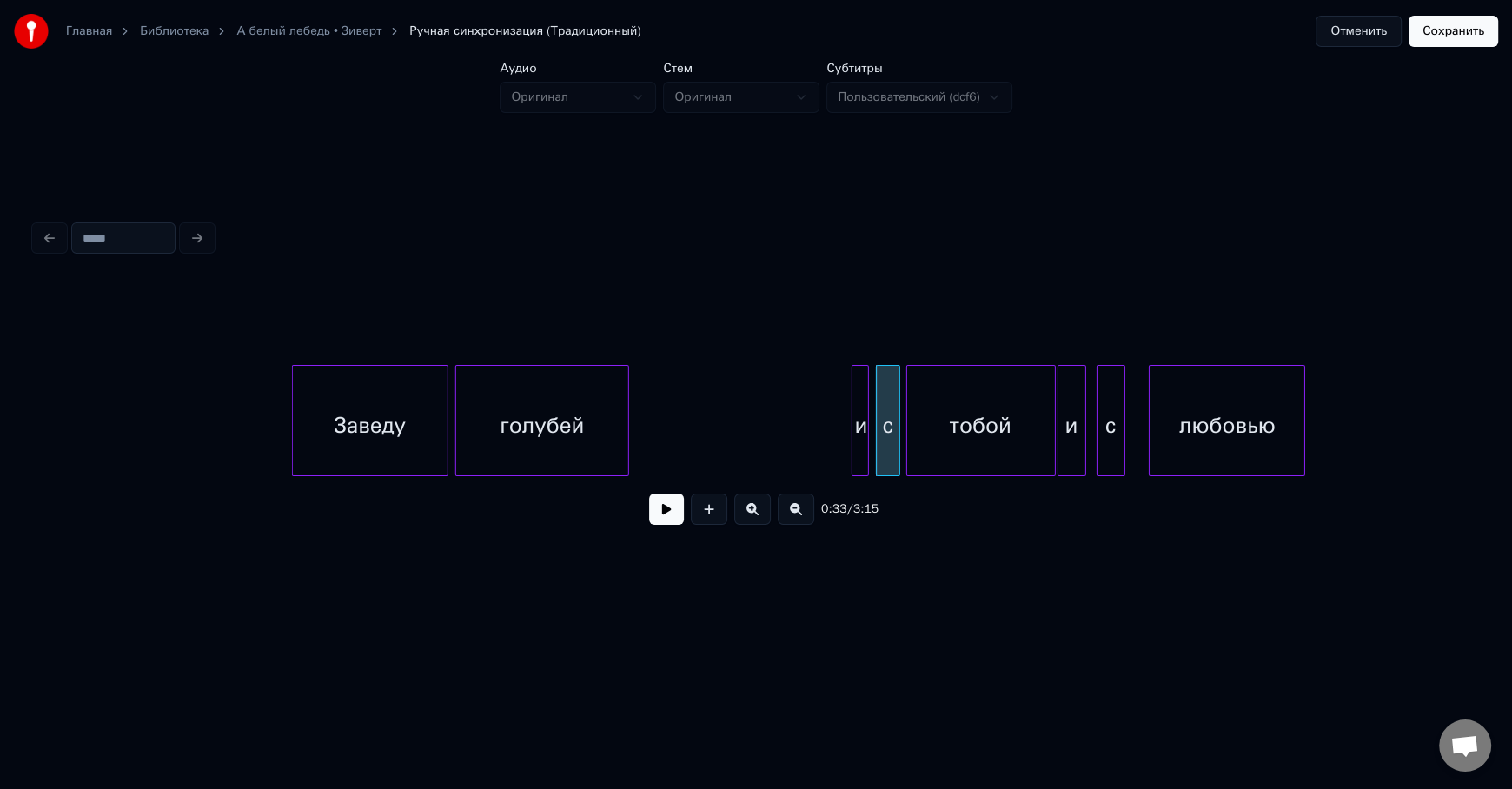 click on "Заведу" at bounding box center (370, 425) 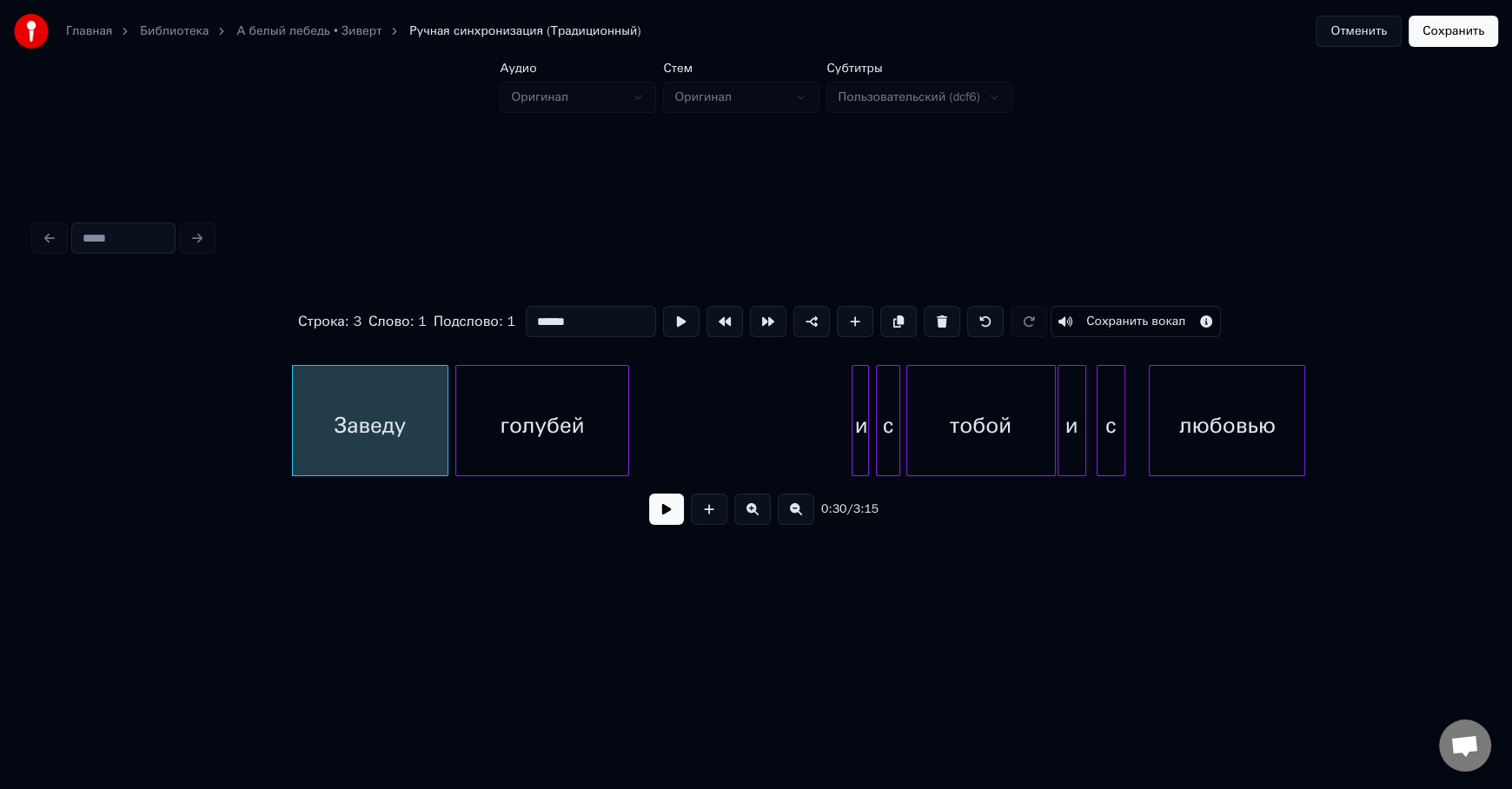 click at bounding box center (666, 509) 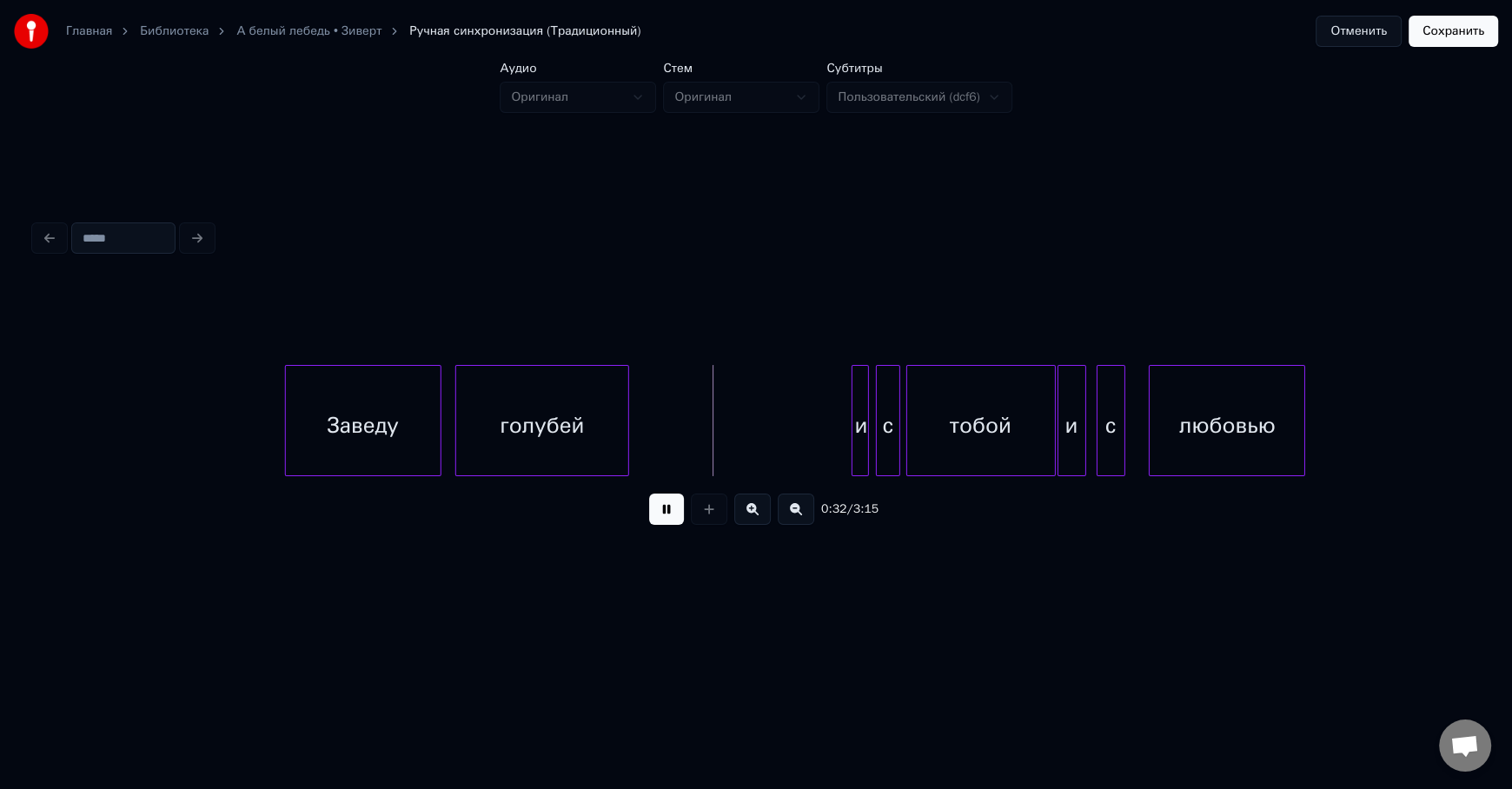 click on "Заведу" at bounding box center (363, 425) 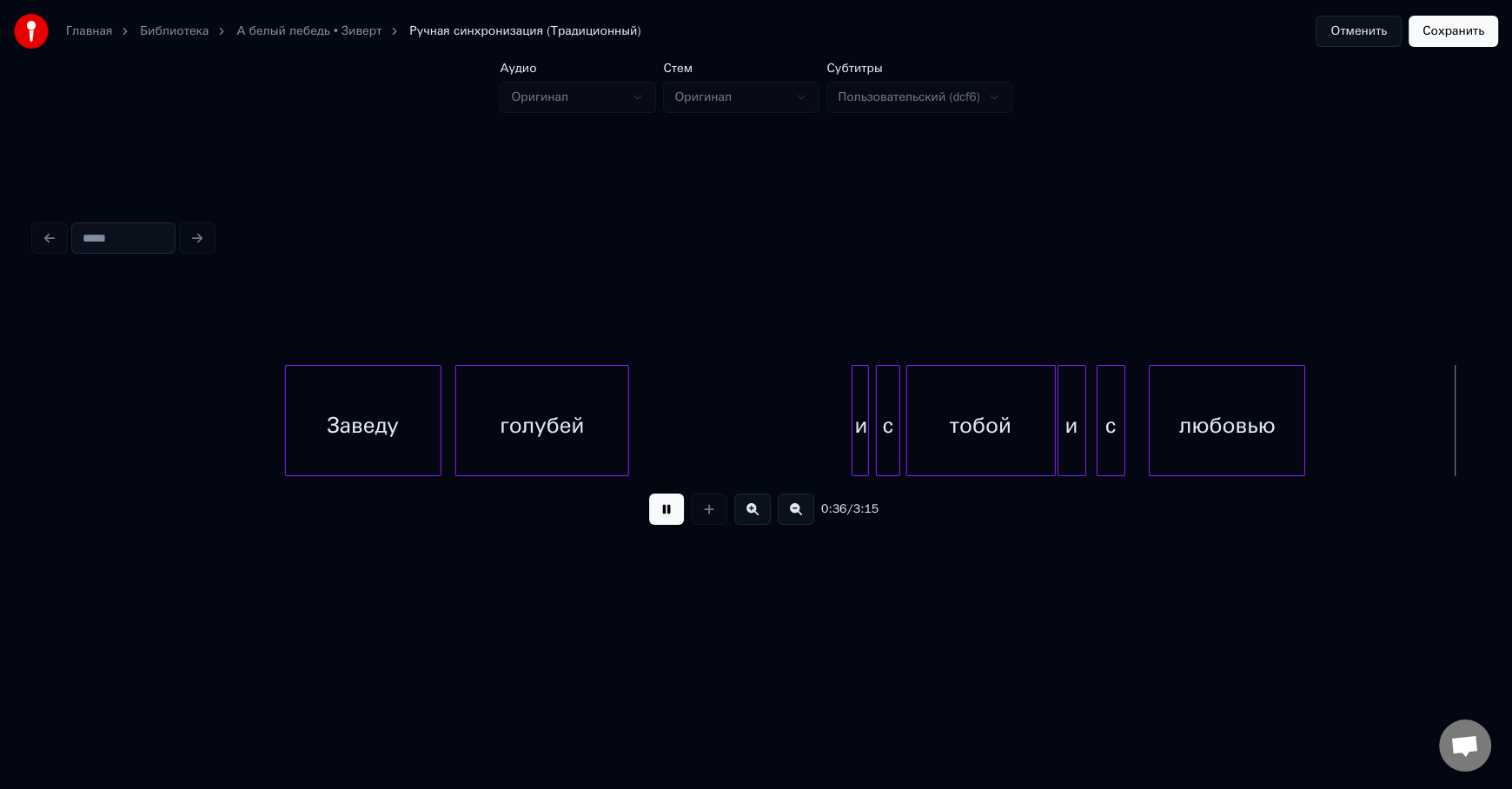 scroll, scrollTop: 0, scrollLeft: 6448, axis: horizontal 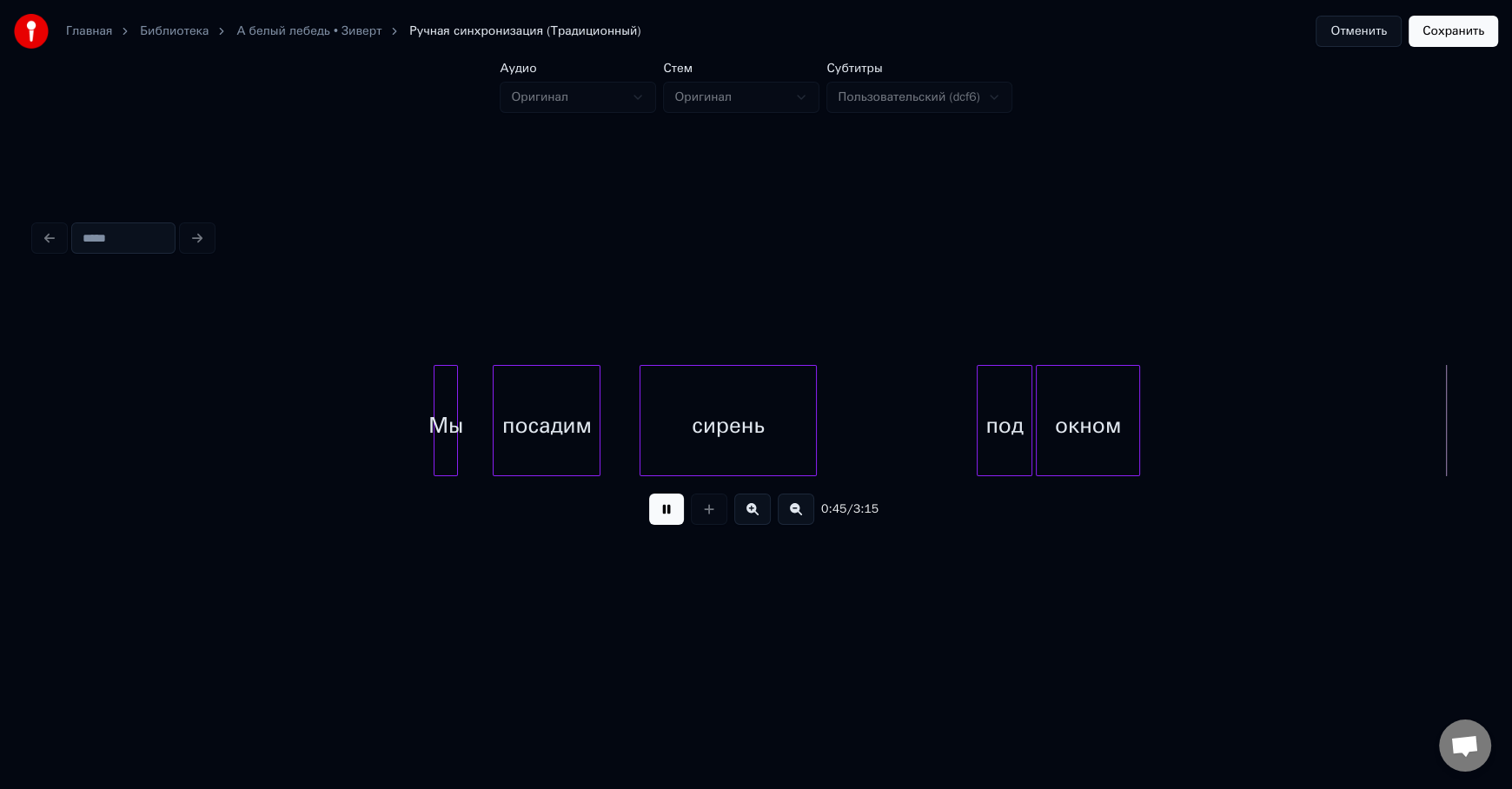 click at bounding box center [666, 509] 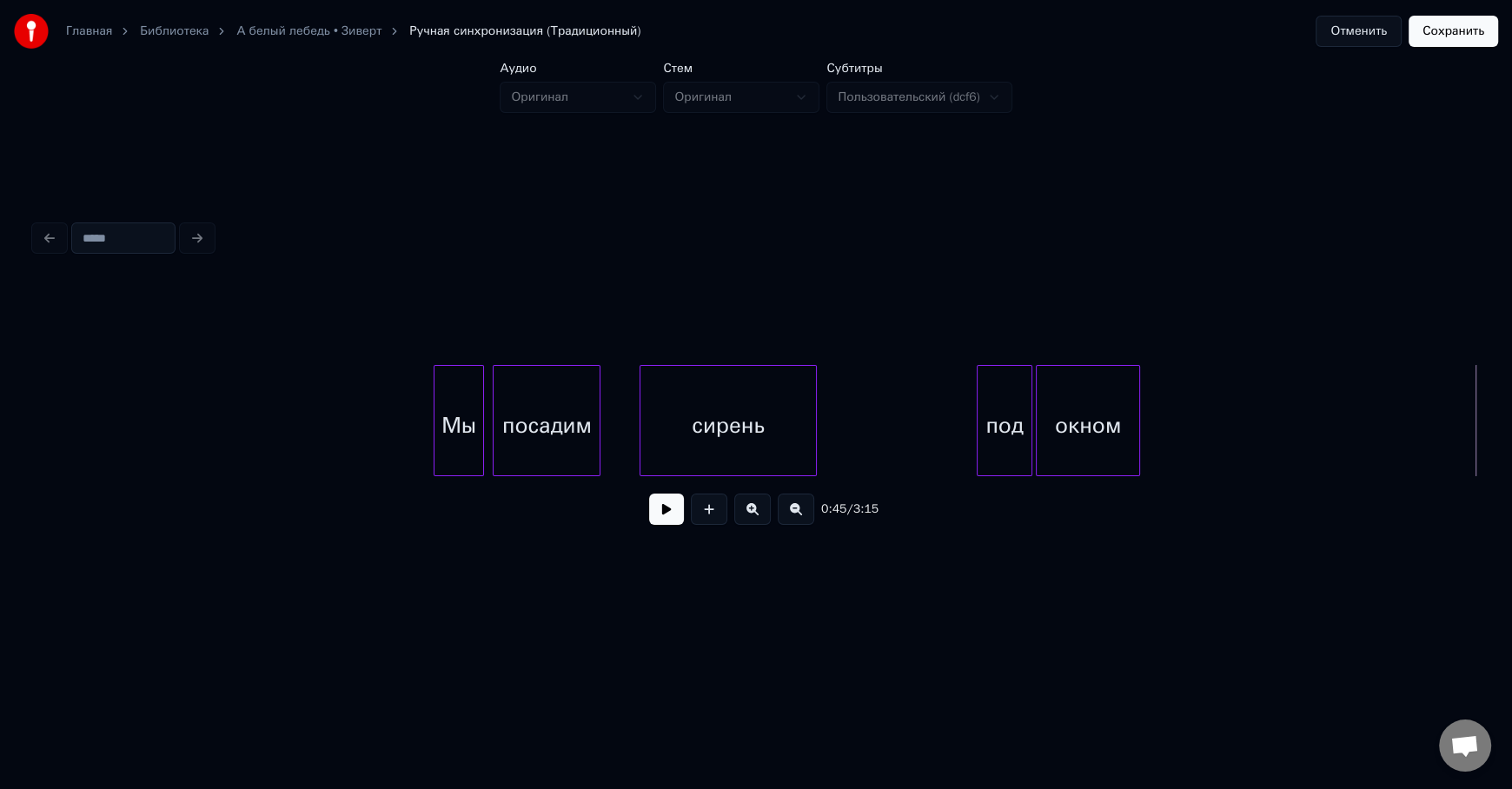 click at bounding box center [481, 421] 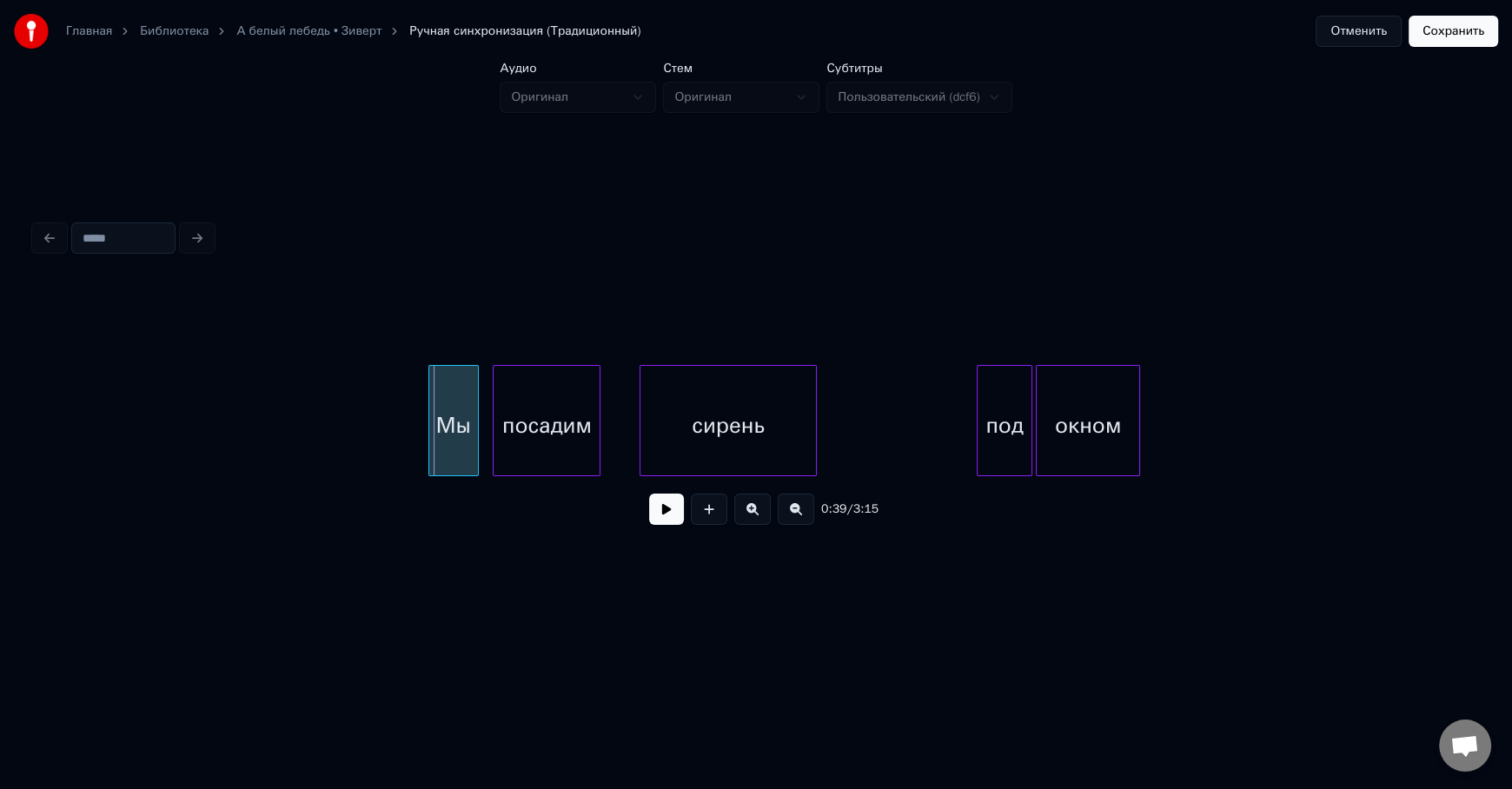 click on "Мы" at bounding box center (454, 425) 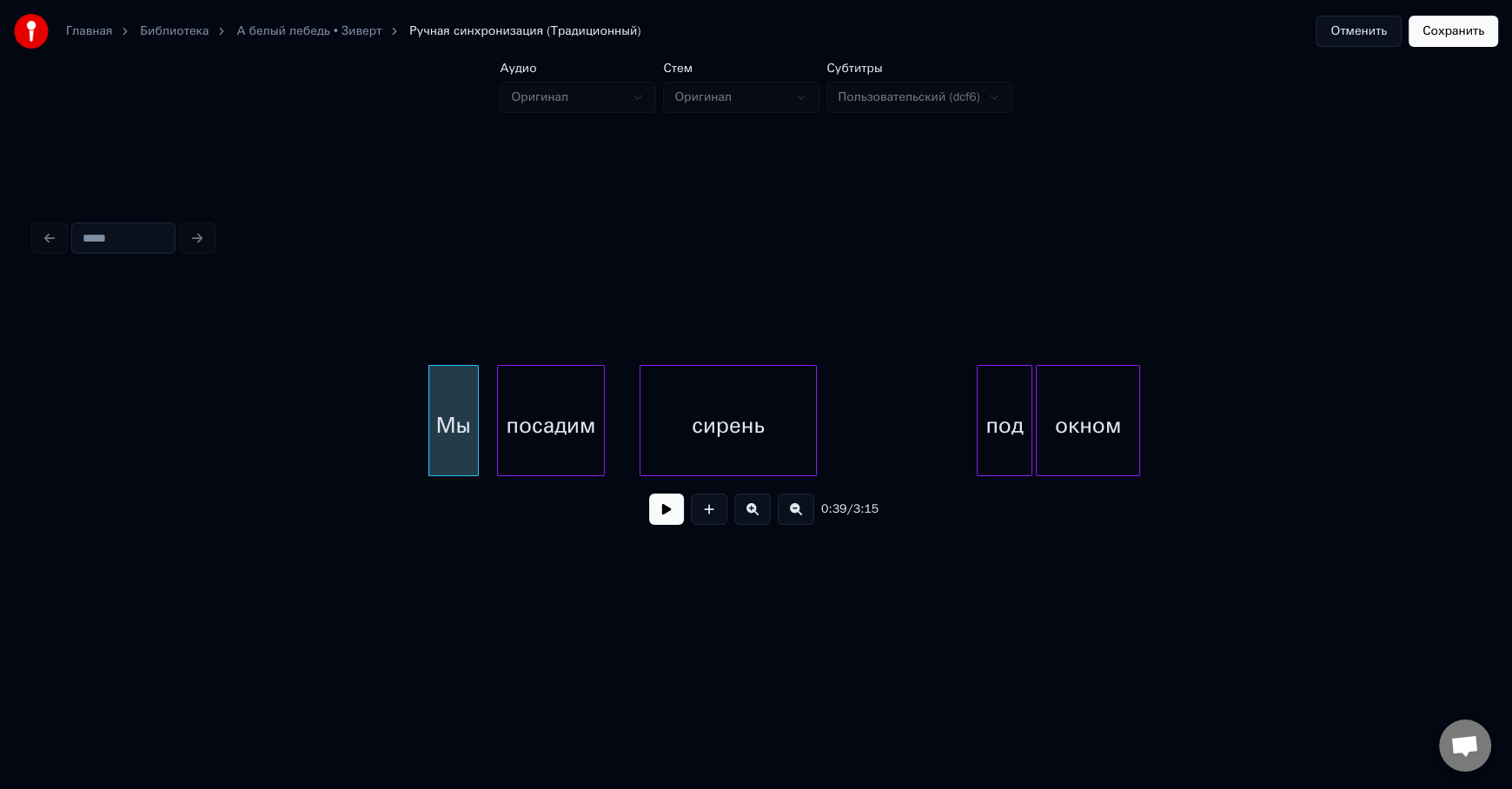 click on "посадим" at bounding box center (551, 425) 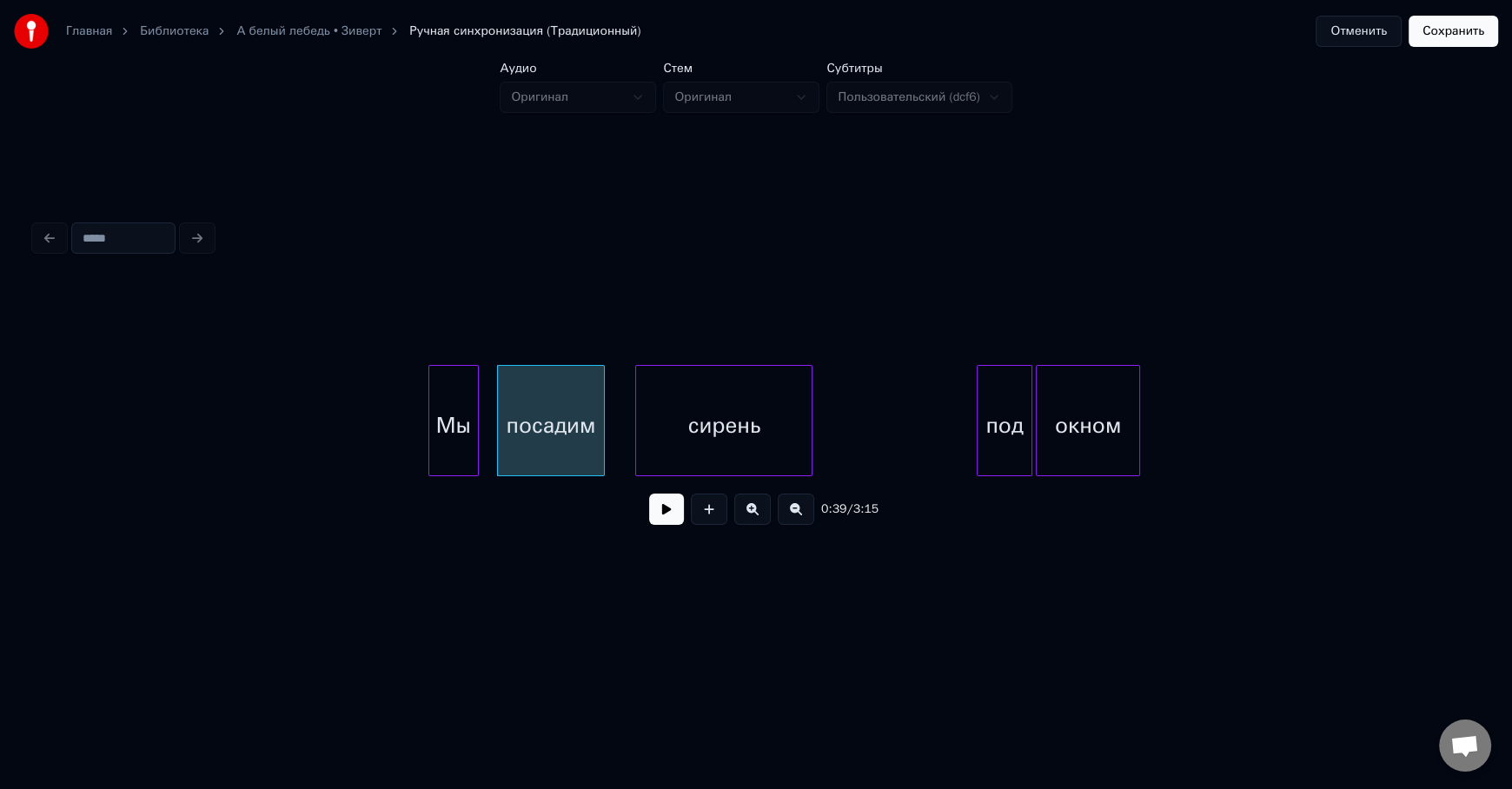 click on "сирень" at bounding box center (724, 425) 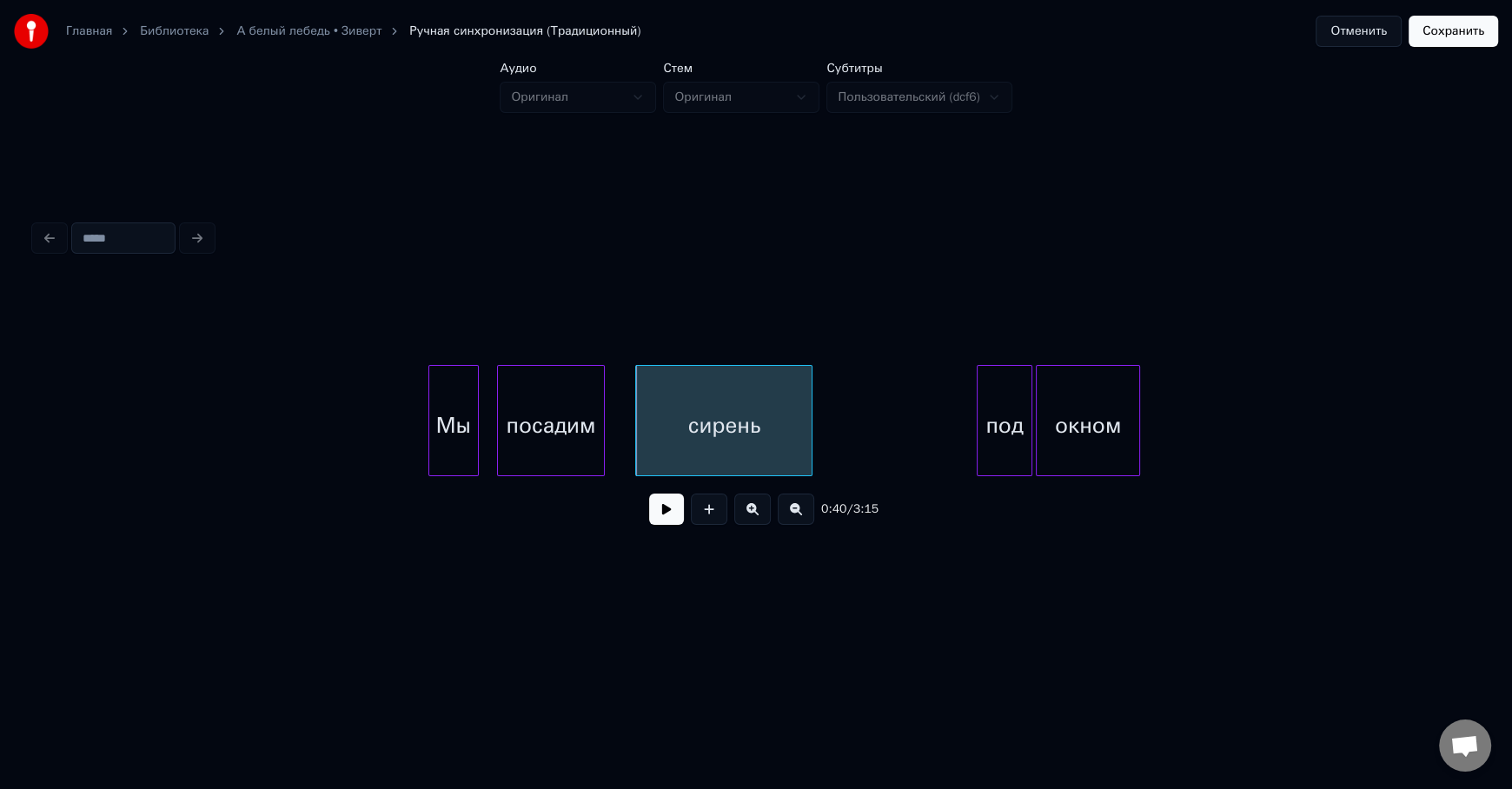 click on "Сохранить" at bounding box center (1453, 31) 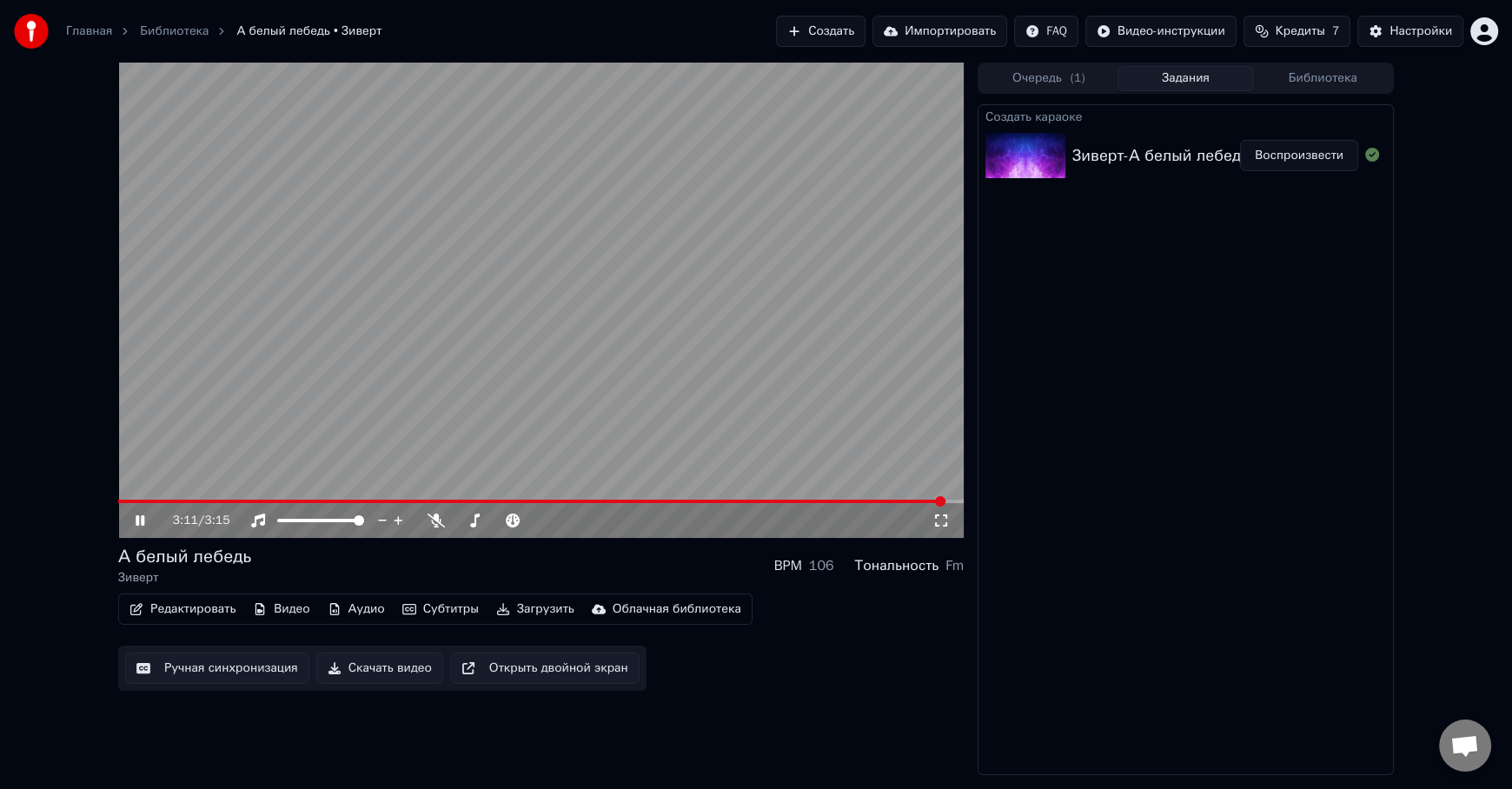 click on "Редактировать" at bounding box center (182, 609) 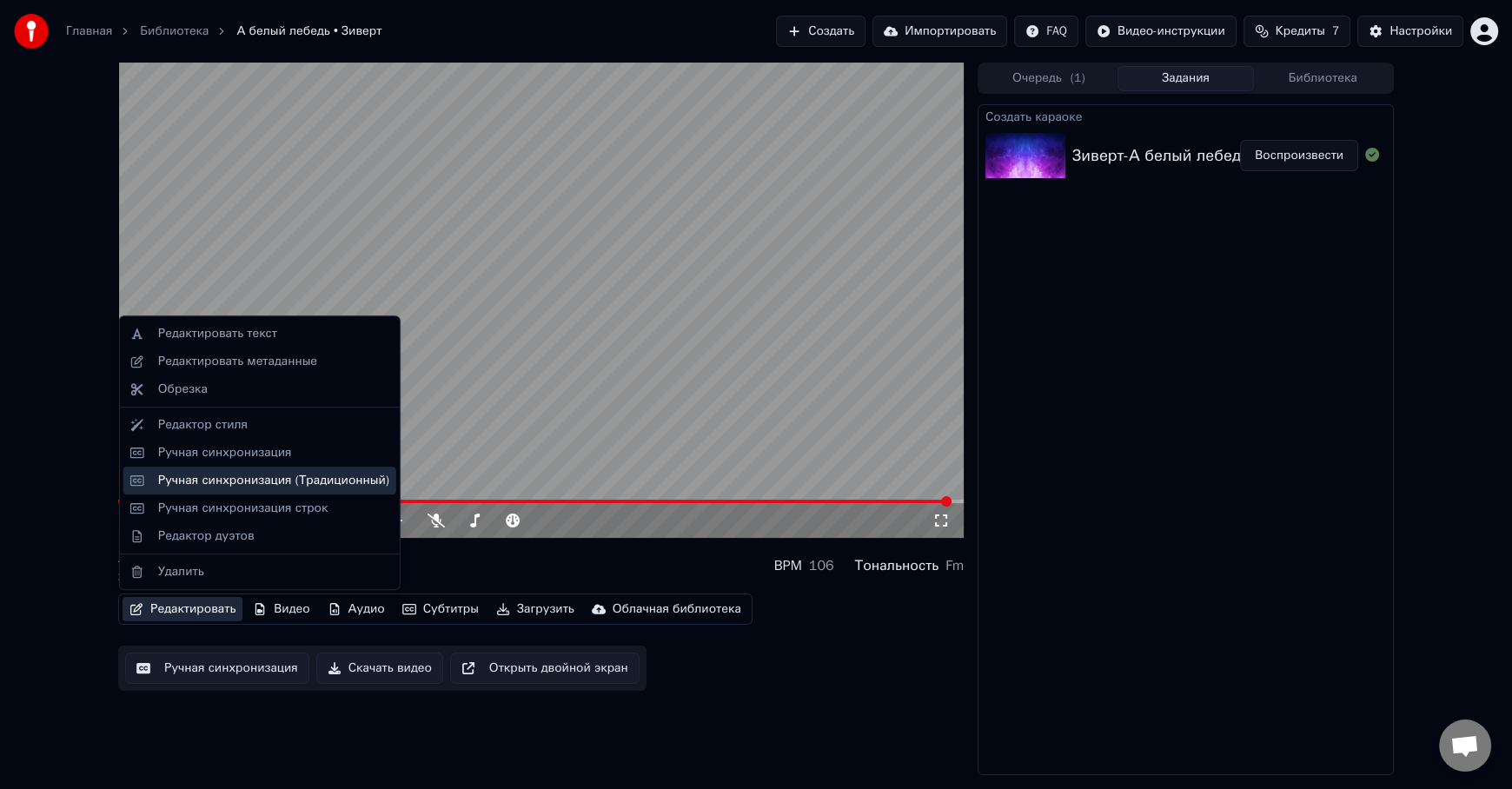 click on "Ручная синхронизация (Традиционный)" at bounding box center (274, 481) 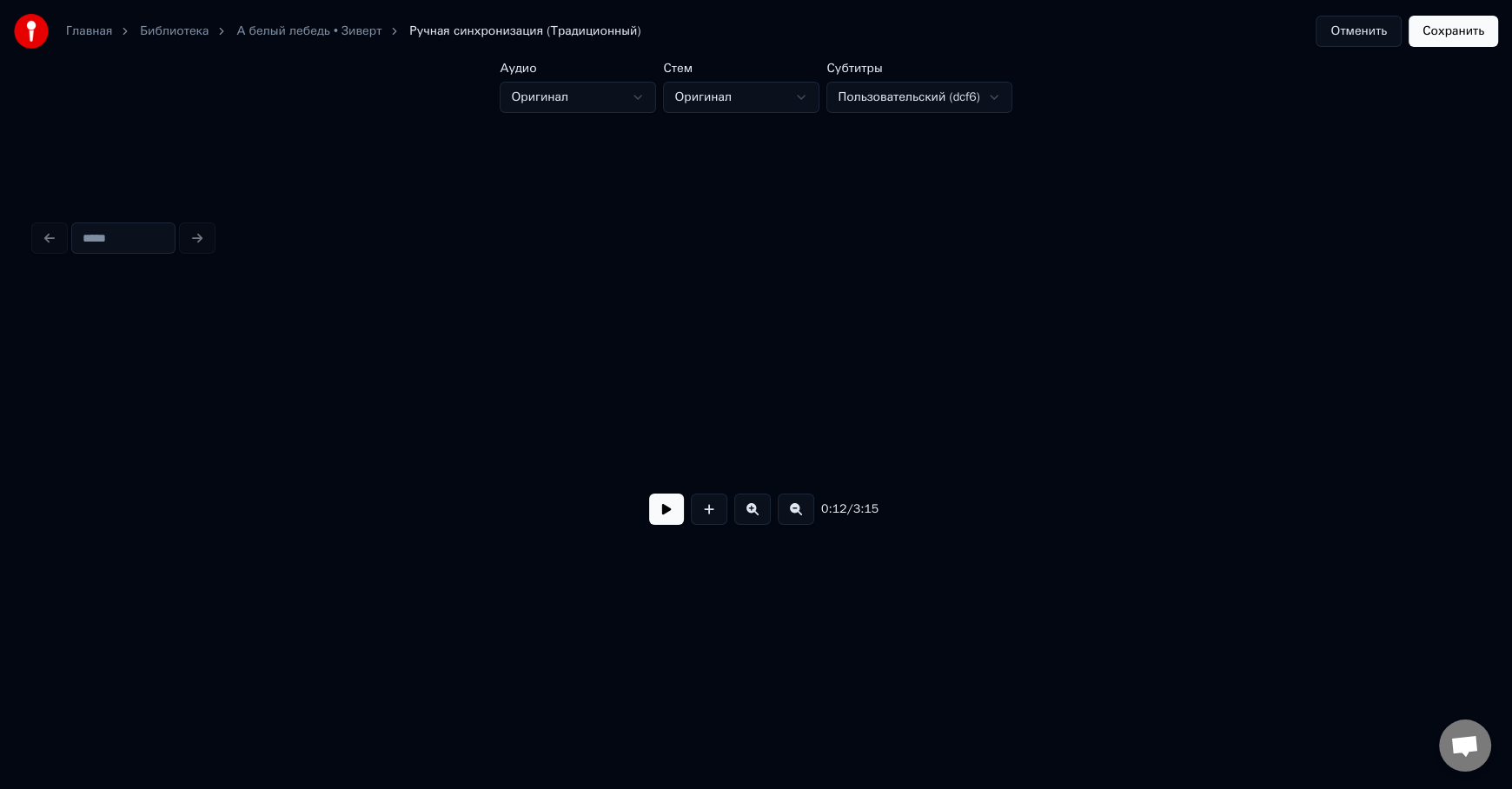 scroll, scrollTop: 0, scrollLeft: 2119, axis: horizontal 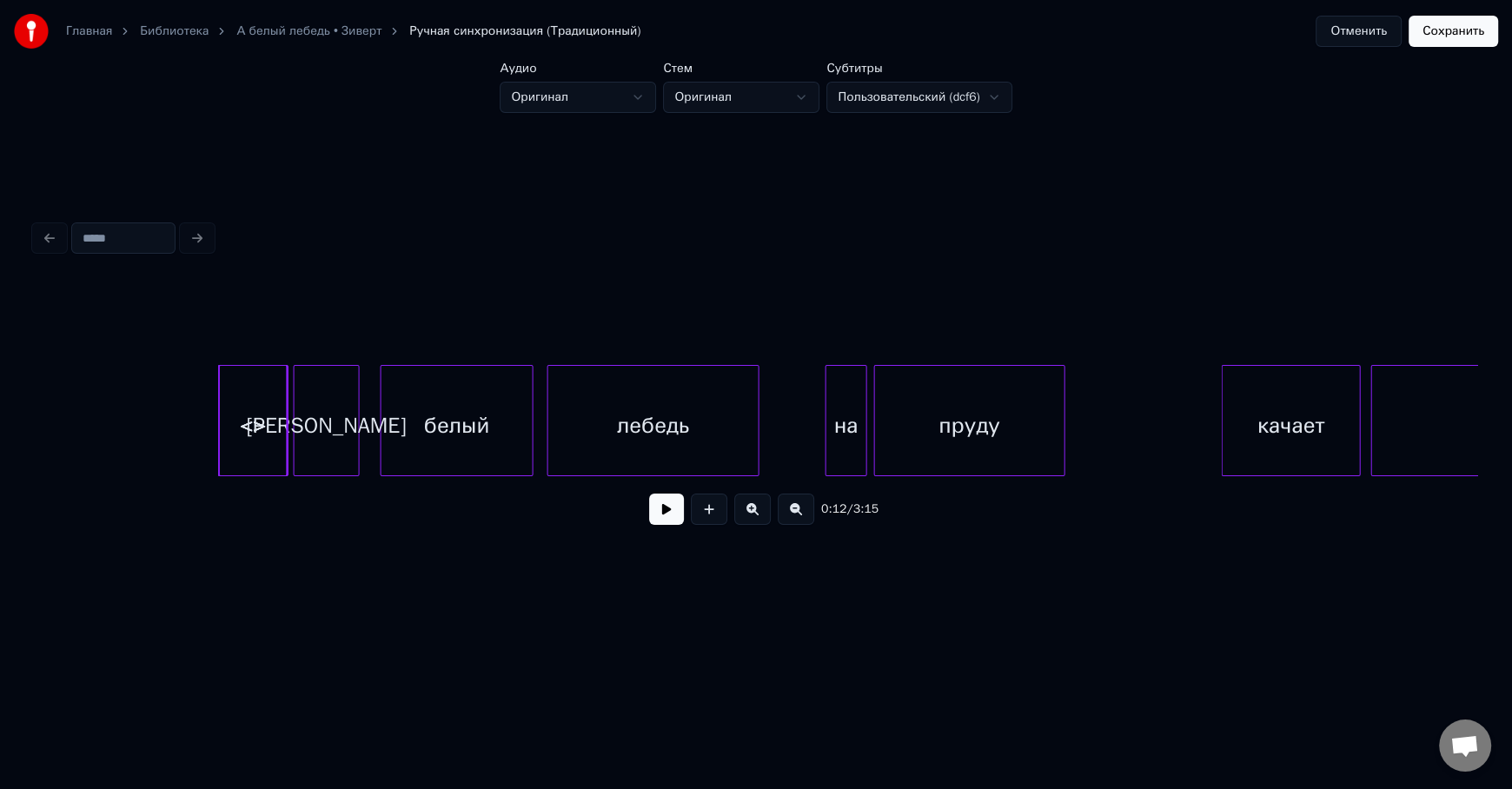 click on "<>" at bounding box center [254, 425] 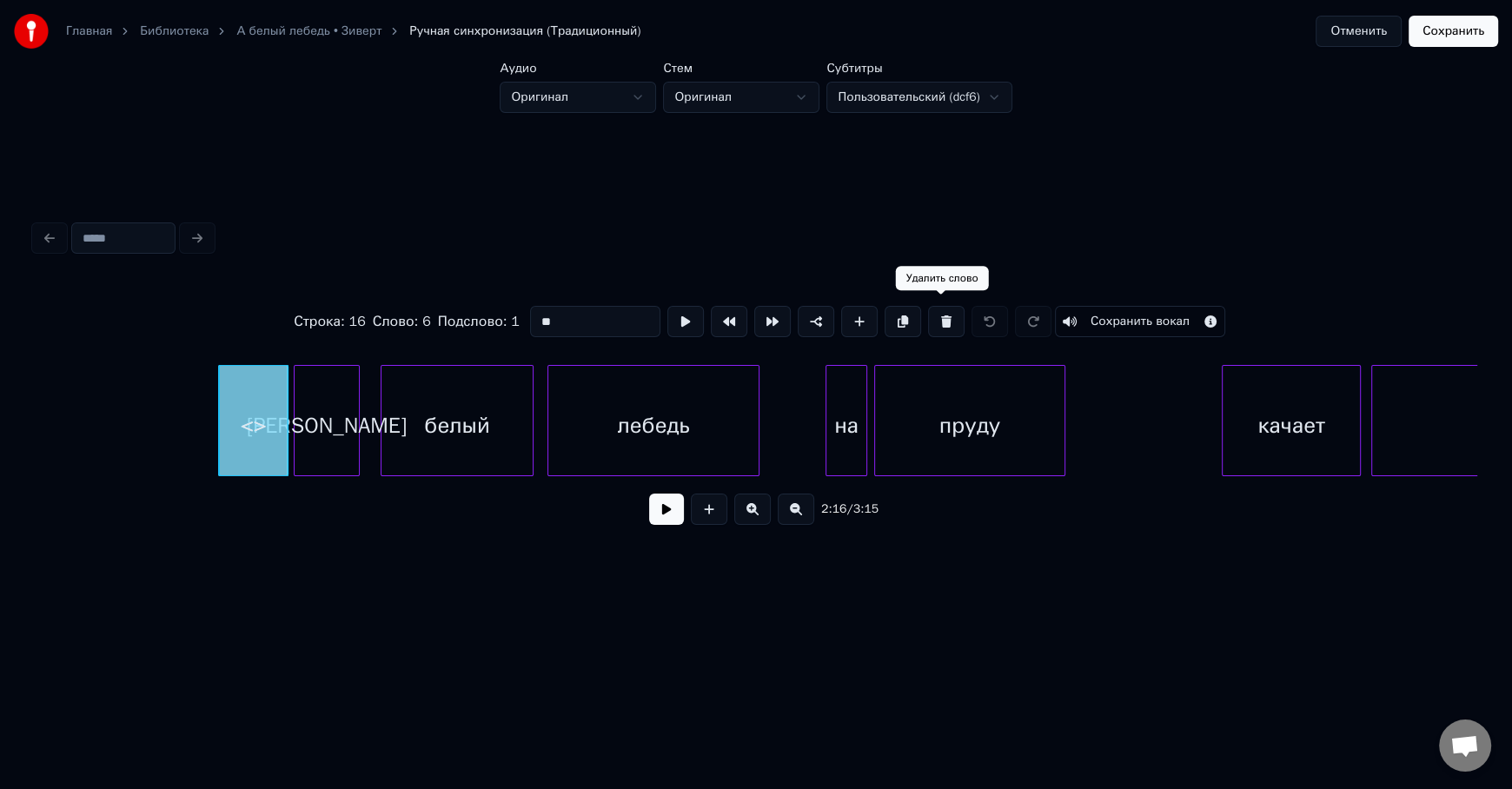 click at bounding box center (946, 322) 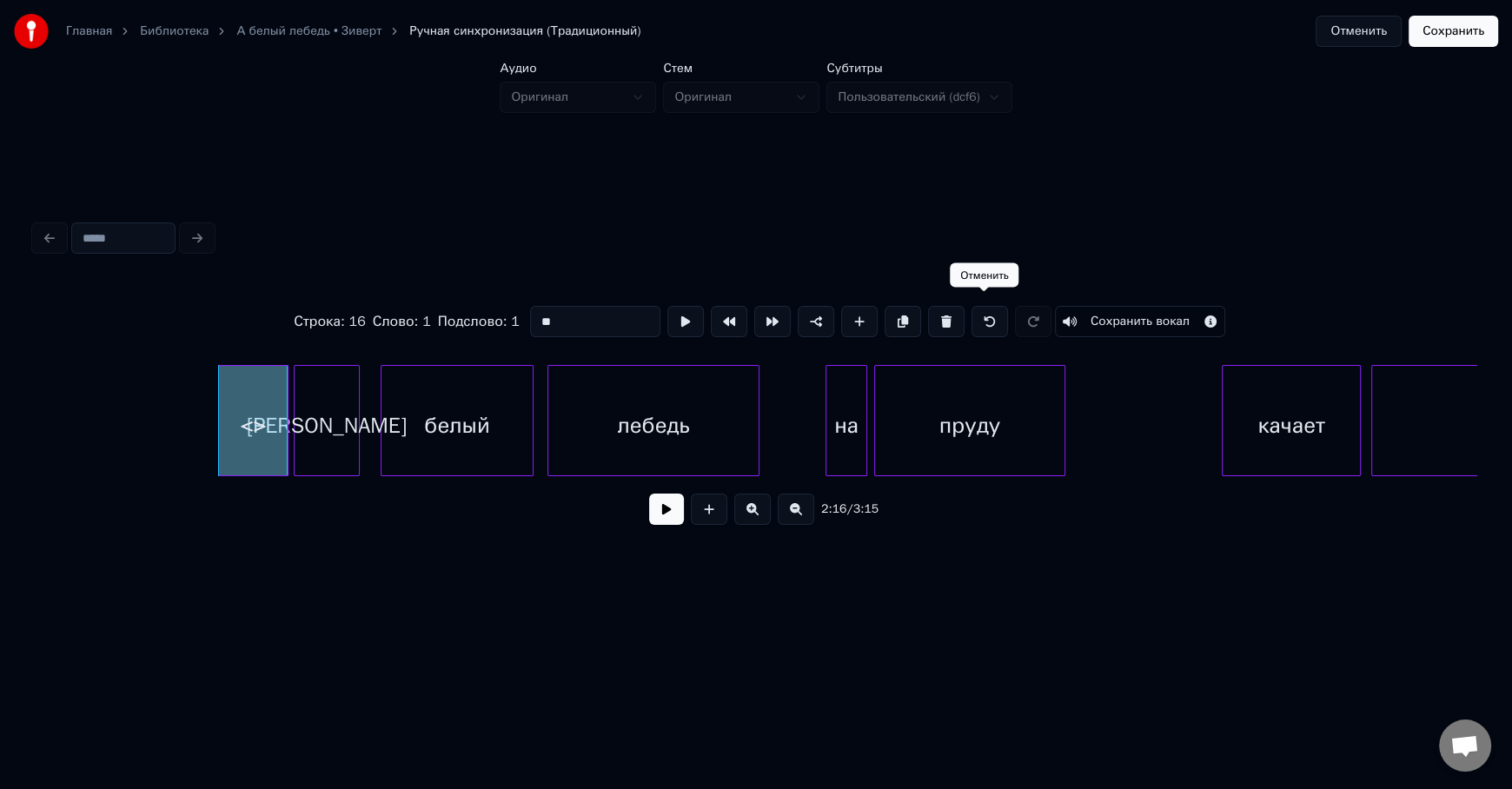click at bounding box center [990, 322] 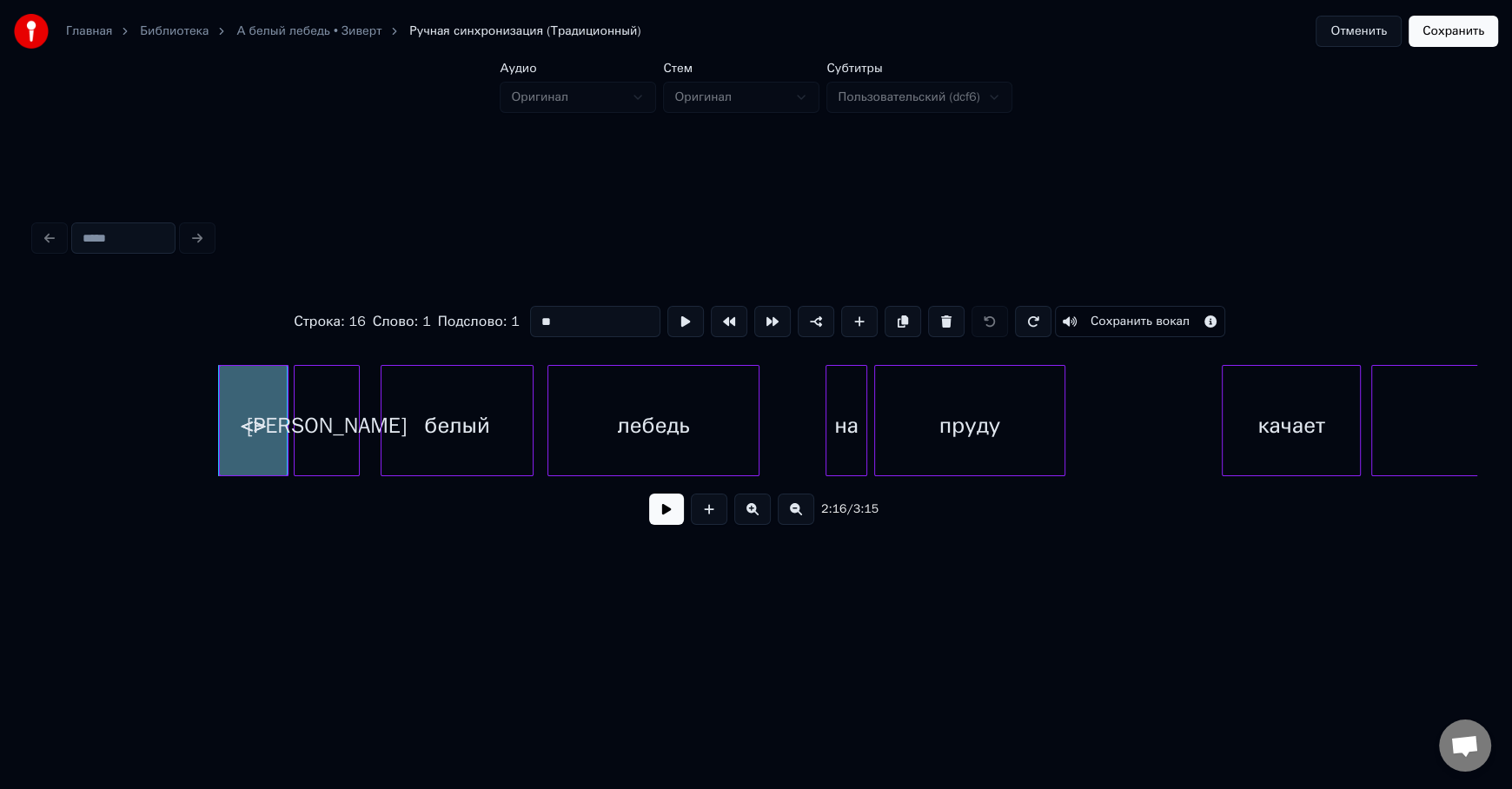 click on "<>" at bounding box center (254, 425) 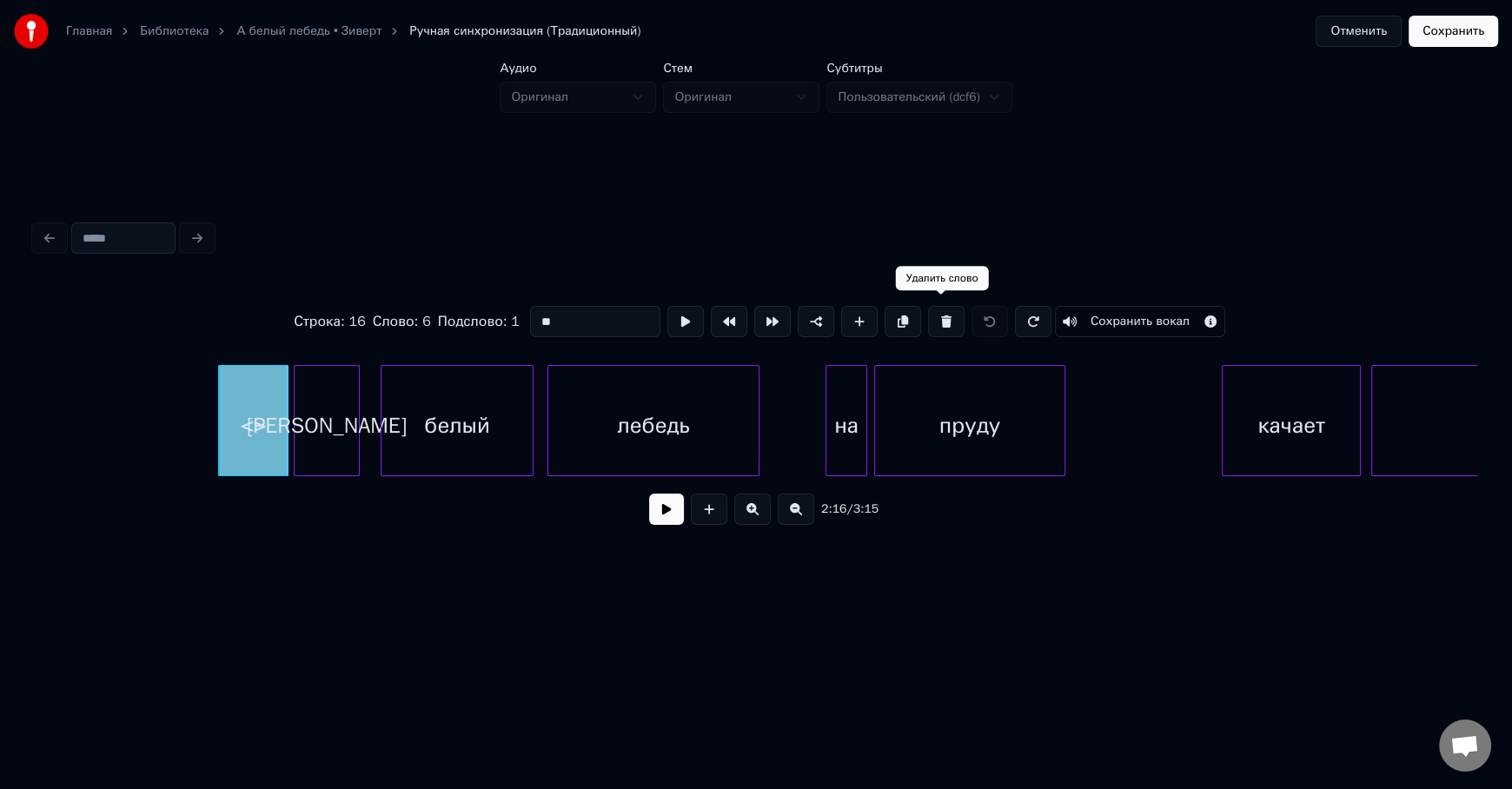 click at bounding box center [946, 322] 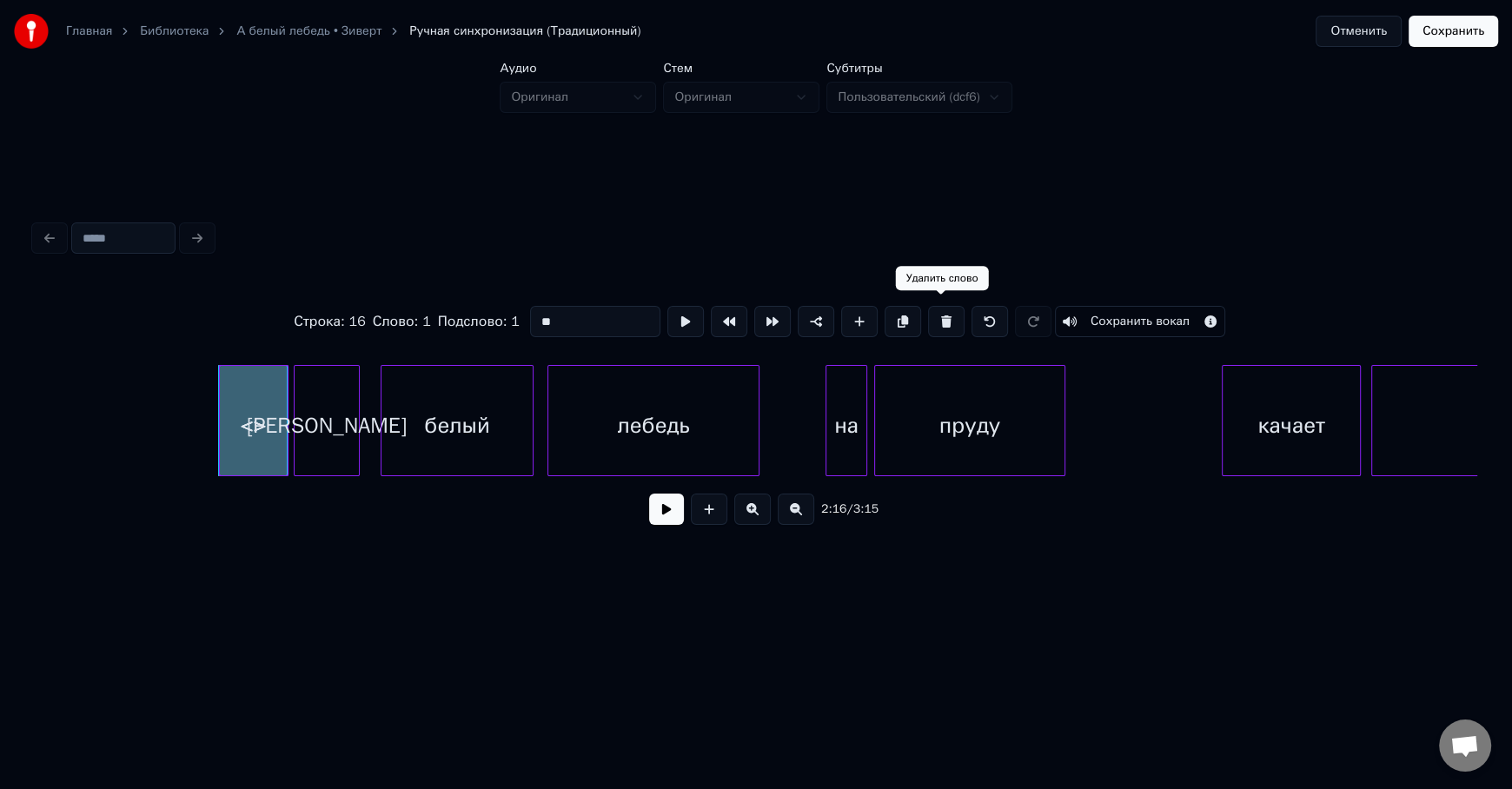 click at bounding box center [946, 322] 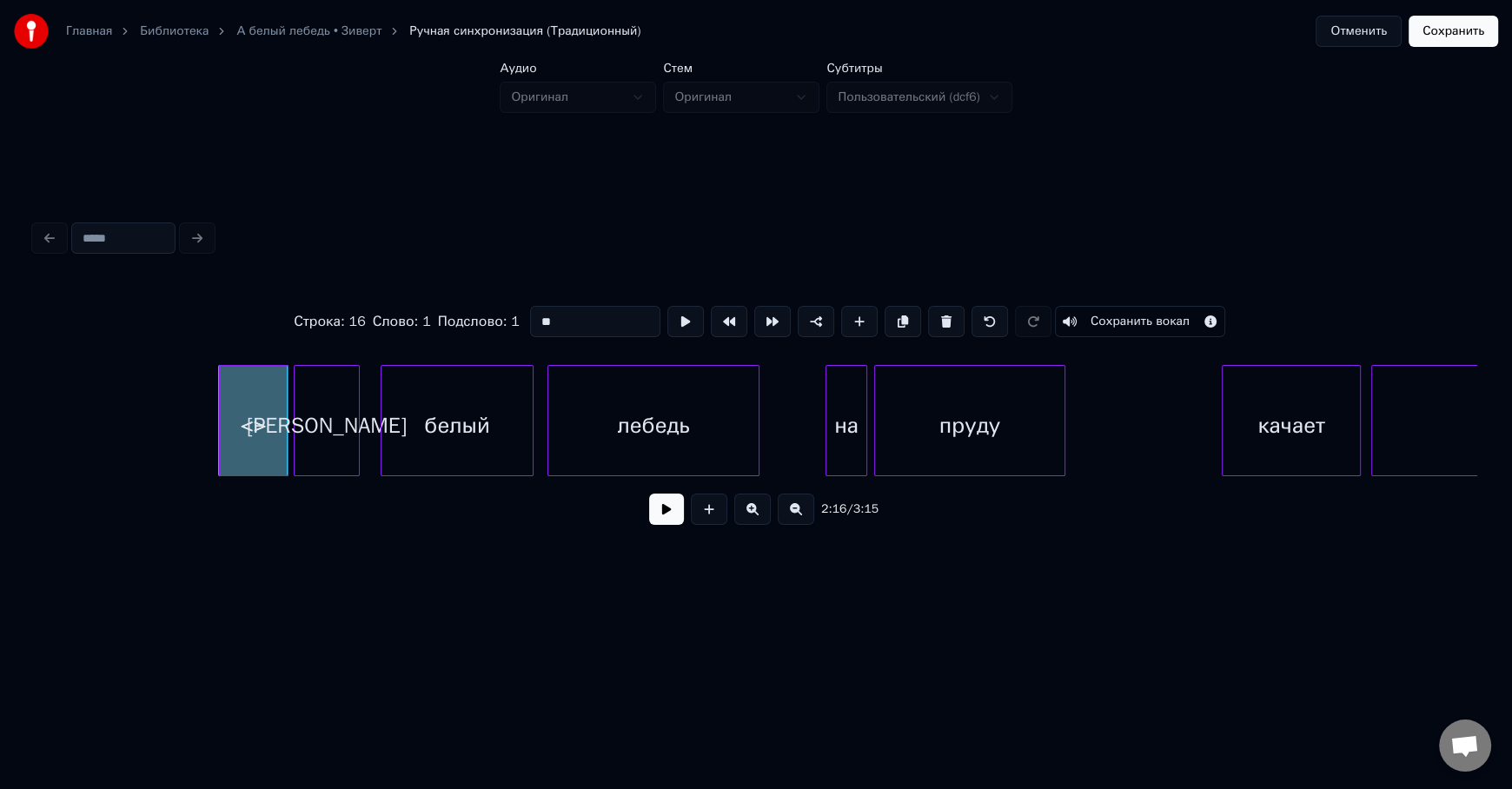 click at bounding box center [946, 322] 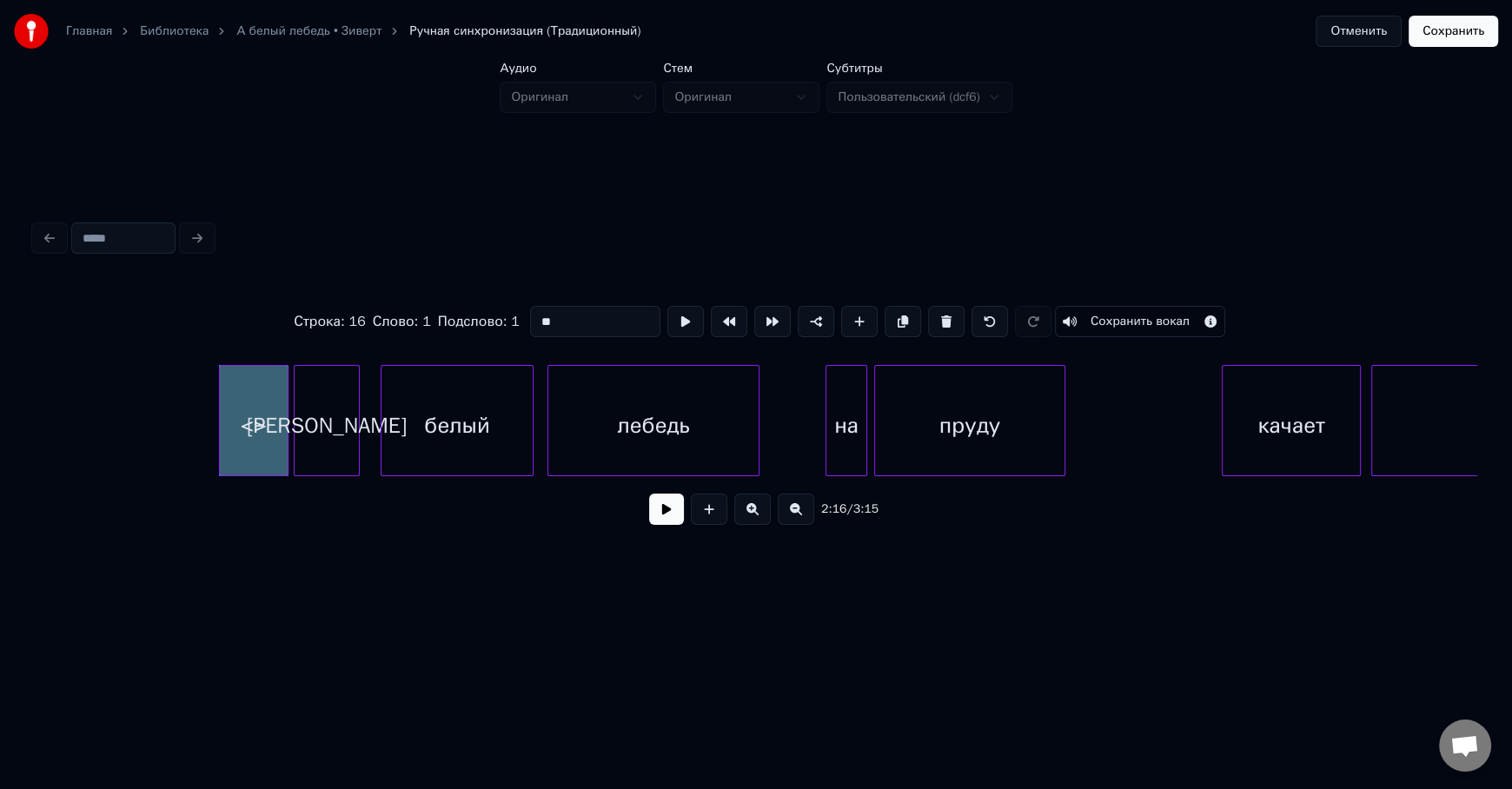 click at bounding box center (946, 322) 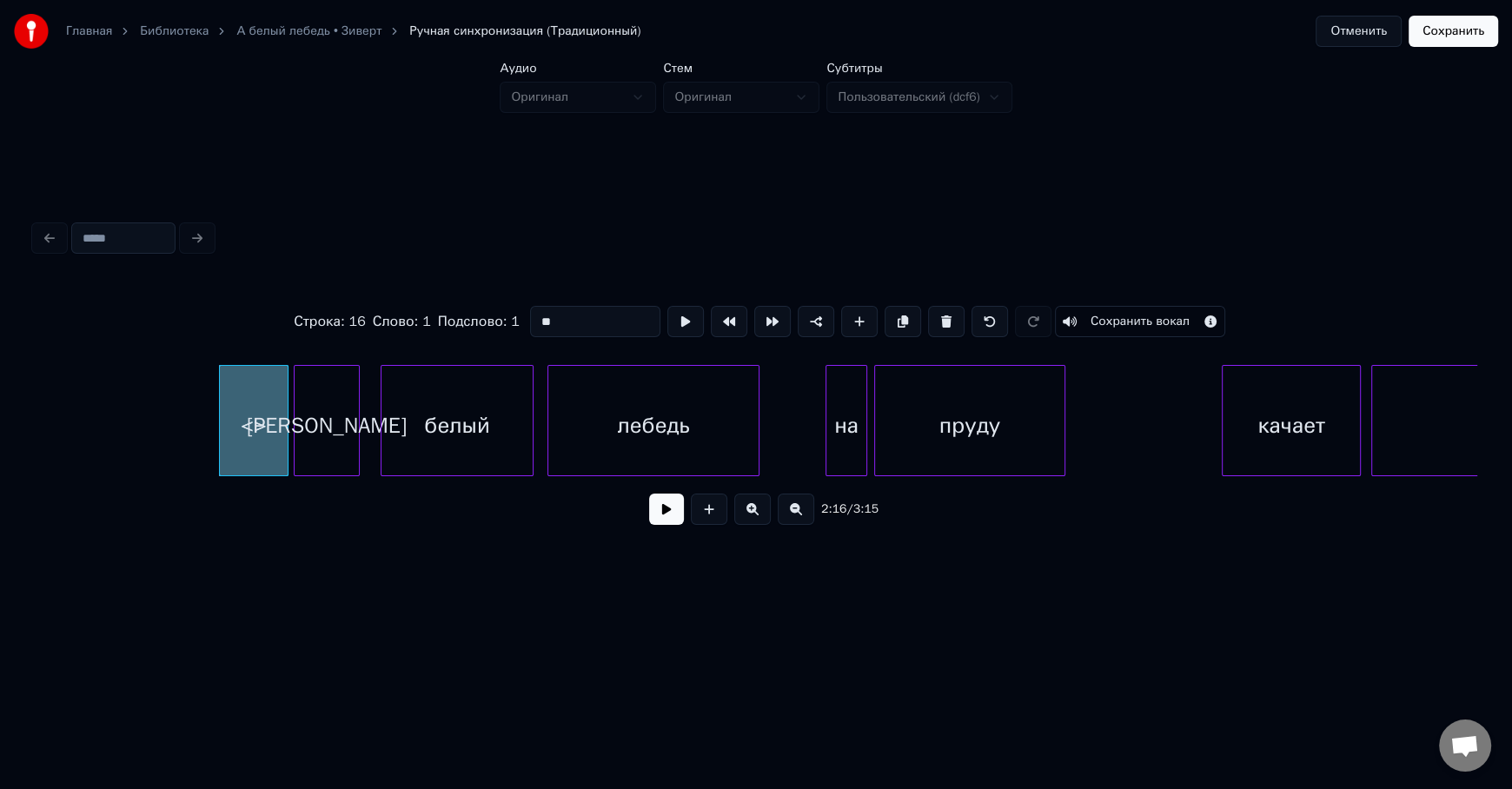 click at bounding box center [946, 322] 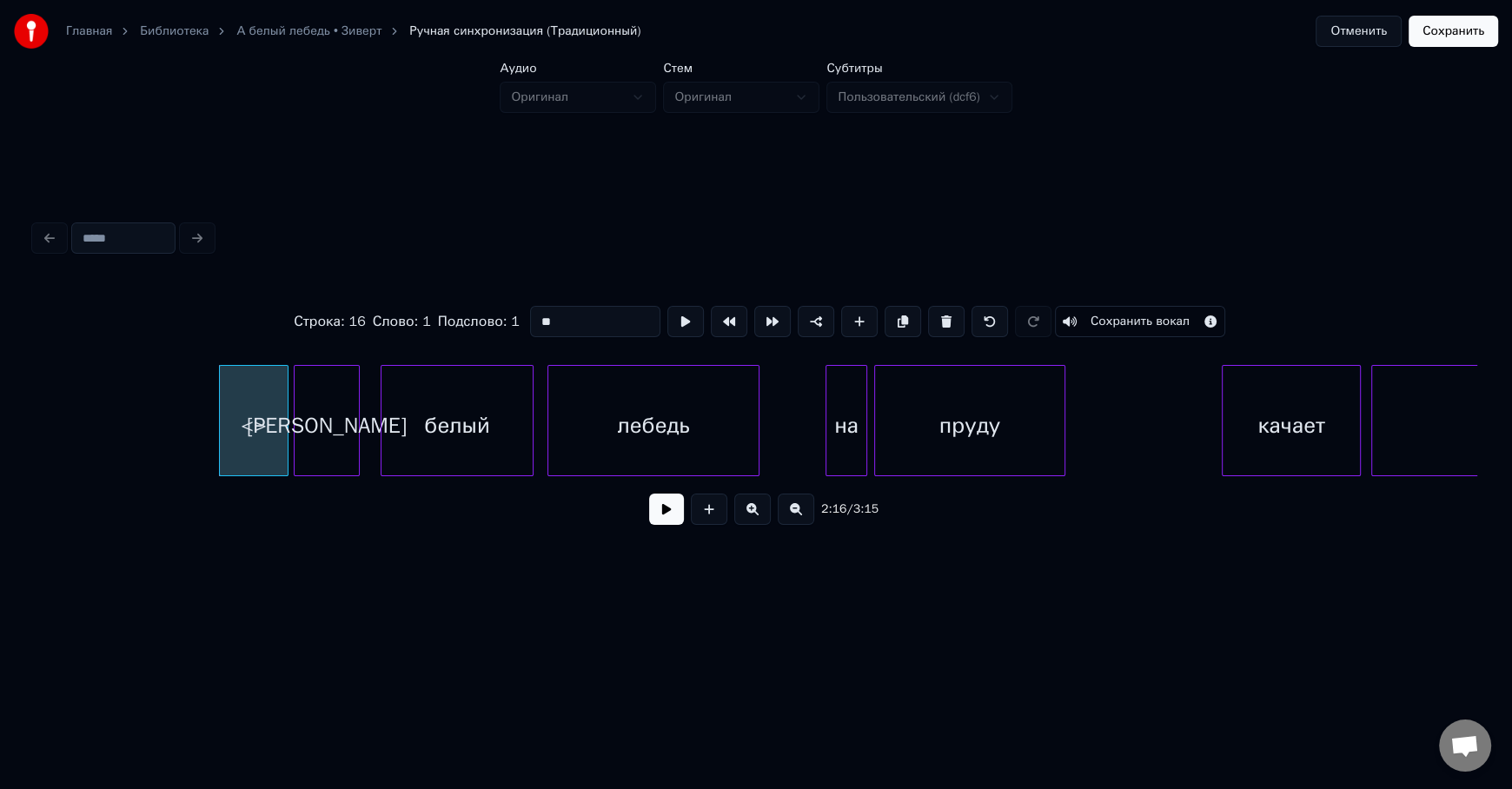 click at bounding box center [946, 322] 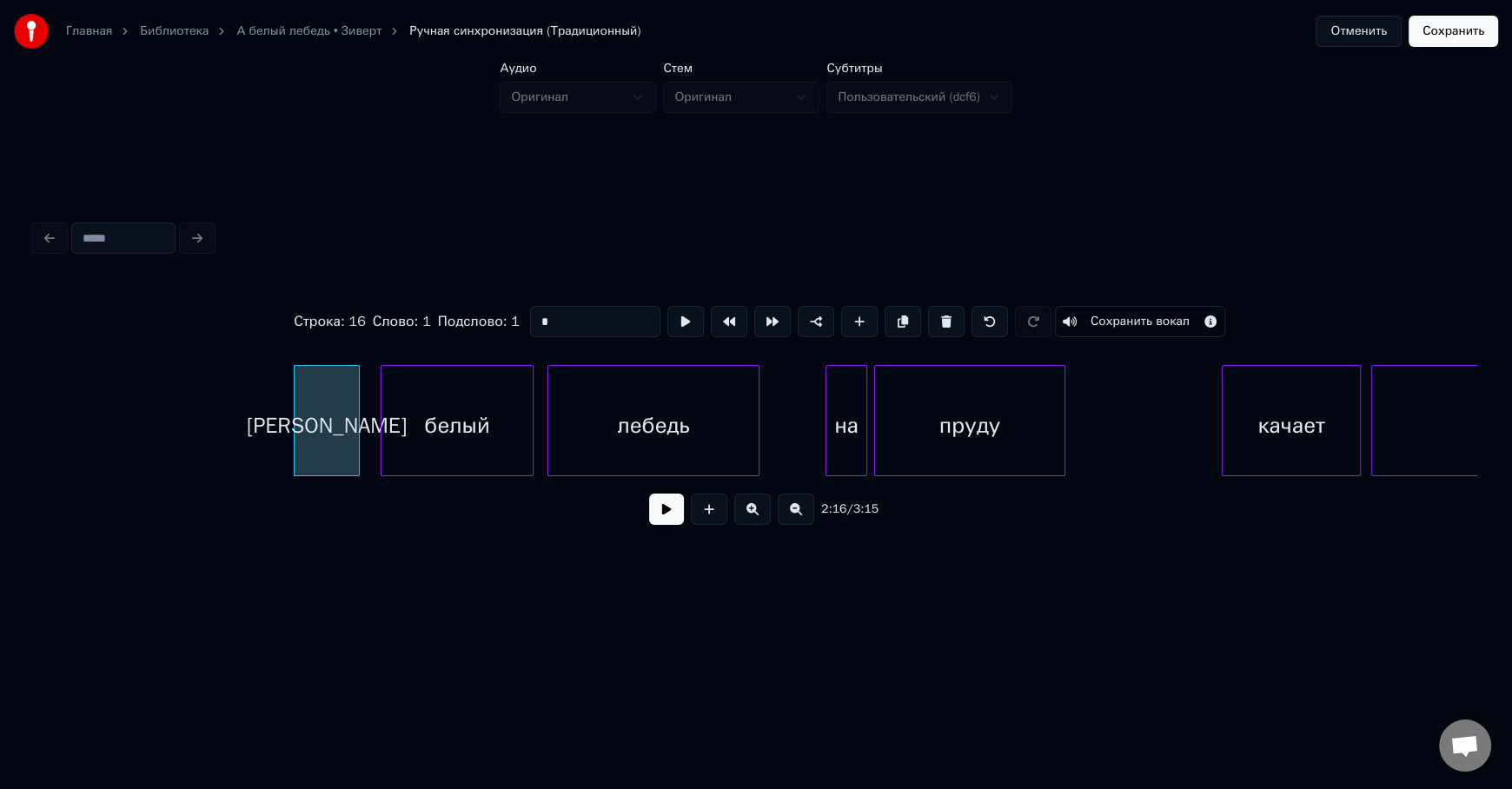 click at bounding box center (946, 322) 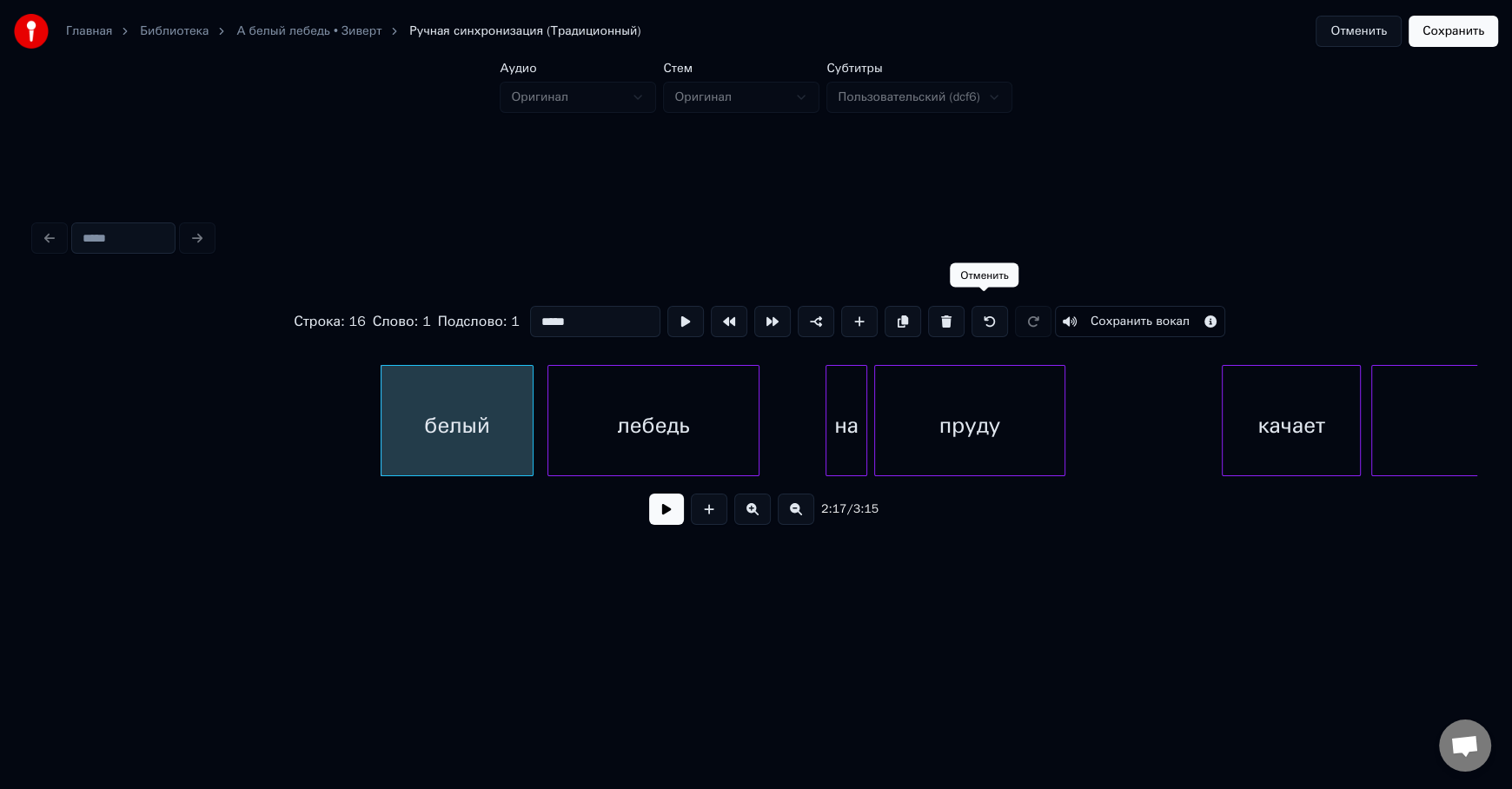 click at bounding box center [990, 322] 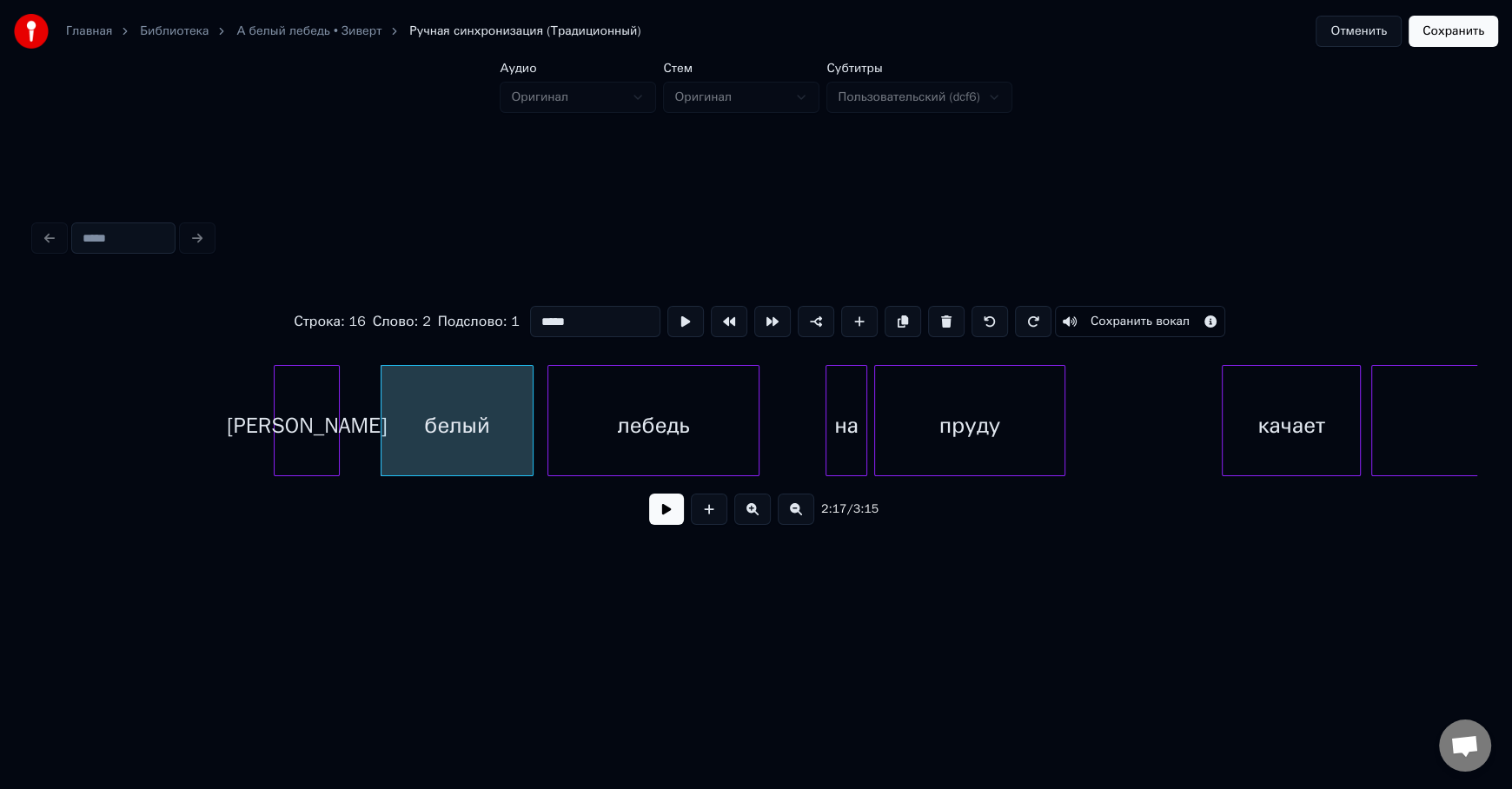 click on "[PERSON_NAME]" at bounding box center [307, 425] 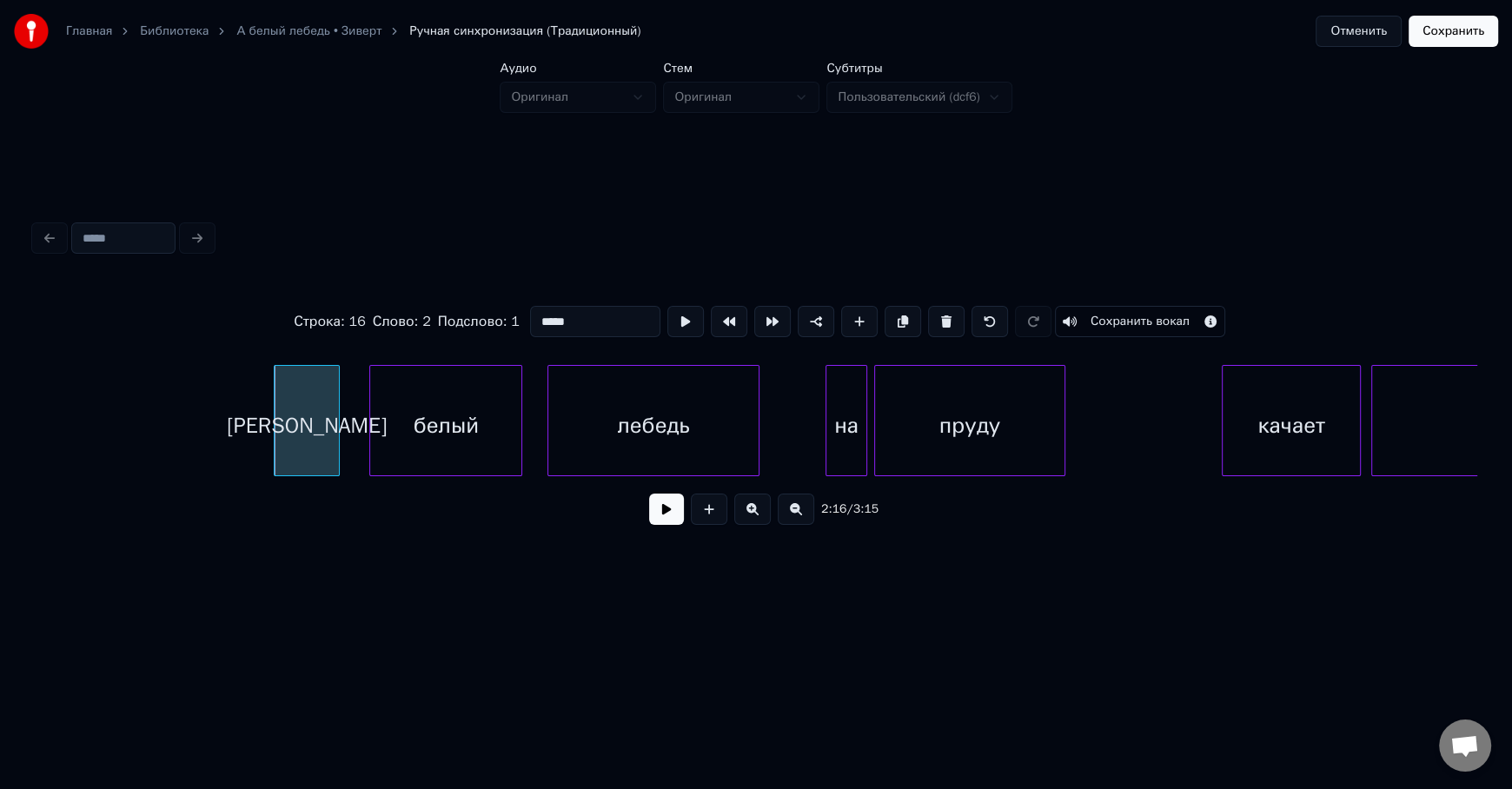 click on "белый" at bounding box center [446, 425] 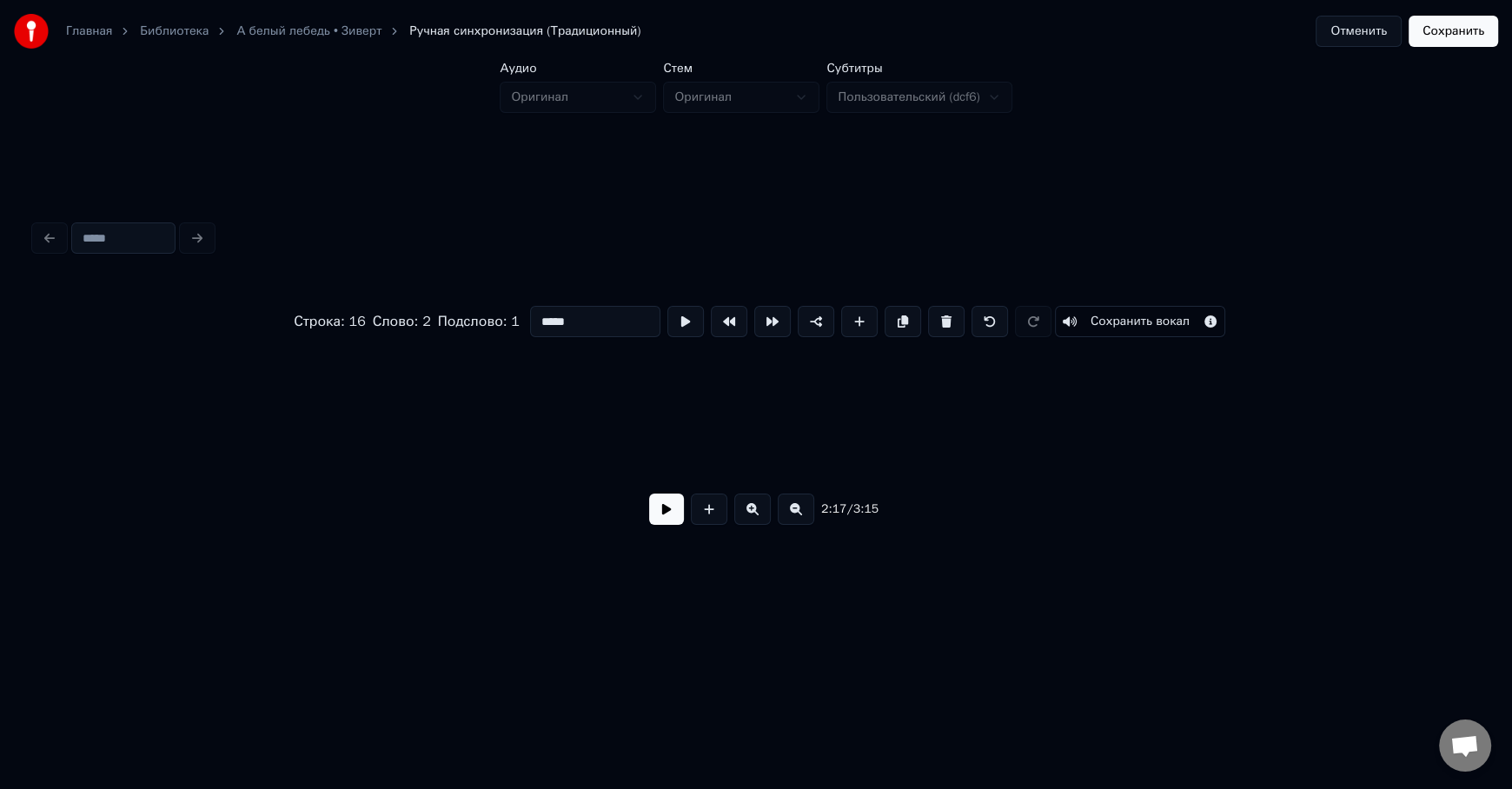 scroll, scrollTop: 0, scrollLeft: 9632, axis: horizontal 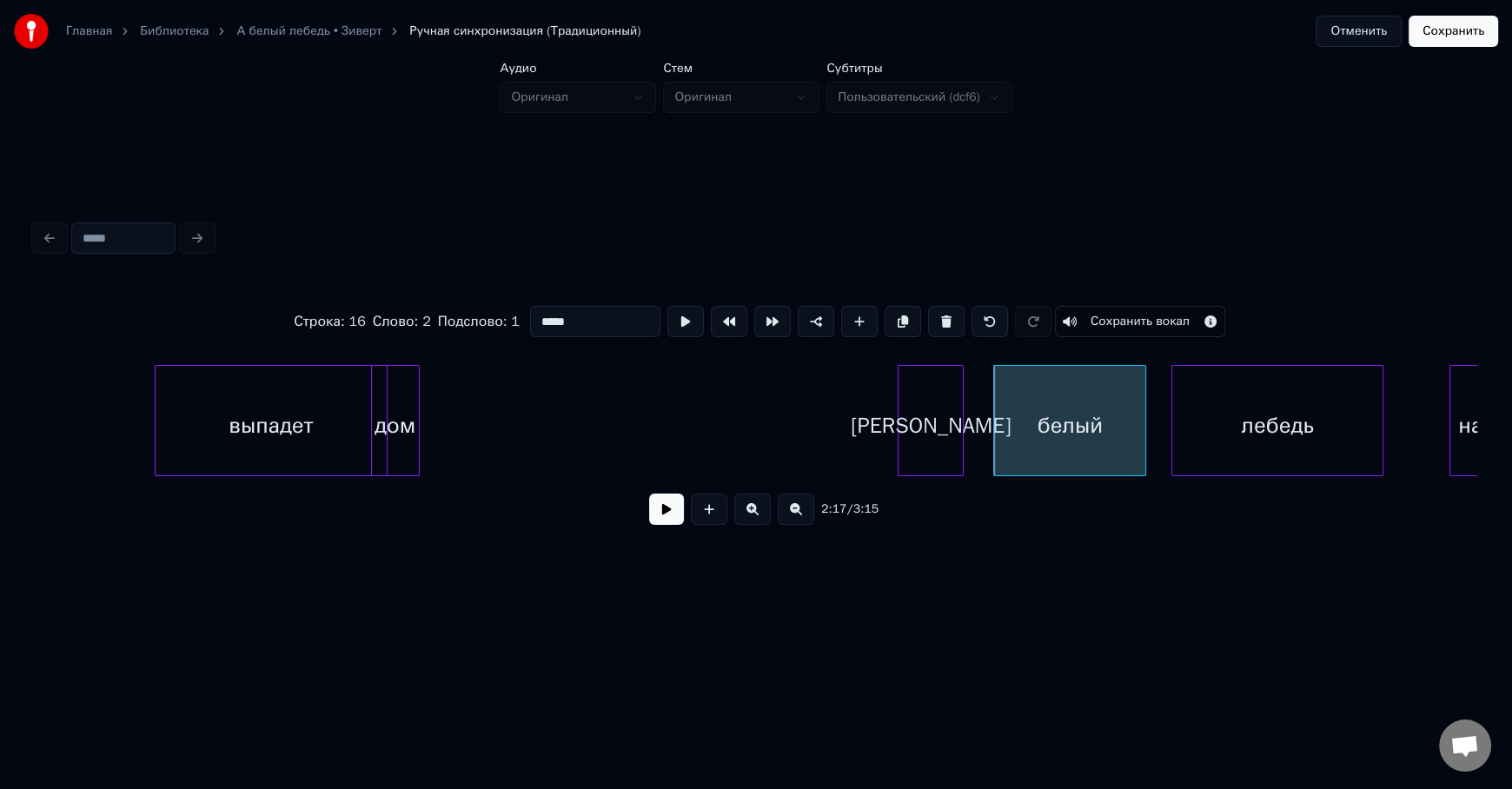 click on "выпадет" at bounding box center [271, 425] 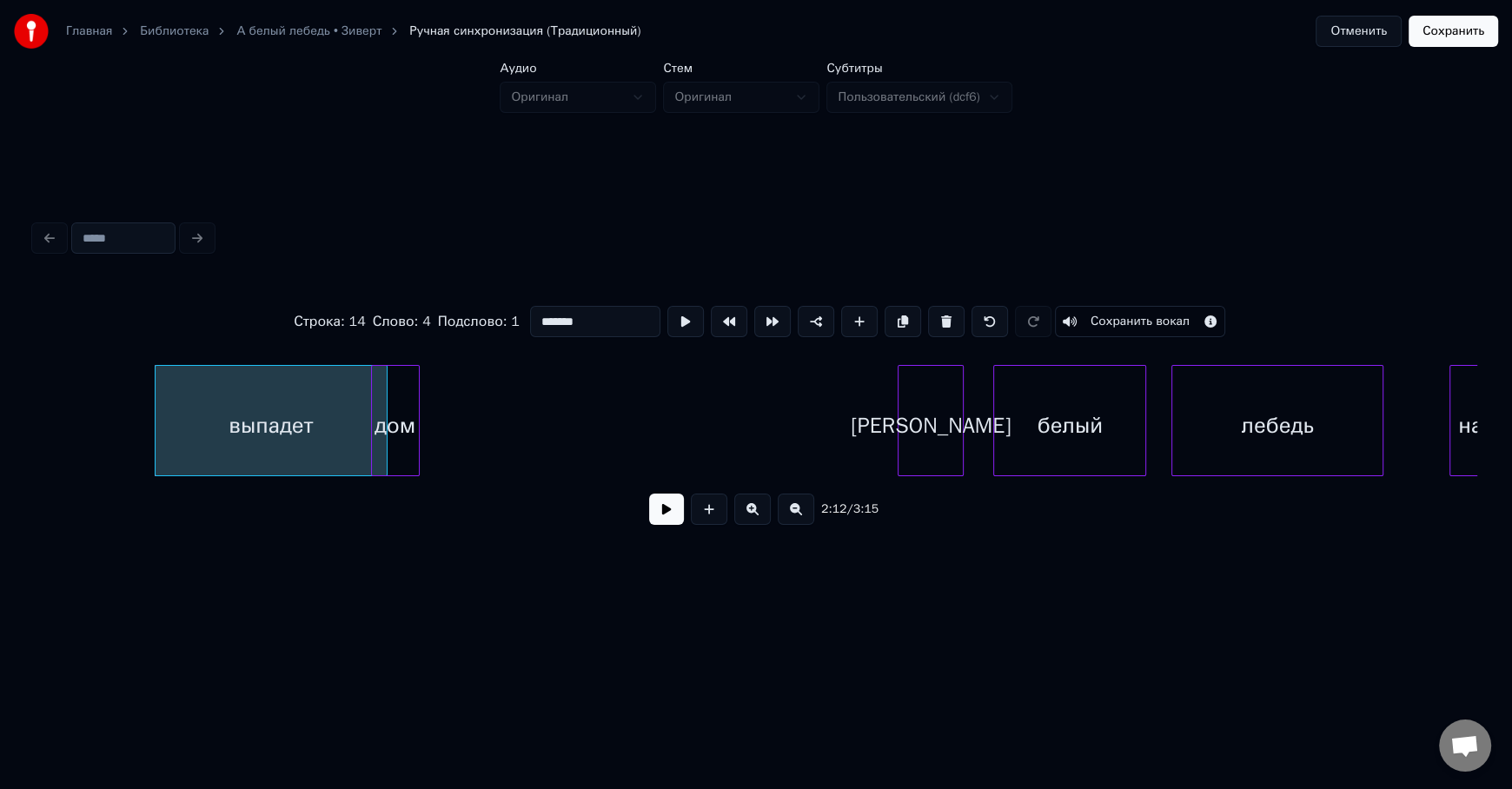 click at bounding box center (666, 509) 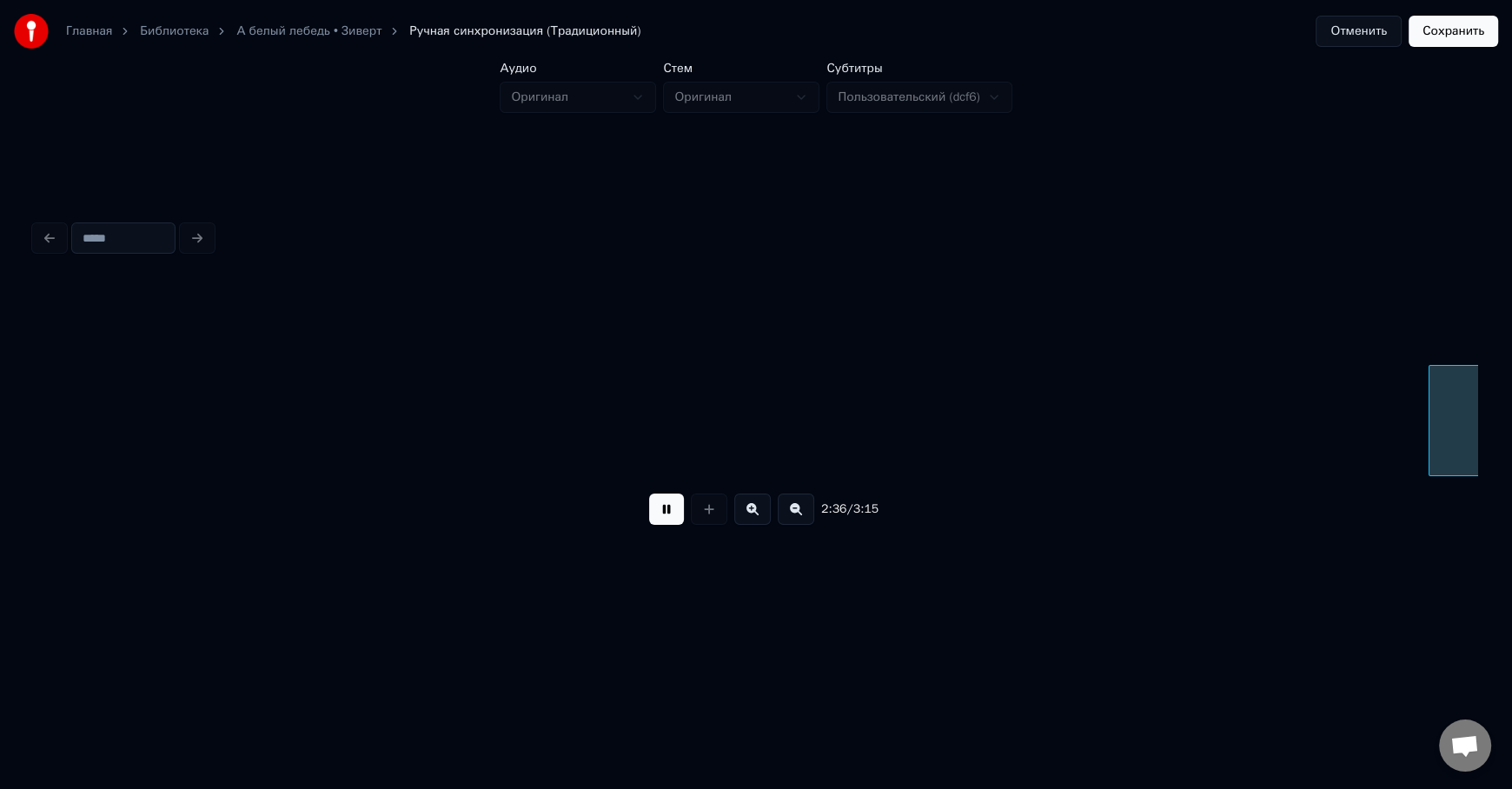 scroll, scrollTop: 0, scrollLeft: 27219, axis: horizontal 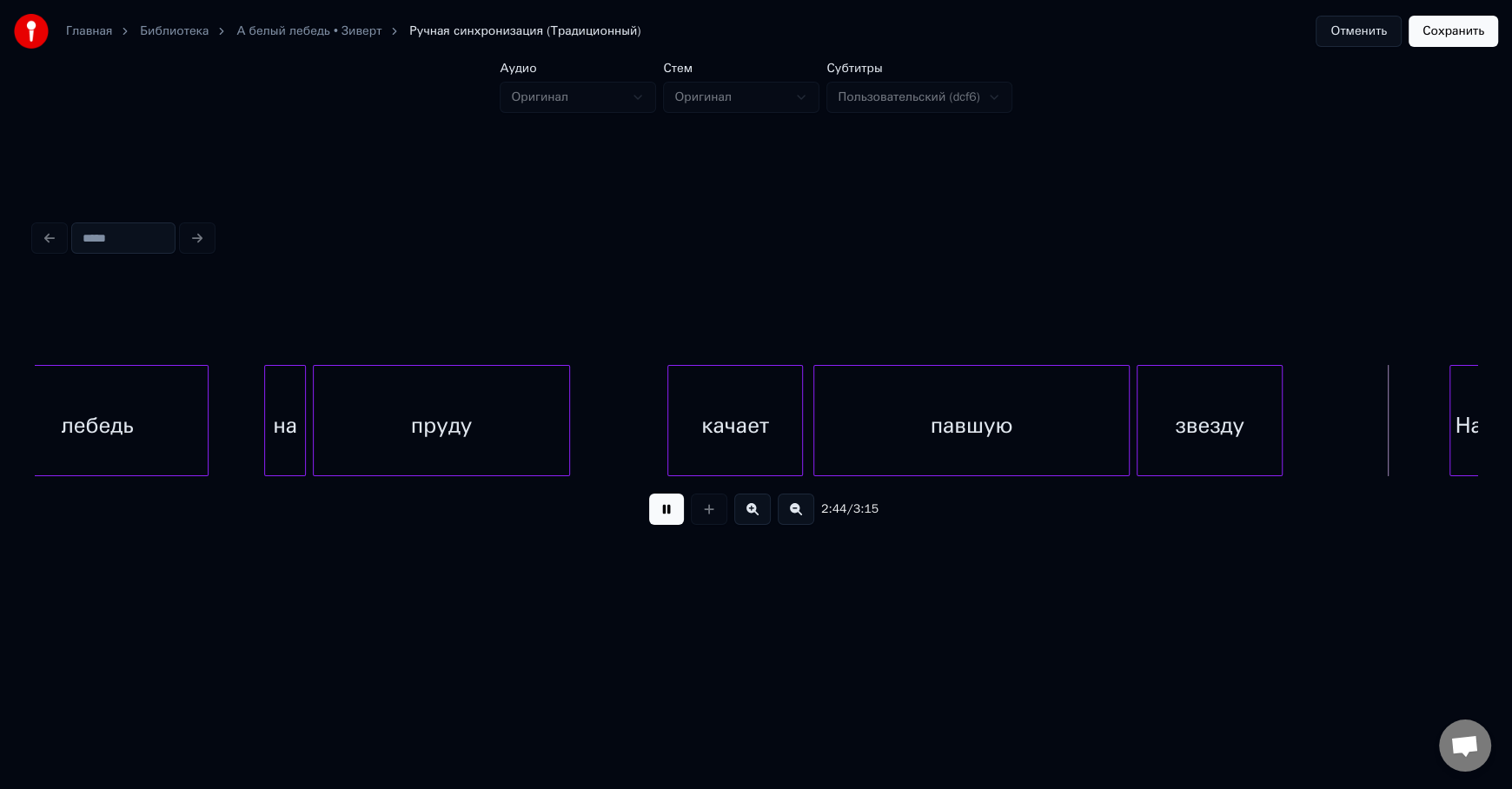 click at bounding box center [666, 509] 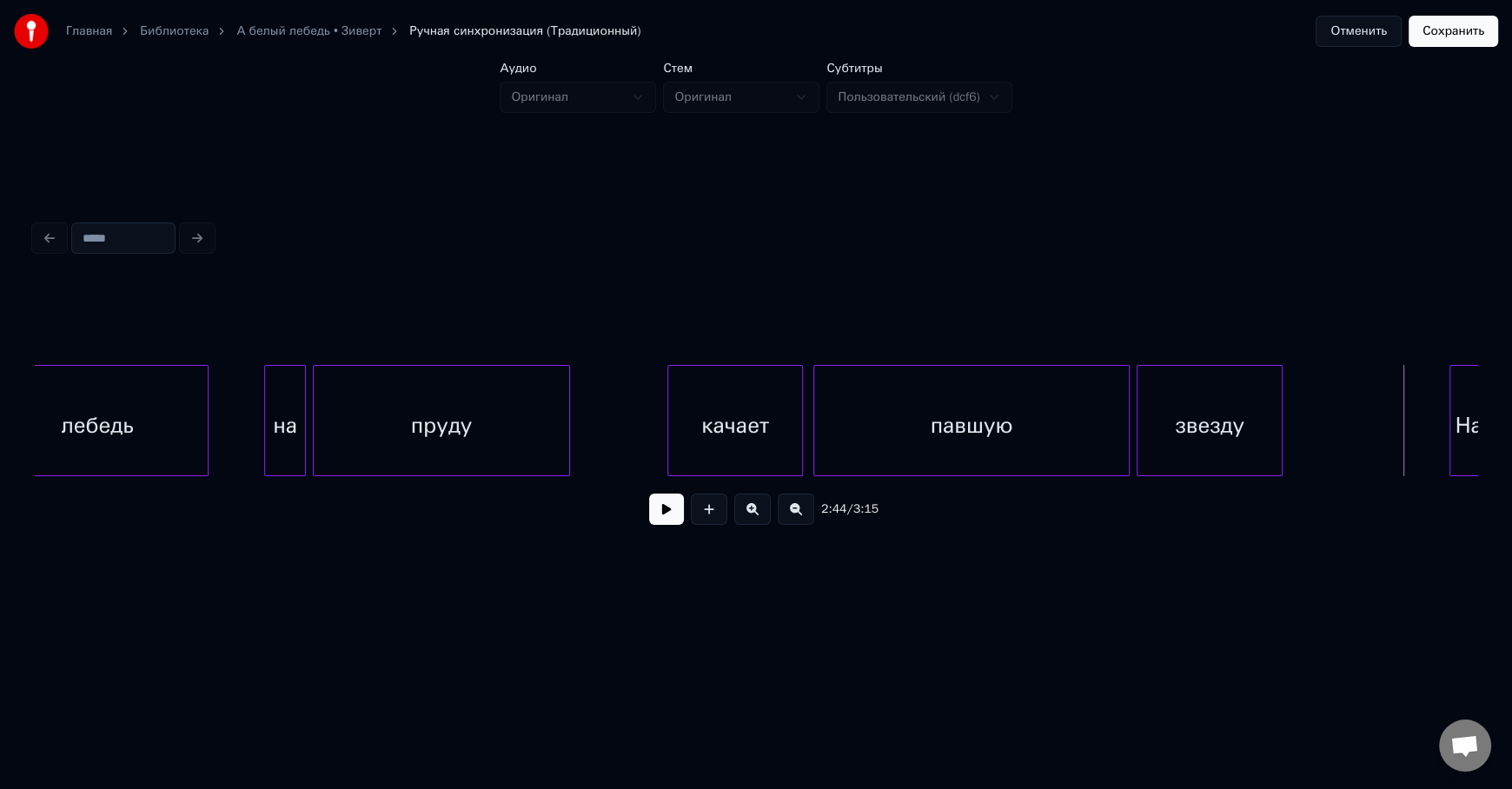 click on "павшую" at bounding box center [972, 425] 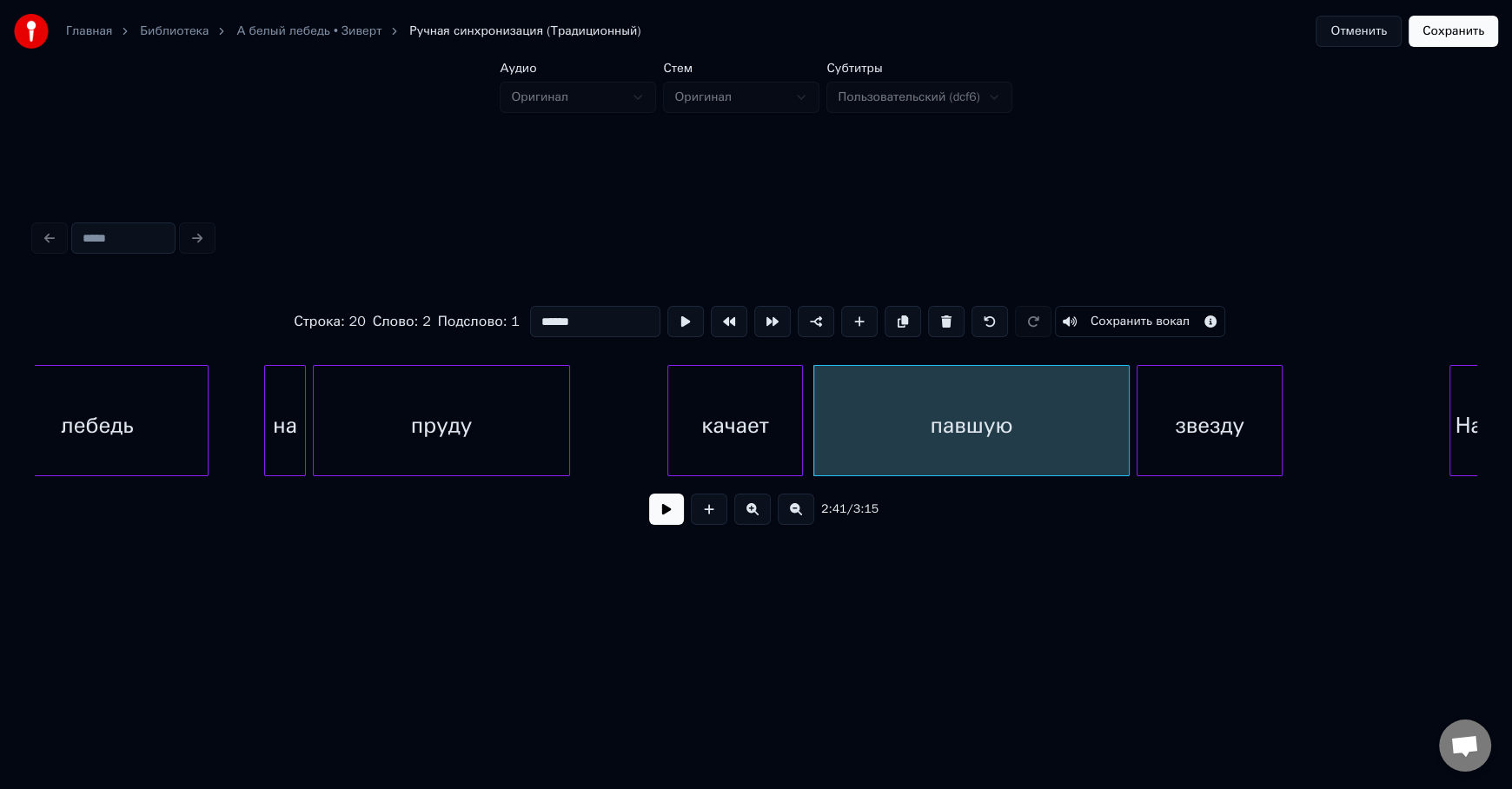 click on "******" at bounding box center [595, 322] 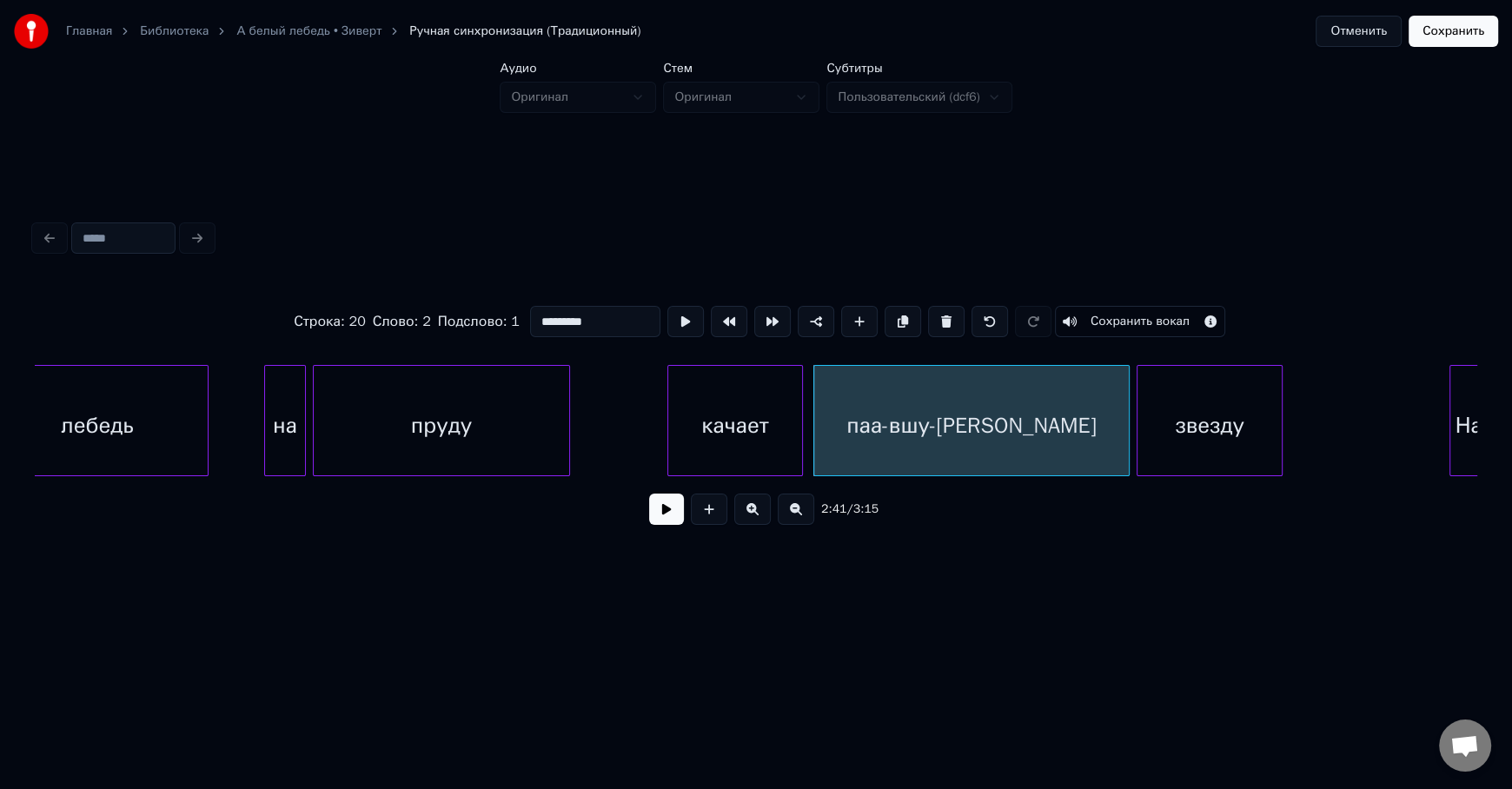 click on "*********" at bounding box center (595, 322) 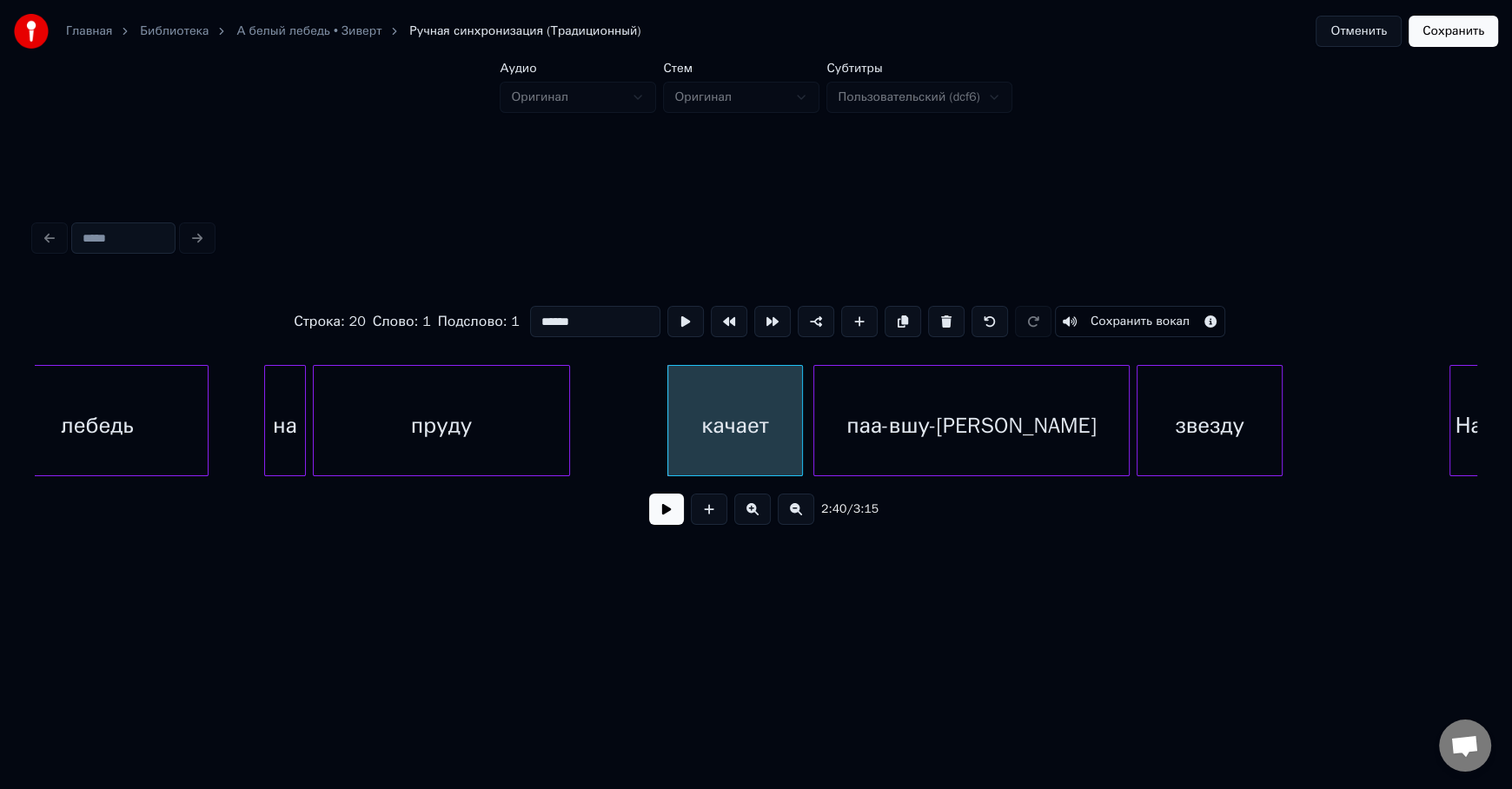click at bounding box center [666, 509] 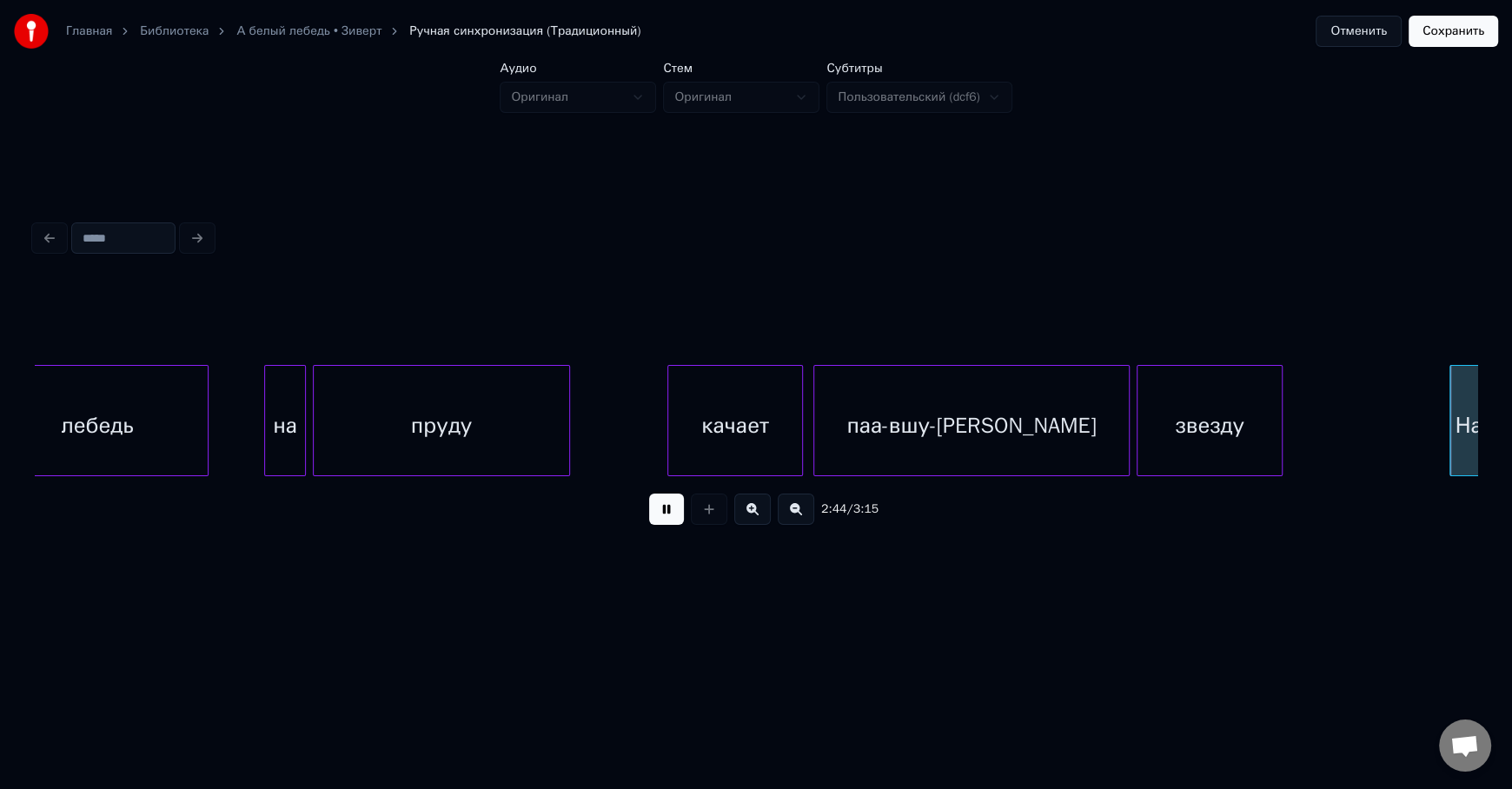 scroll, scrollTop: 0, scrollLeft: 28663, axis: horizontal 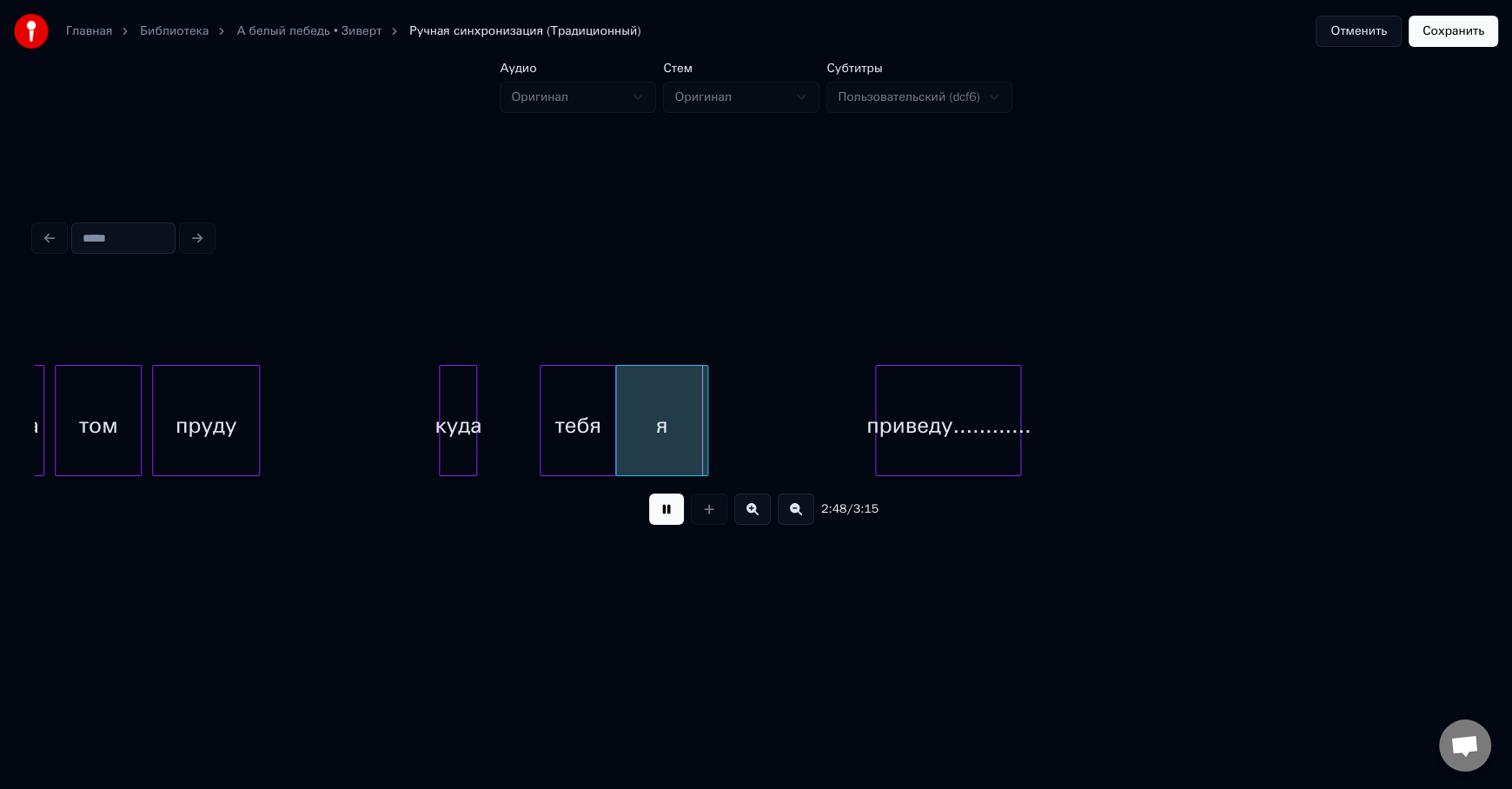 click at bounding box center [666, 509] 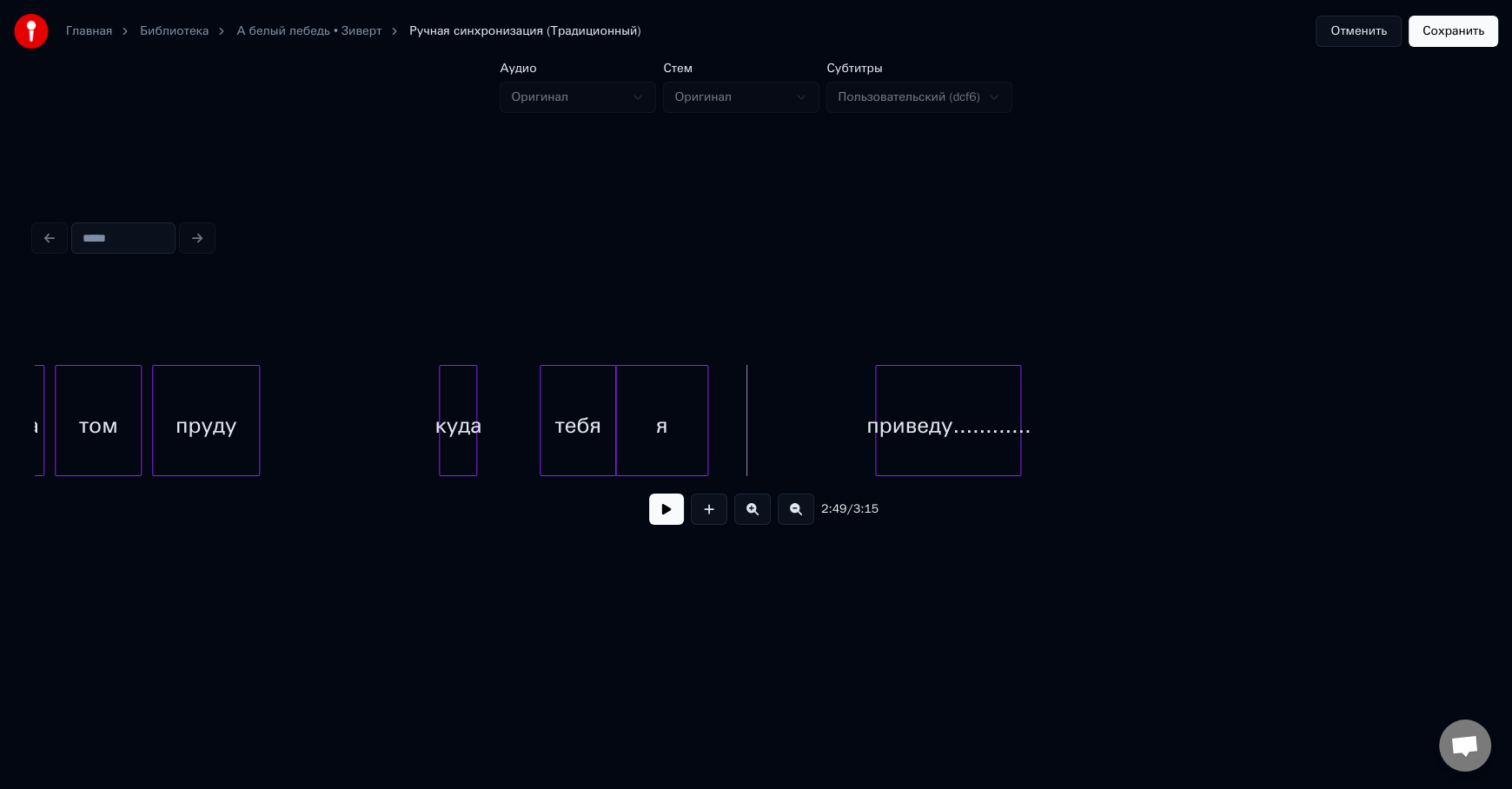 click on "том" at bounding box center (98, 425) 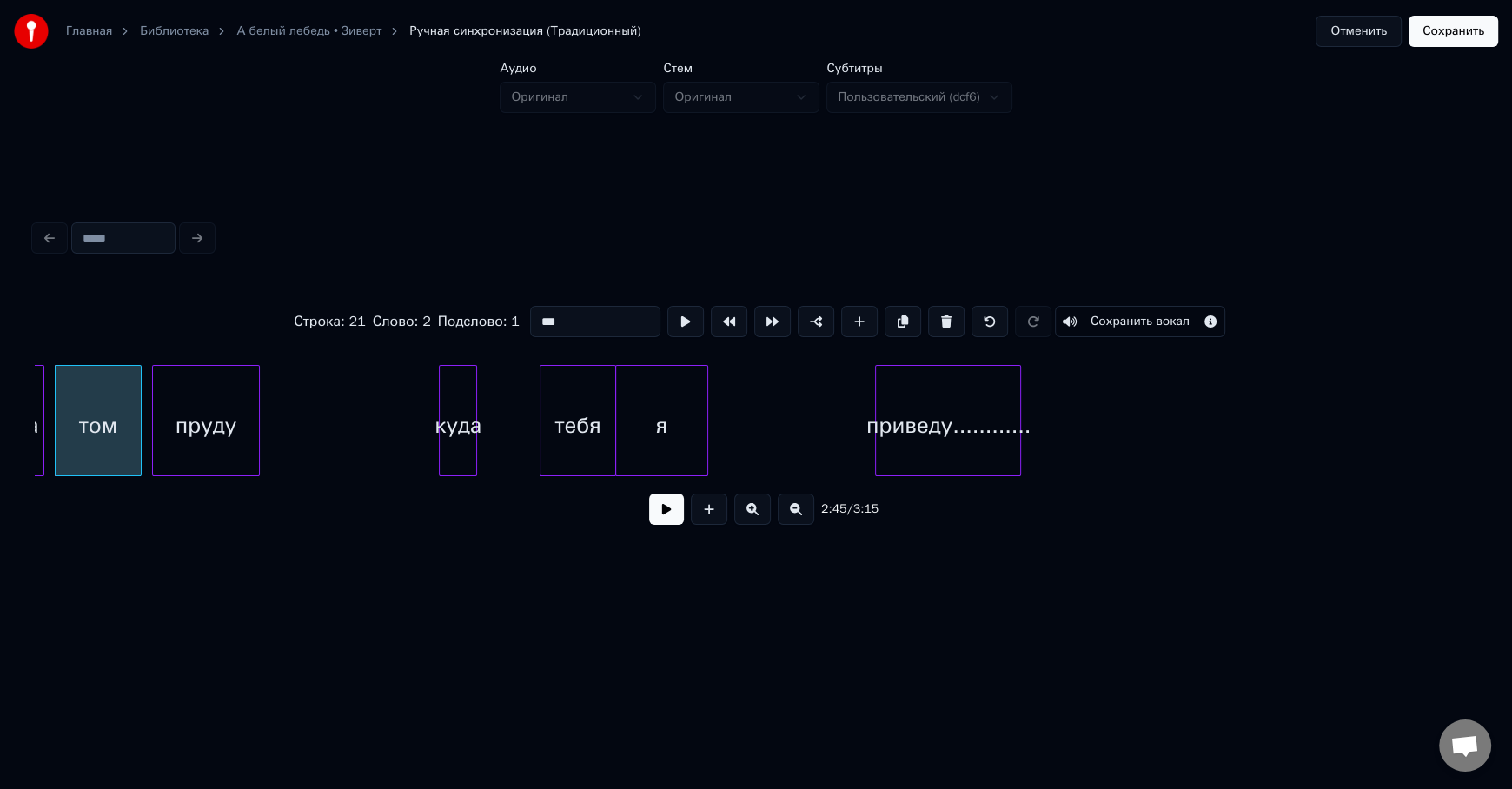 click on "том" at bounding box center [98, 425] 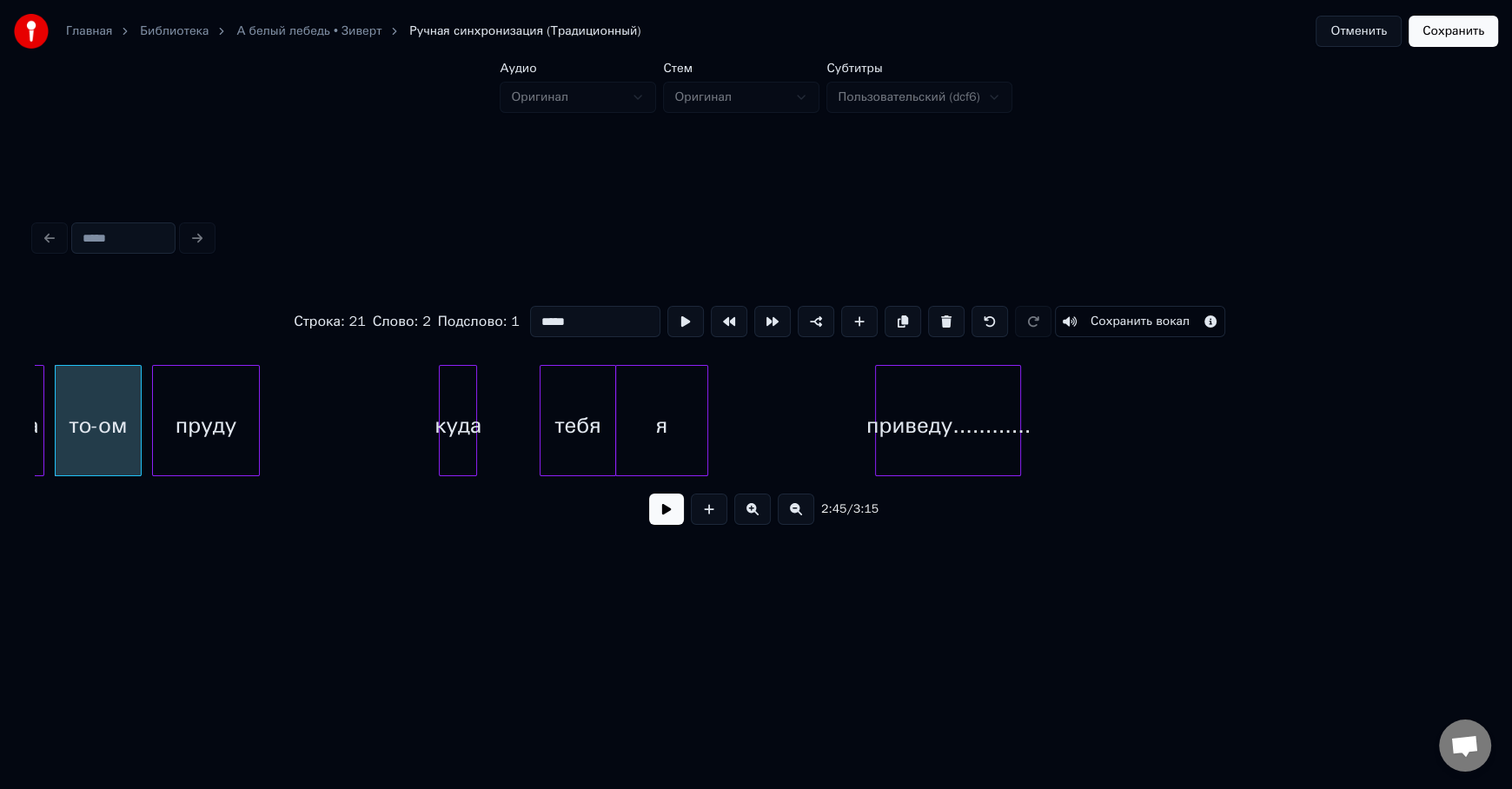 type on "*****" 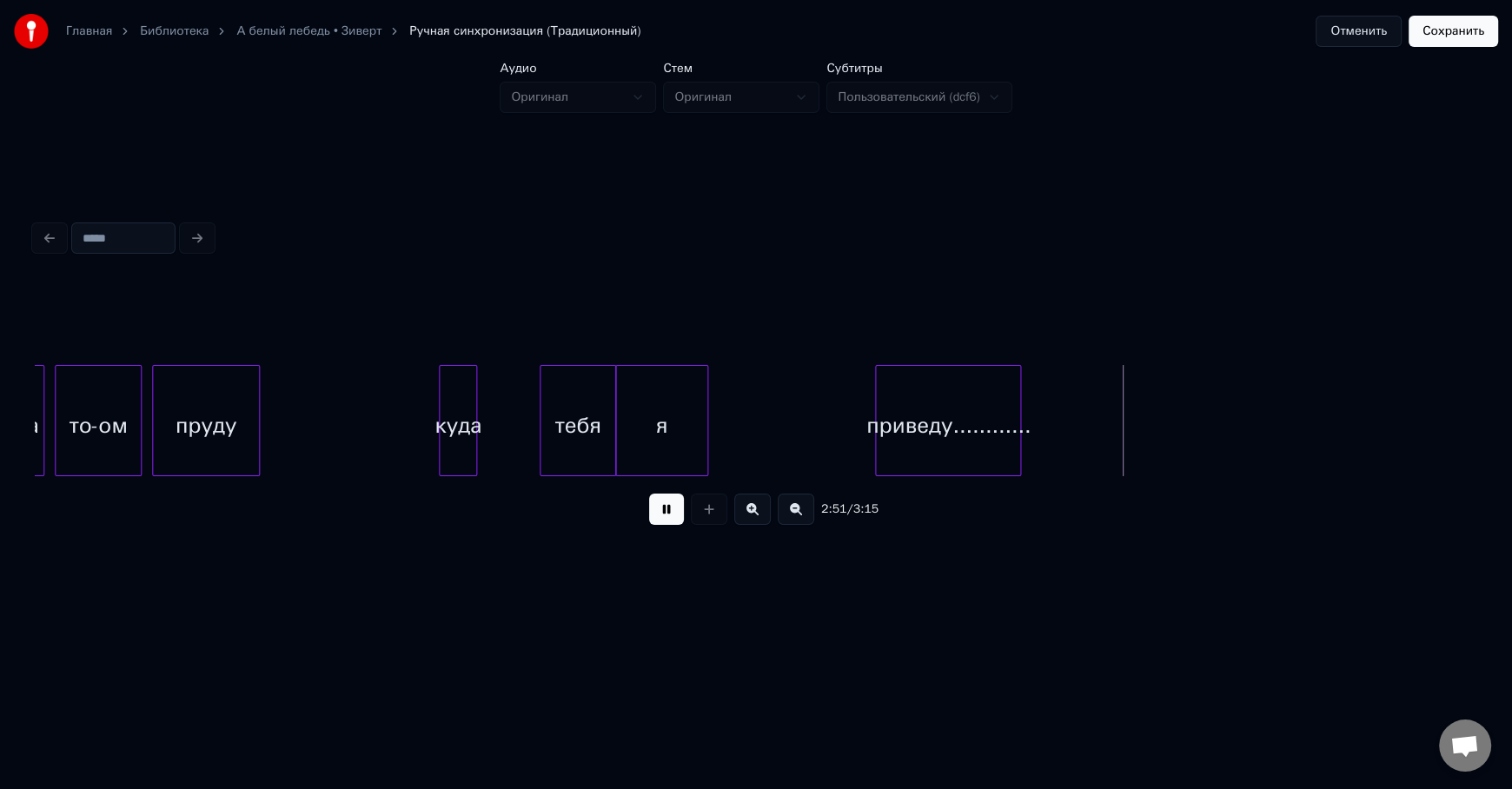 click at bounding box center (666, 509) 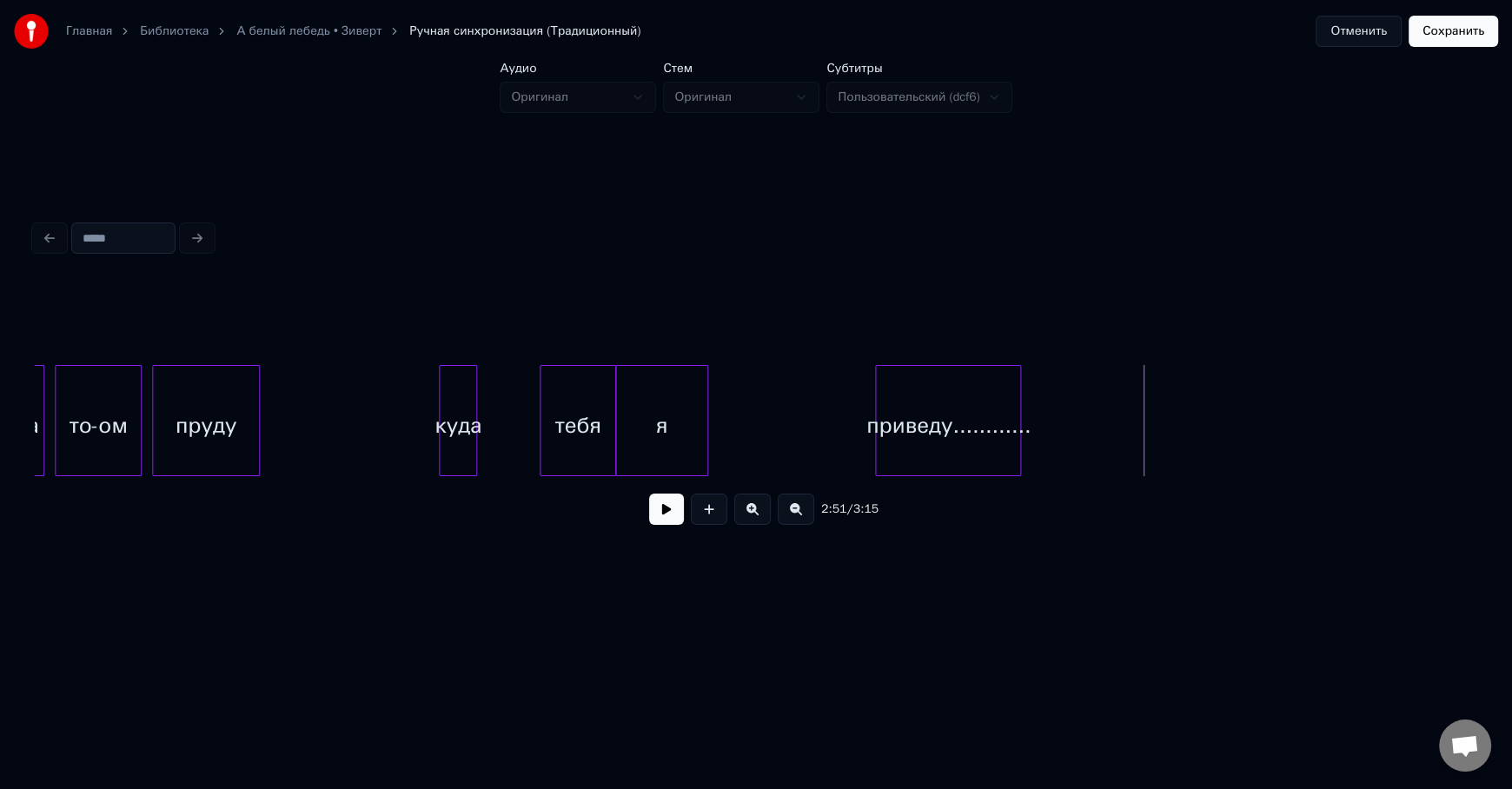 click at bounding box center [1018, 421] 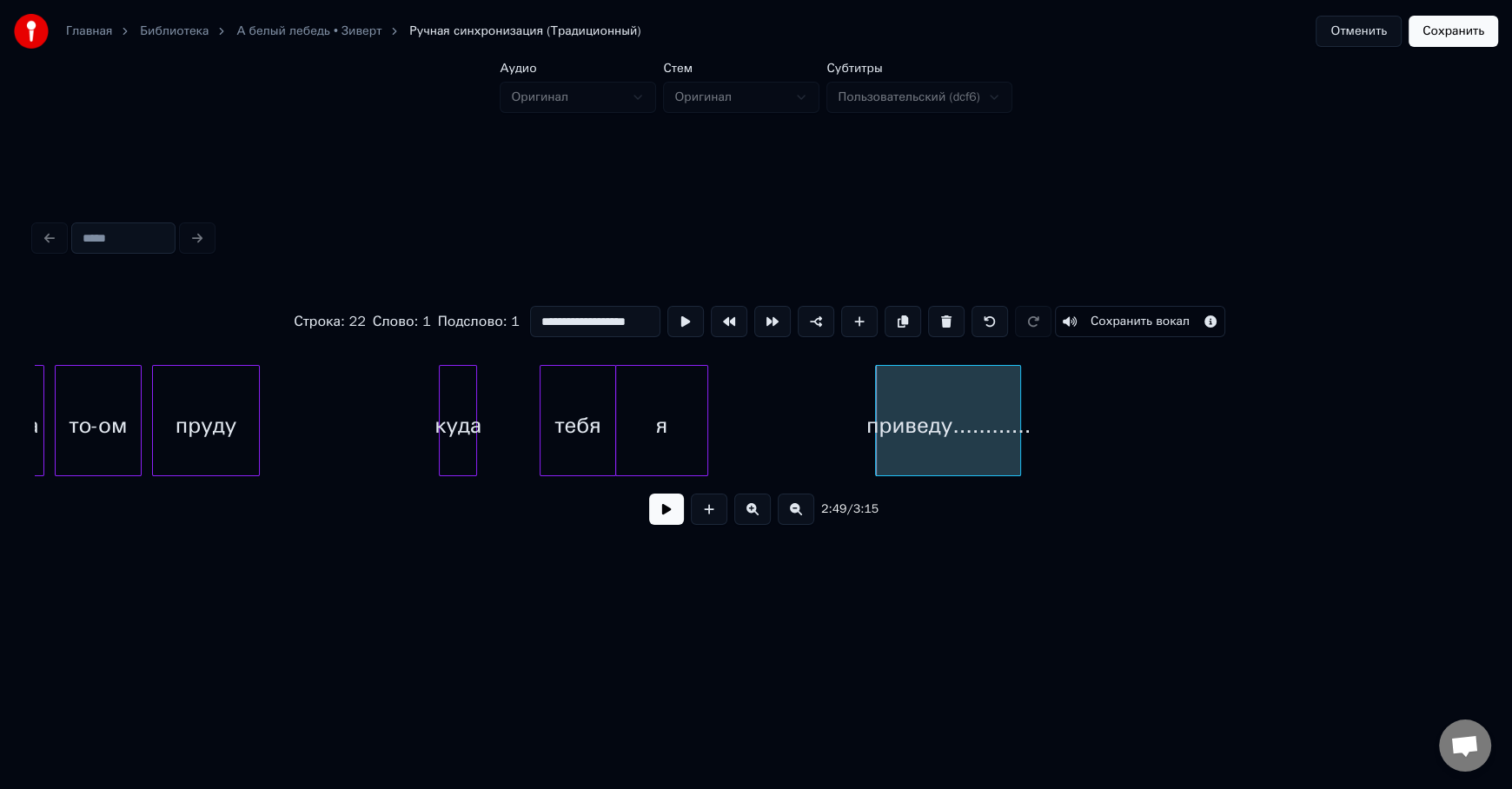 click on "**********" at bounding box center [595, 322] 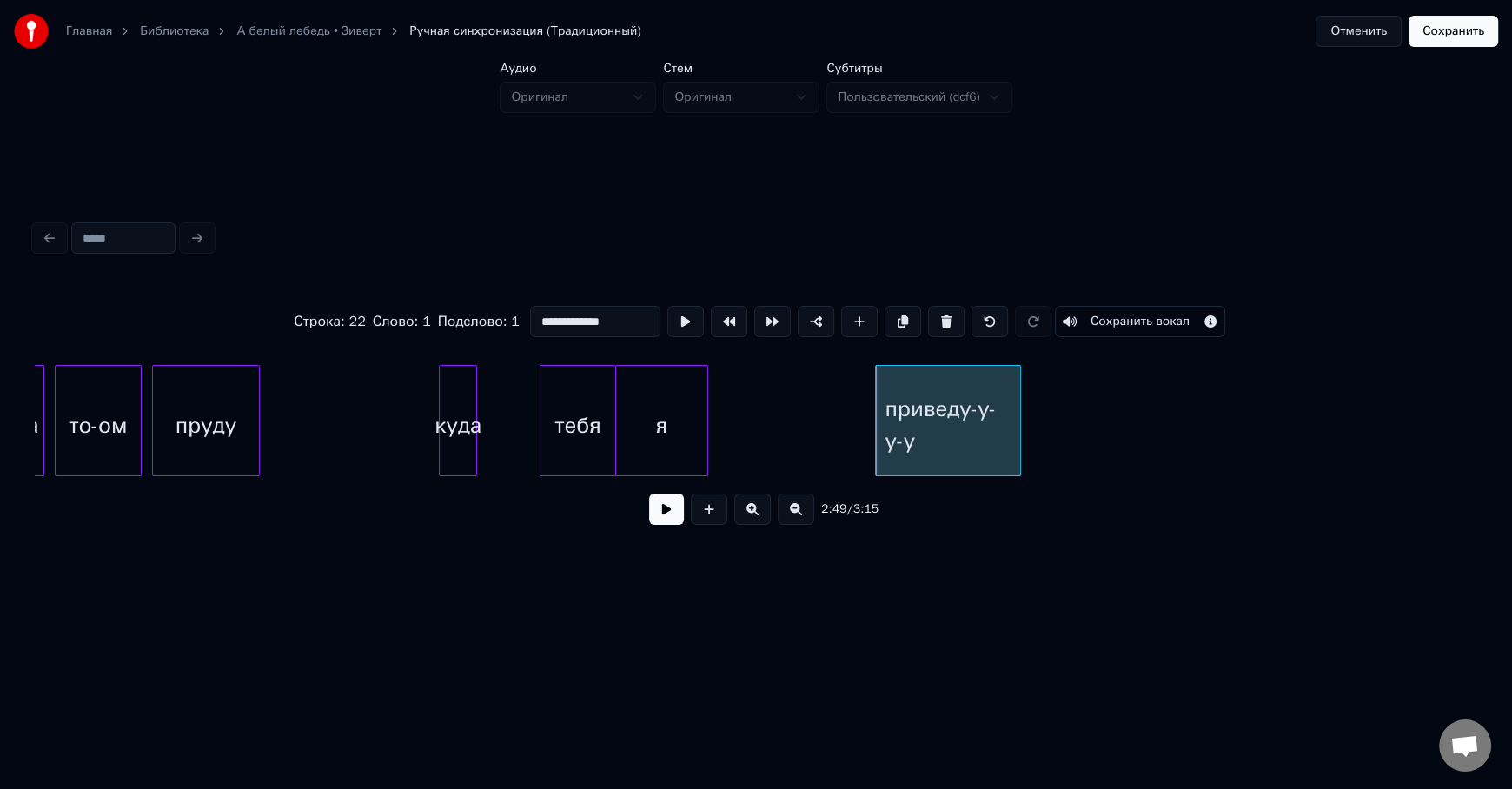 click on "пруду" at bounding box center [206, 425] 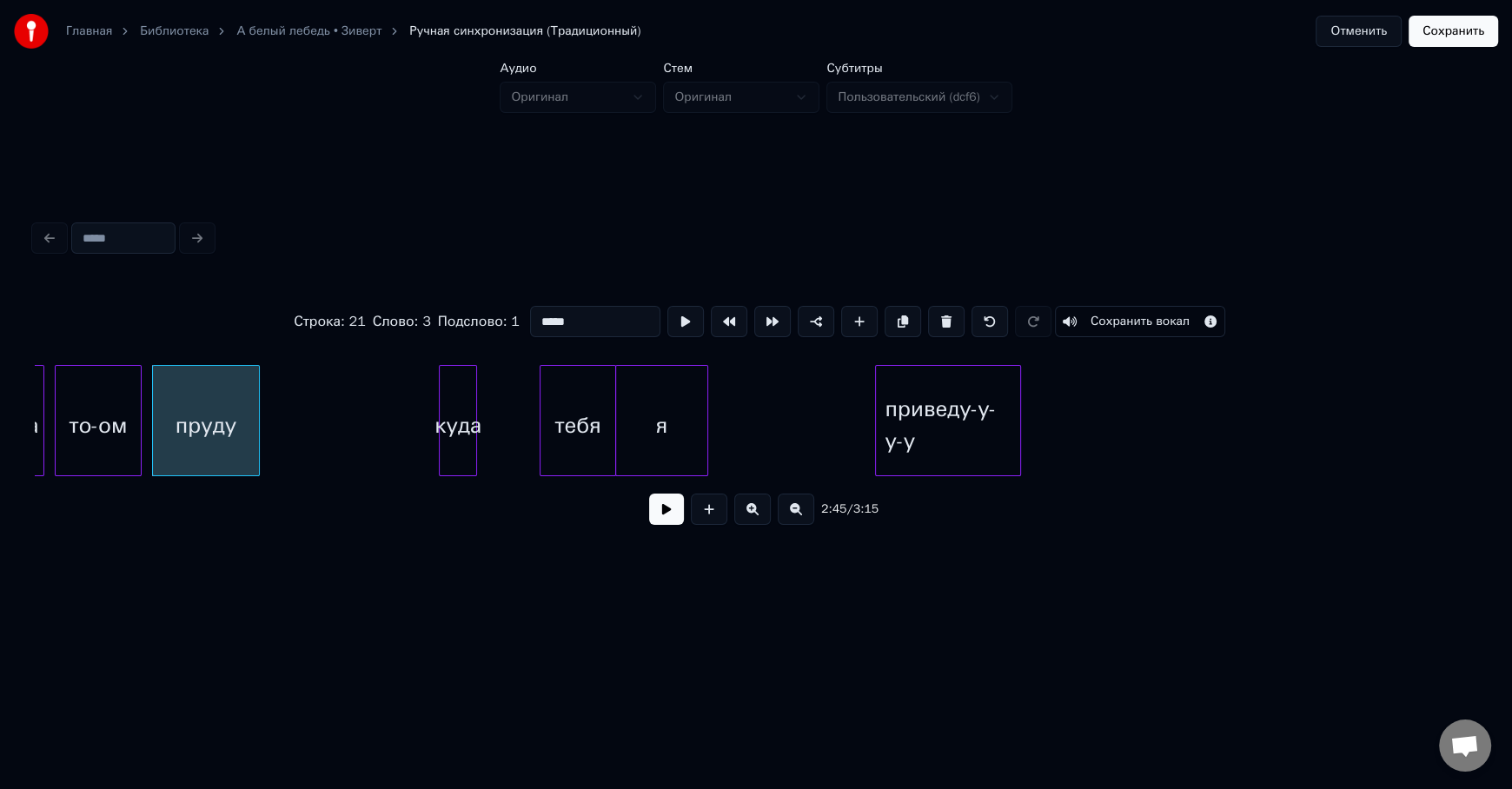 click on "тебя" at bounding box center (577, 425) 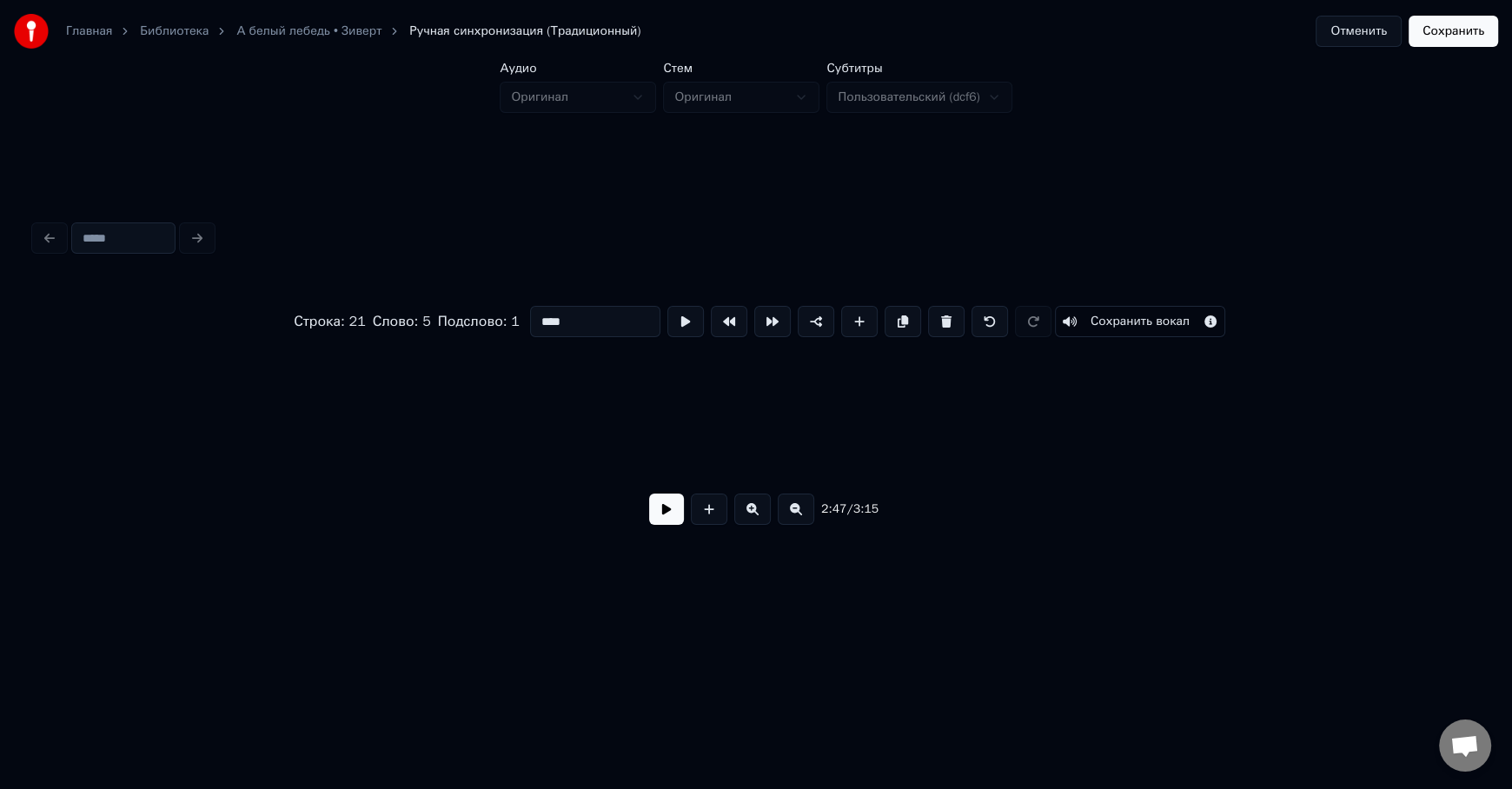 scroll, scrollTop: 0, scrollLeft: 0, axis: both 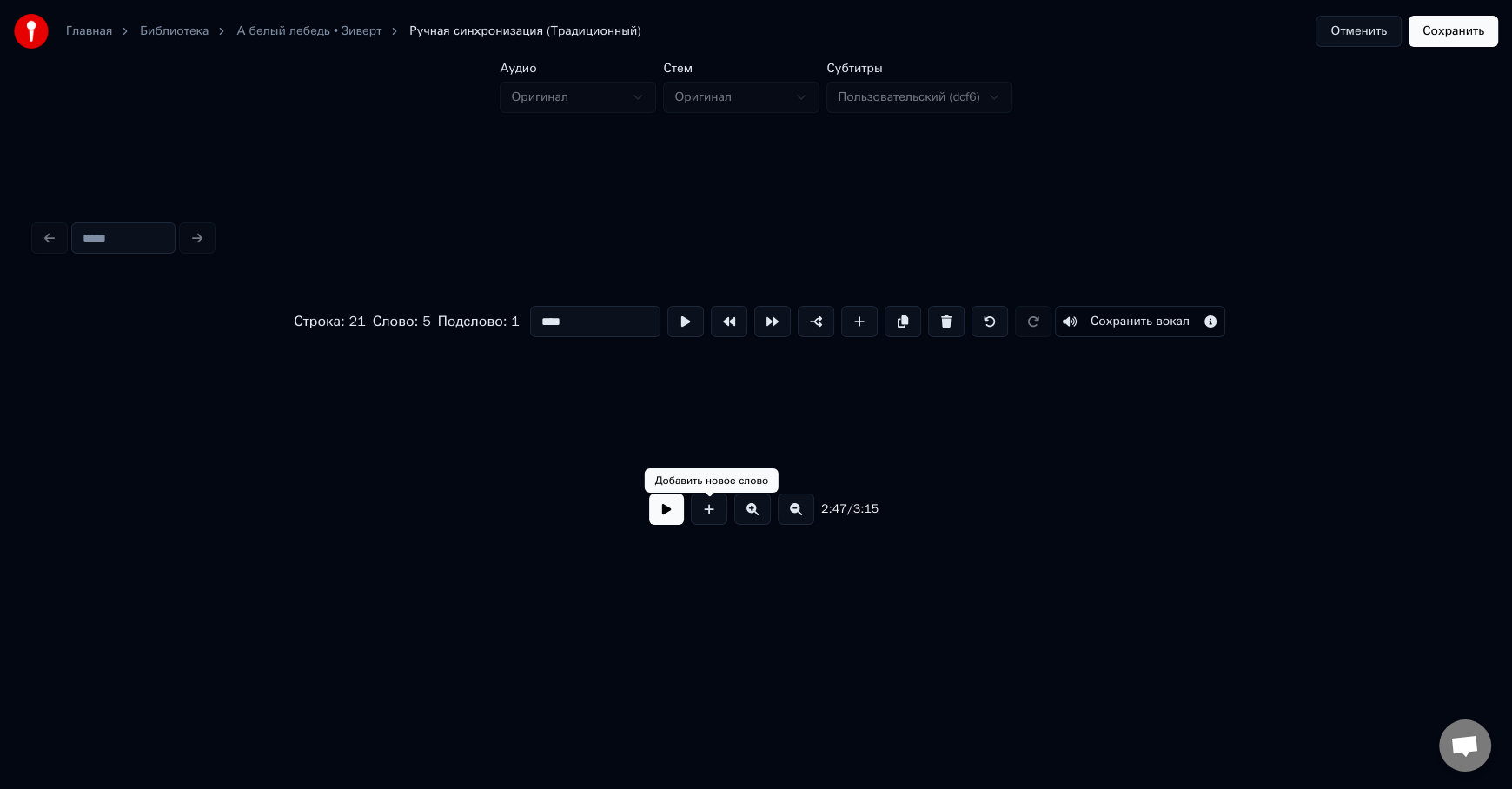 type on "****" 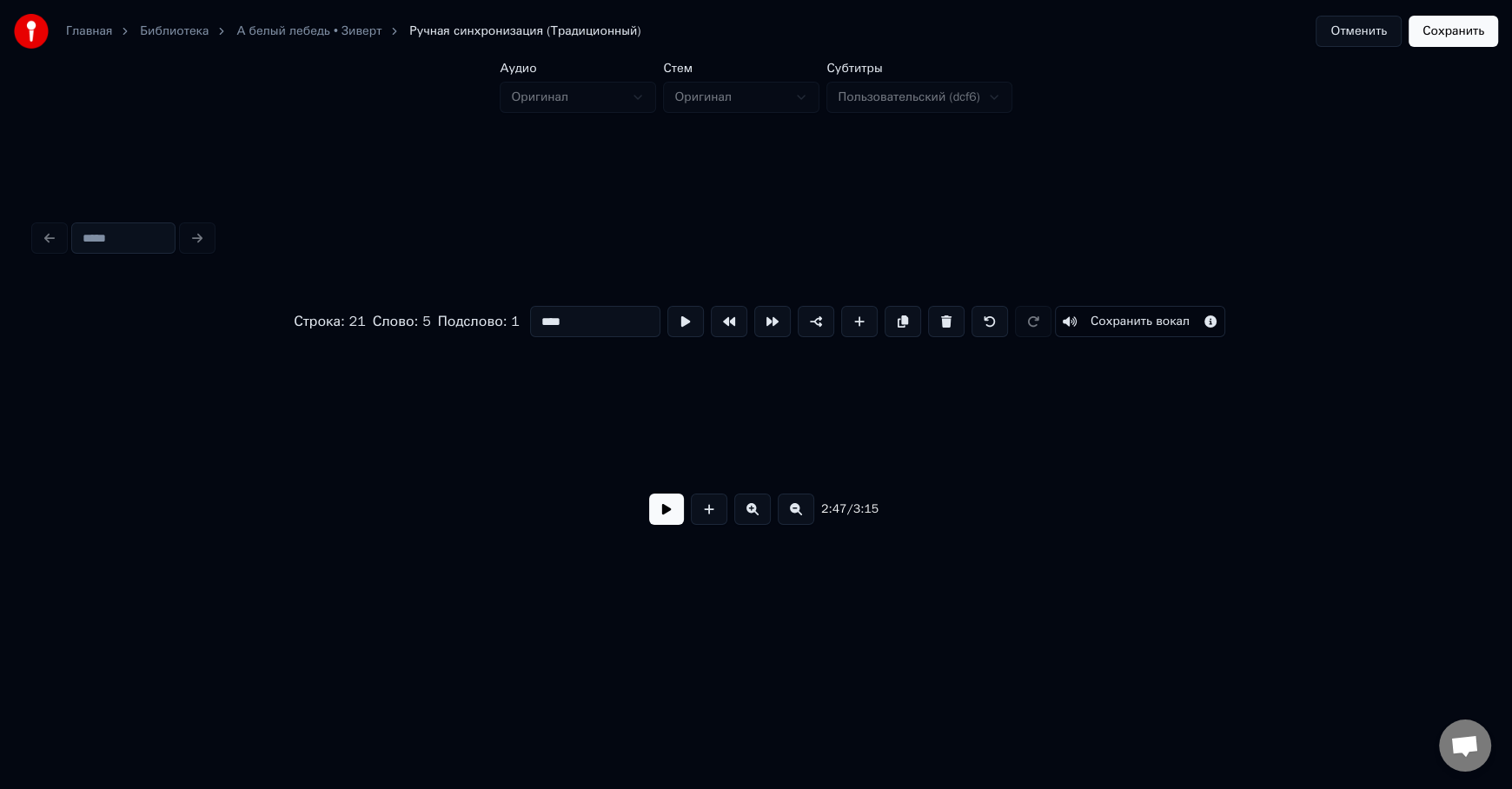 click at bounding box center (666, 509) 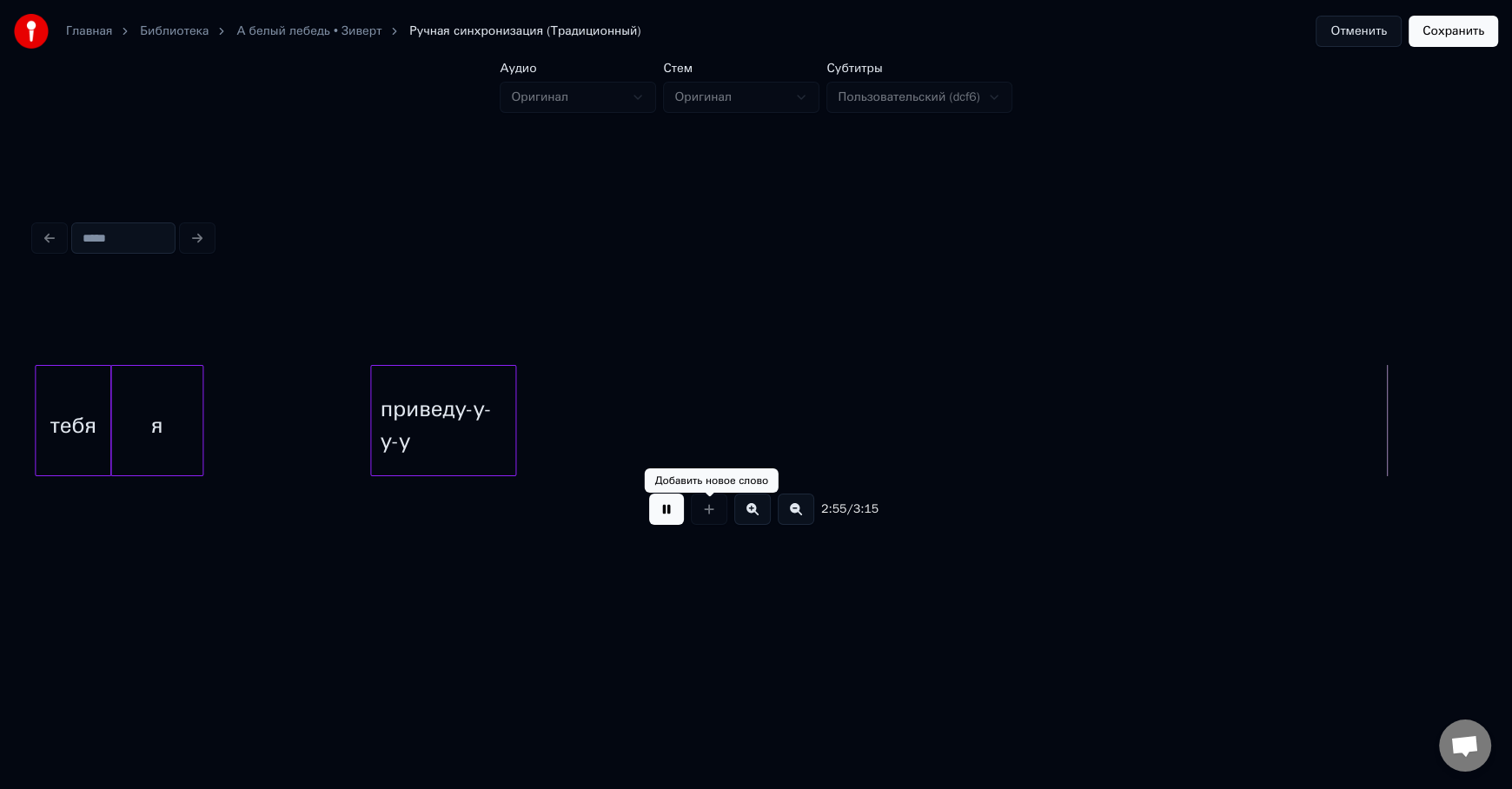 click at bounding box center [666, 509] 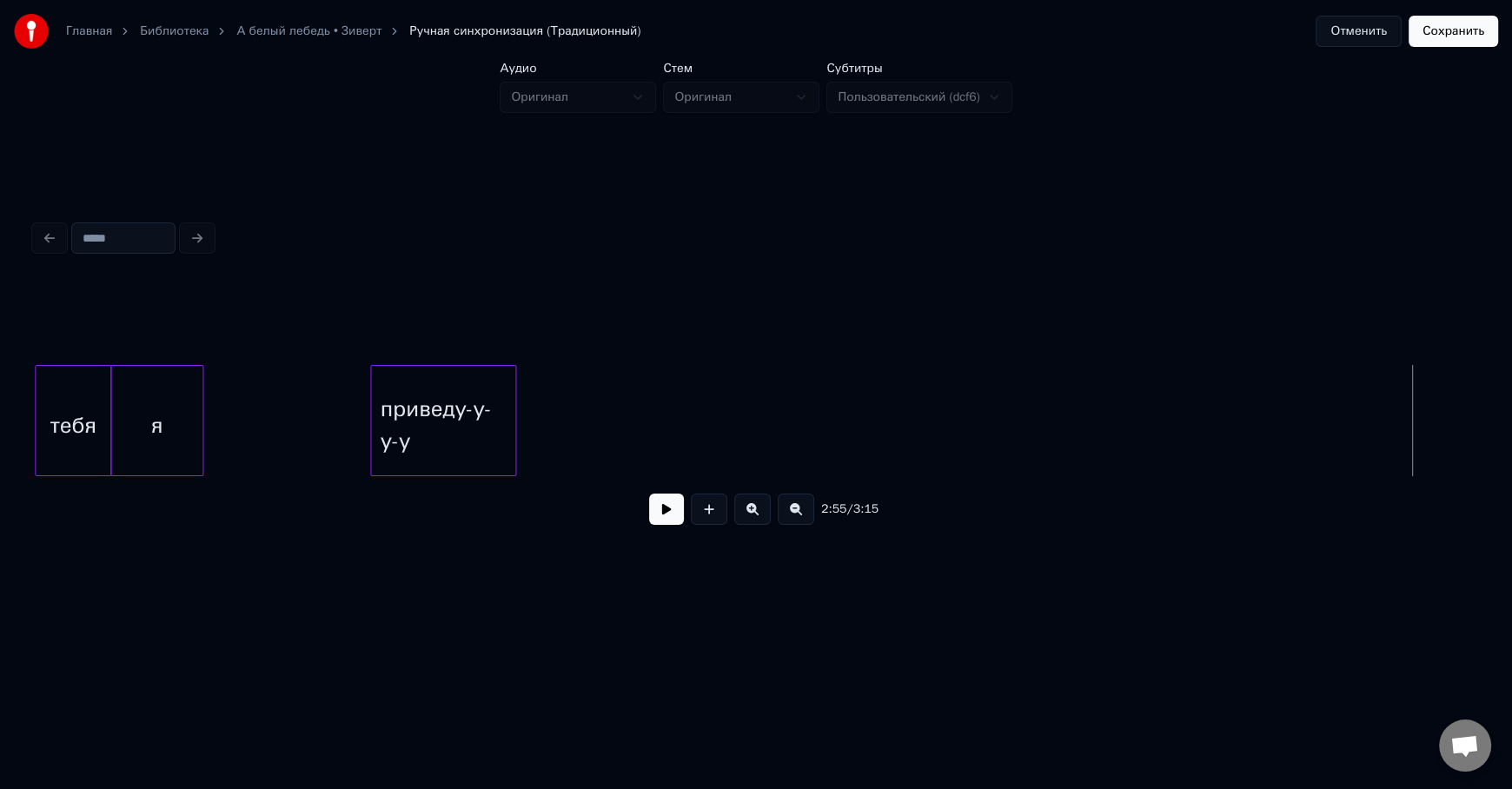 click at bounding box center [756, 238] 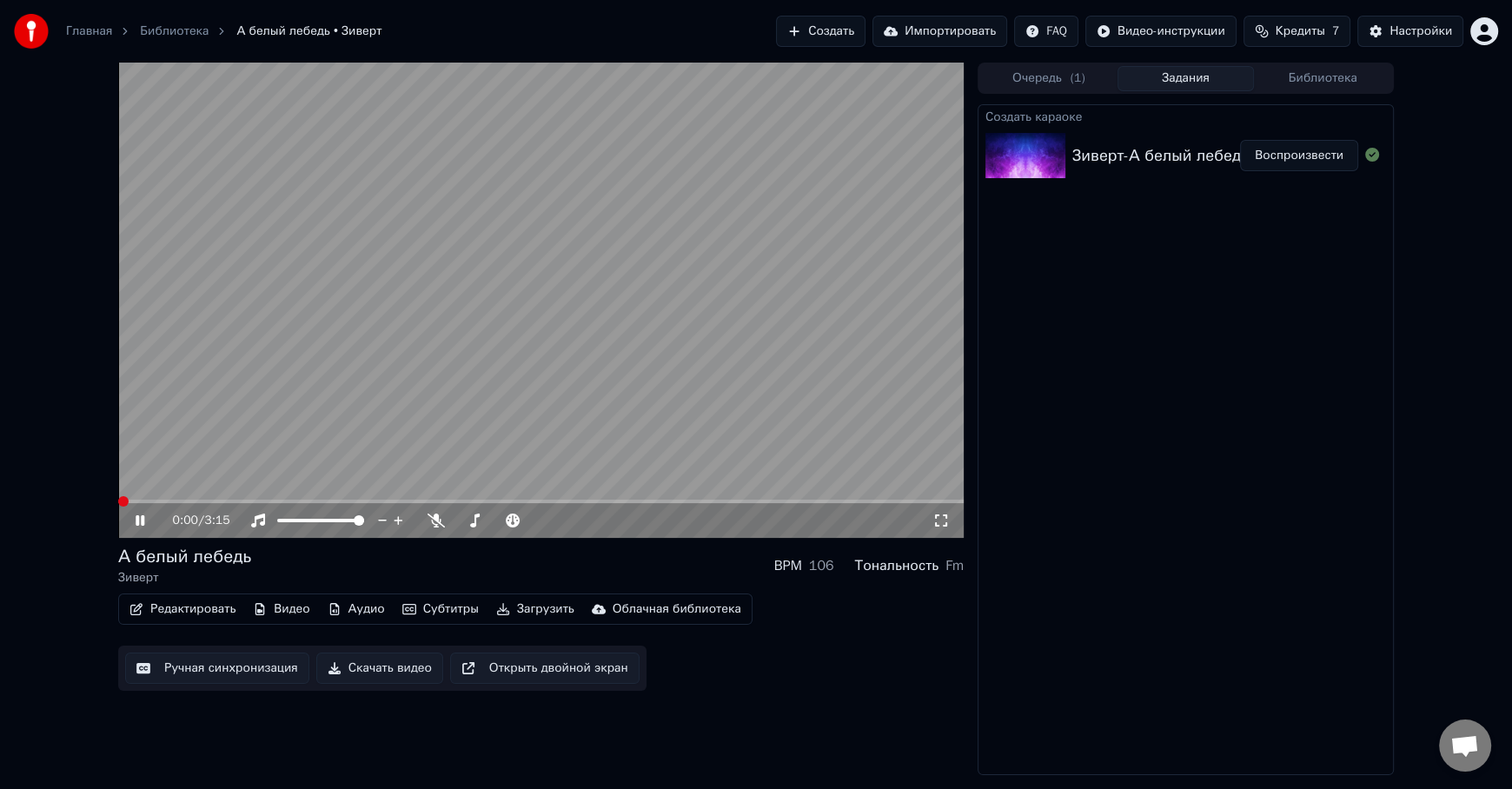 click at bounding box center [123, 501] 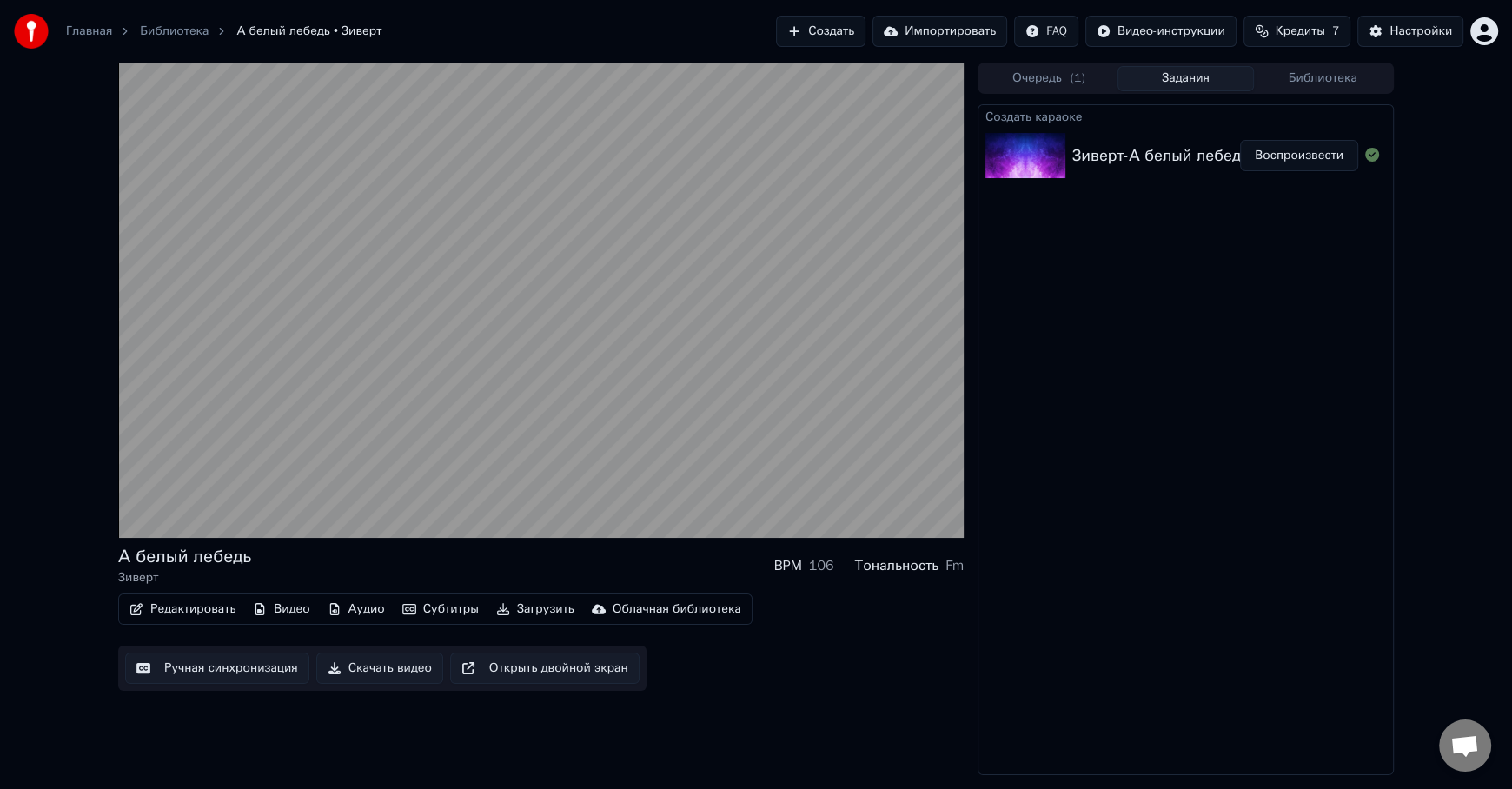 click on "А белый лебедь Зиверт BPM 106 Тональность Fm" at bounding box center (540, 566) 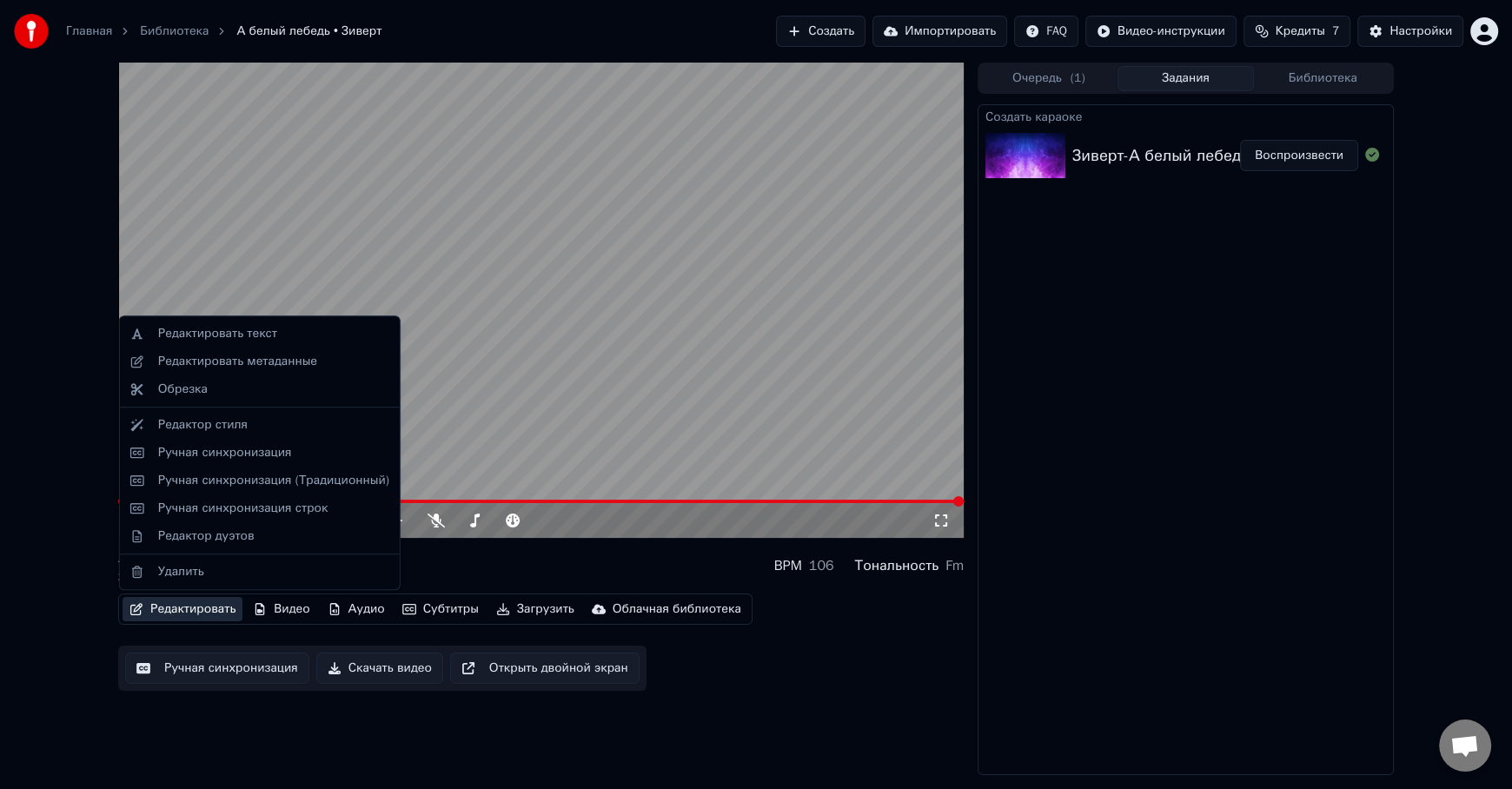 click on "Редактировать" at bounding box center [182, 609] 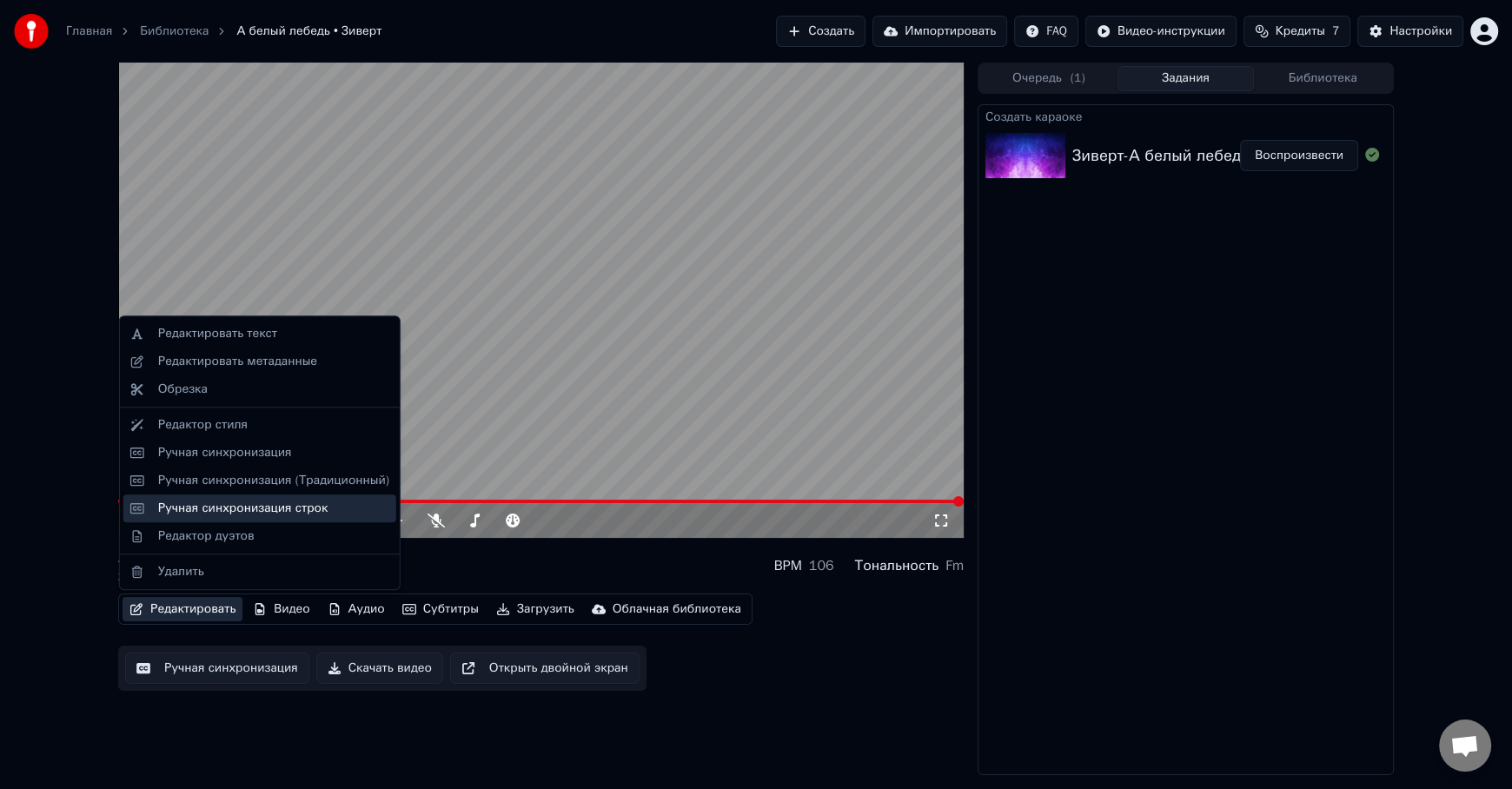 click on "Ручная синхронизация строк" at bounding box center [243, 508] 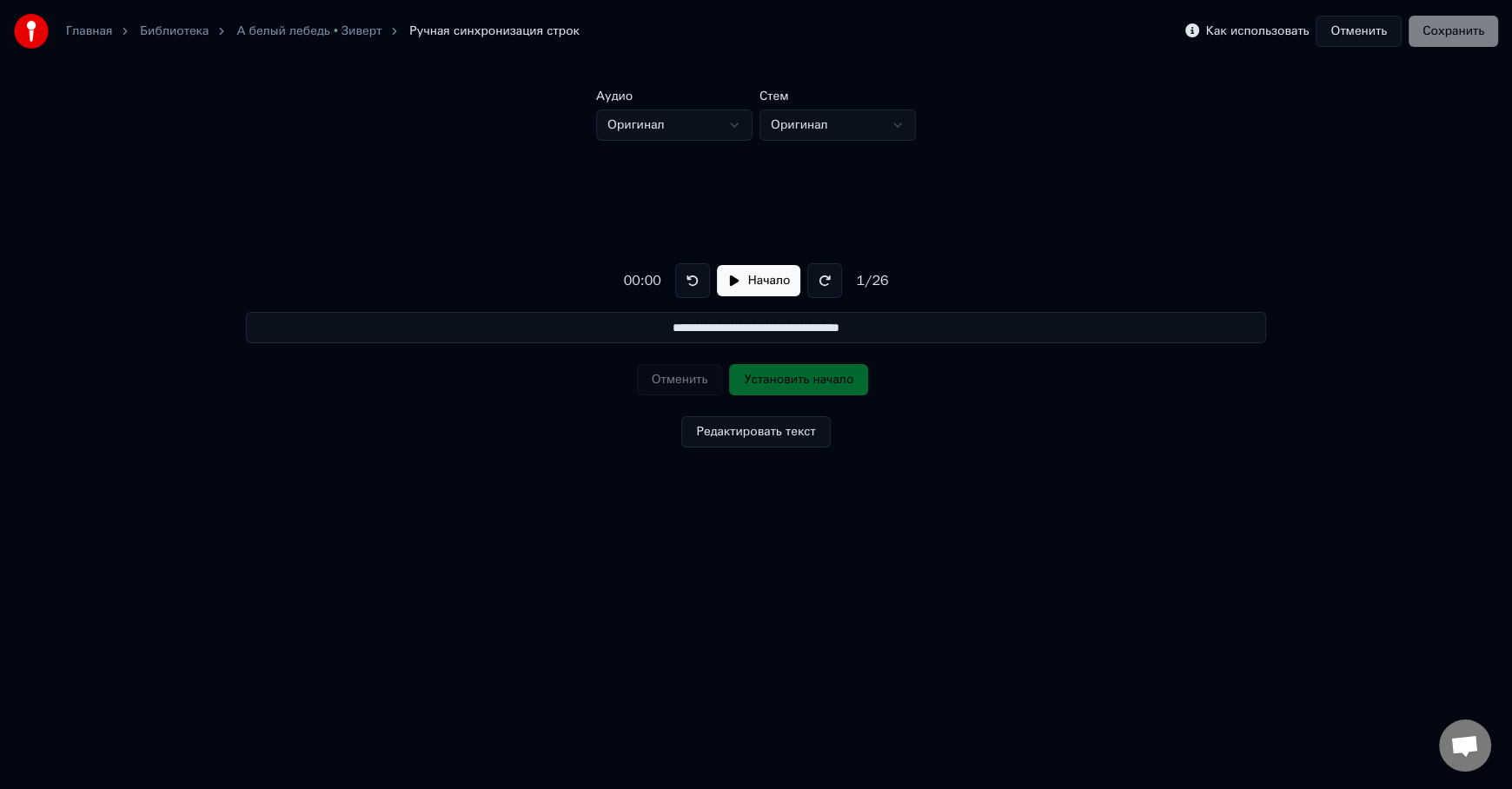 click on "Отменить" at bounding box center (1358, 31) 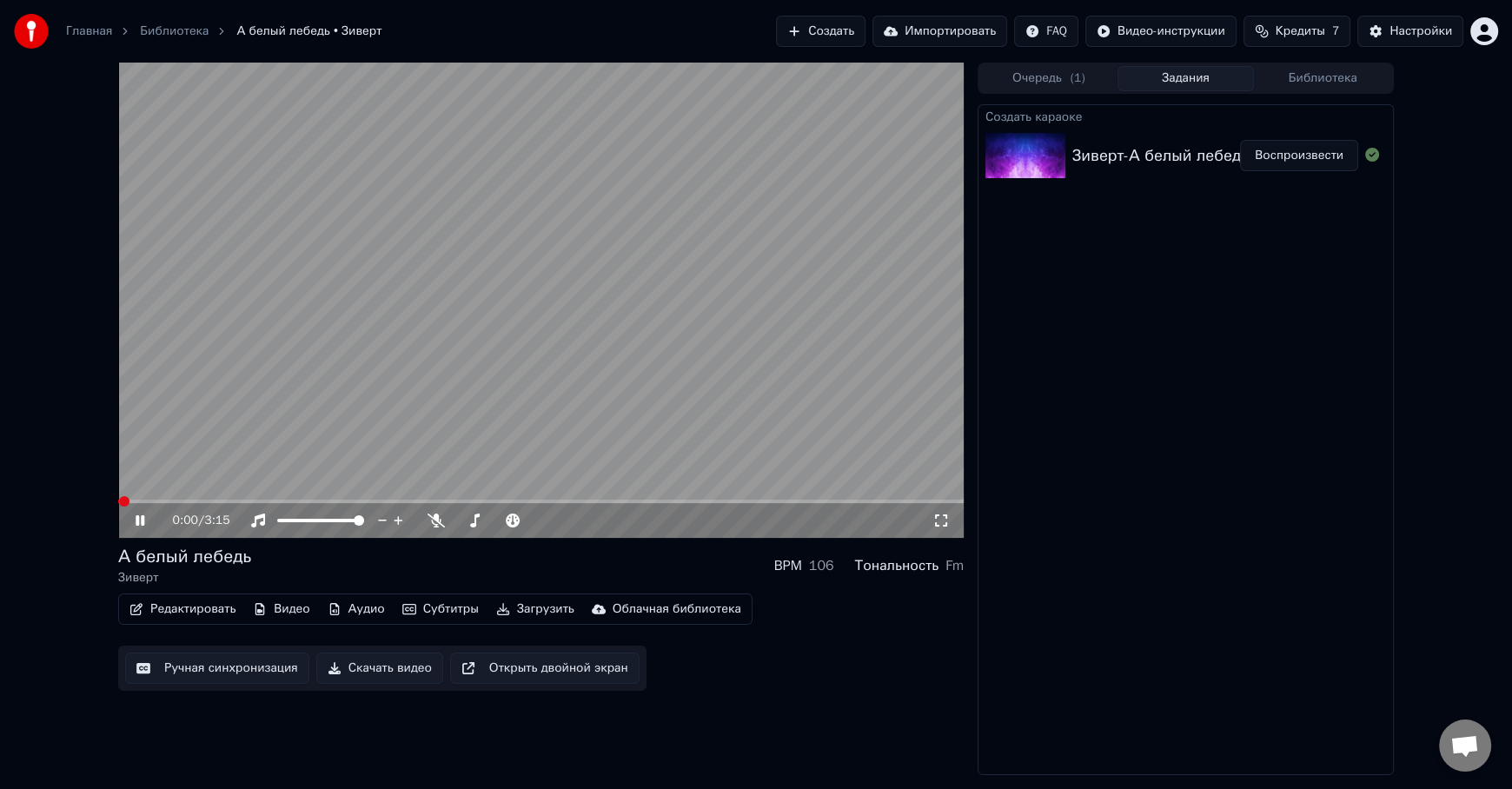 click on "Редактировать" at bounding box center [182, 609] 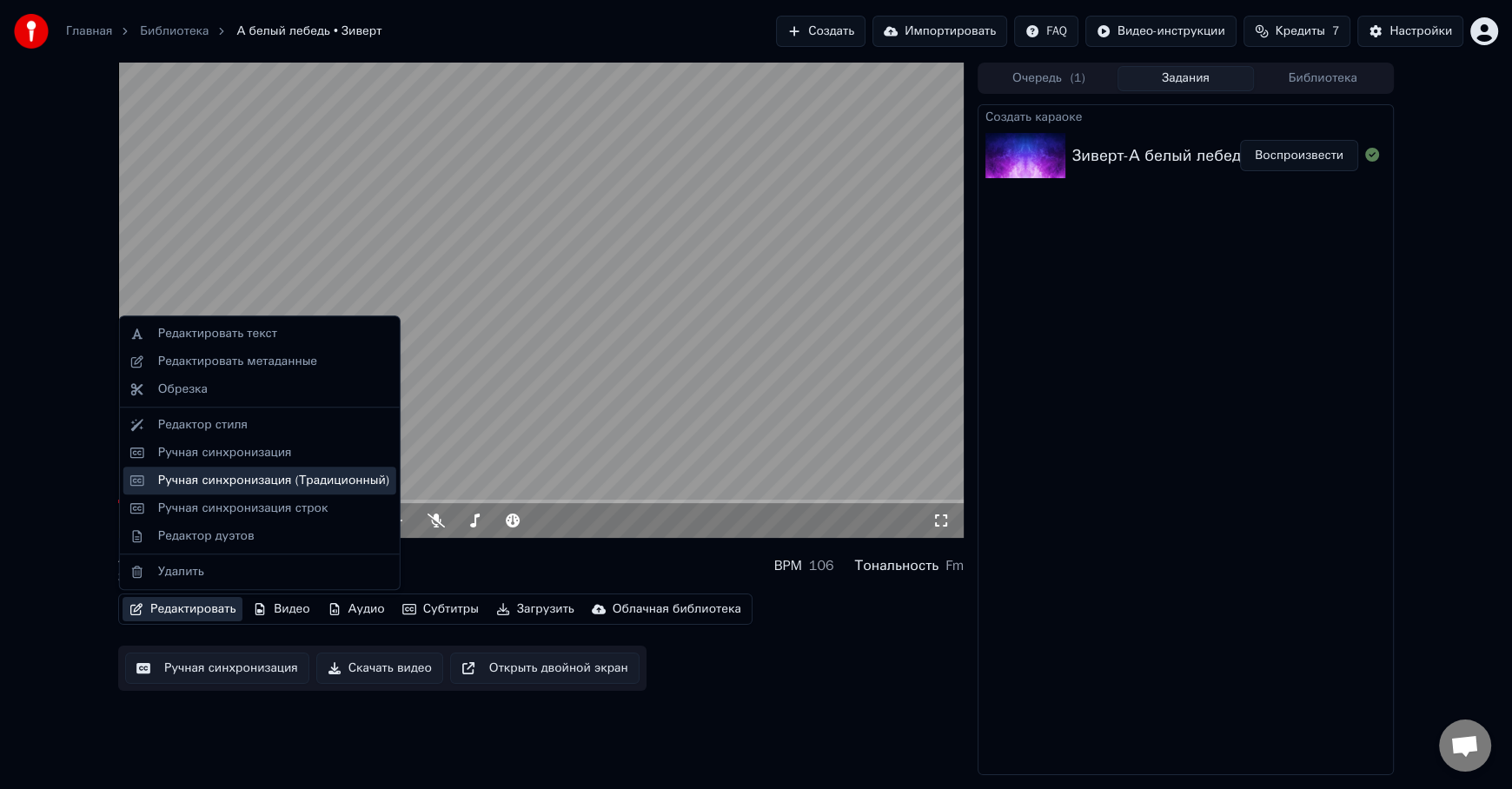 click on "Ручная синхронизация (Традиционный)" at bounding box center [274, 481] 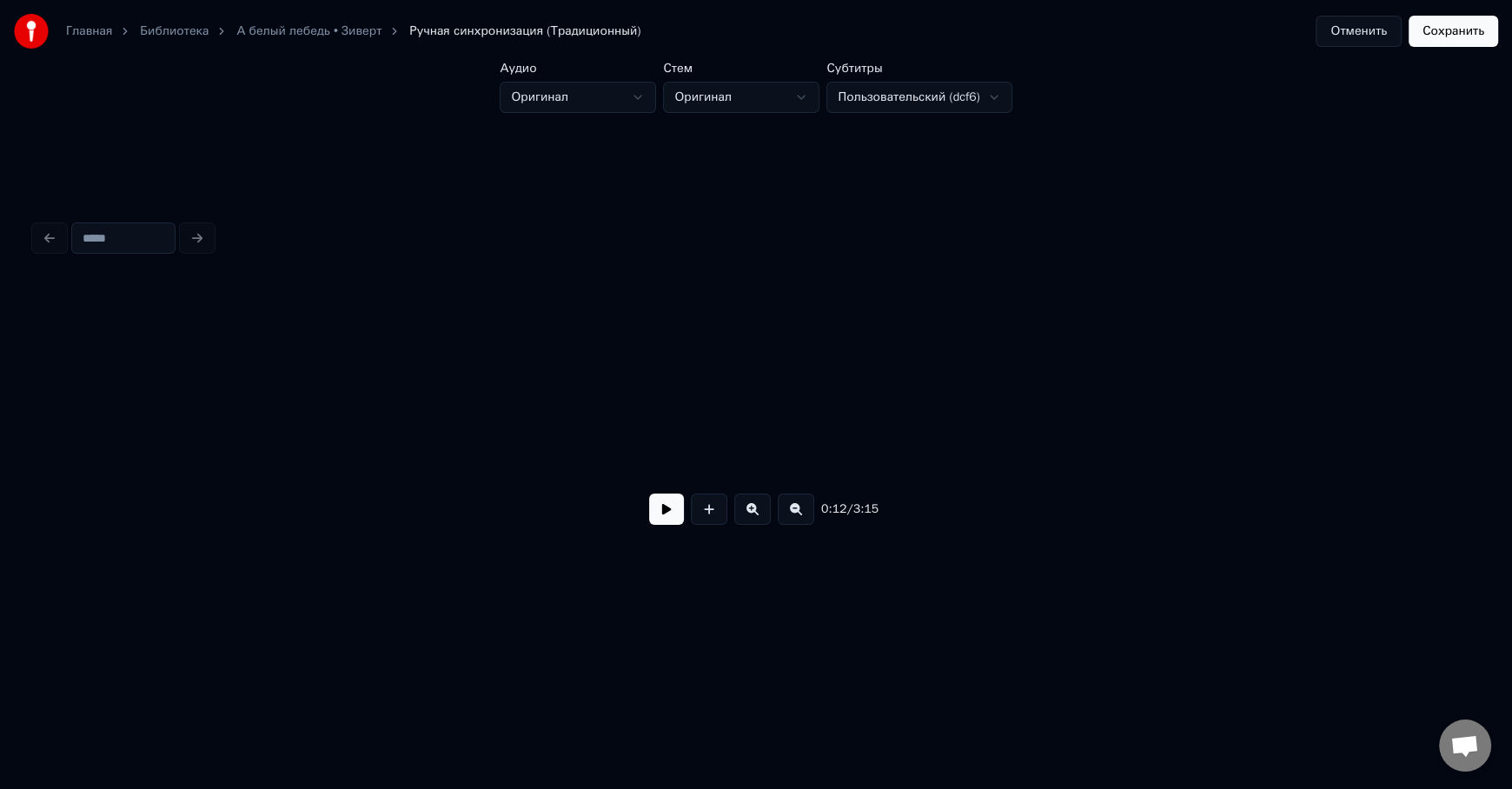 scroll, scrollTop: 0, scrollLeft: 2119, axis: horizontal 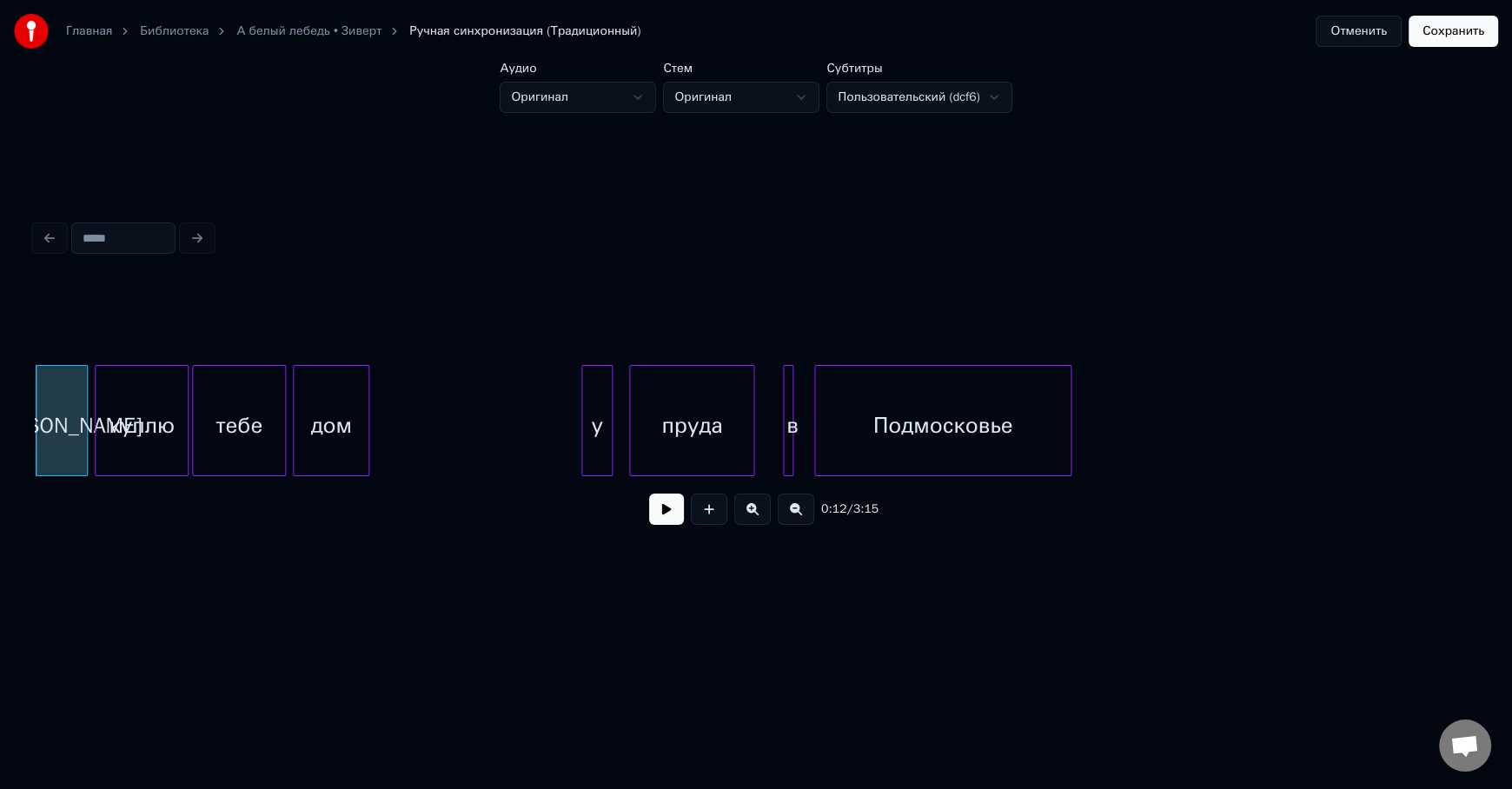 click at bounding box center (753, 509) 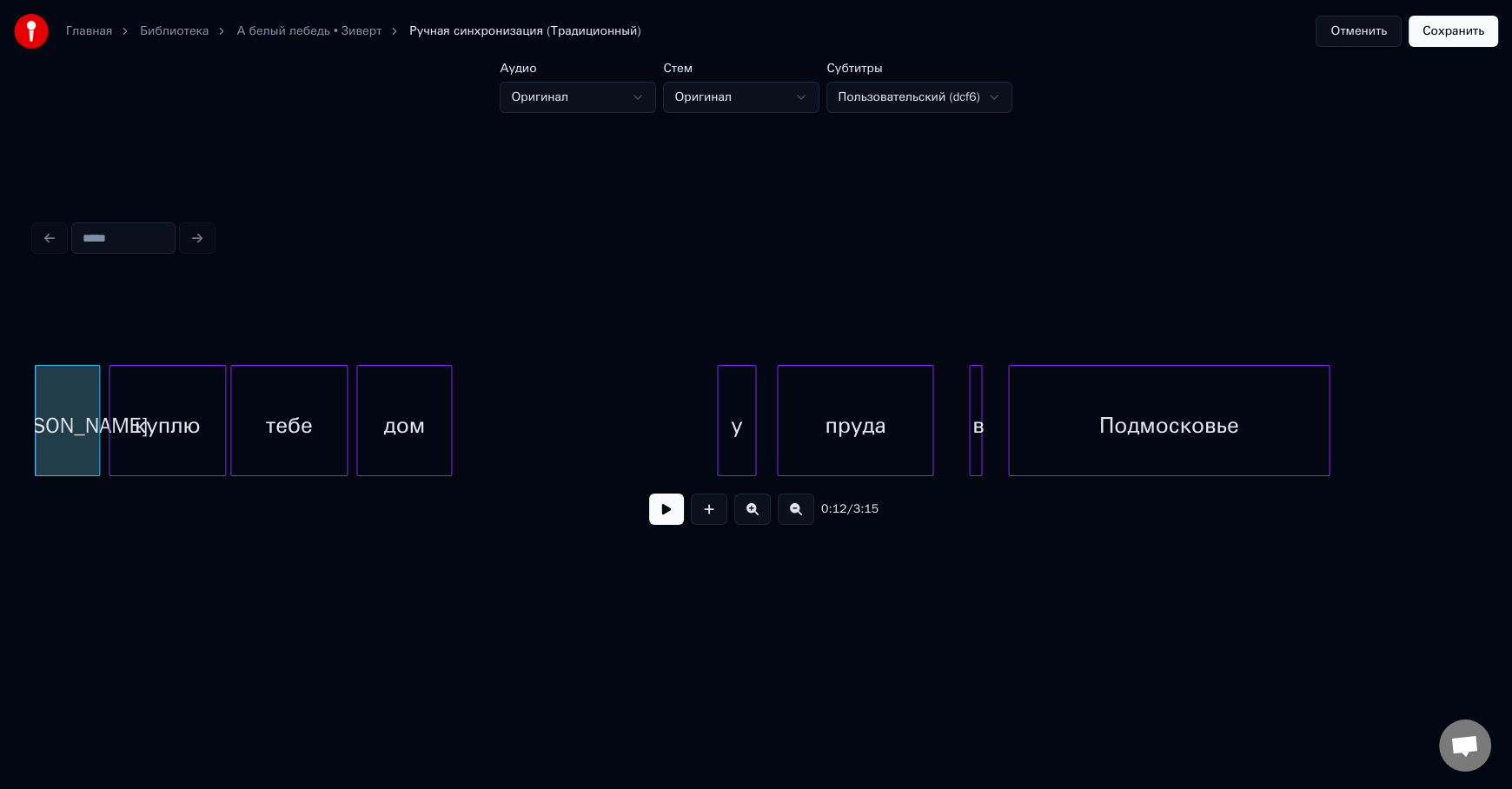 click at bounding box center (753, 509) 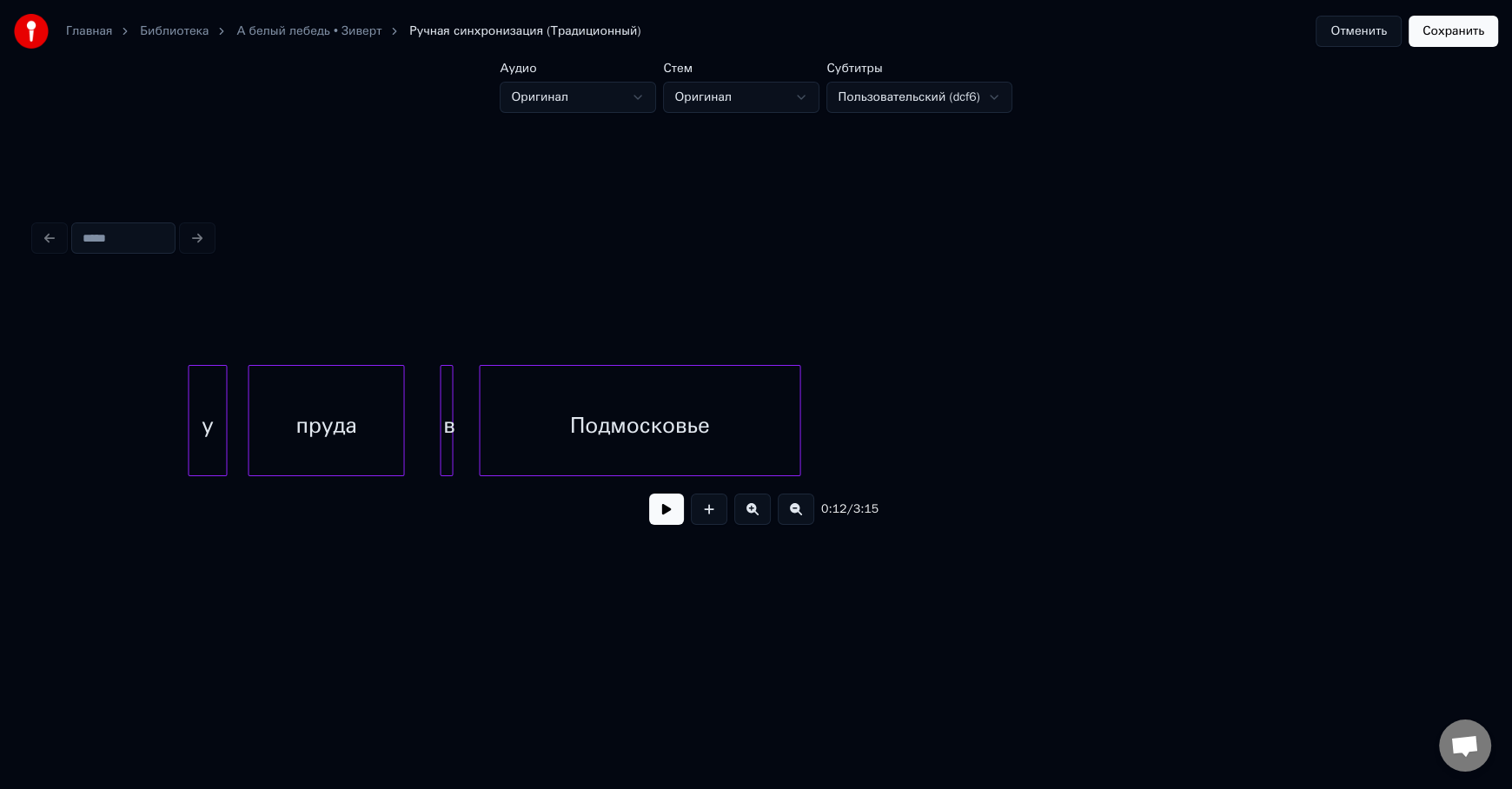 click at bounding box center [753, 509] 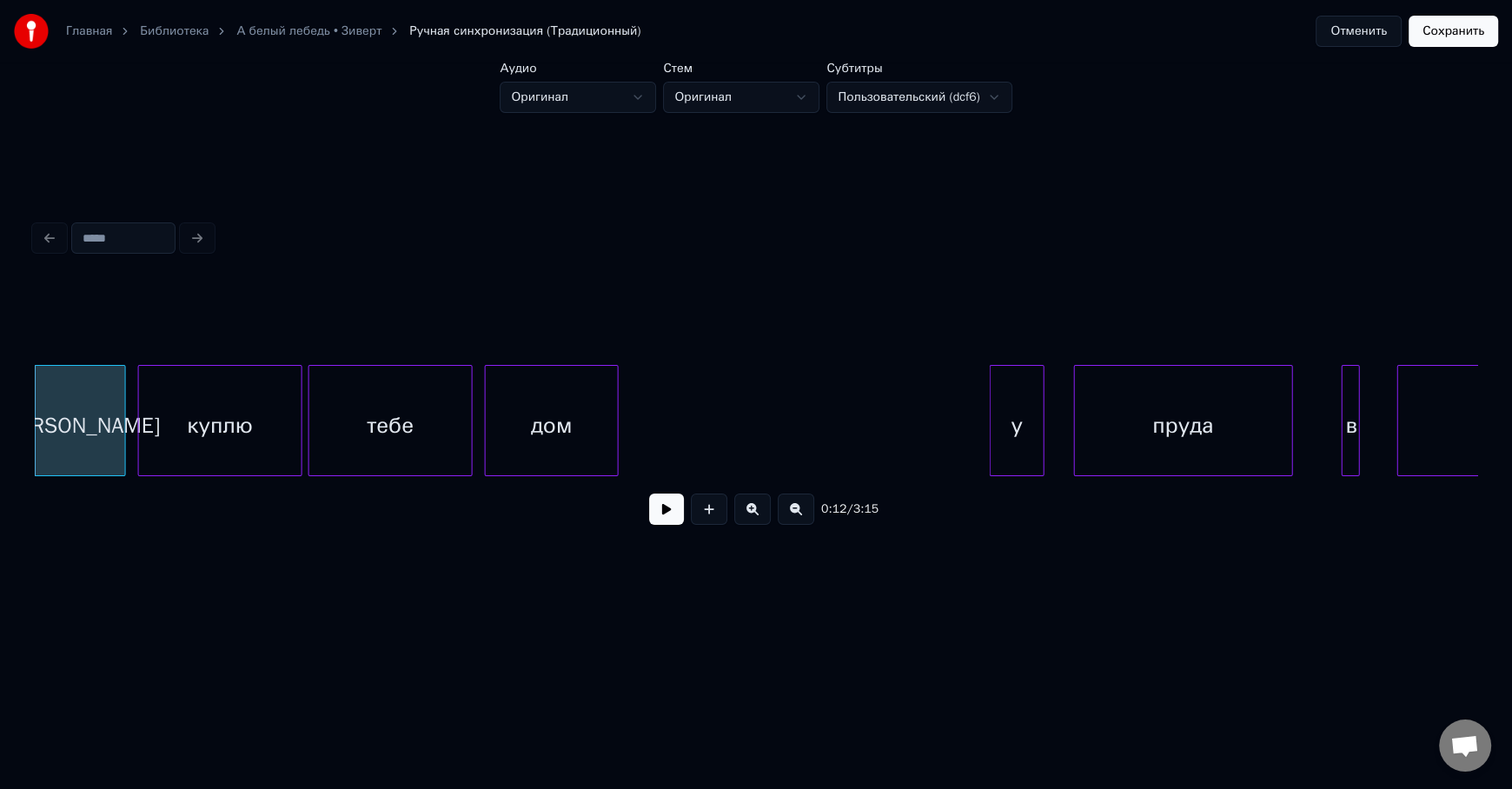 click at bounding box center (753, 509) 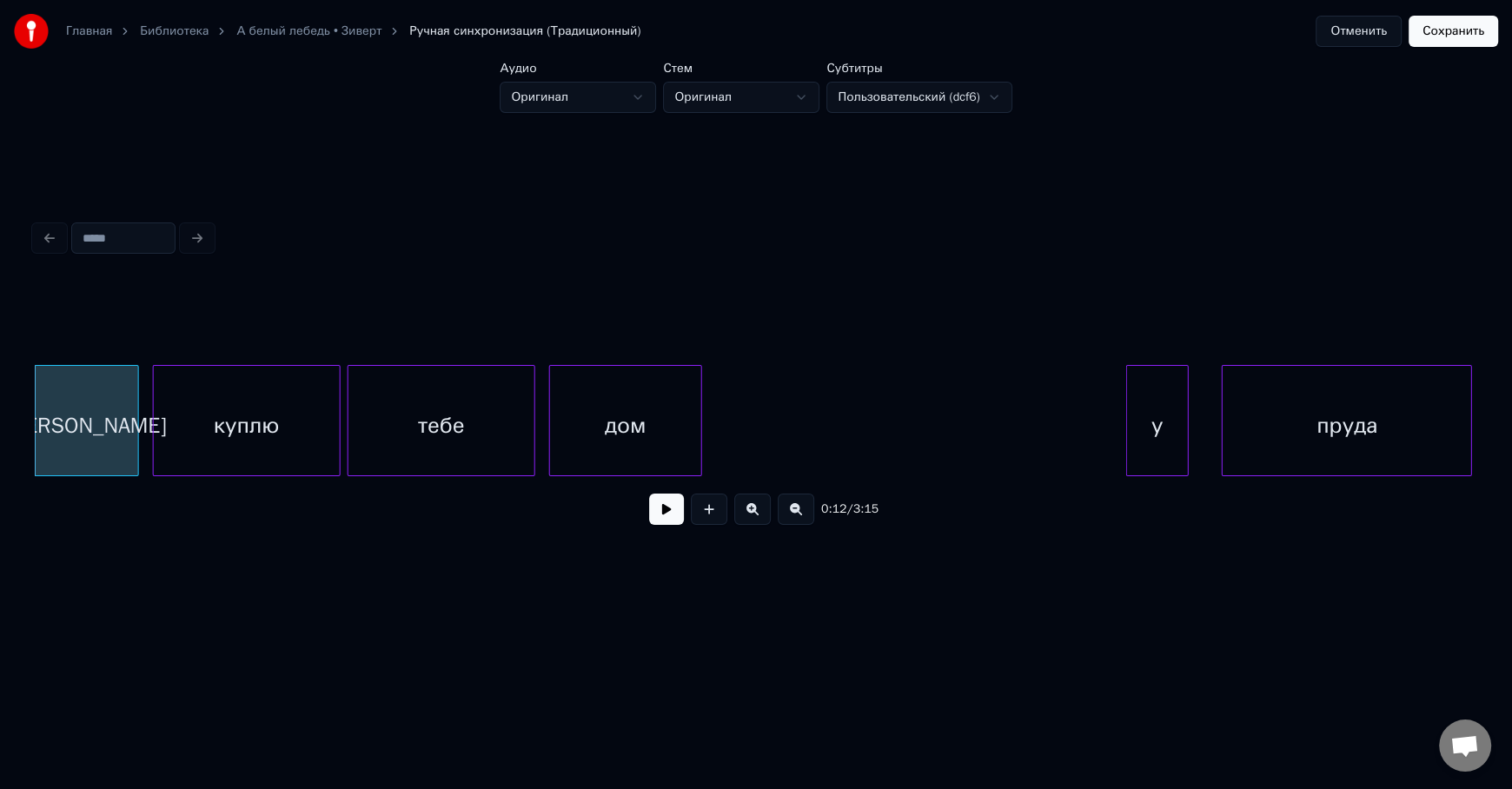 click at bounding box center (753, 509) 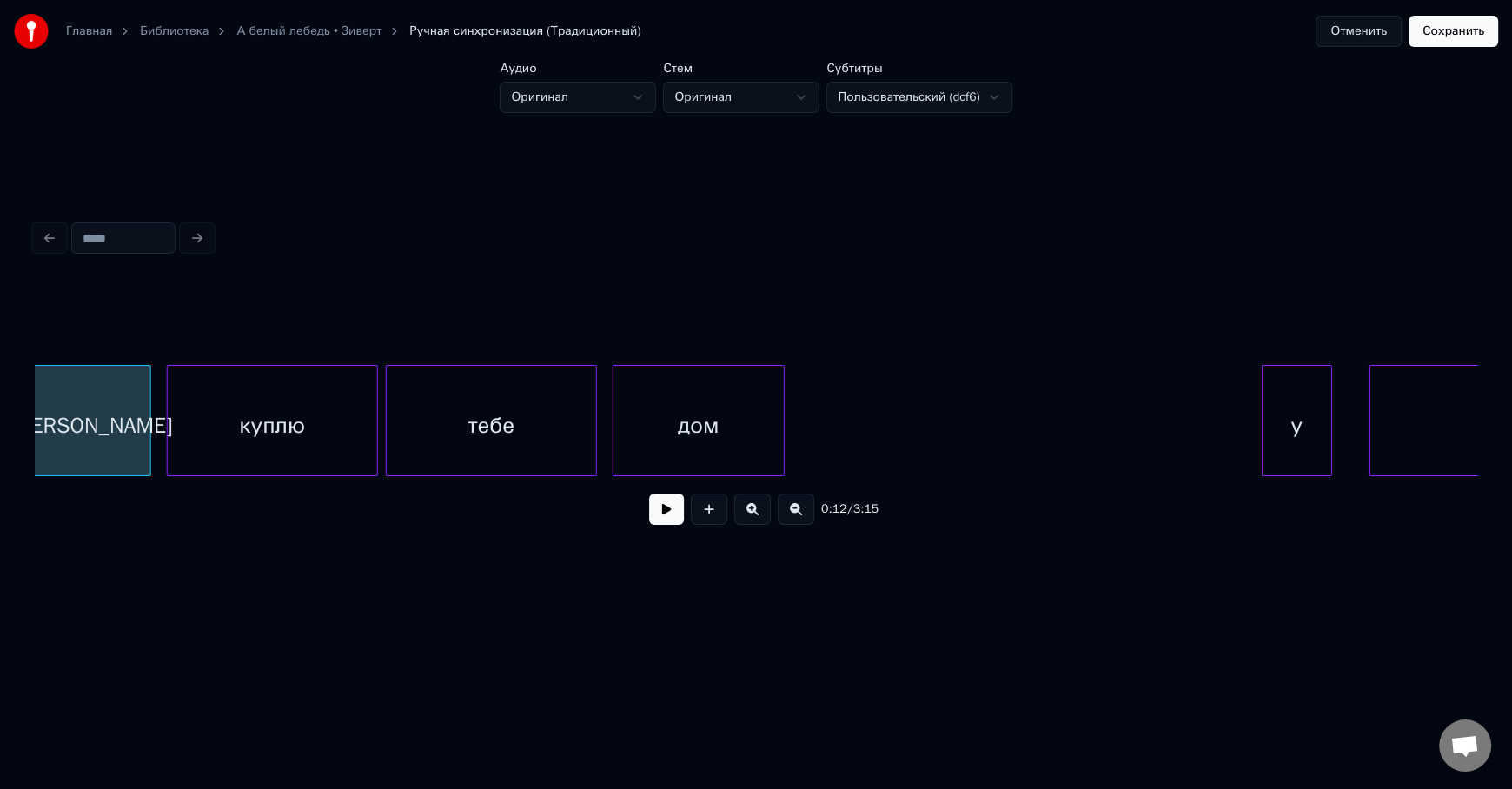 click at bounding box center (753, 509) 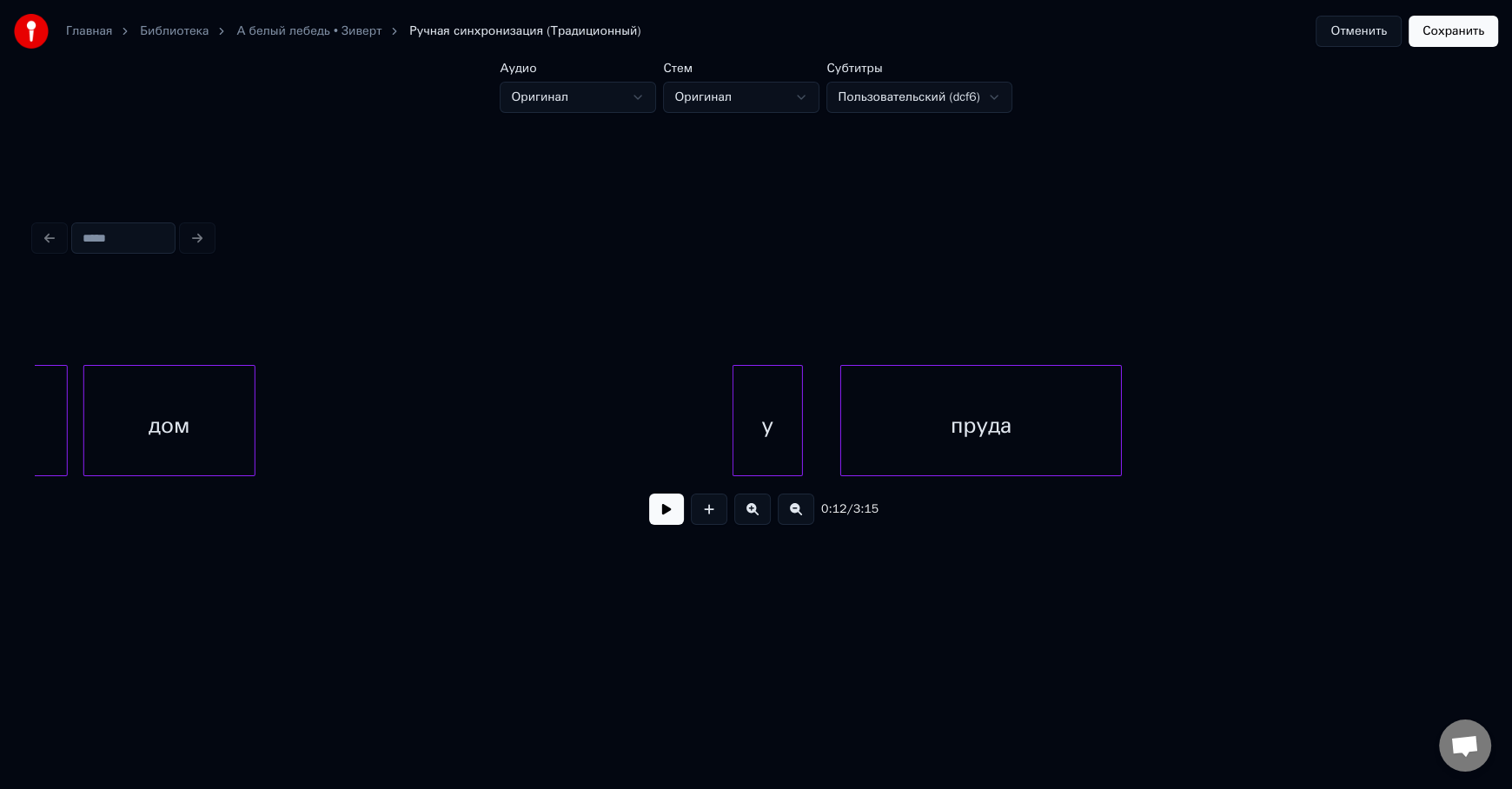 click at bounding box center [753, 509] 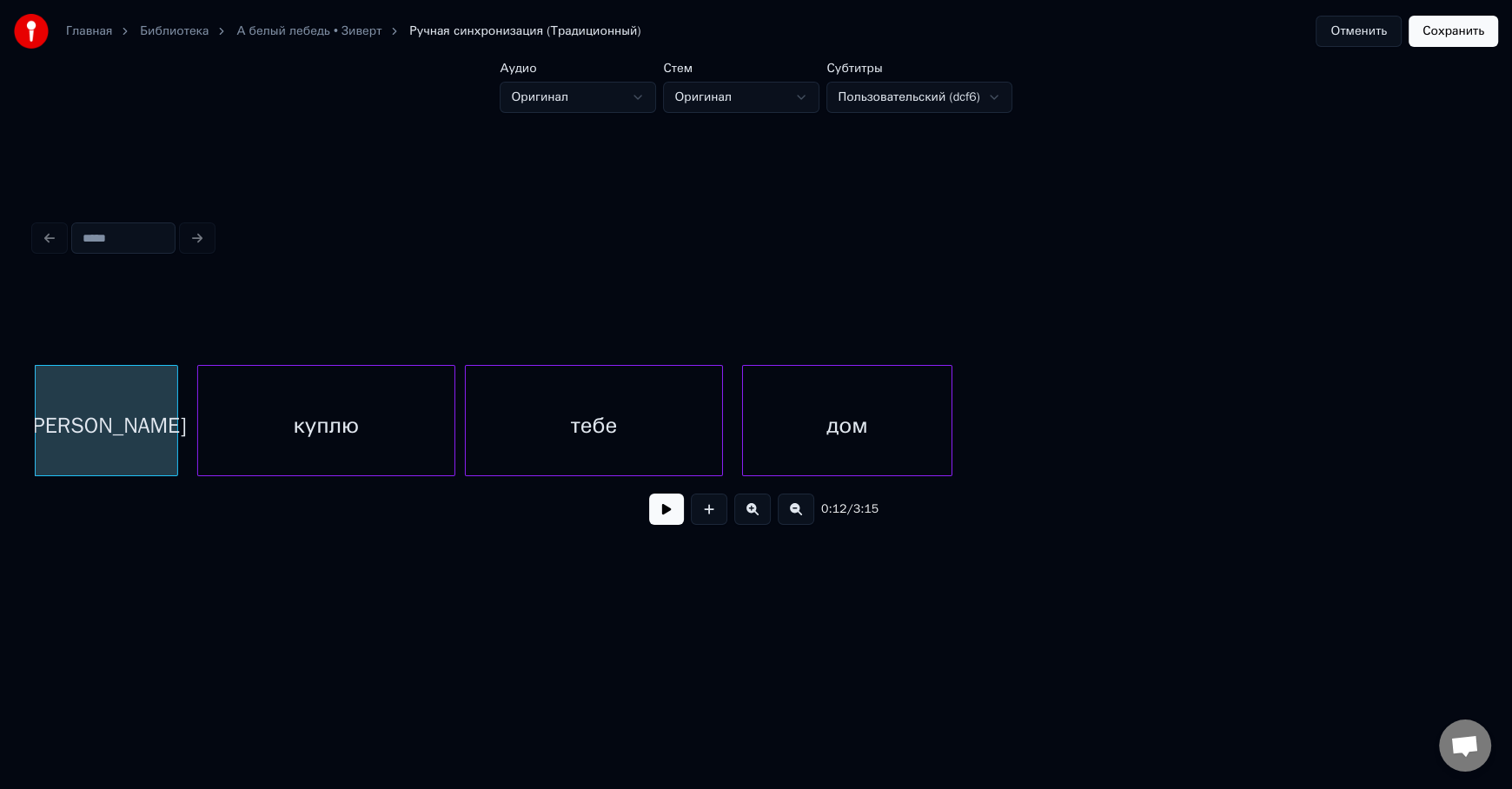 click at bounding box center (753, 509) 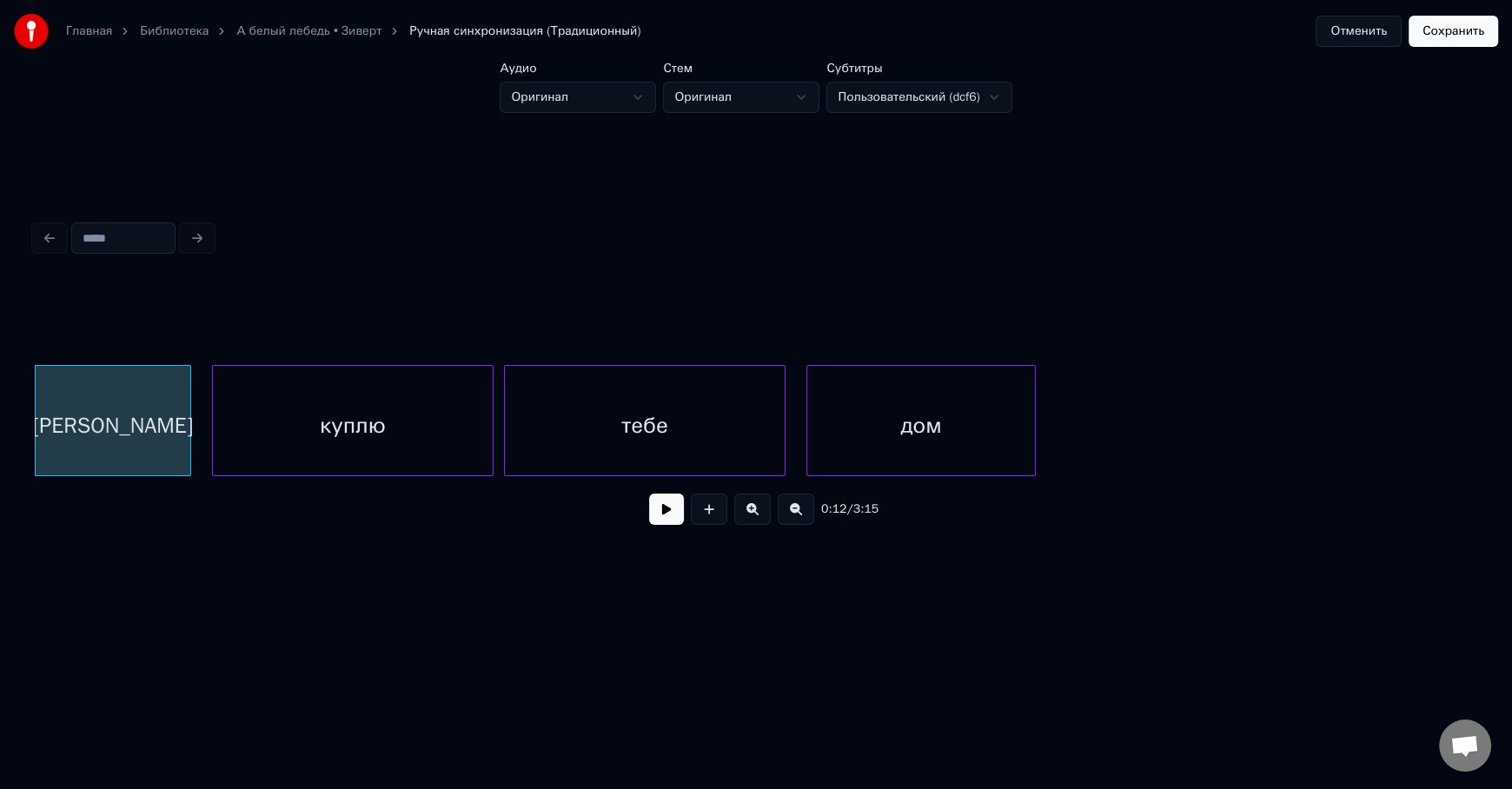 click at bounding box center (753, 509) 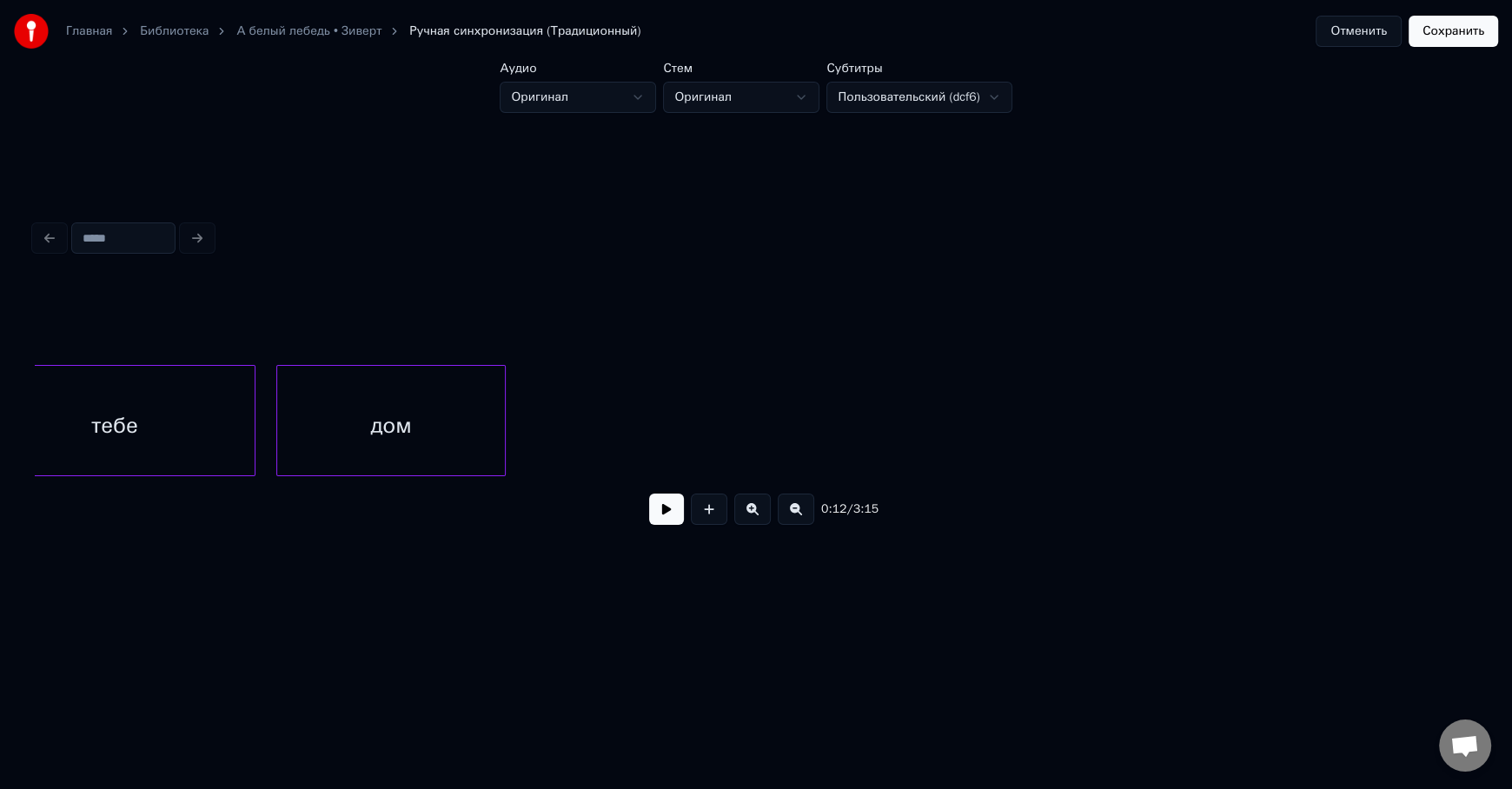 click at bounding box center [753, 509] 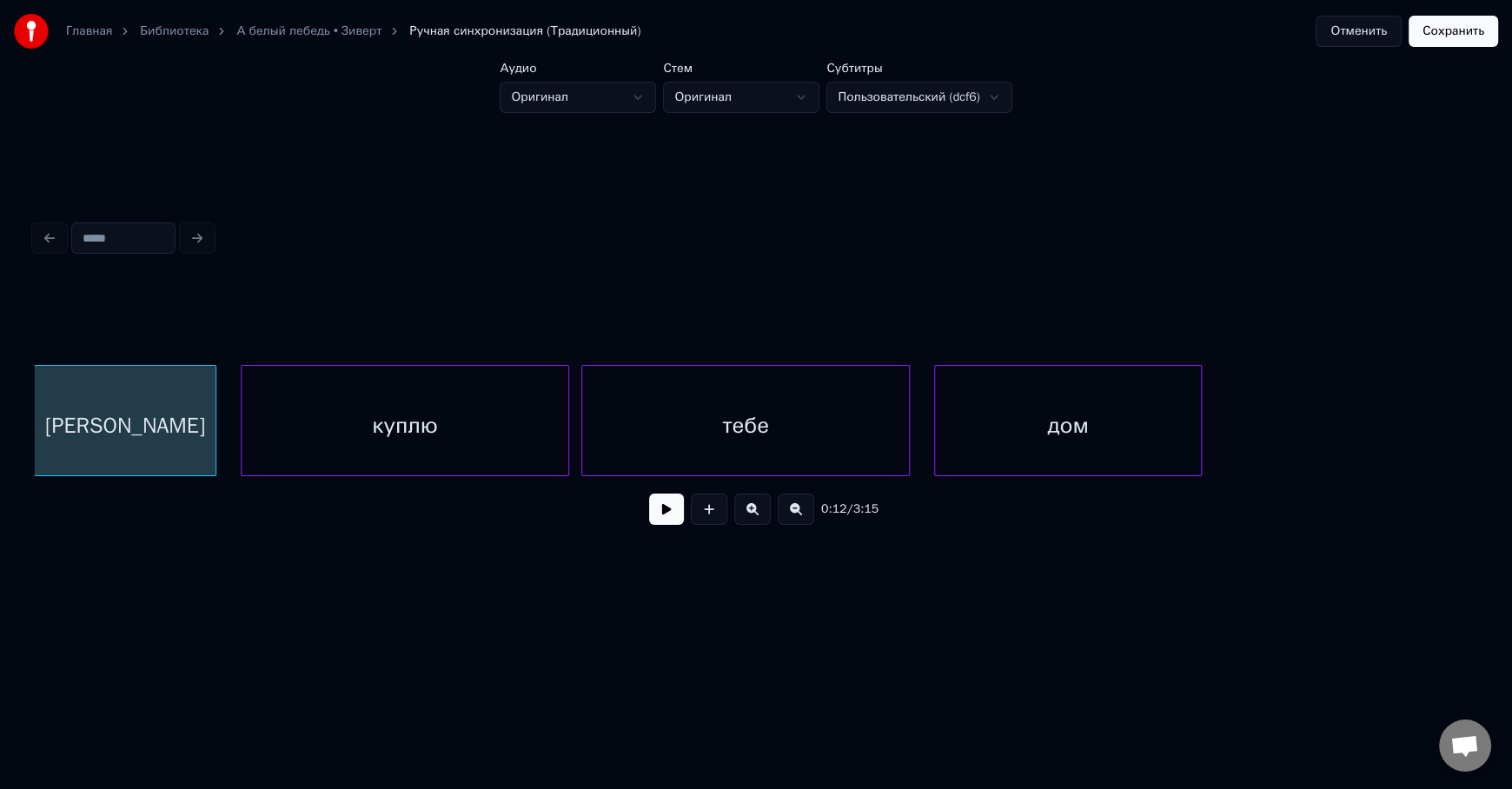 click at bounding box center (753, 509) 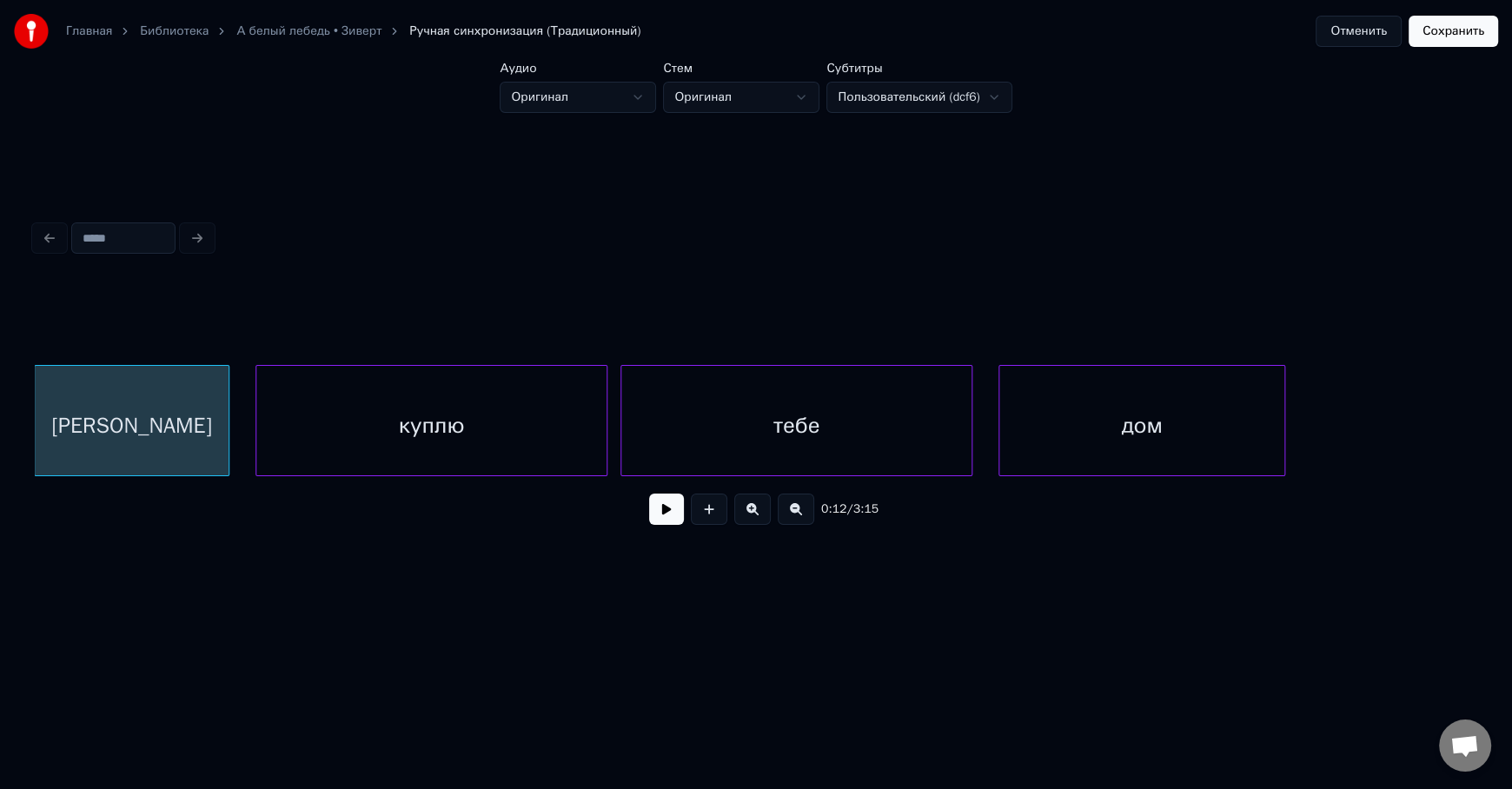 click at bounding box center [753, 509] 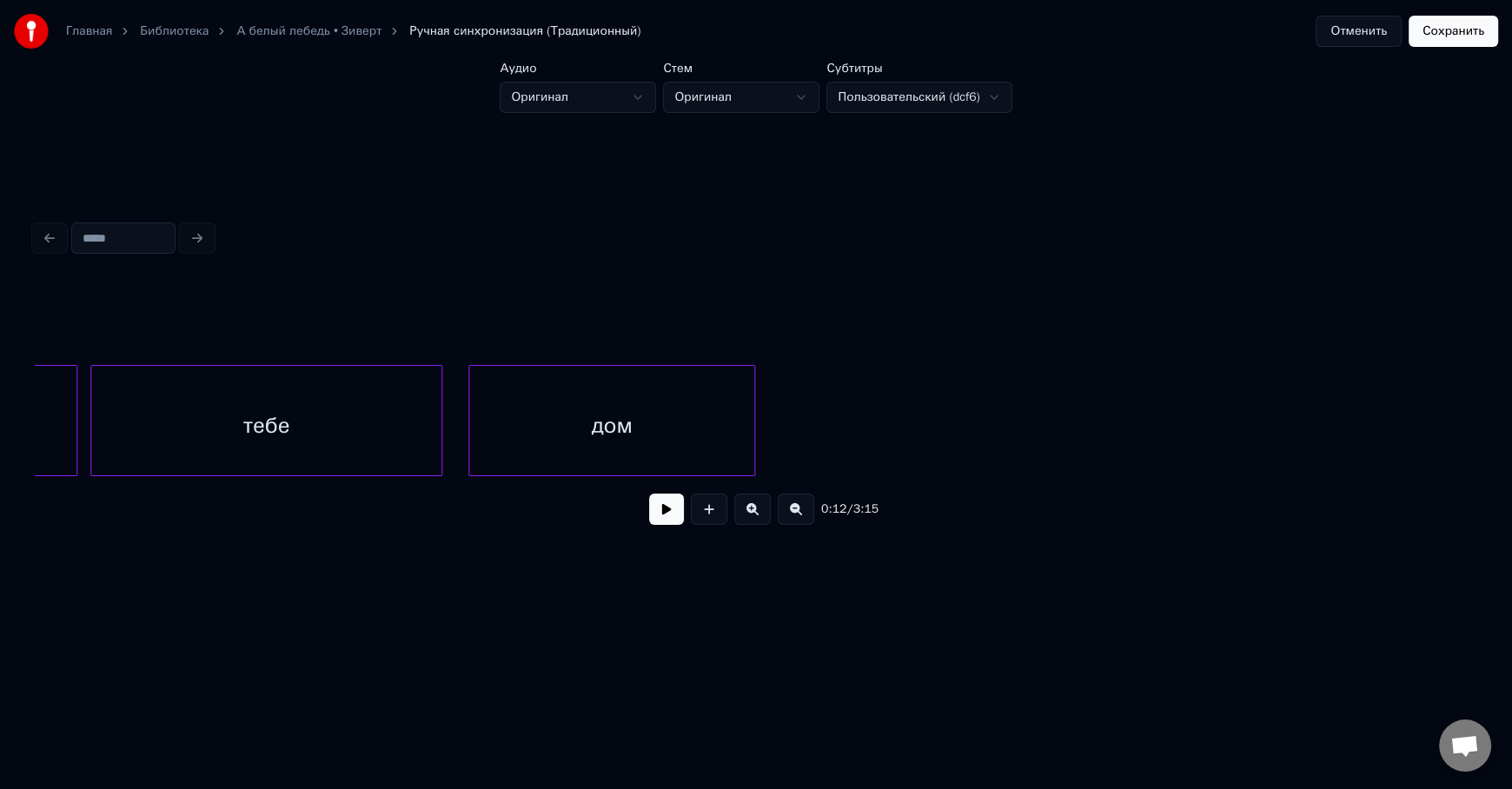 click at bounding box center (753, 509) 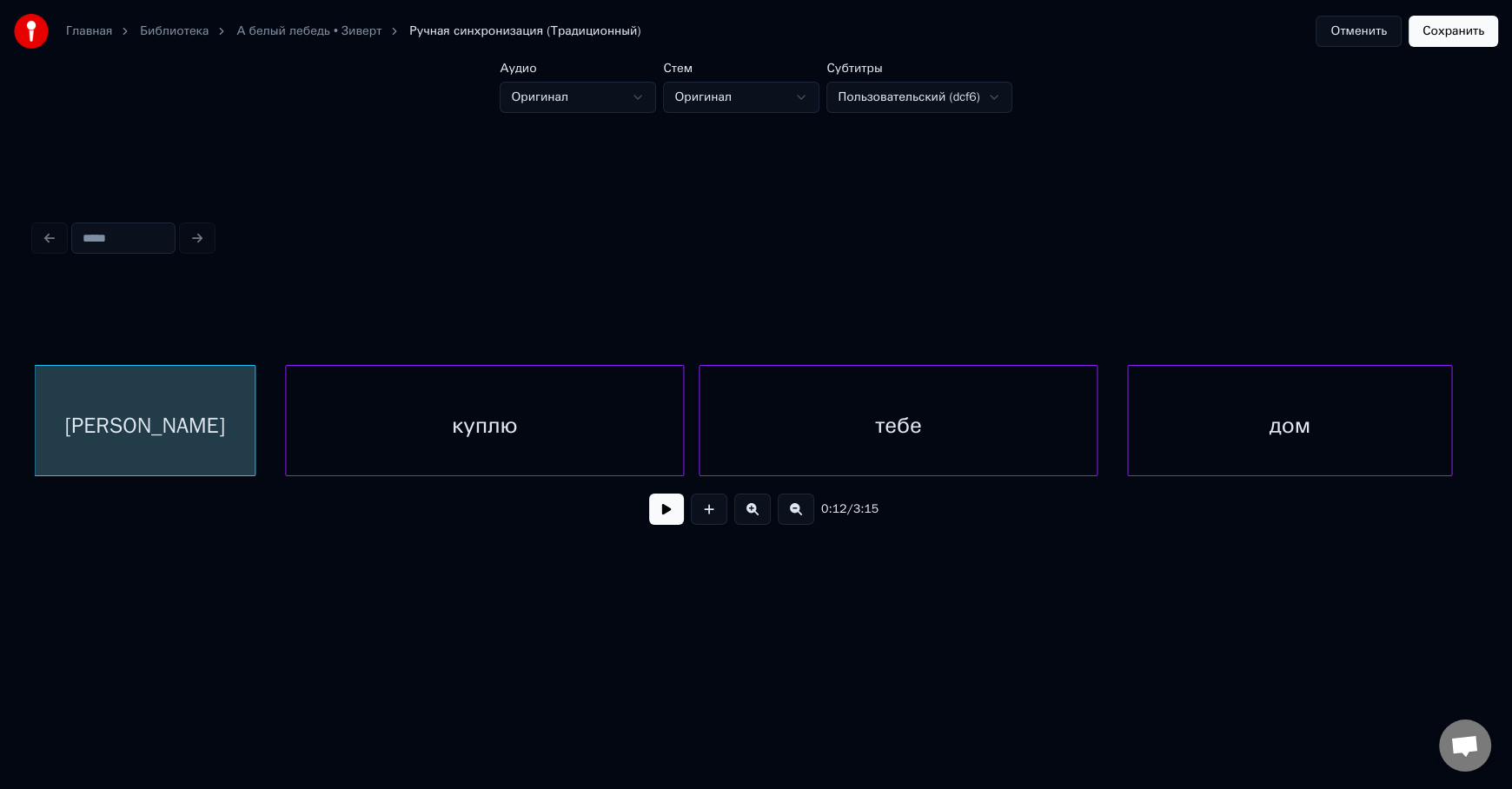 click at bounding box center (666, 509) 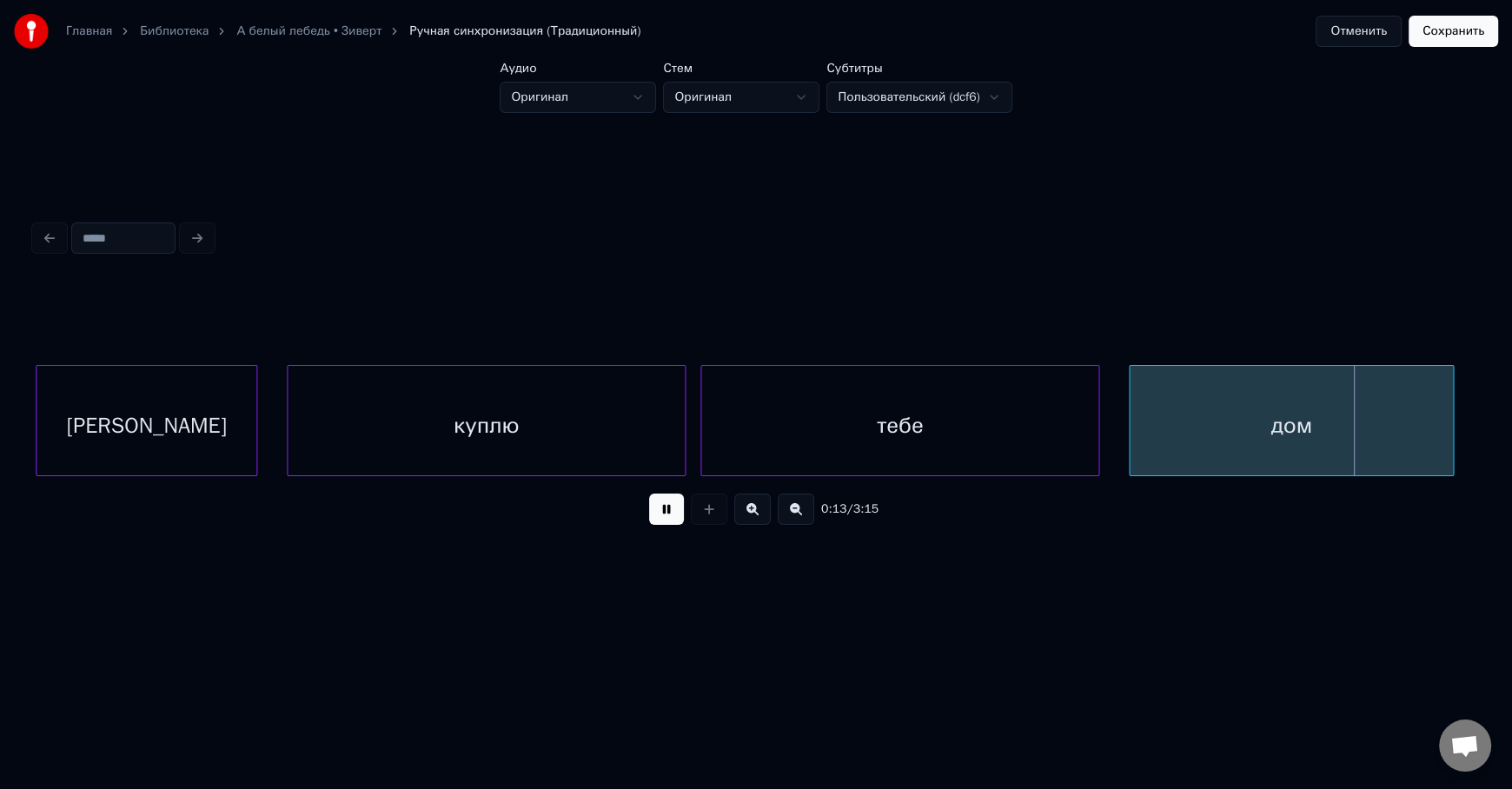 scroll, scrollTop: 0, scrollLeft: 10453, axis: horizontal 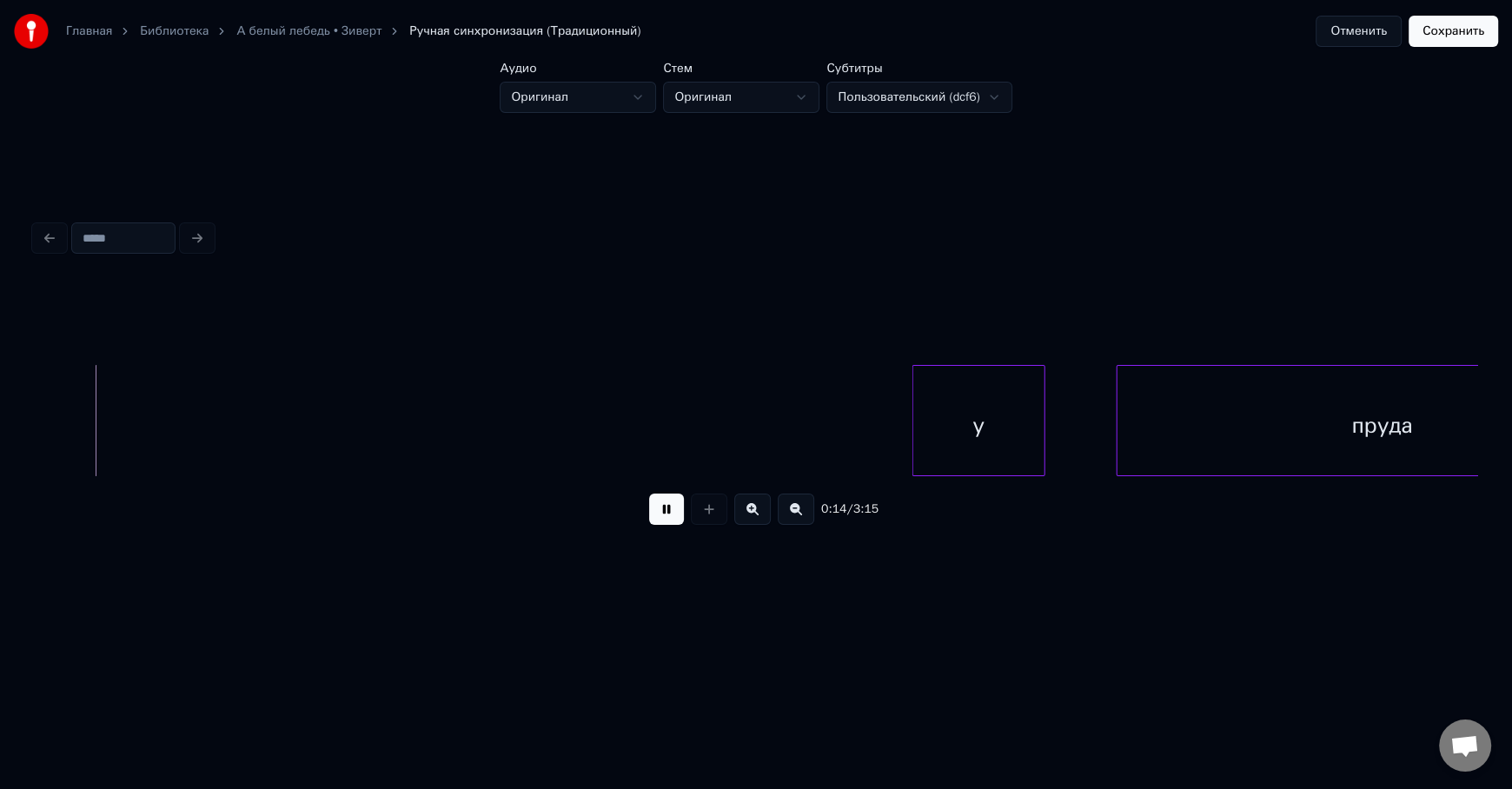 click at bounding box center [666, 509] 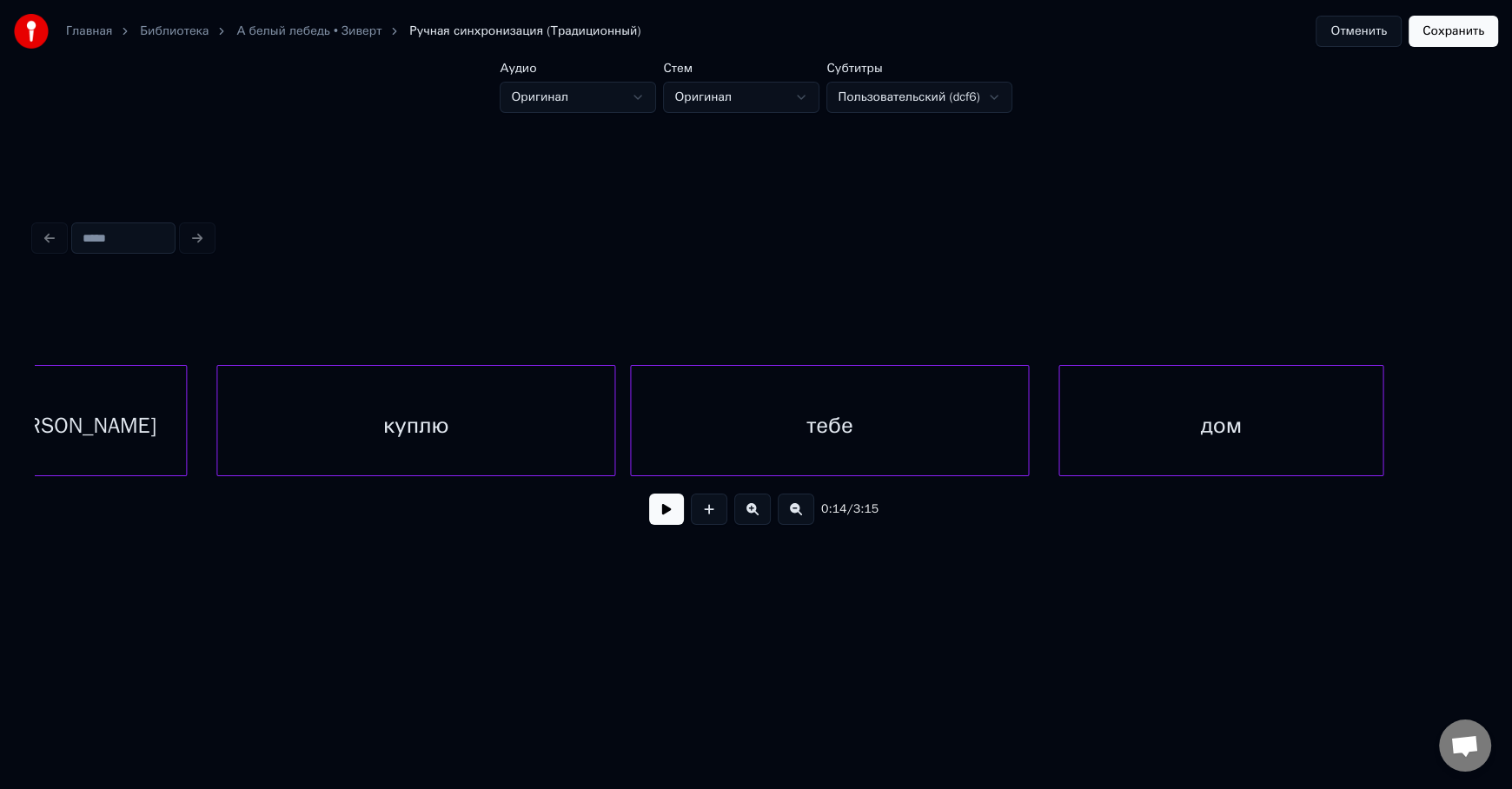 scroll, scrollTop: 0, scrollLeft: 8839, axis: horizontal 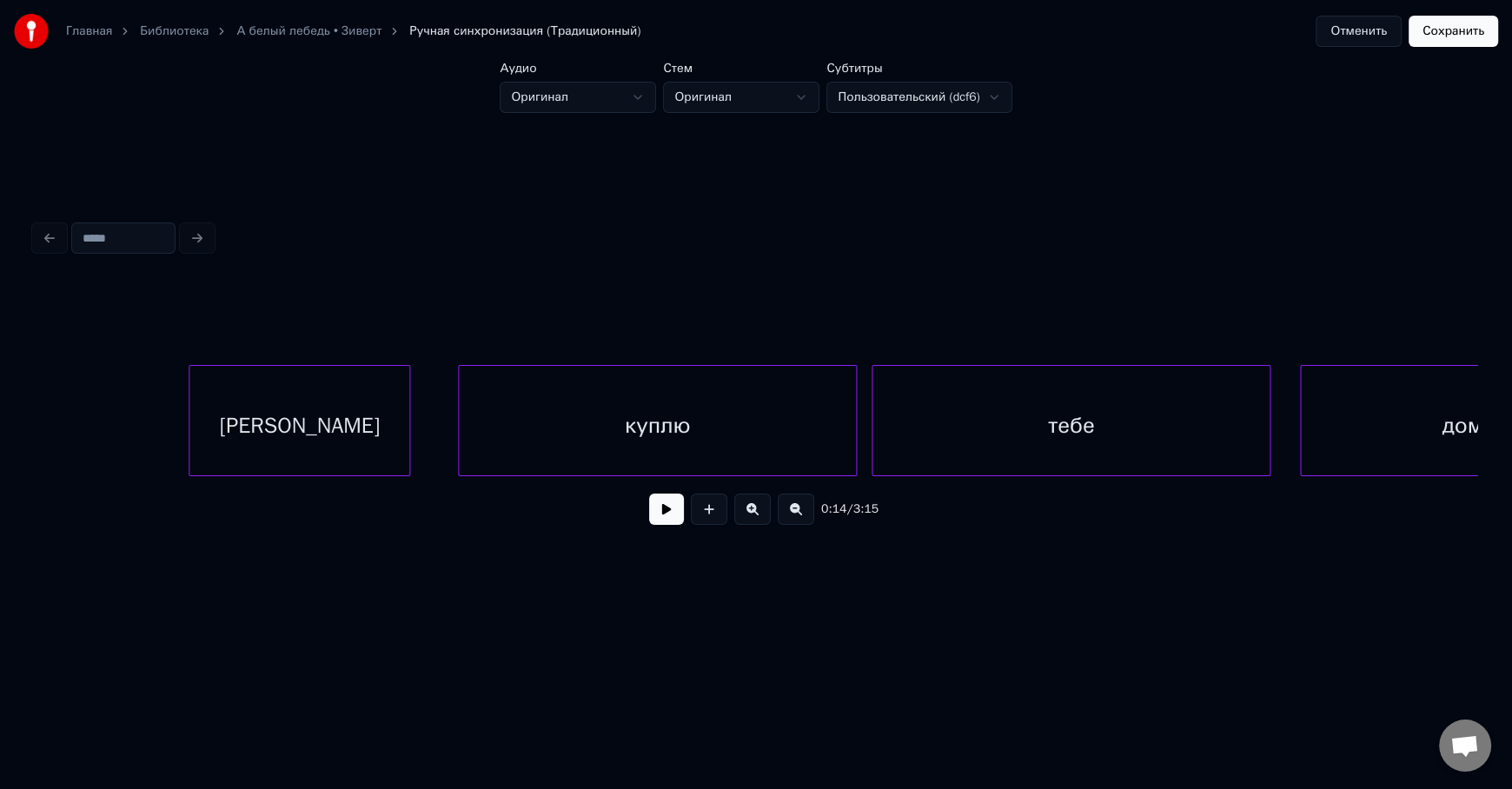 click on "[PERSON_NAME]" at bounding box center [299, 425] 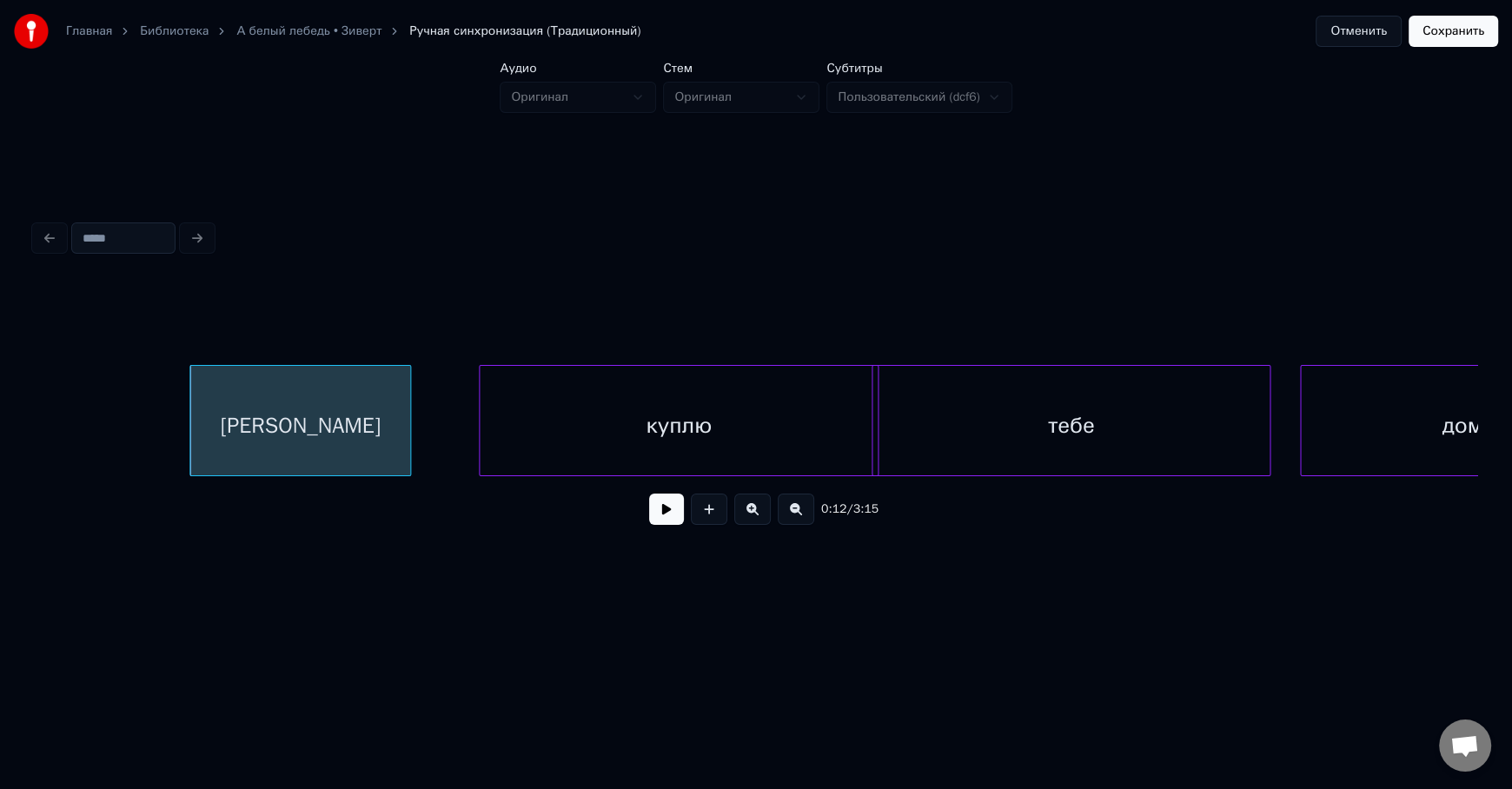 click on "куплю" at bounding box center (678, 425) 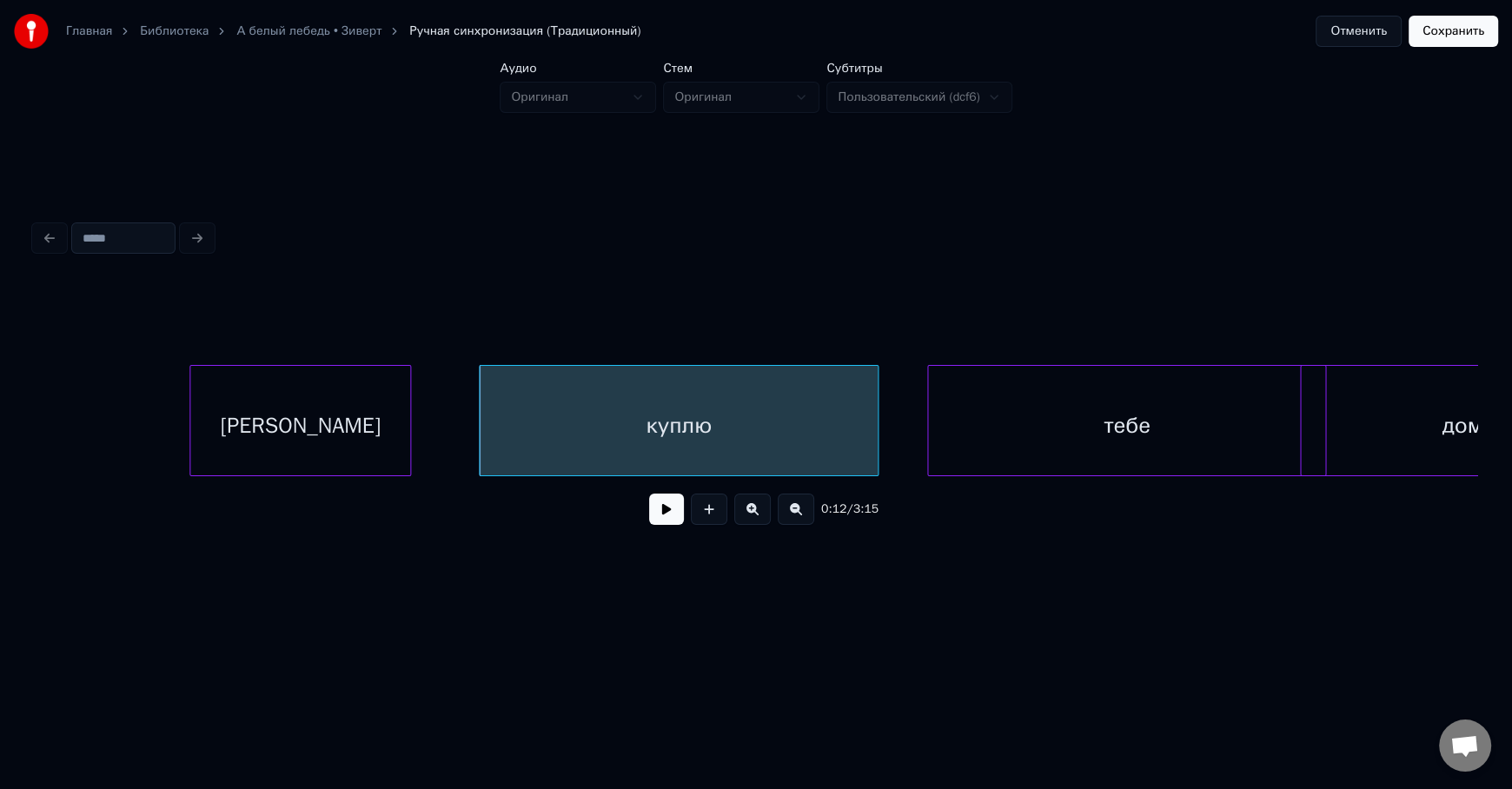 click on "тебе" at bounding box center (1126, 425) 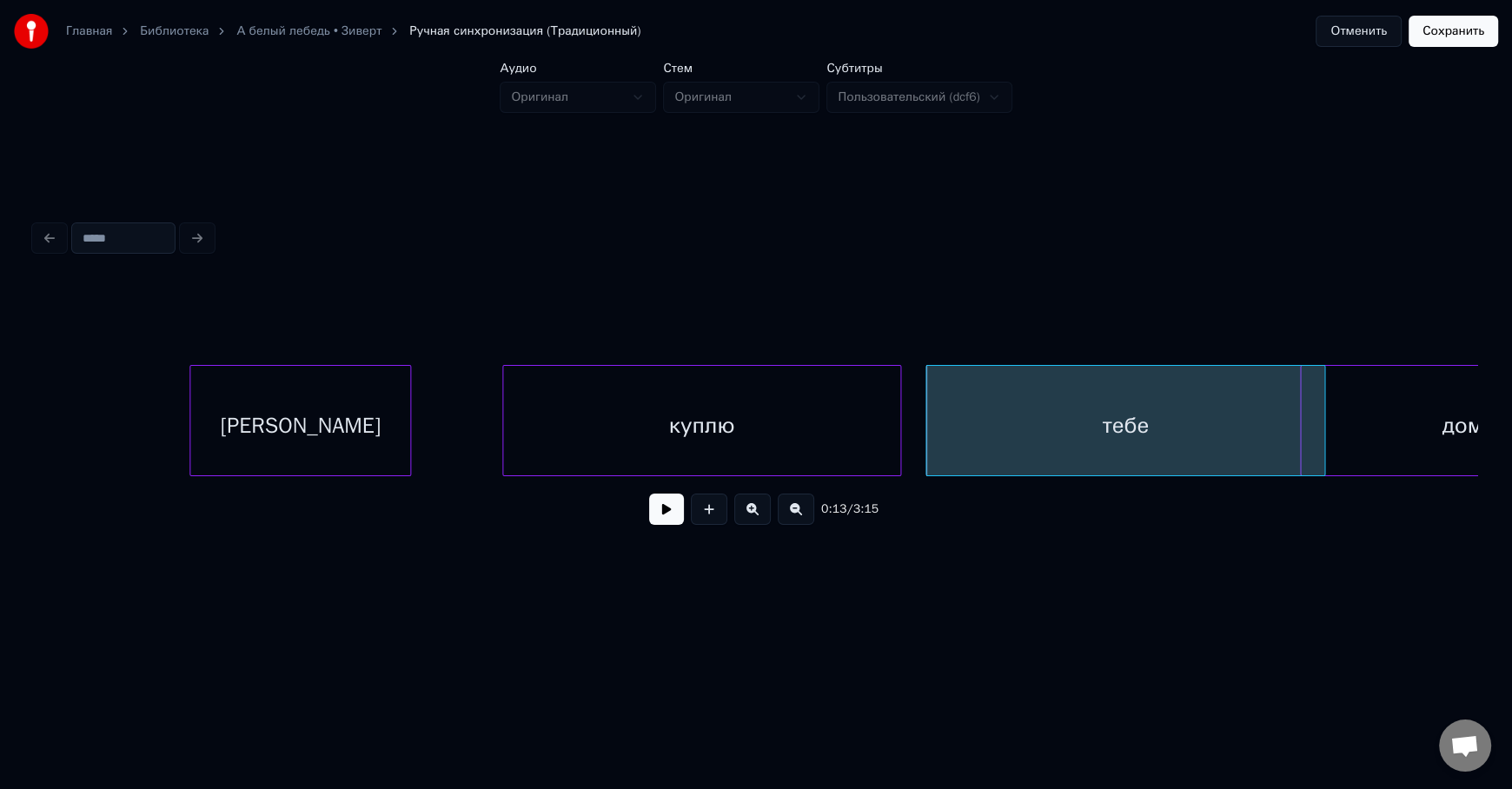 click on "куплю" at bounding box center [701, 425] 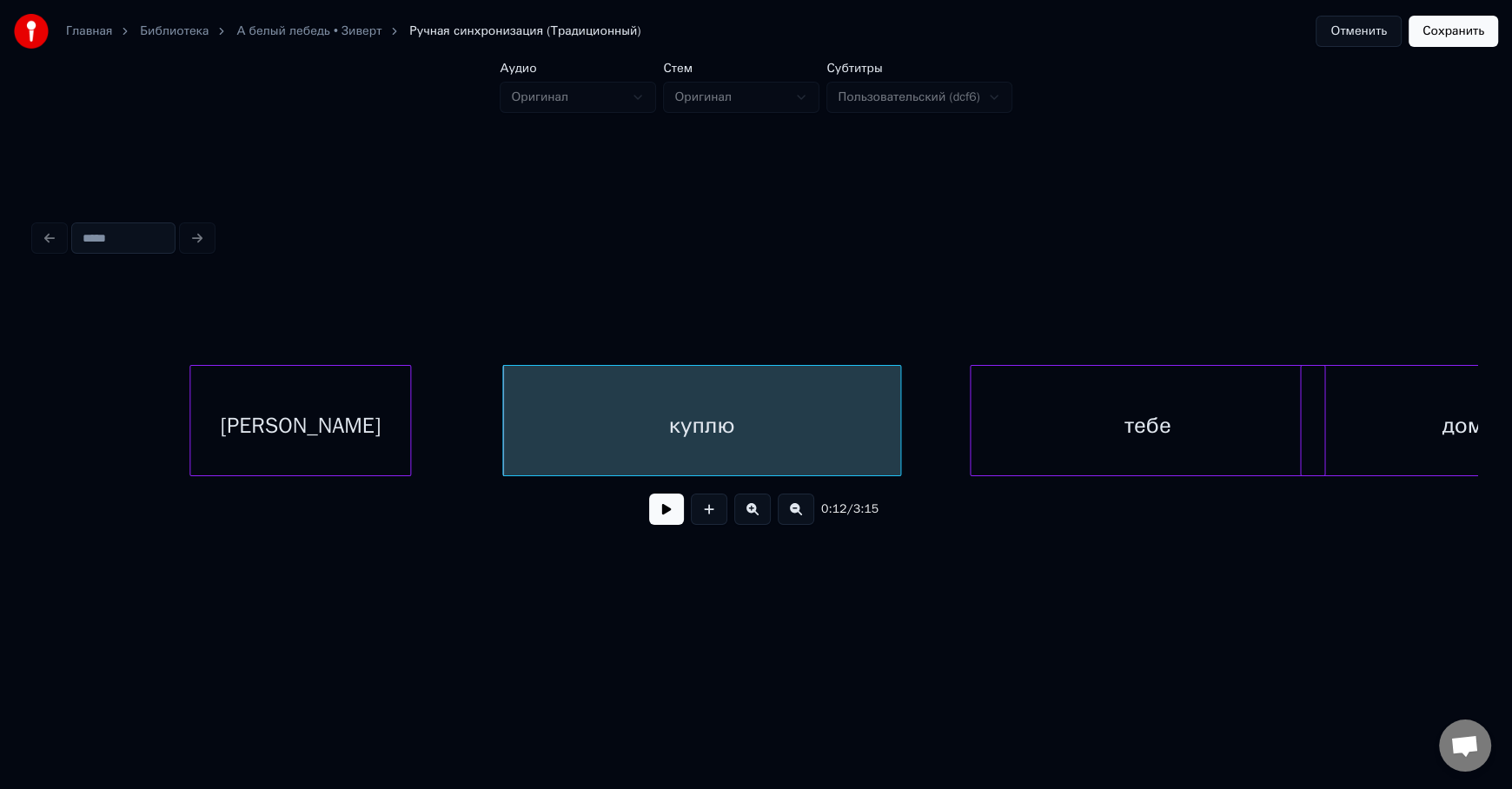 click at bounding box center [973, 421] 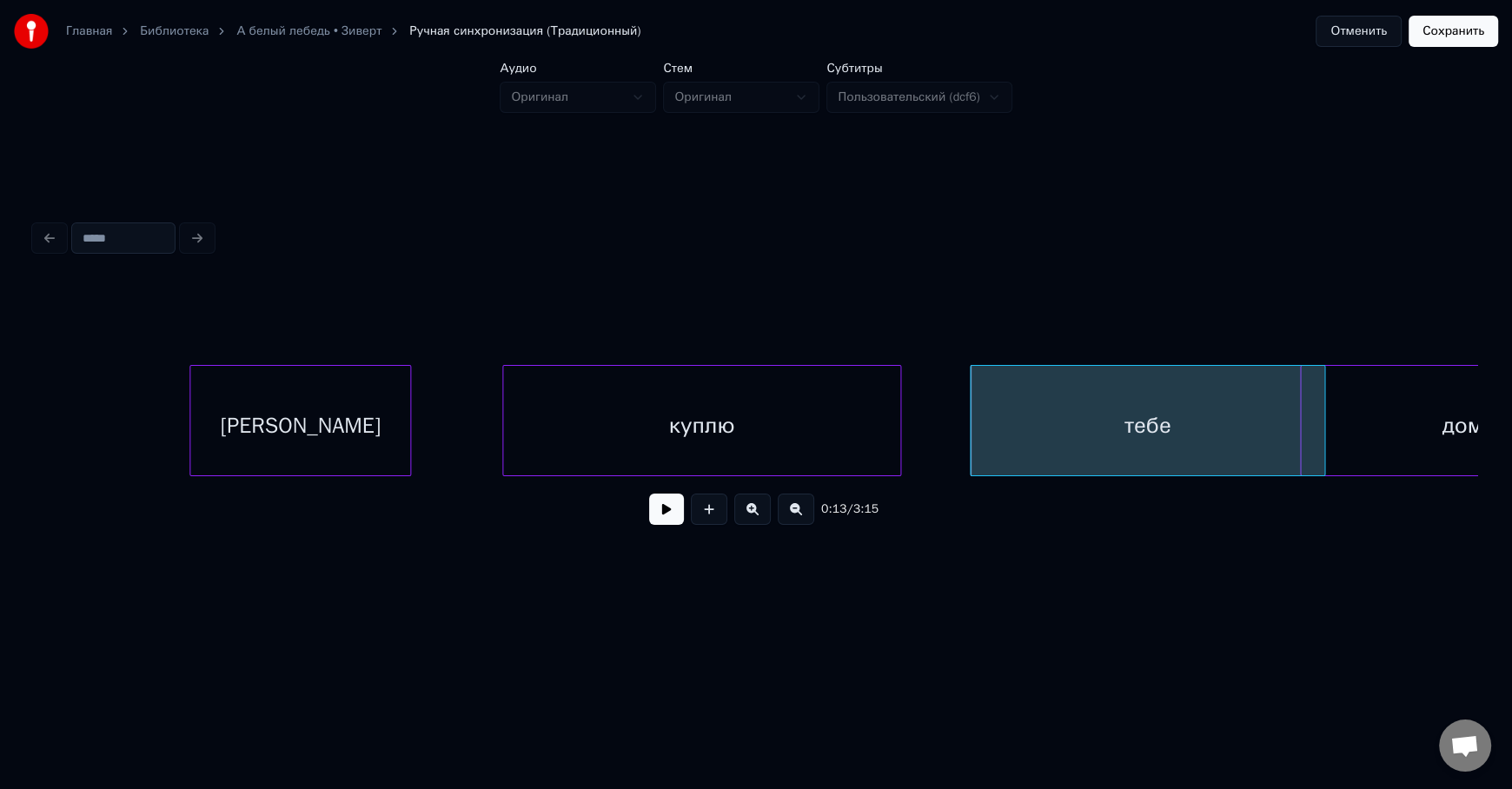 click on "[PERSON_NAME]" at bounding box center [300, 425] 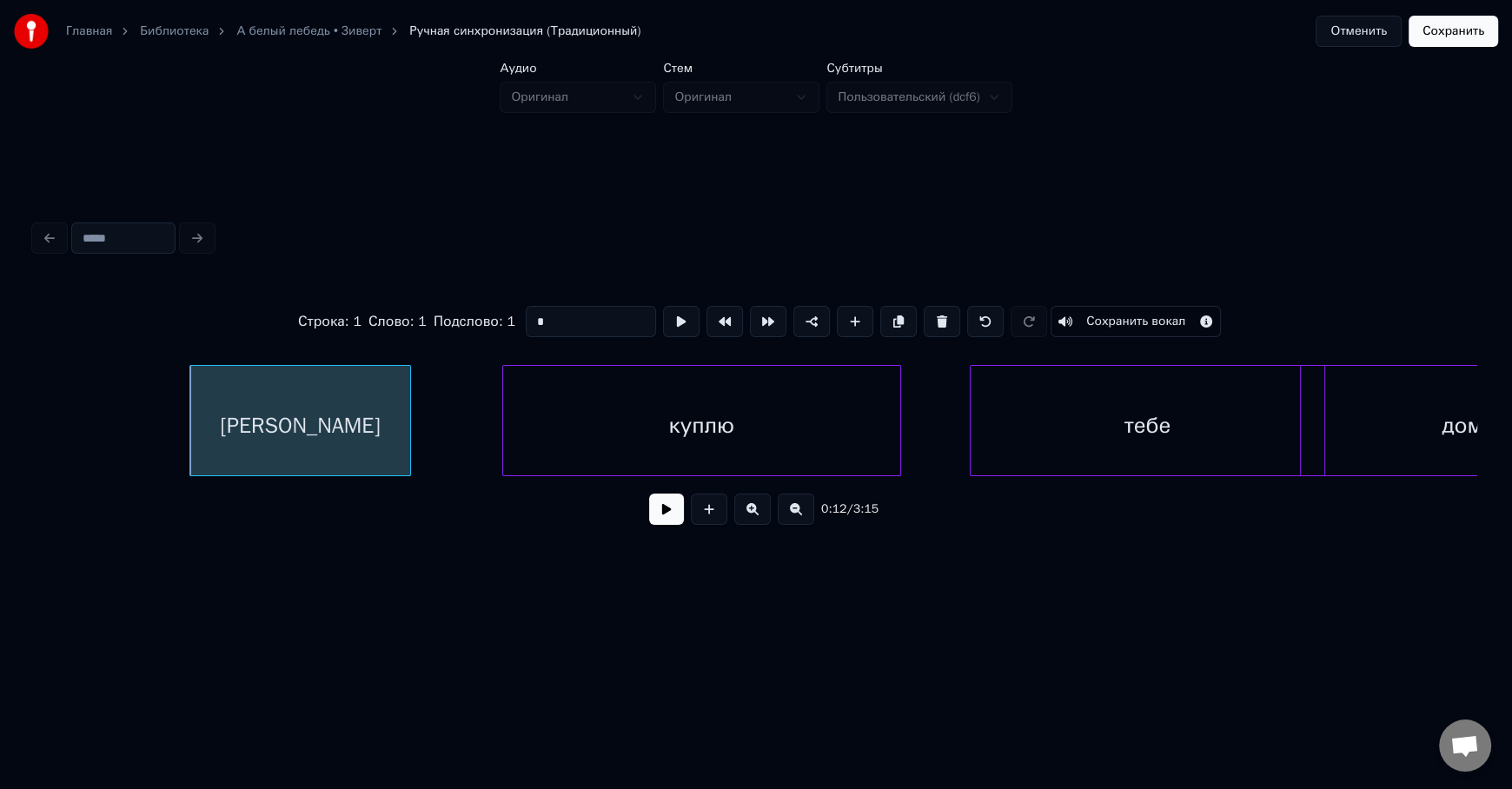 click at bounding box center (666, 509) 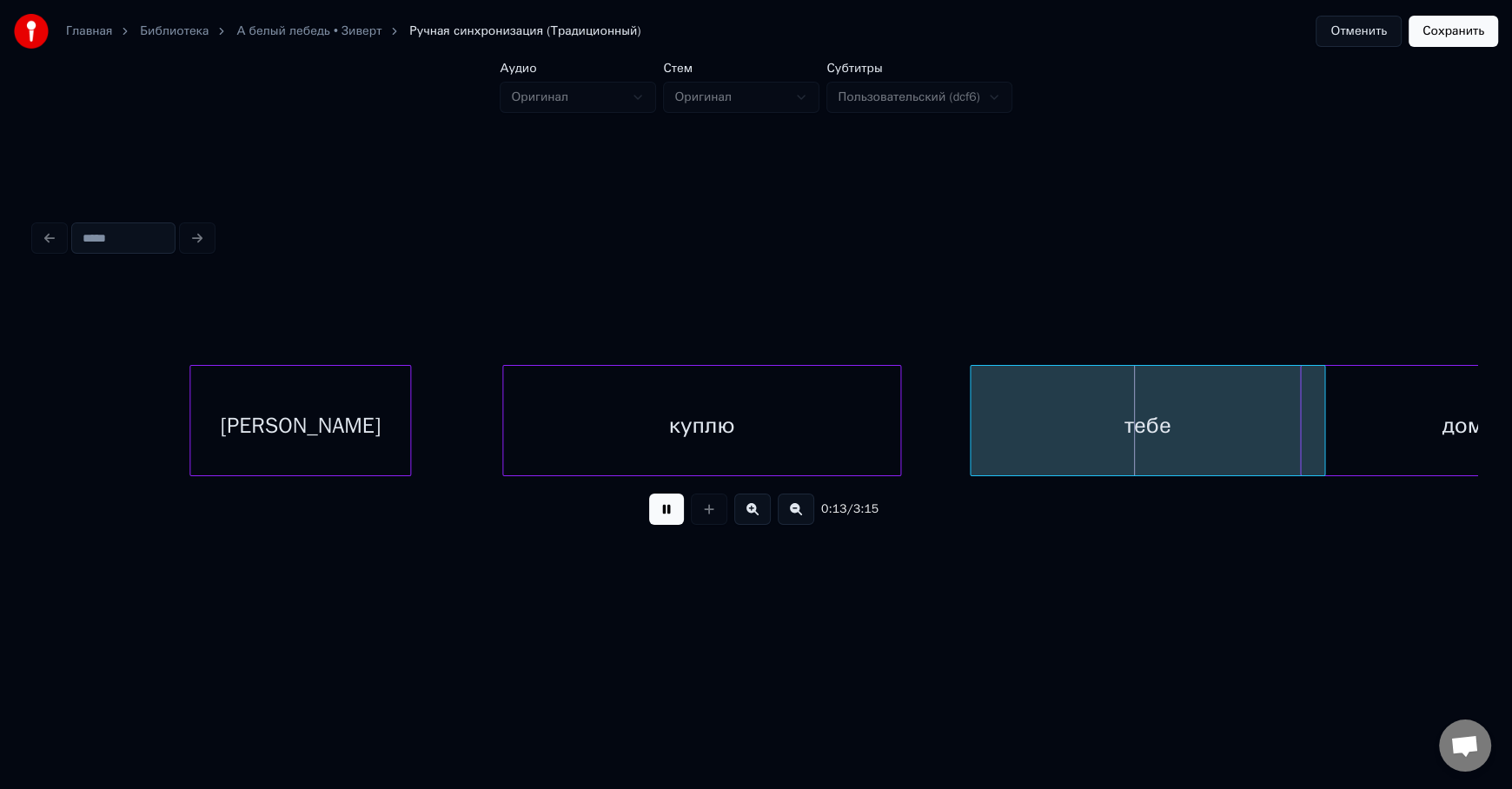 click at bounding box center [666, 509] 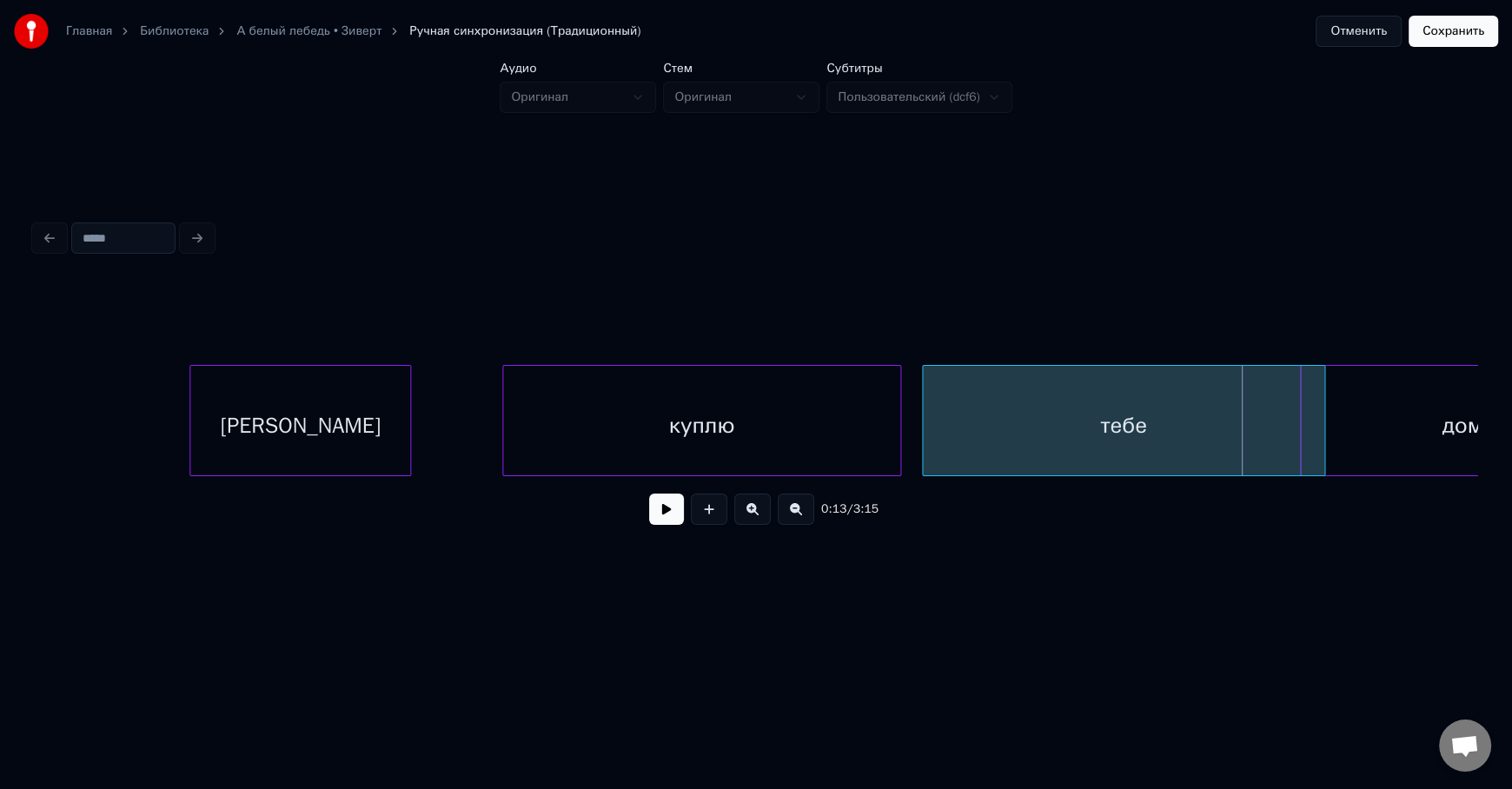 click at bounding box center [925, 421] 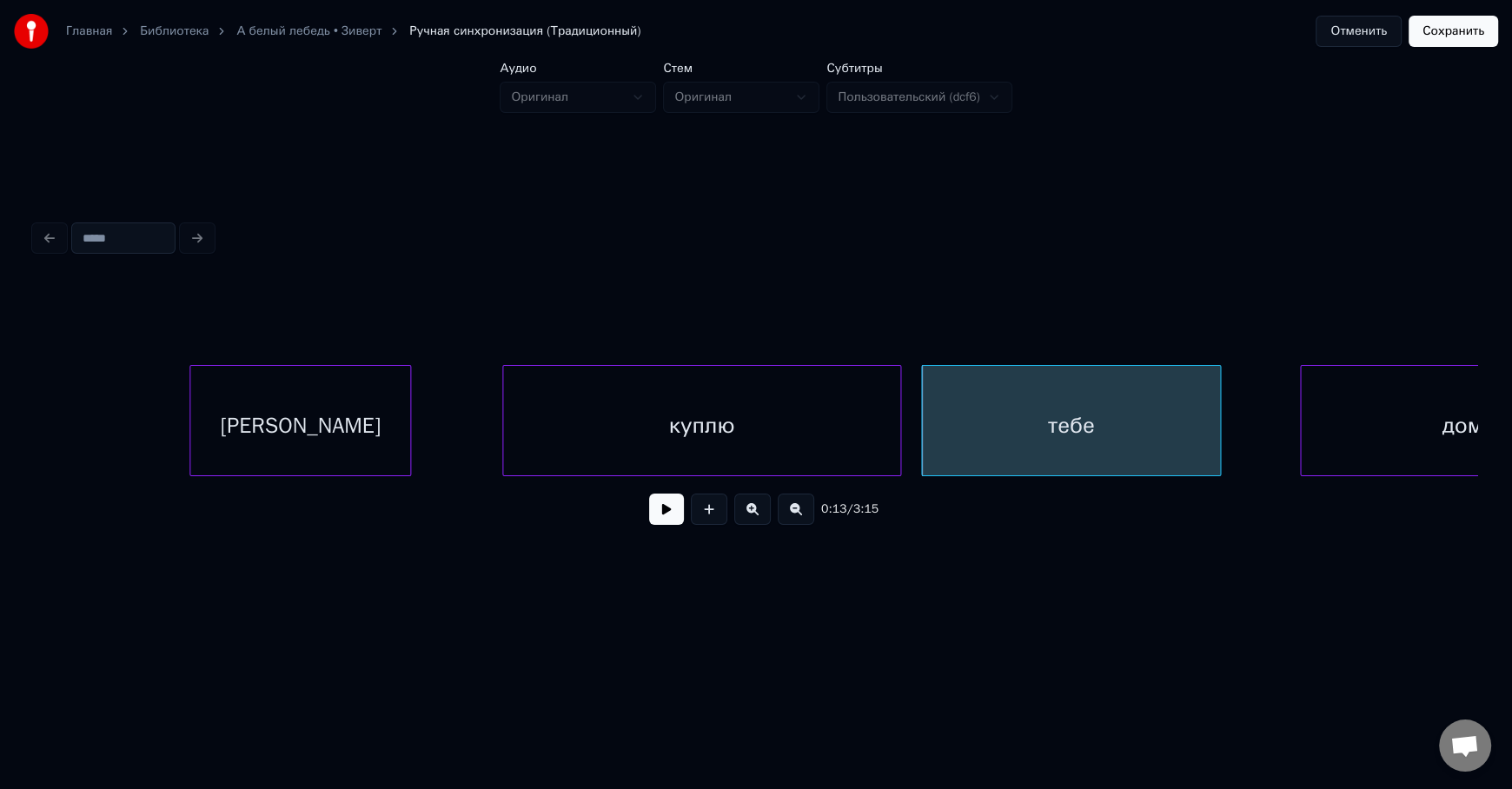click at bounding box center [1217, 421] 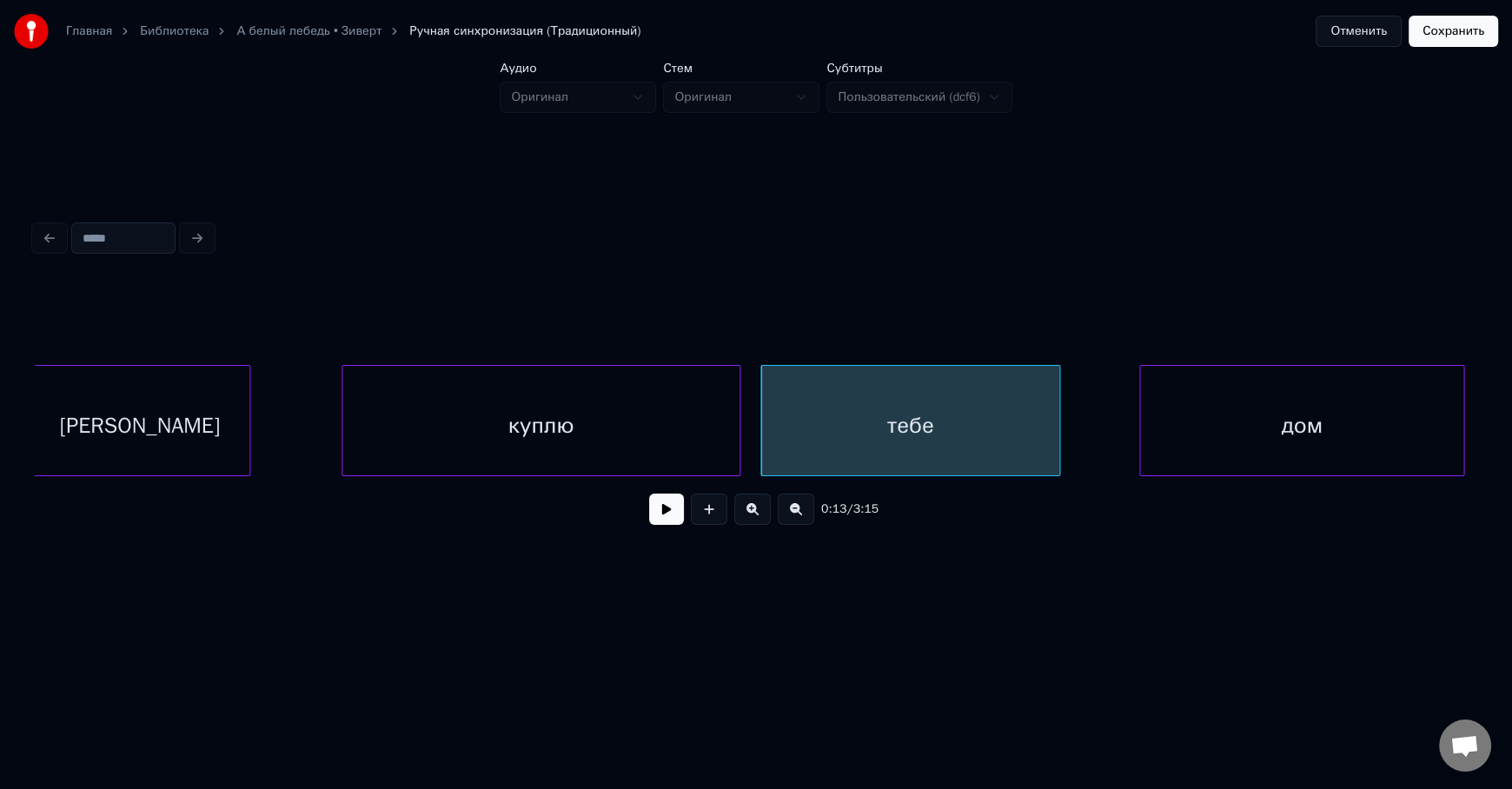 scroll, scrollTop: 0, scrollLeft: 8678, axis: horizontal 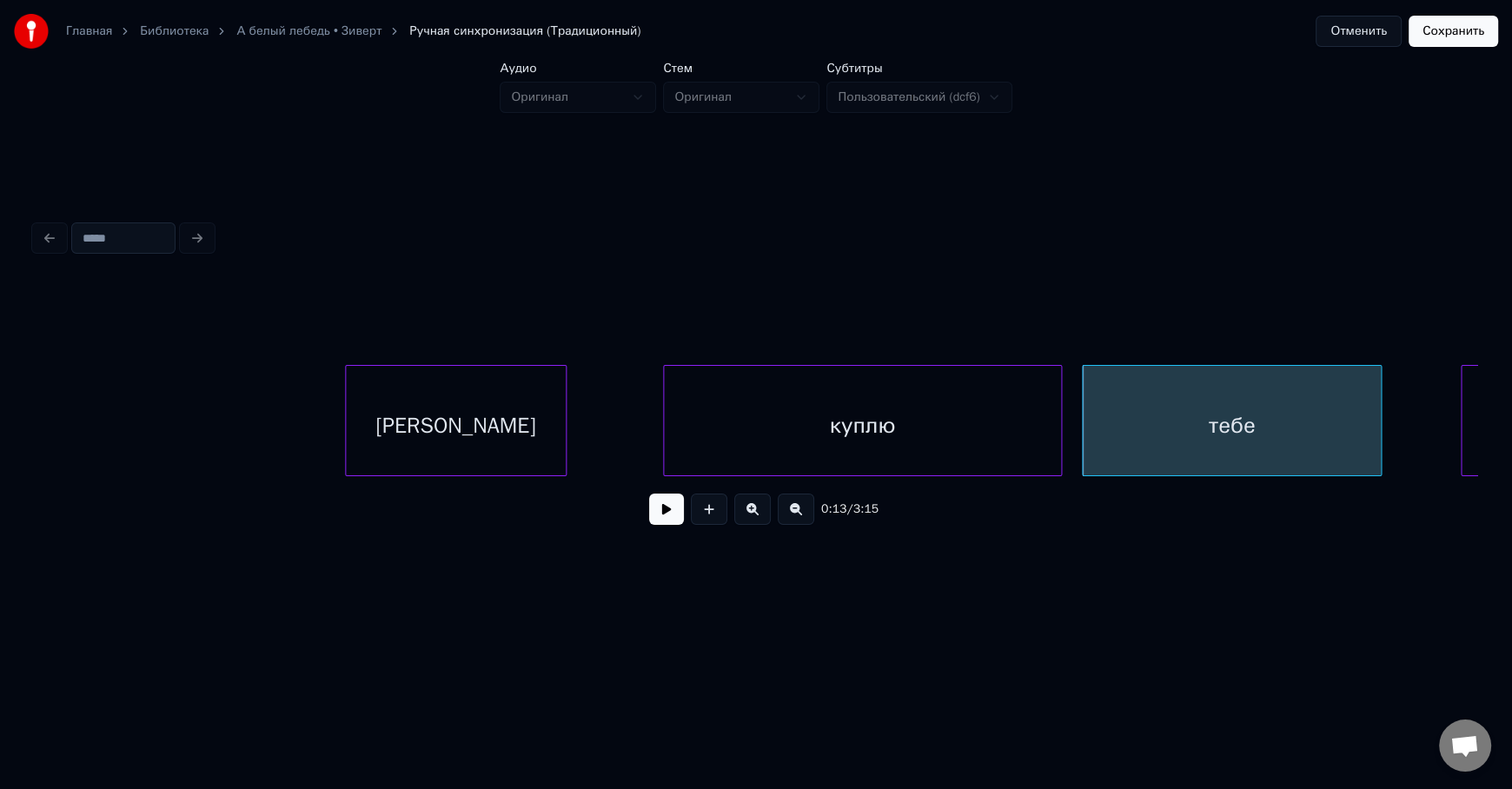 click on "[PERSON_NAME]" at bounding box center (455, 425) 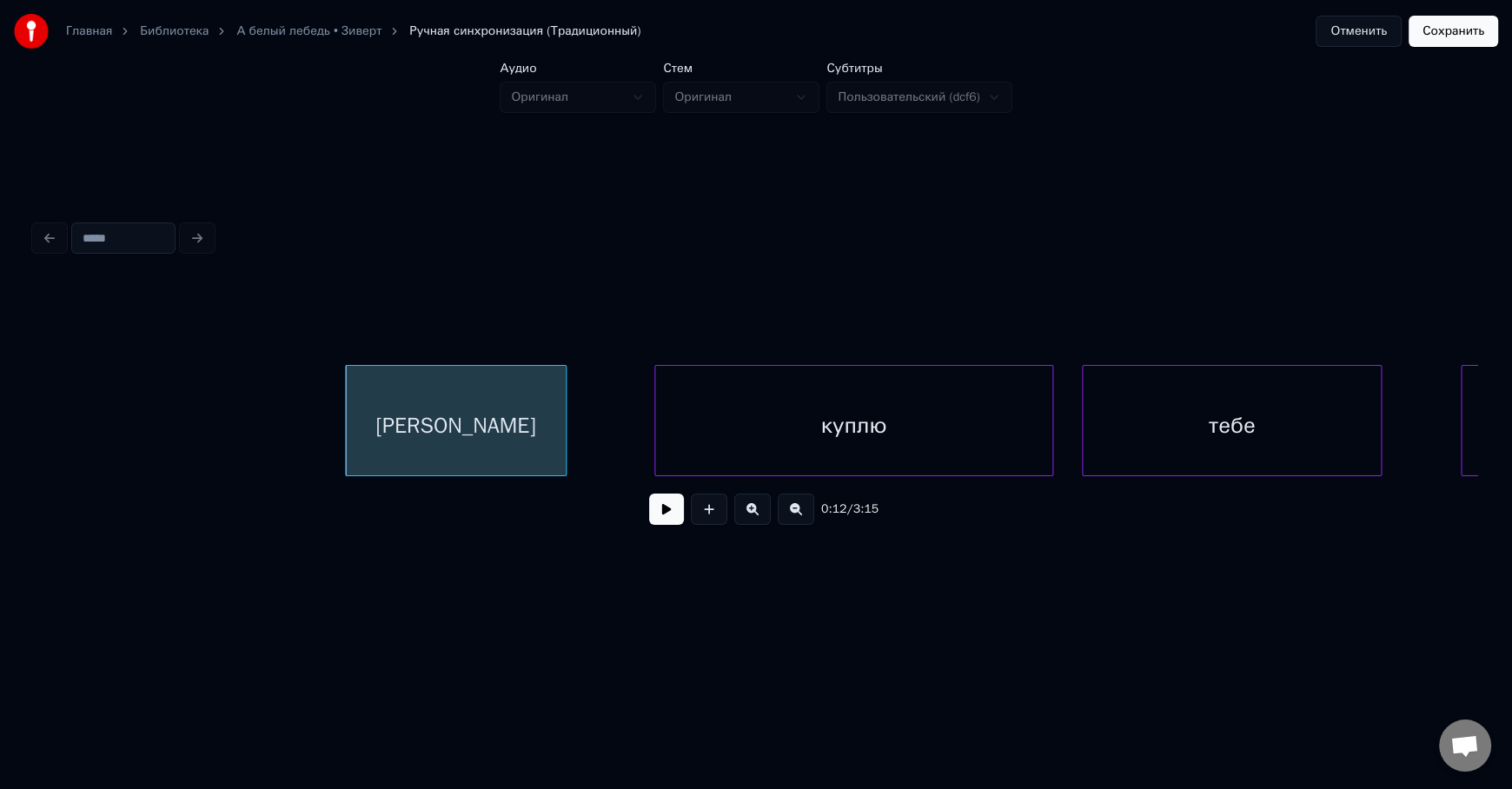 click on "куплю" at bounding box center (853, 425) 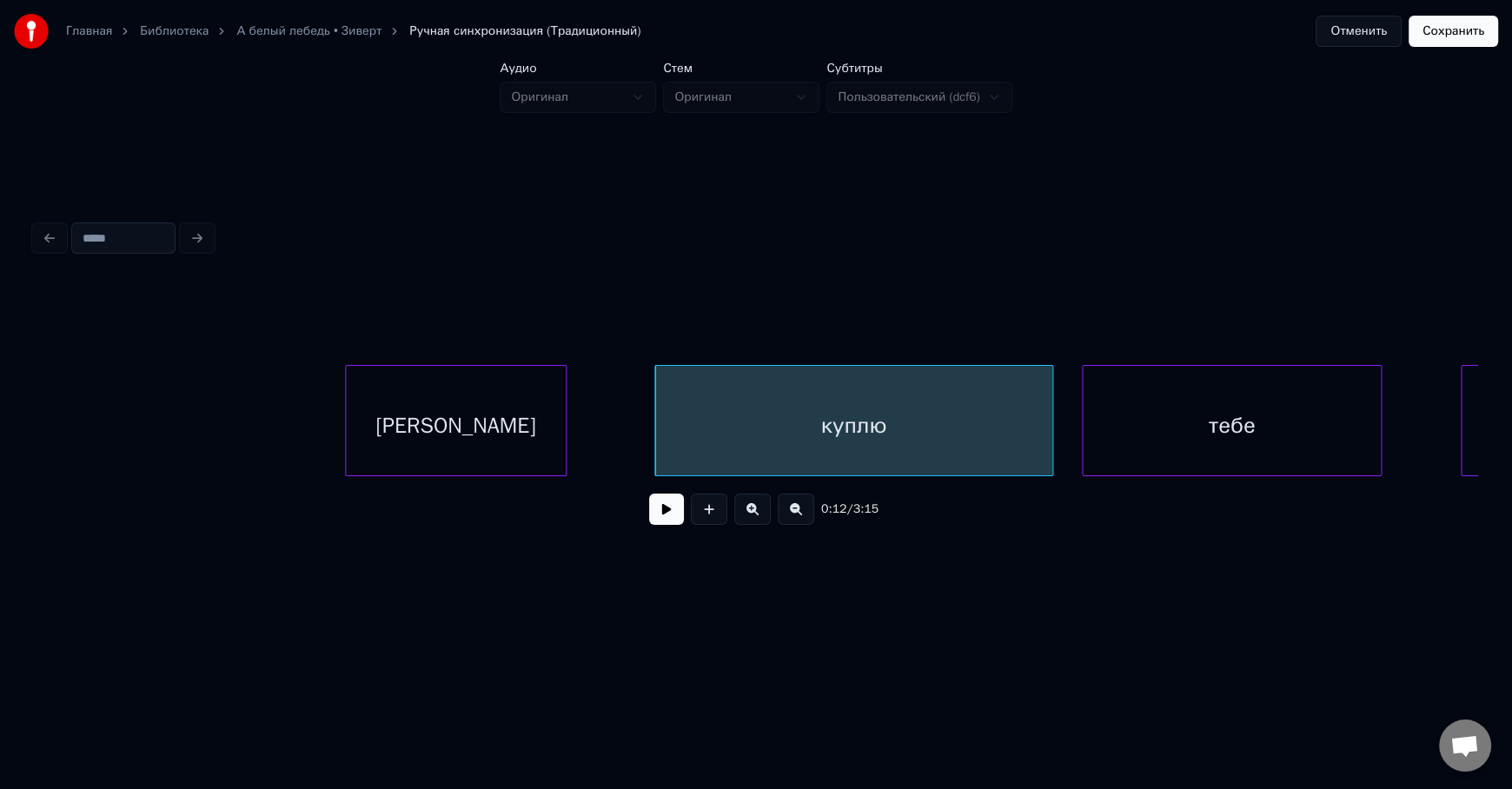 click at bounding box center [796, 509] 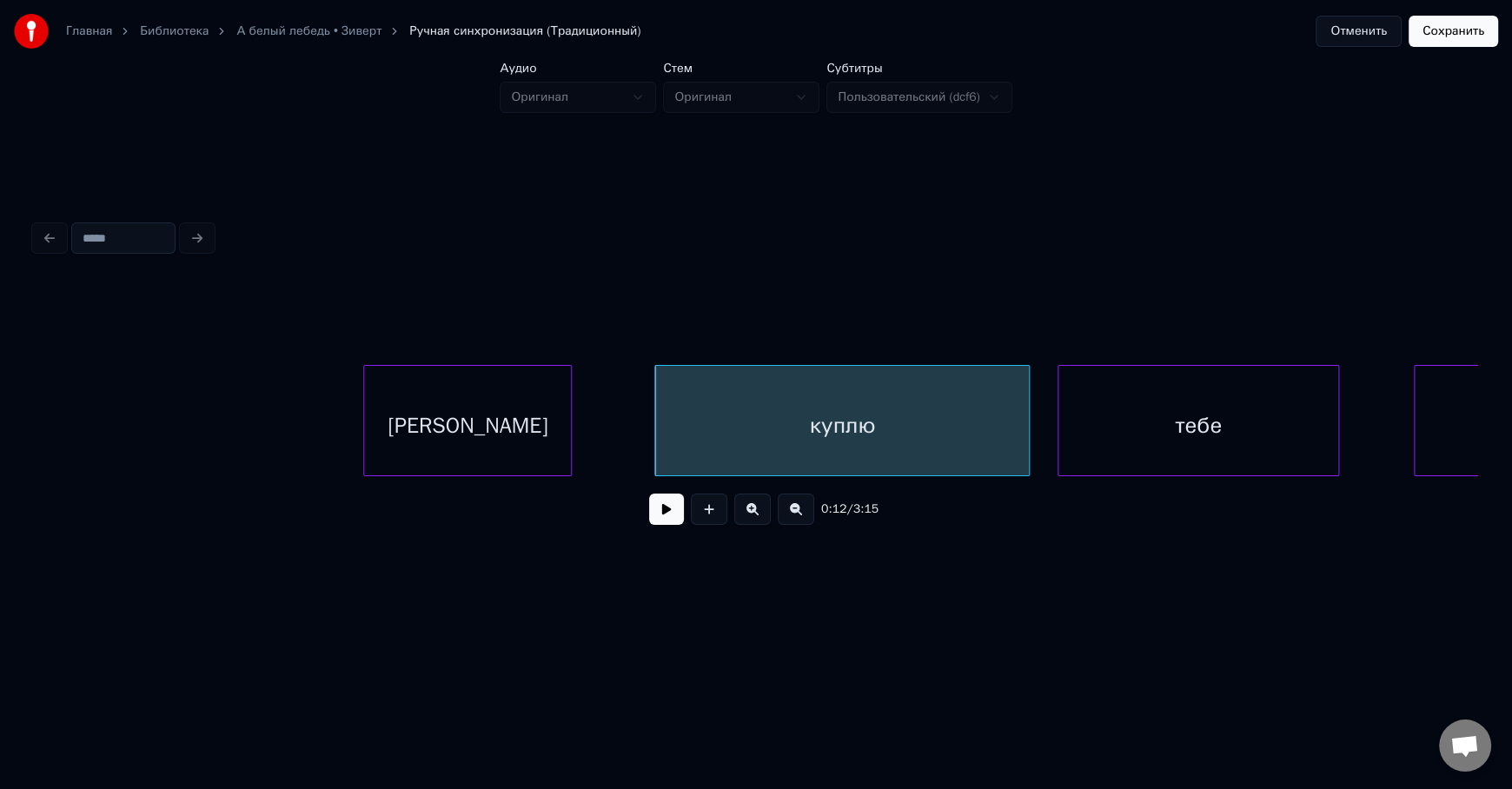 click at bounding box center [796, 509] 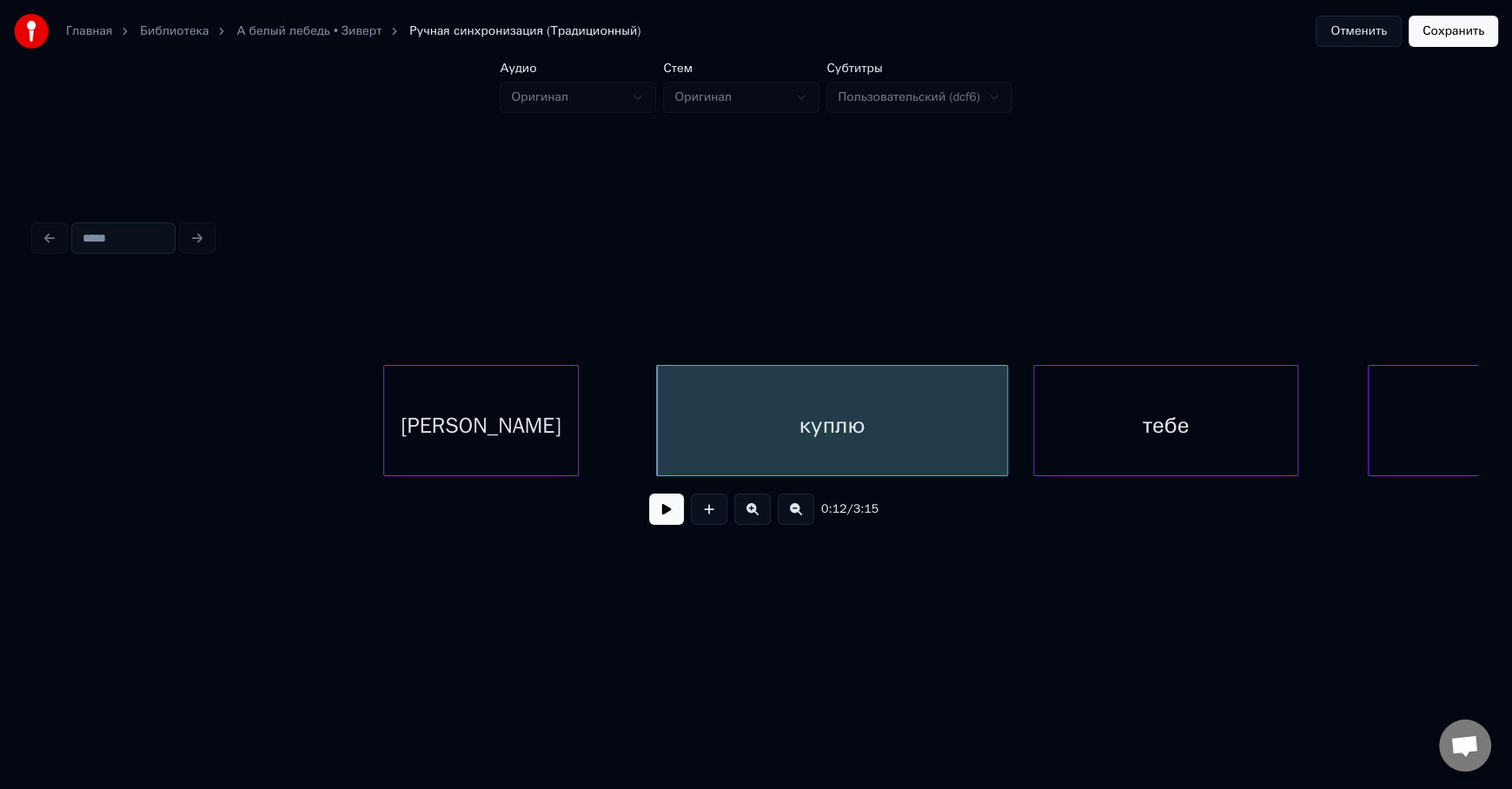 click at bounding box center (796, 509) 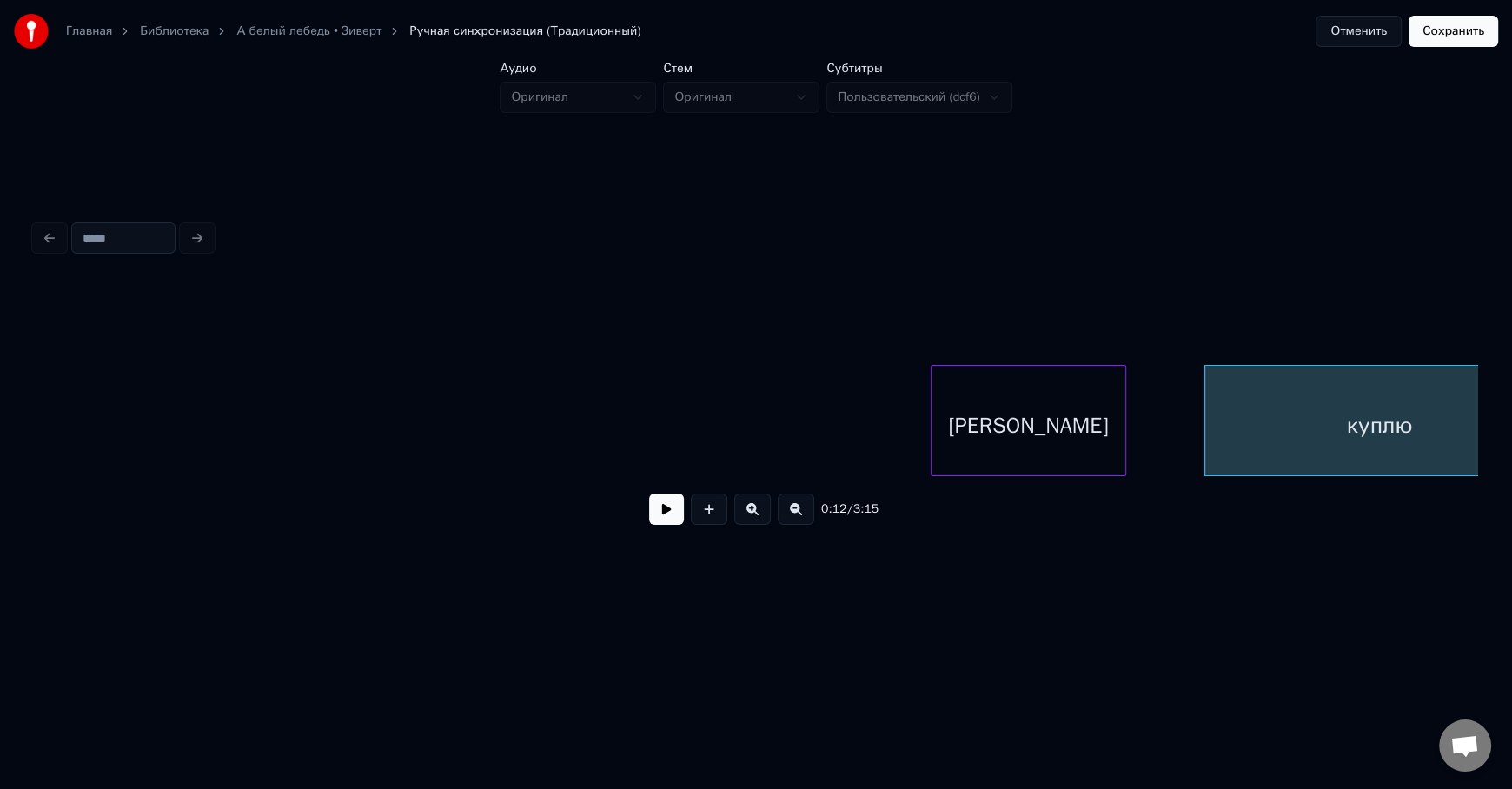 click at bounding box center (796, 509) 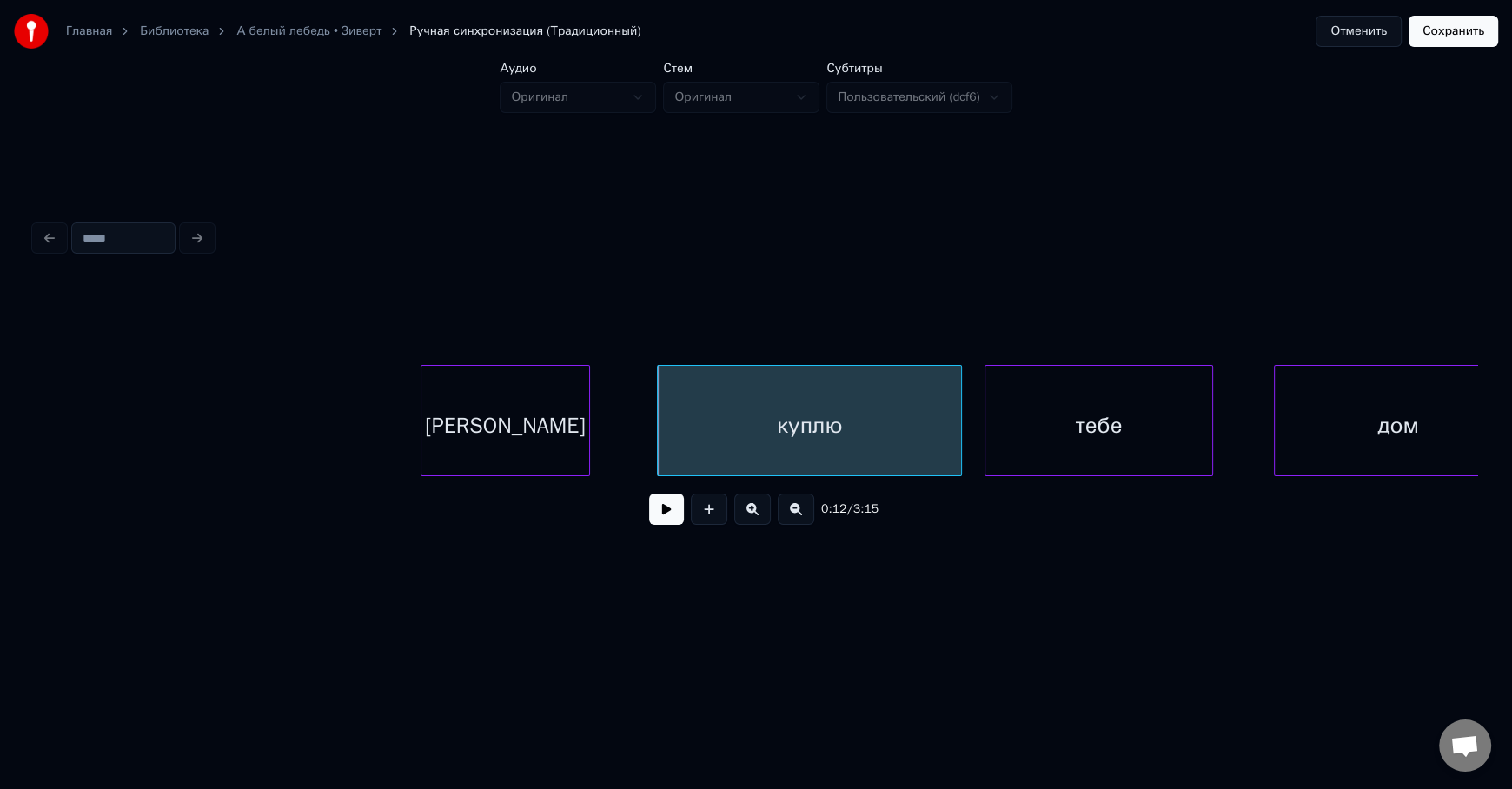 click at bounding box center [796, 509] 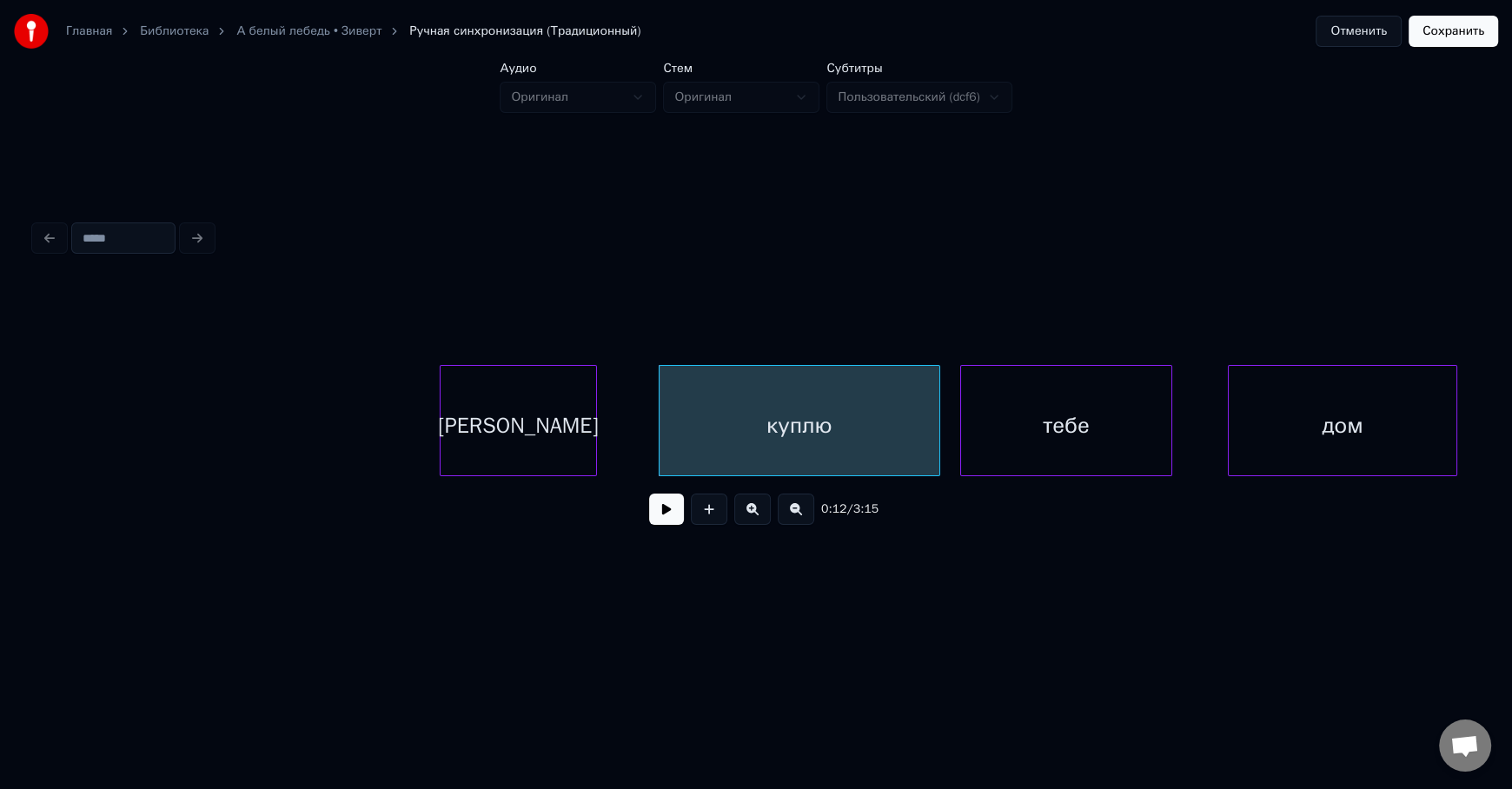 click at bounding box center [796, 509] 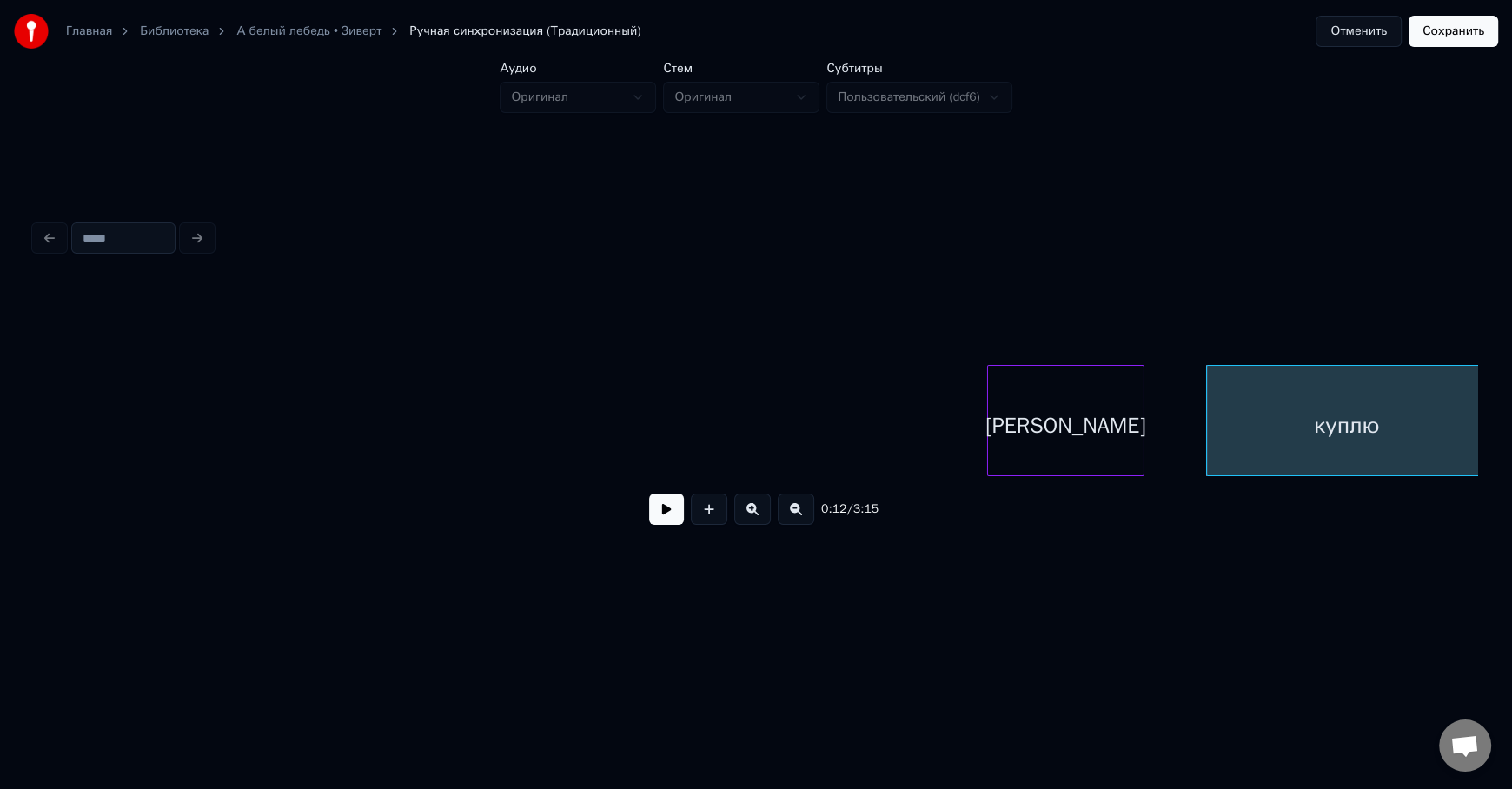 click at bounding box center (796, 509) 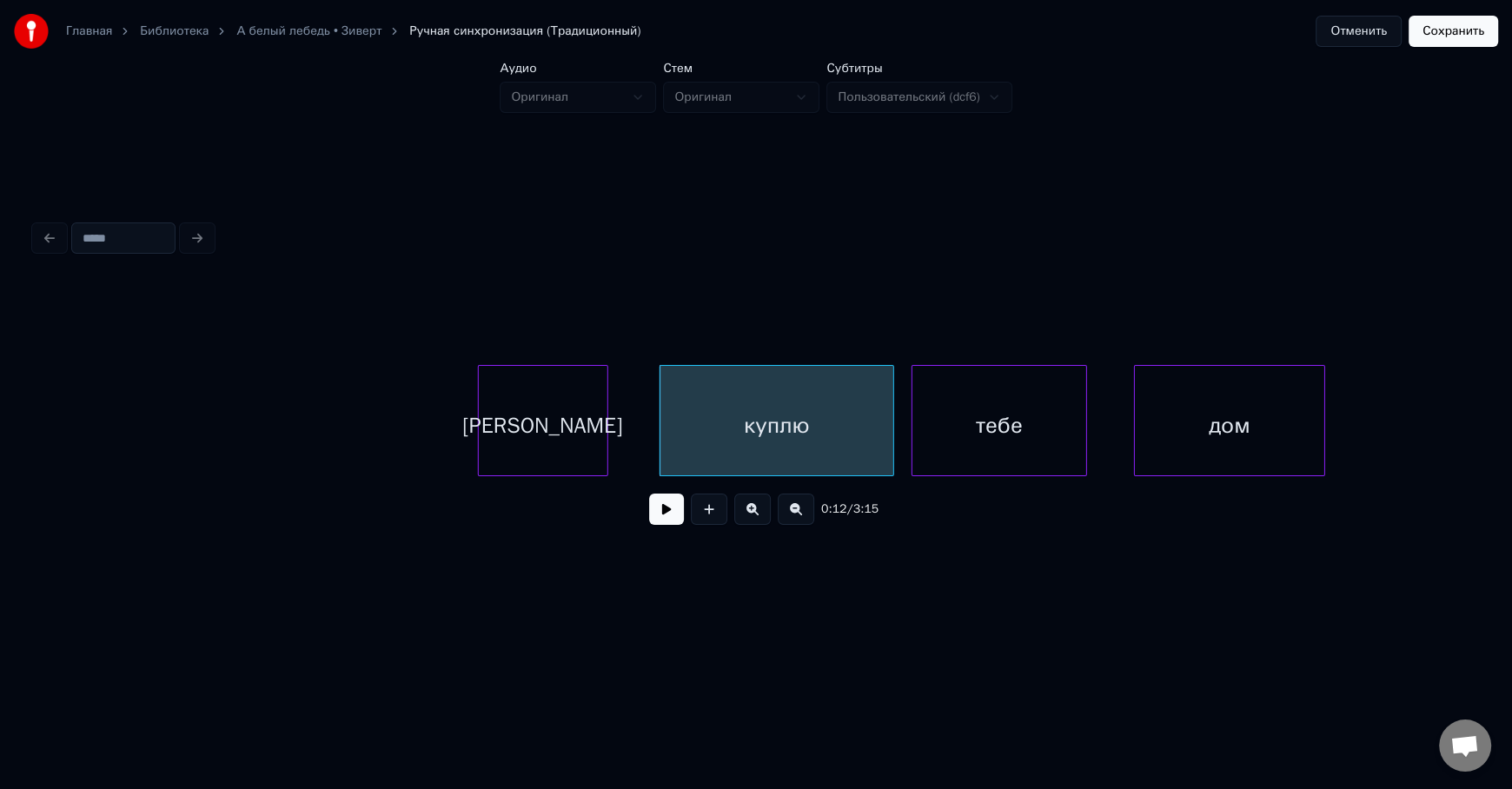 click at bounding box center (796, 509) 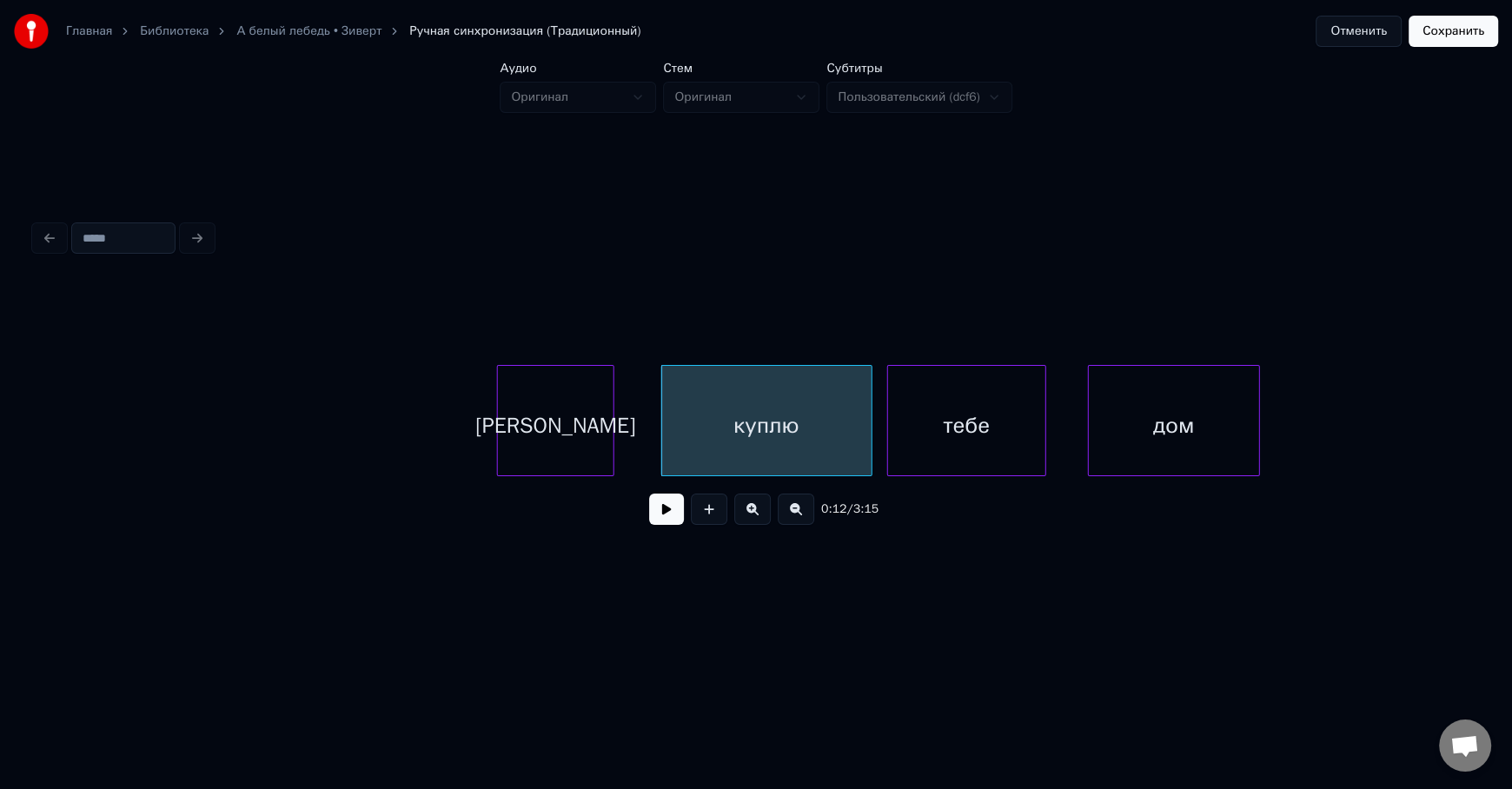 click at bounding box center [796, 509] 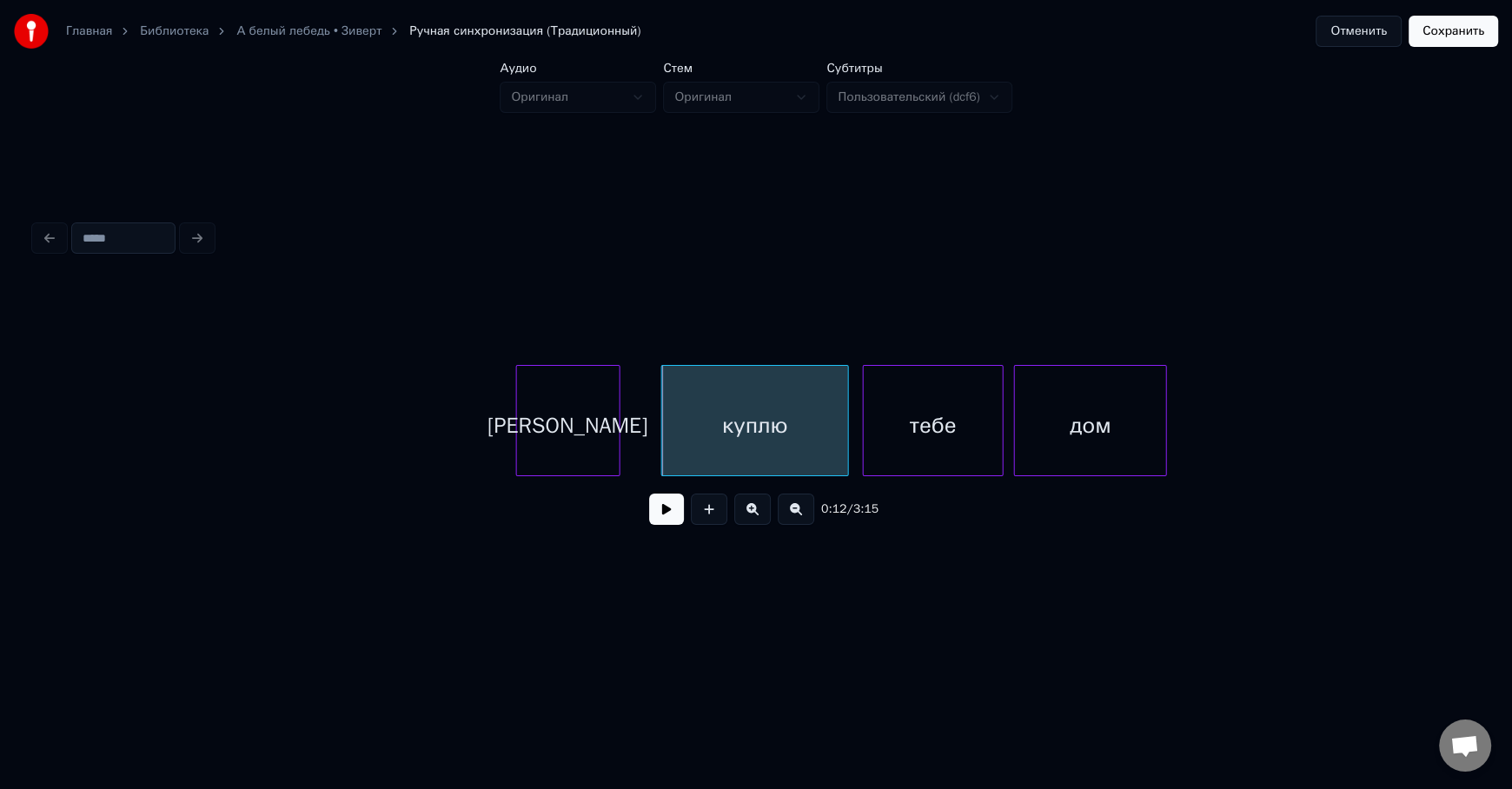 click on "дом" at bounding box center [1091, 425] 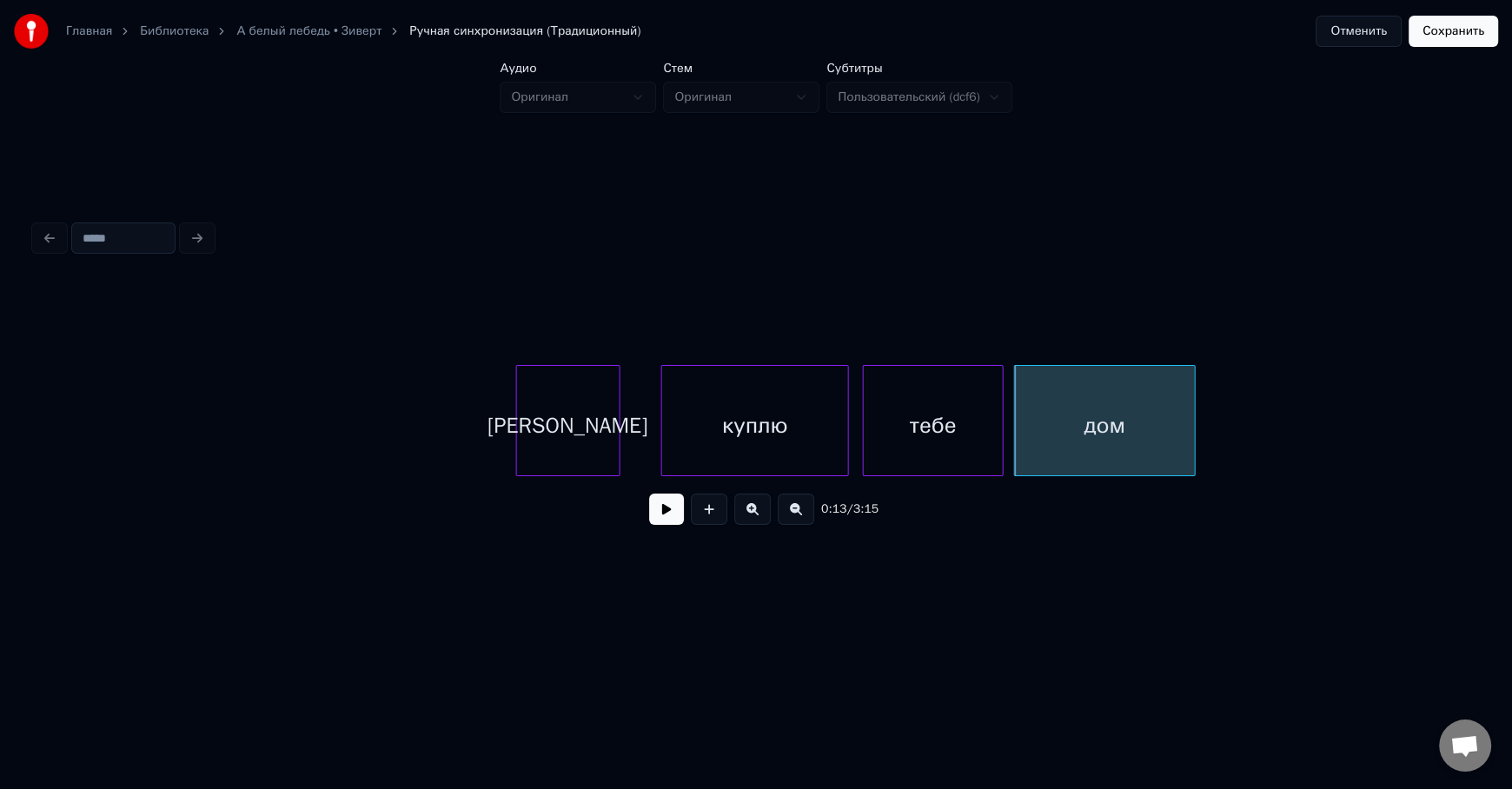 click at bounding box center (1192, 421) 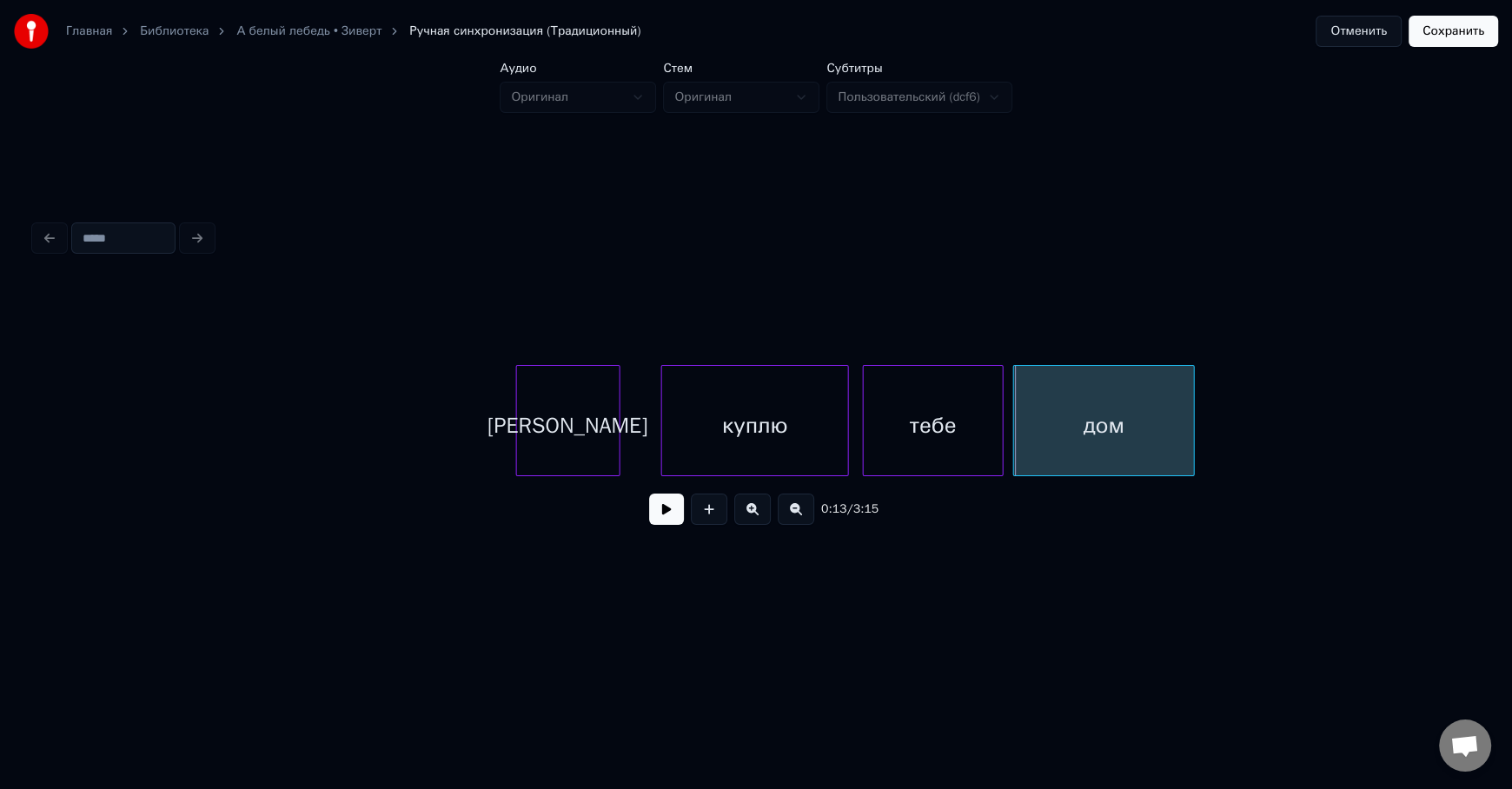 click on "дом" at bounding box center [1104, 425] 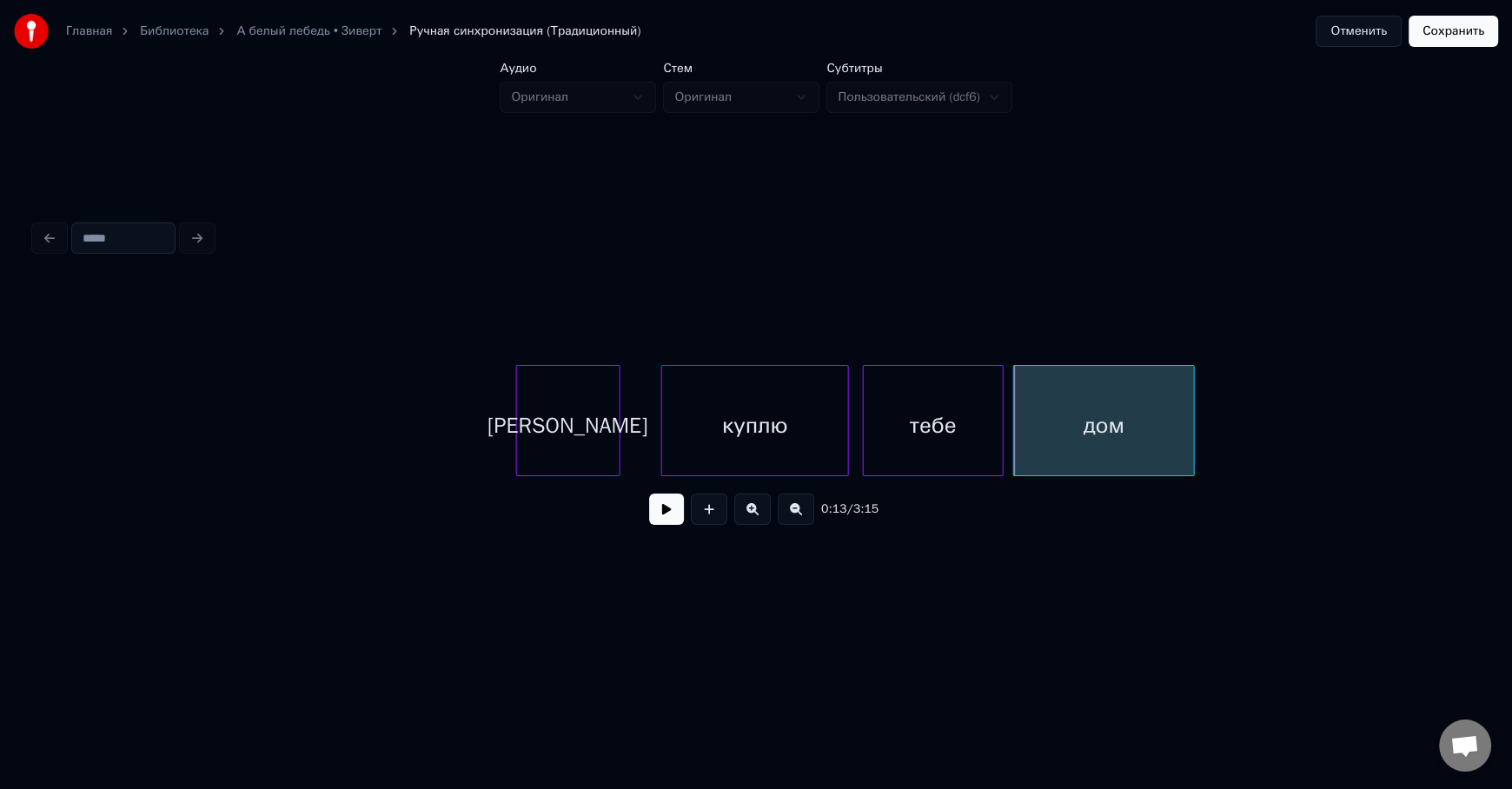 click on "[PERSON_NAME]" at bounding box center (568, 425) 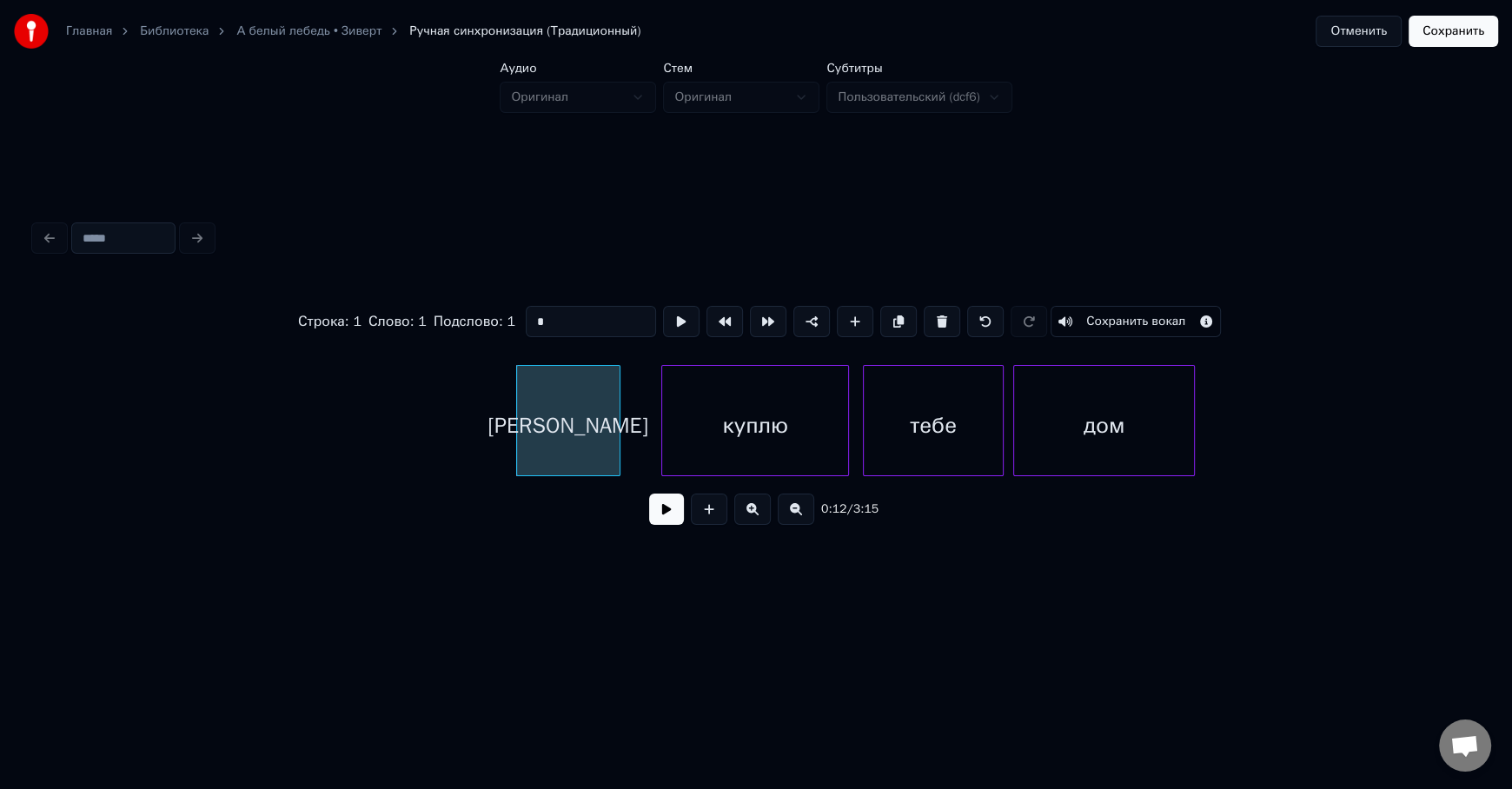 click at bounding box center [666, 509] 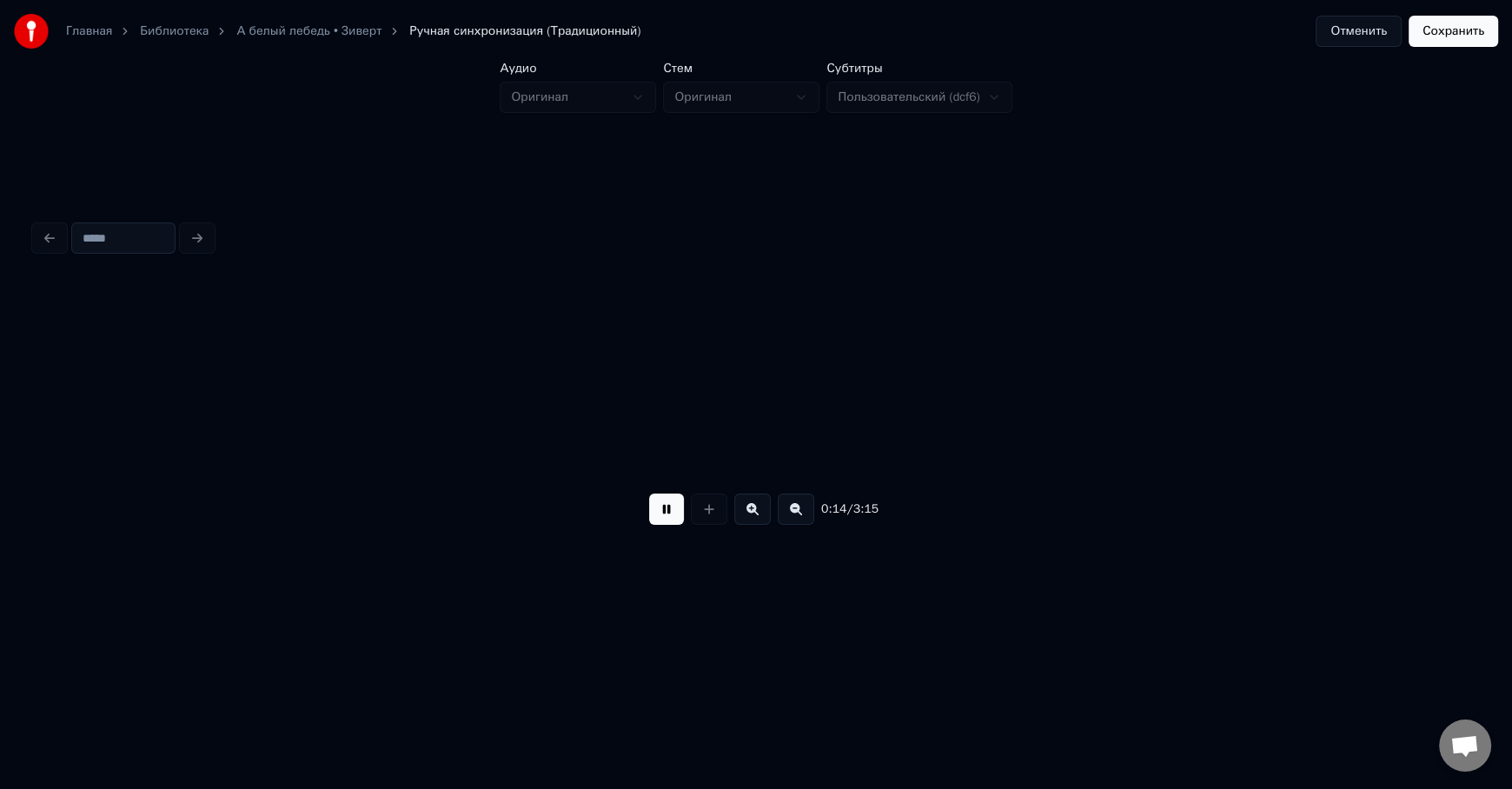 scroll, scrollTop: 0, scrollLeft: 5191, axis: horizontal 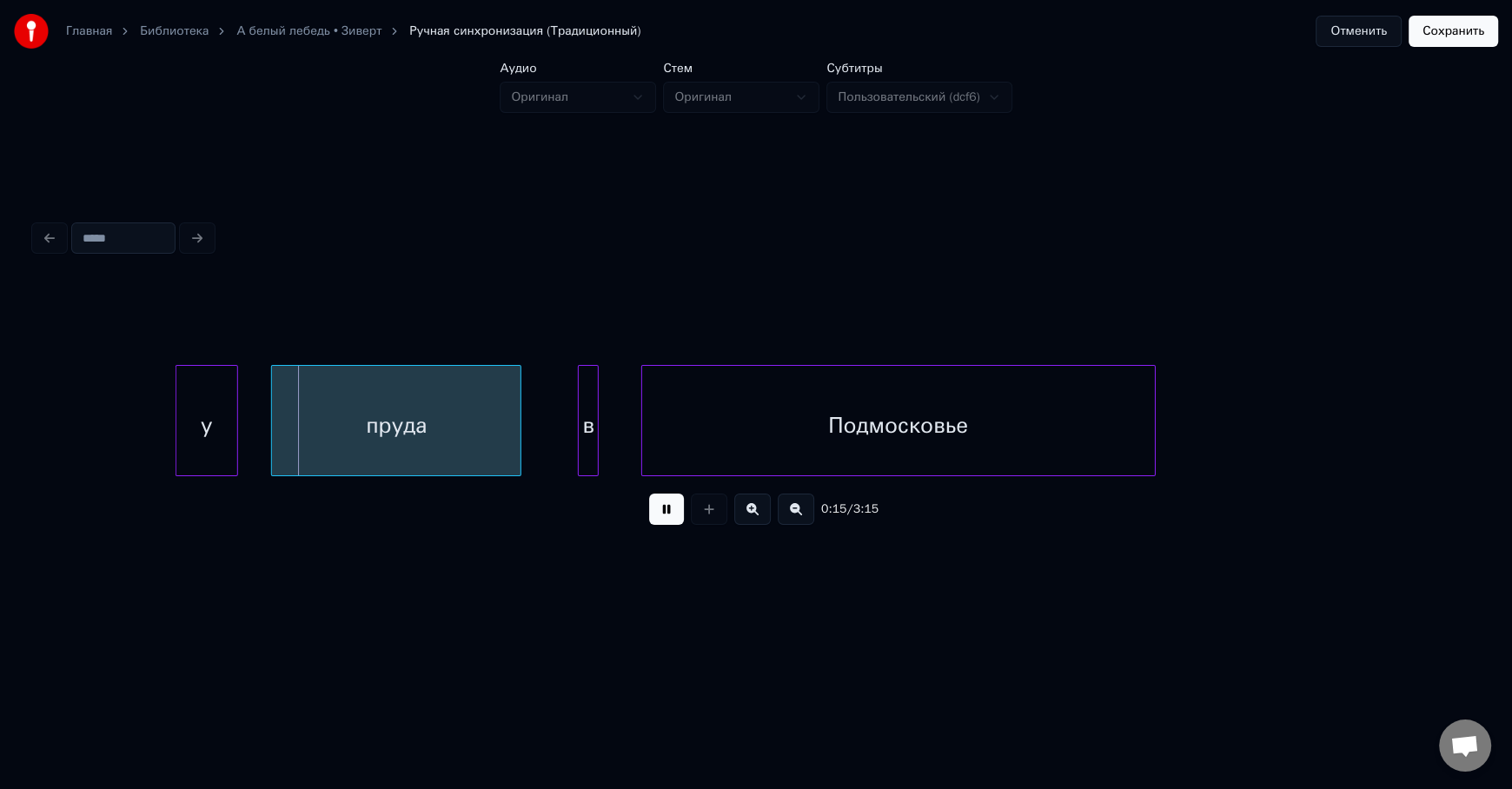 click at bounding box center [666, 509] 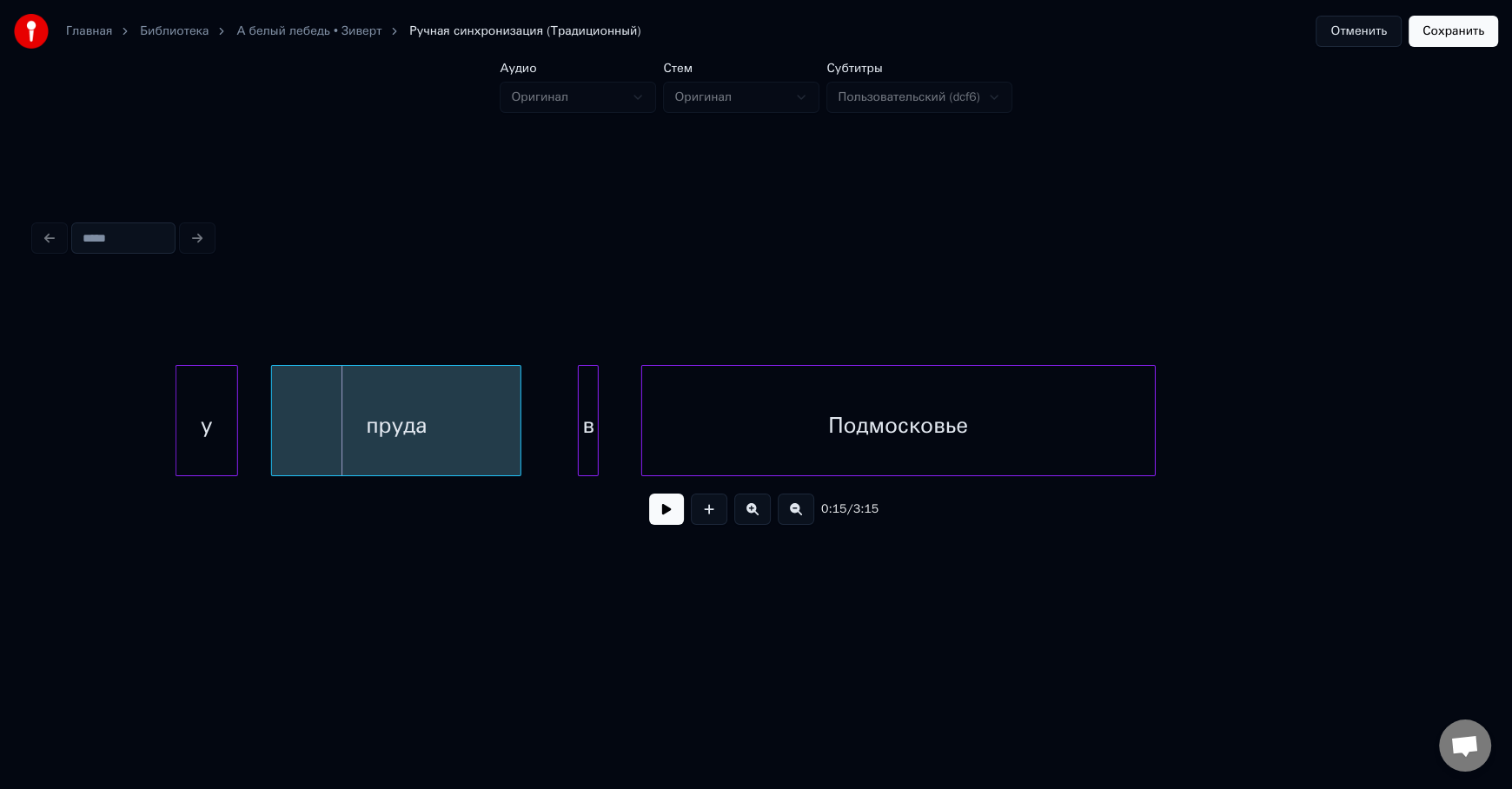 click at bounding box center (666, 509) 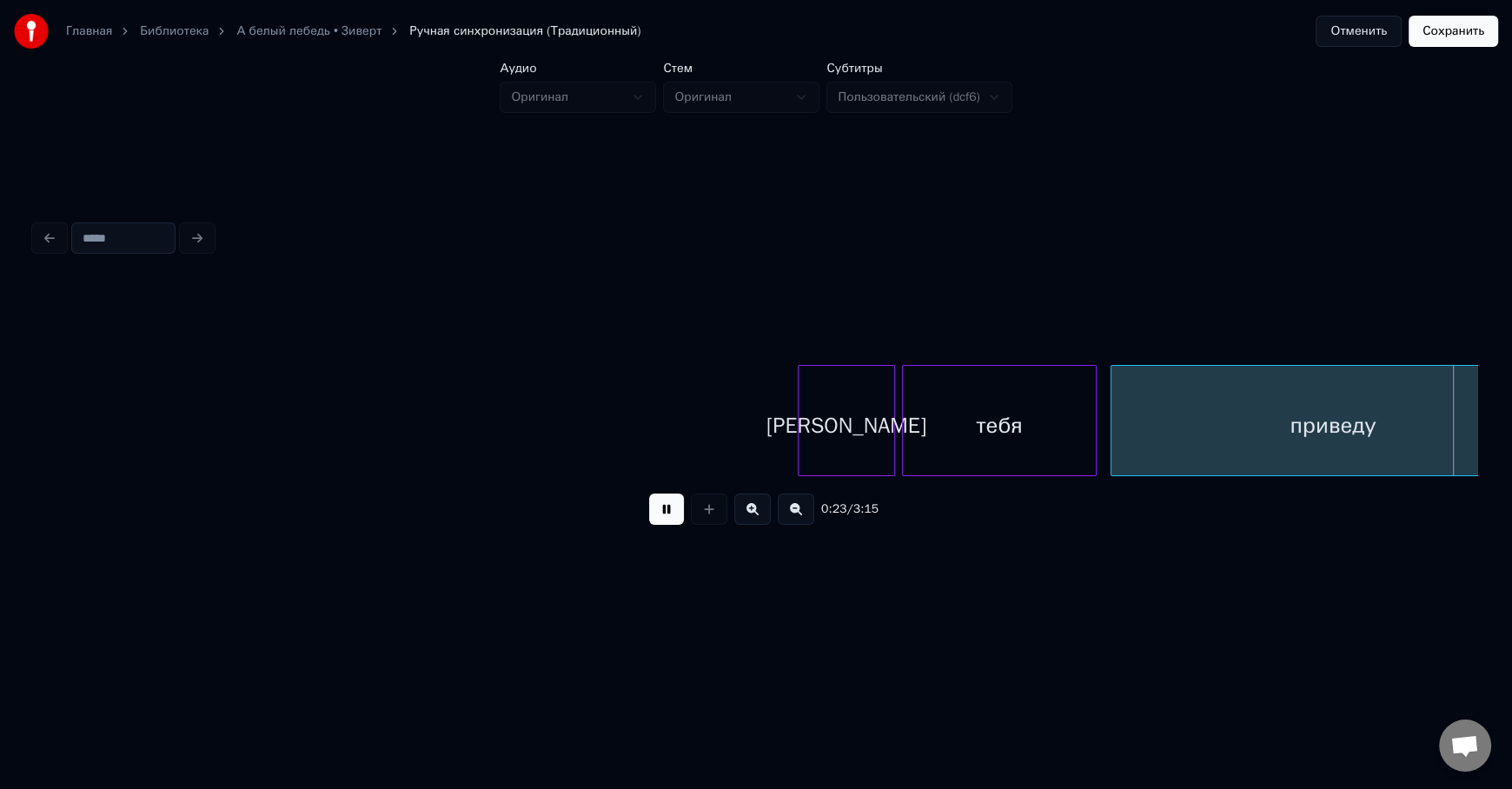 scroll, scrollTop: 0, scrollLeft: 8076, axis: horizontal 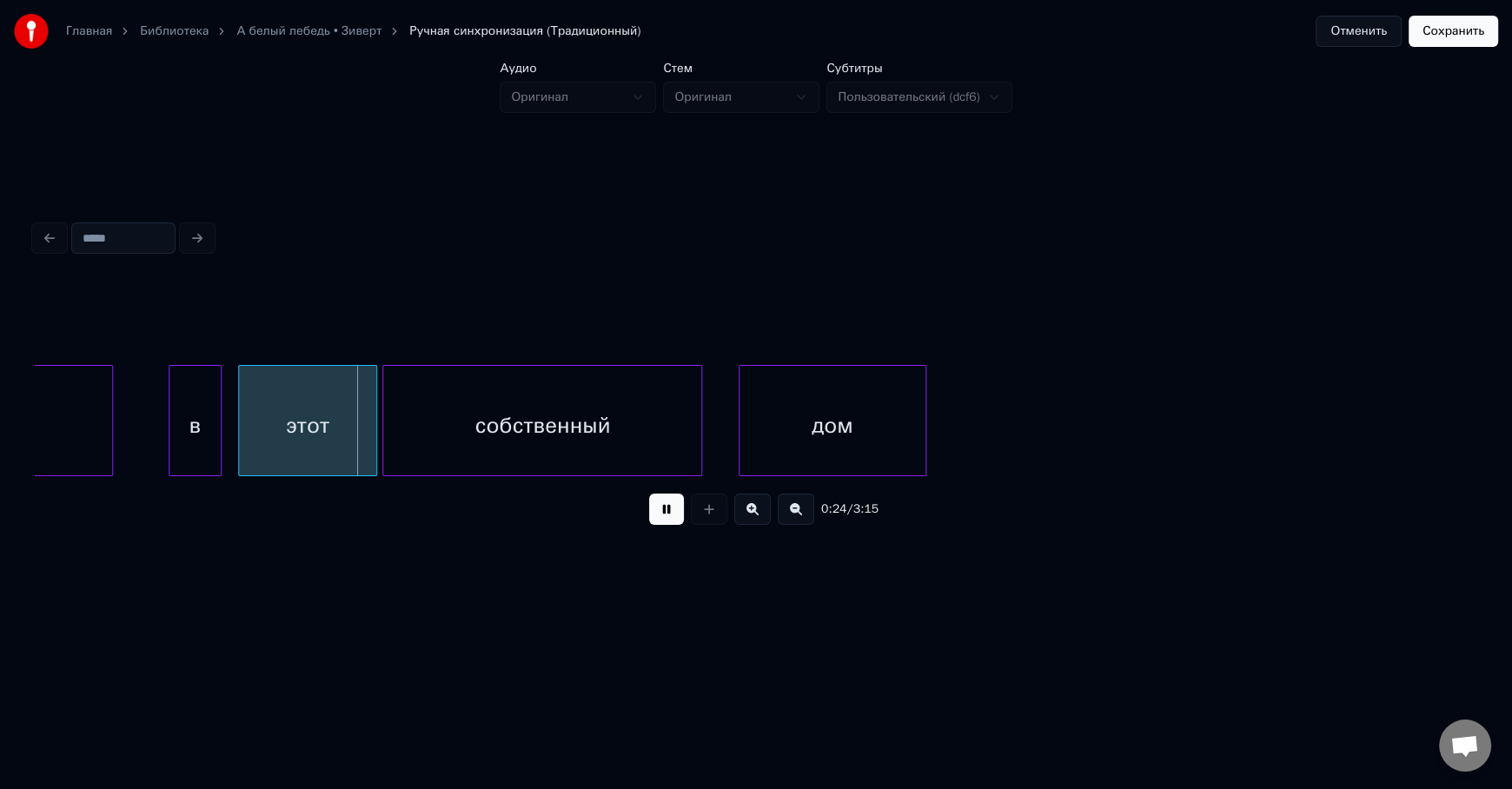 click at bounding box center [666, 509] 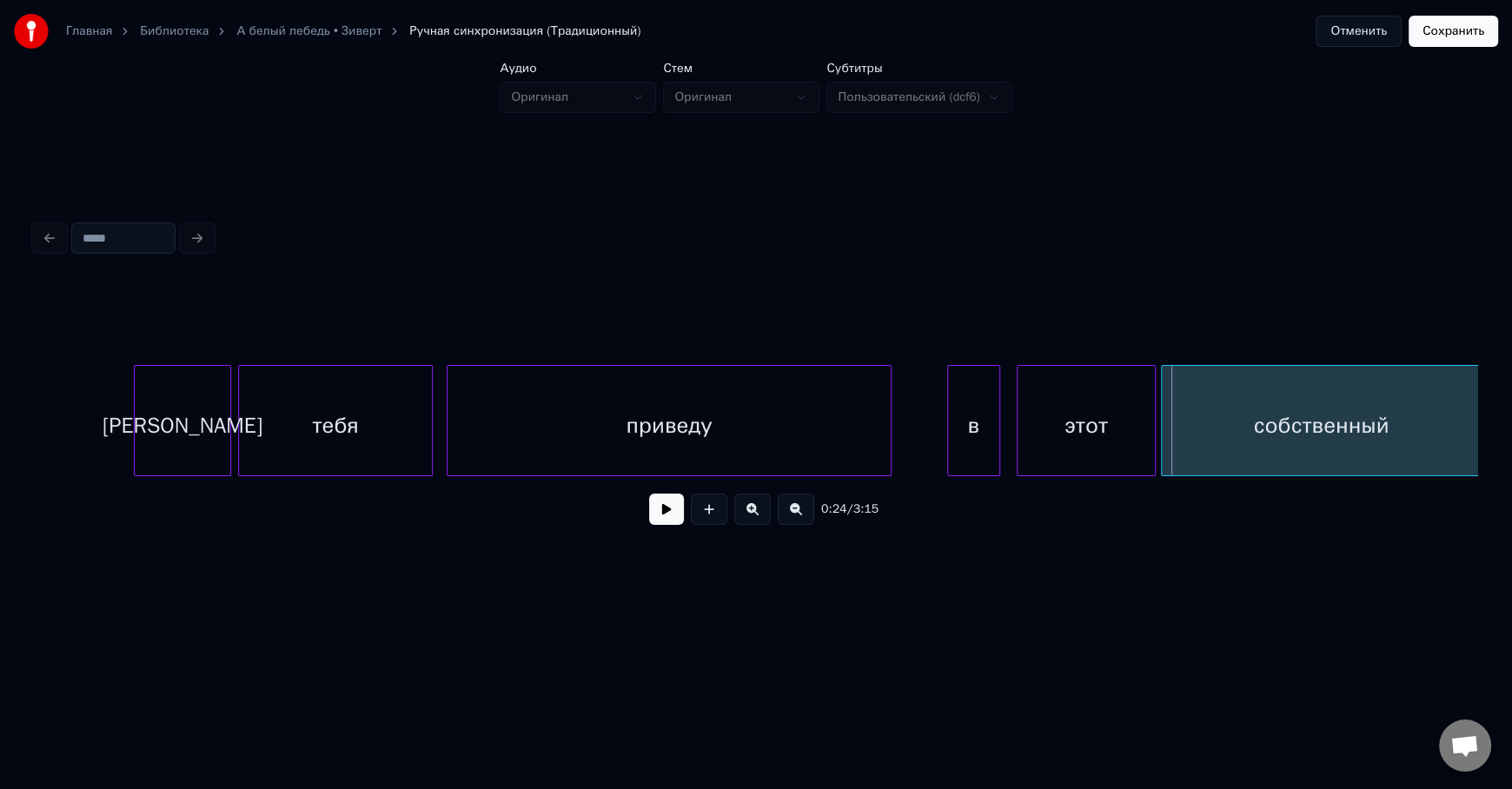 scroll, scrollTop: 0, scrollLeft: 7259, axis: horizontal 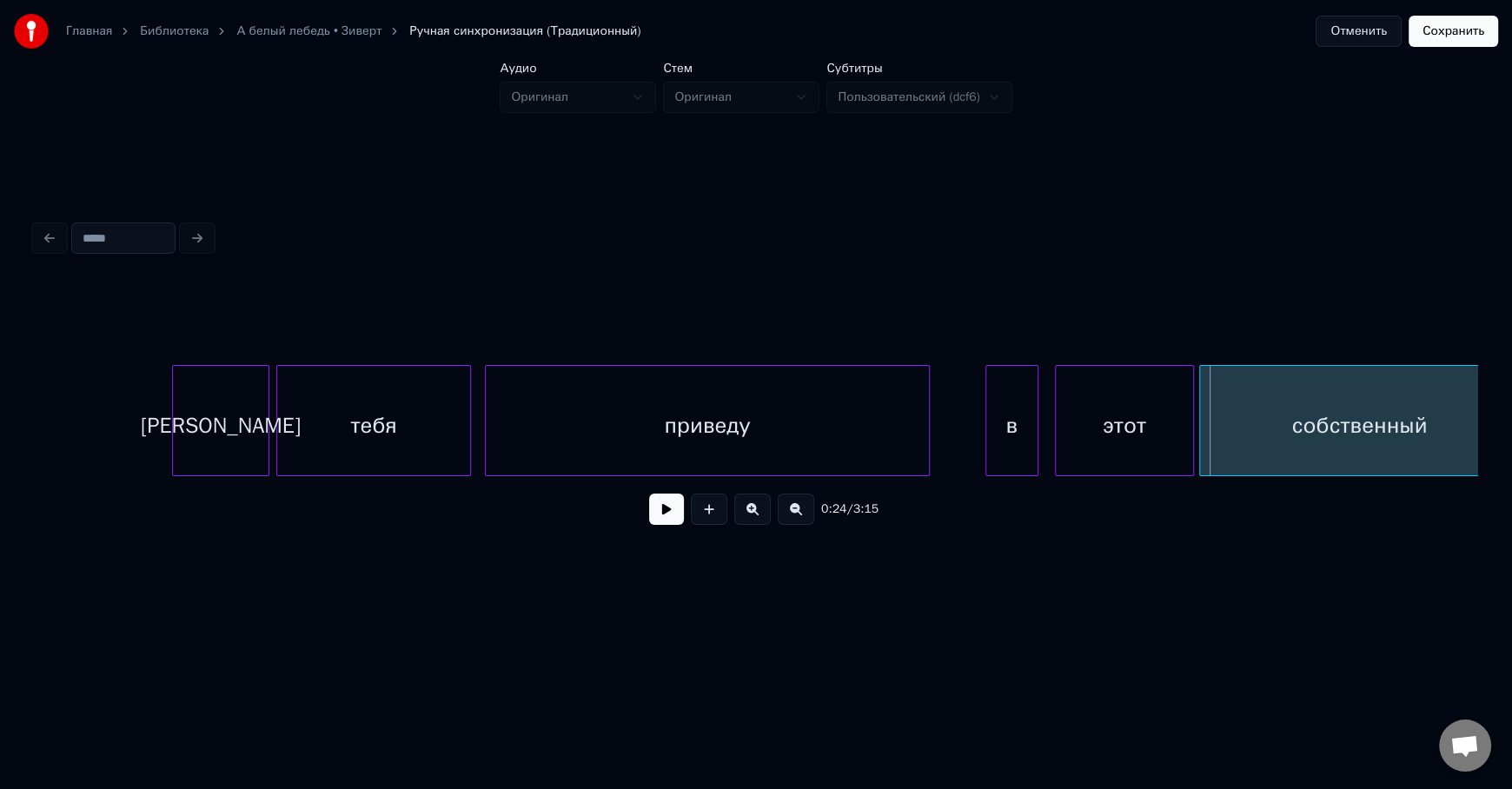 click on "приведу" at bounding box center (707, 425) 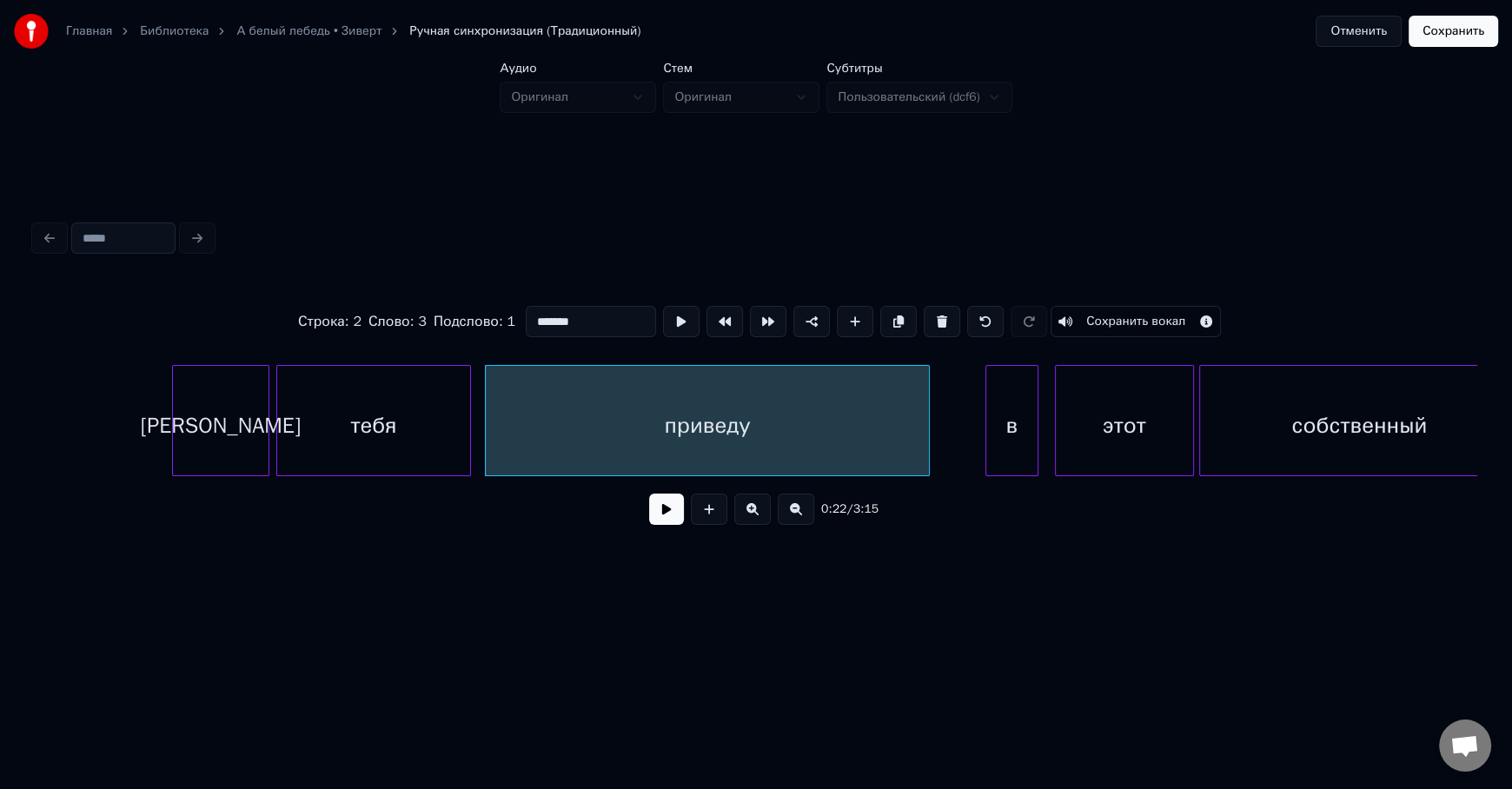 click on "*******" at bounding box center (591, 322) 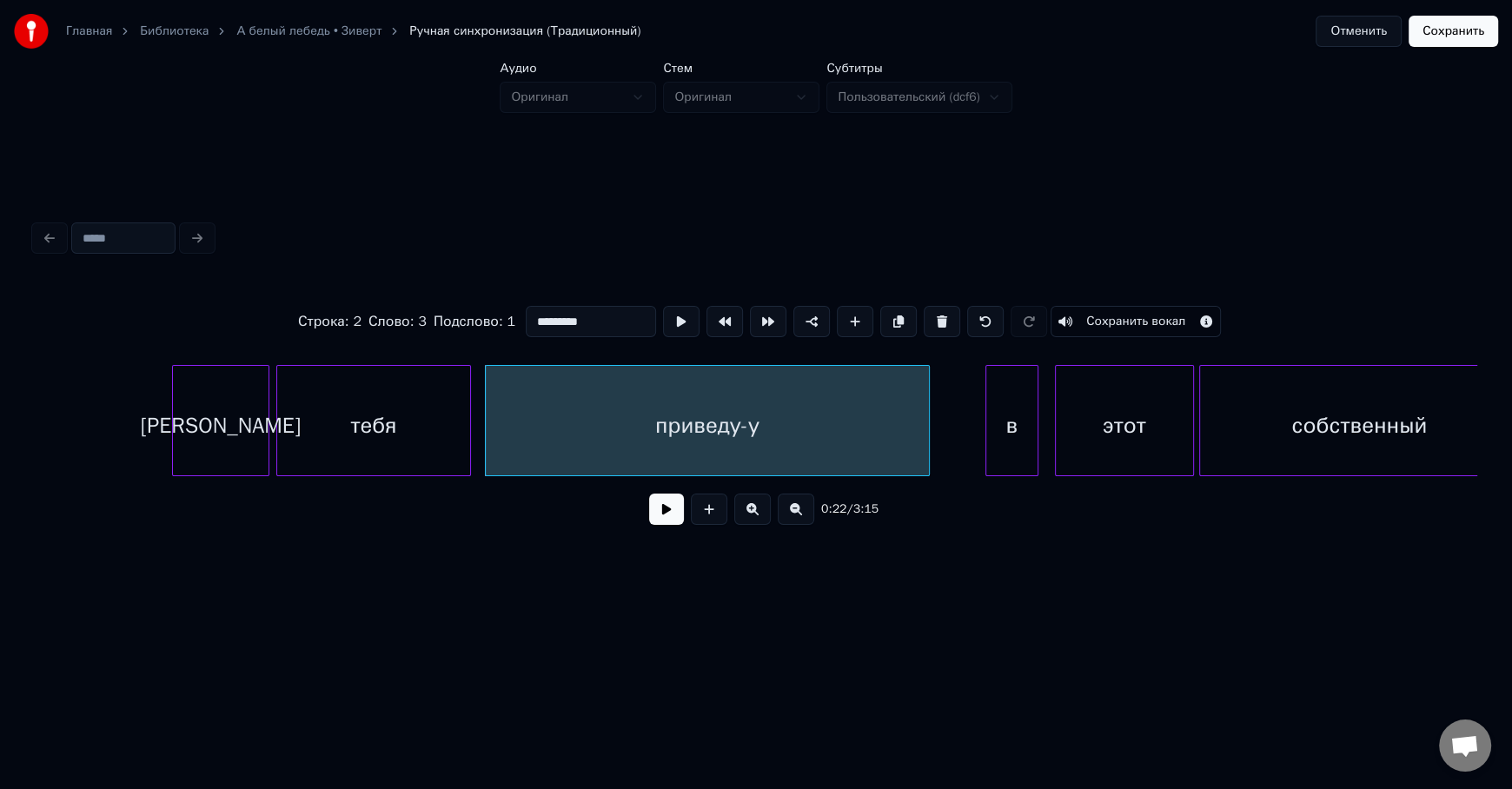 type on "*********" 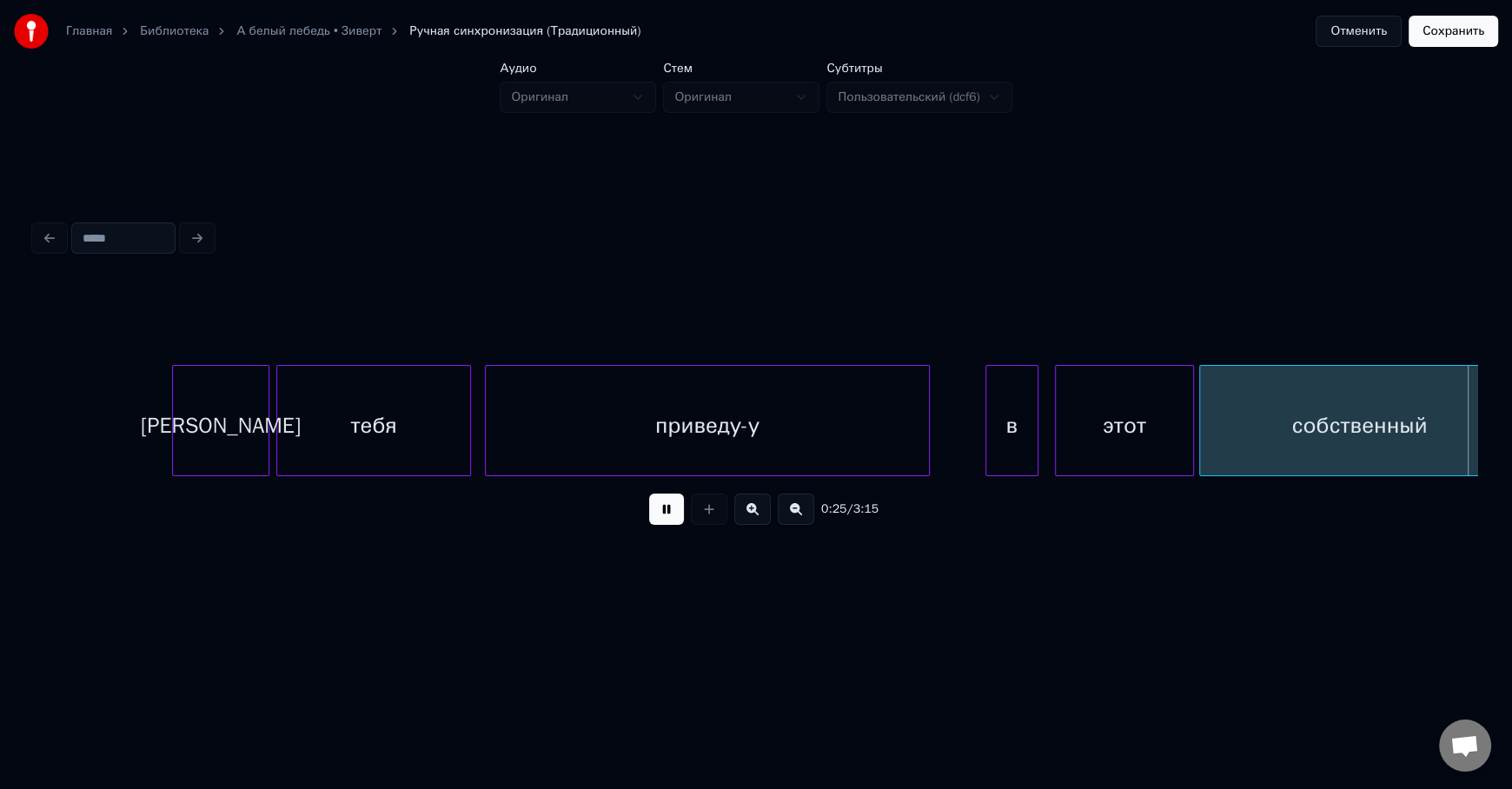 scroll, scrollTop: 0, scrollLeft: 8701, axis: horizontal 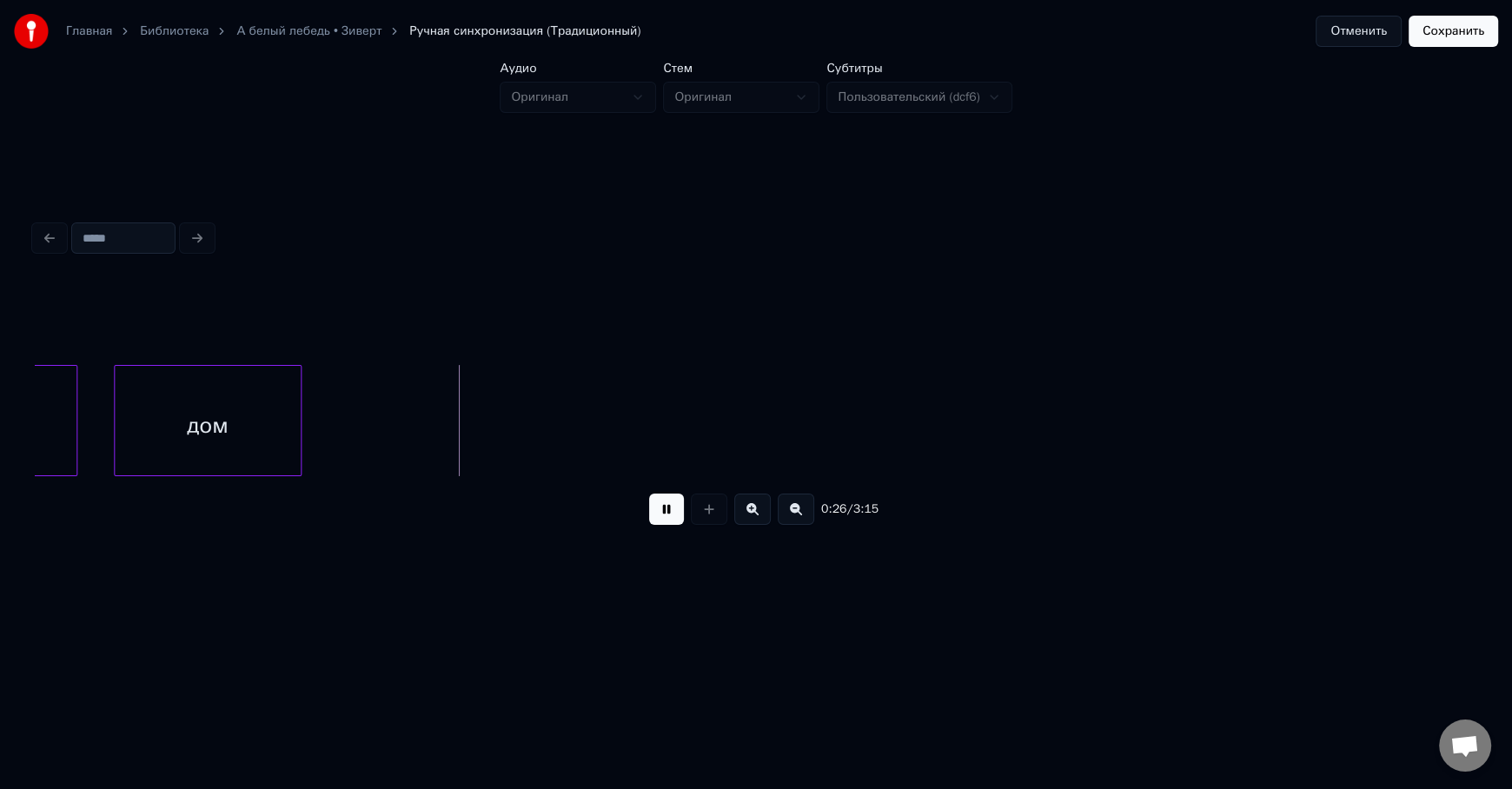 click at bounding box center (666, 509) 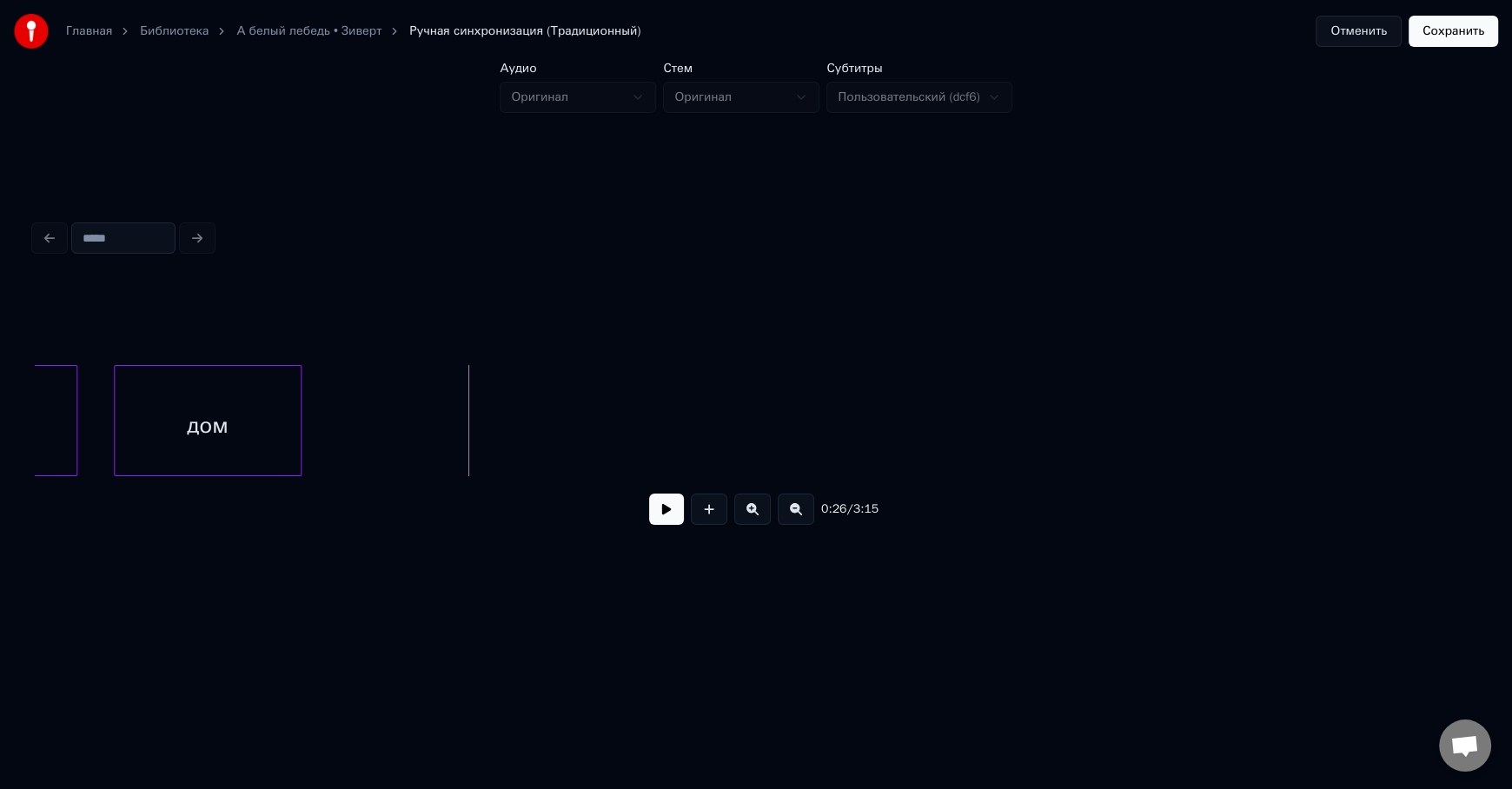 click on "дом" at bounding box center (208, 425) 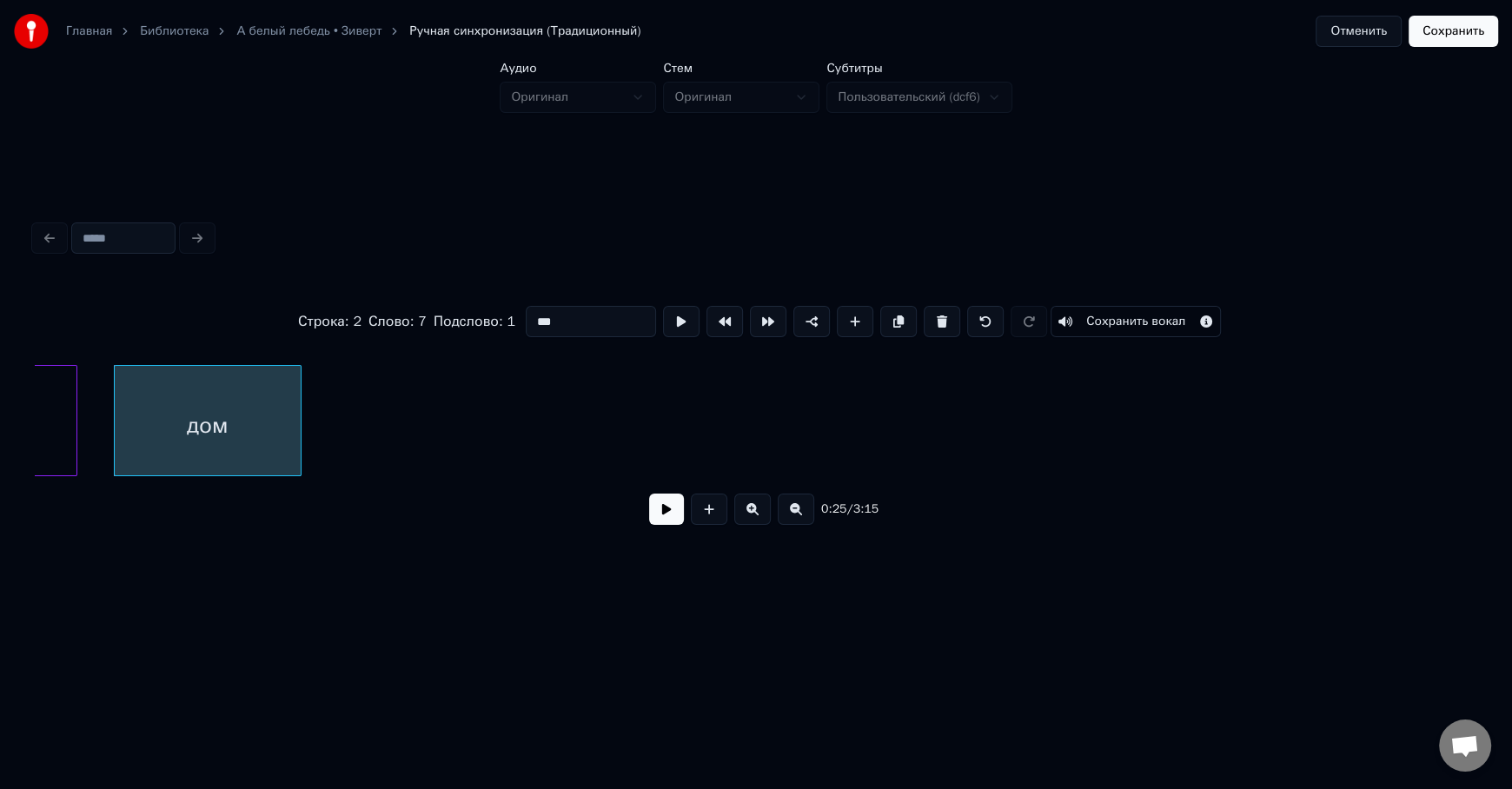 click on "***" at bounding box center (591, 322) 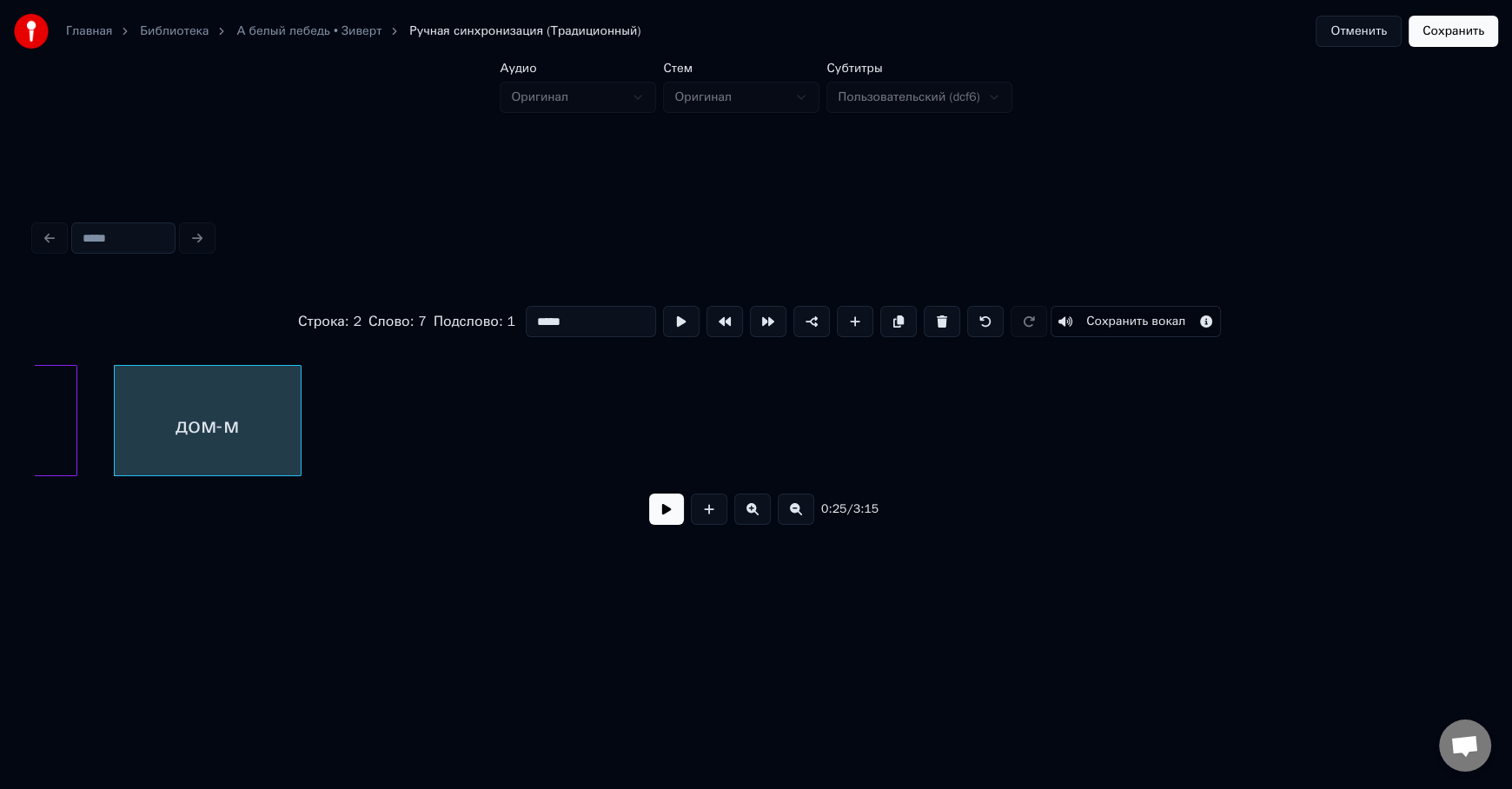 type on "*****" 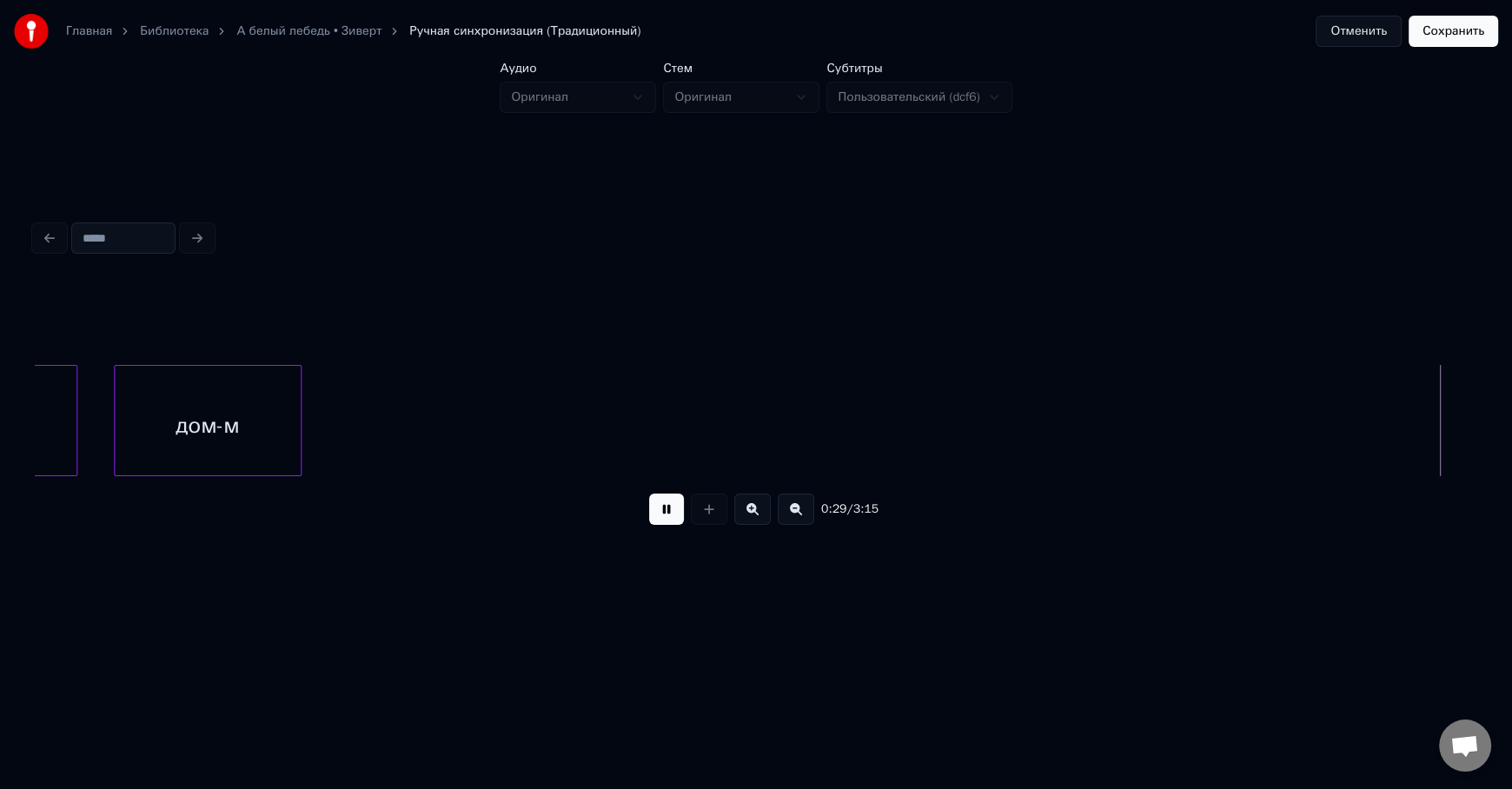 scroll, scrollTop: 0, scrollLeft: 10143, axis: horizontal 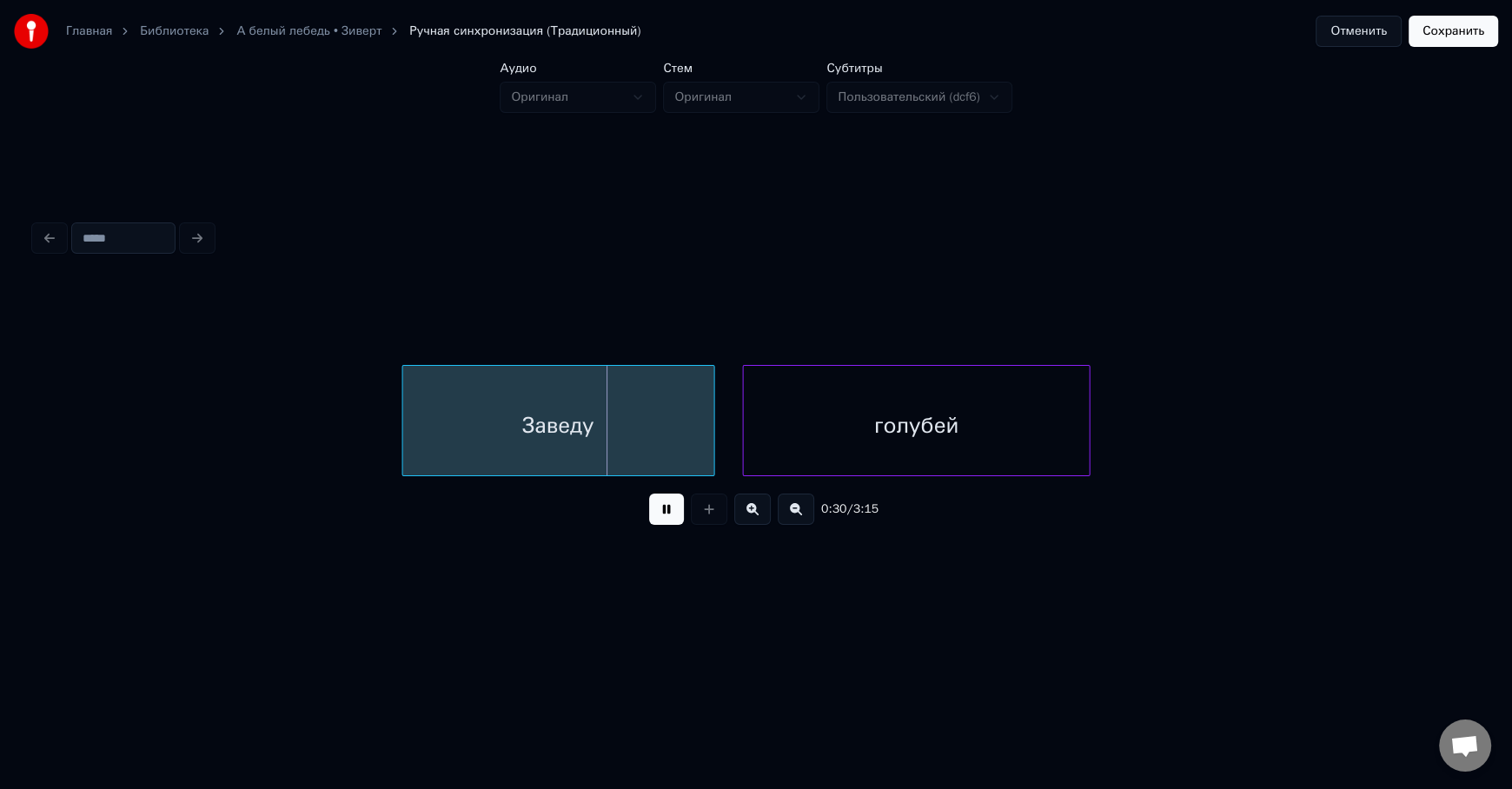 click at bounding box center (666, 509) 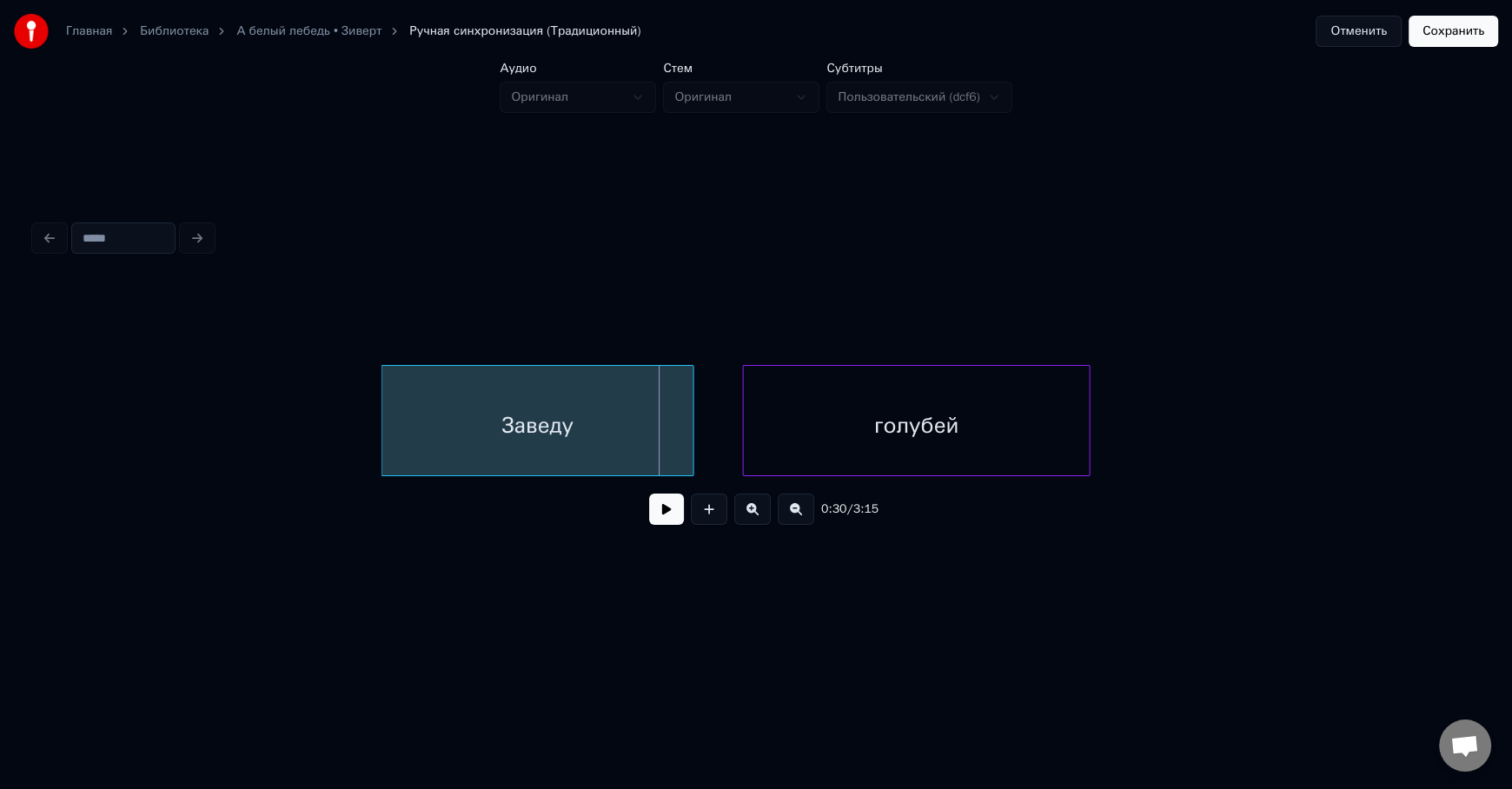 click on "Заведу" at bounding box center [538, 425] 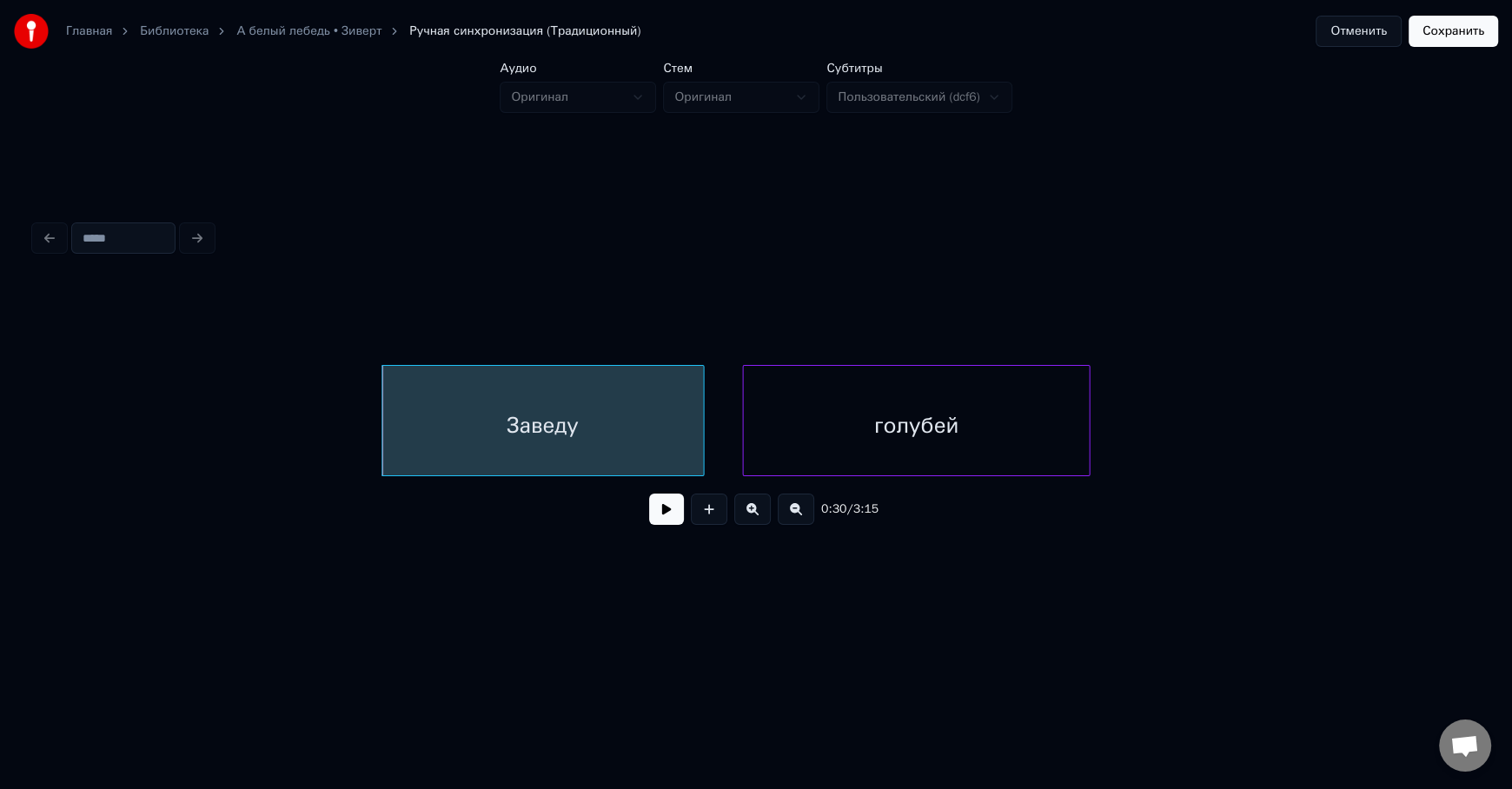 click at bounding box center [701, 421] 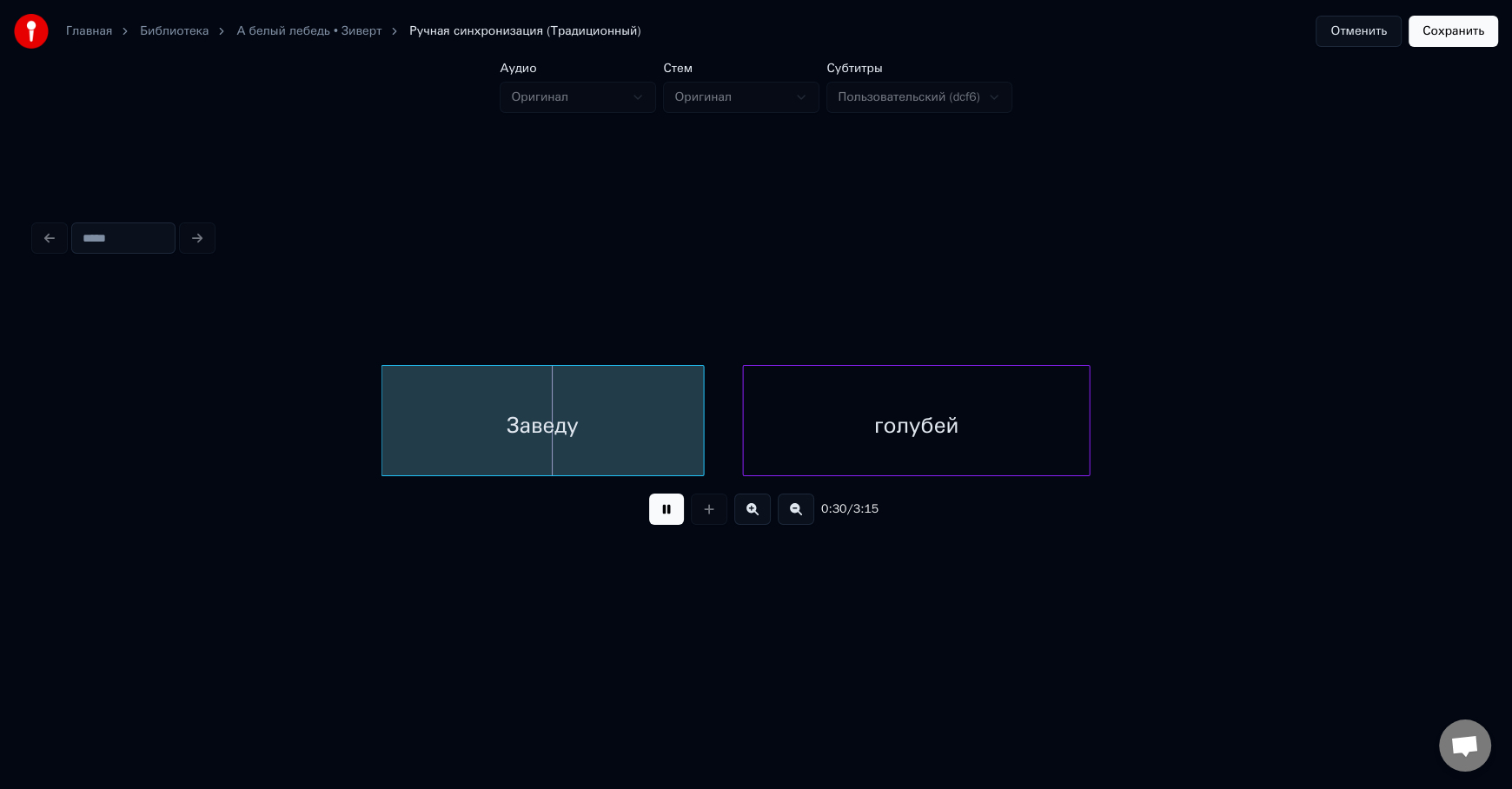 click at bounding box center (666, 509) 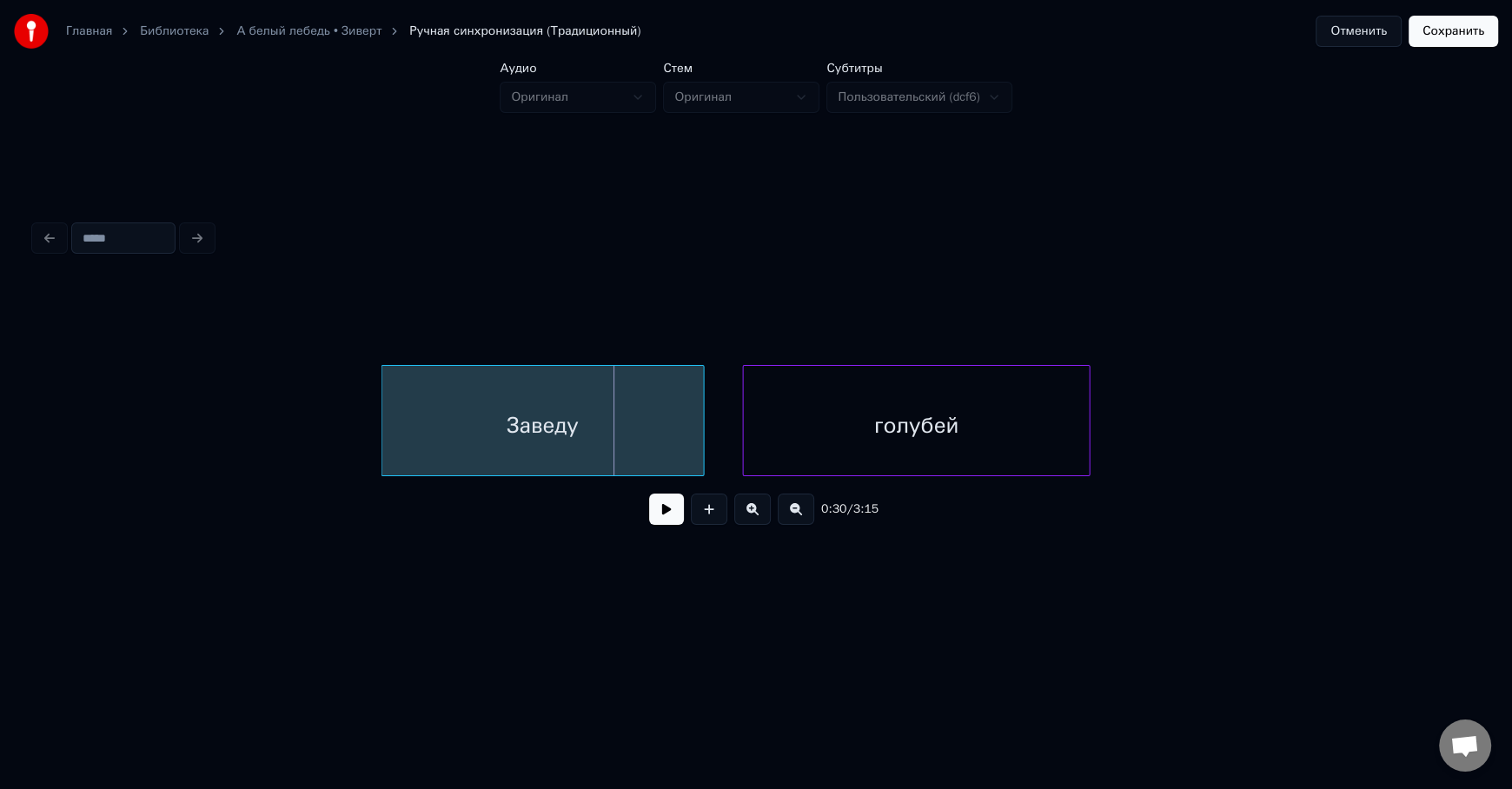 click at bounding box center (666, 509) 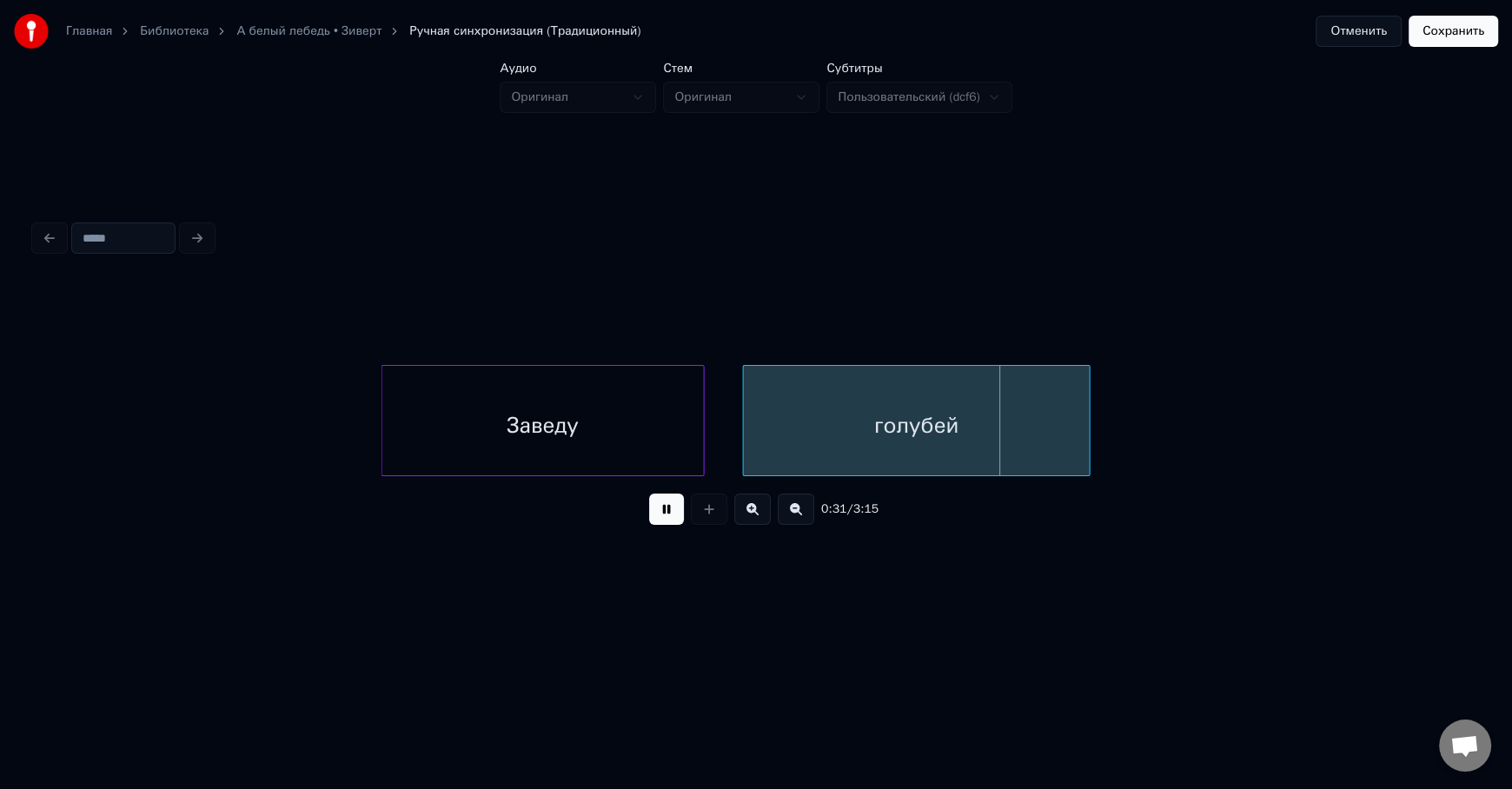 click on "Заведу" at bounding box center [543, 425] 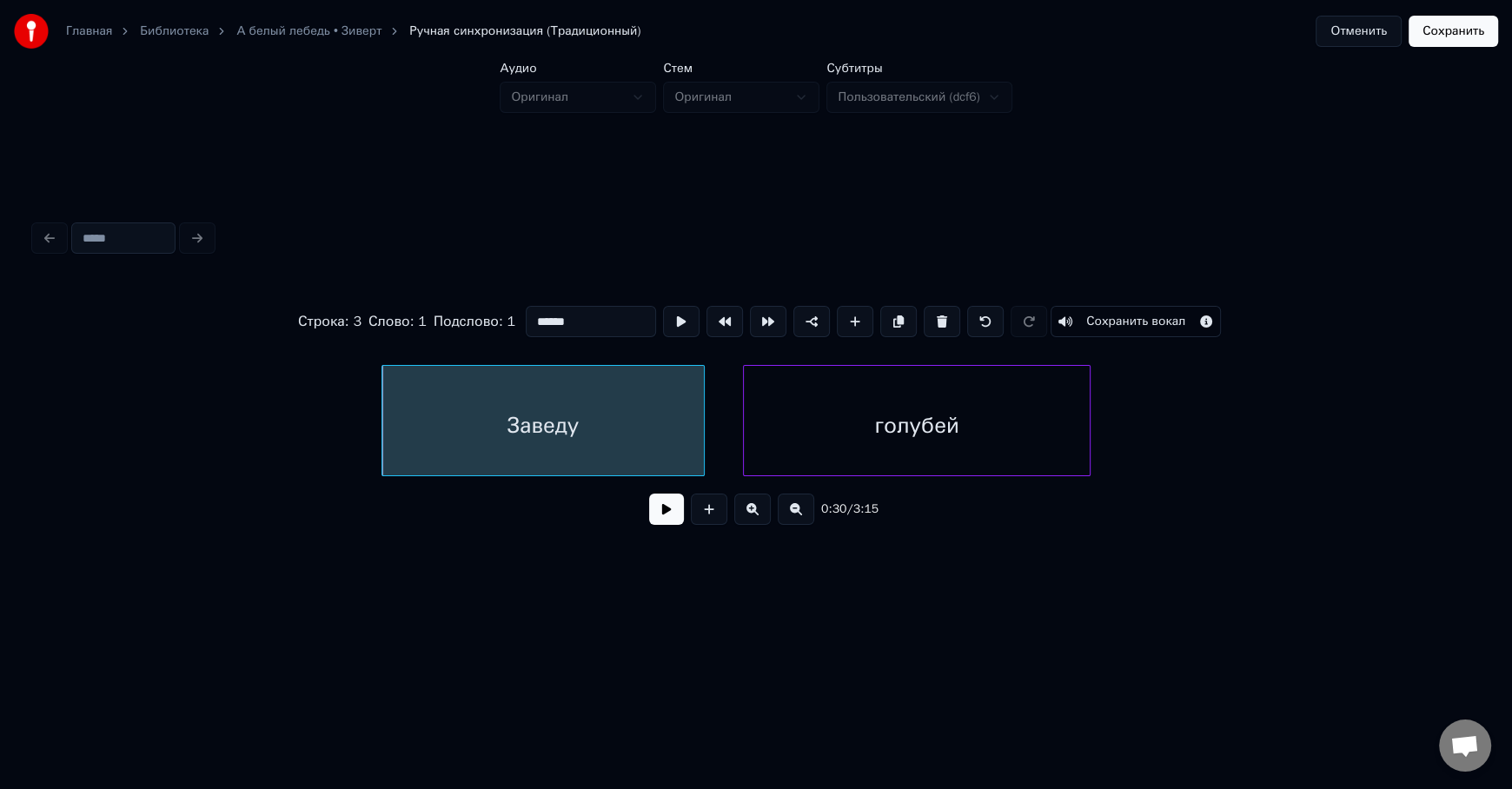 click on "Заведу" at bounding box center [543, 425] 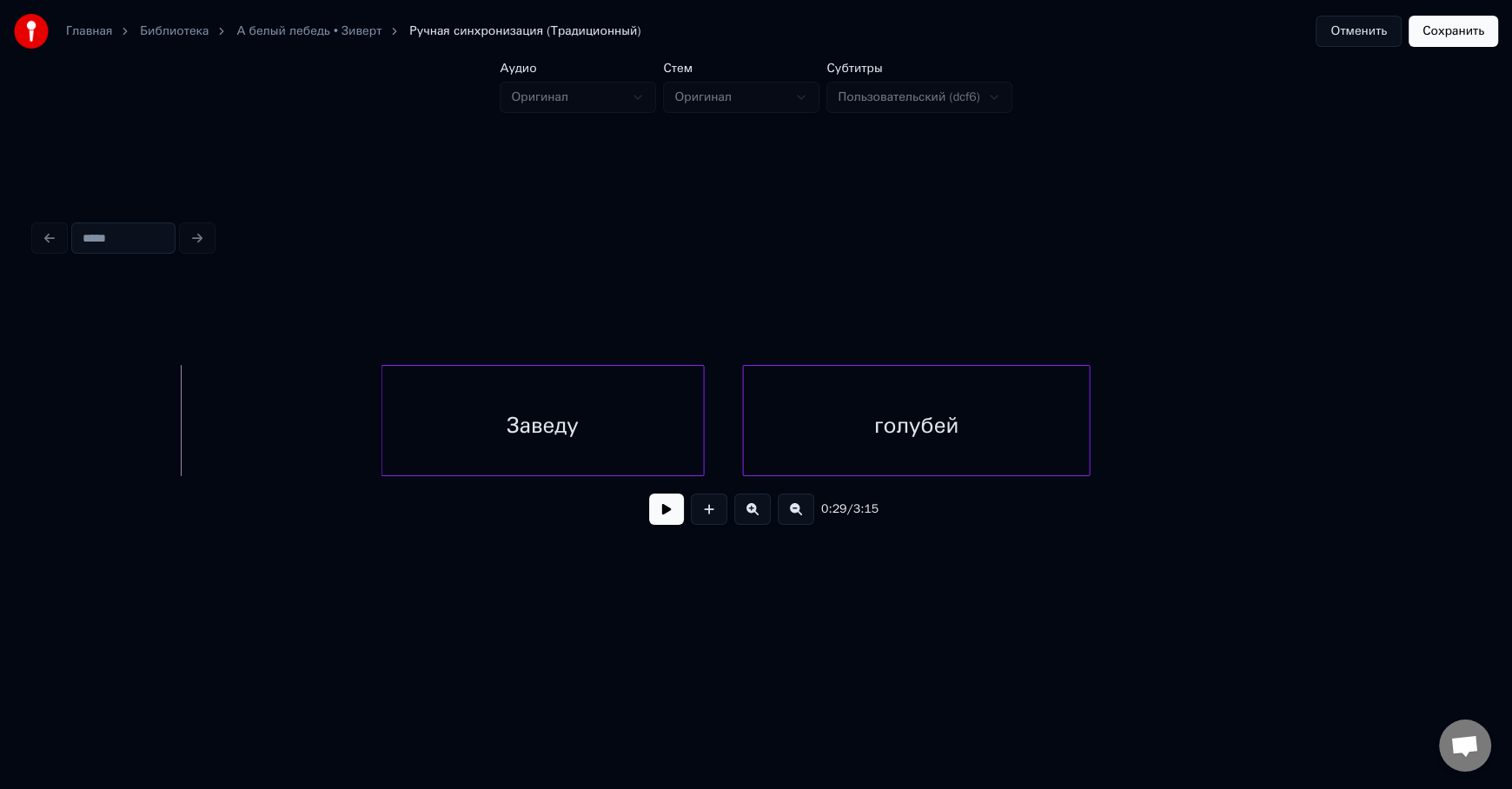 click at bounding box center [666, 509] 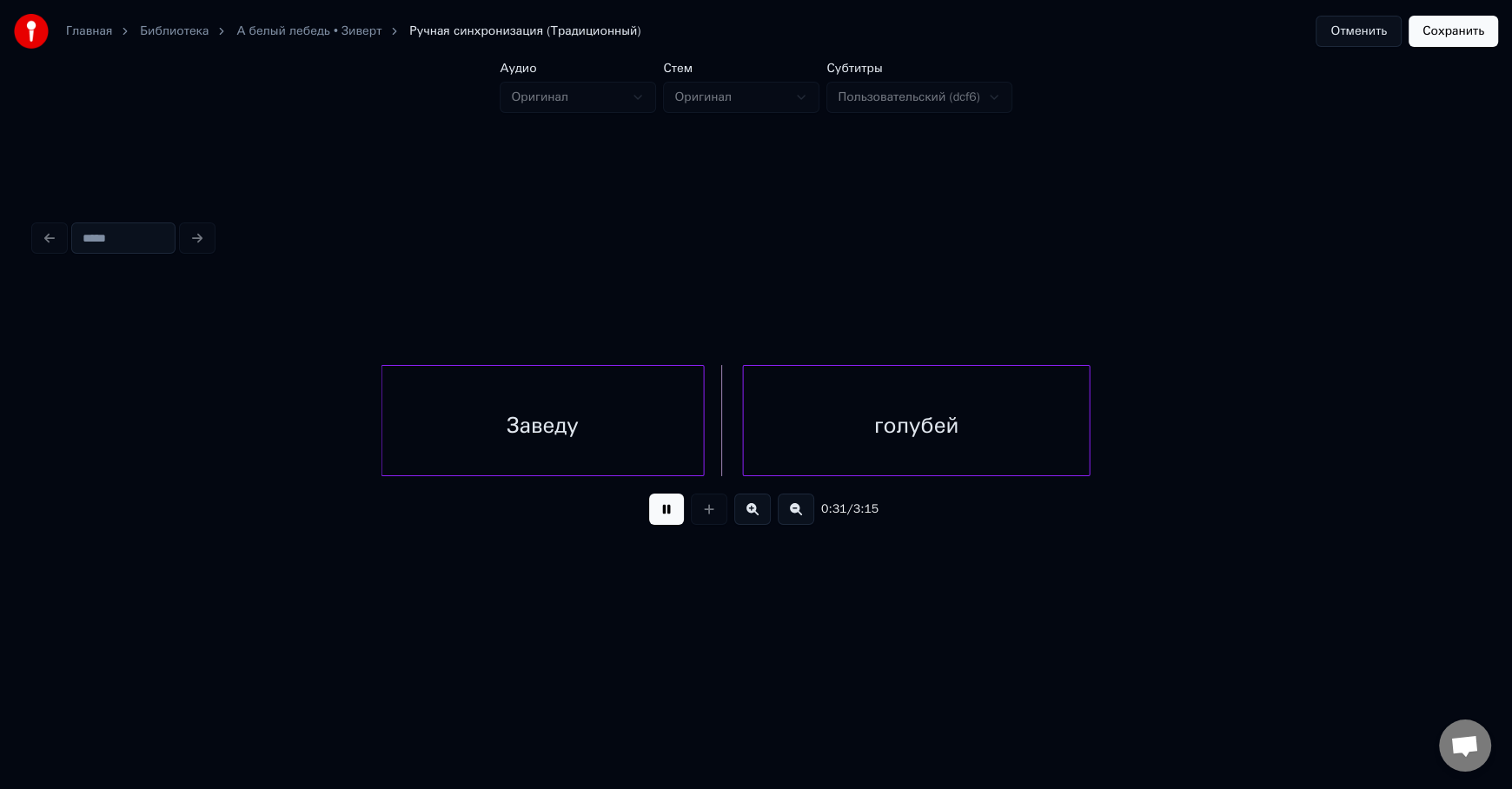 click at bounding box center (666, 509) 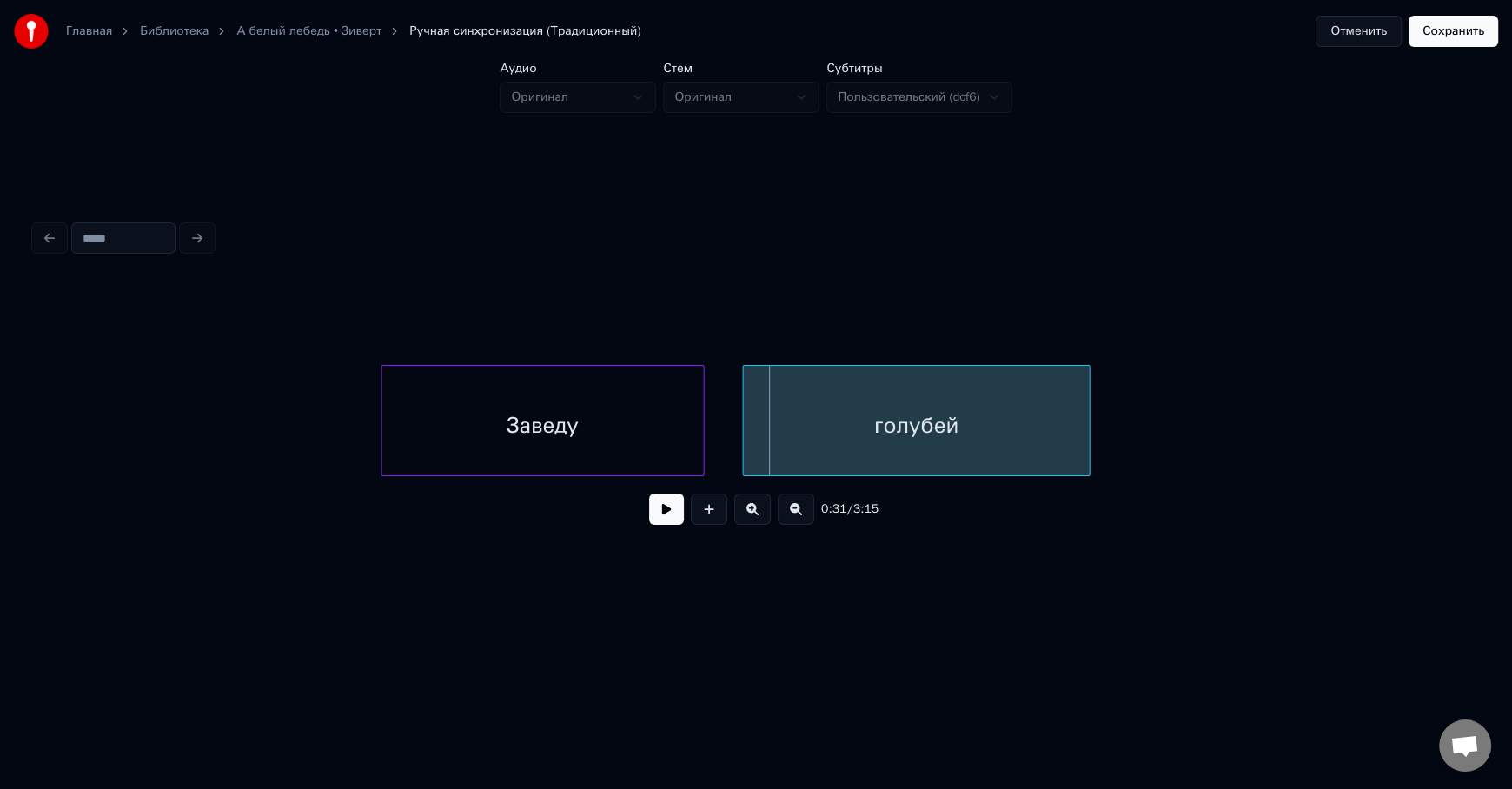 click on "Заведу голубей" at bounding box center [23868, 421] 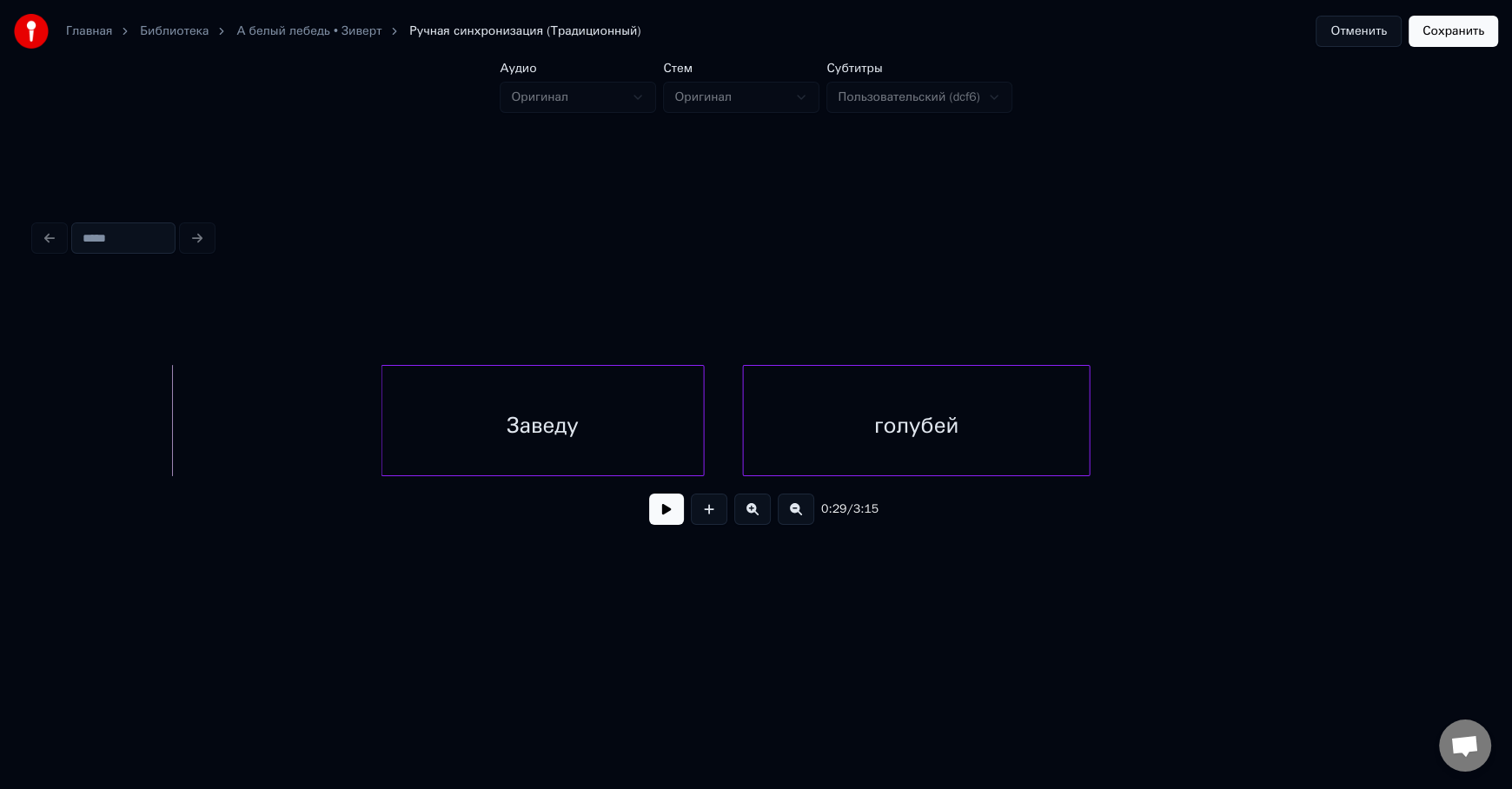 click at bounding box center [666, 509] 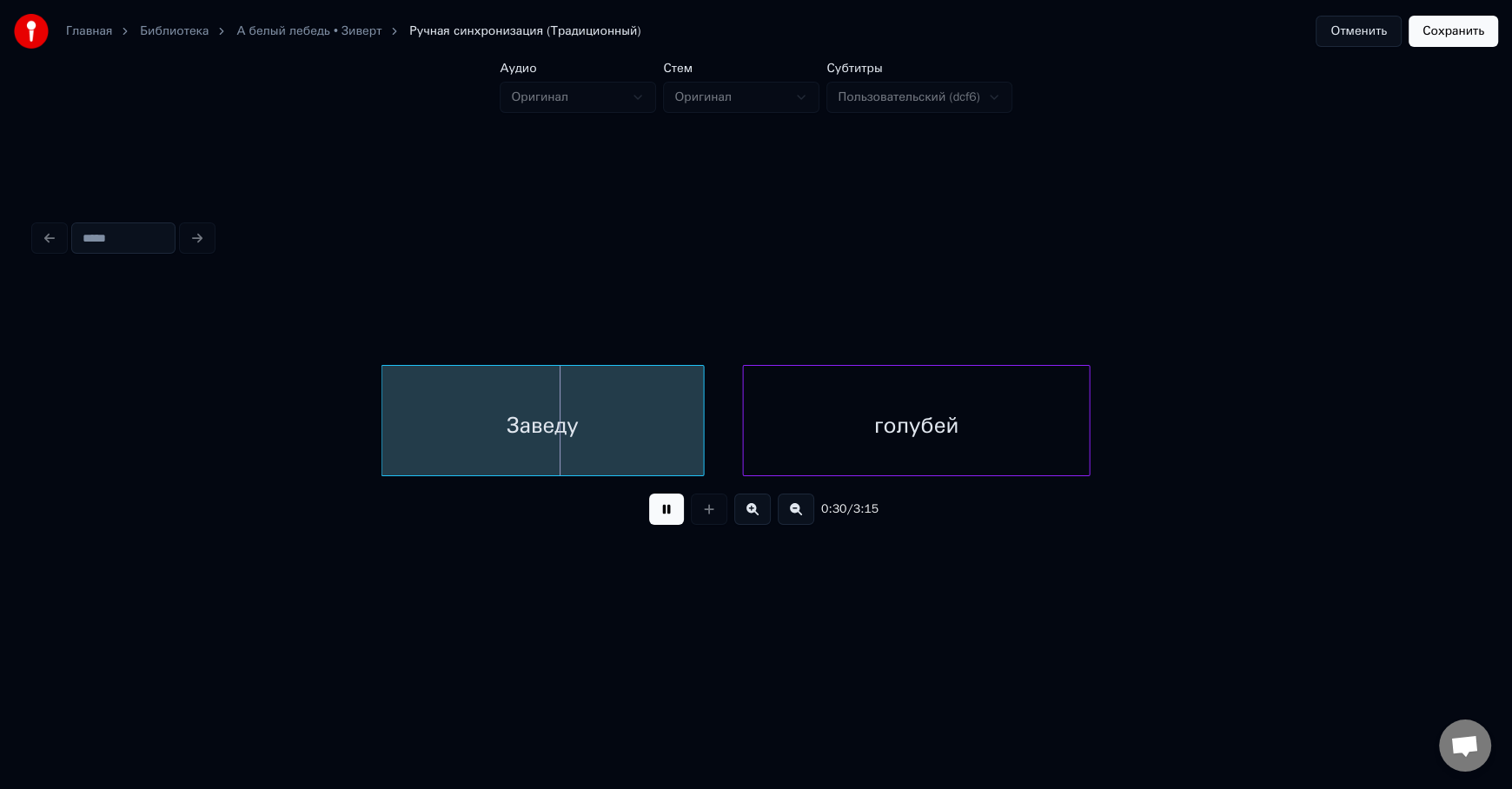 click at bounding box center (666, 509) 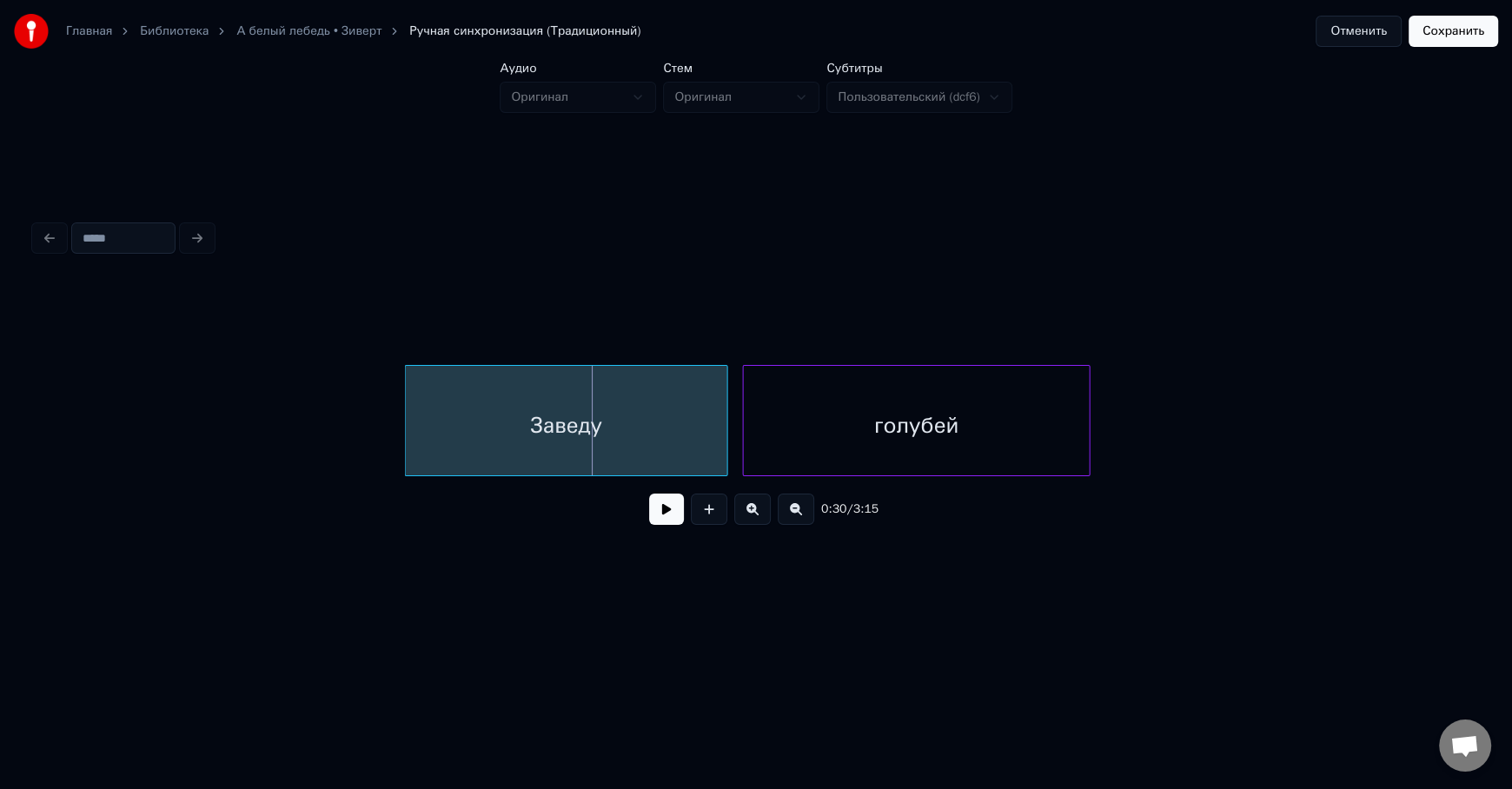 click on "Заведу" at bounding box center (567, 425) 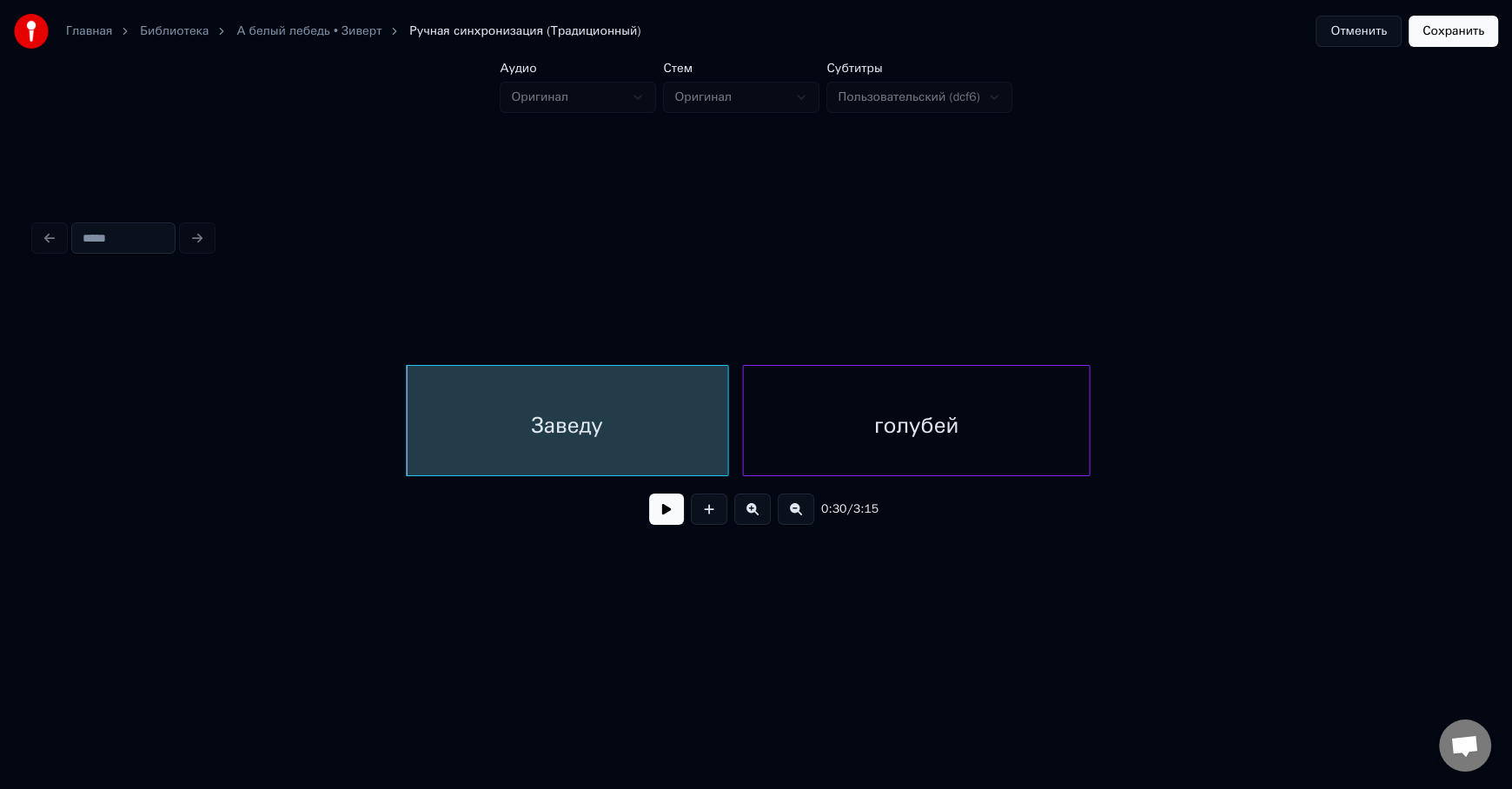 click on "Заведу голубей" at bounding box center (23868, 421) 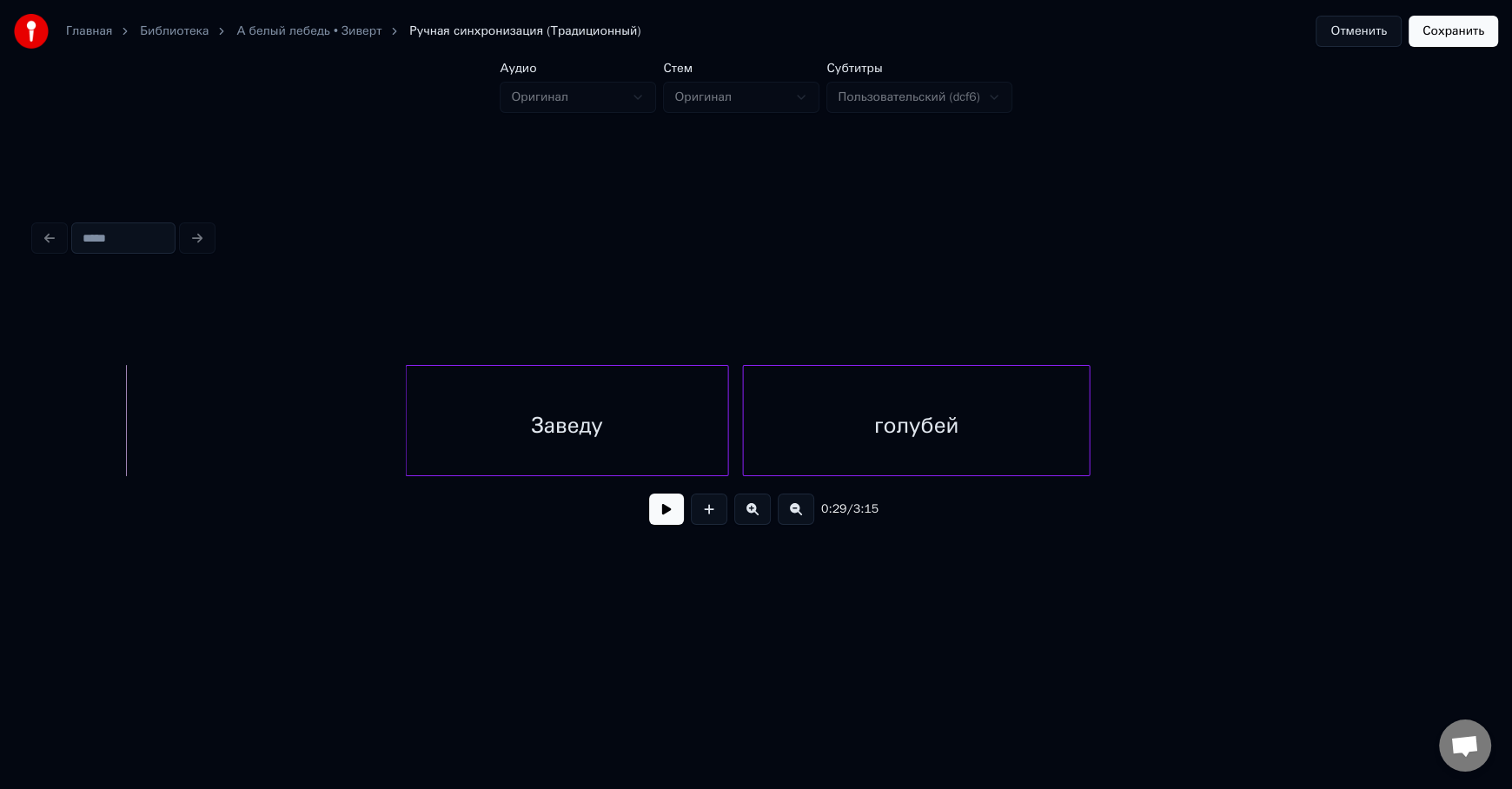 click at bounding box center (666, 509) 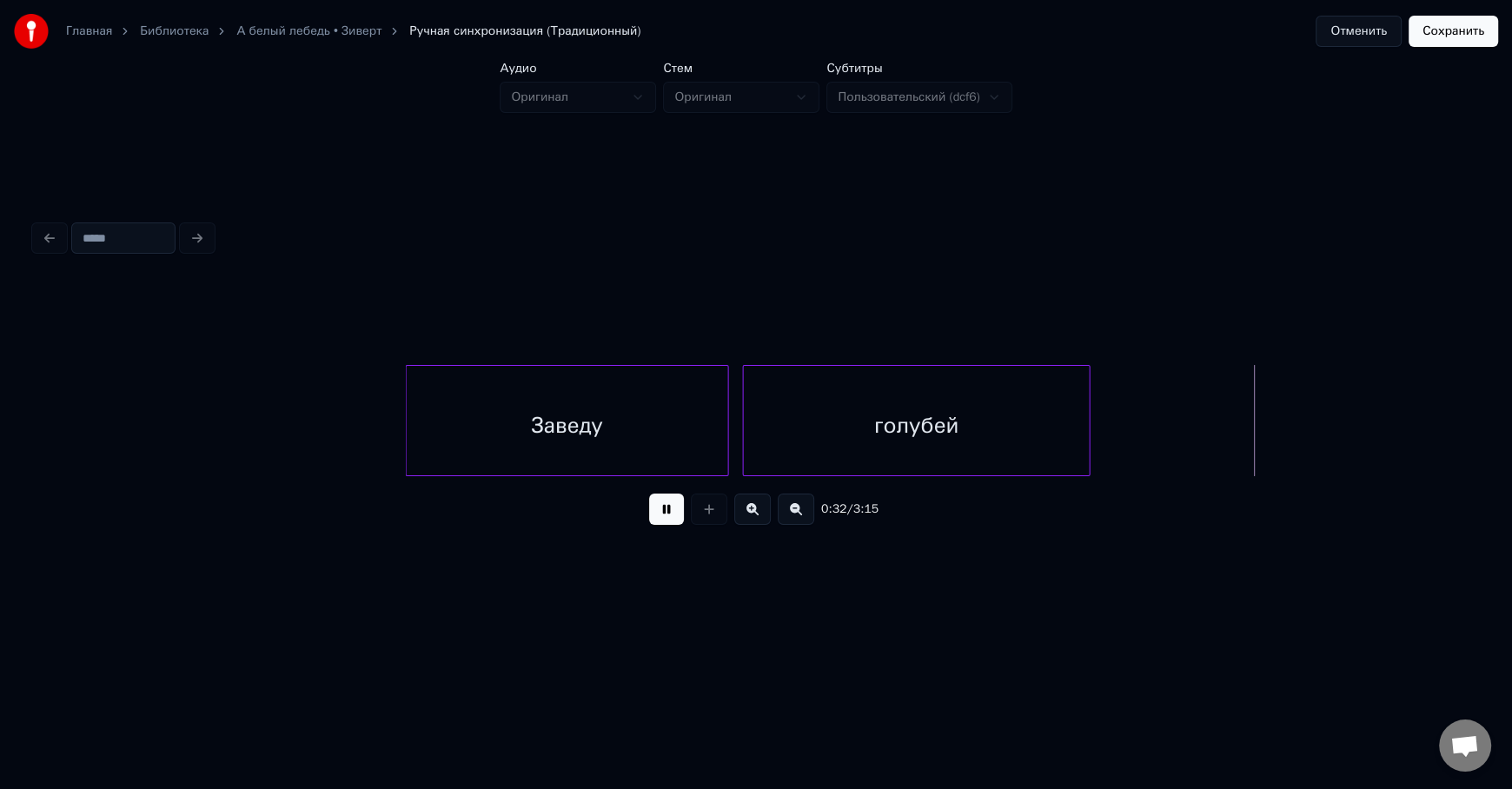 click at bounding box center [666, 509] 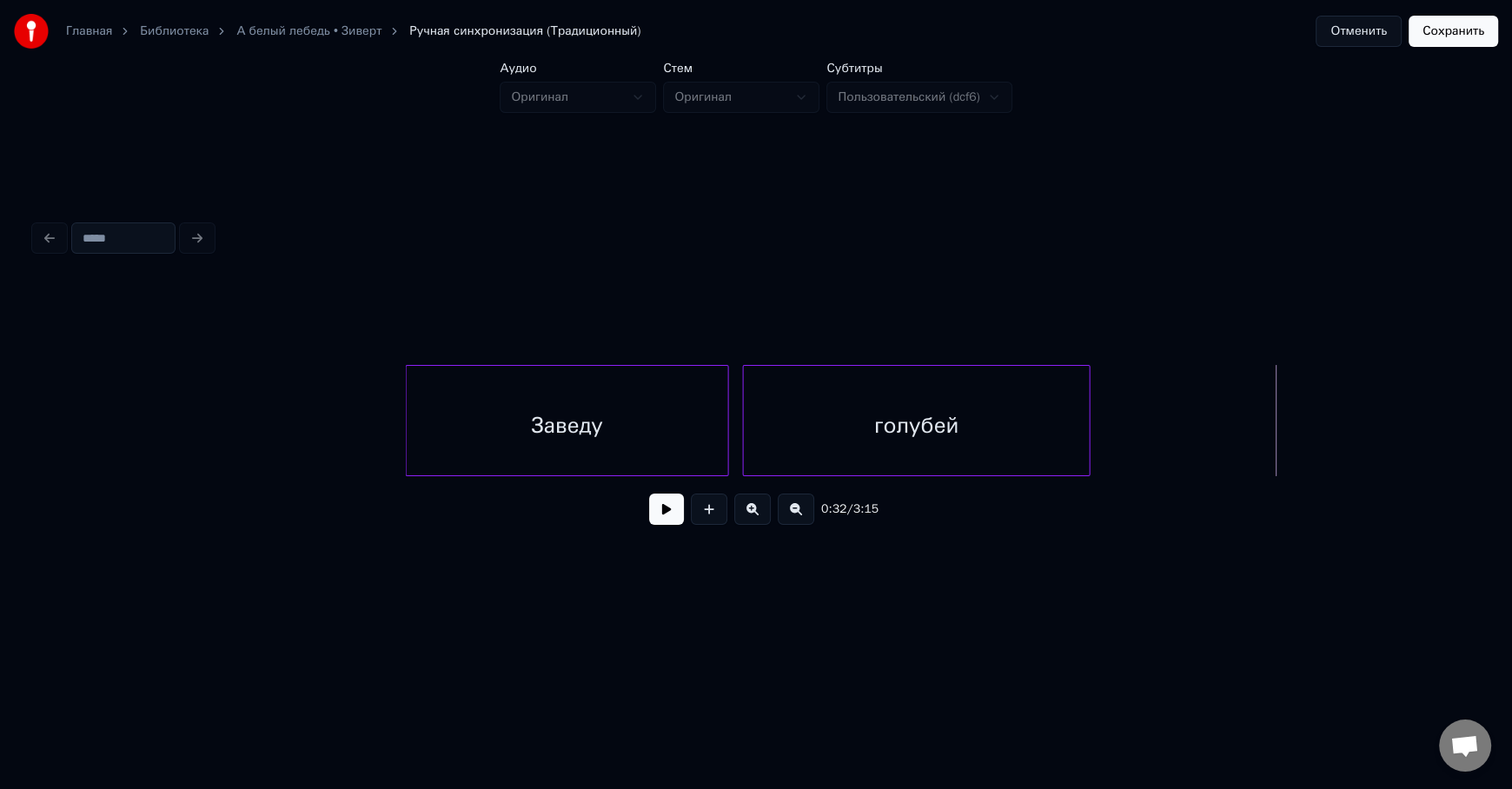 click at bounding box center (666, 509) 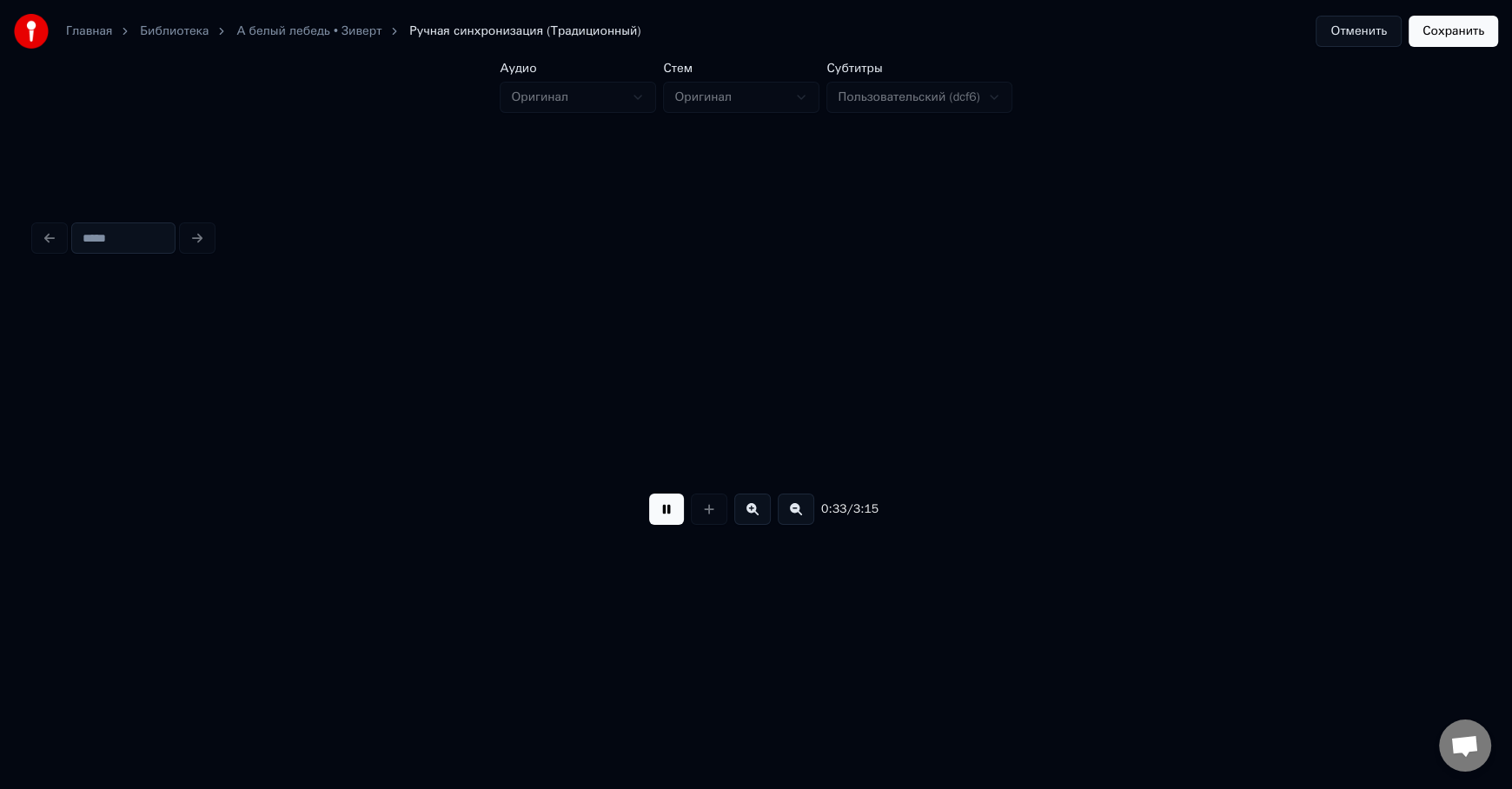 scroll, scrollTop: 0, scrollLeft: 11587, axis: horizontal 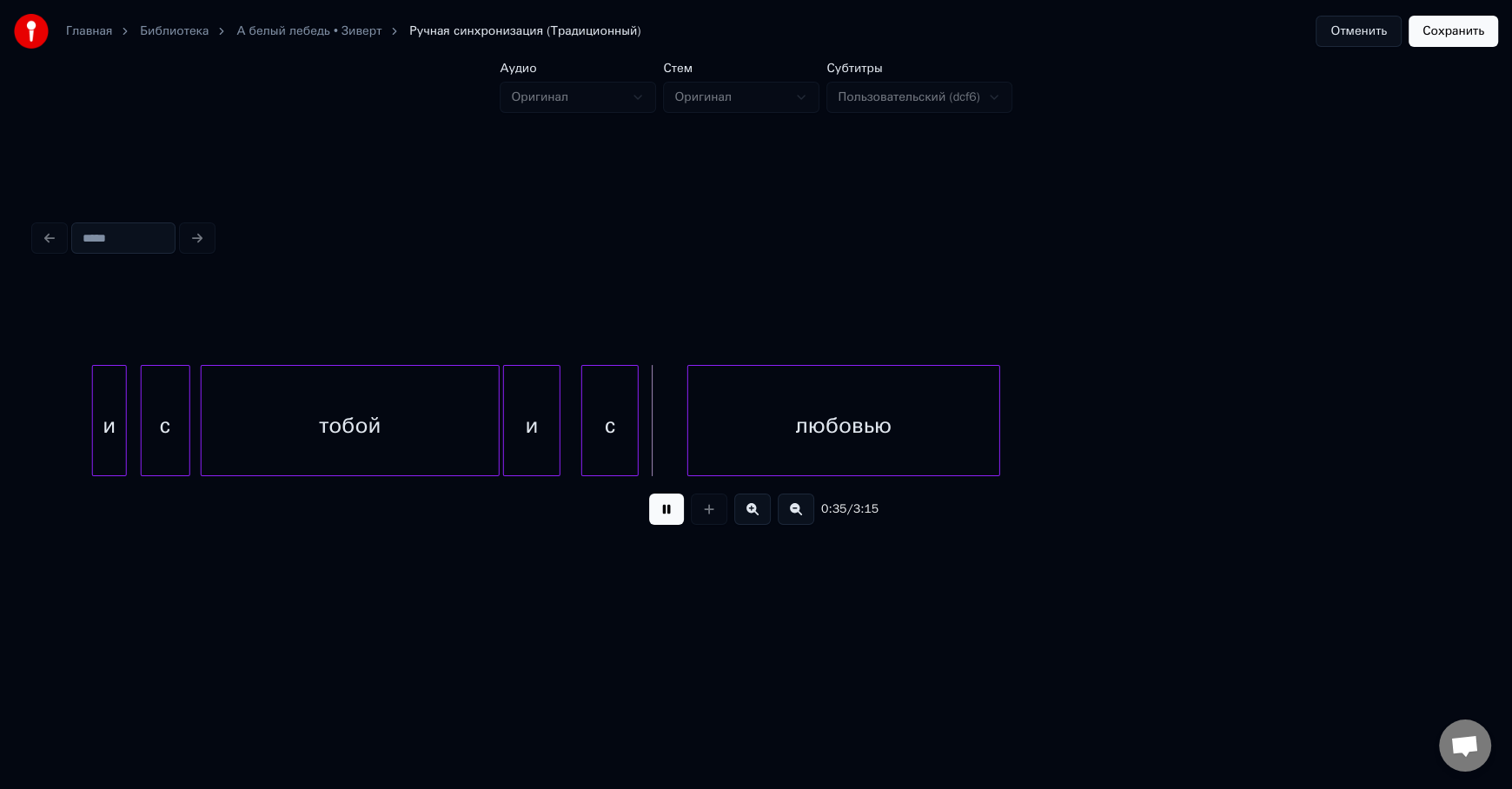 click at bounding box center [666, 509] 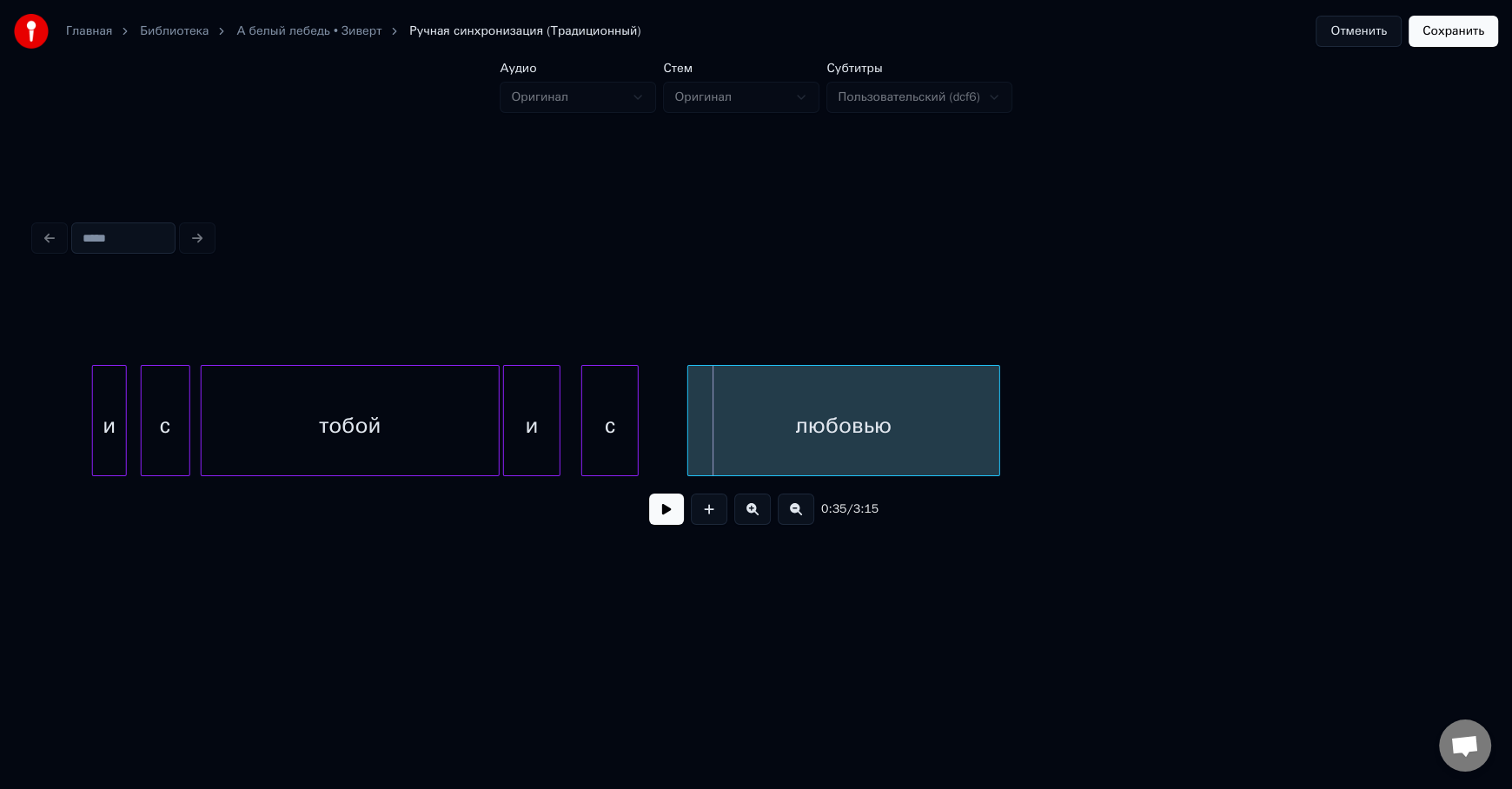 click on "тобой" at bounding box center [350, 425] 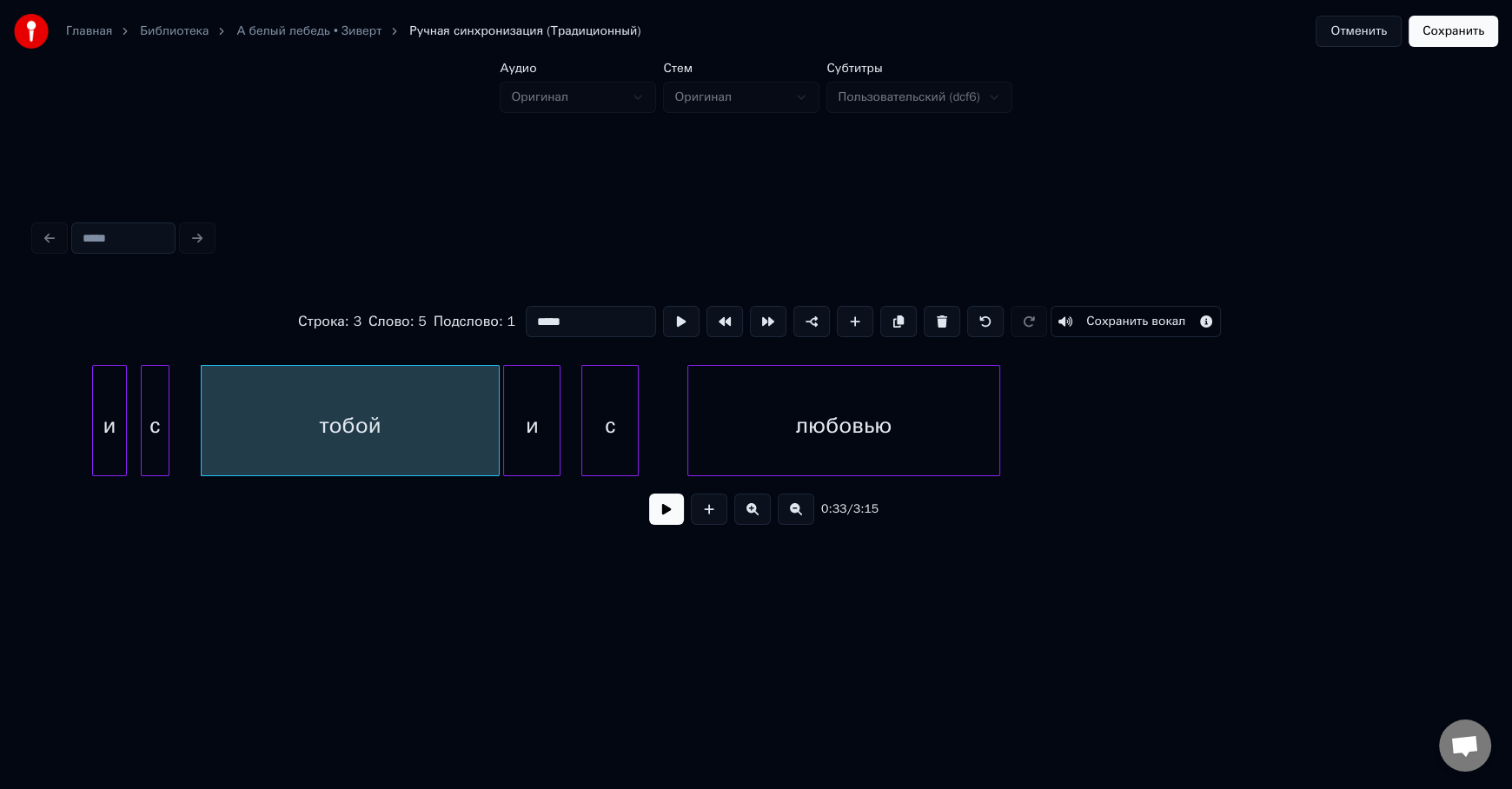 click at bounding box center [166, 421] 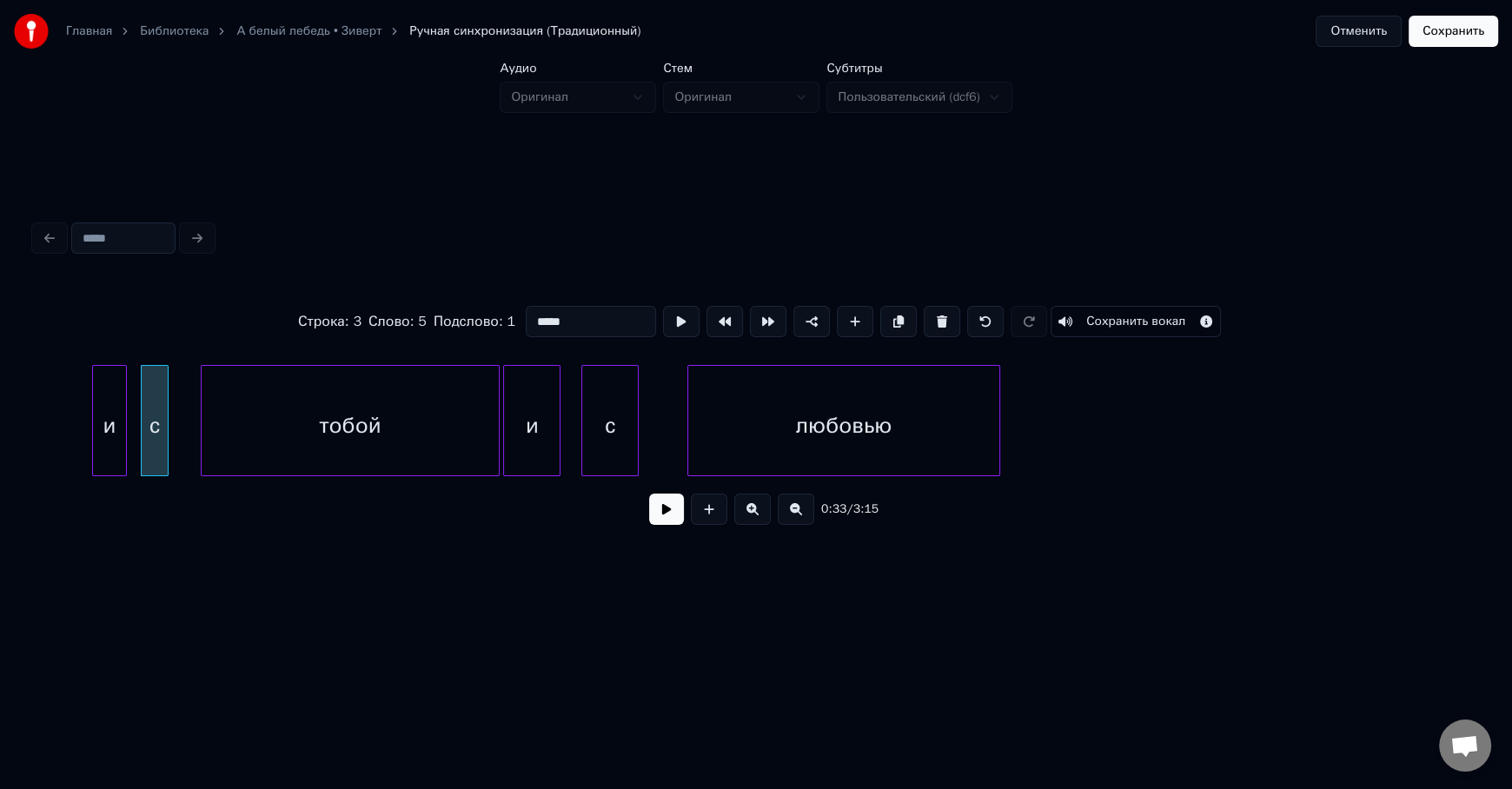 click at bounding box center [144, 421] 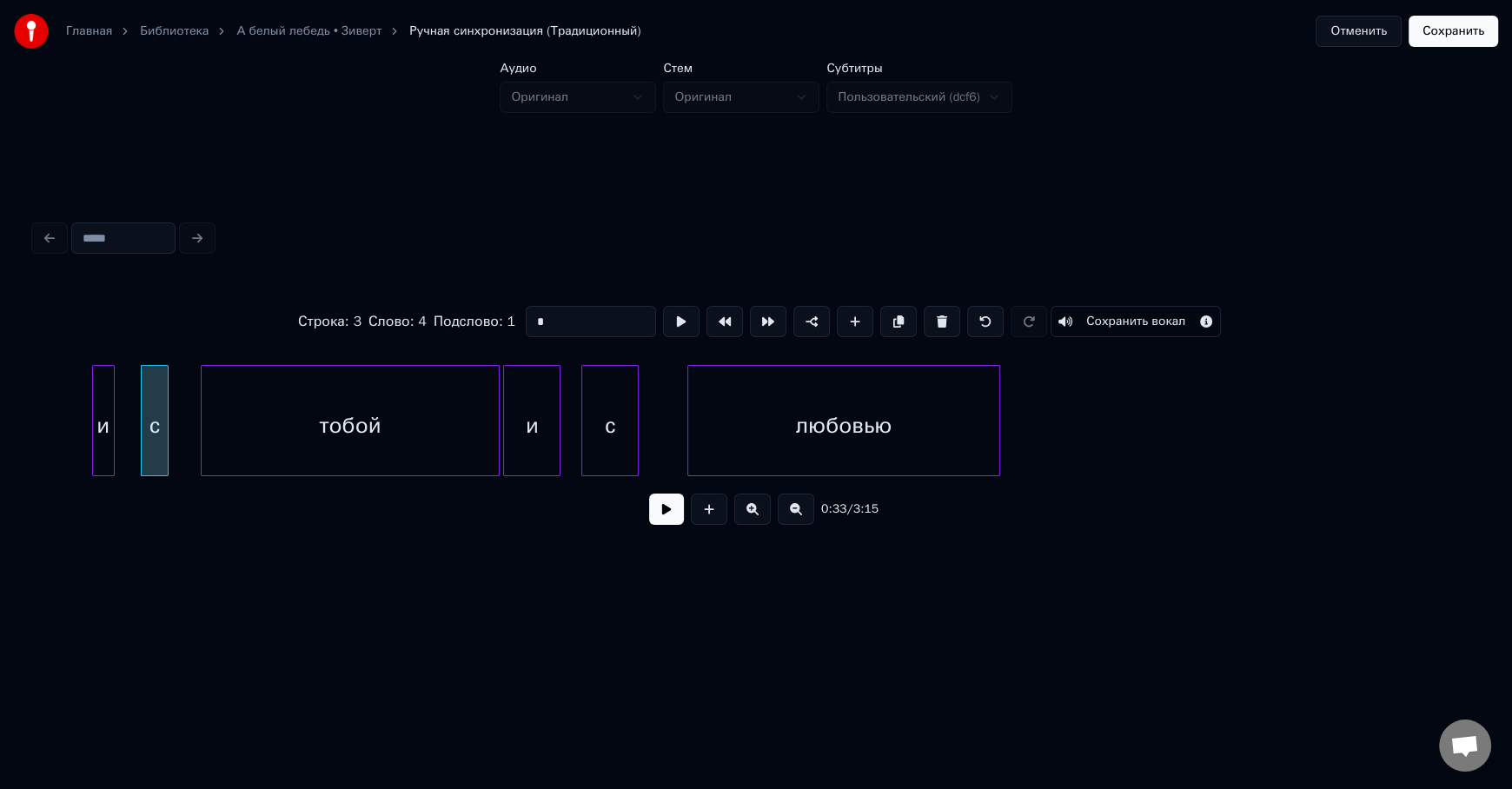 click at bounding box center [111, 421] 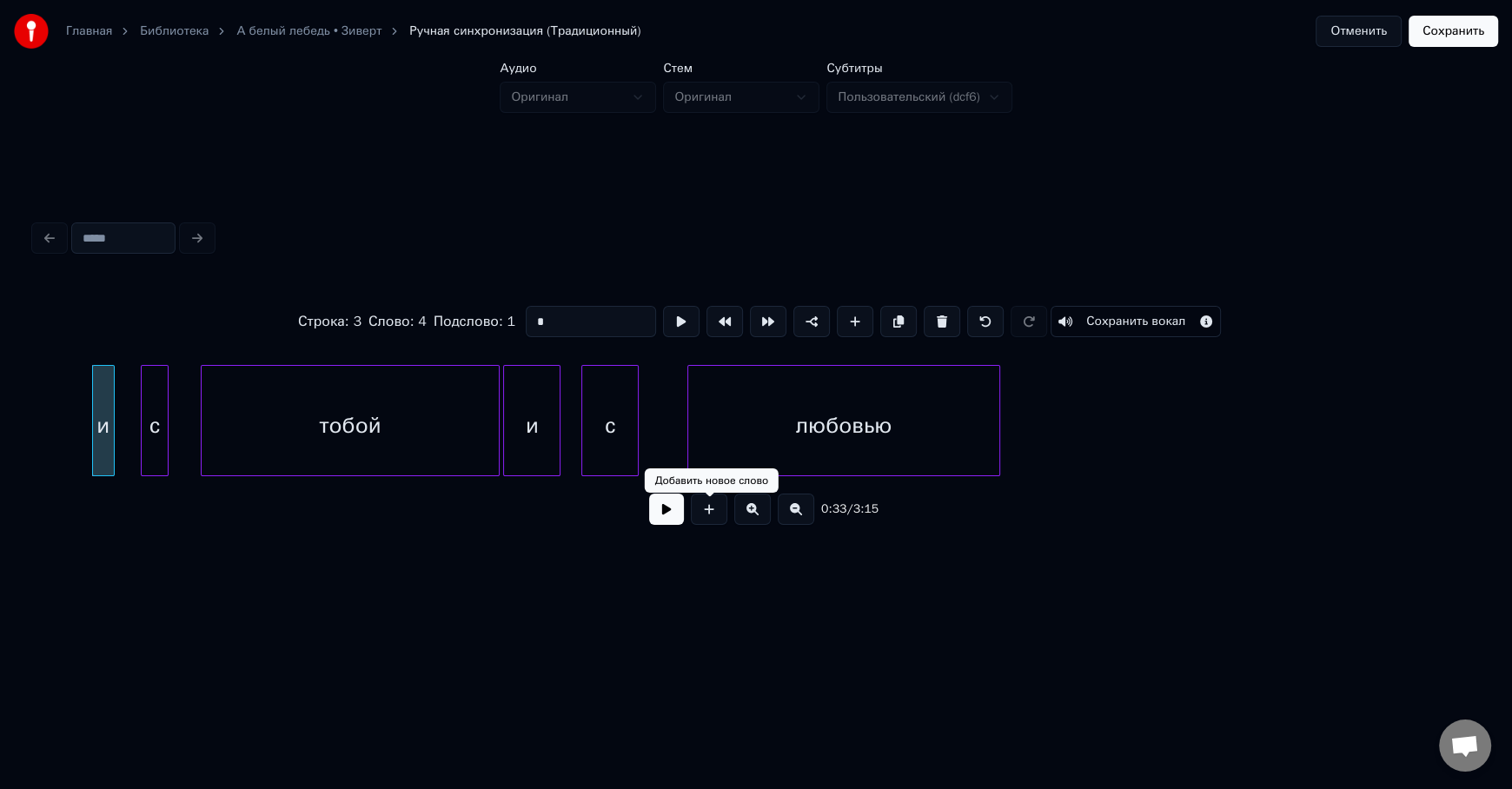 click at bounding box center (666, 509) 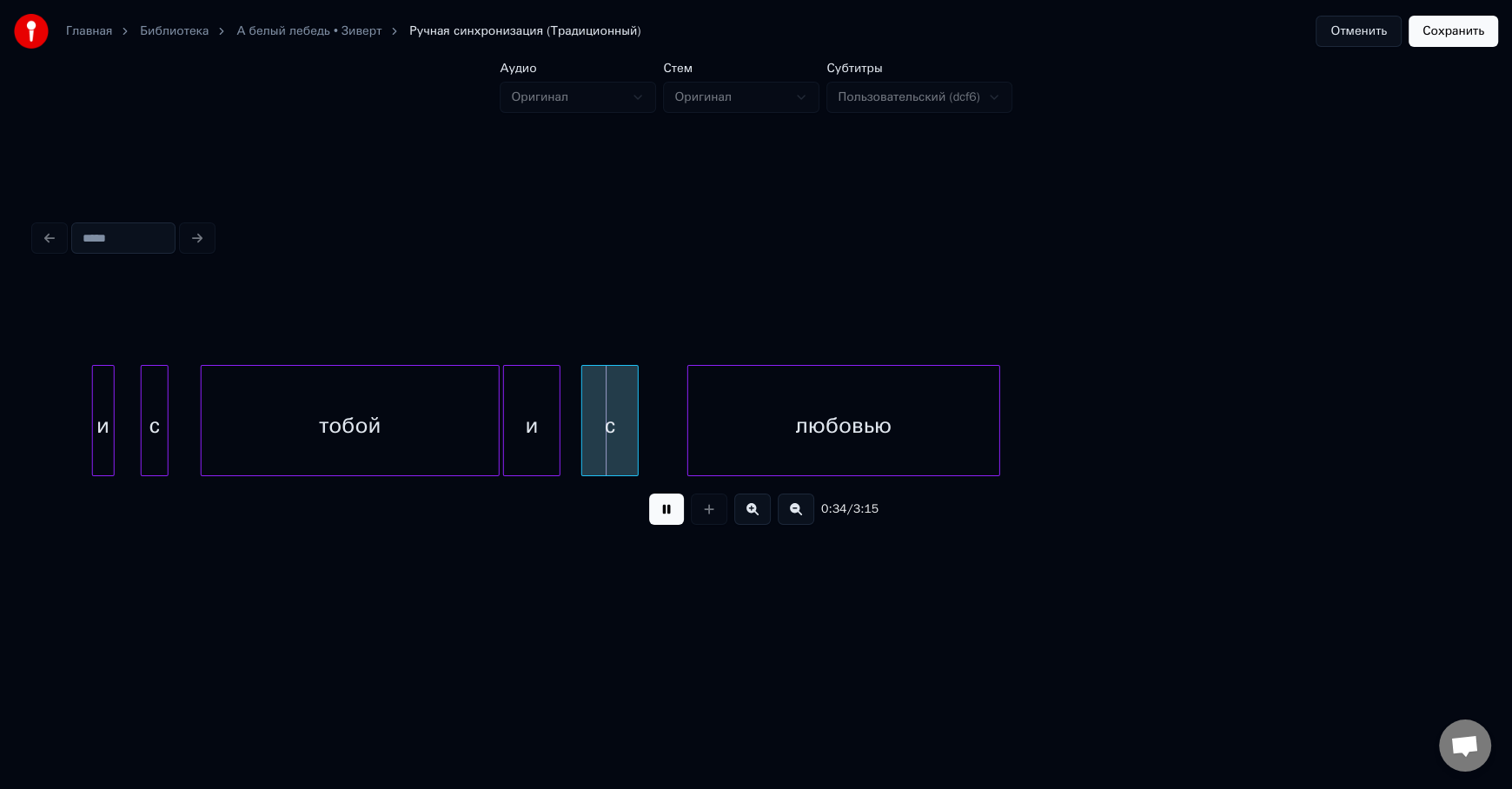click at bounding box center [666, 509] 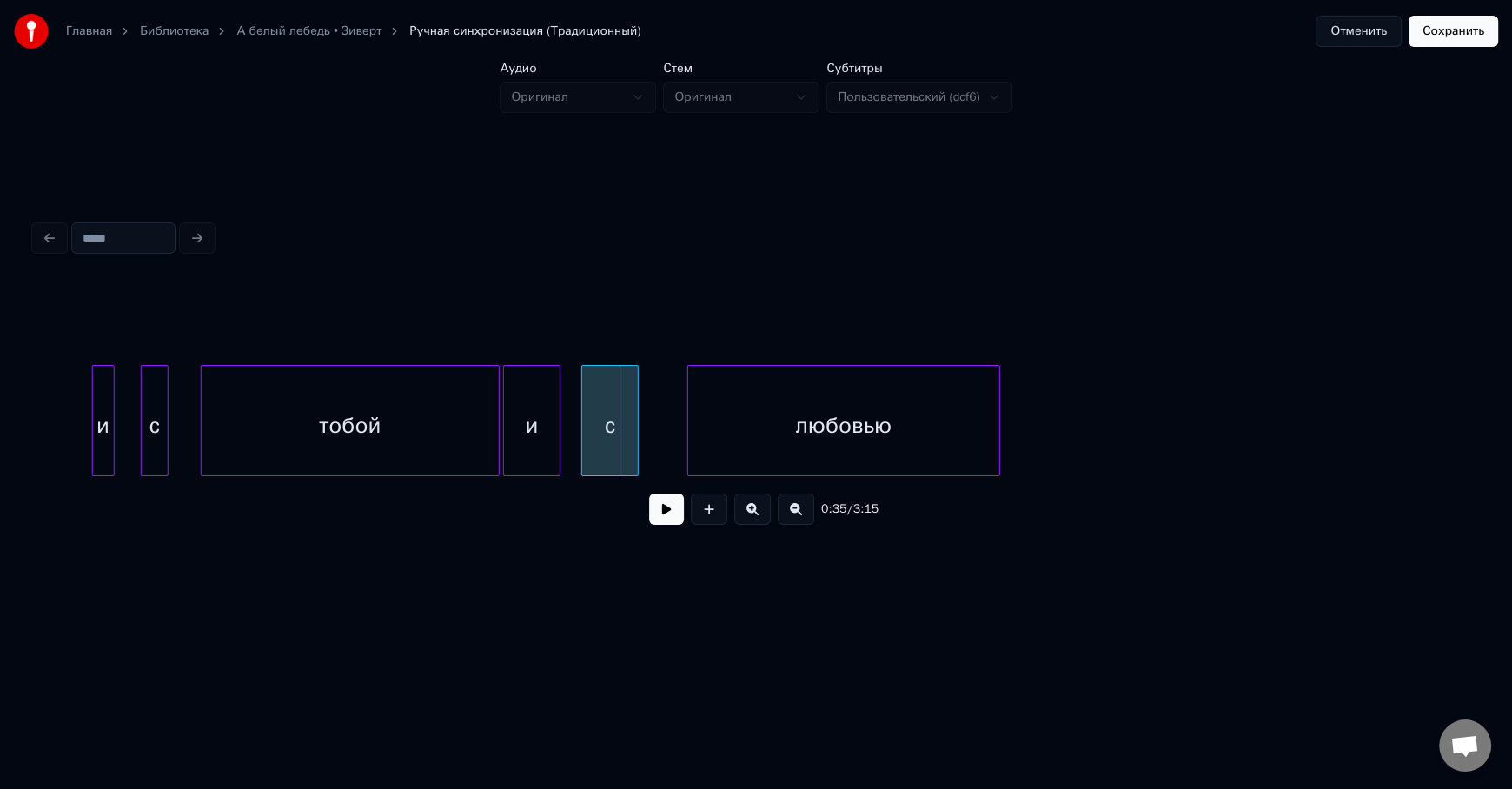 click on "тобой" at bounding box center [350, 425] 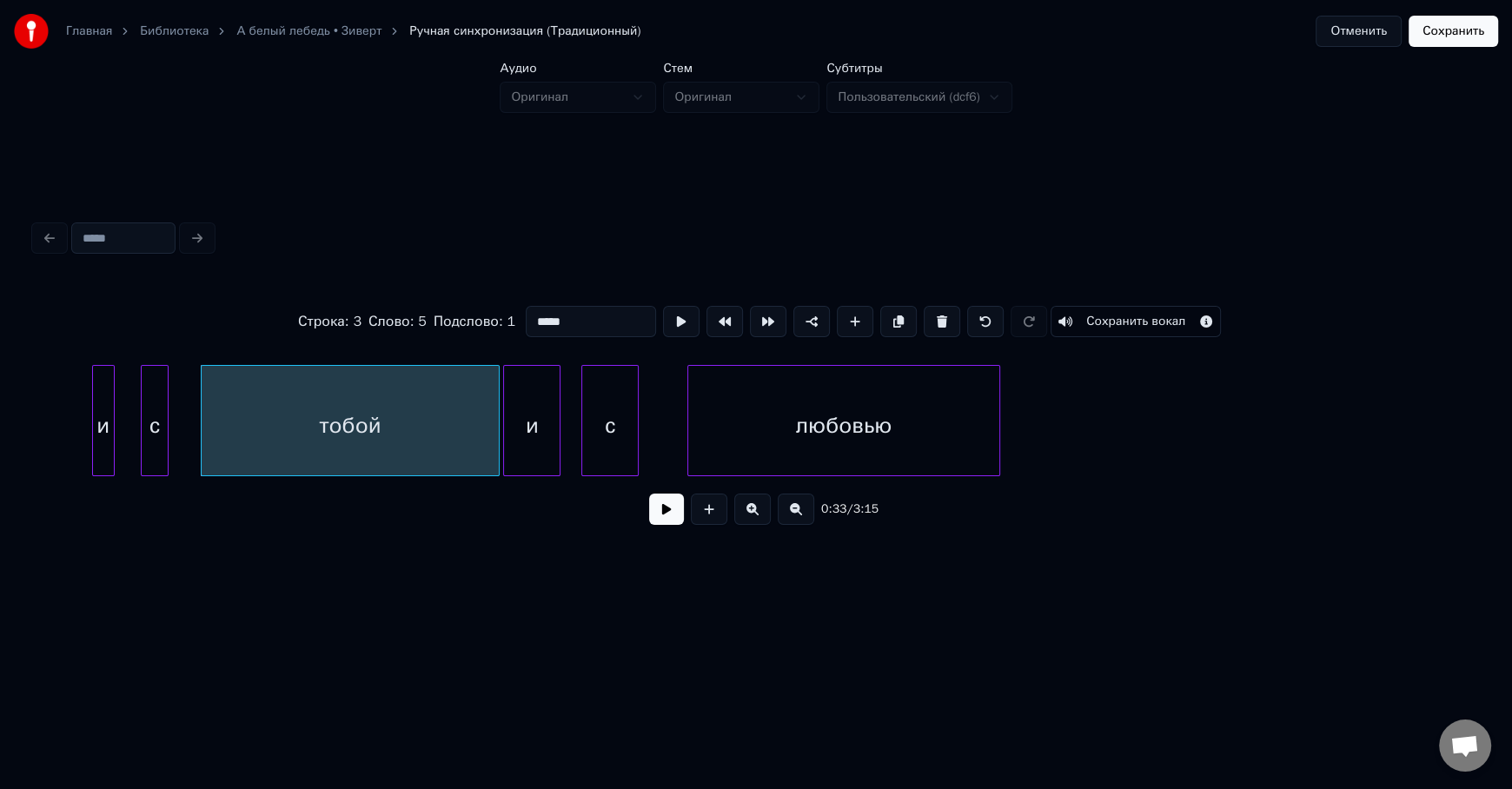 click on "*****" at bounding box center (591, 322) 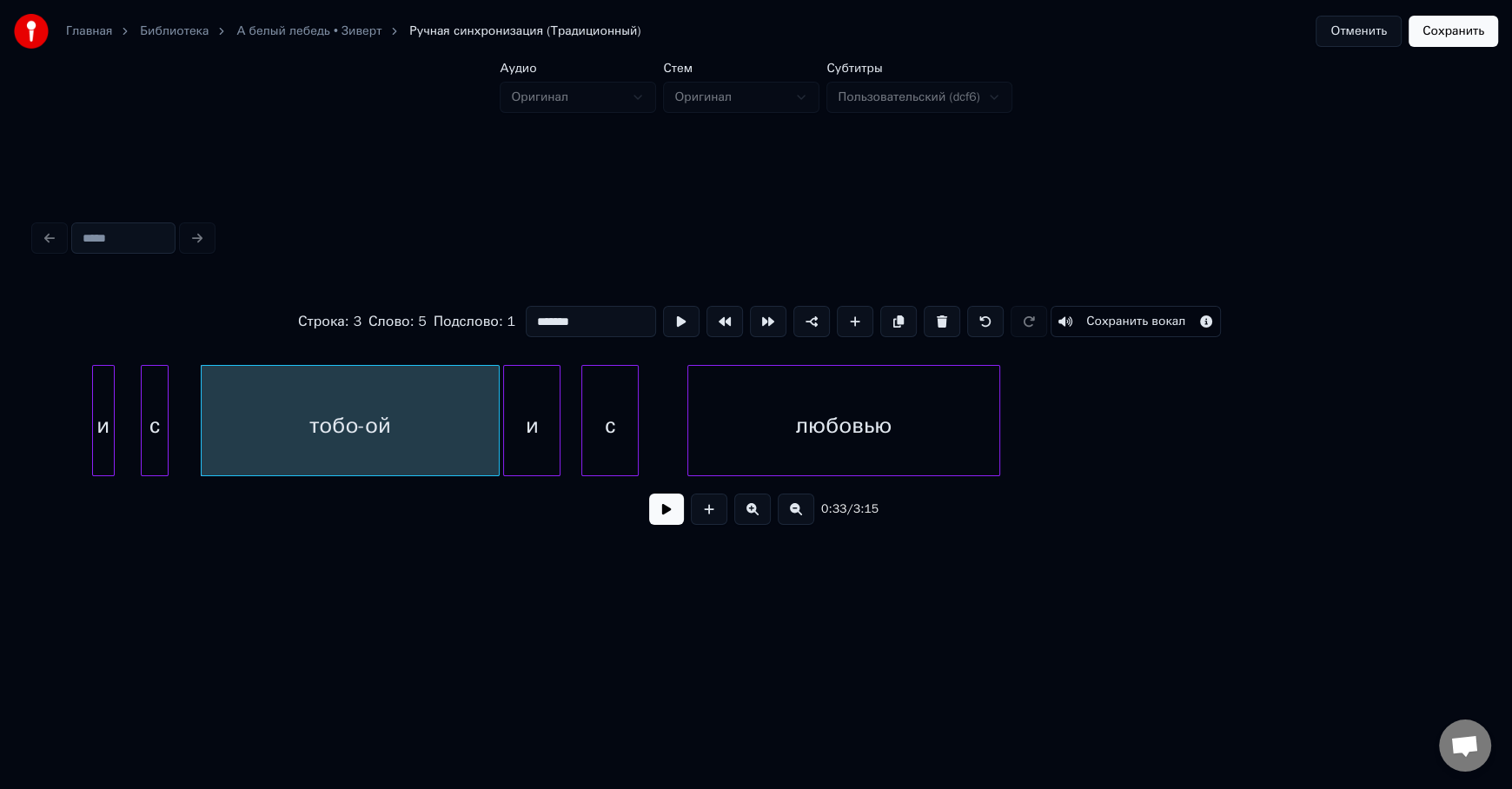 click on "и" at bounding box center (532, 425) 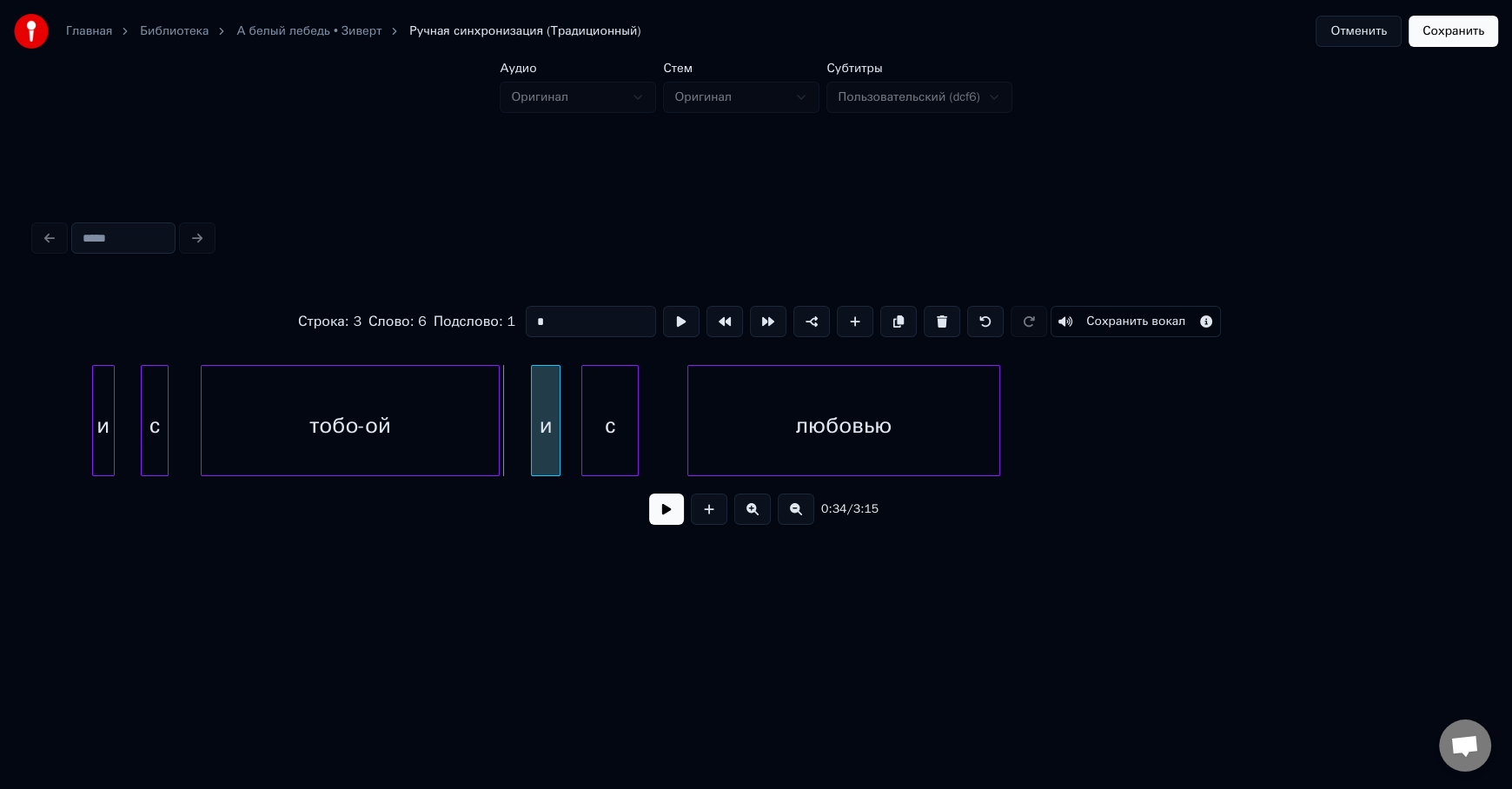 click at bounding box center [534, 421] 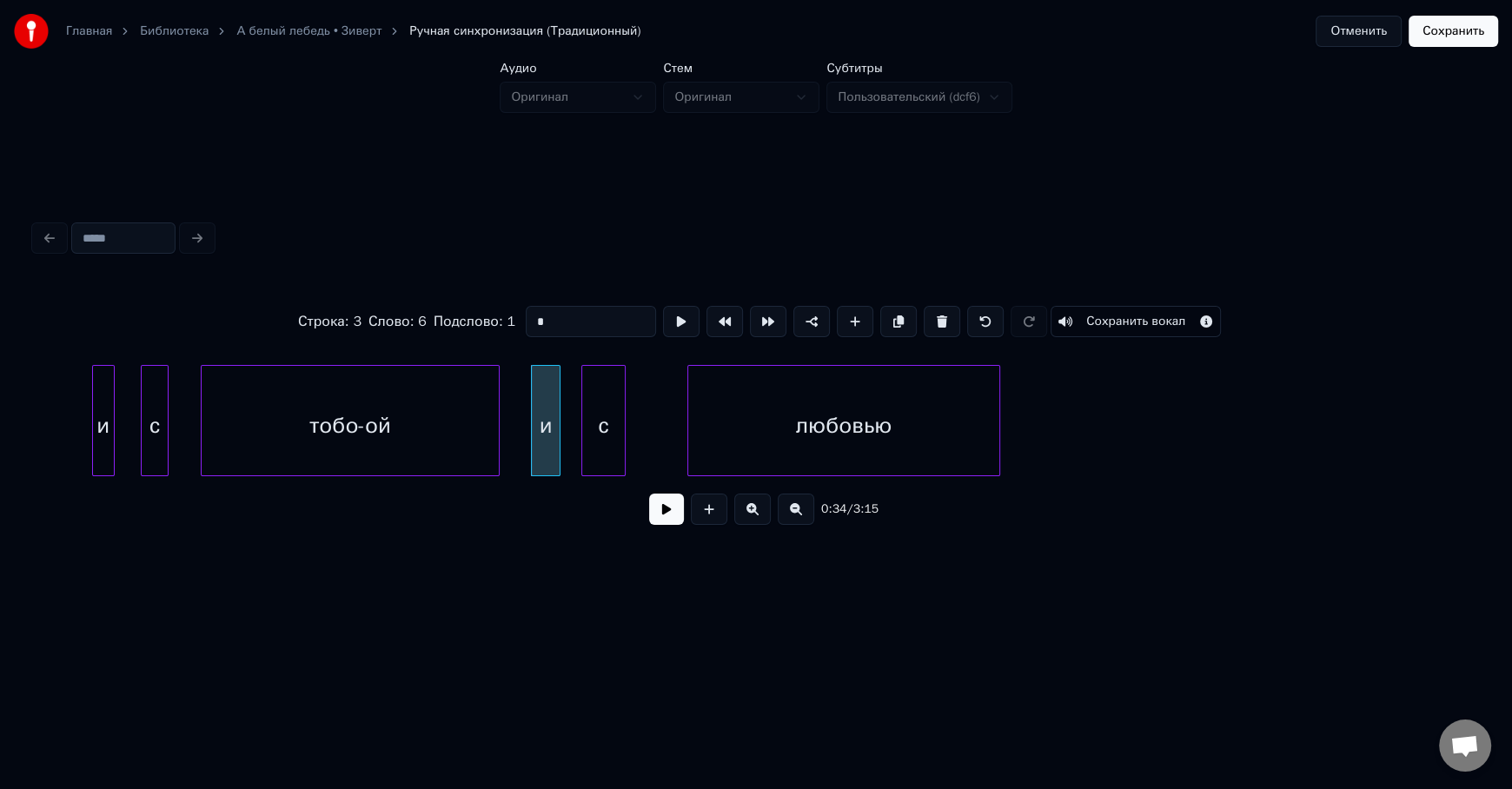 click at bounding box center (622, 421) 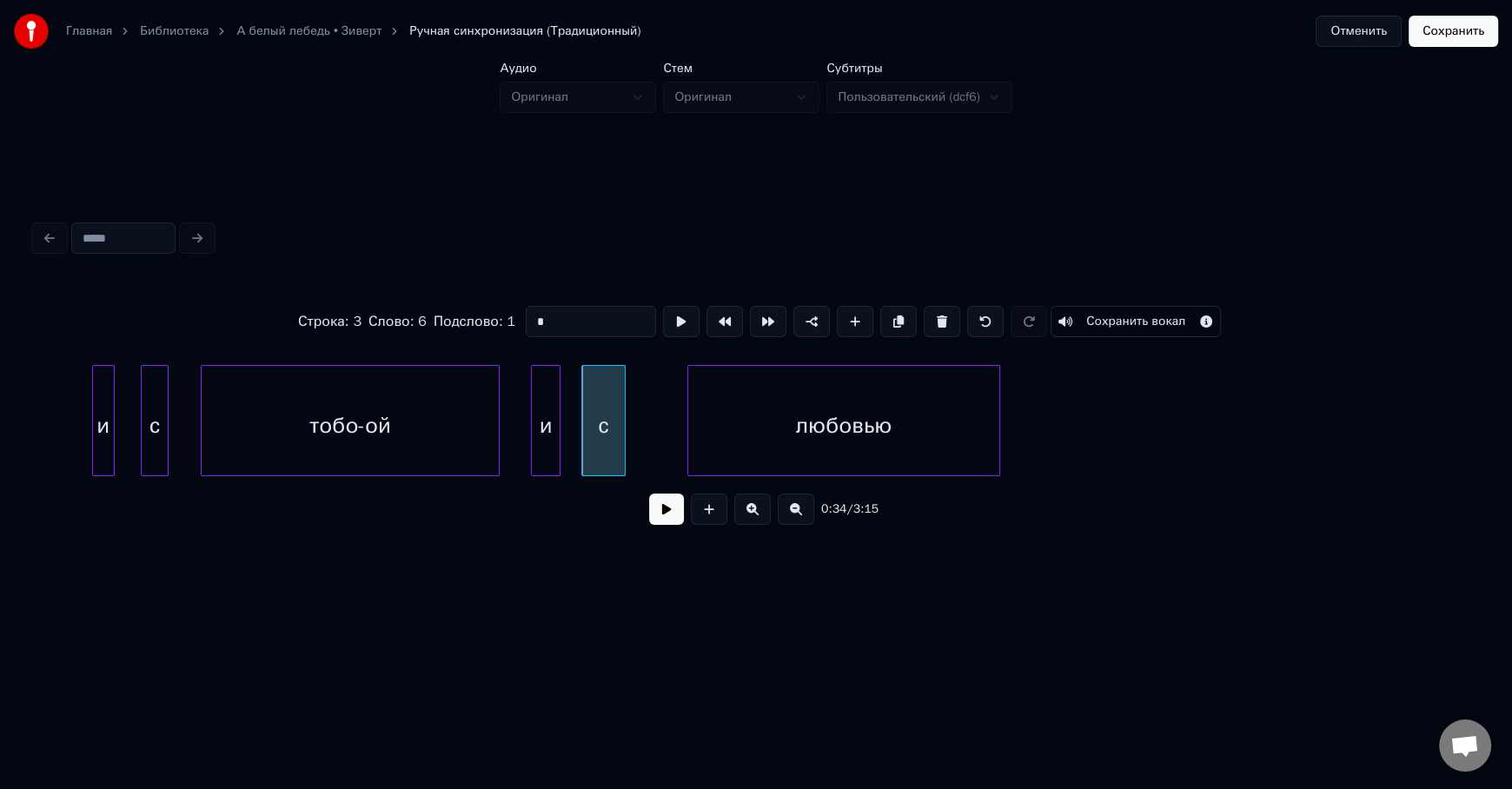 type on "*" 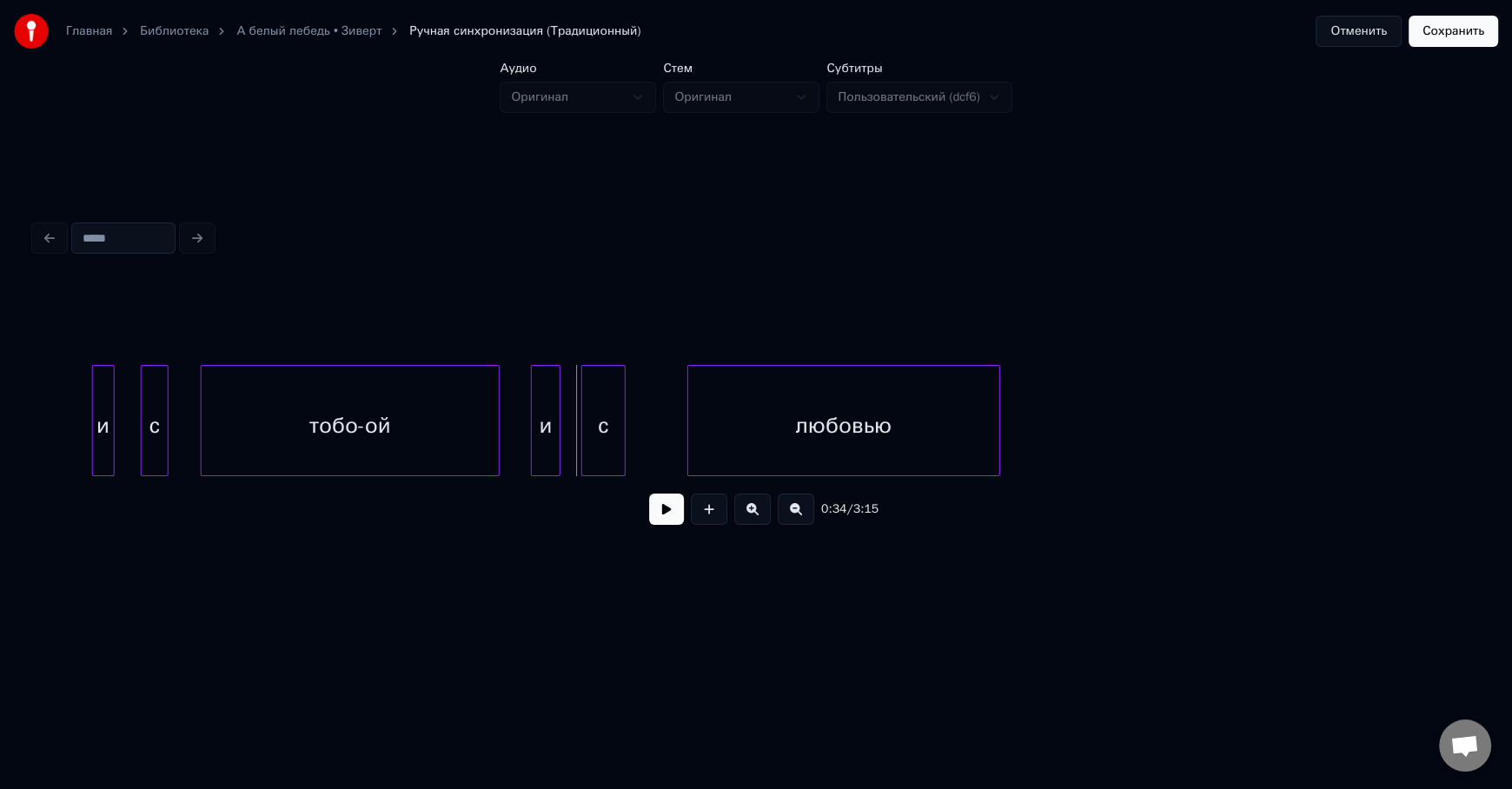click on "тобо-ой" at bounding box center [350, 425] 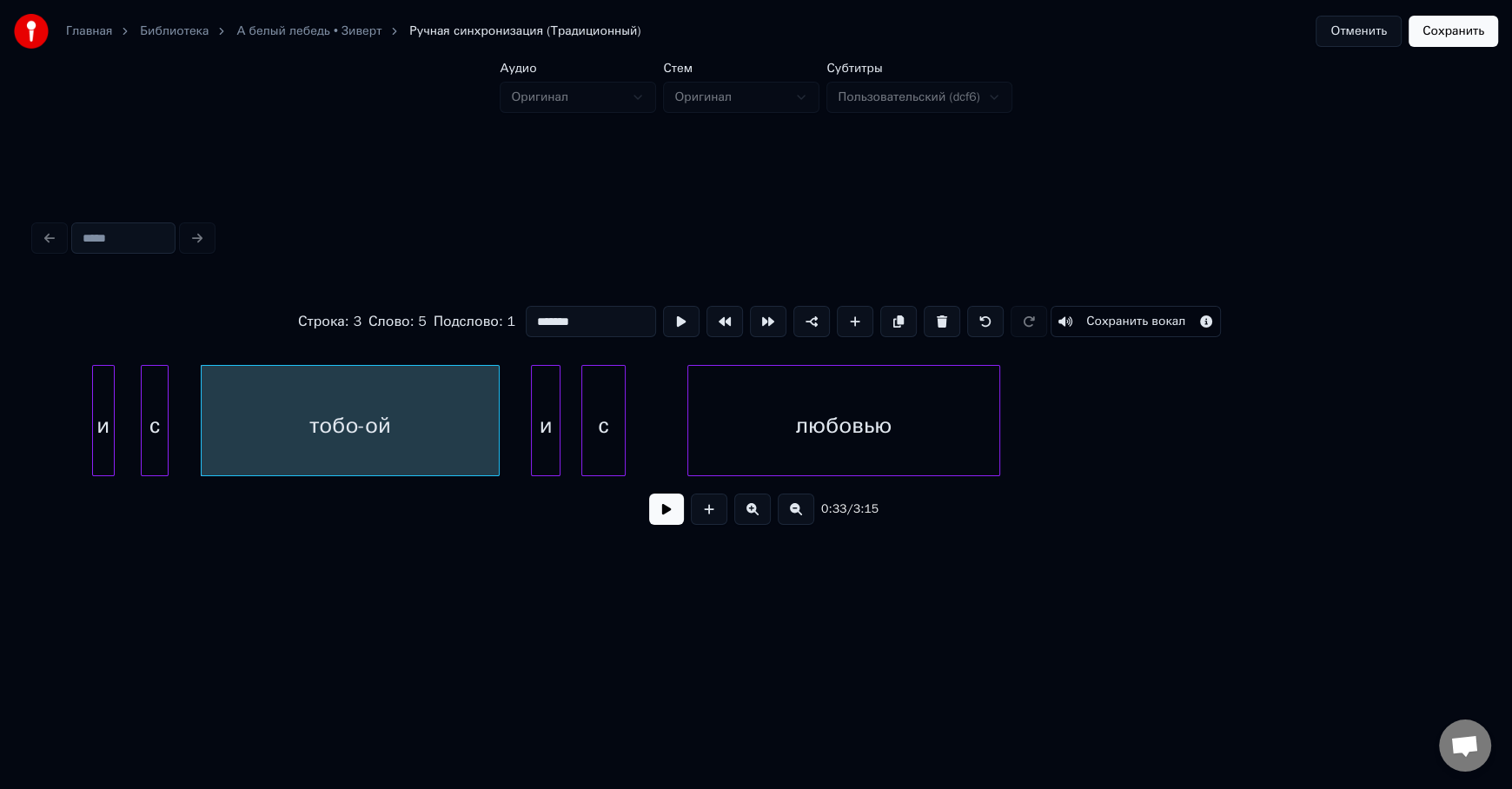 click at bounding box center [666, 509] 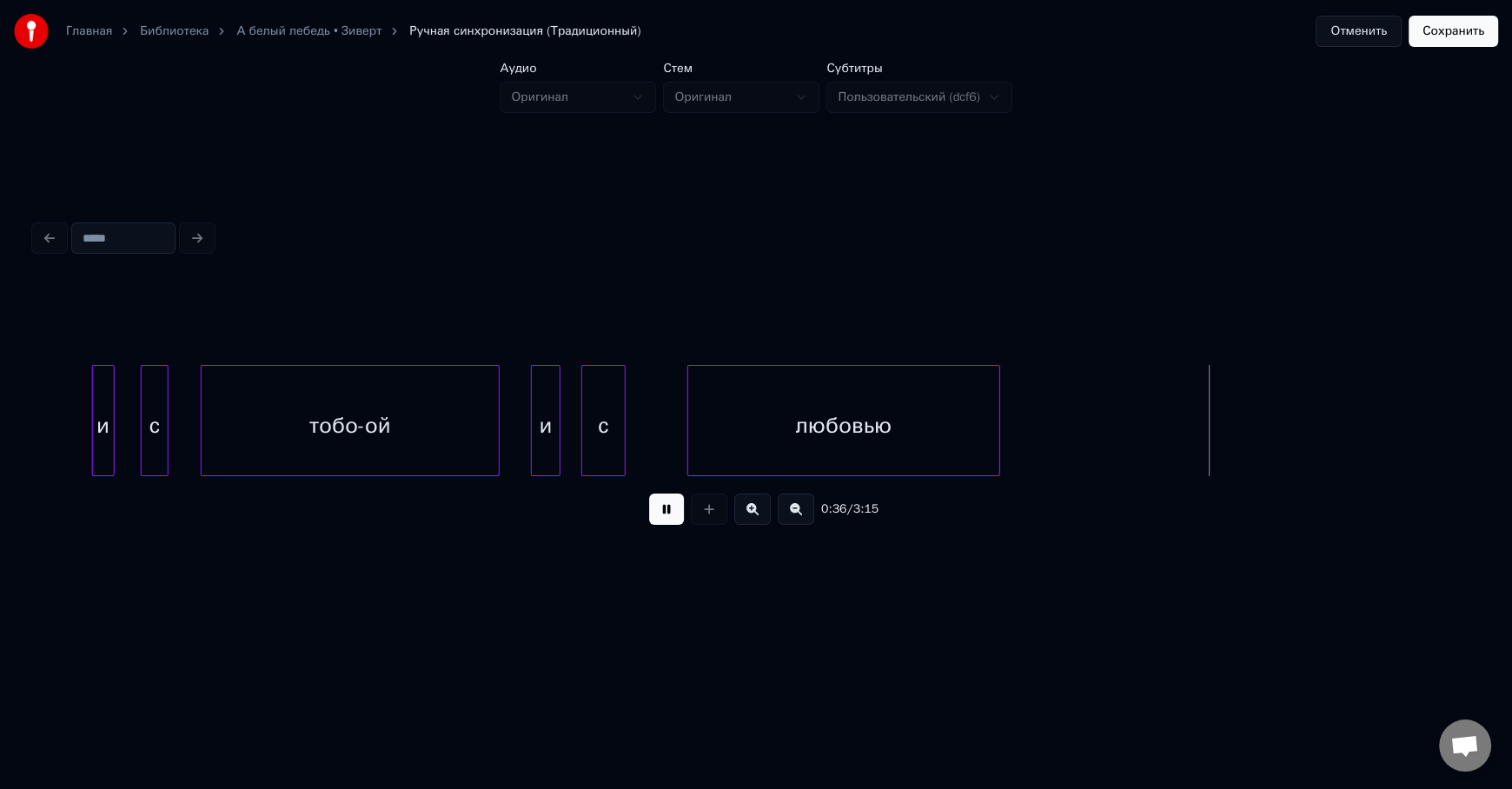 click at bounding box center (666, 509) 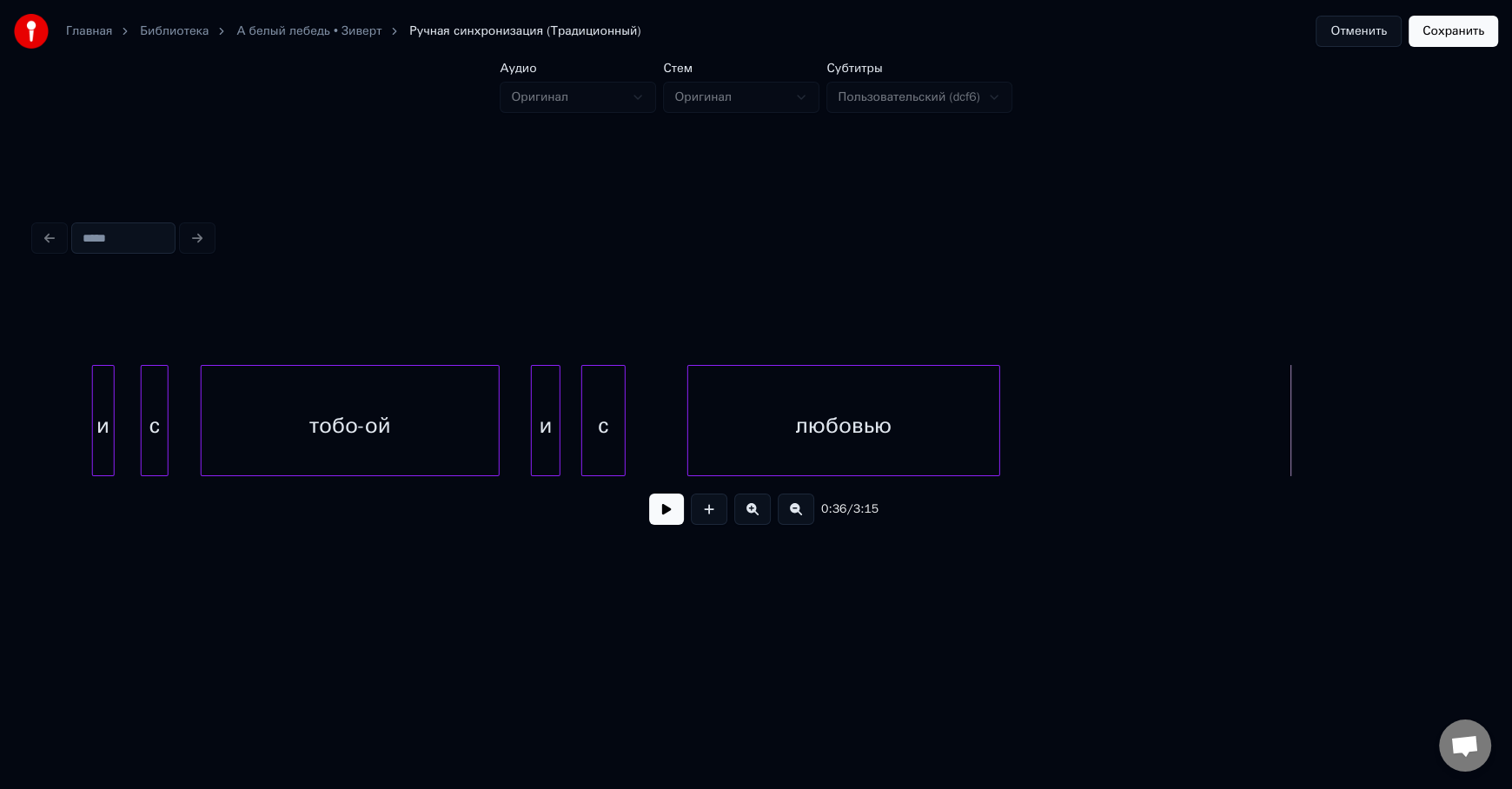 click on "любовью" at bounding box center (844, 425) 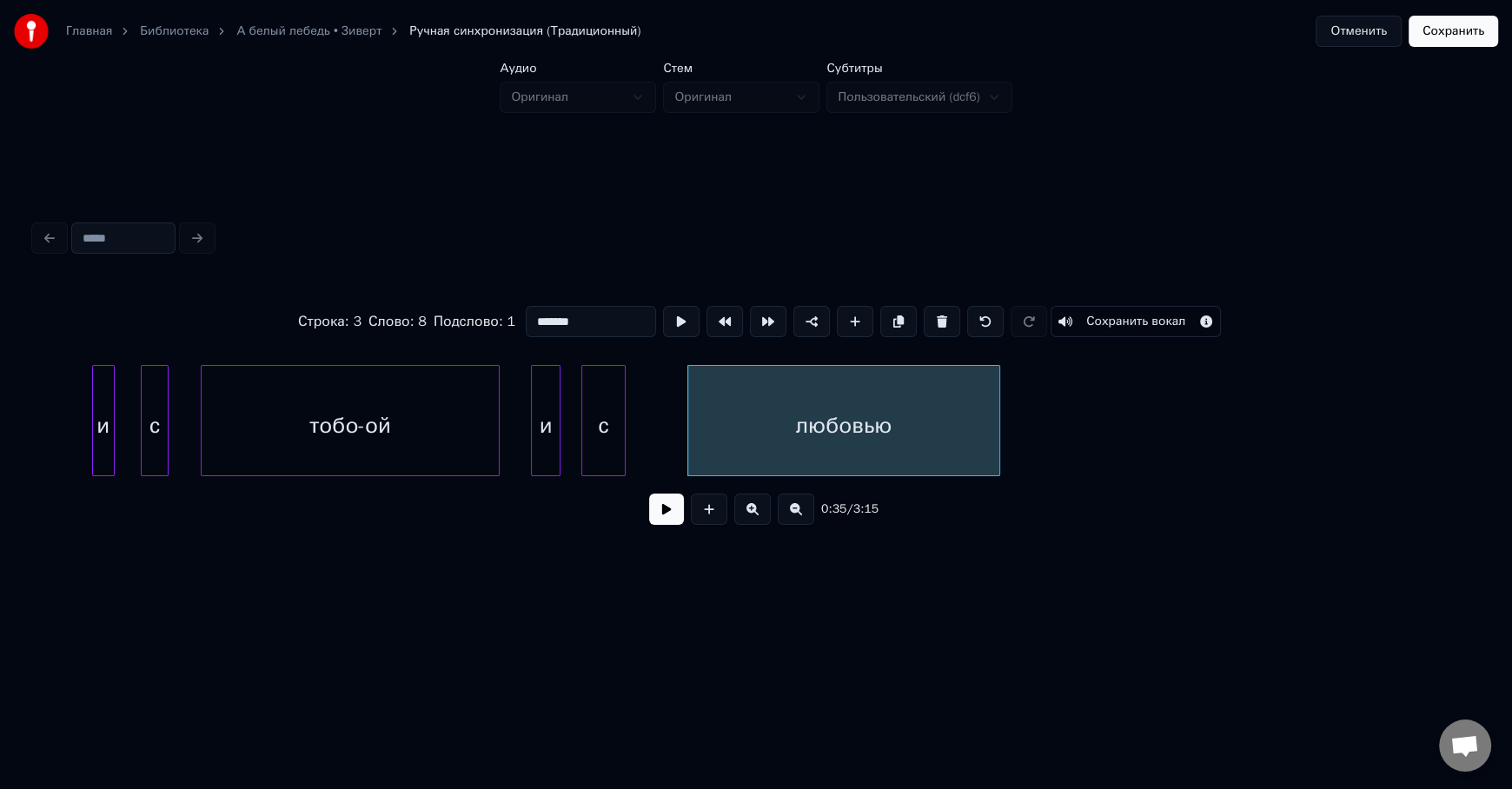 click on "*******" at bounding box center [591, 322] 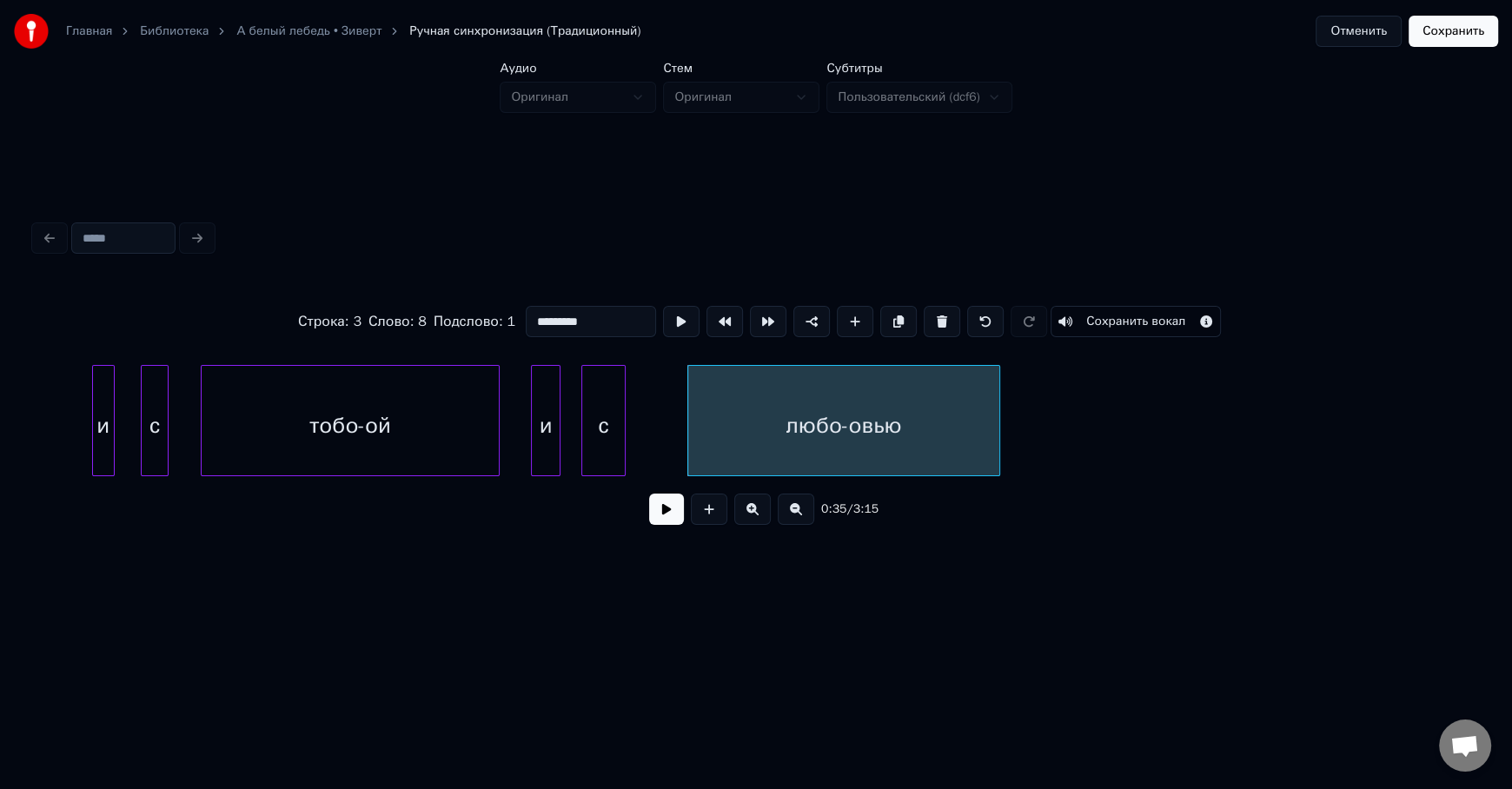 type on "*********" 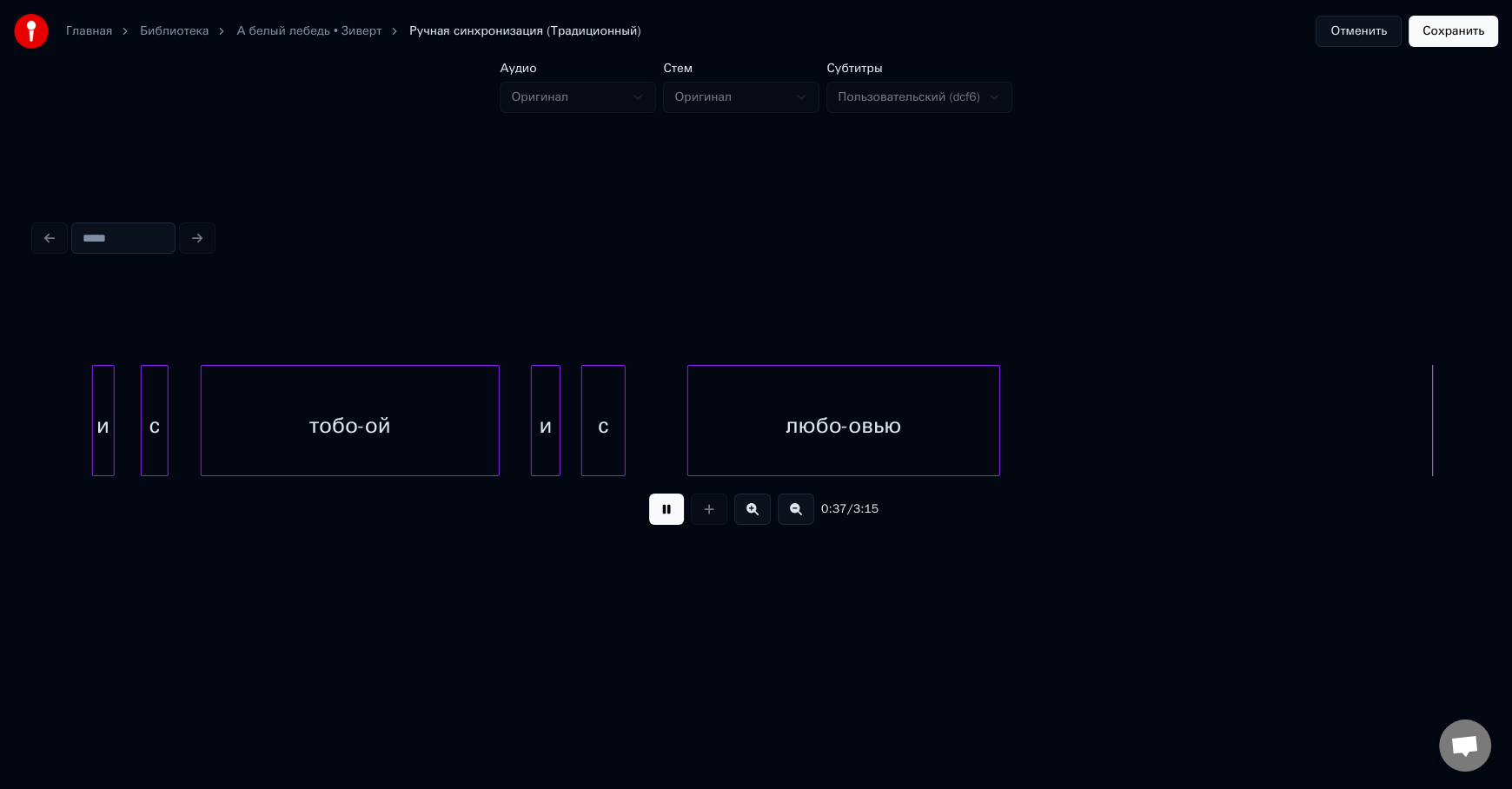 click at bounding box center [666, 509] 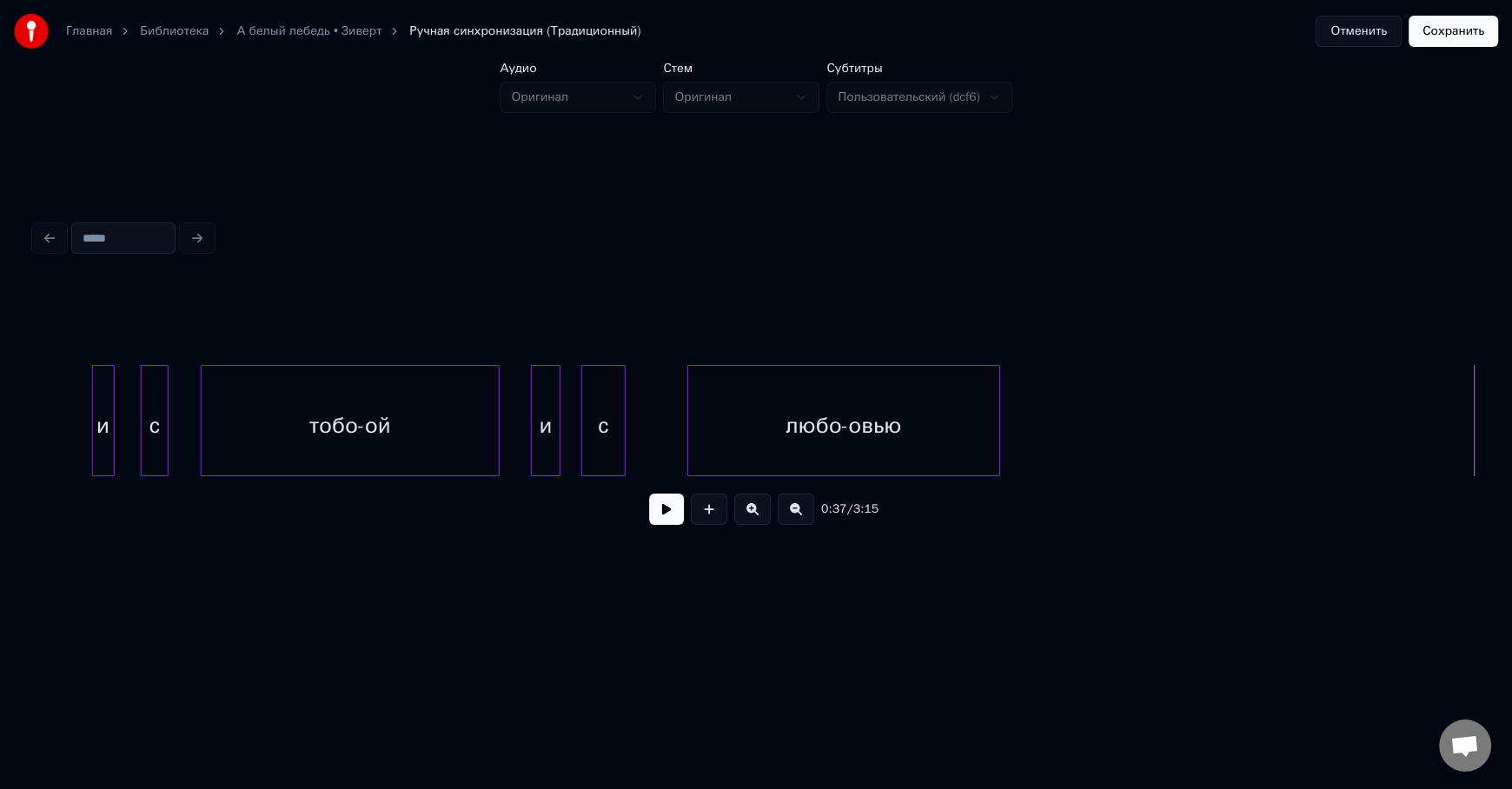 click on "любо-овью" at bounding box center (844, 425) 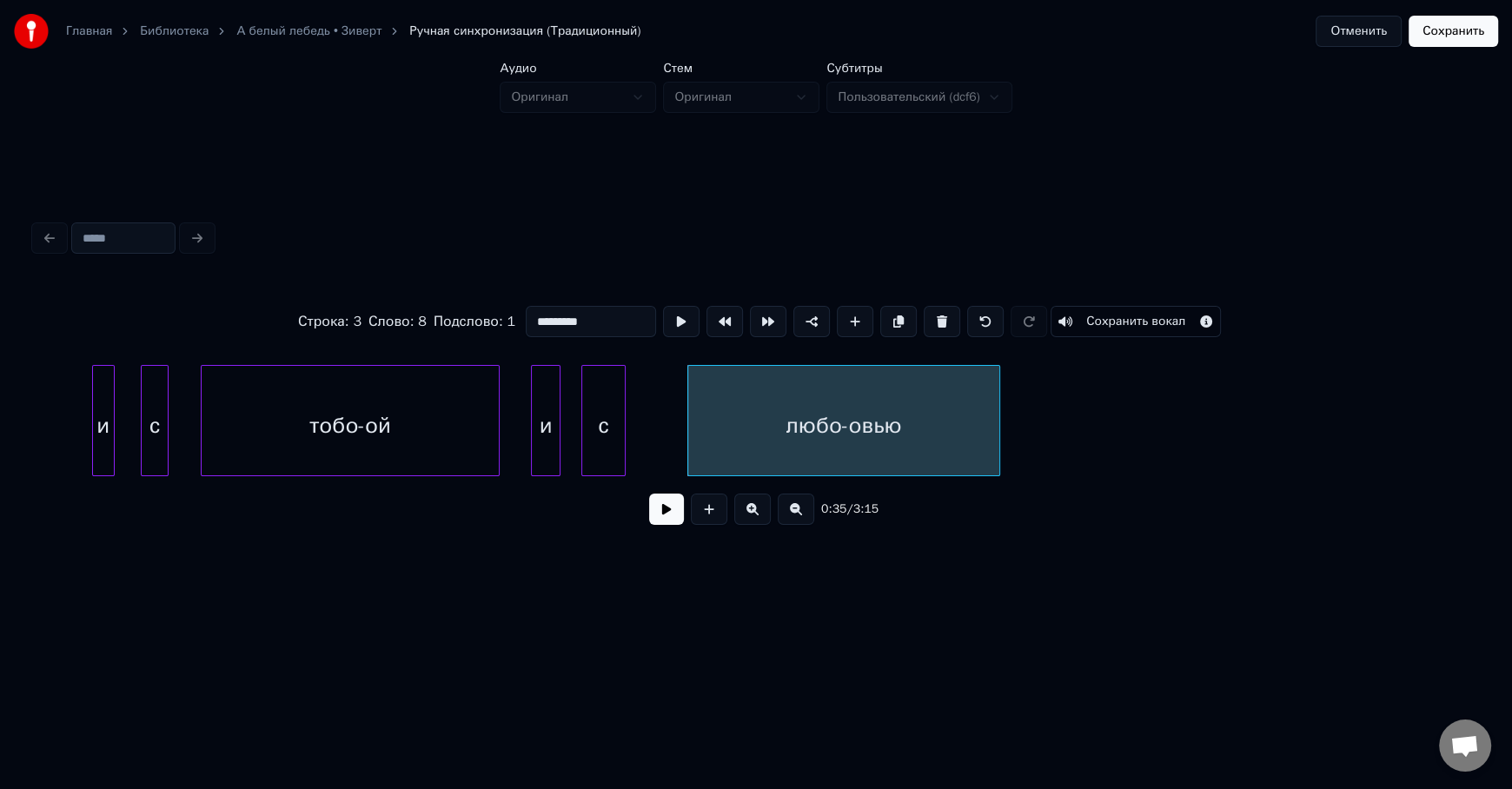 click on "*********" at bounding box center (591, 322) 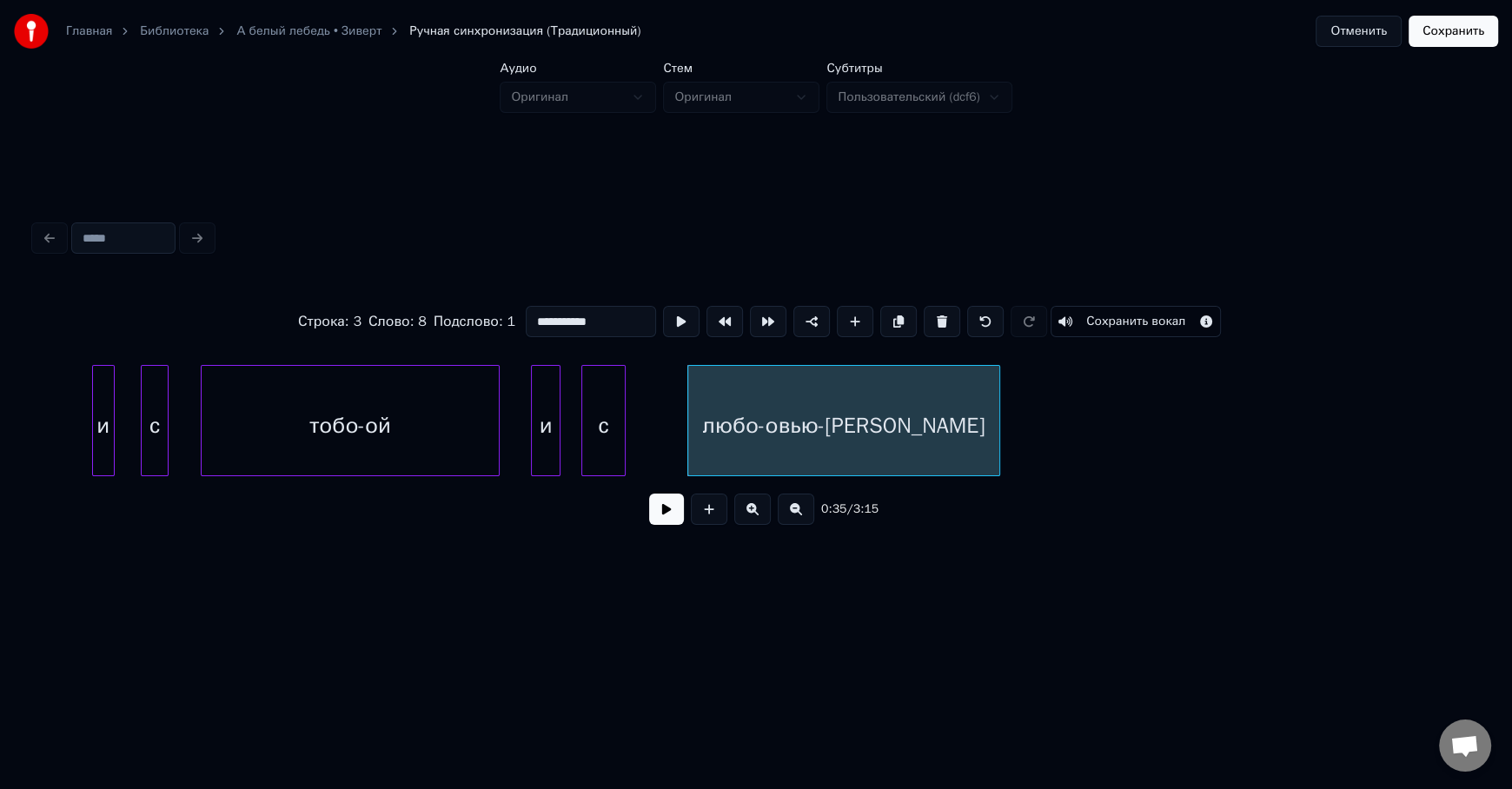 click on "любо-овью-[PERSON_NAME]" at bounding box center (844, 425) 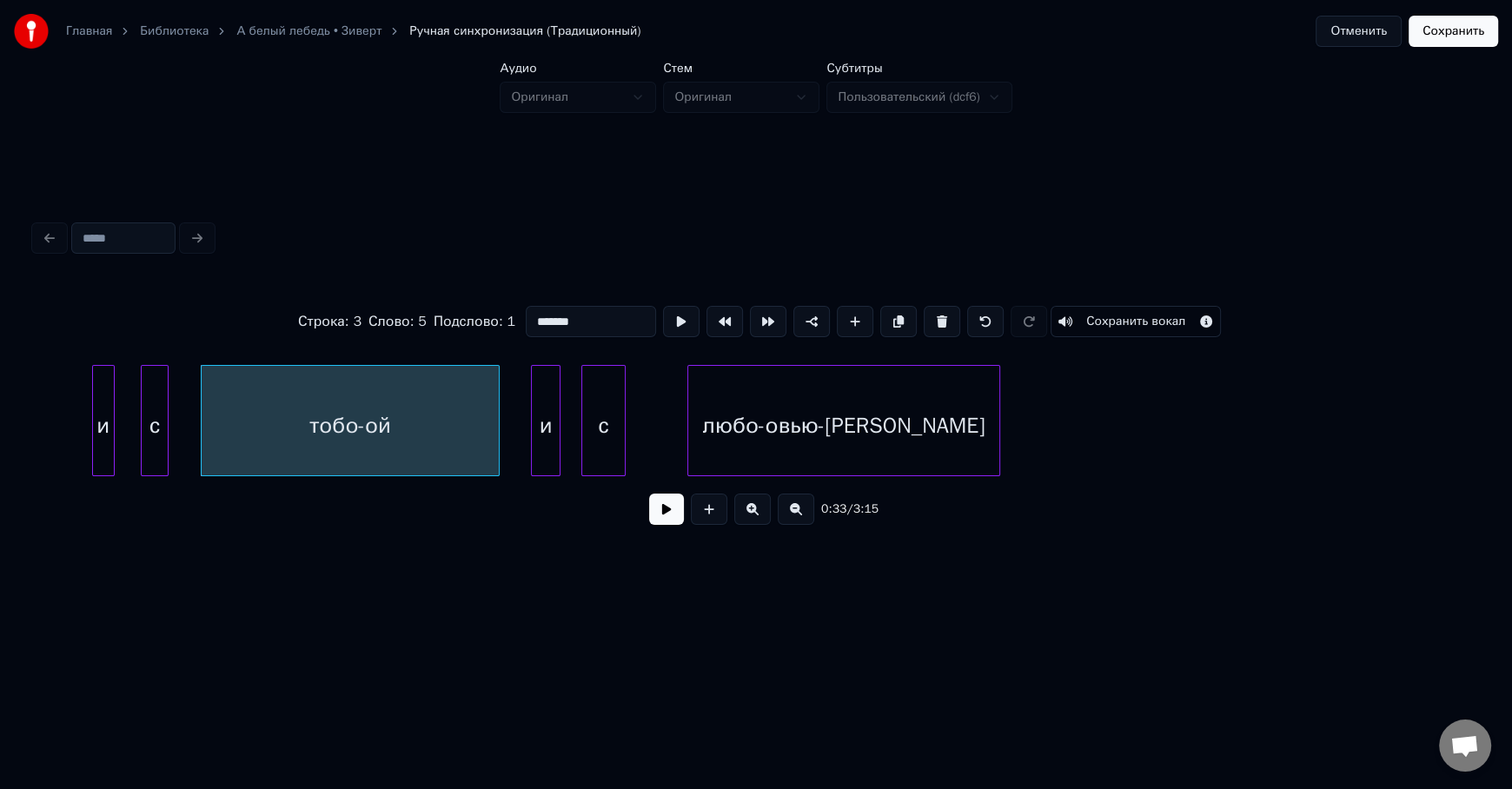 type on "*******" 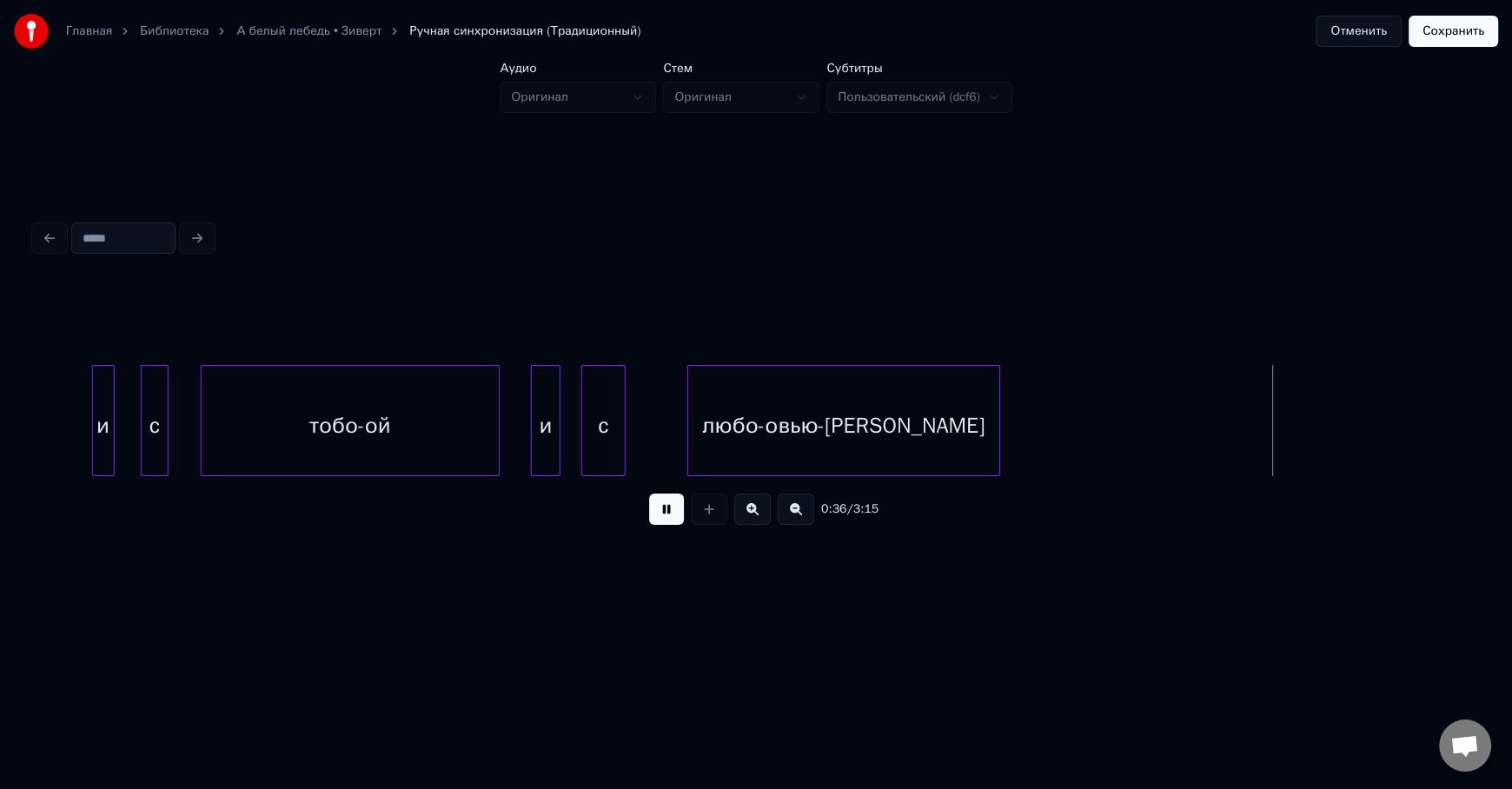 click at bounding box center [666, 509] 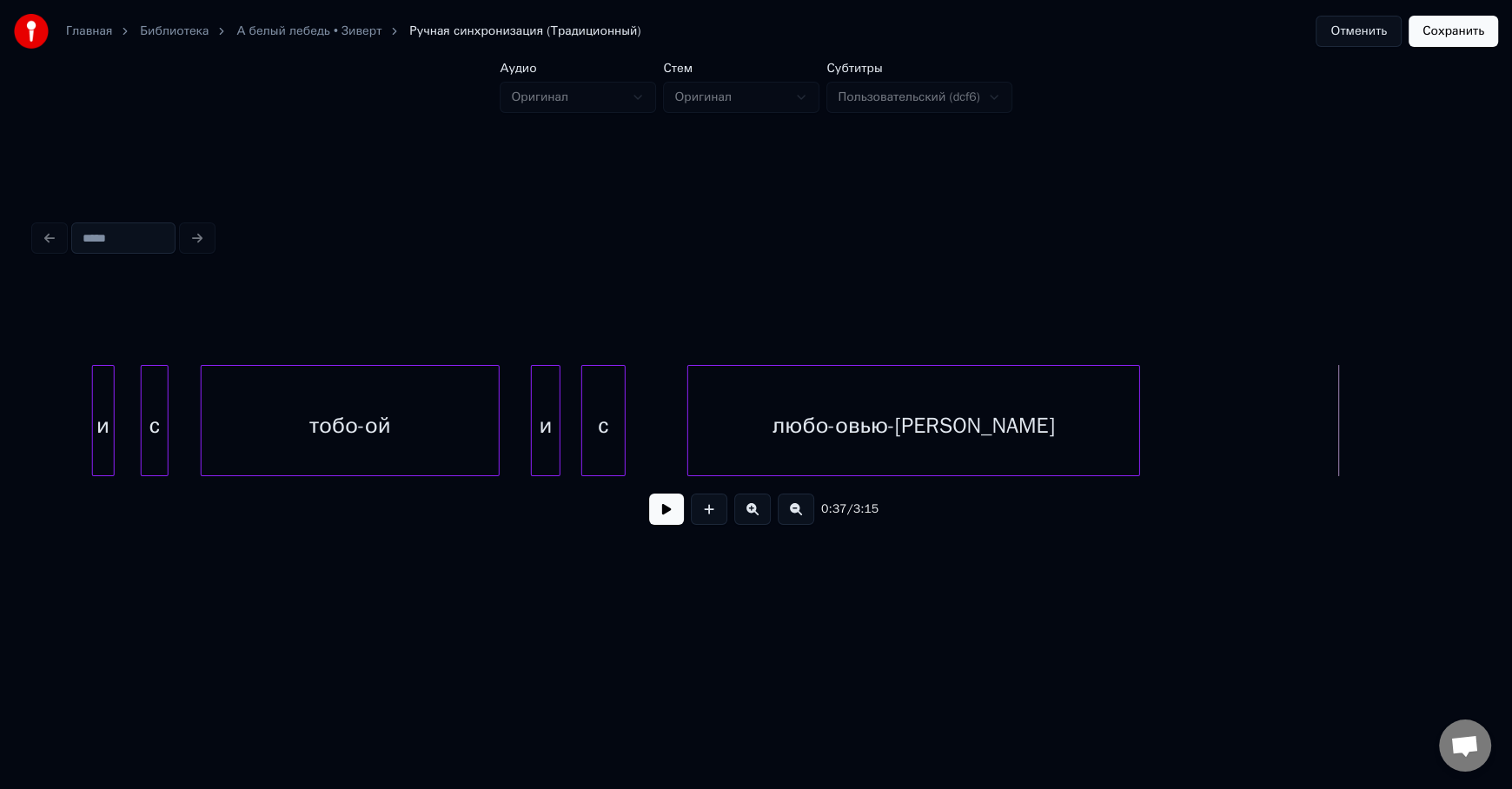 click at bounding box center (1137, 421) 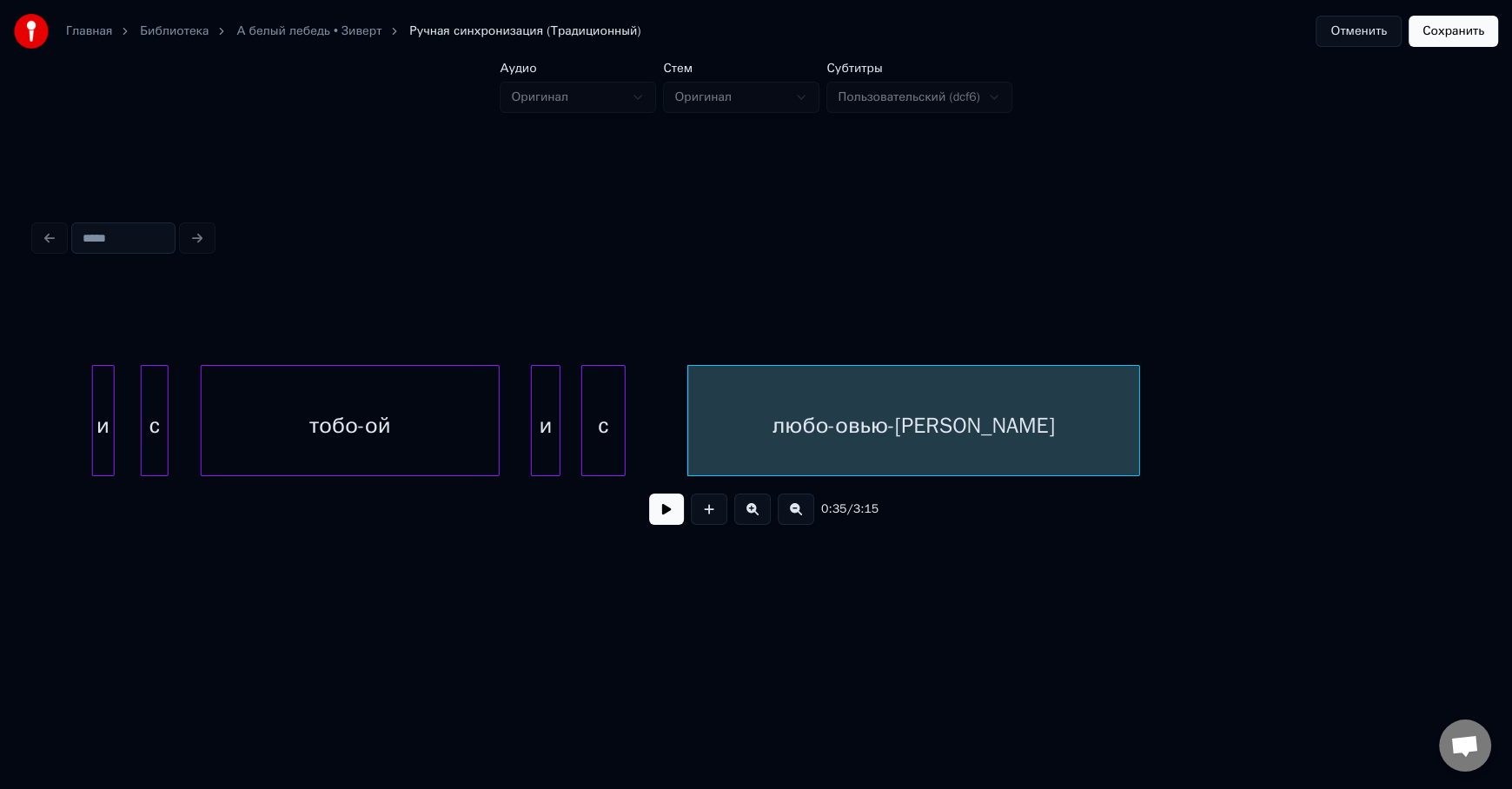 click on "тобо-ой" at bounding box center [350, 425] 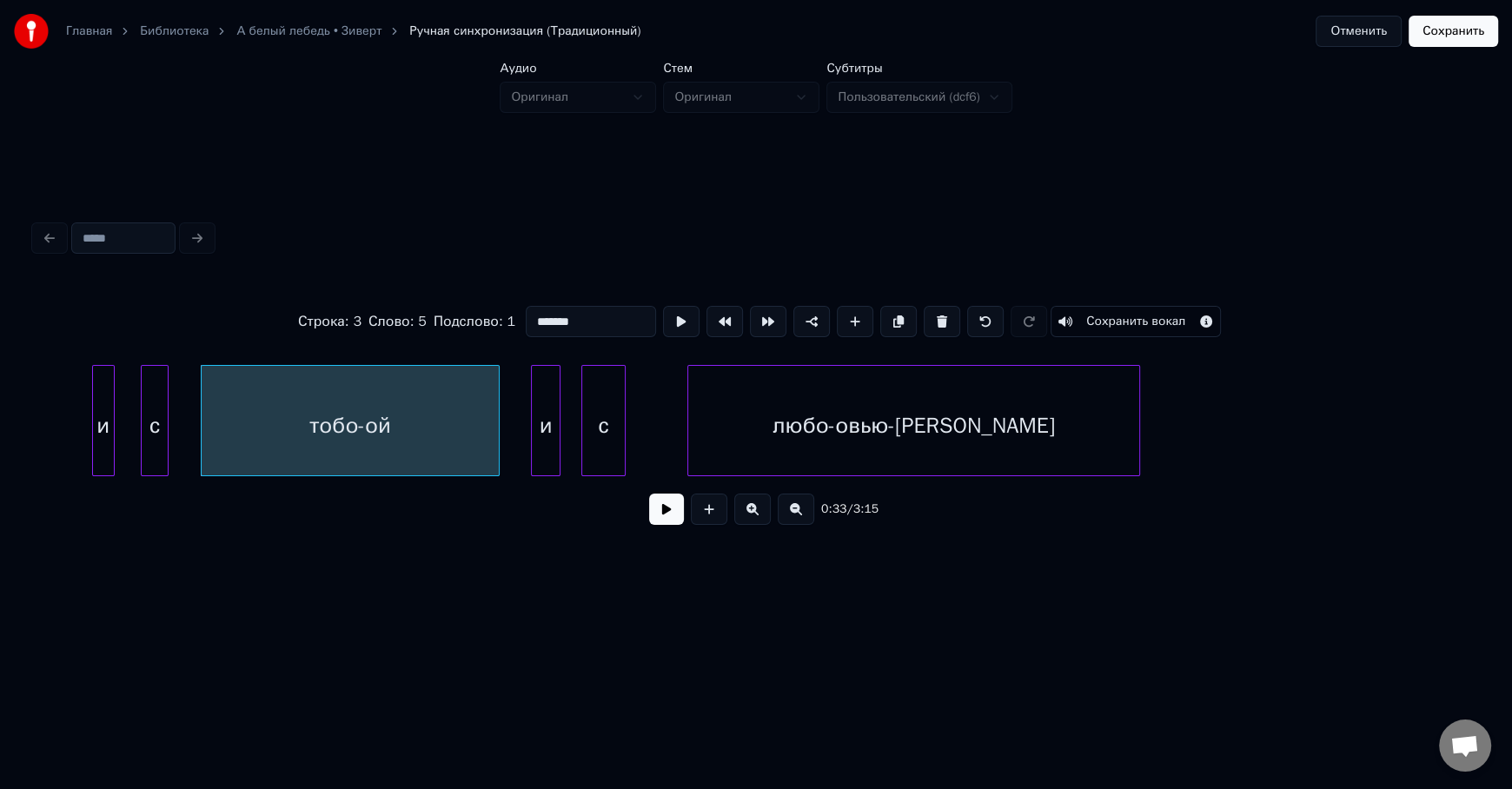 click at bounding box center (666, 509) 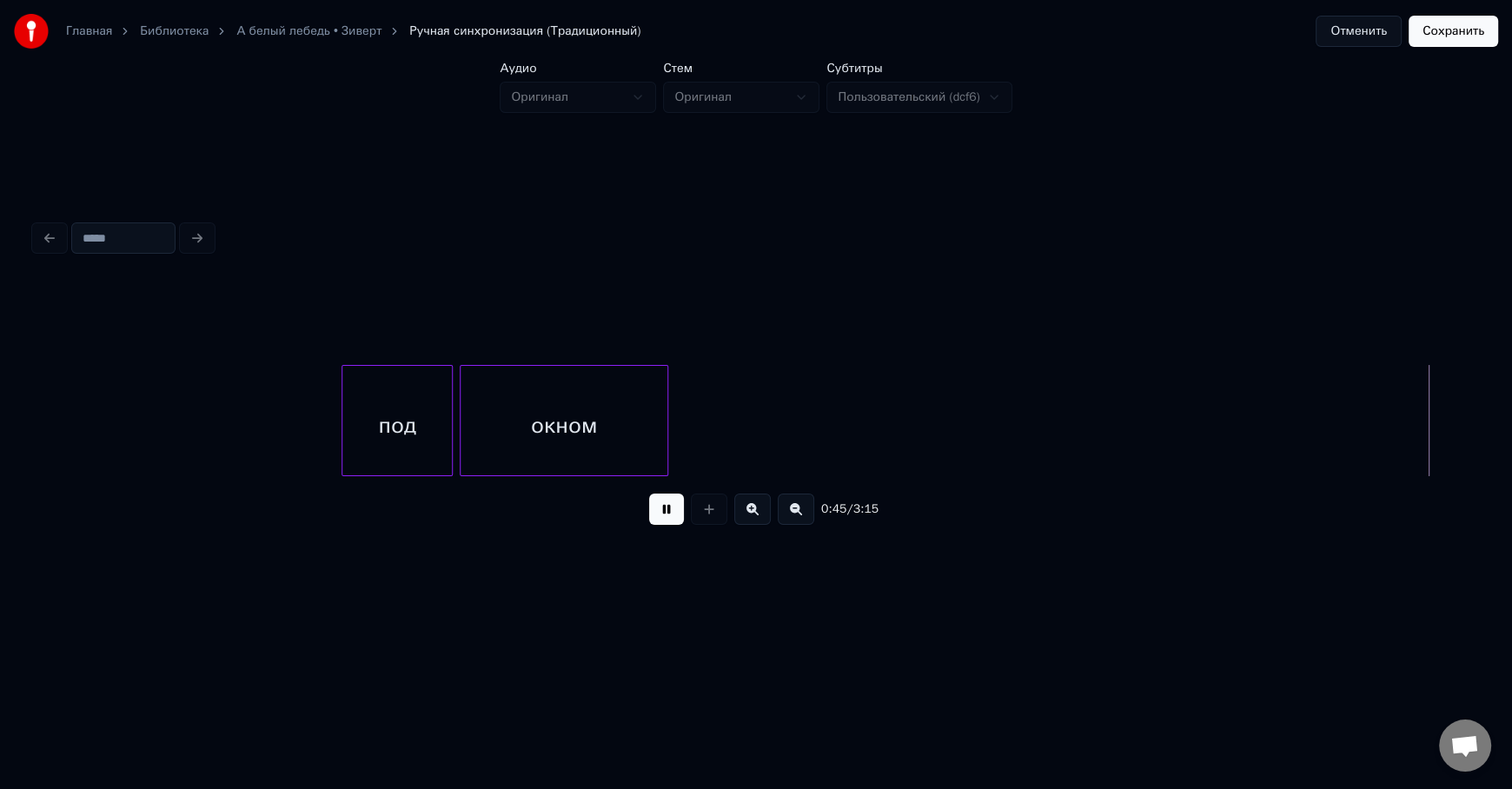 scroll, scrollTop: 0, scrollLeft: 15915, axis: horizontal 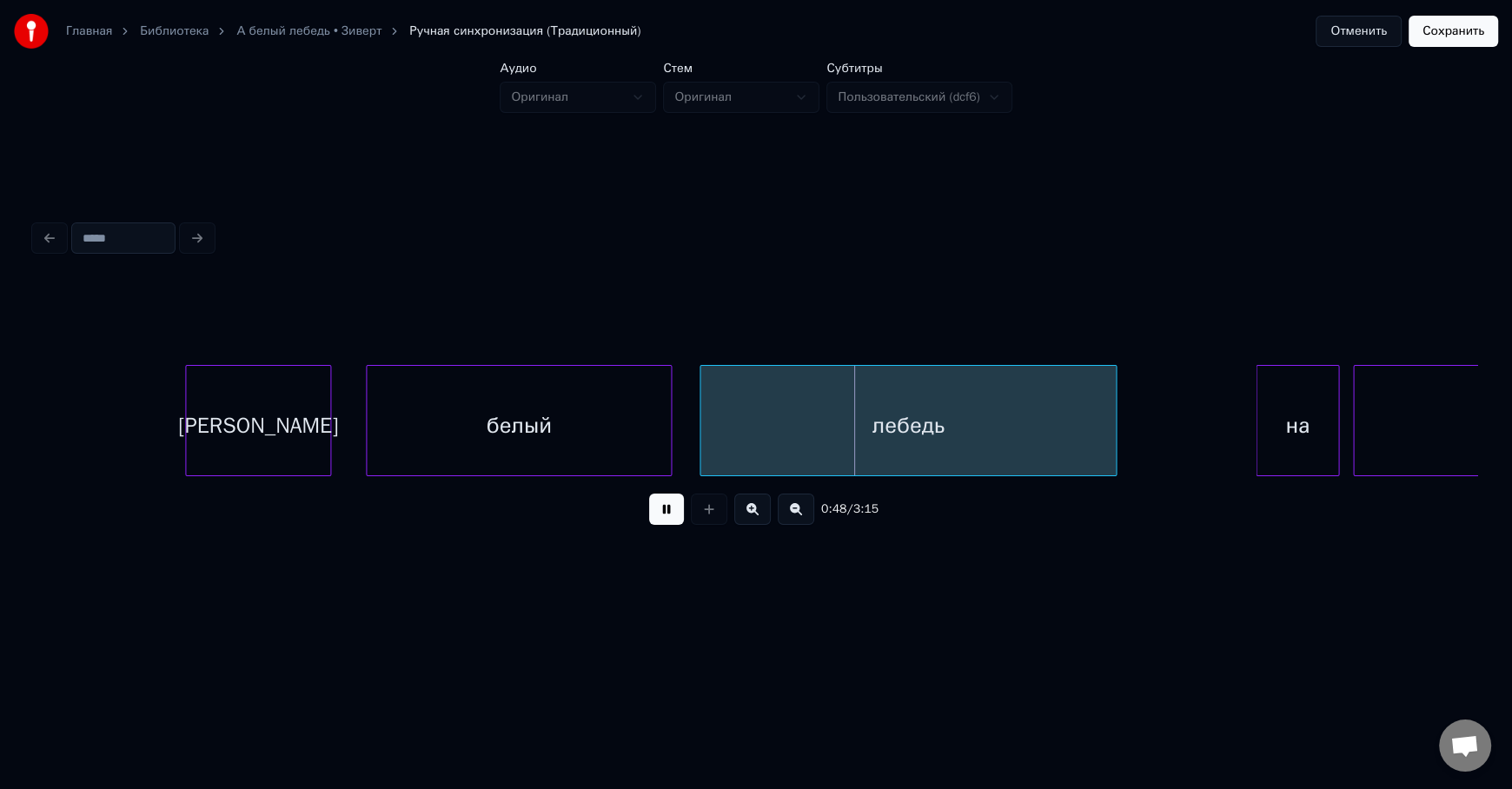 click on "0:48  /  3:15" at bounding box center (756, 509) 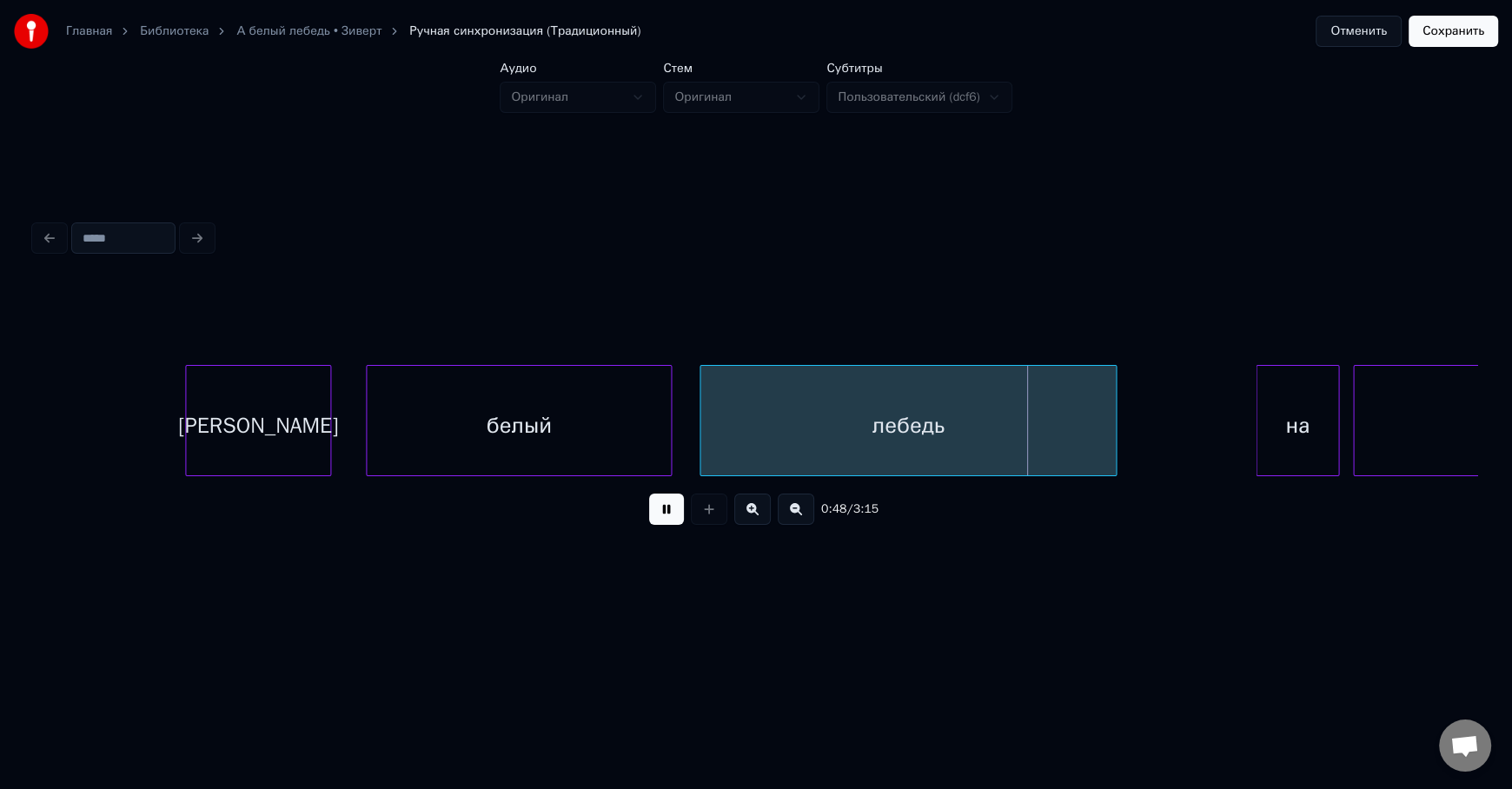 click at bounding box center [666, 509] 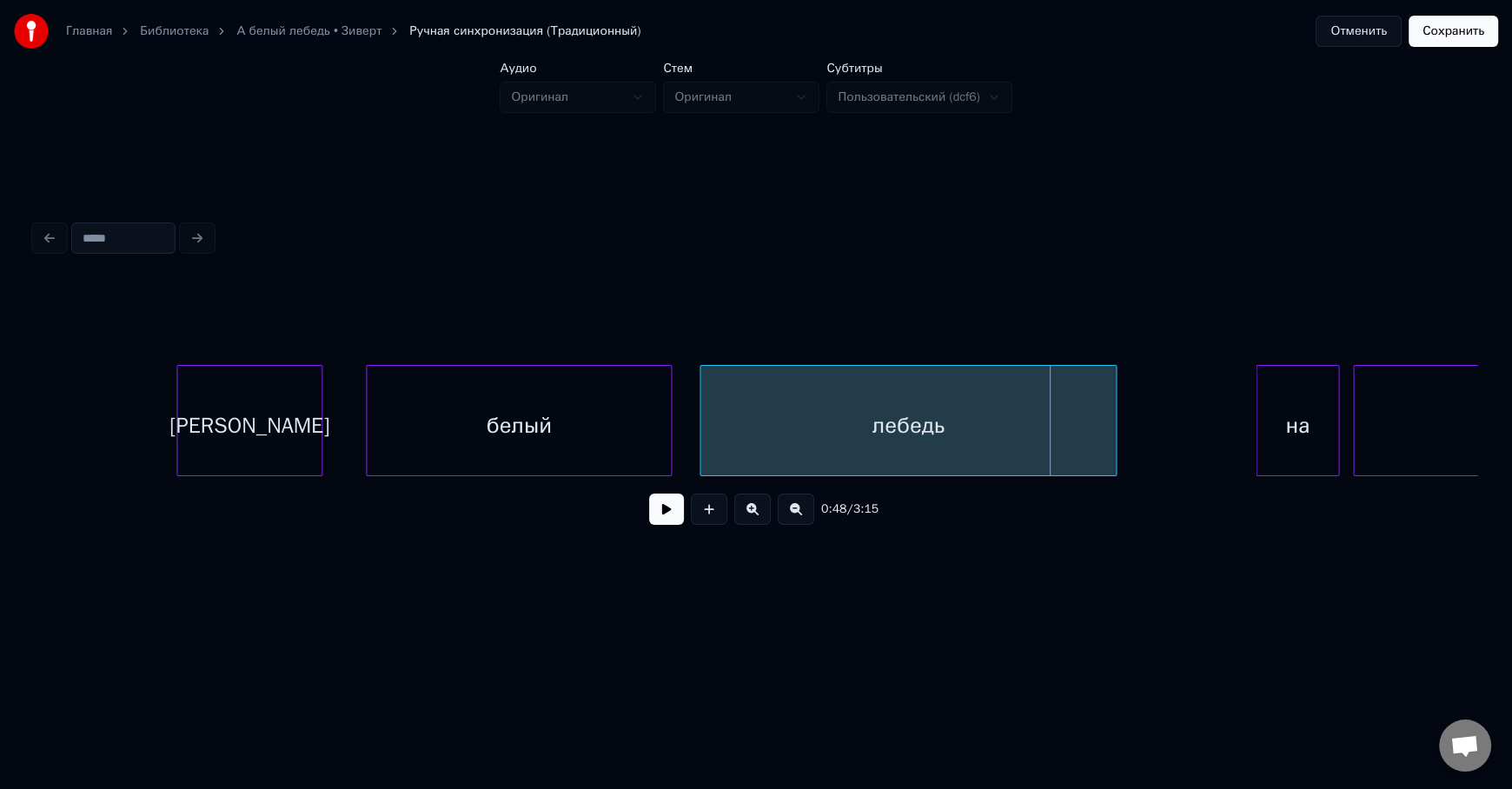 click on "[PERSON_NAME]" at bounding box center [249, 425] 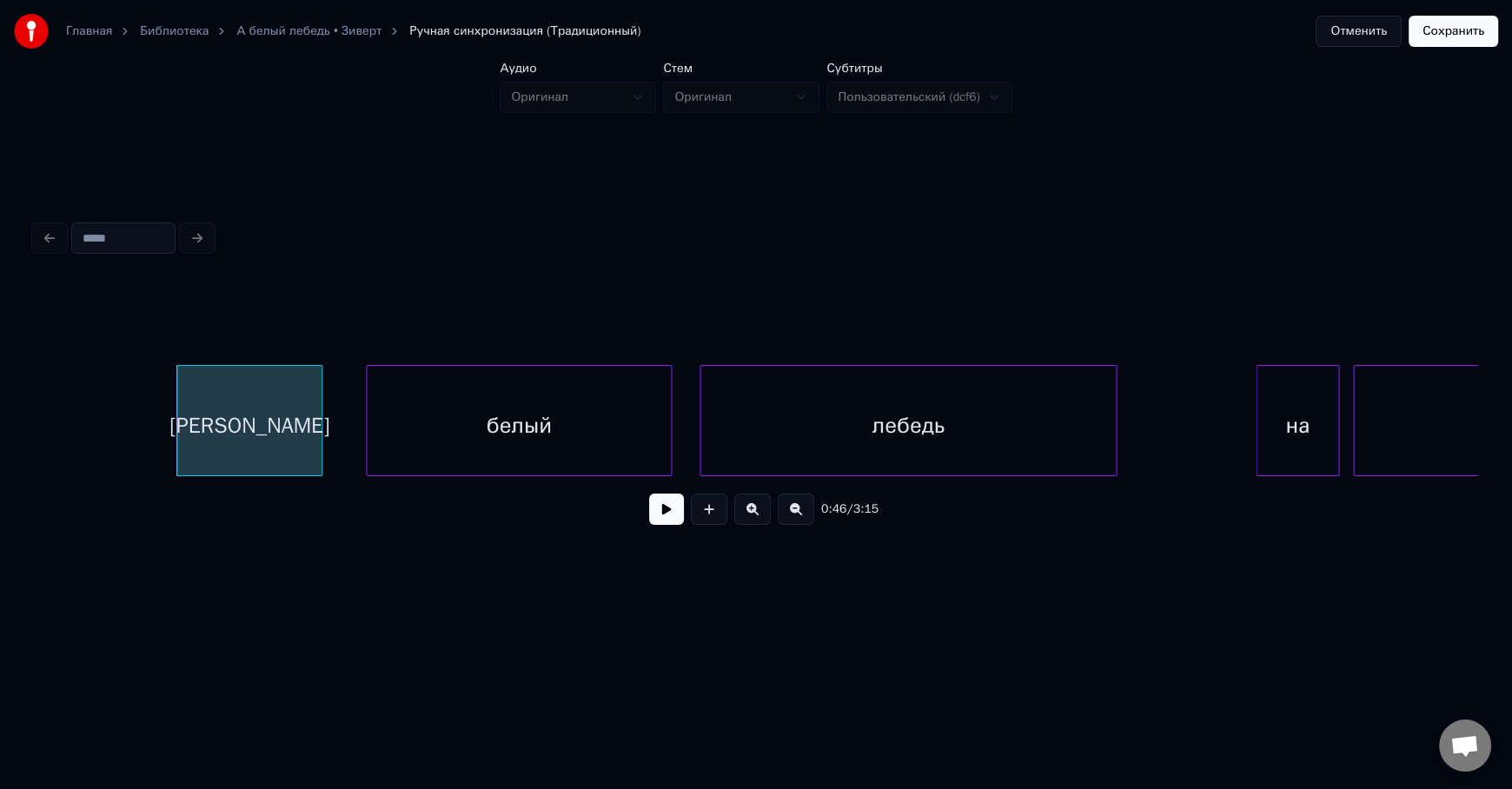 click at bounding box center [666, 509] 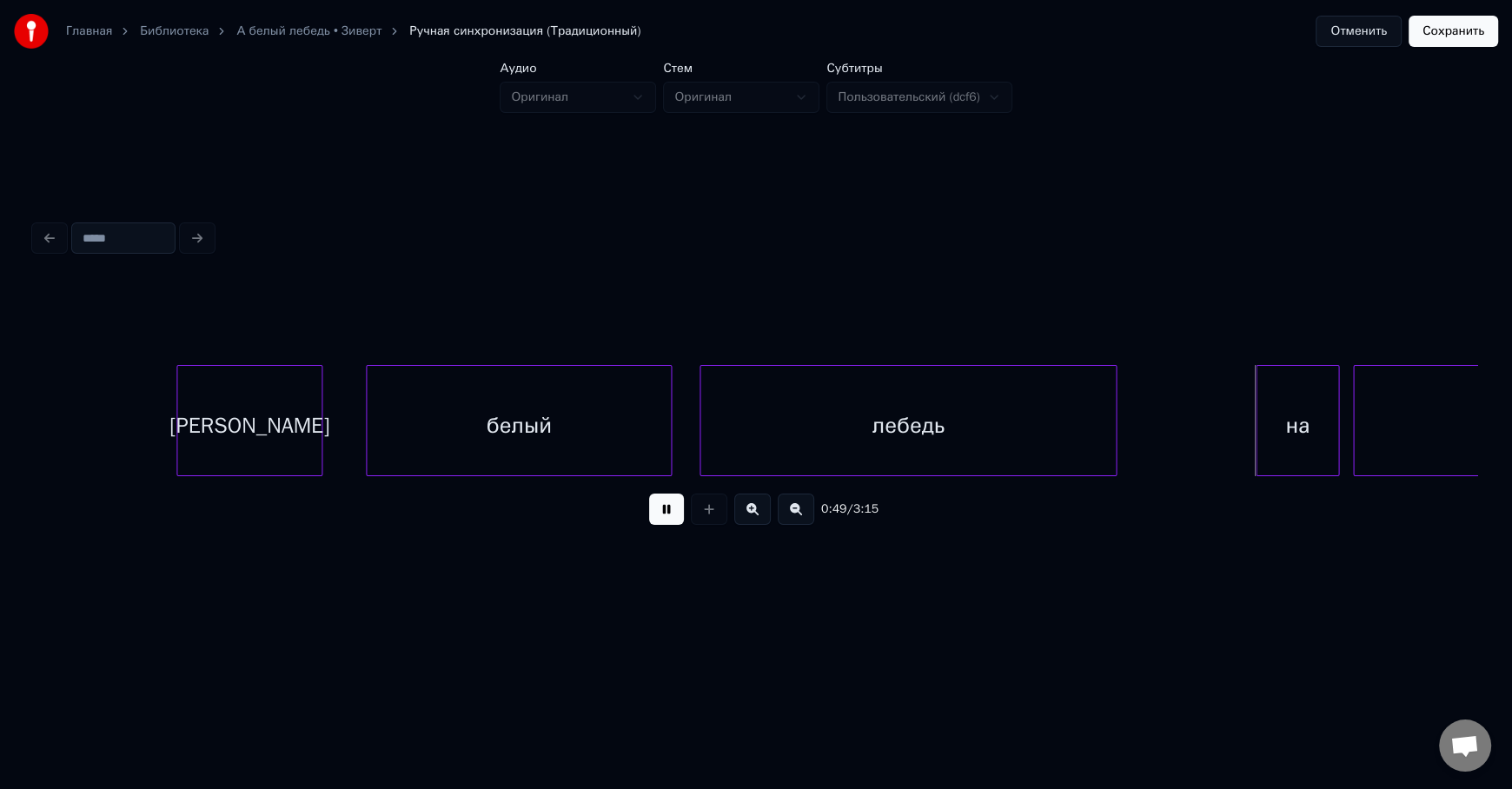 click at bounding box center [666, 509] 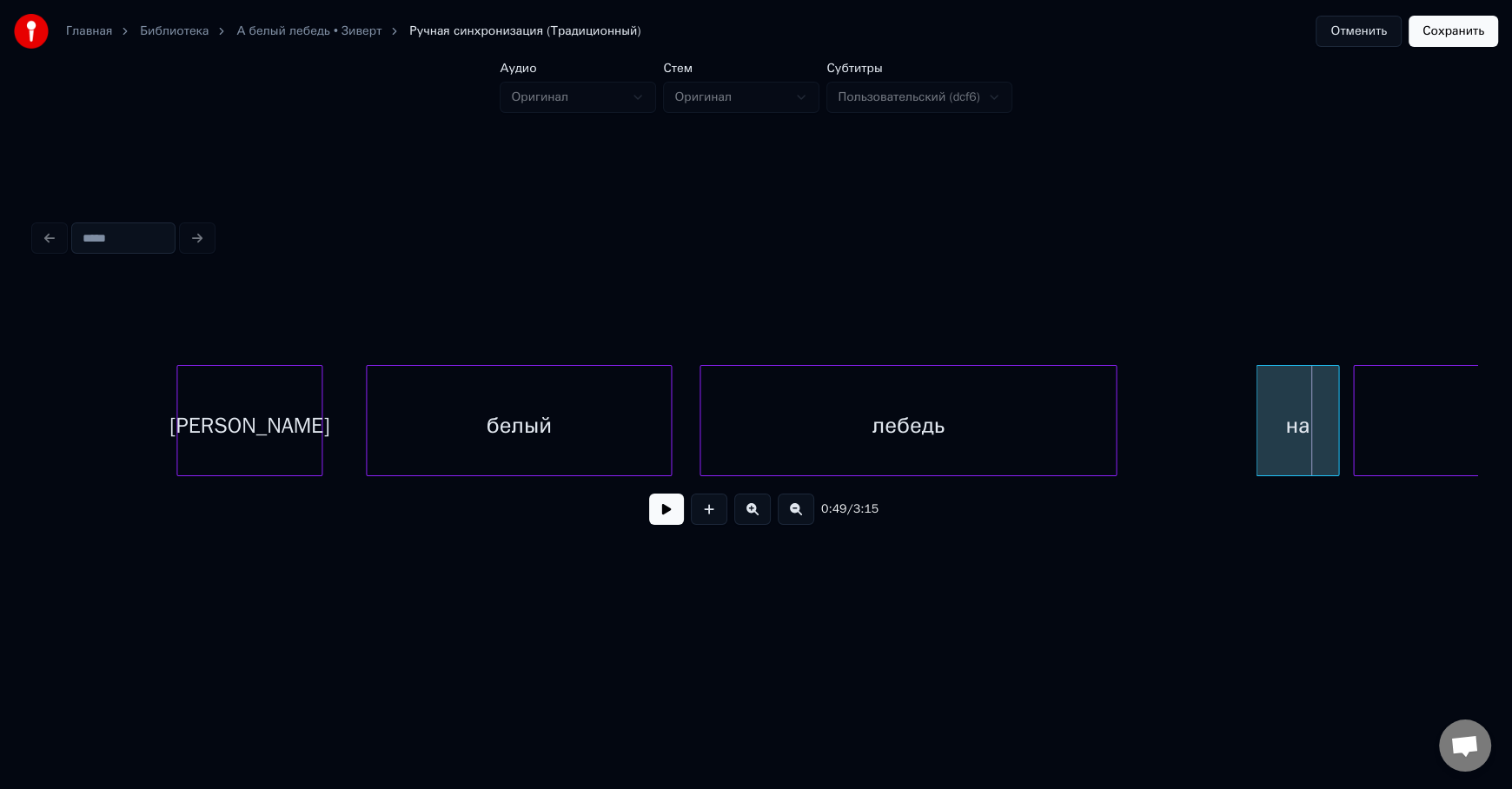 click on "лебедь" at bounding box center [908, 425] 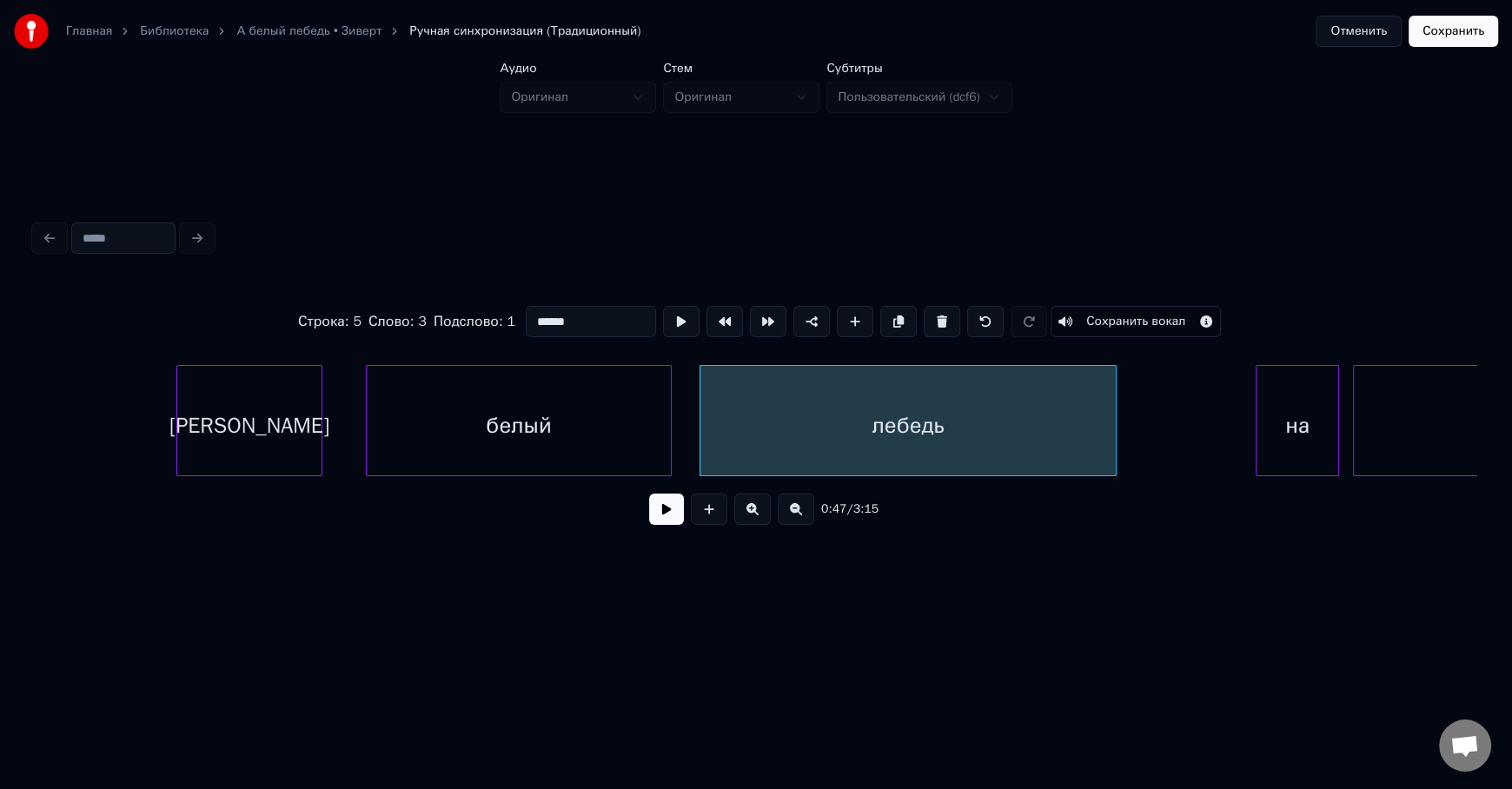click on "лебедь" at bounding box center [908, 425] 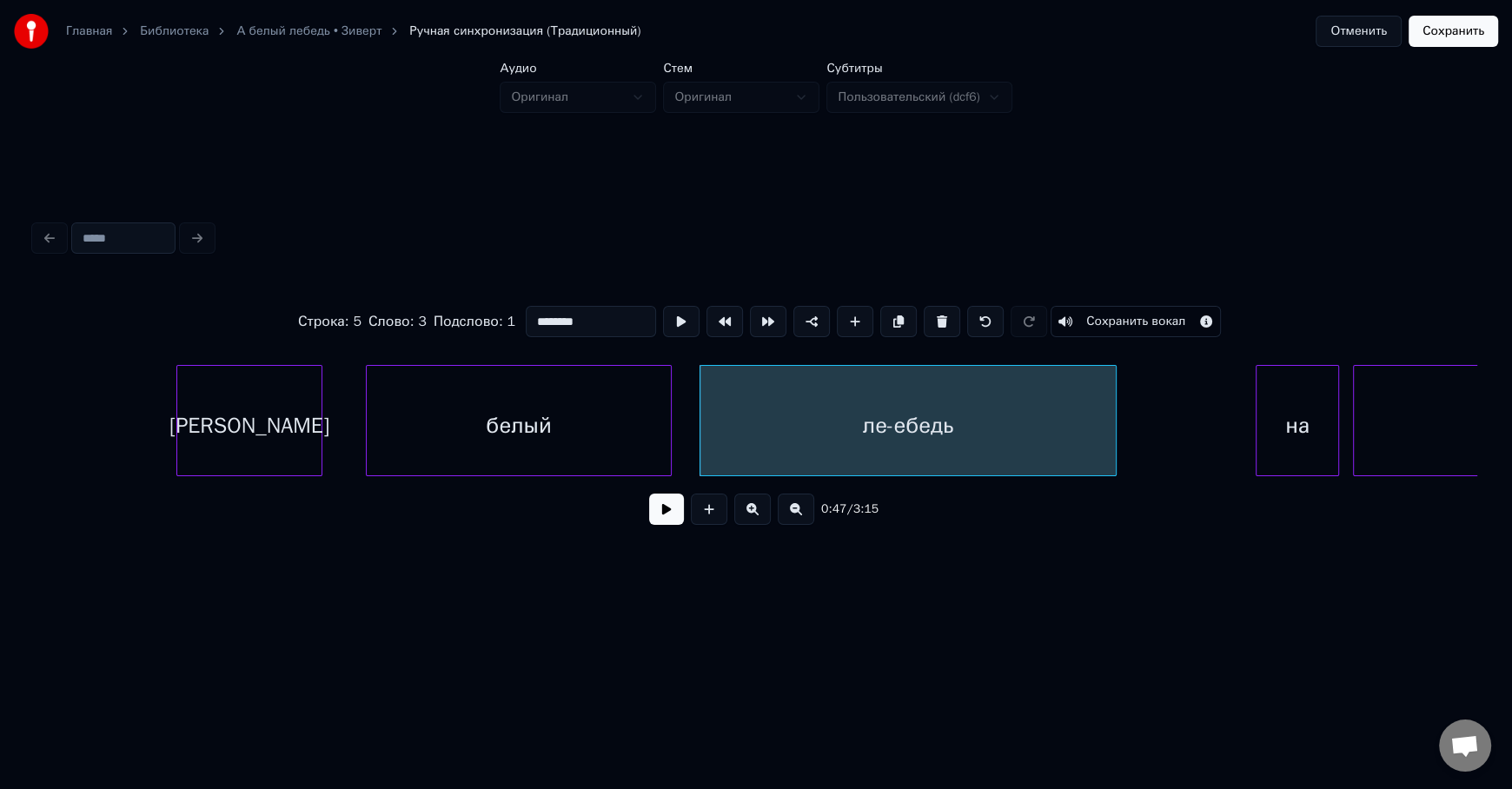 type on "********" 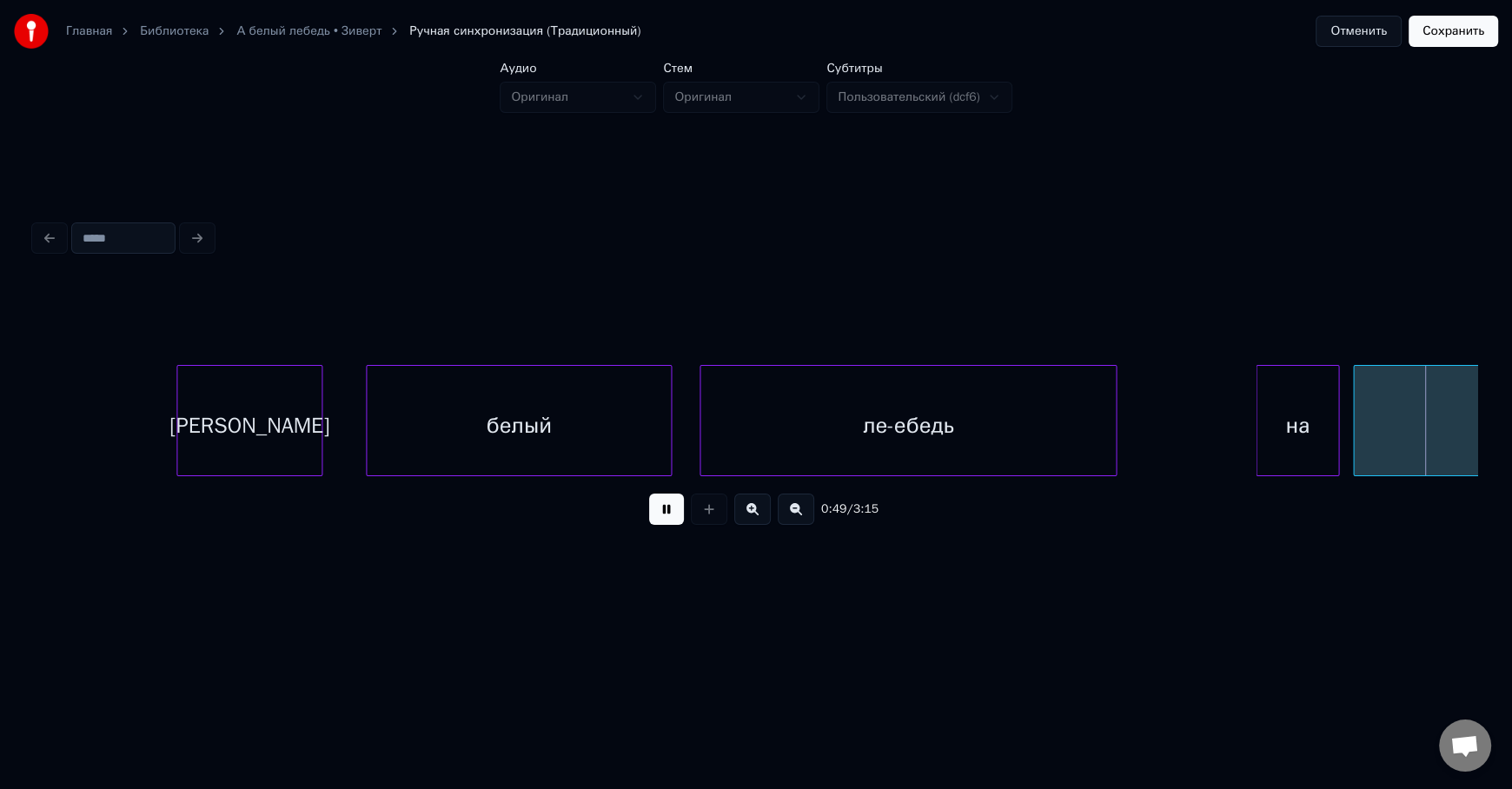click at bounding box center [666, 509] 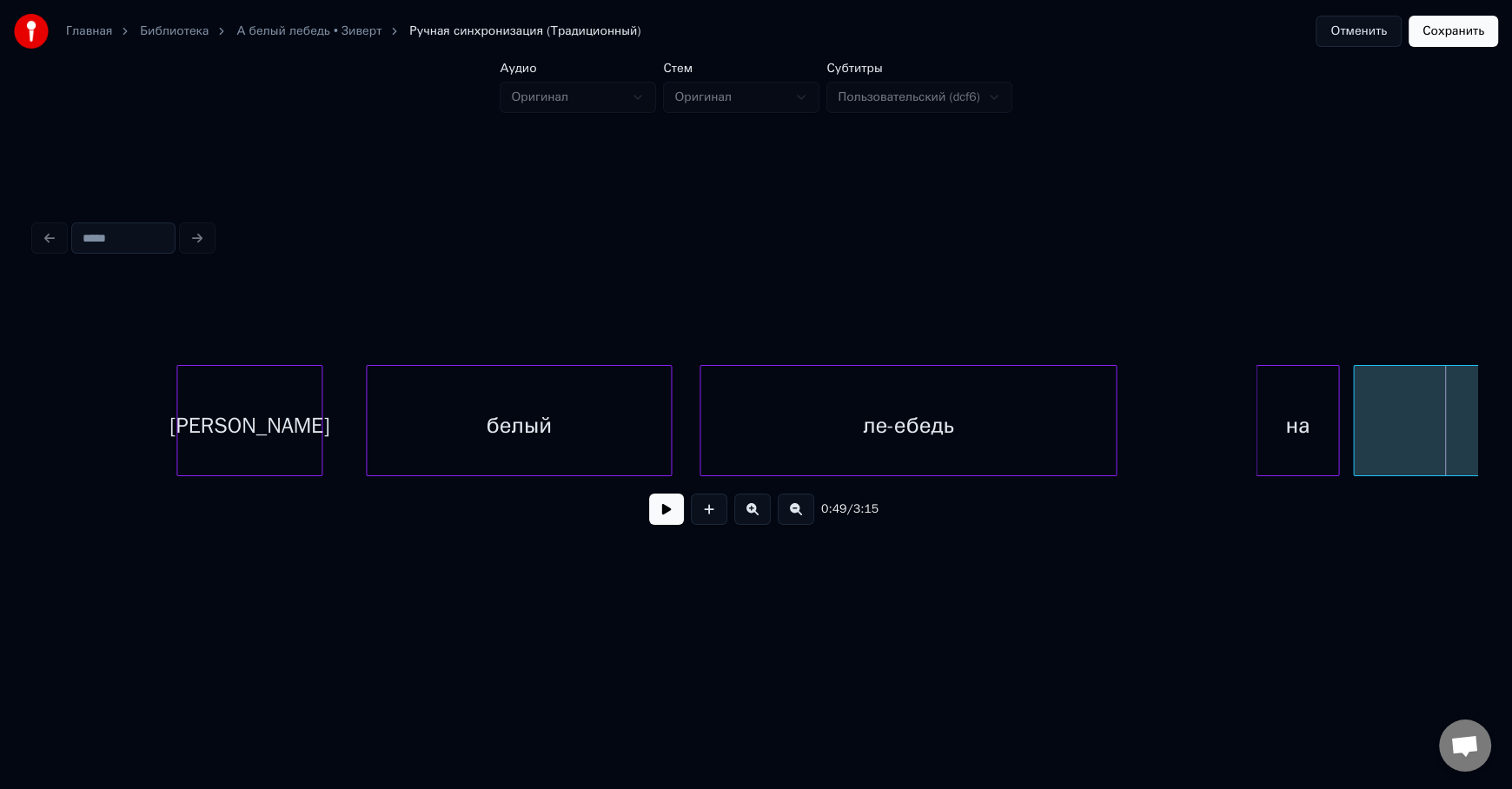 click at bounding box center [666, 509] 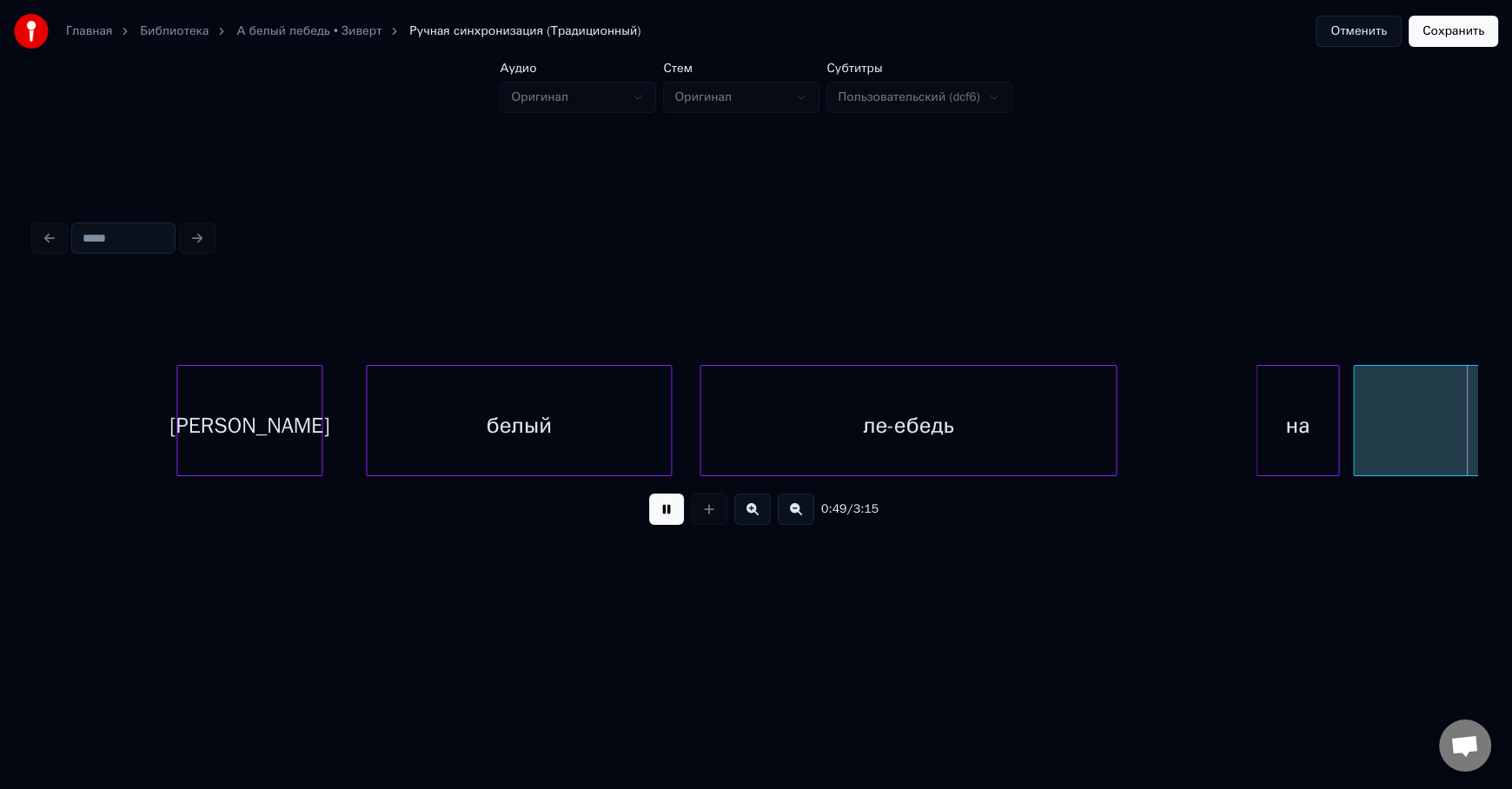 scroll, scrollTop: 0, scrollLeft: 17357, axis: horizontal 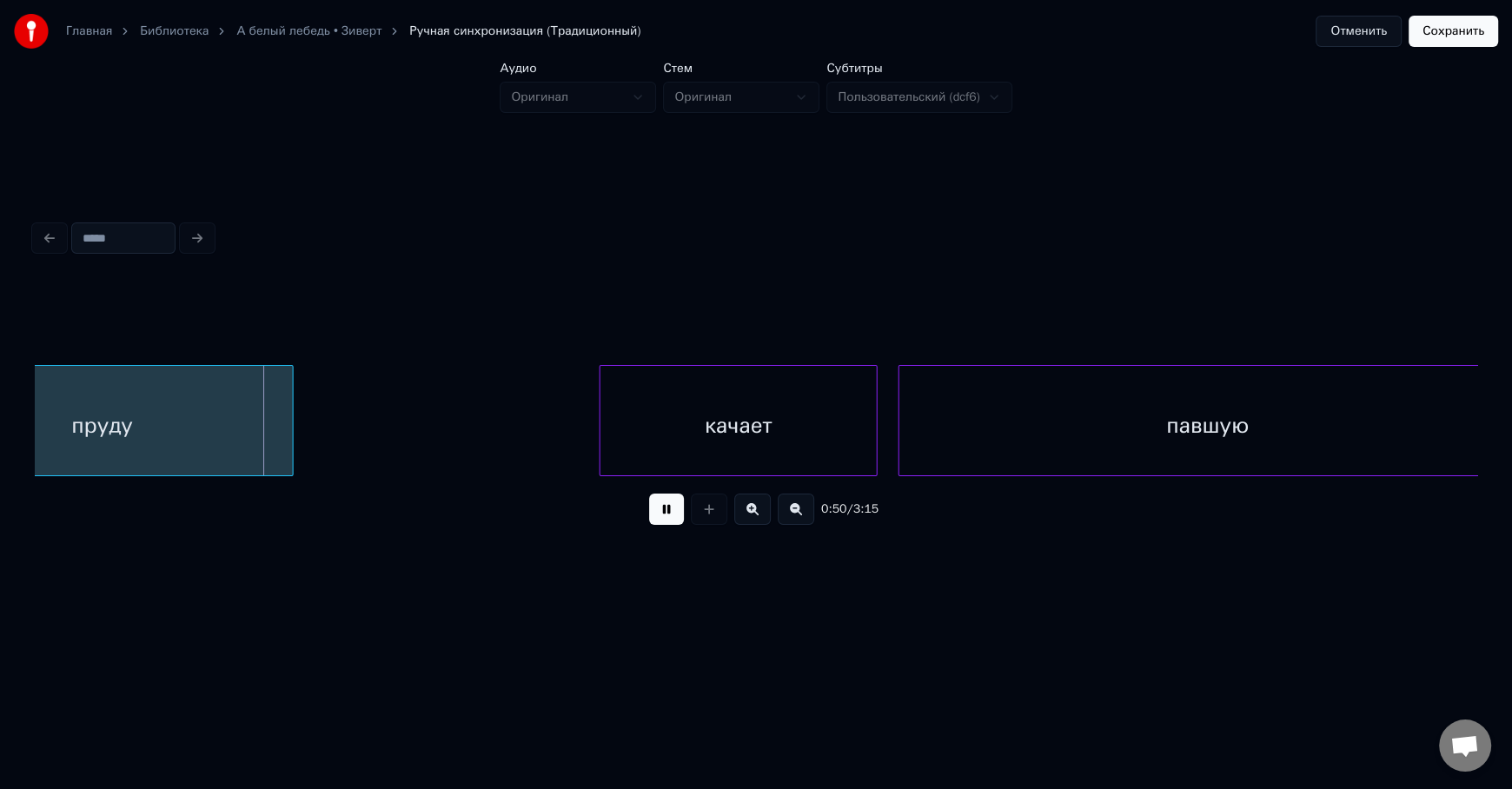 click at bounding box center [666, 509] 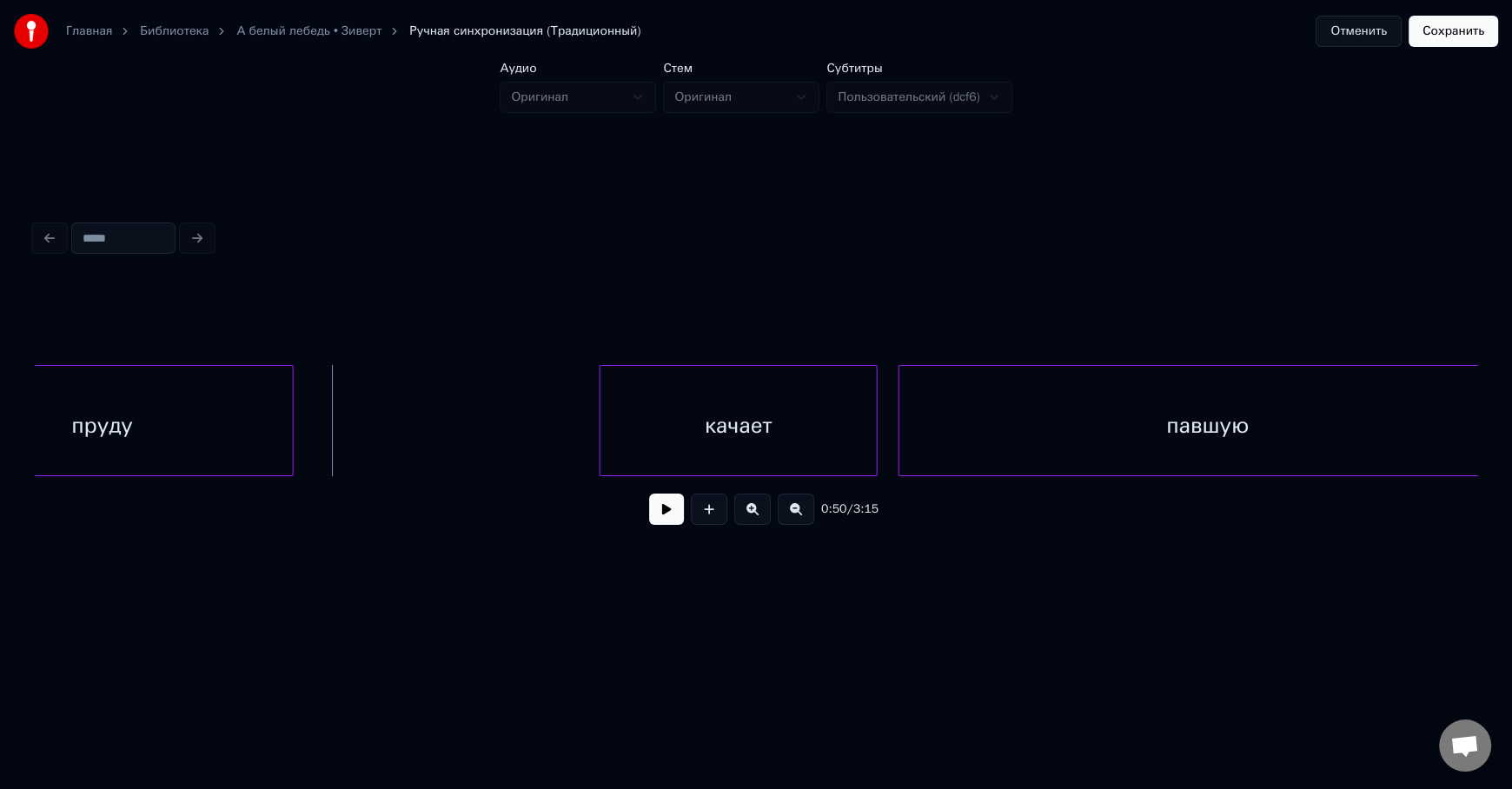 click on "пруду" at bounding box center (103, 425) 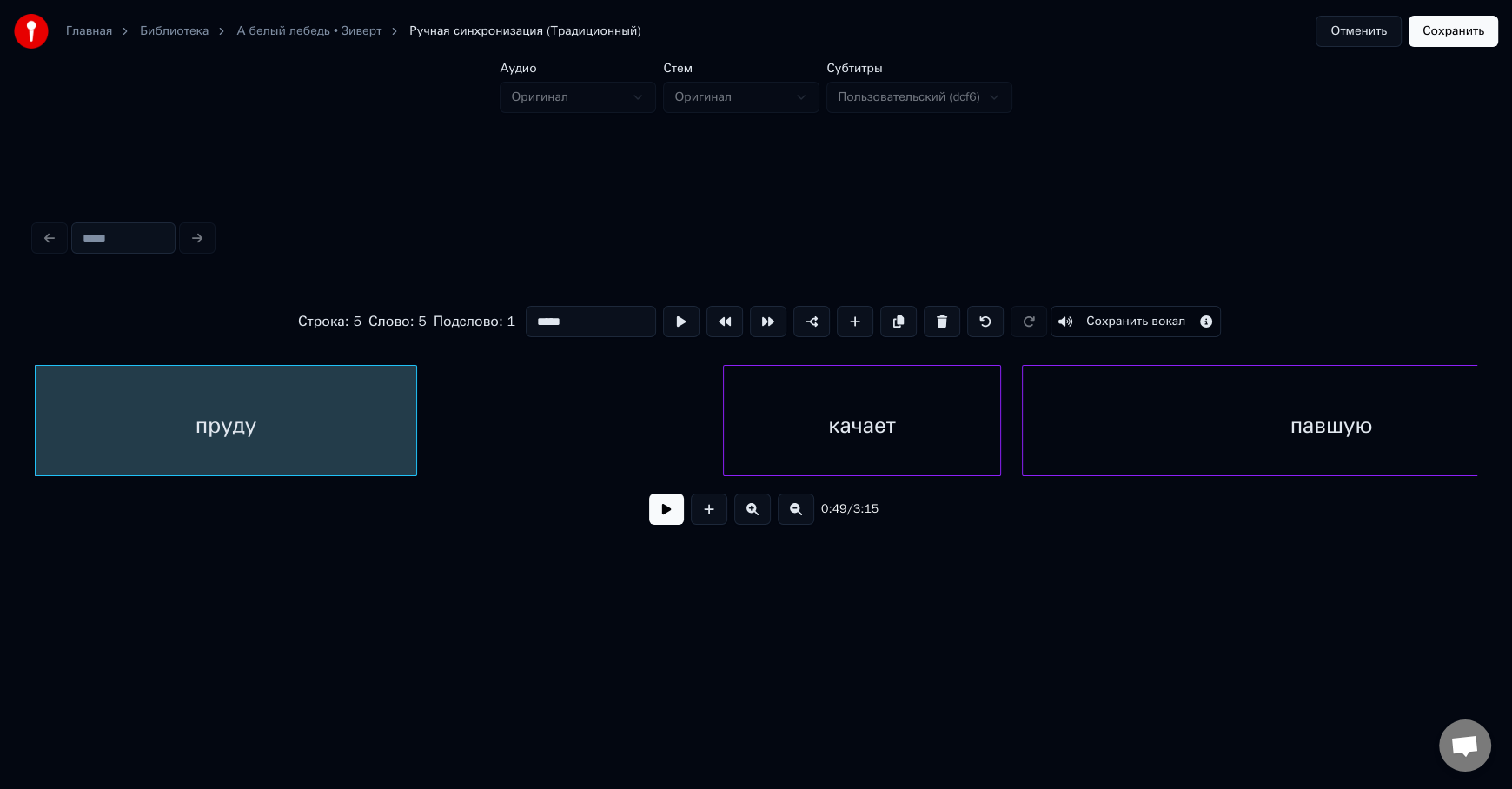 click on "пруду" at bounding box center (226, 425) 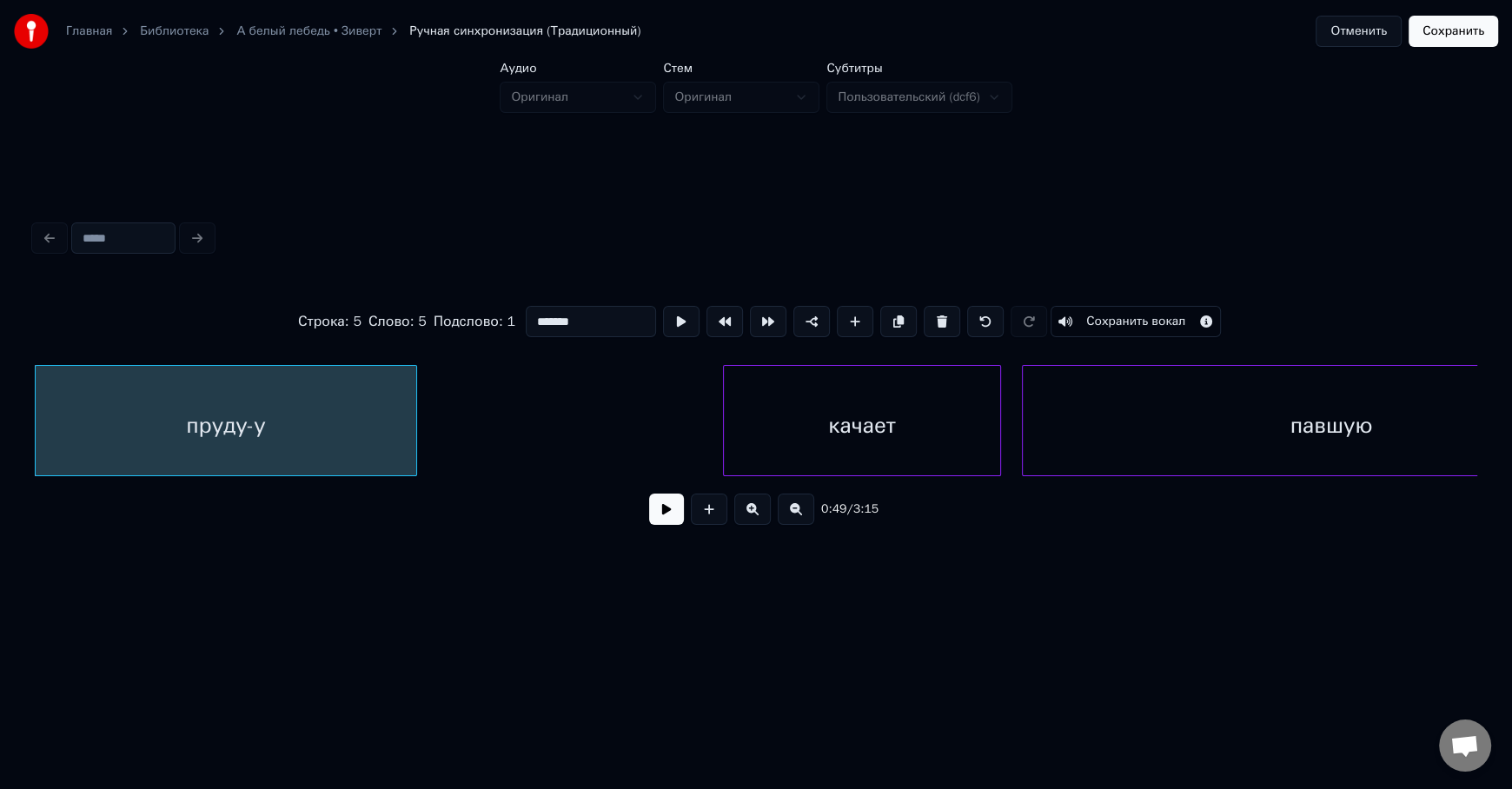 type on "*******" 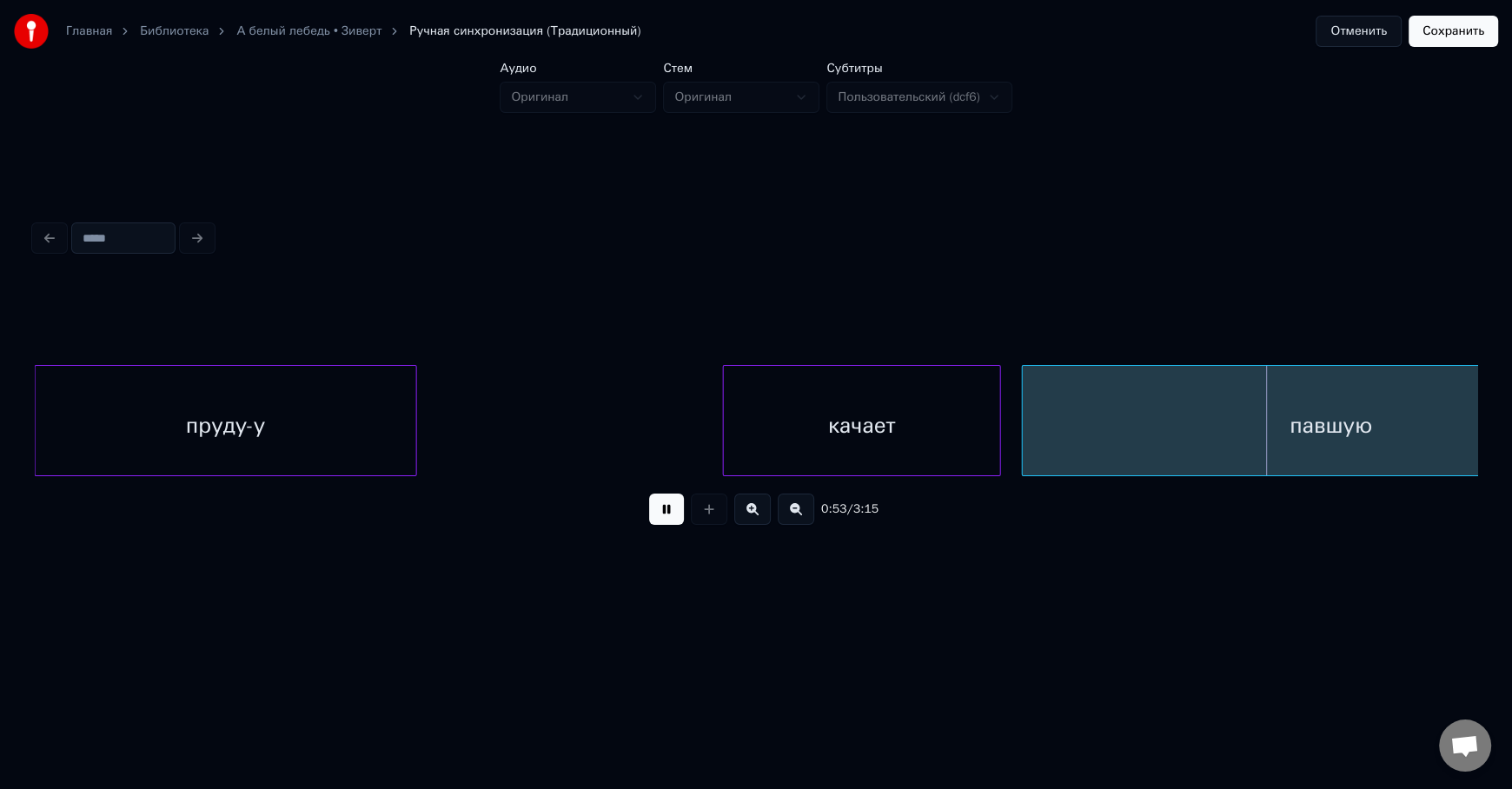click at bounding box center (666, 509) 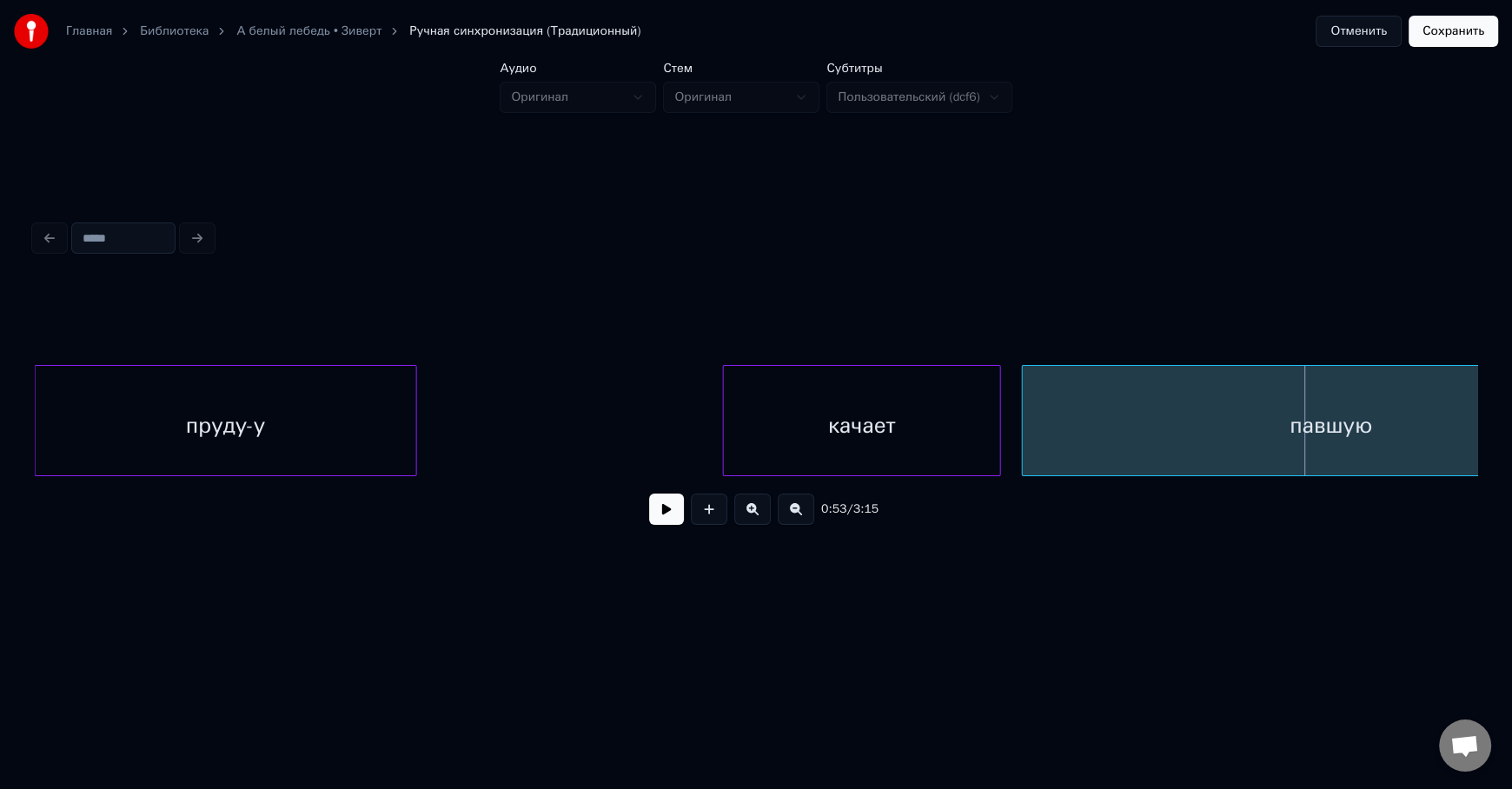 click on "павшую" at bounding box center [1331, 425] 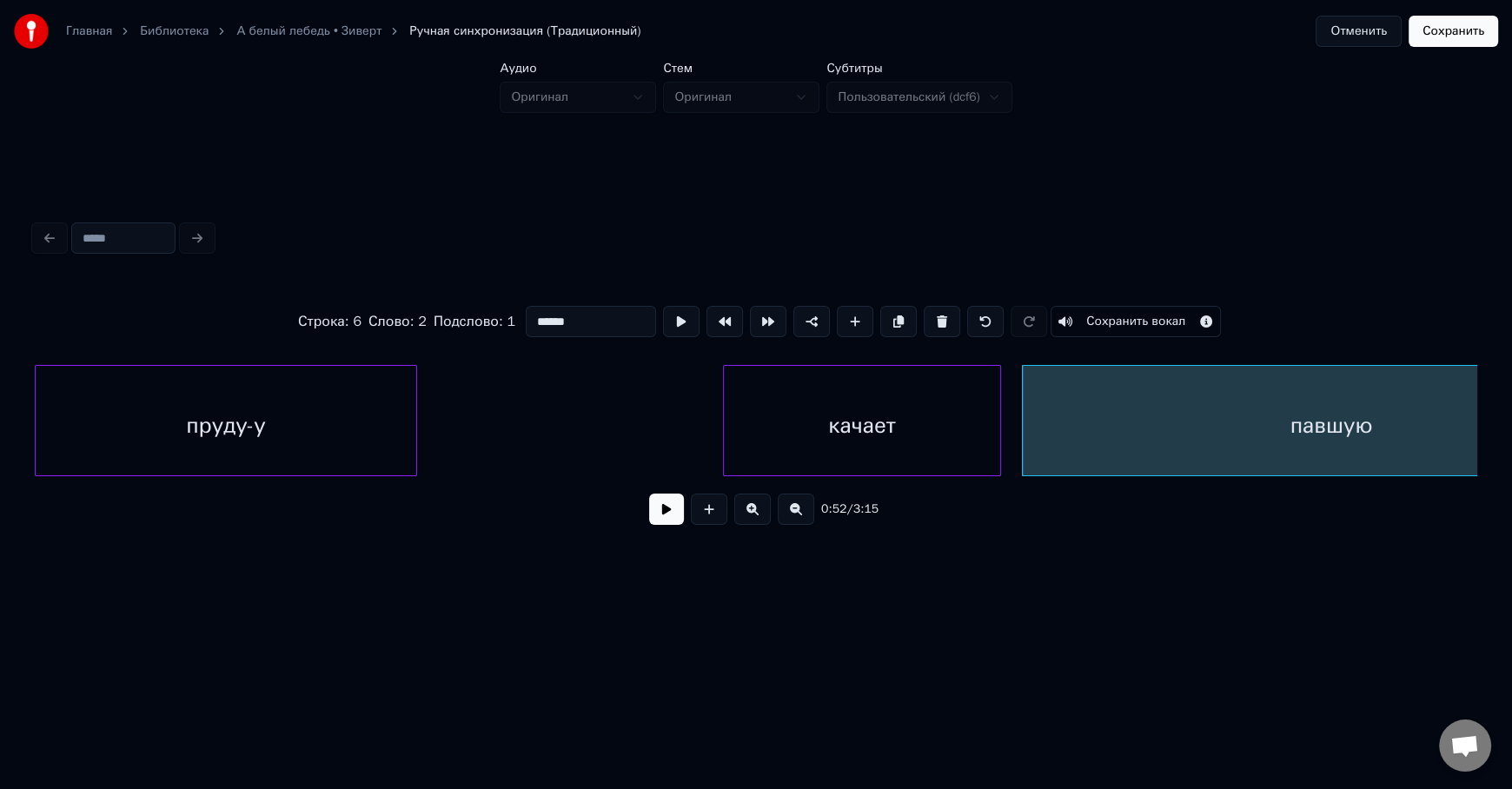 click on "******" at bounding box center (591, 322) 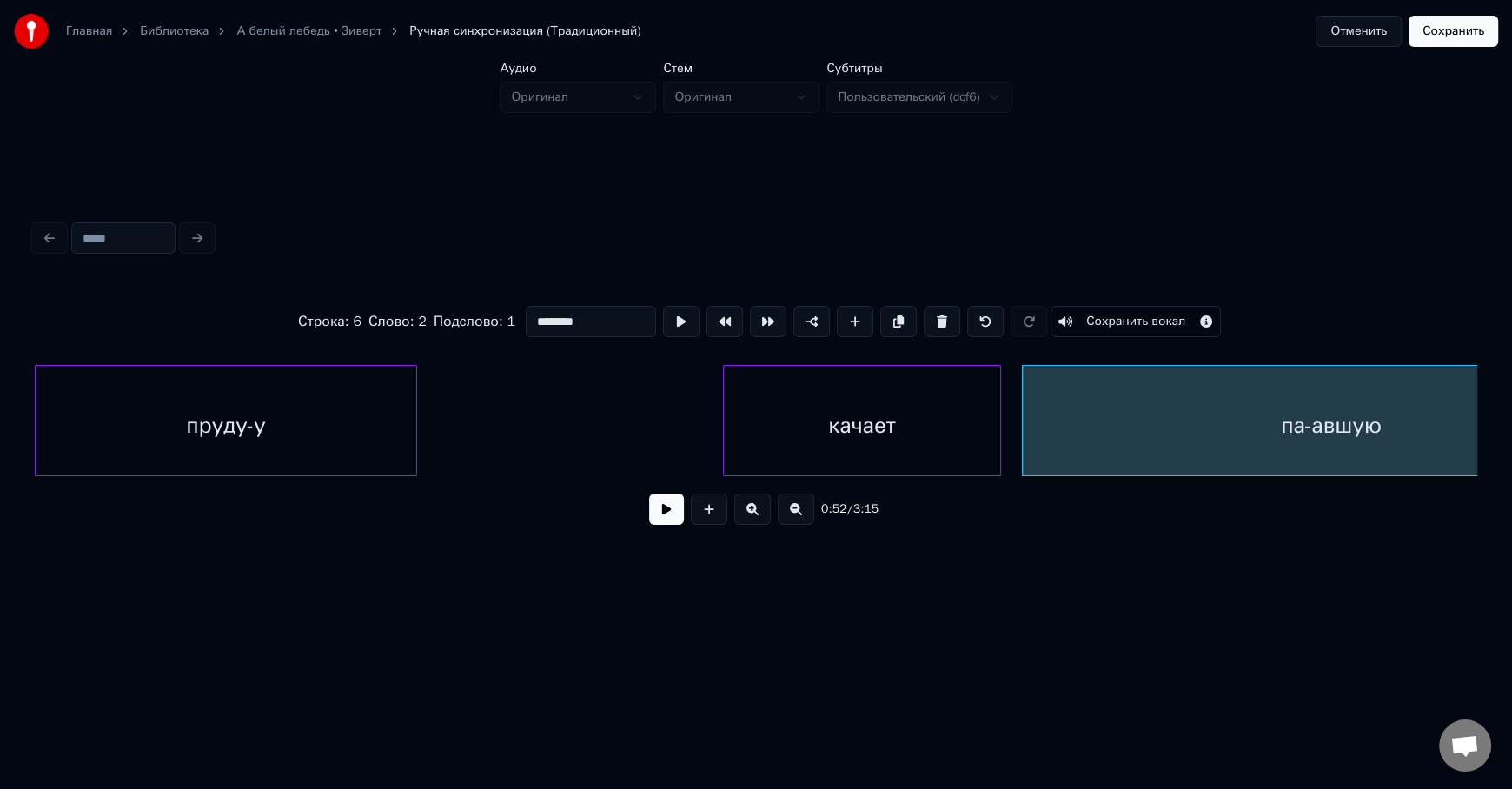 click on "качает" at bounding box center [862, 425] 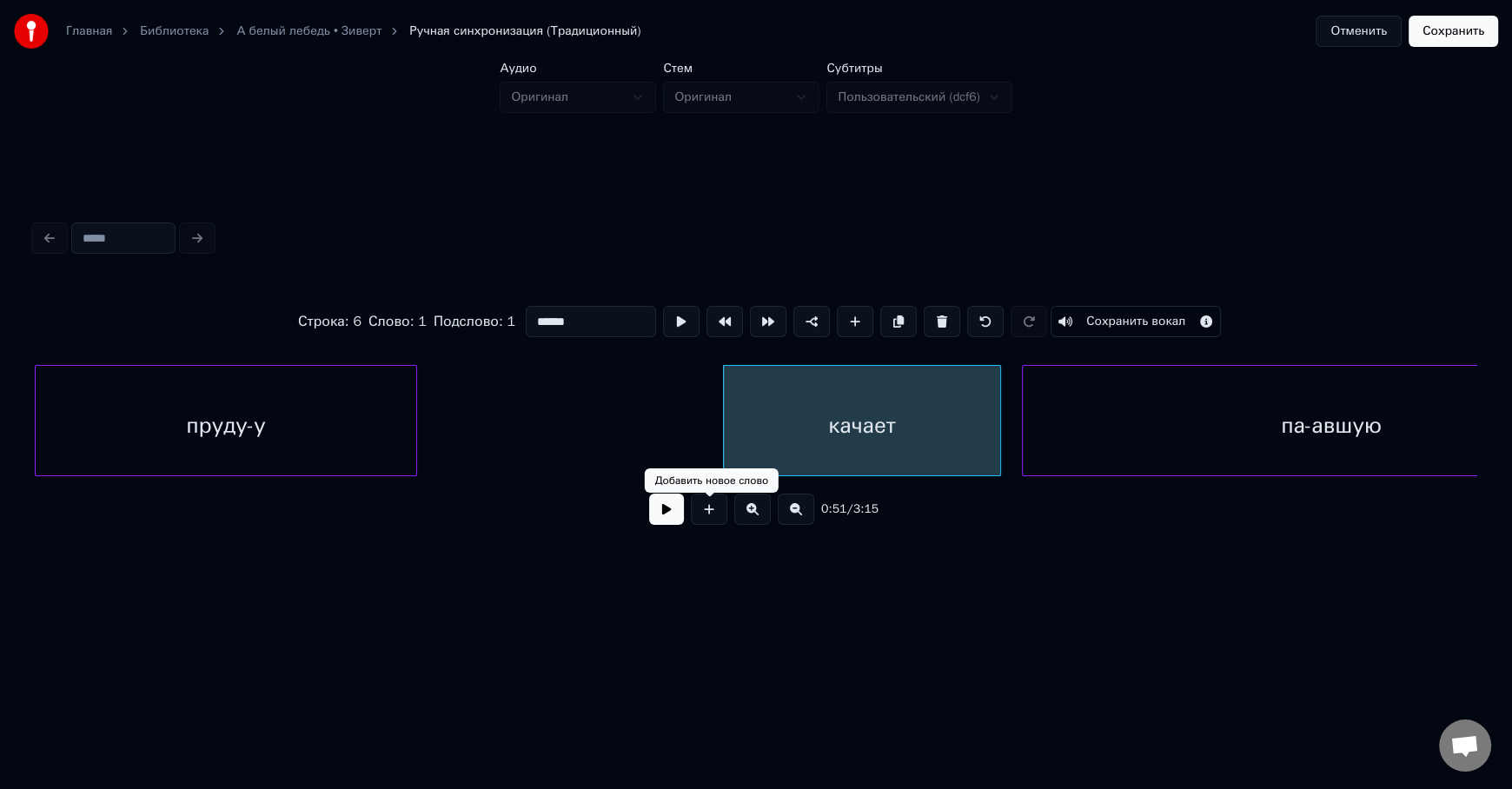 type on "******" 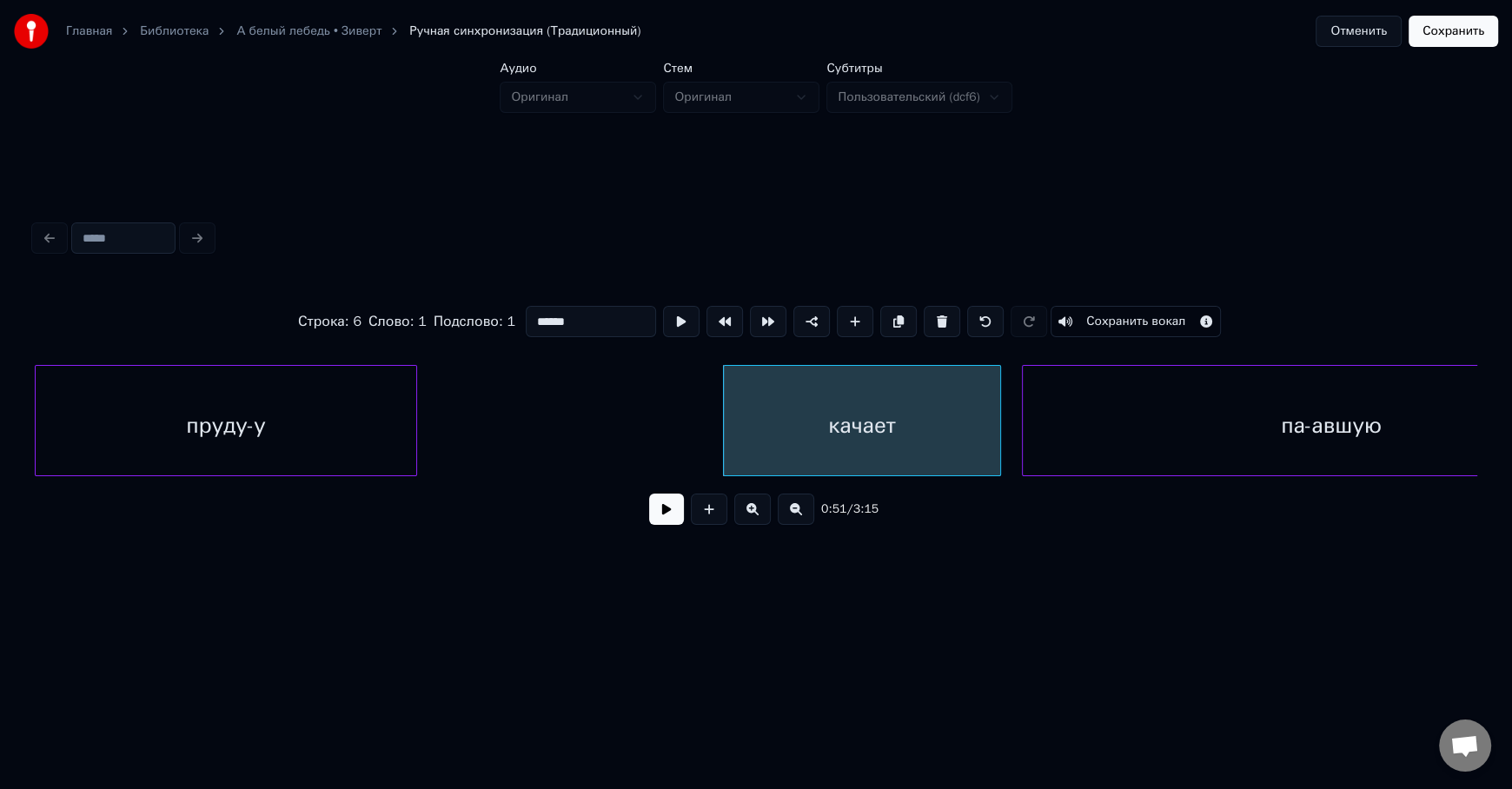 click at bounding box center [666, 509] 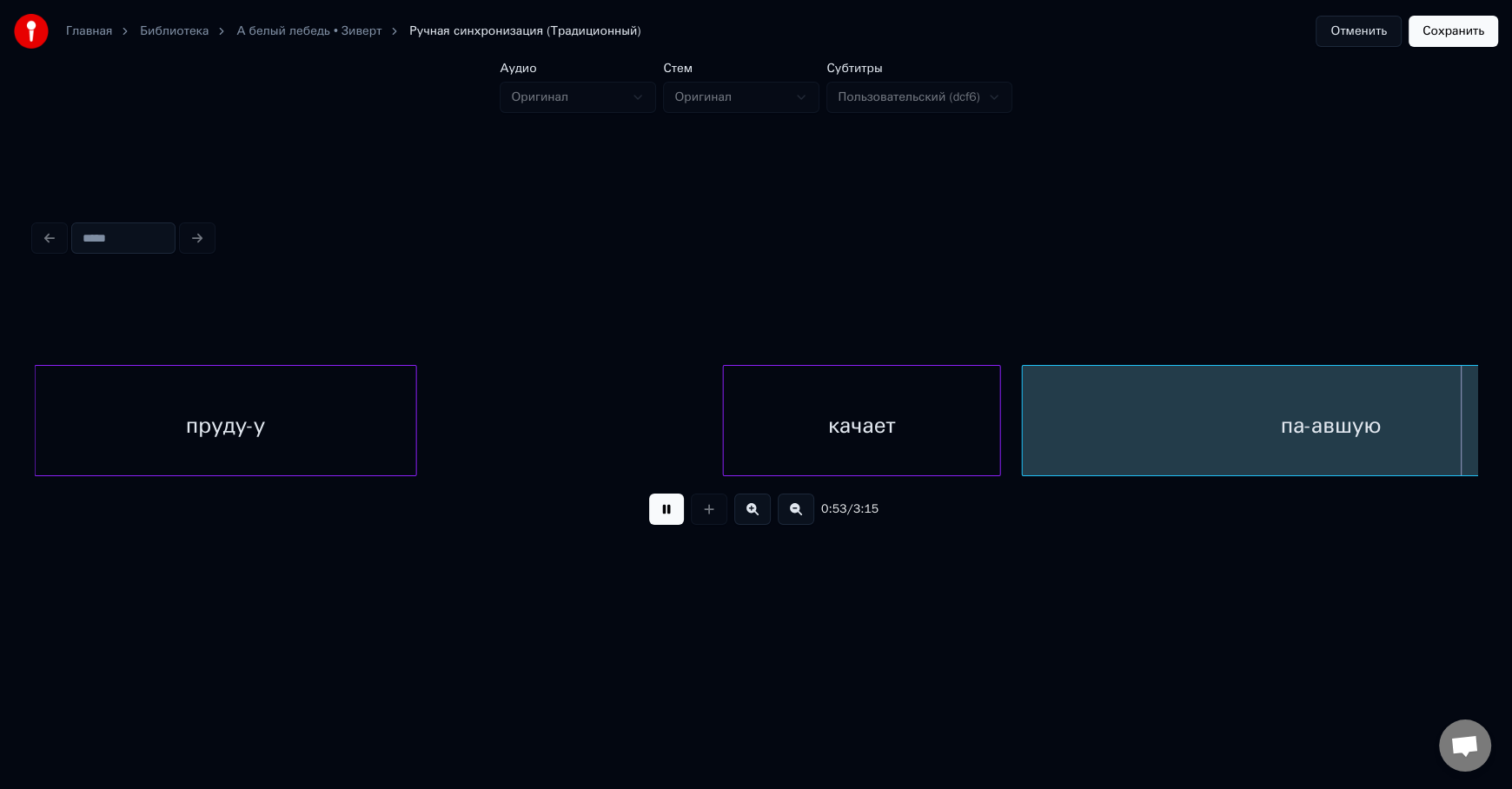 scroll, scrollTop: 0, scrollLeft: 18677, axis: horizontal 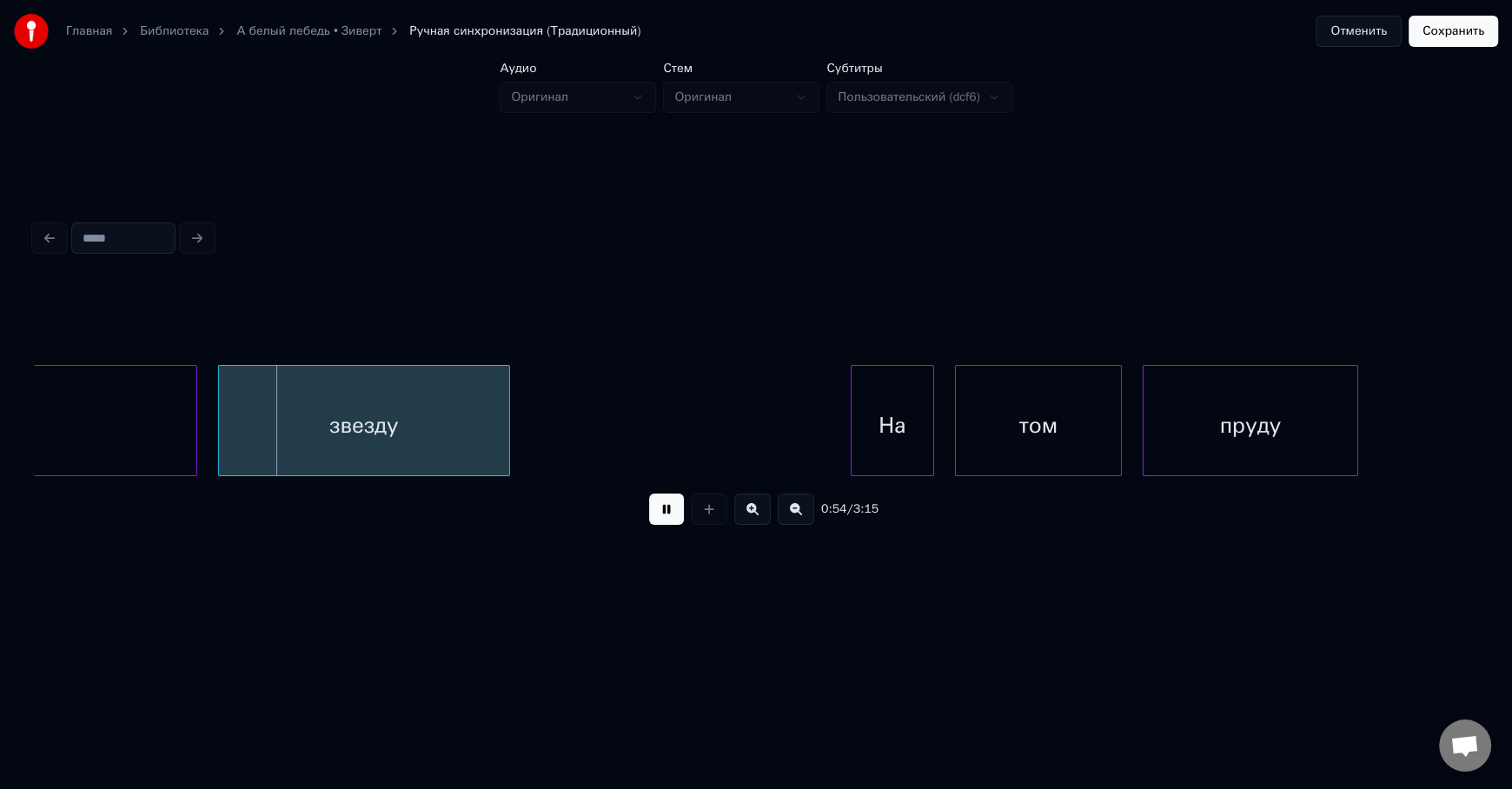 click at bounding box center [666, 509] 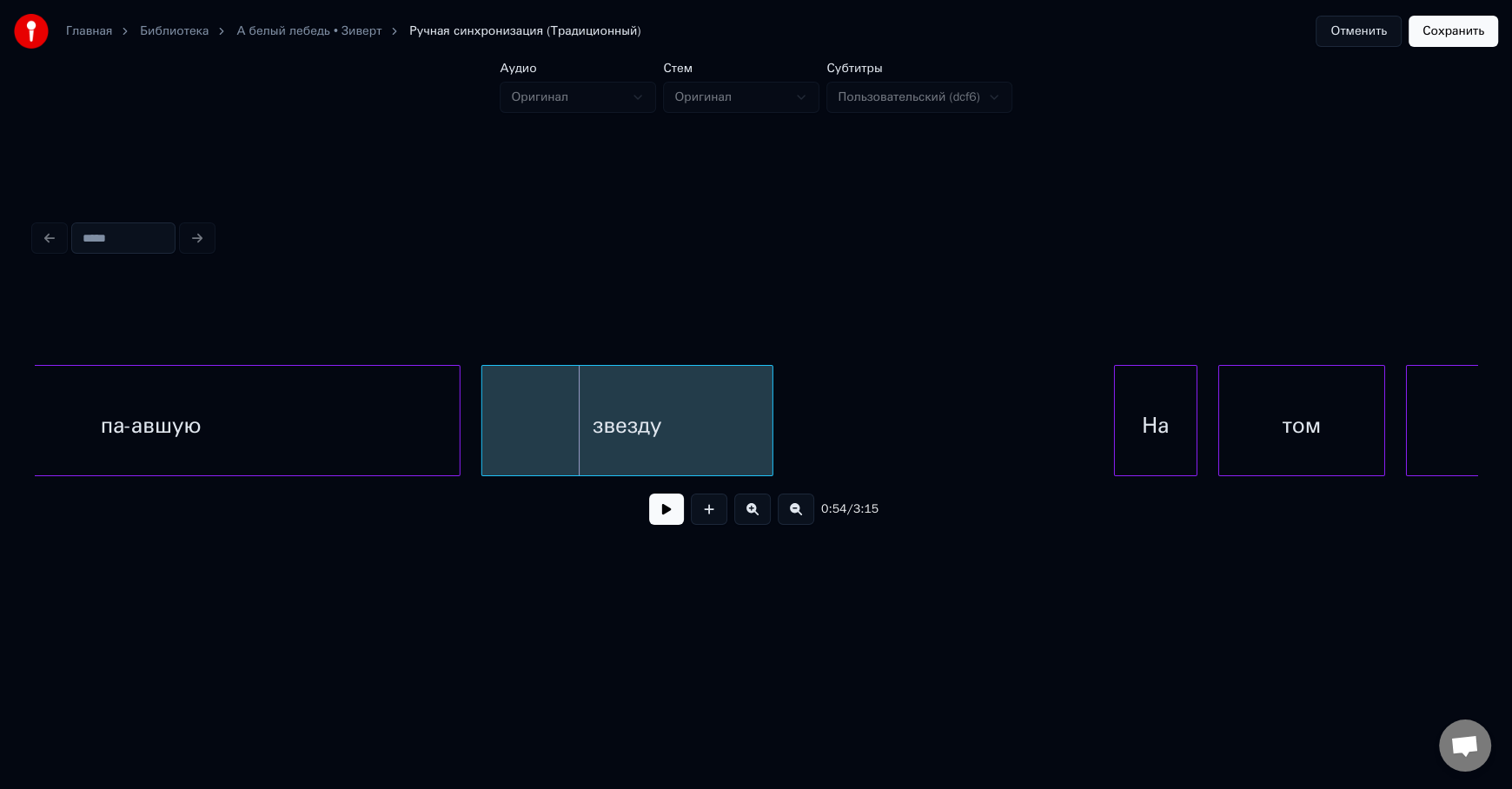 scroll, scrollTop: 0, scrollLeft: 18300, axis: horizontal 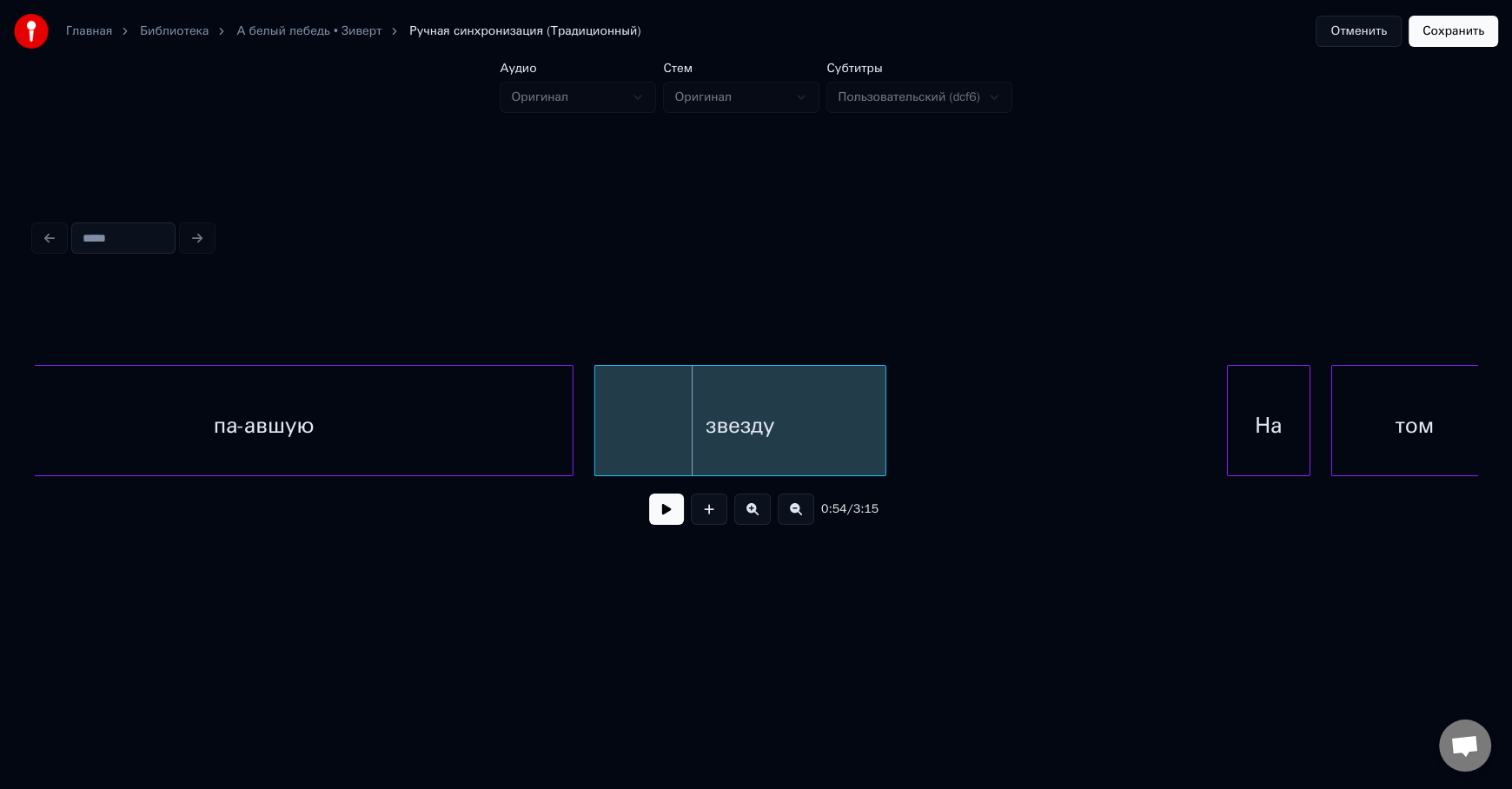 click on "па-авшую" at bounding box center (264, 425) 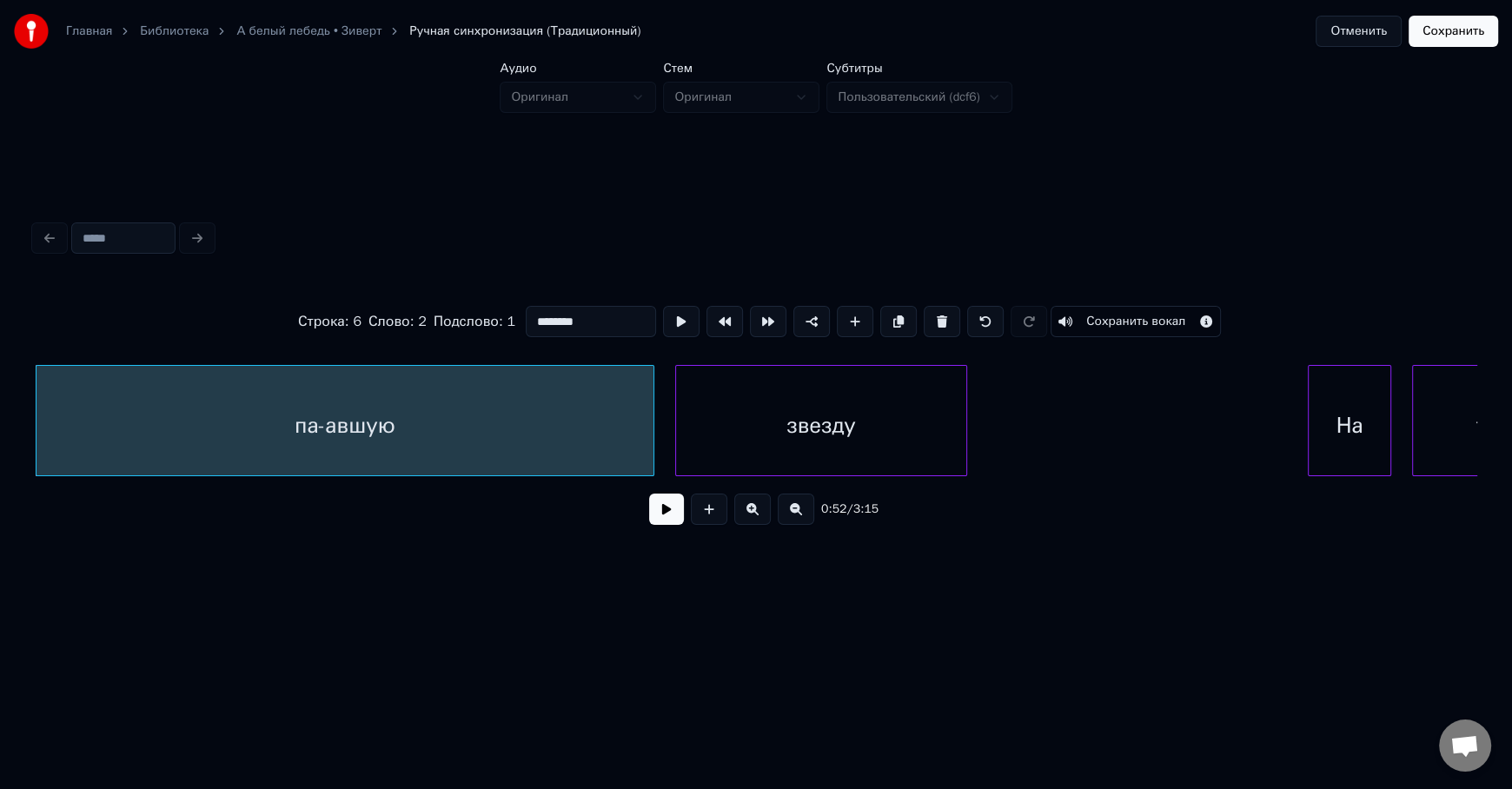 click at bounding box center (666, 509) 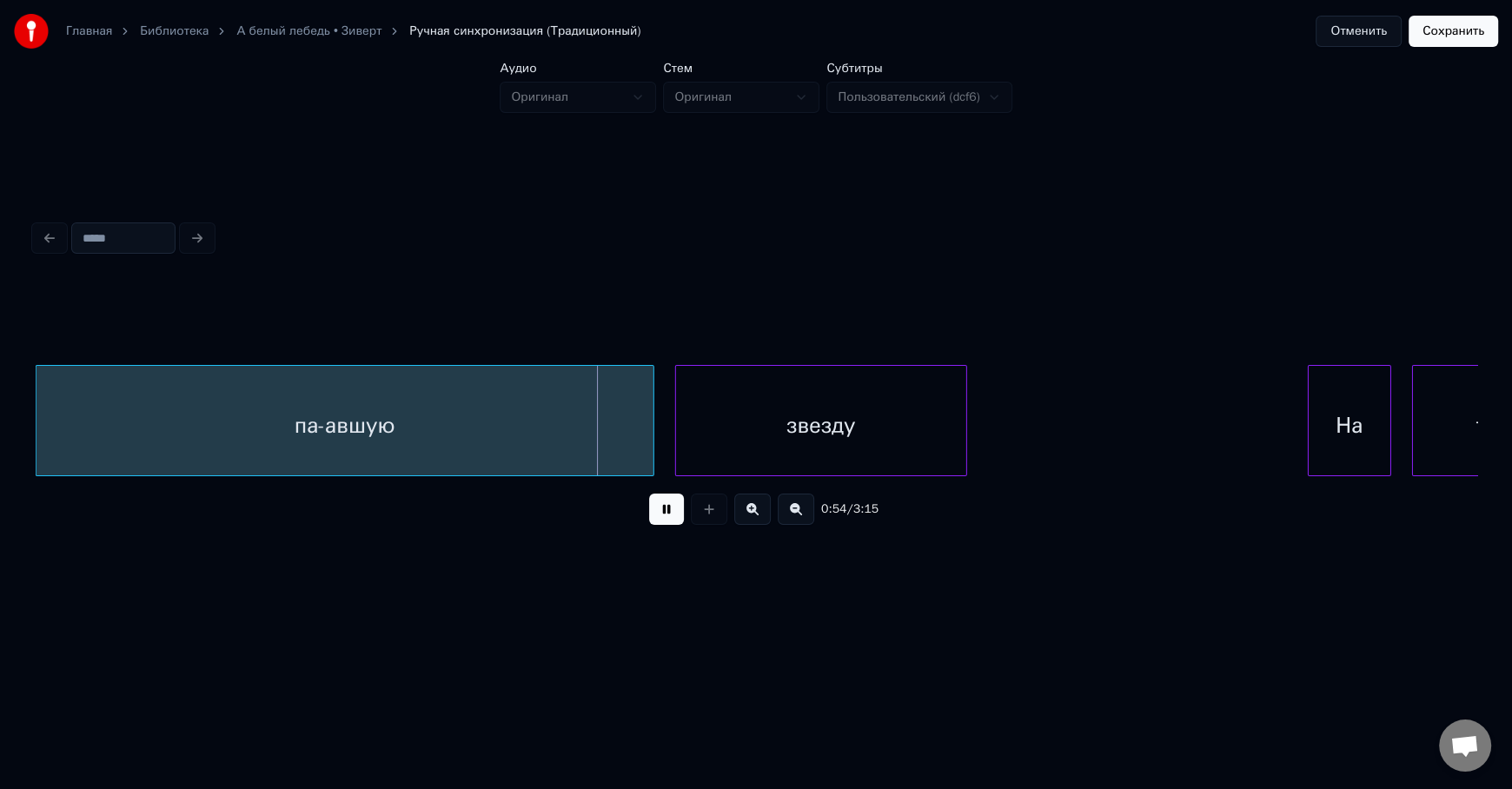 click at bounding box center (666, 509) 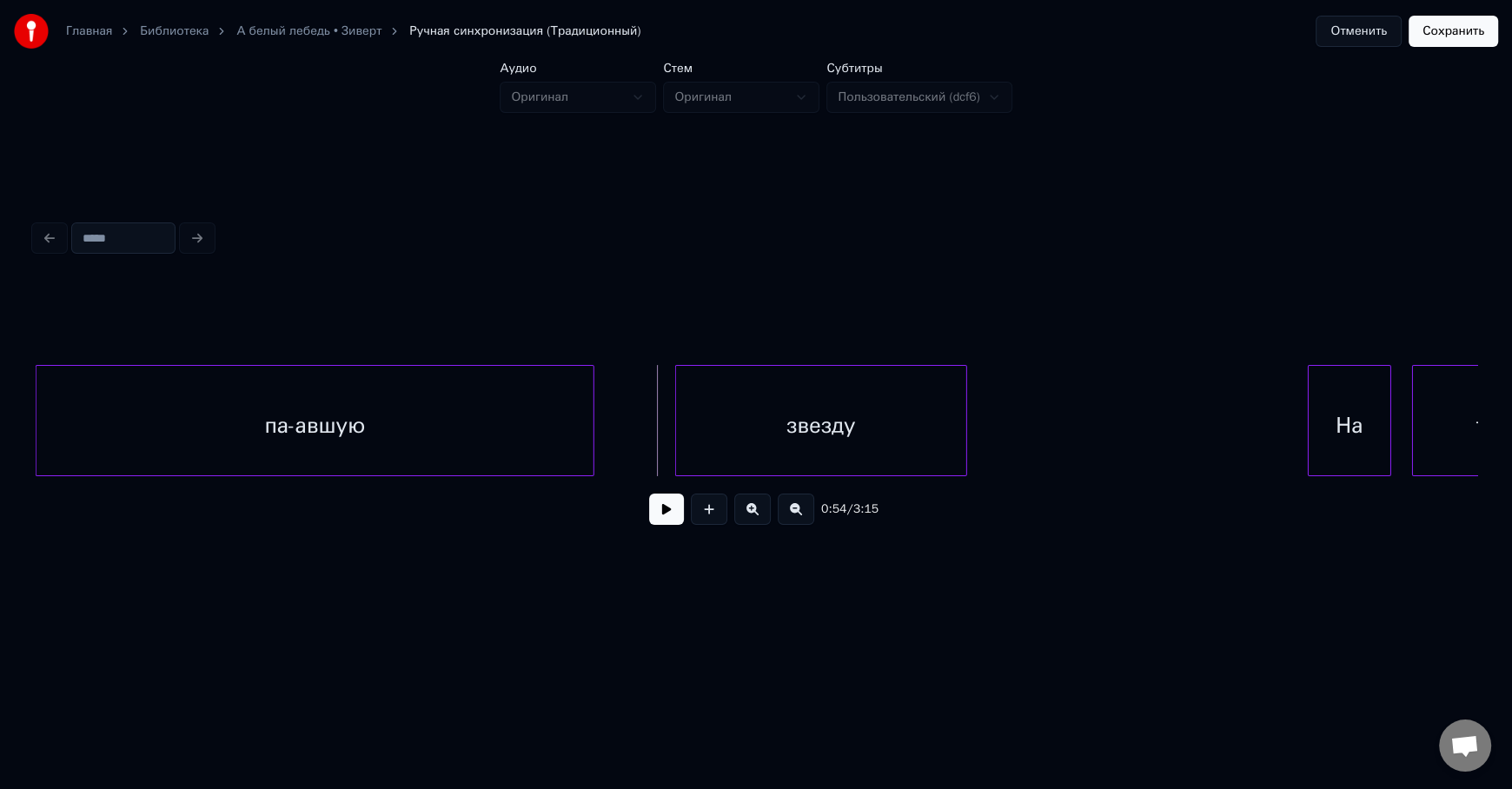 click at bounding box center [591, 421] 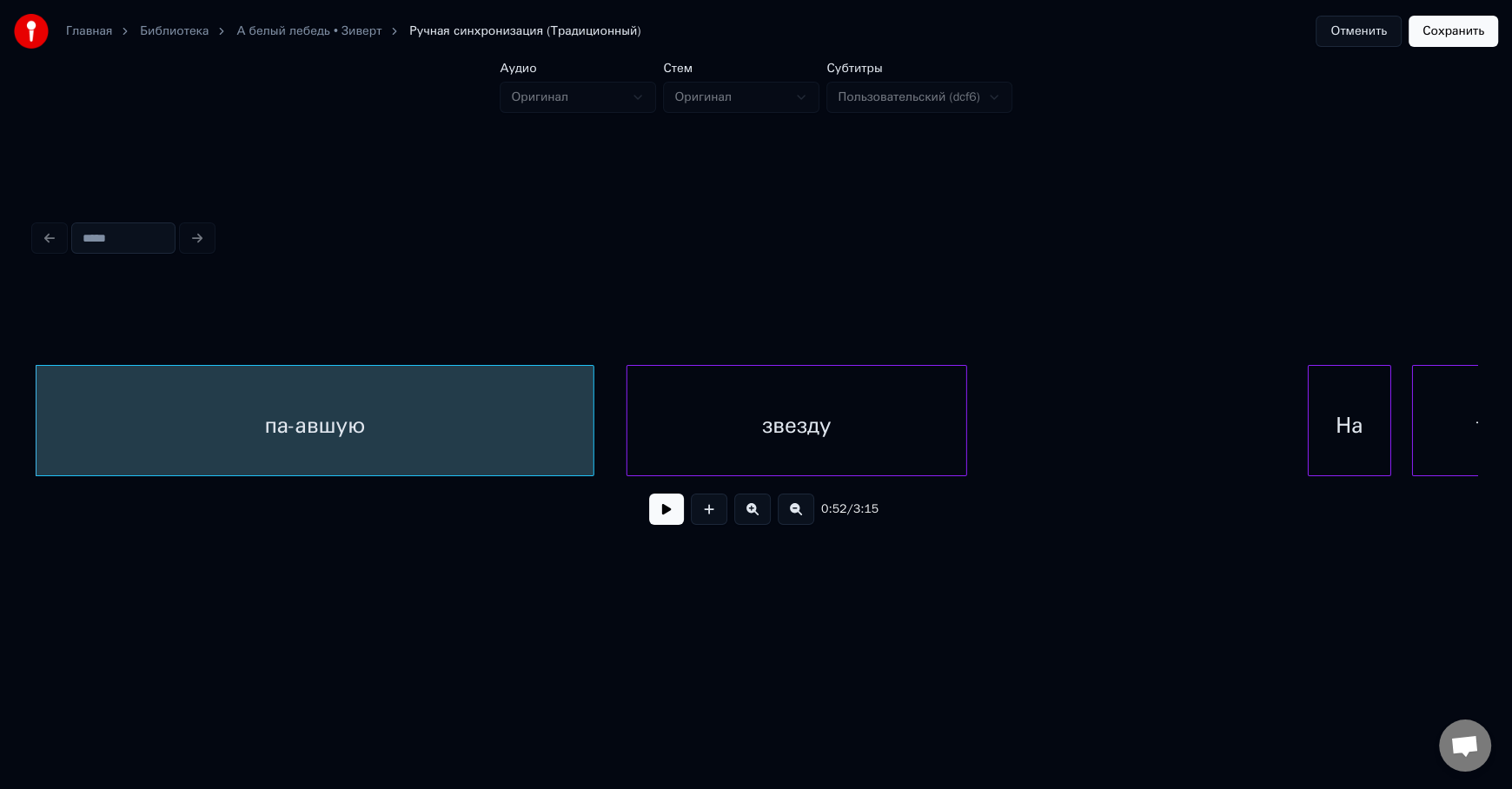 click at bounding box center [630, 421] 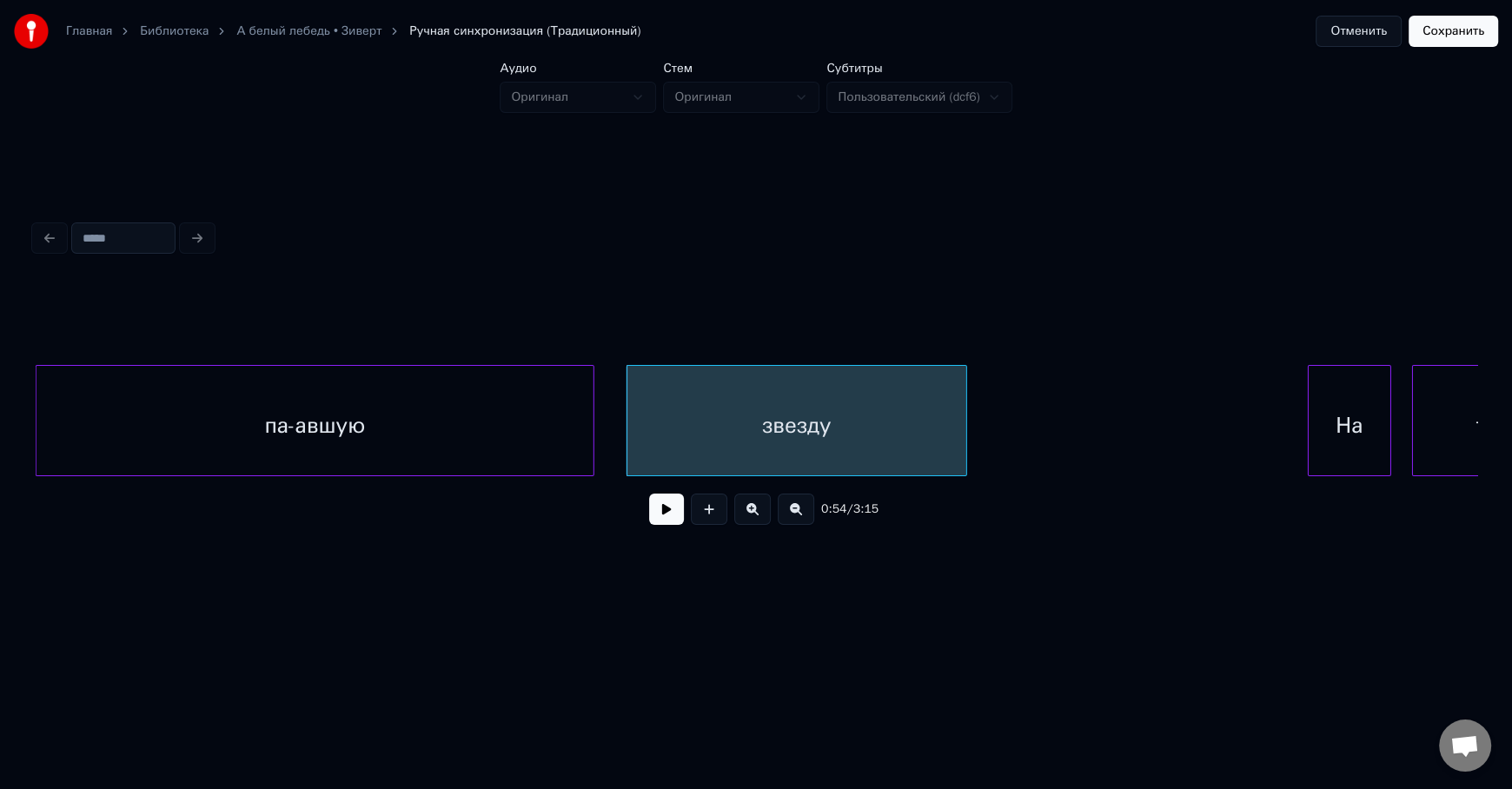 click at bounding box center (666, 509) 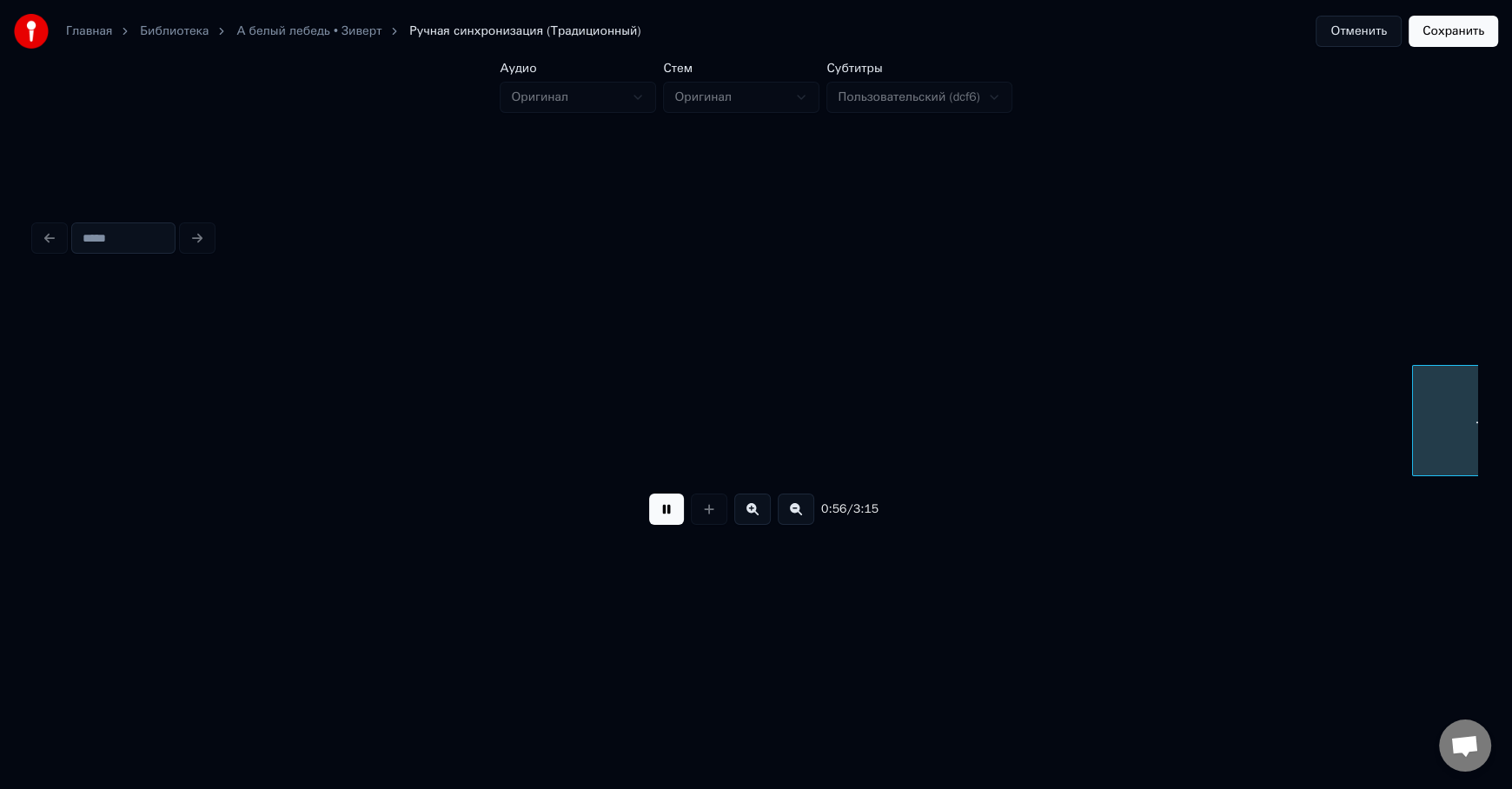 scroll, scrollTop: 0, scrollLeft: 19663, axis: horizontal 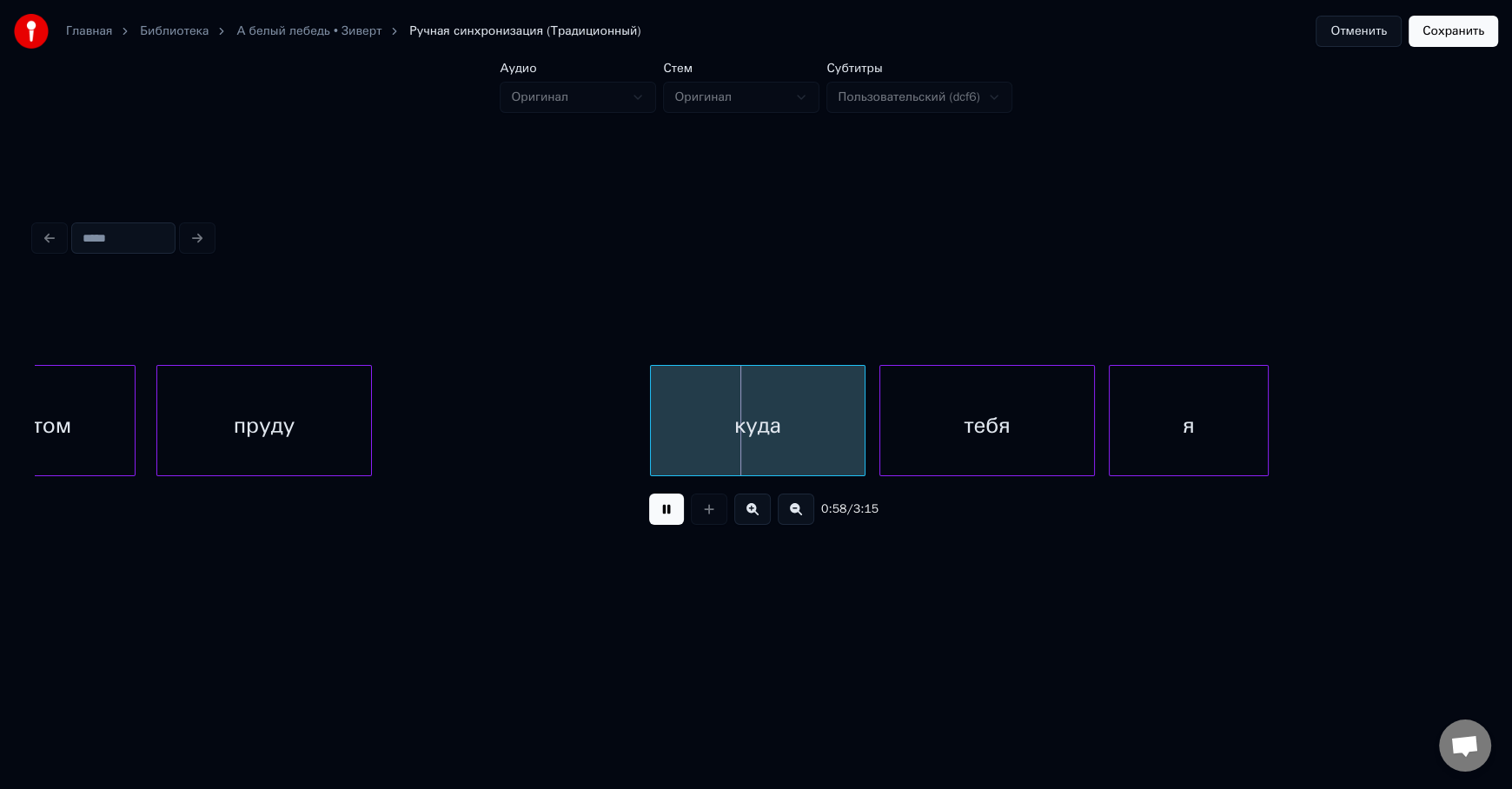 click at bounding box center (666, 509) 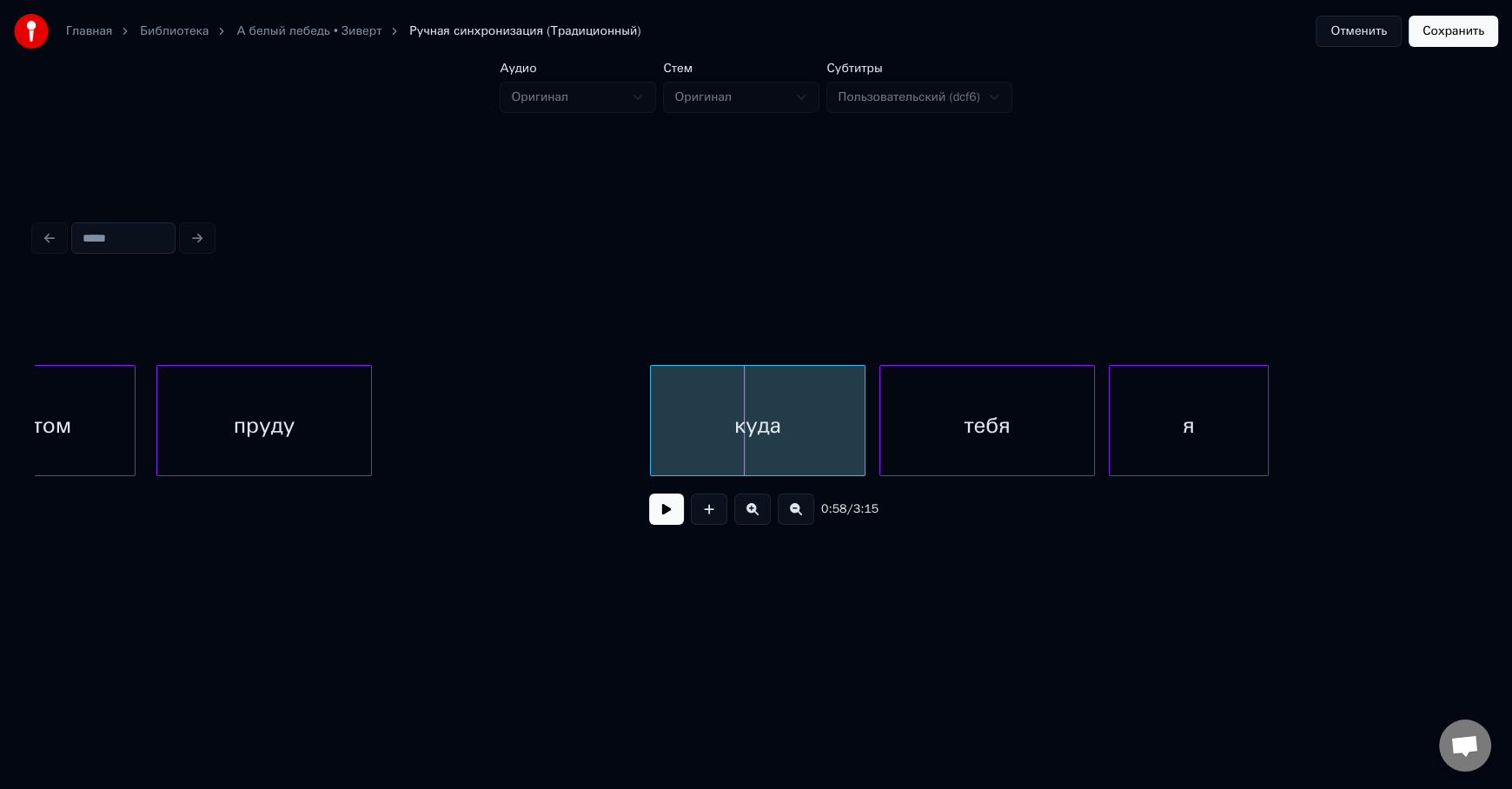 drag, startPoint x: 392, startPoint y: 417, endPoint x: 368, endPoint y: 423, distance: 24.73863 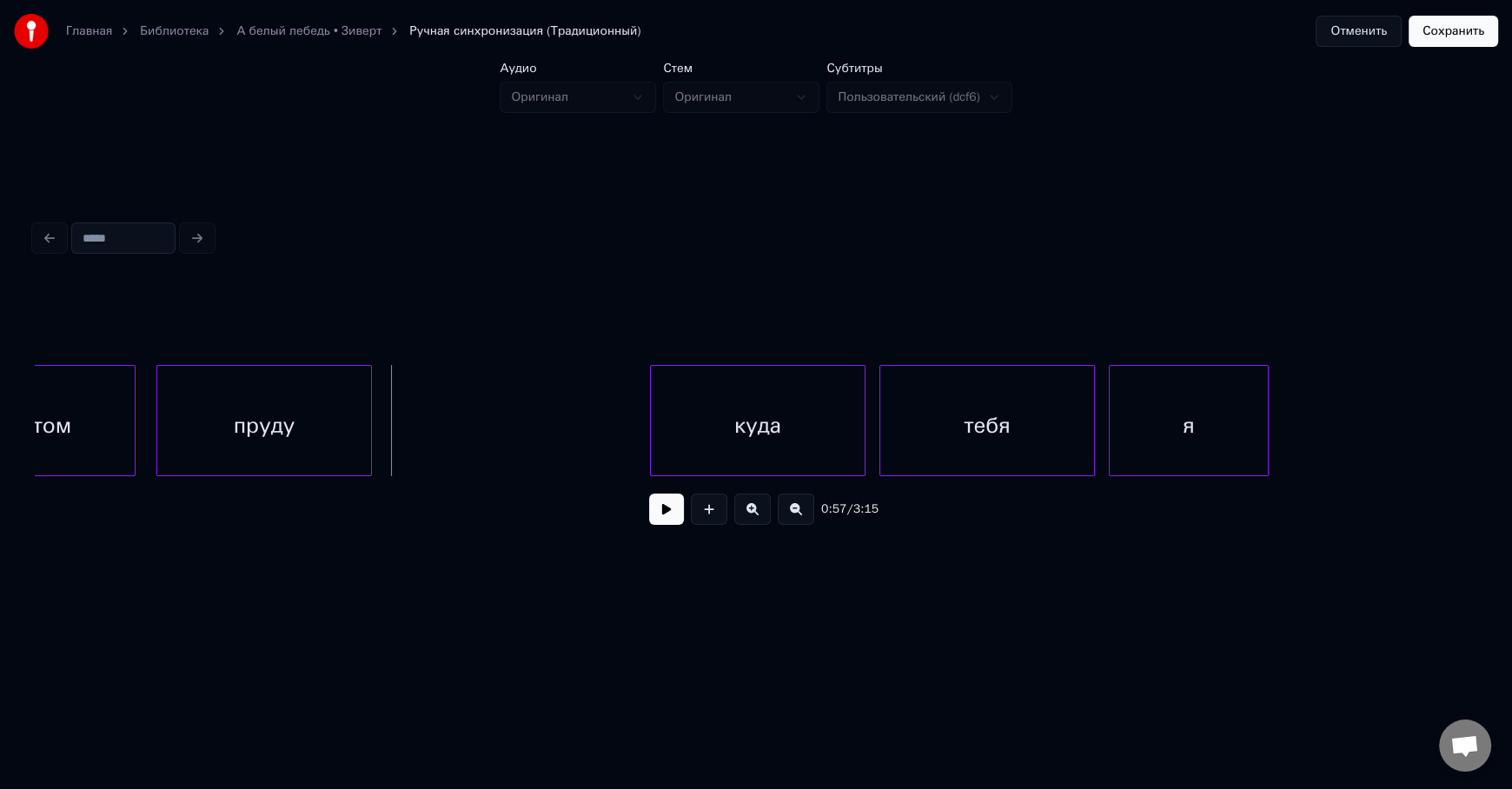 click on "пруду" at bounding box center [264, 425] 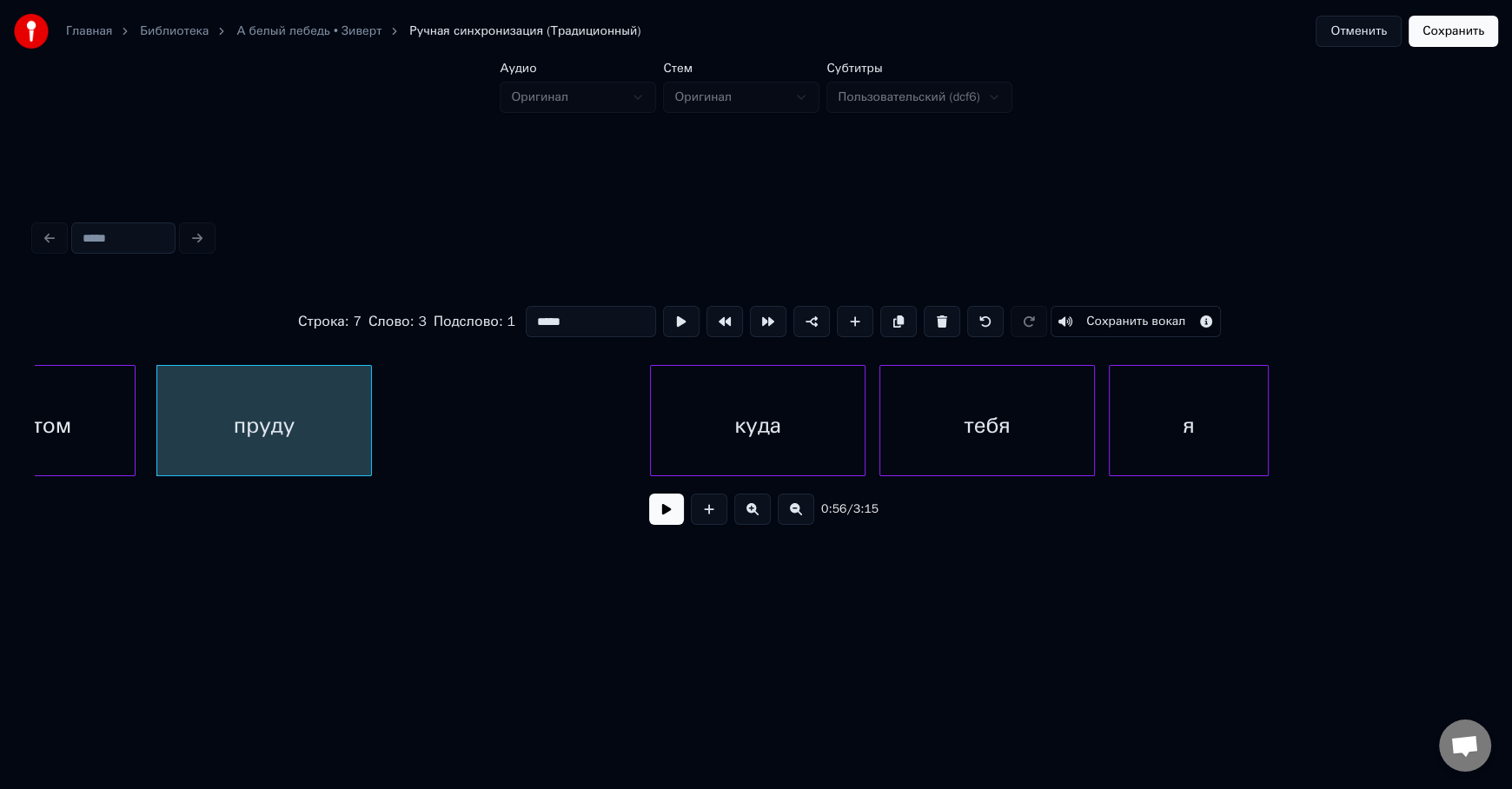click on "*****" at bounding box center (591, 322) 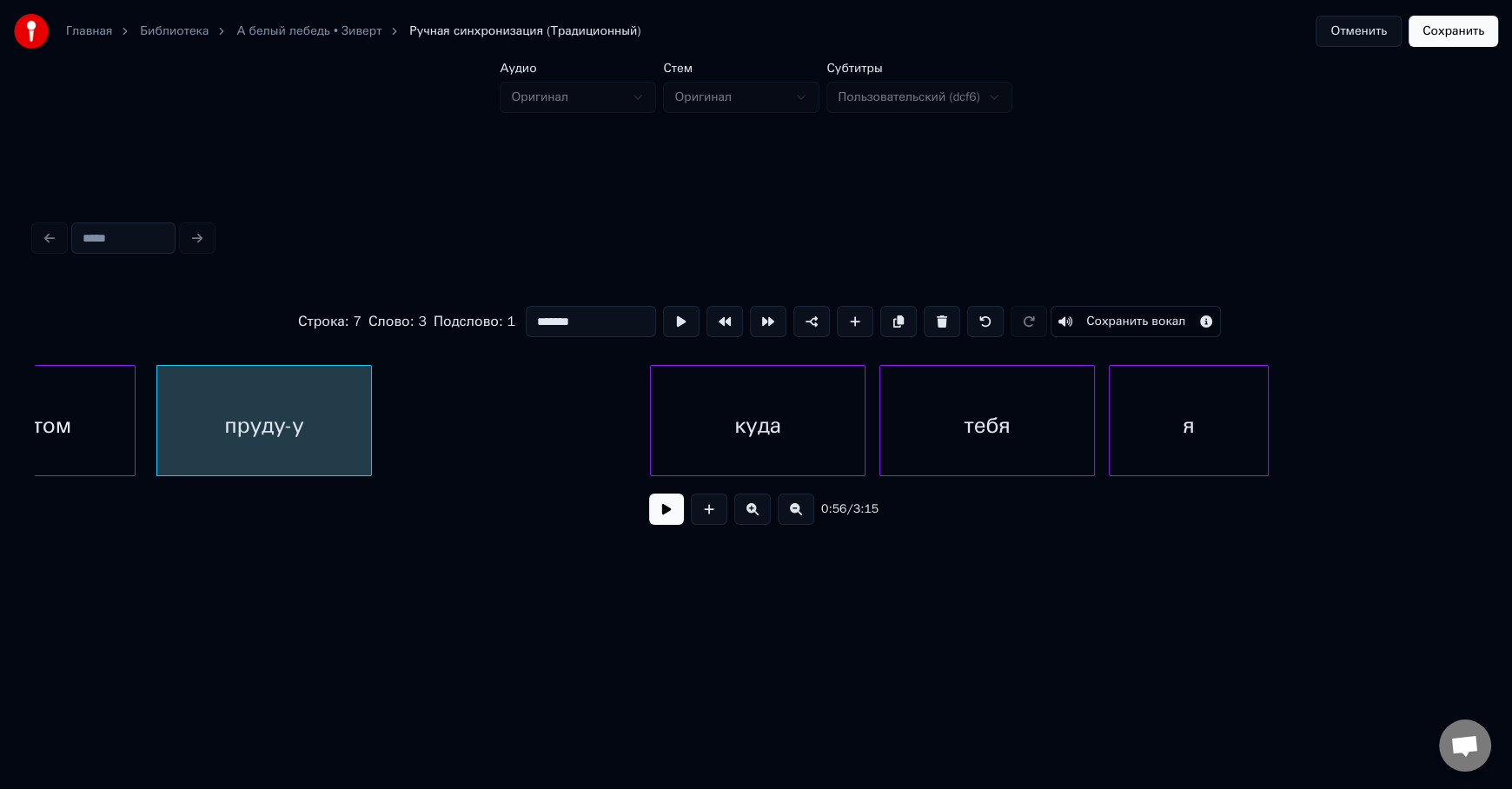 type on "*******" 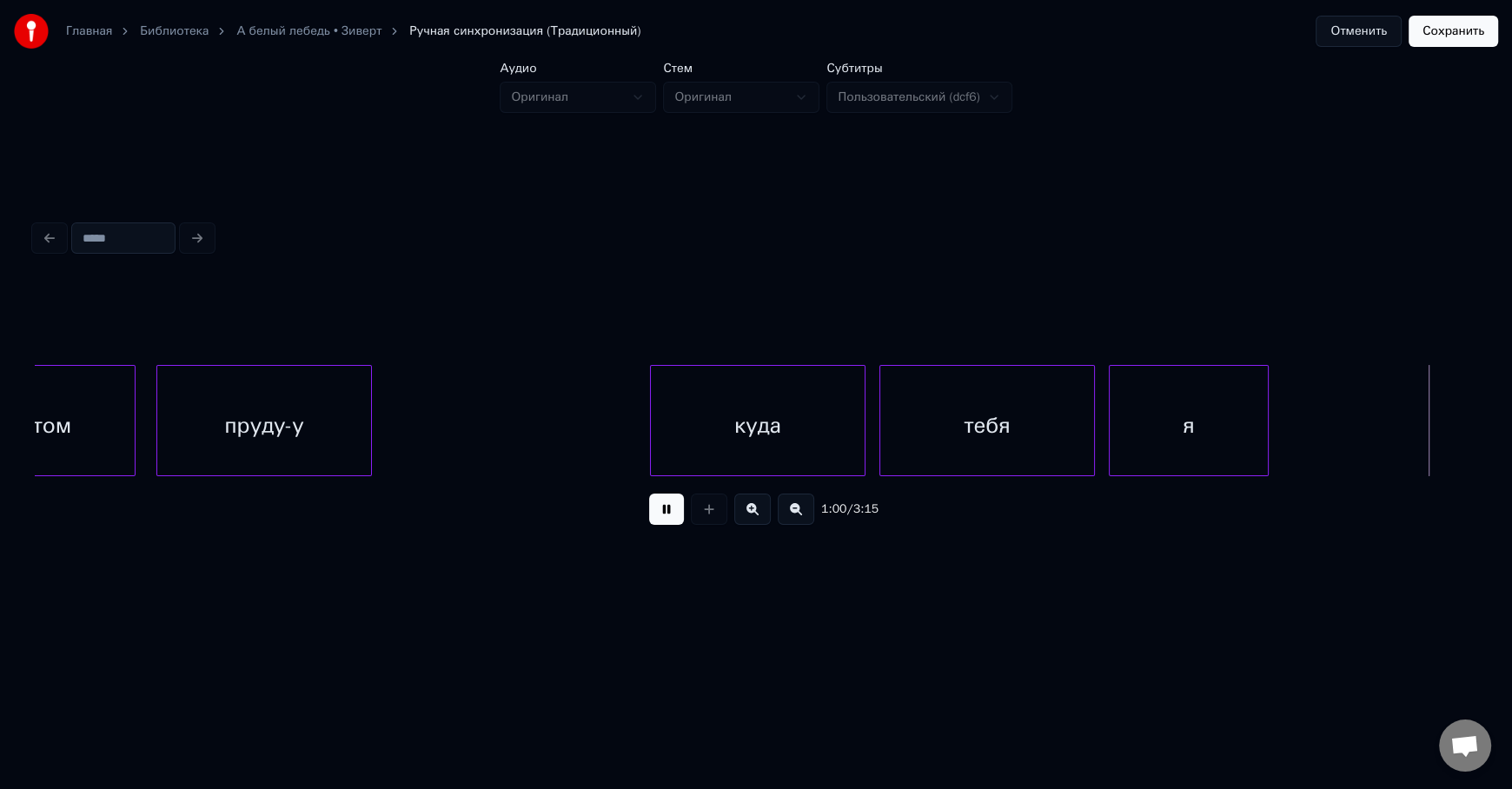 scroll, scrollTop: 0, scrollLeft: 21112, axis: horizontal 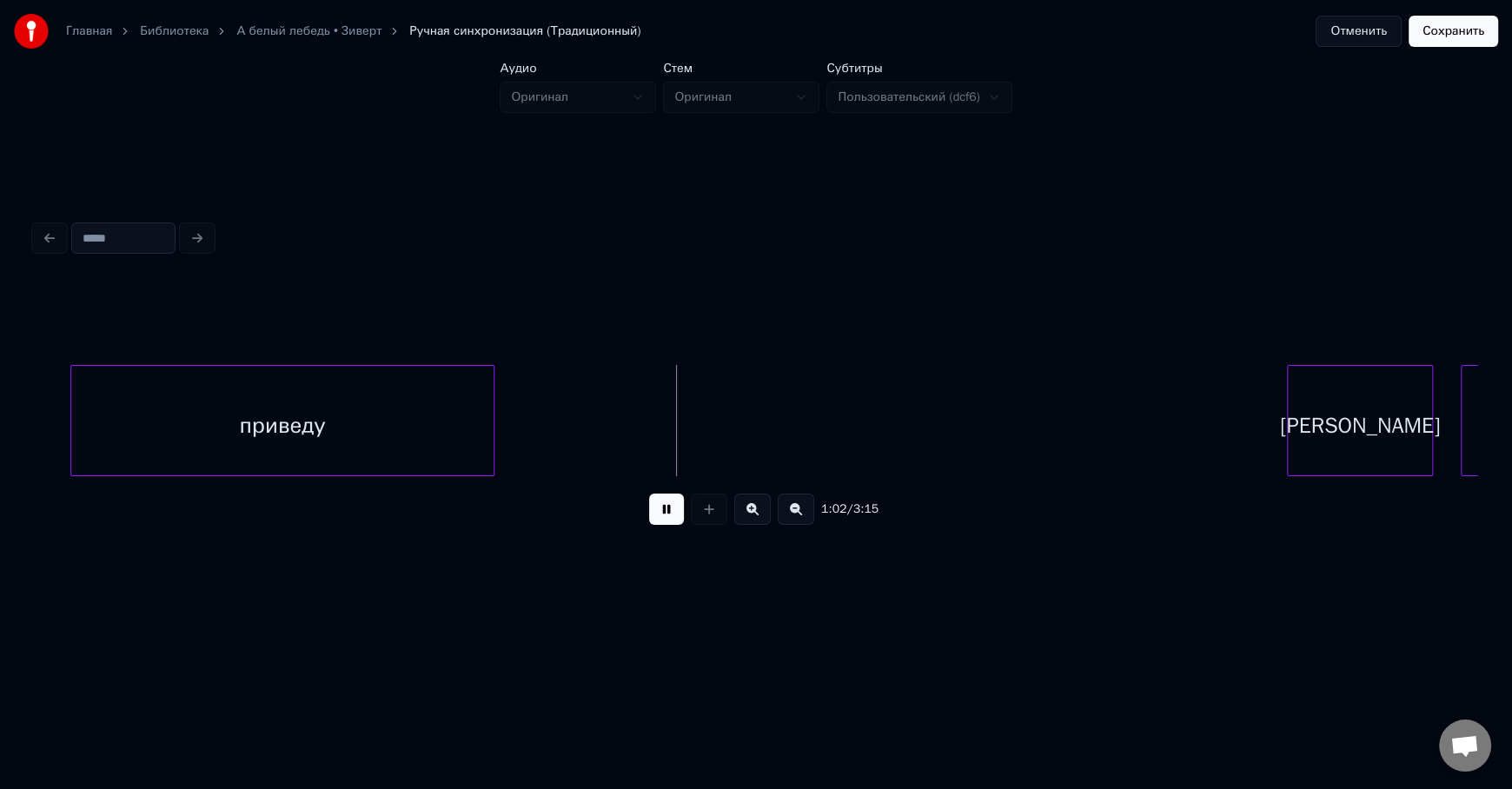 click at bounding box center [666, 509] 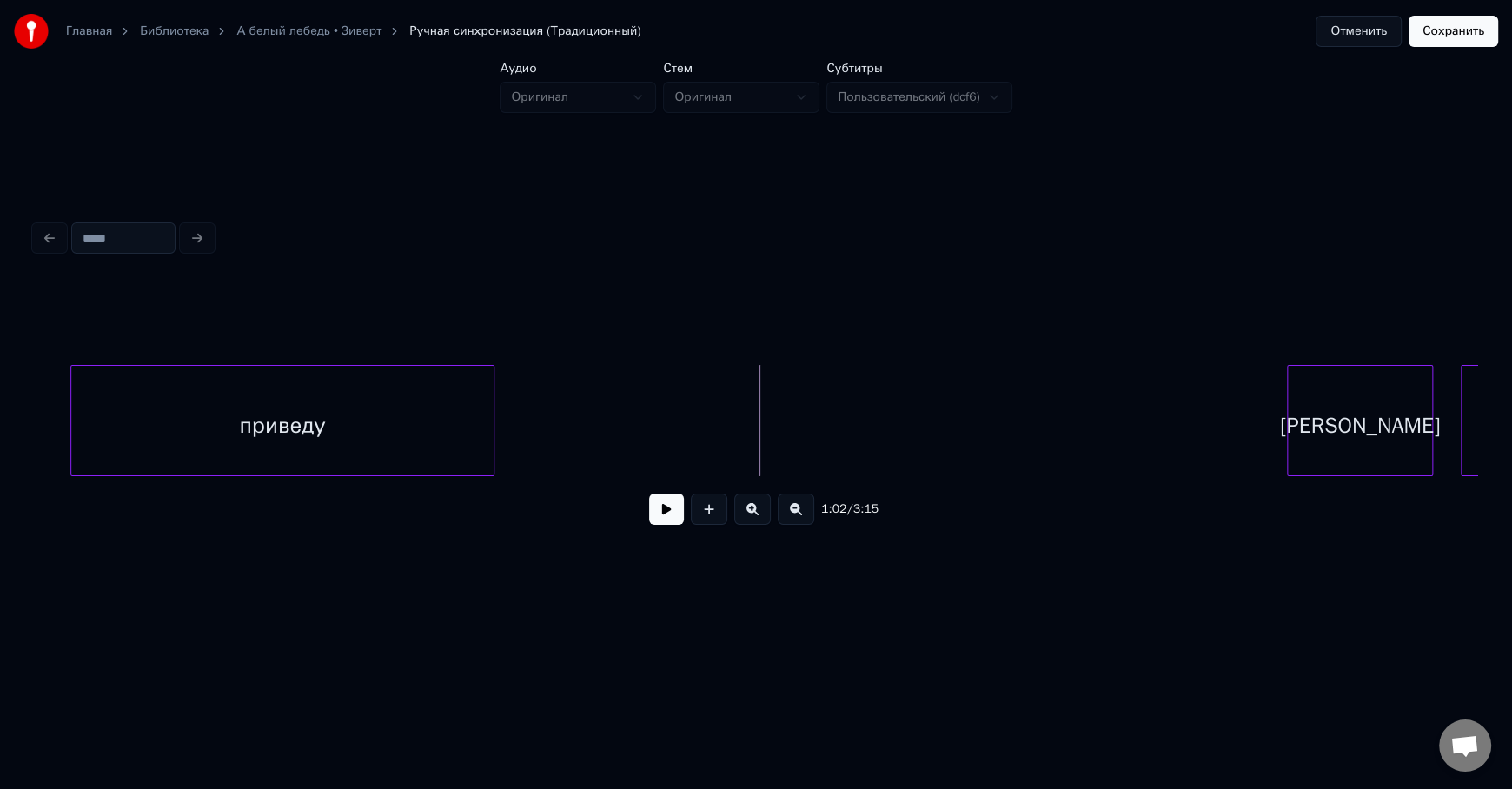 click on "приведу" at bounding box center (282, 425) 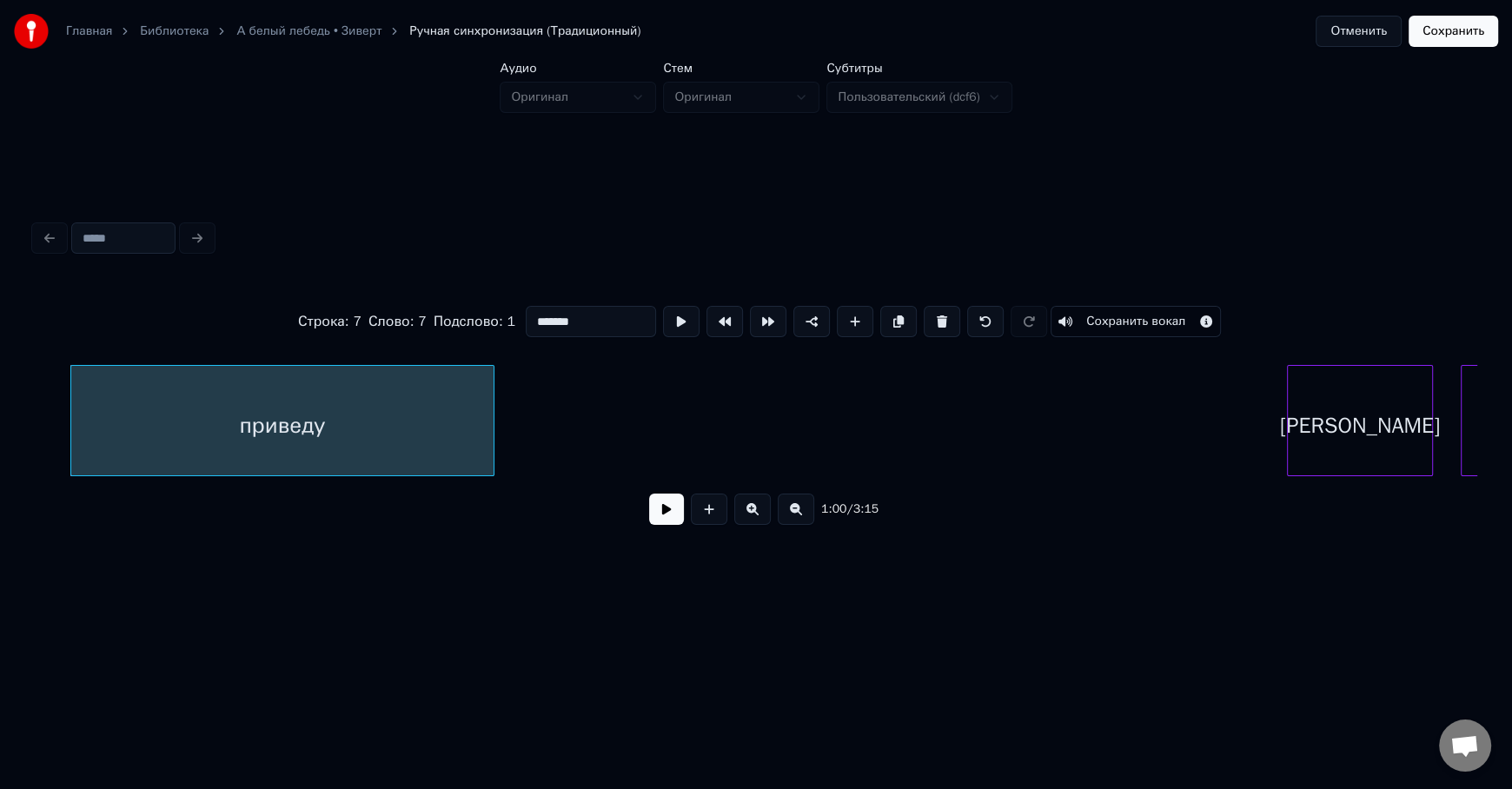 click on "приведу" at bounding box center [282, 425] 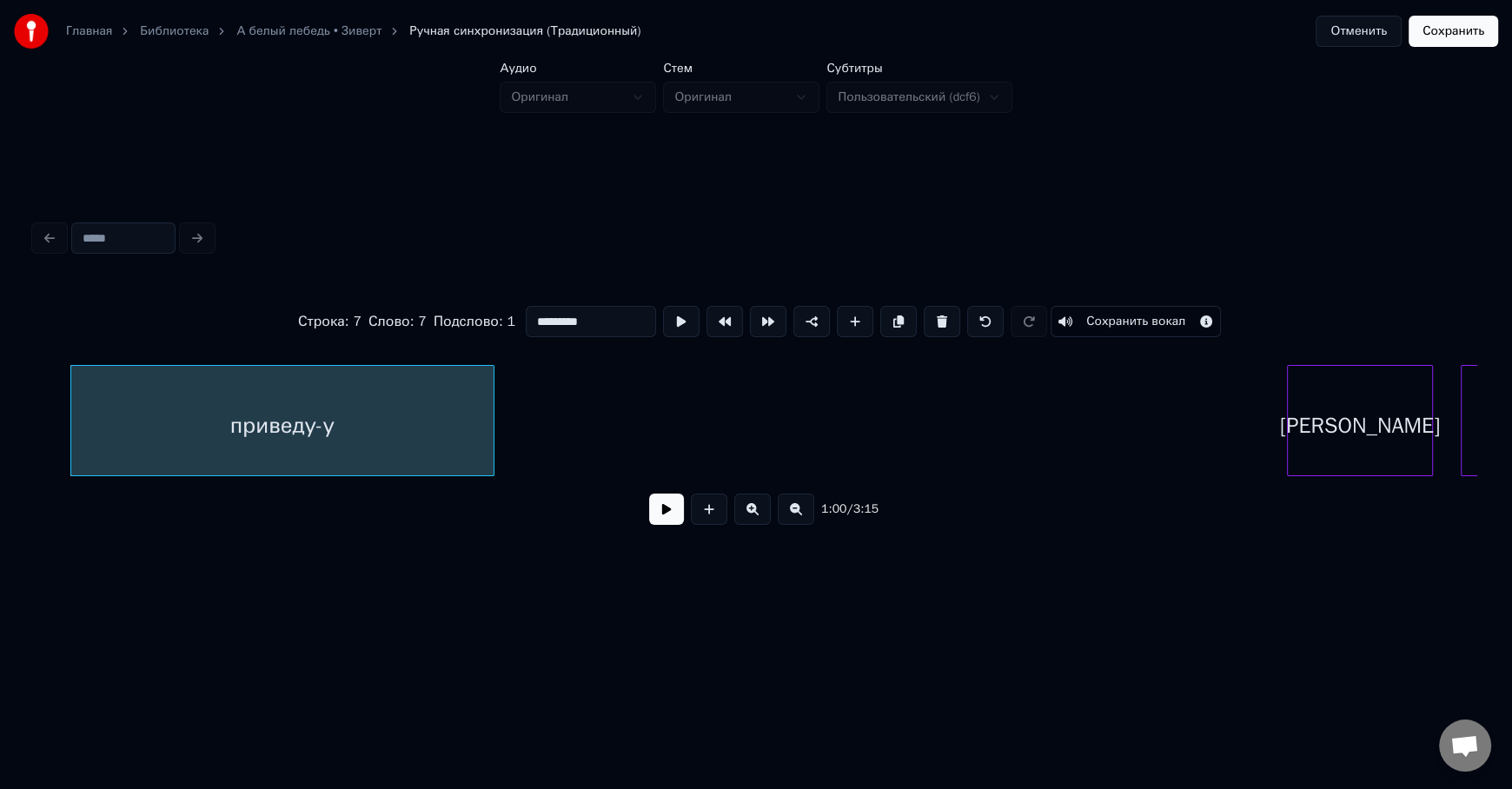 type on "*********" 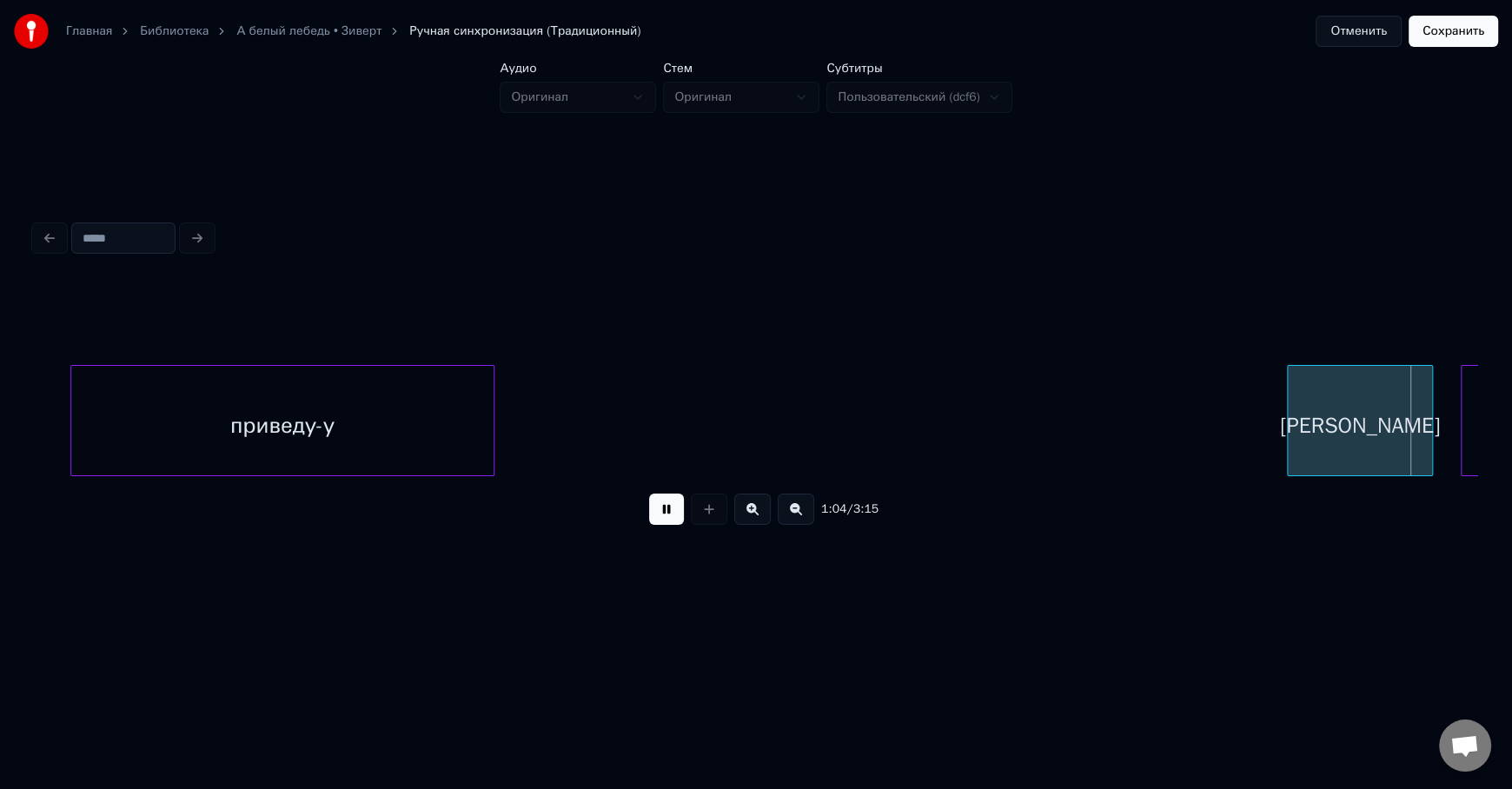 click at bounding box center (666, 509) 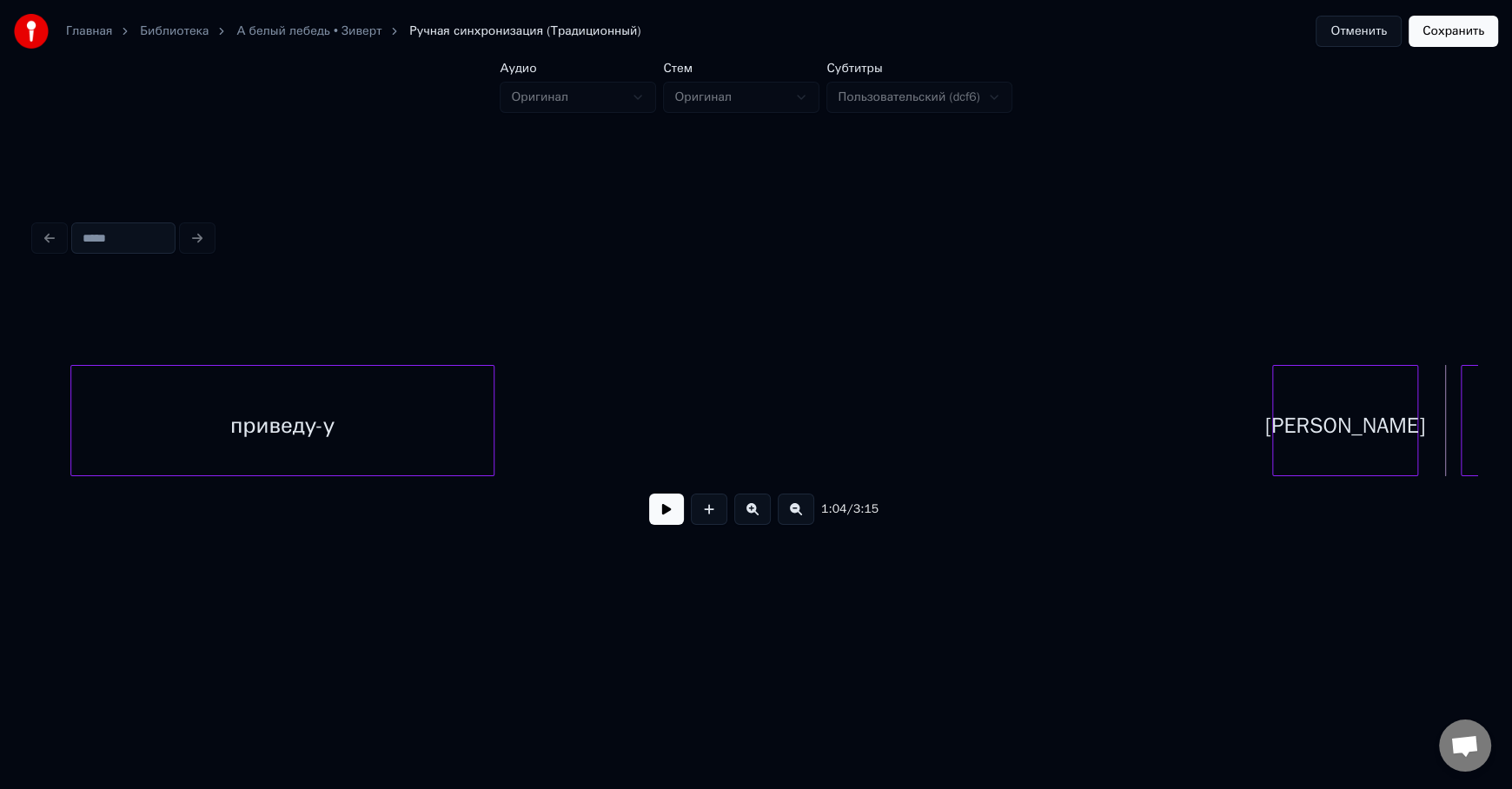 click on "[PERSON_NAME]" at bounding box center [1345, 425] 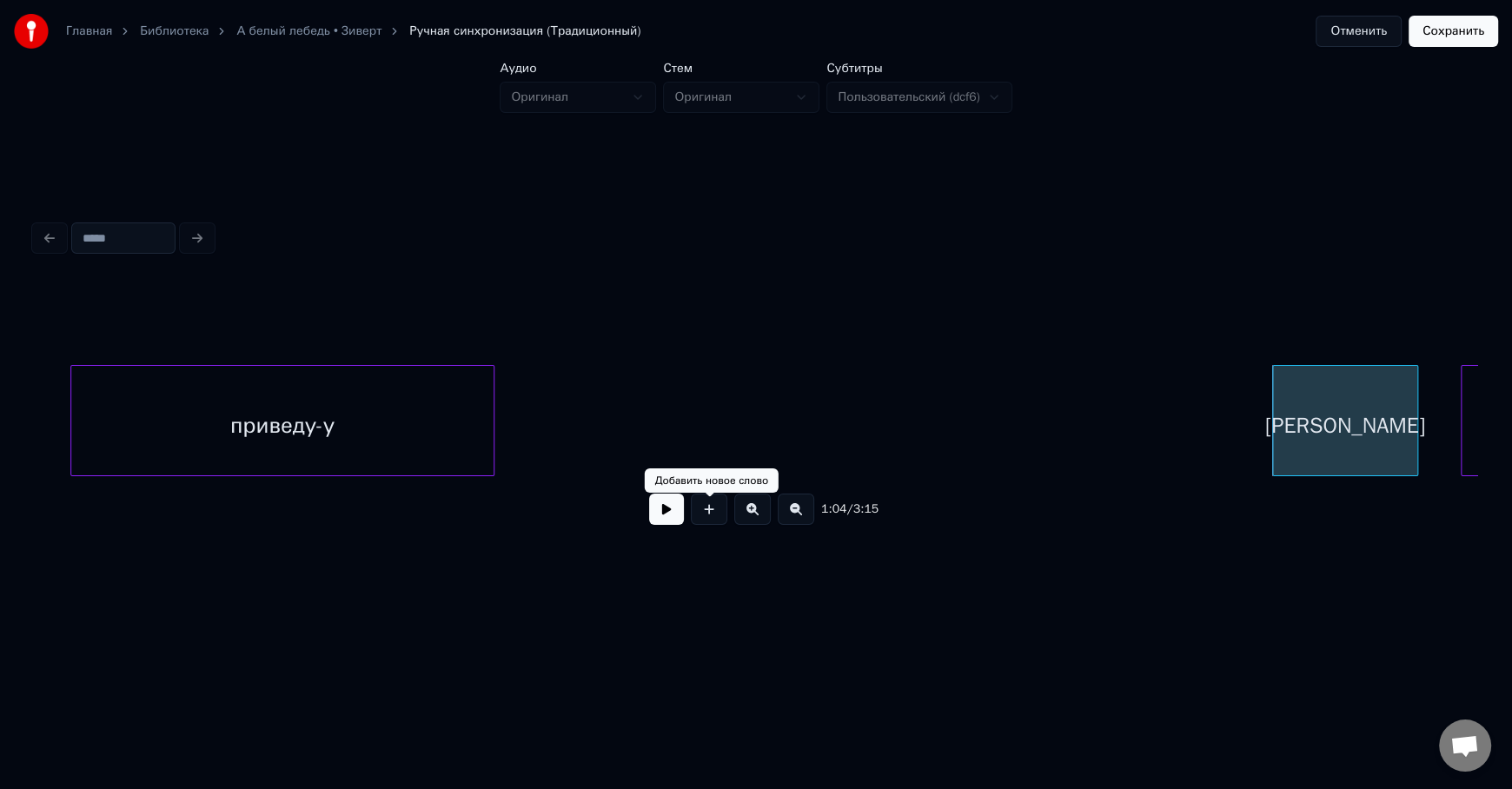 click at bounding box center (666, 509) 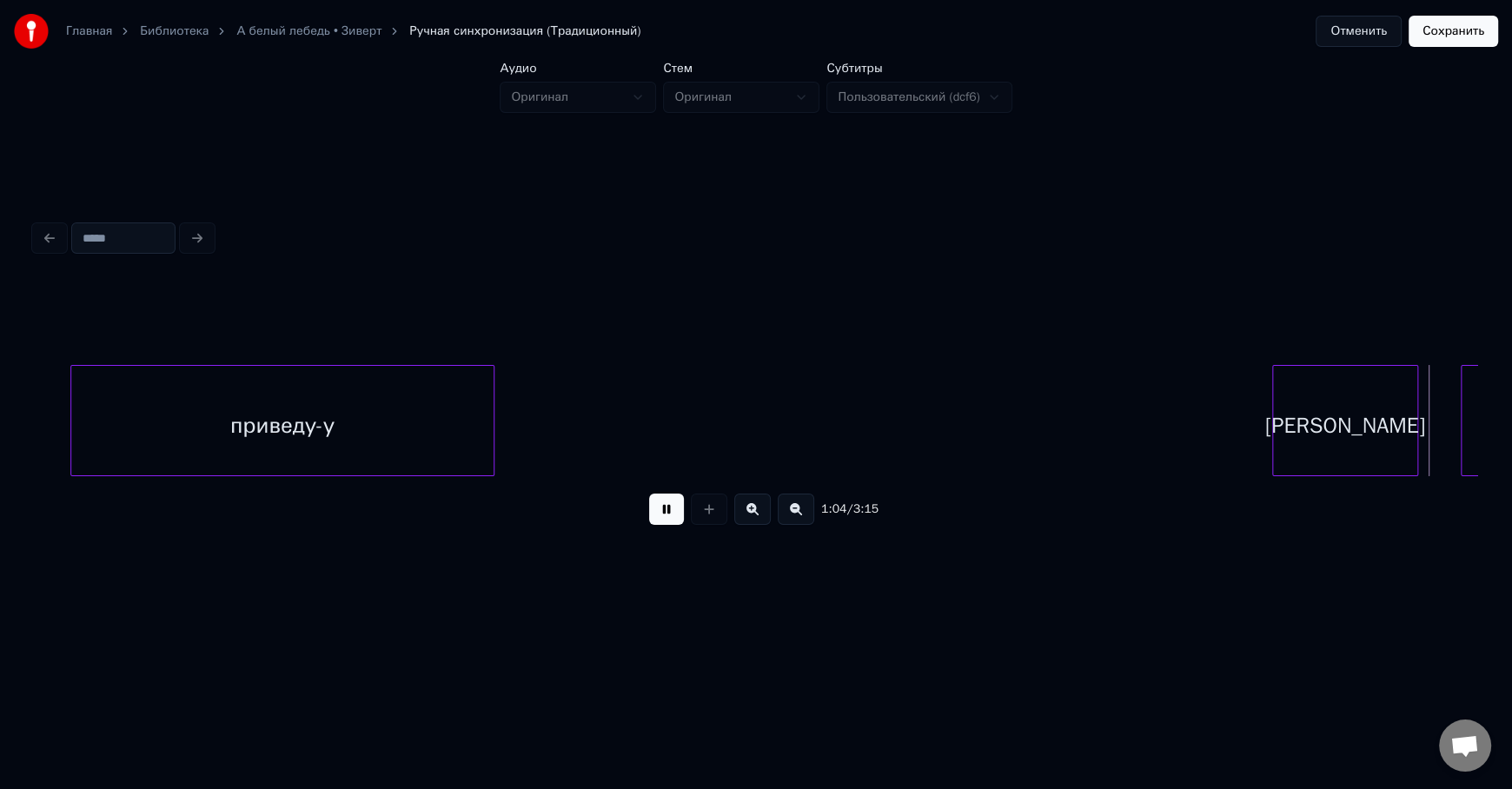 click at bounding box center (666, 509) 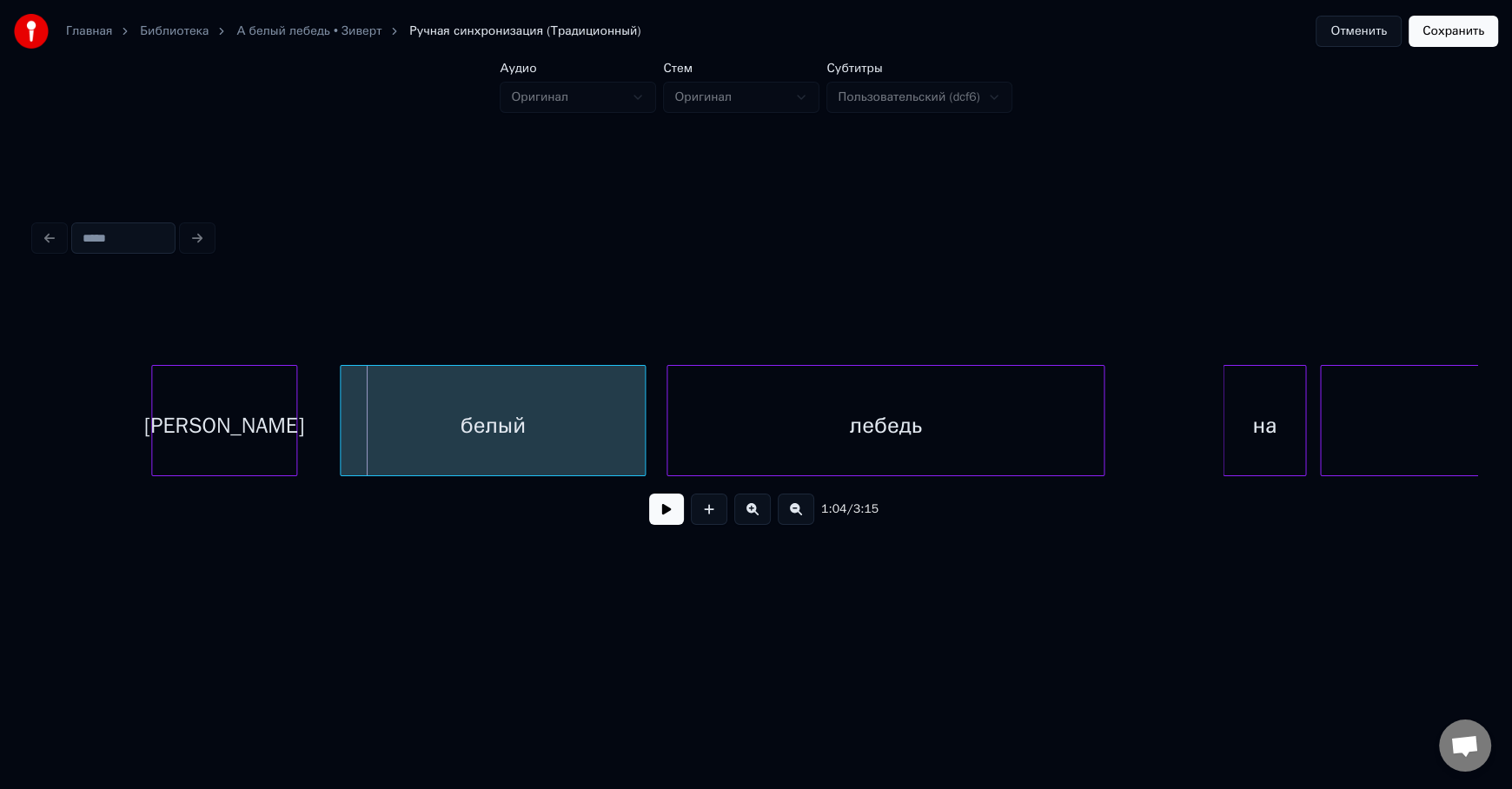 scroll, scrollTop: 0, scrollLeft: 22120, axis: horizontal 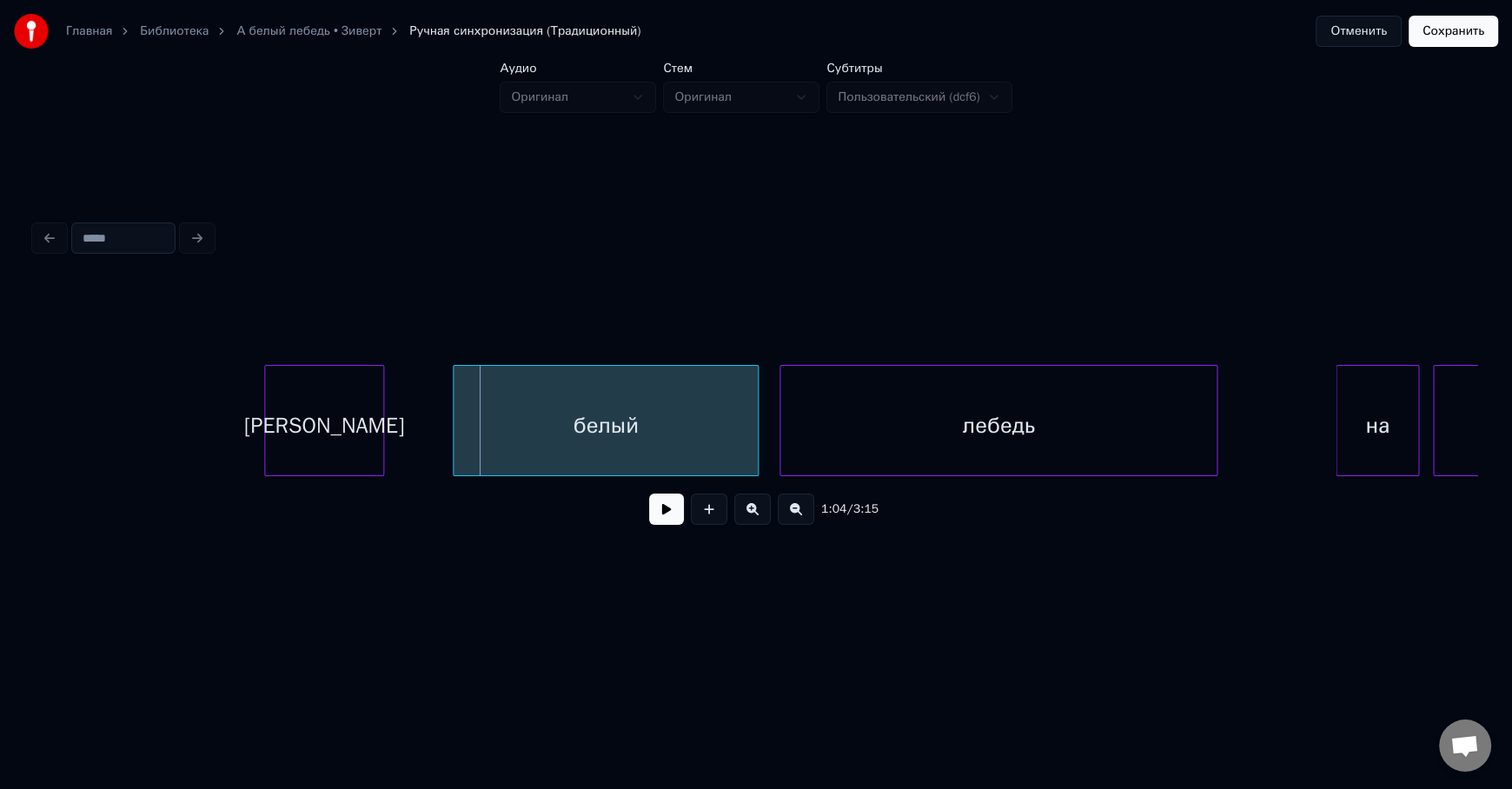 click at bounding box center (381, 421) 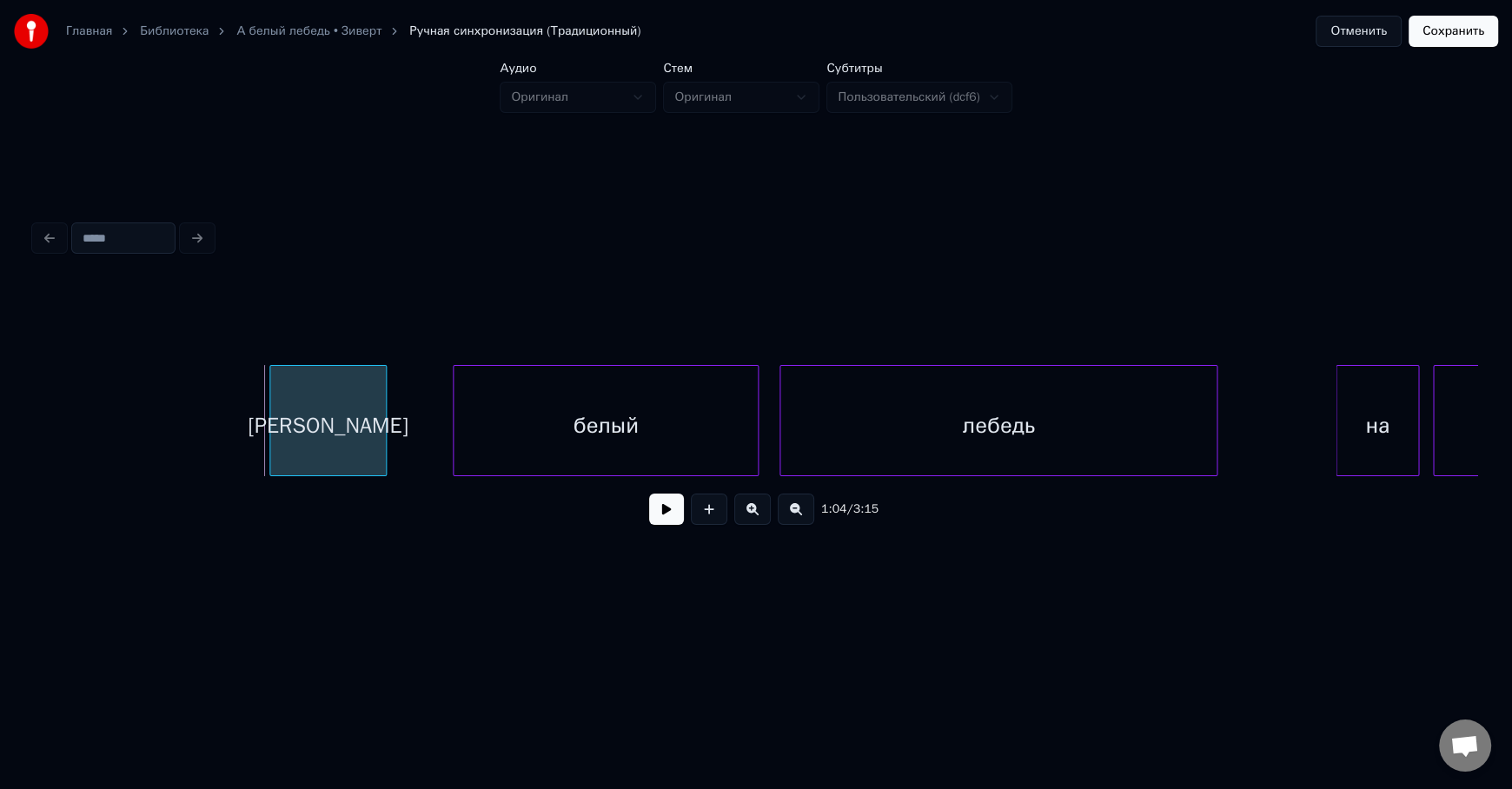 click at bounding box center (273, 421) 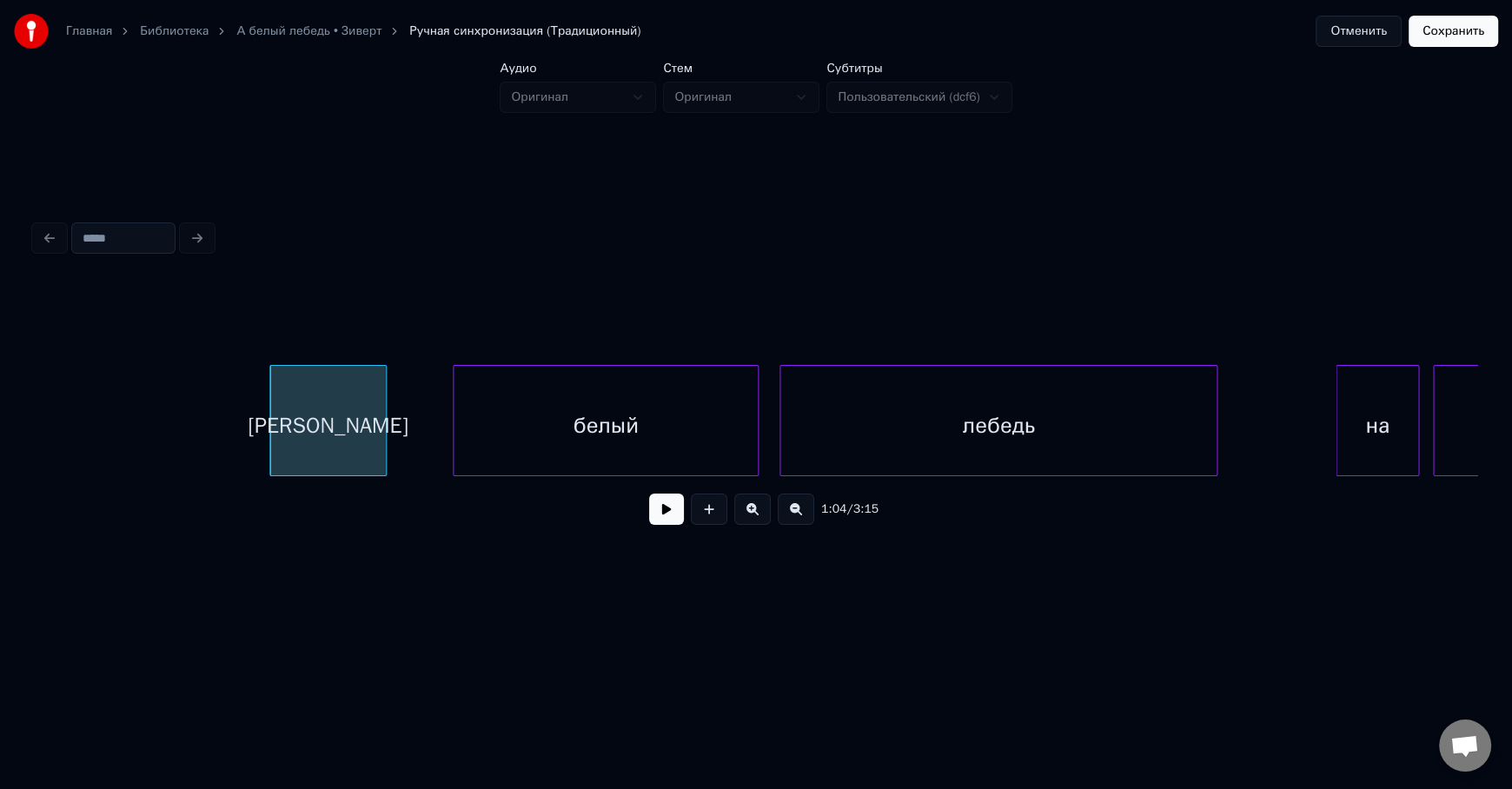 click at bounding box center (666, 509) 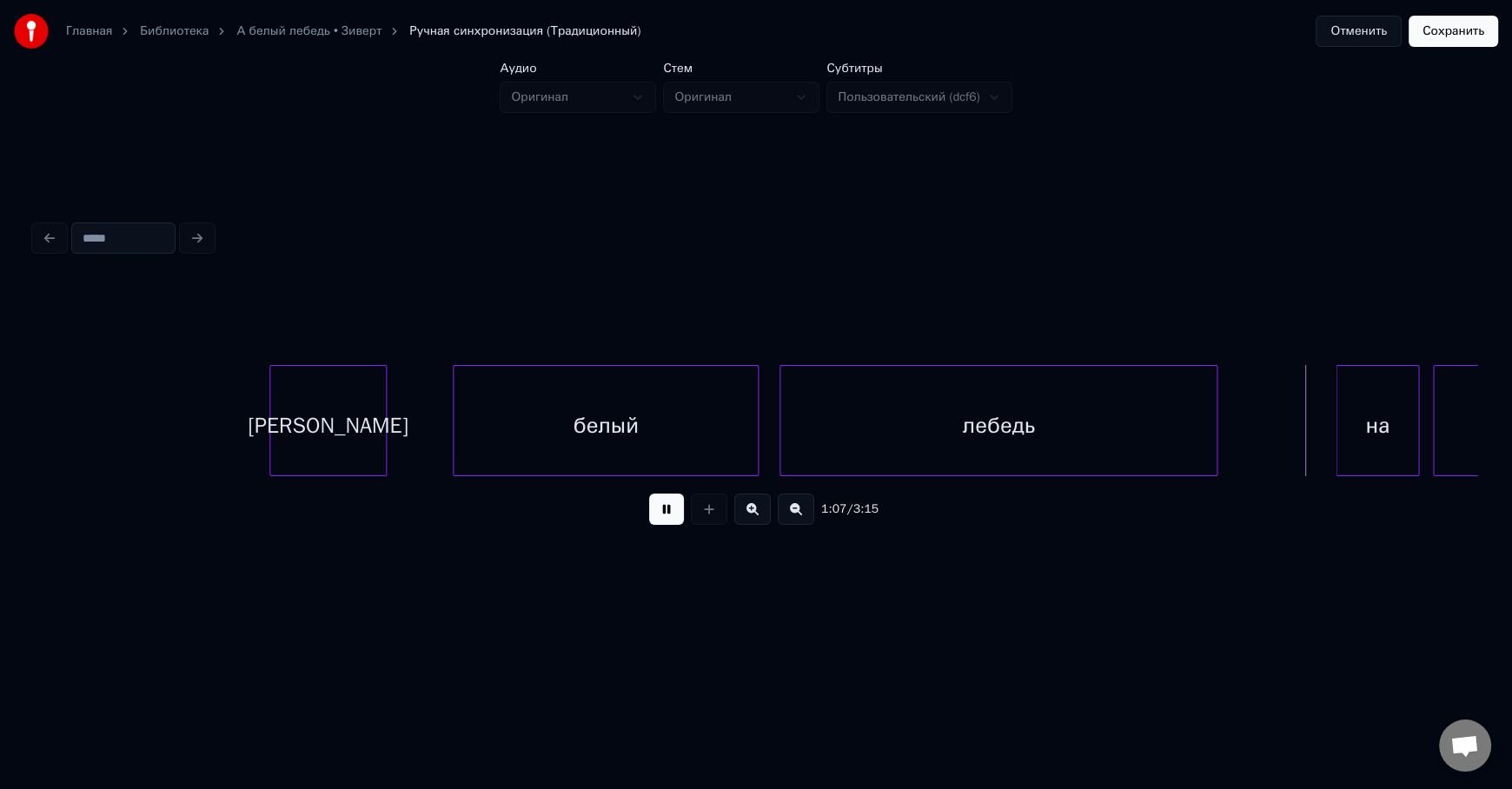 click at bounding box center (666, 509) 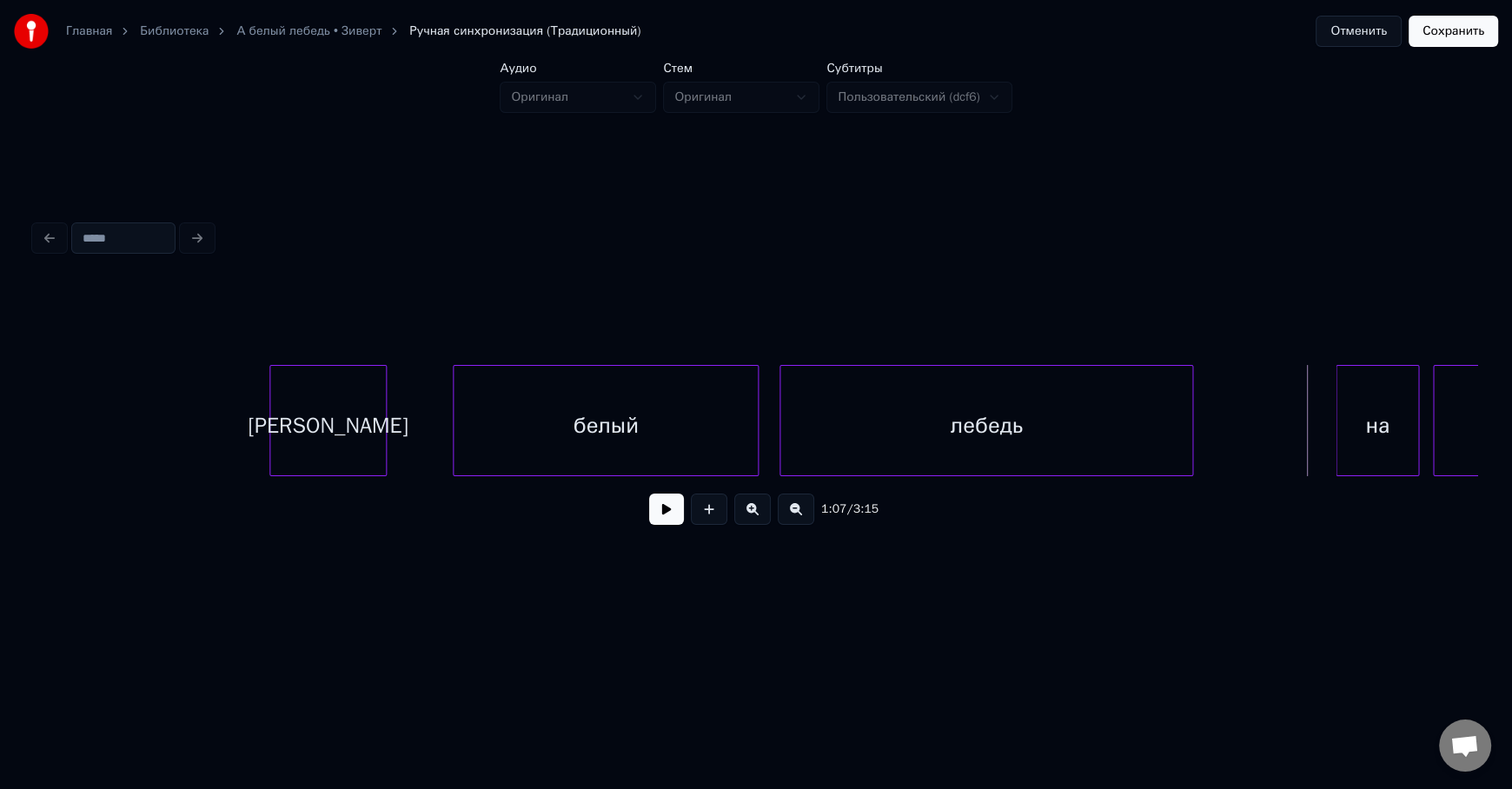 click at bounding box center (1190, 421) 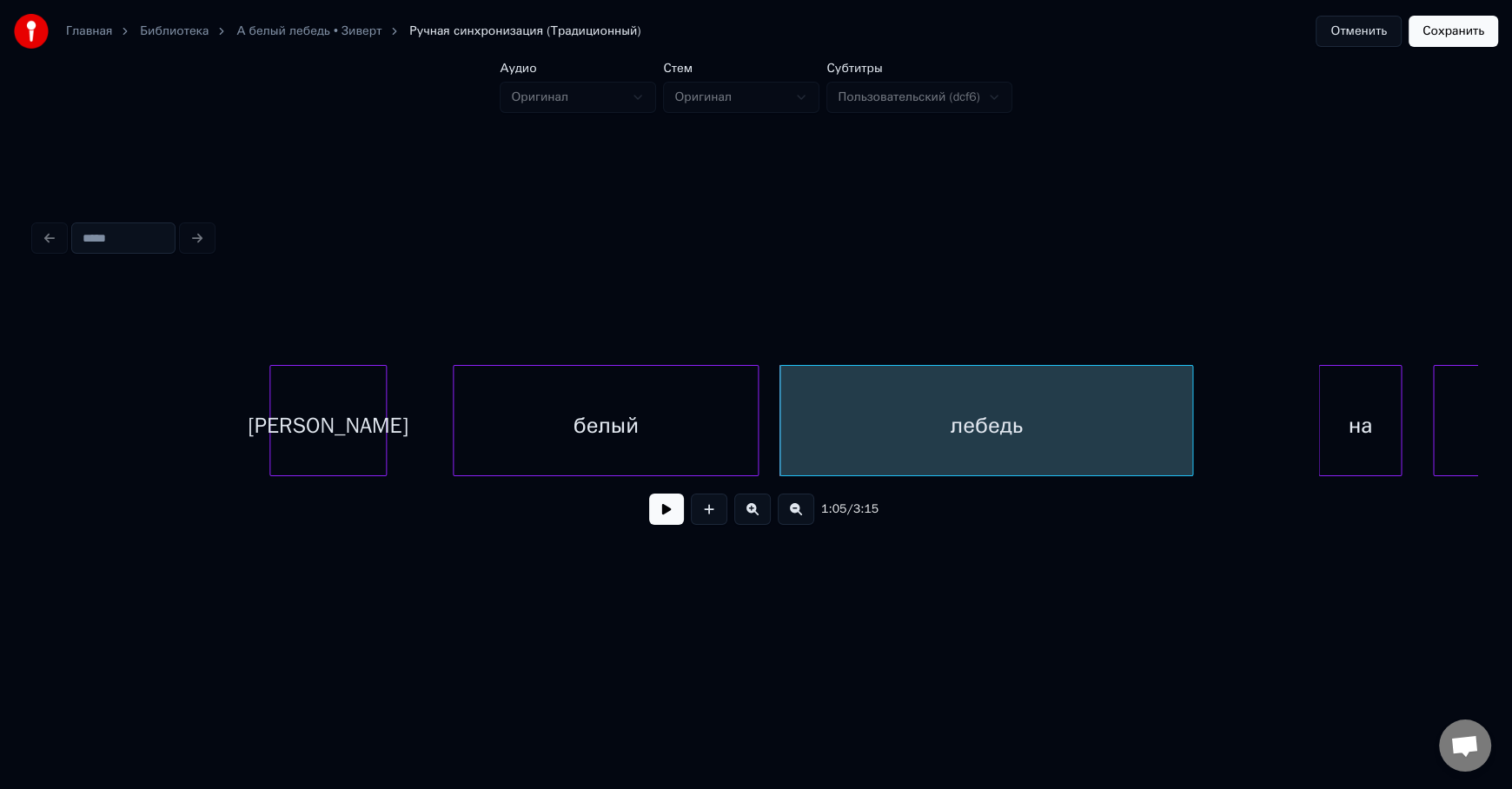click on "на" at bounding box center (1360, 425) 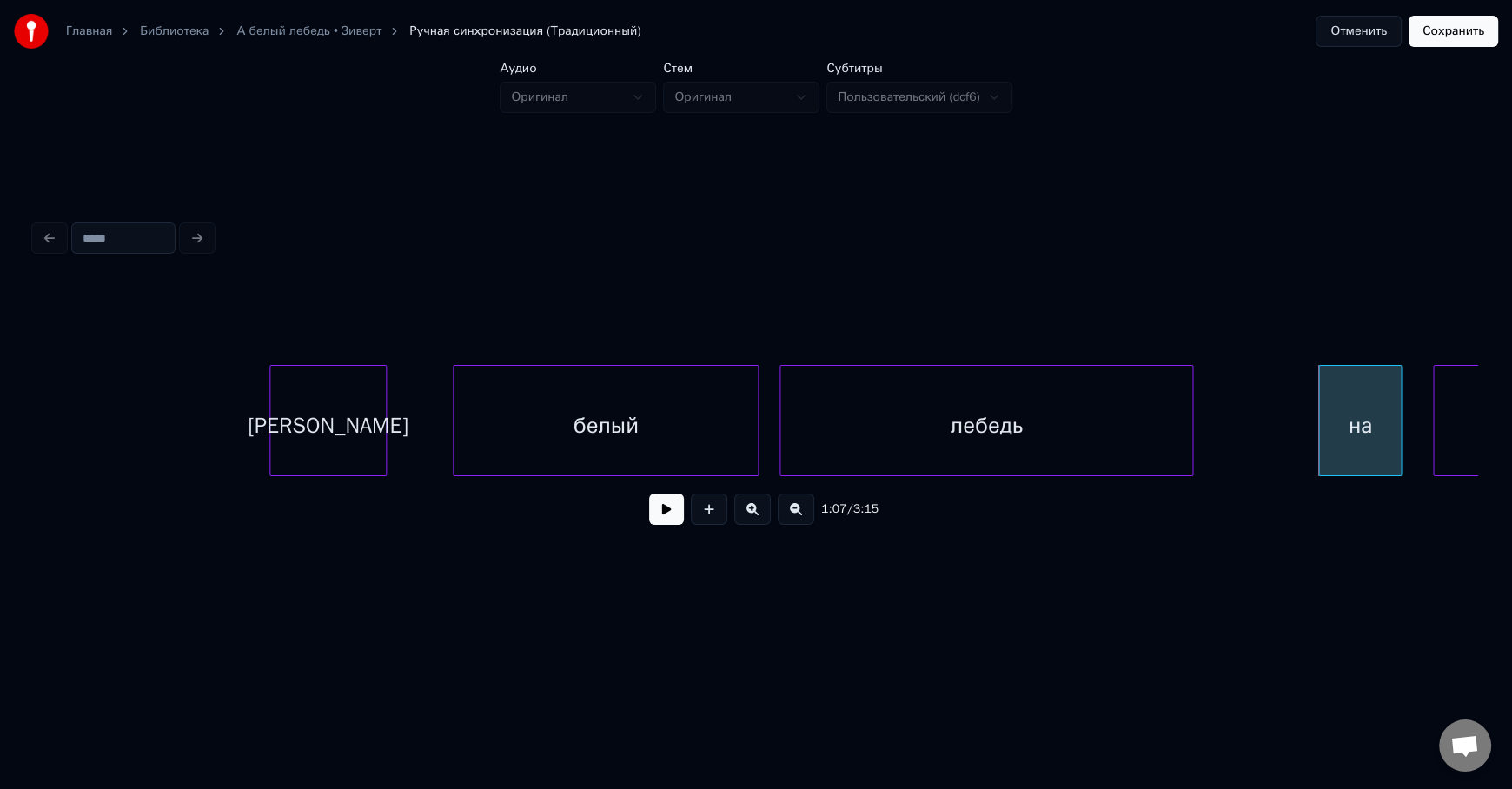 click on "белый" at bounding box center [606, 425] 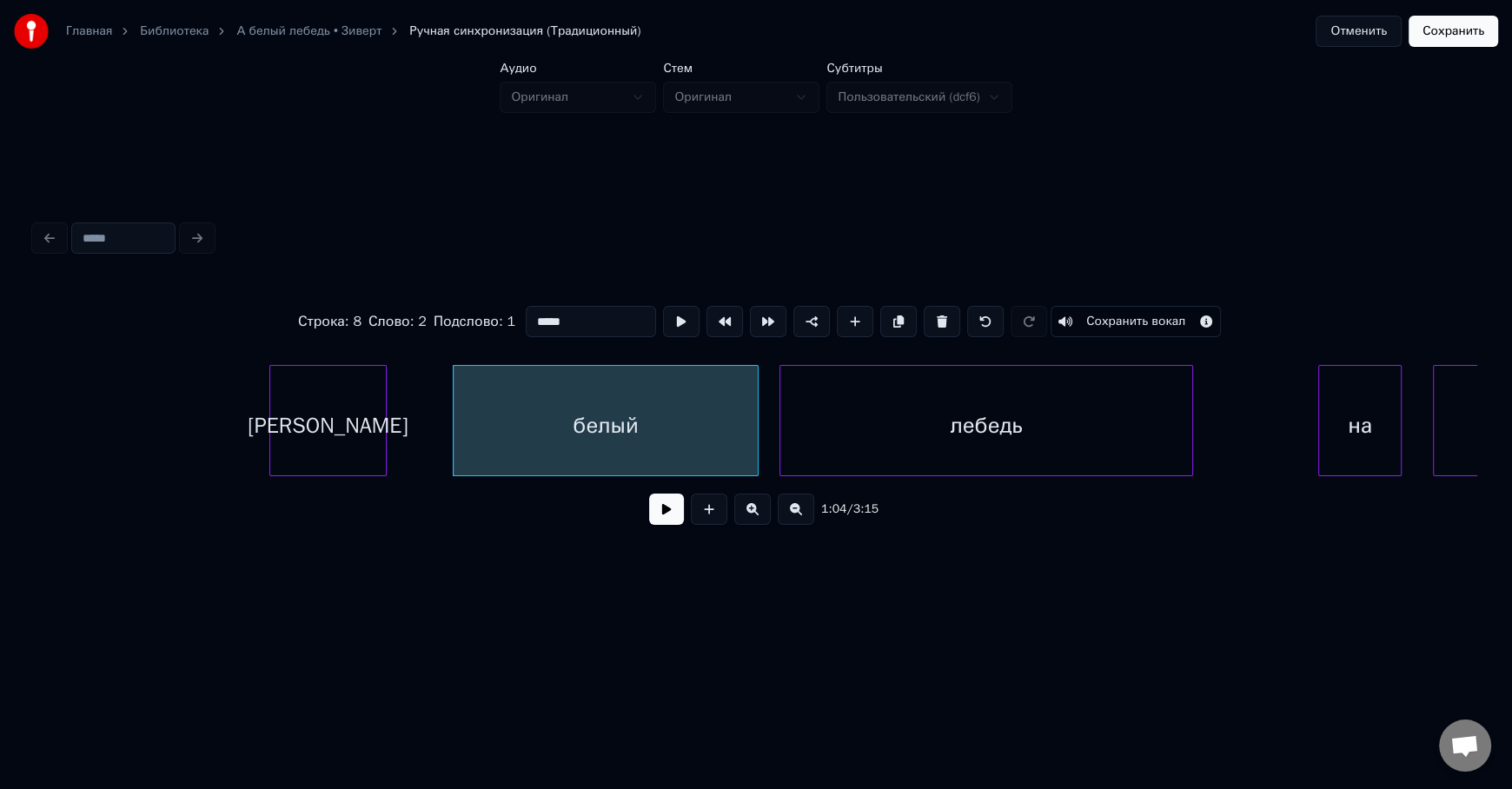 click at bounding box center (666, 509) 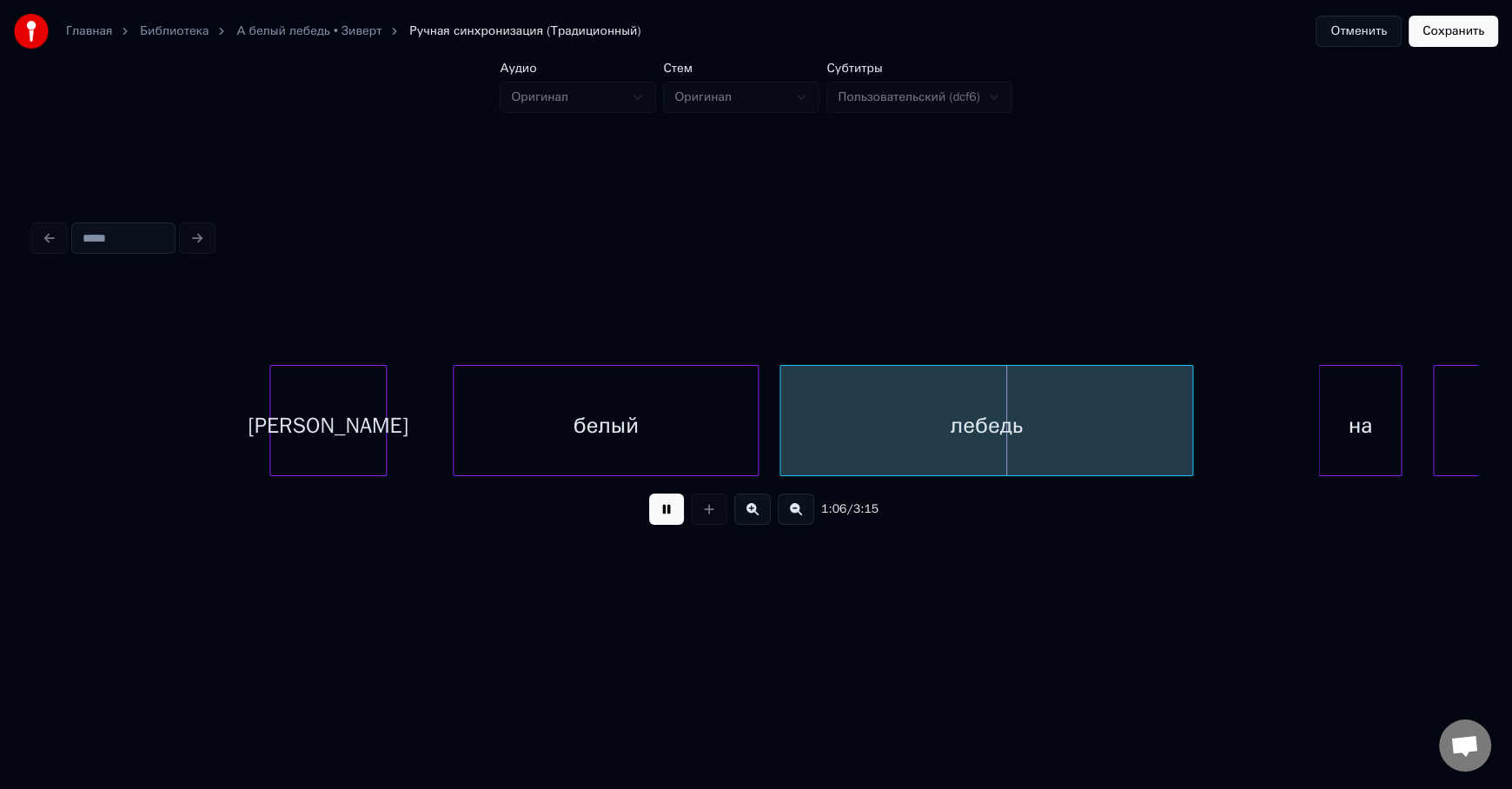 click on "[PERSON_NAME]" at bounding box center (328, 425) 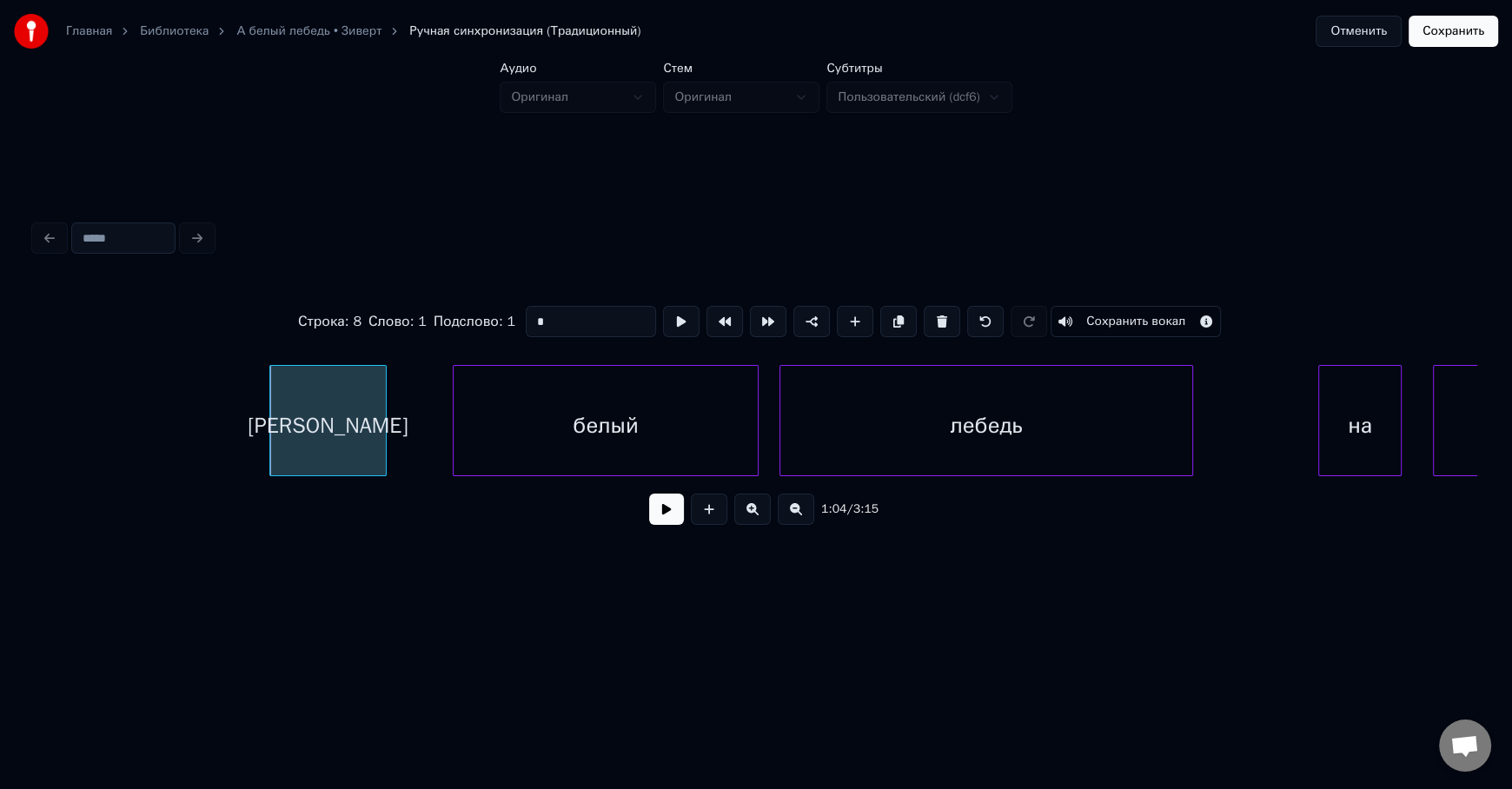 click at bounding box center [666, 509] 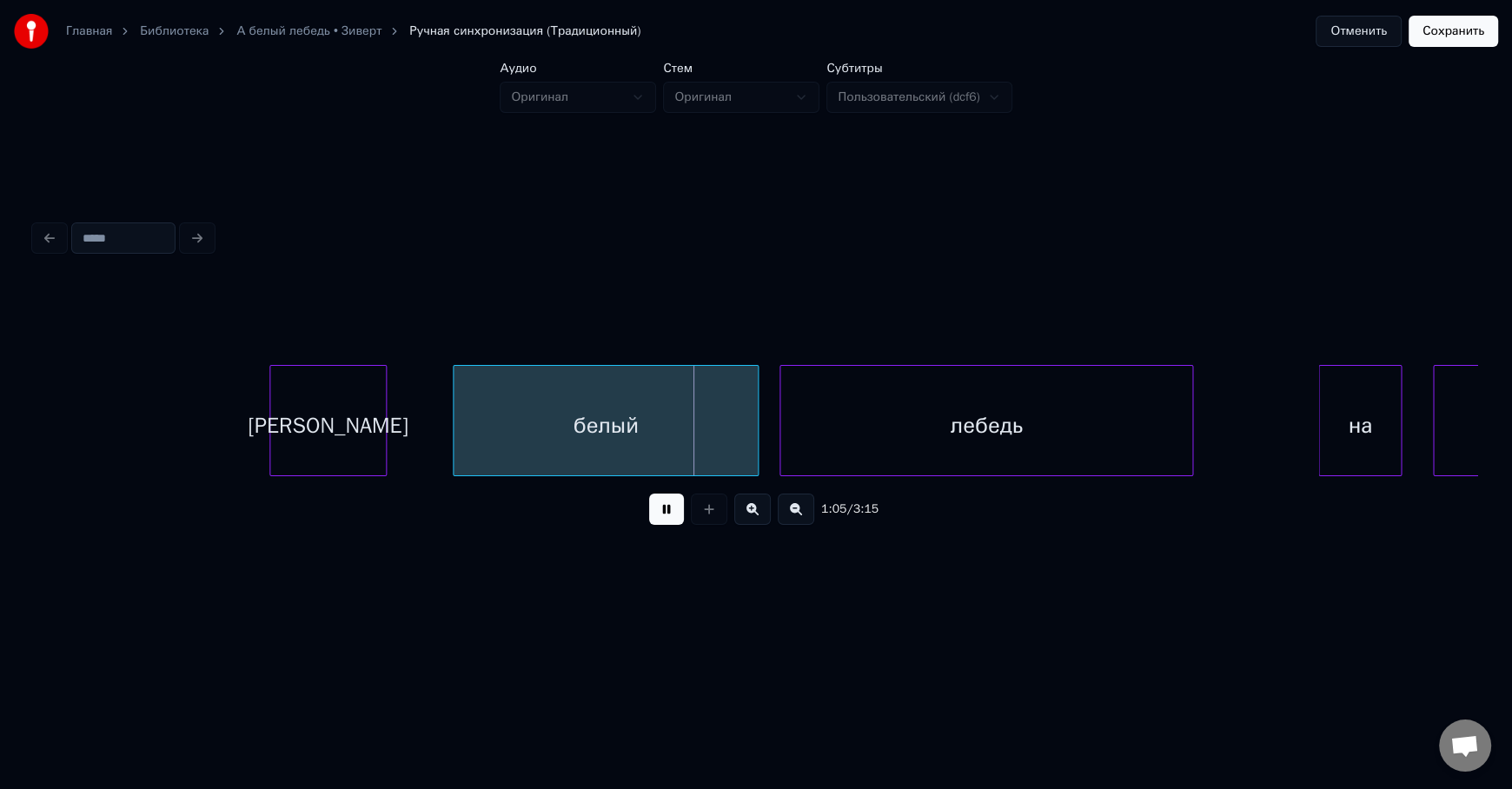 click at bounding box center [666, 509] 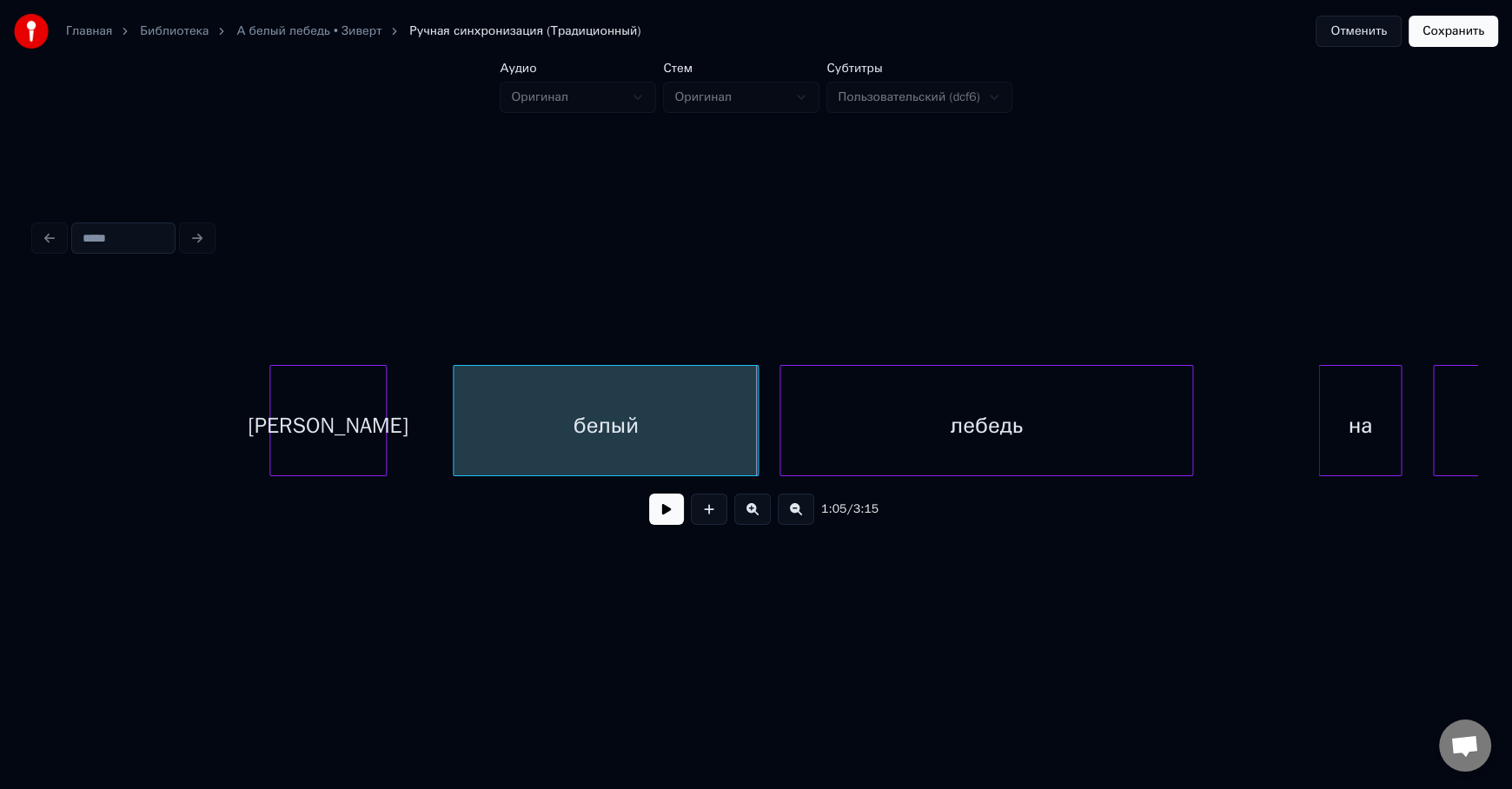 click on "белый" at bounding box center (606, 425) 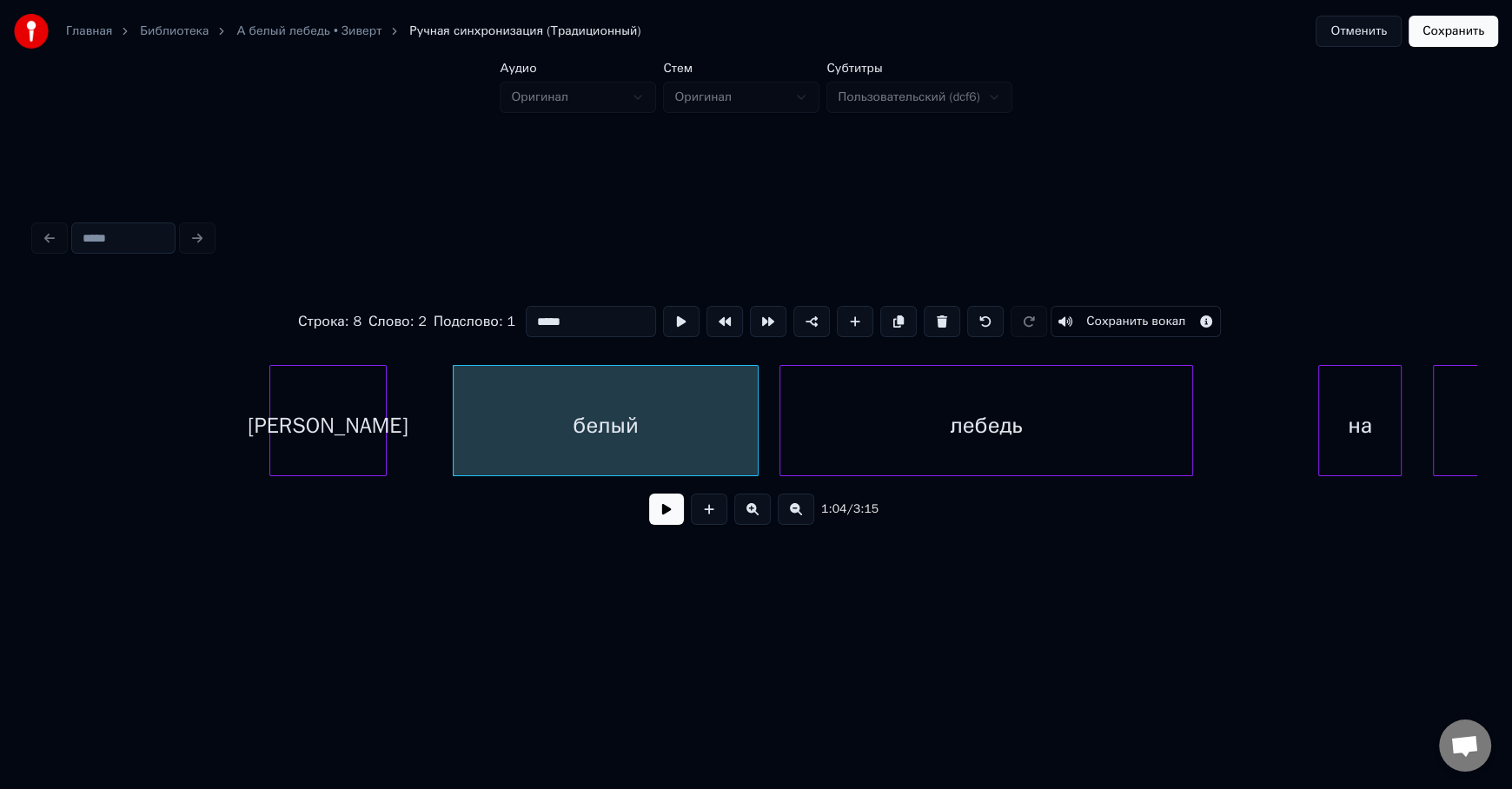 click on "*****" at bounding box center (591, 322) 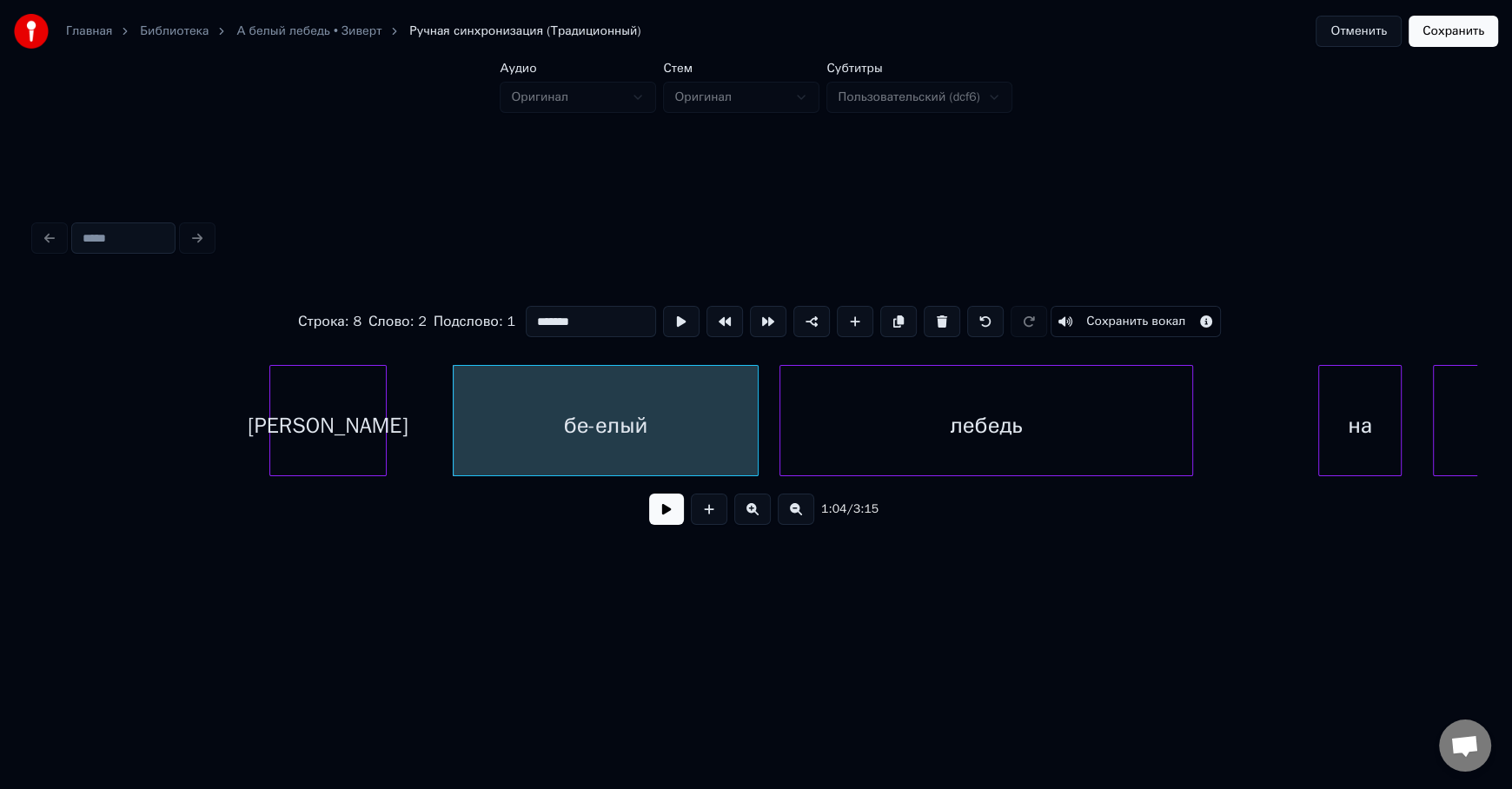 type on "*******" 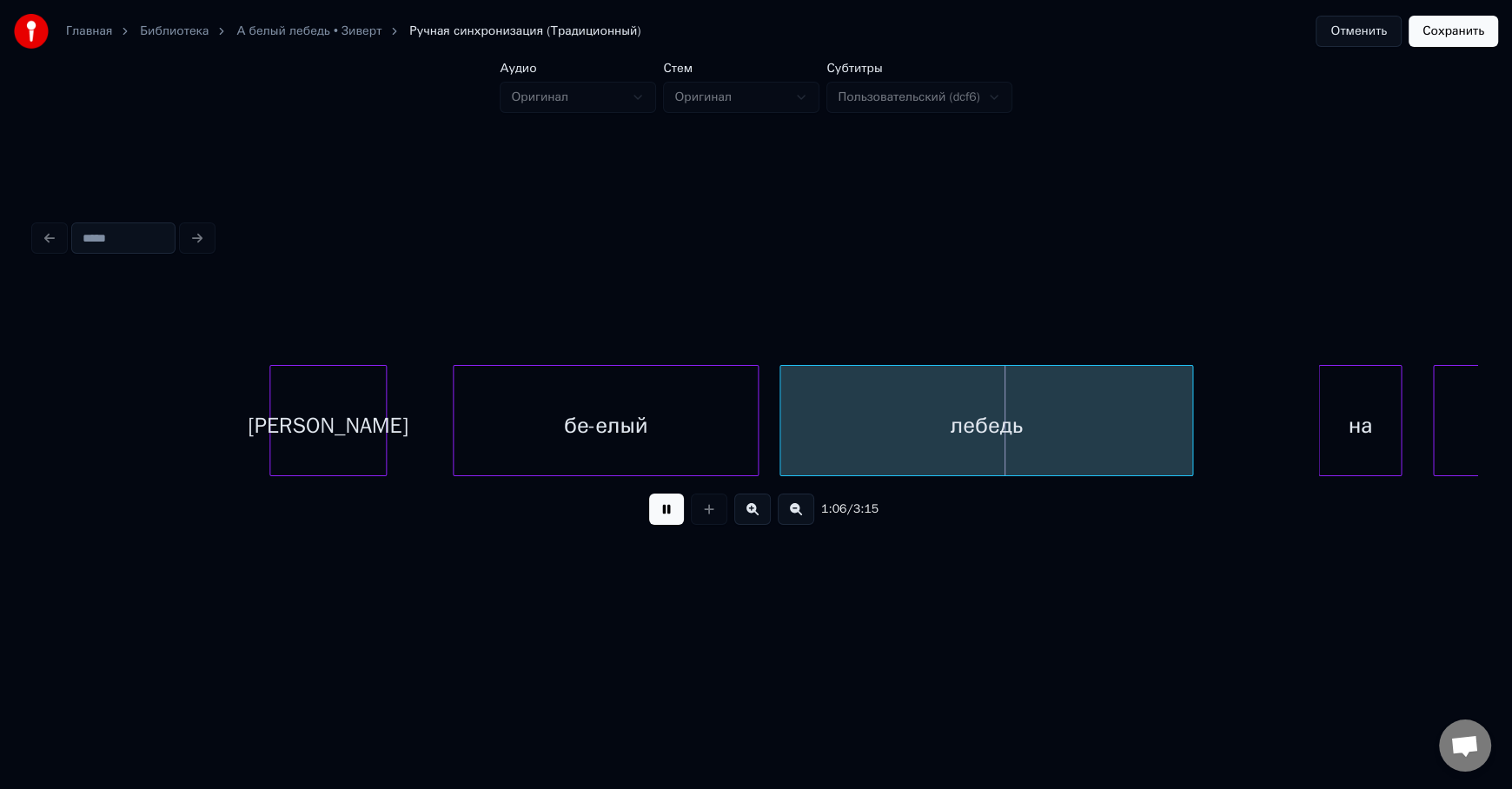 click at bounding box center [666, 509] 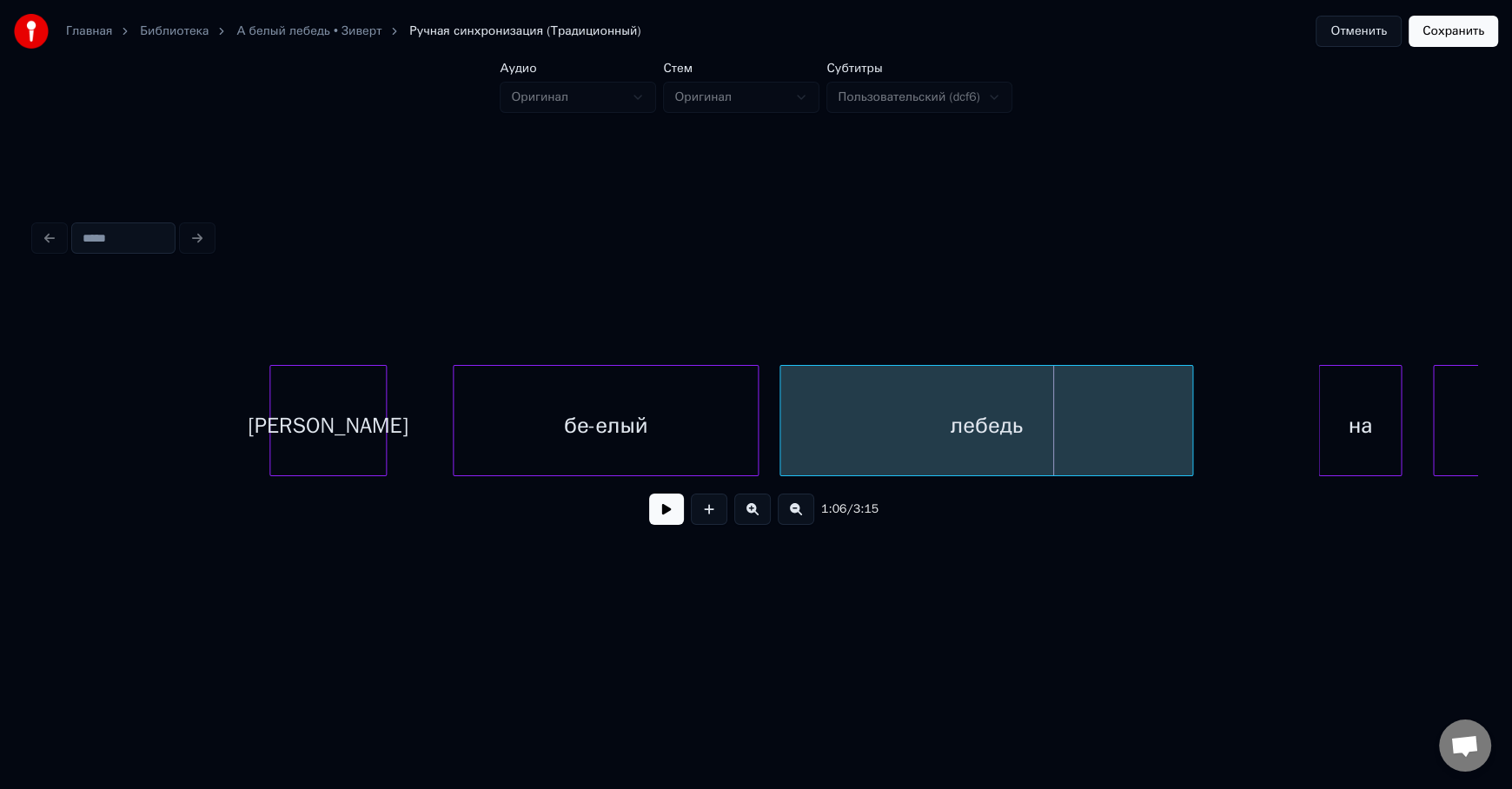 click on "лебедь" at bounding box center [986, 425] 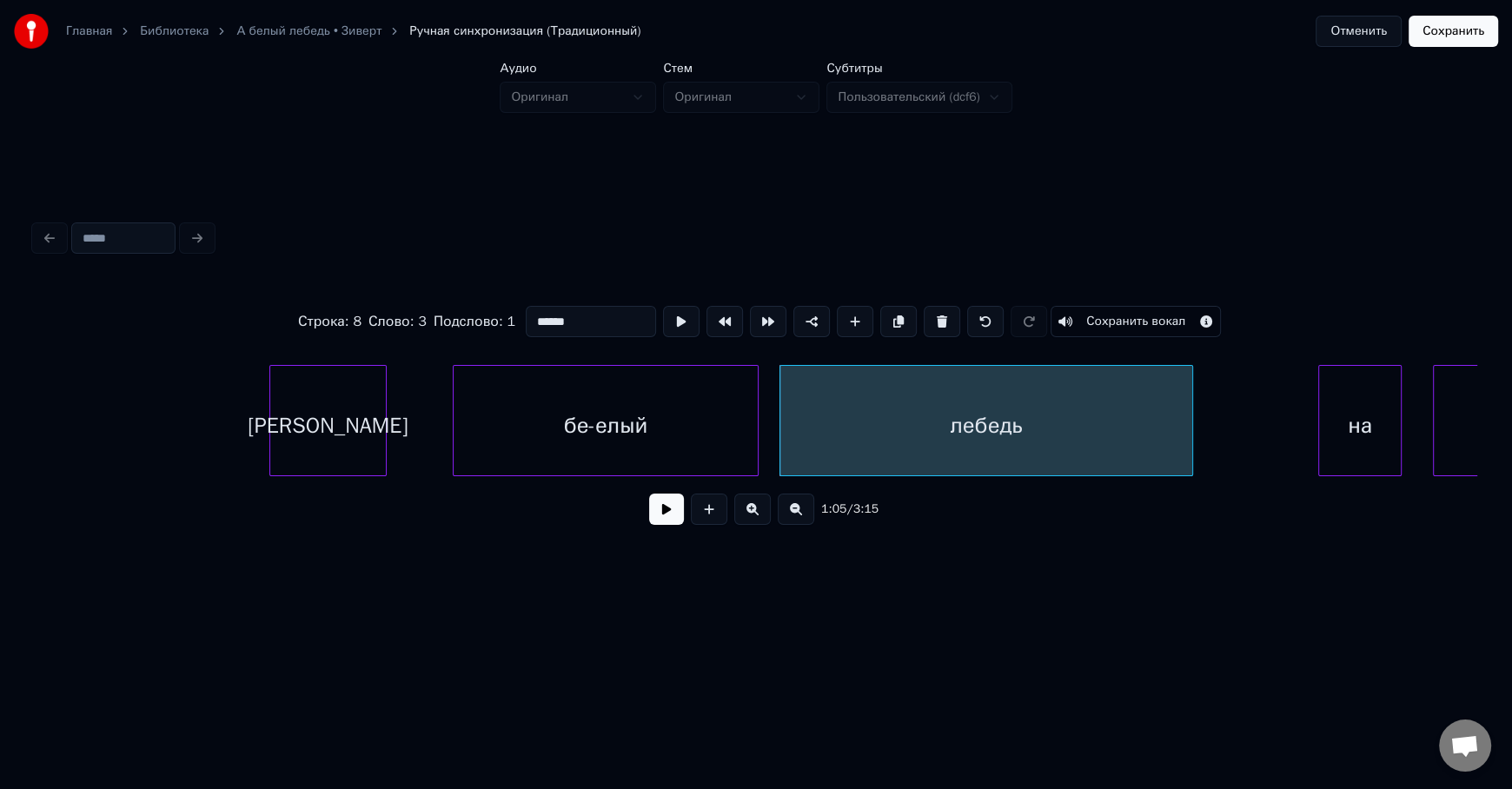 click on "лебедь" at bounding box center (986, 425) 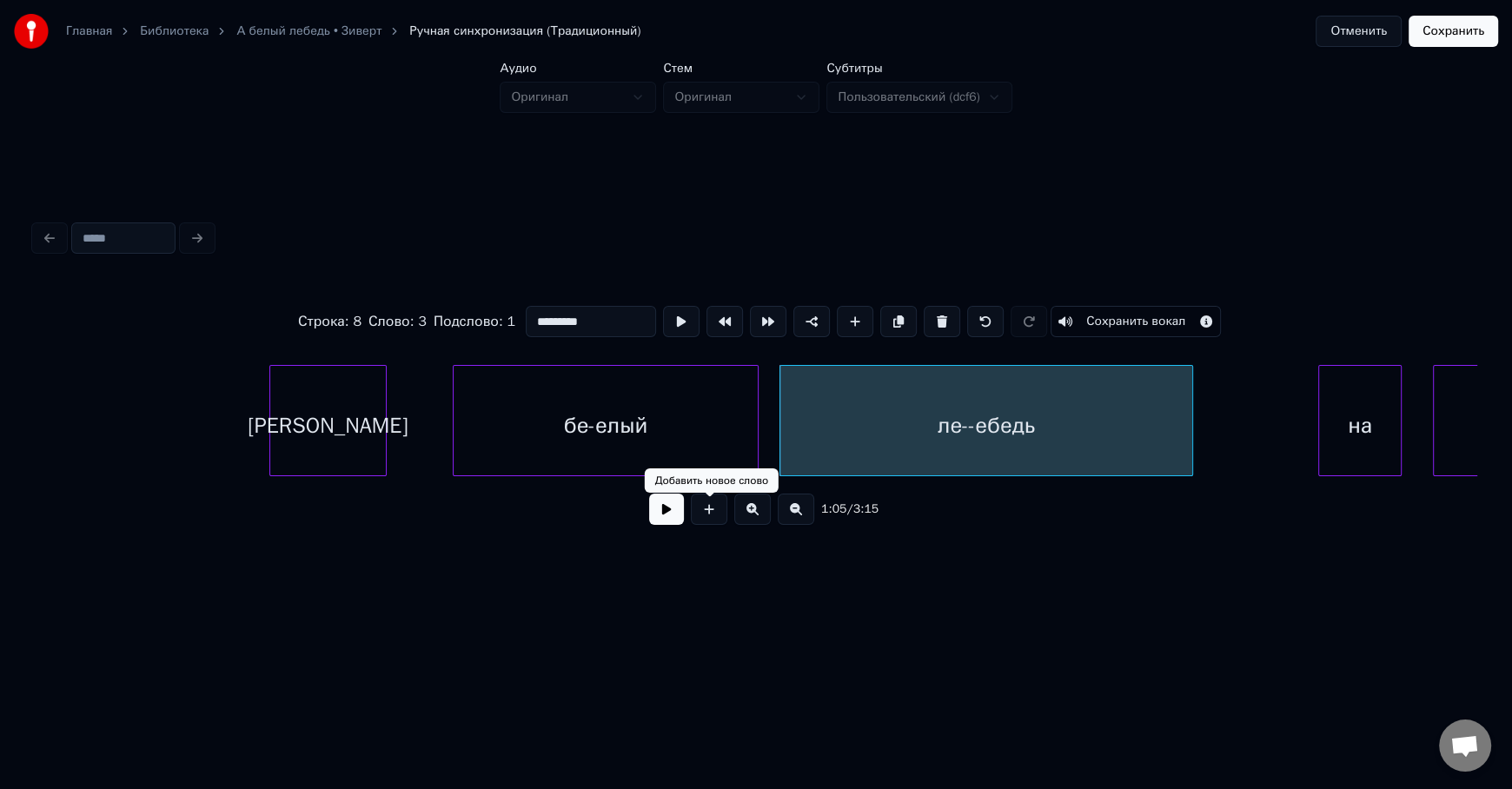 type on "*********" 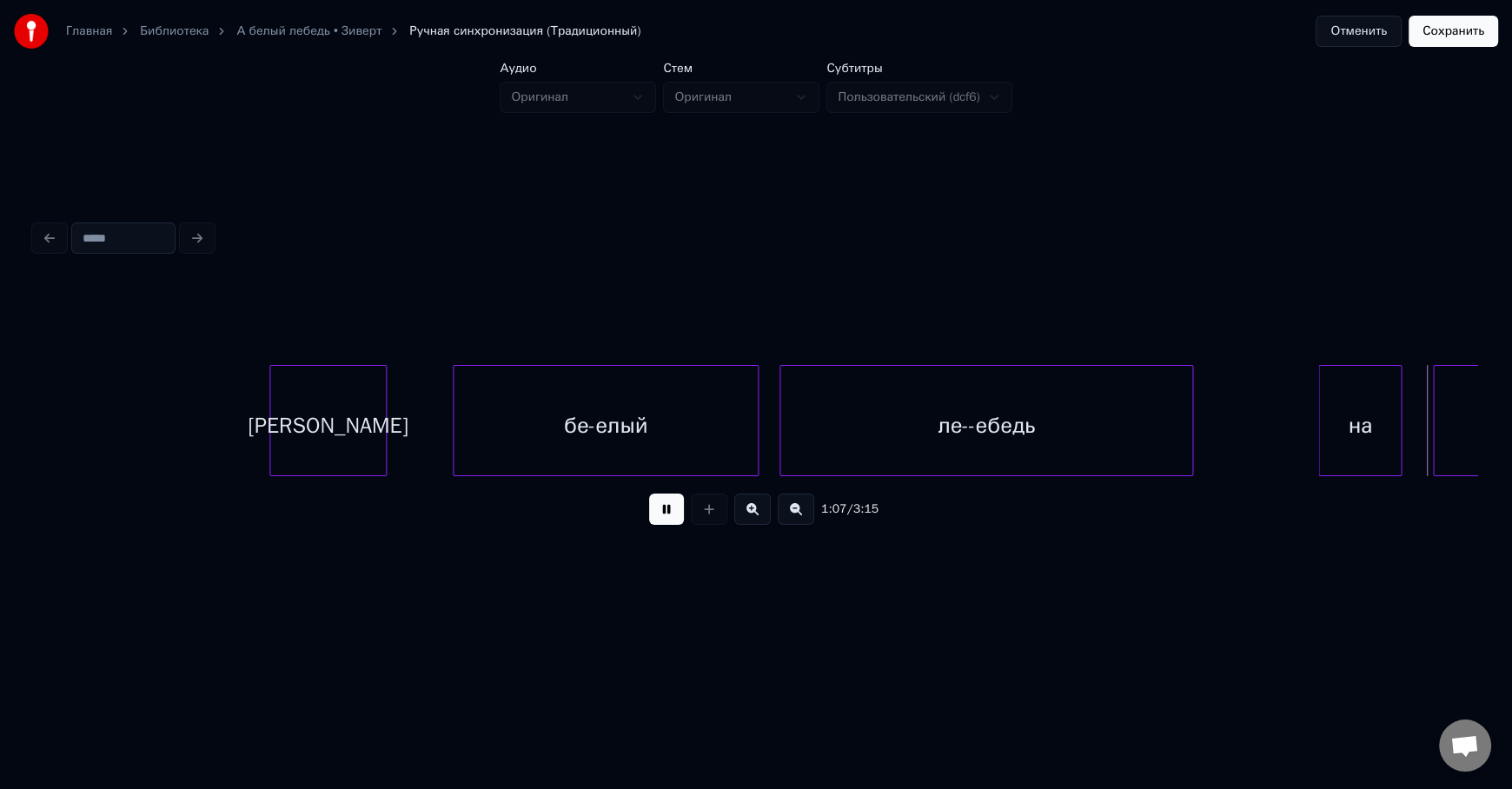 scroll, scrollTop: 0, scrollLeft: 23562, axis: horizontal 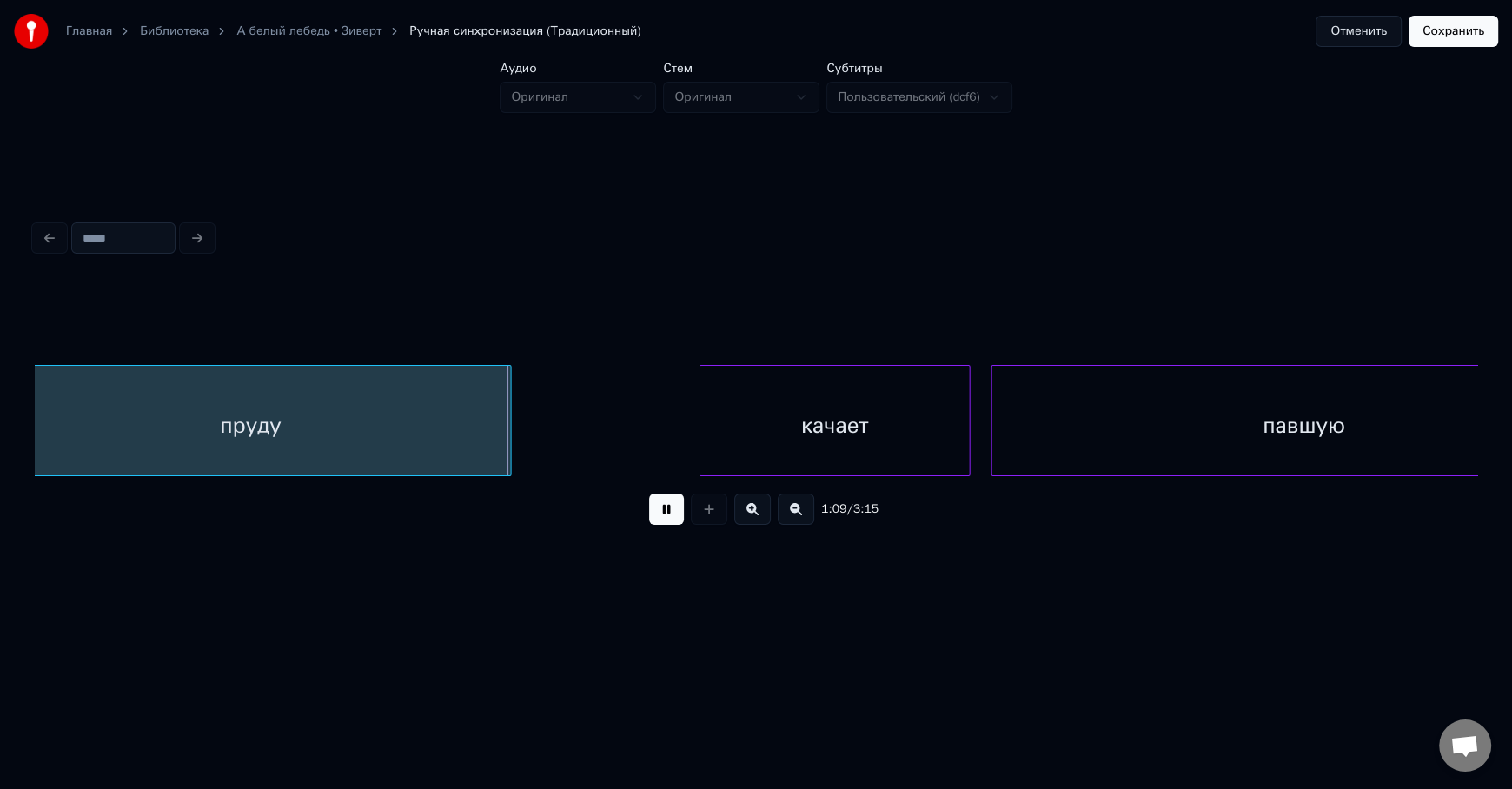 drag, startPoint x: 647, startPoint y: 524, endPoint x: 655, endPoint y: 521, distance: 8.544004 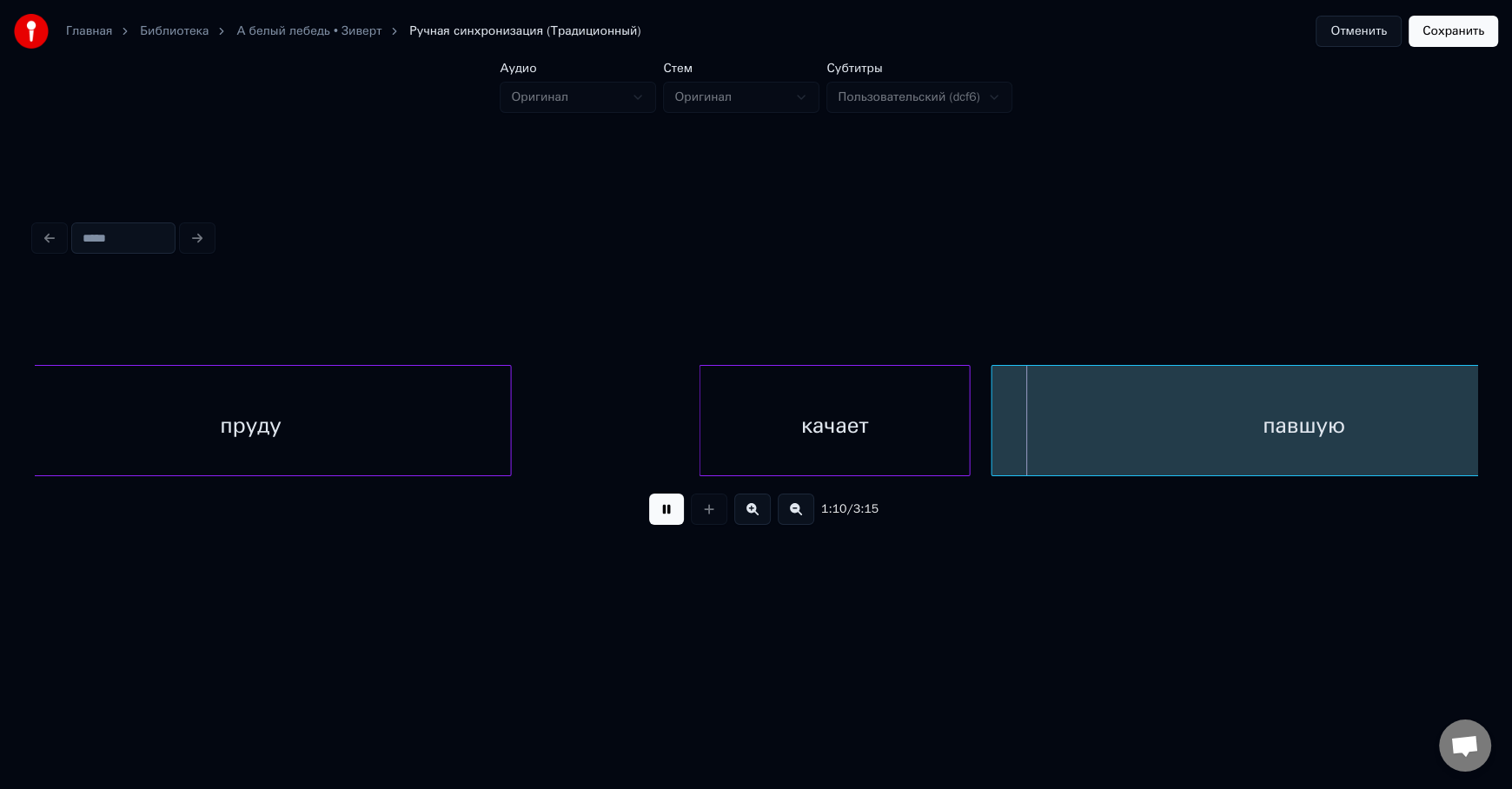 click at bounding box center [666, 509] 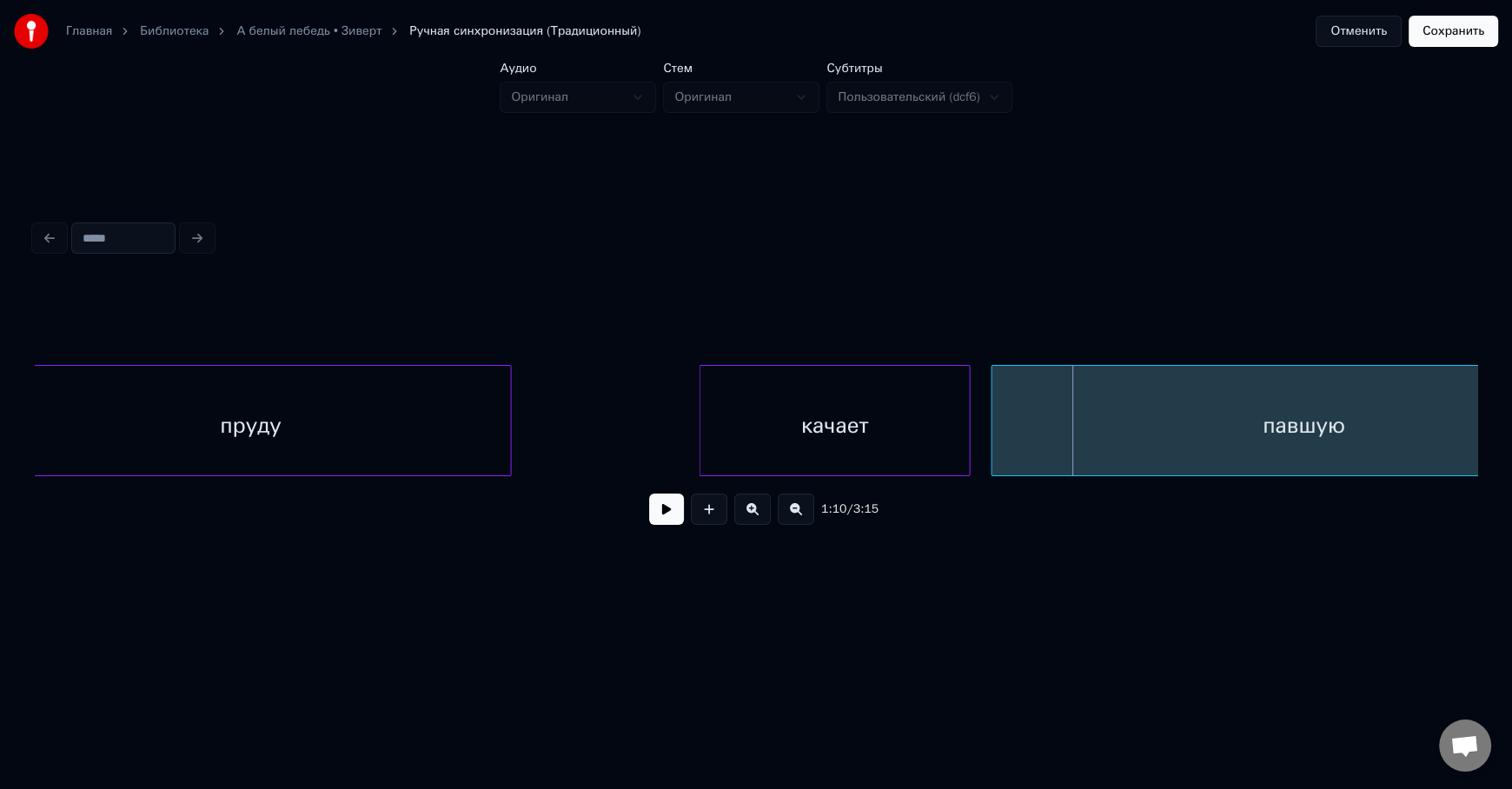 click on "пруду" at bounding box center (251, 425) 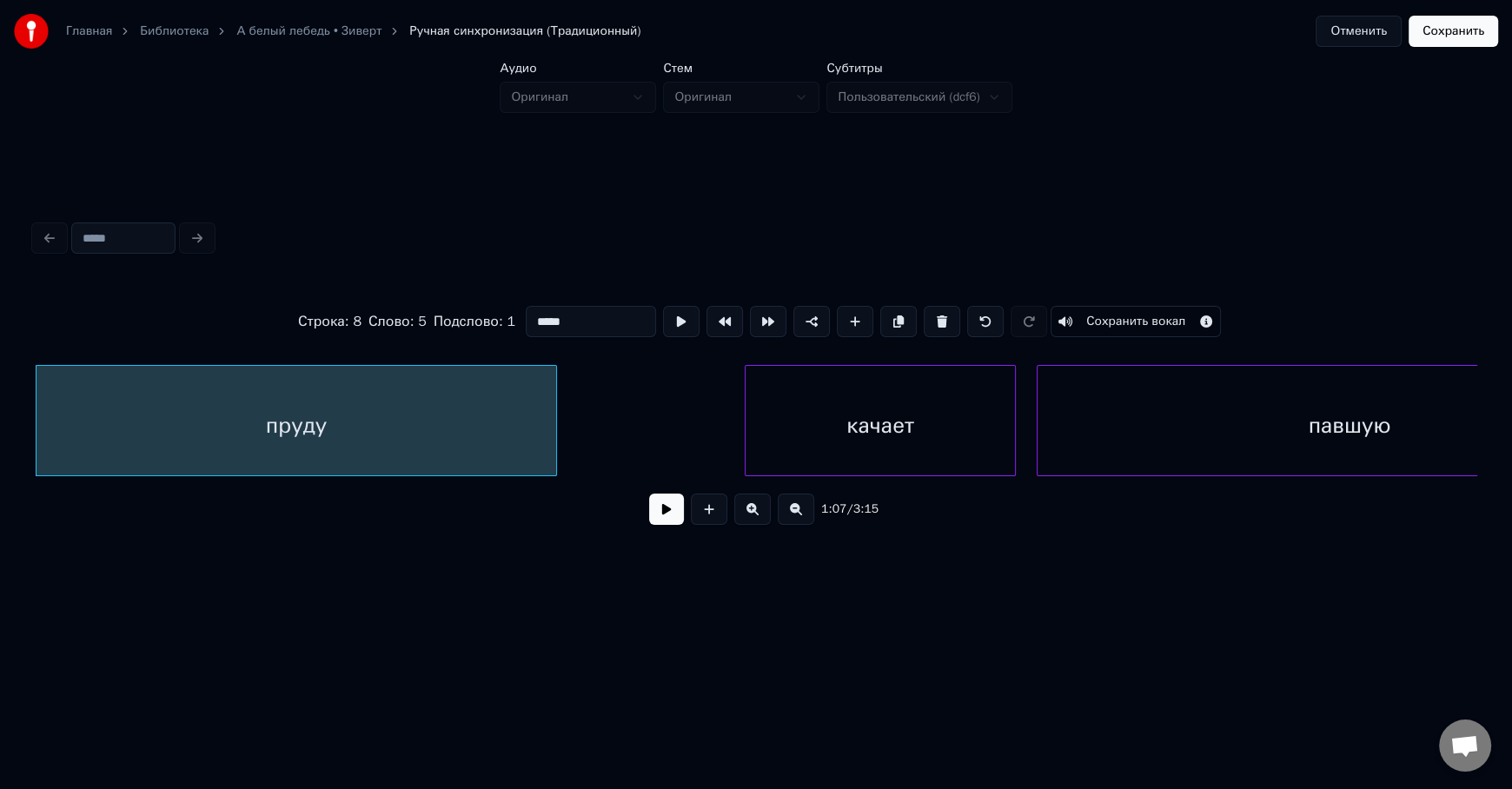 click on "пруду" at bounding box center (296, 425) 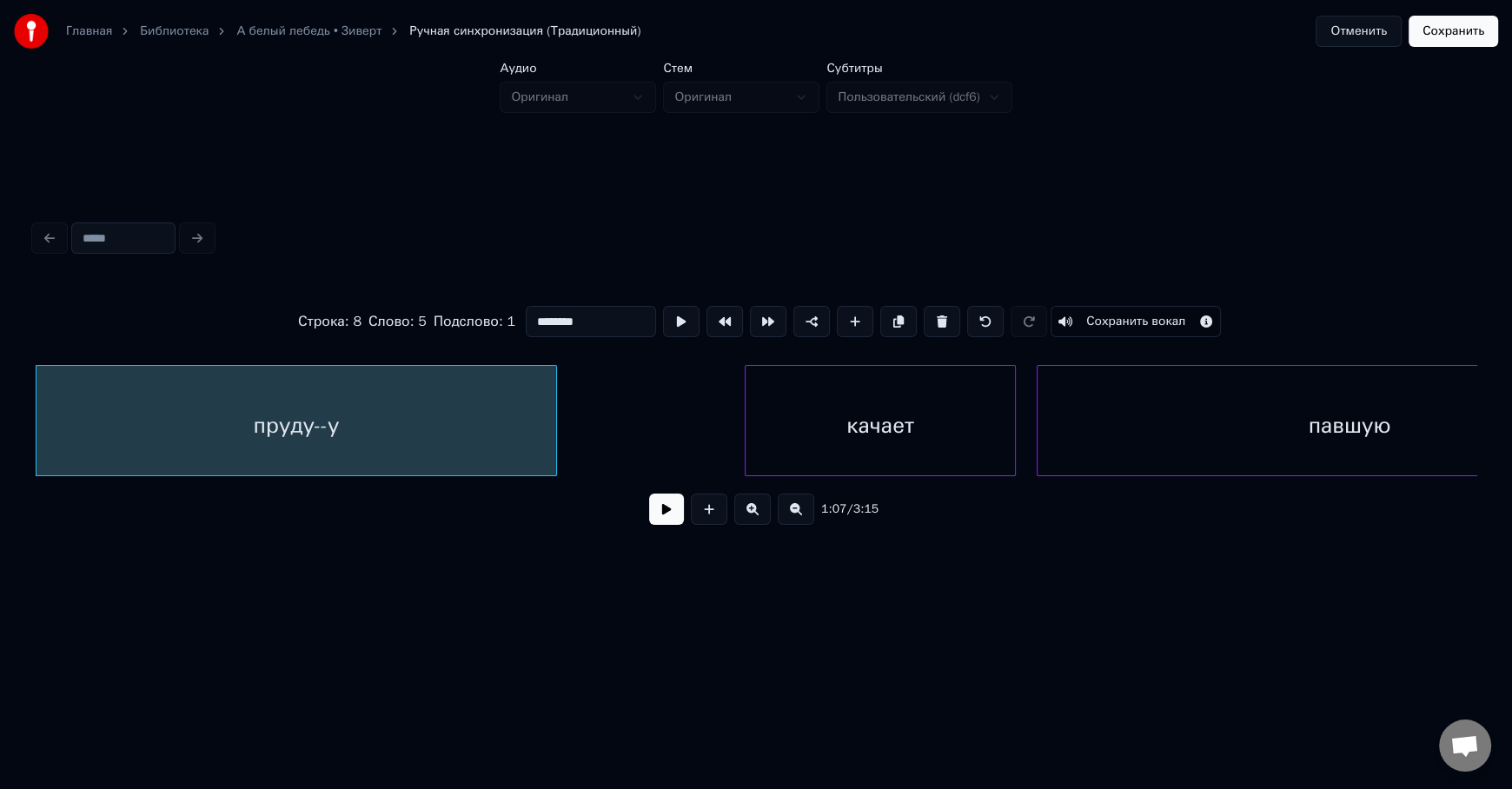 type on "********" 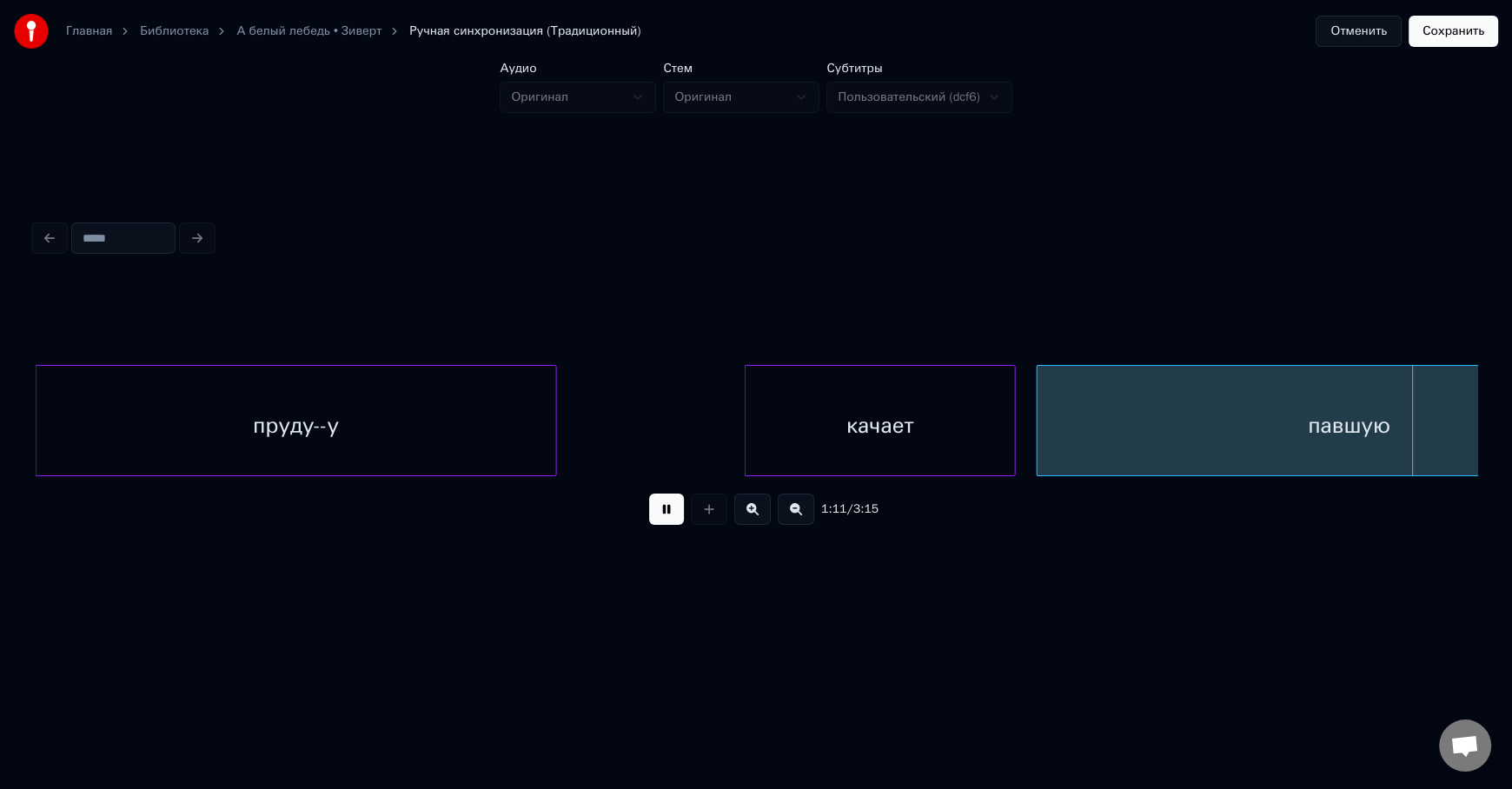 scroll, scrollTop: 0, scrollLeft: 24960, axis: horizontal 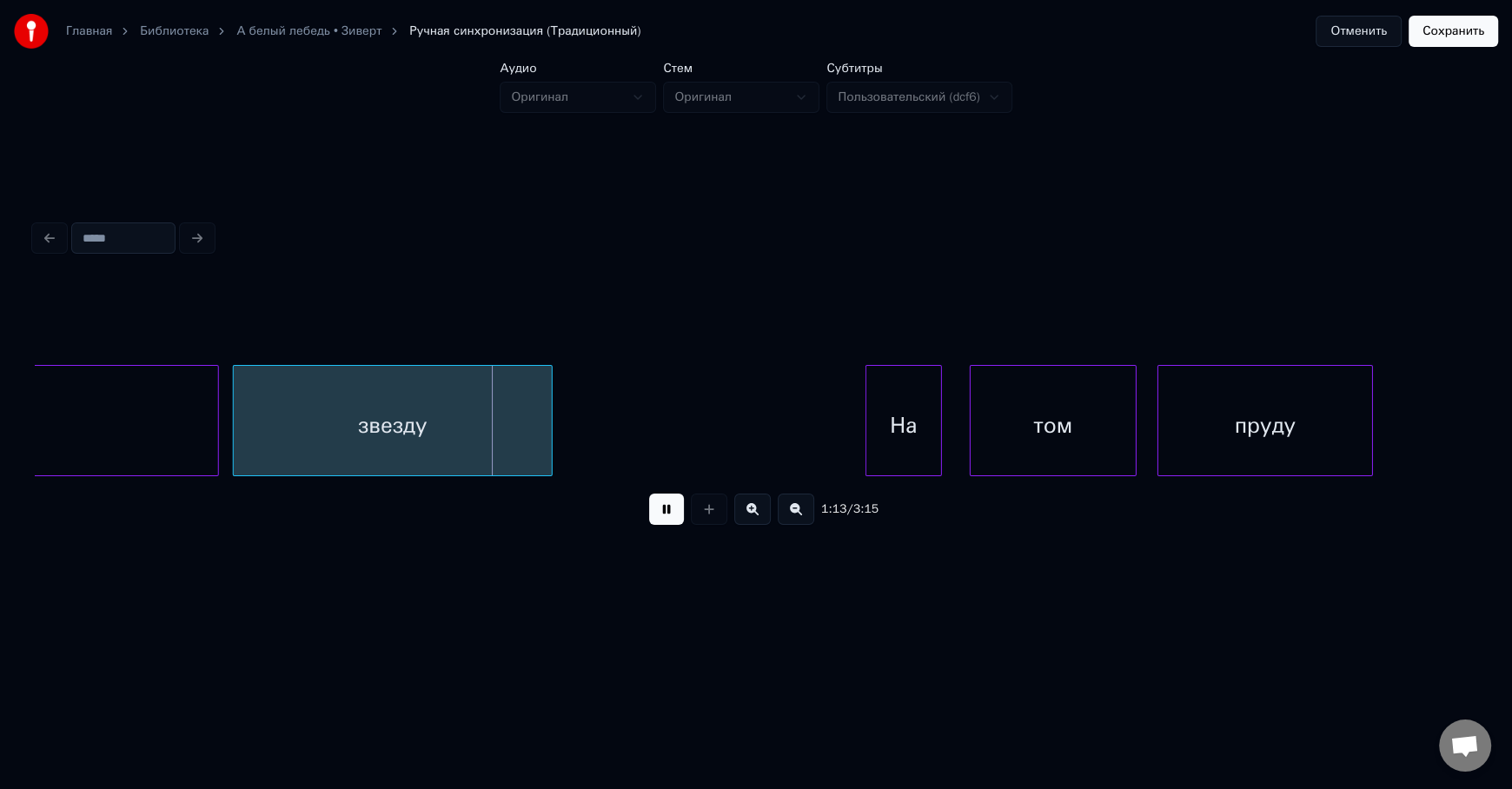 click at bounding box center [666, 509] 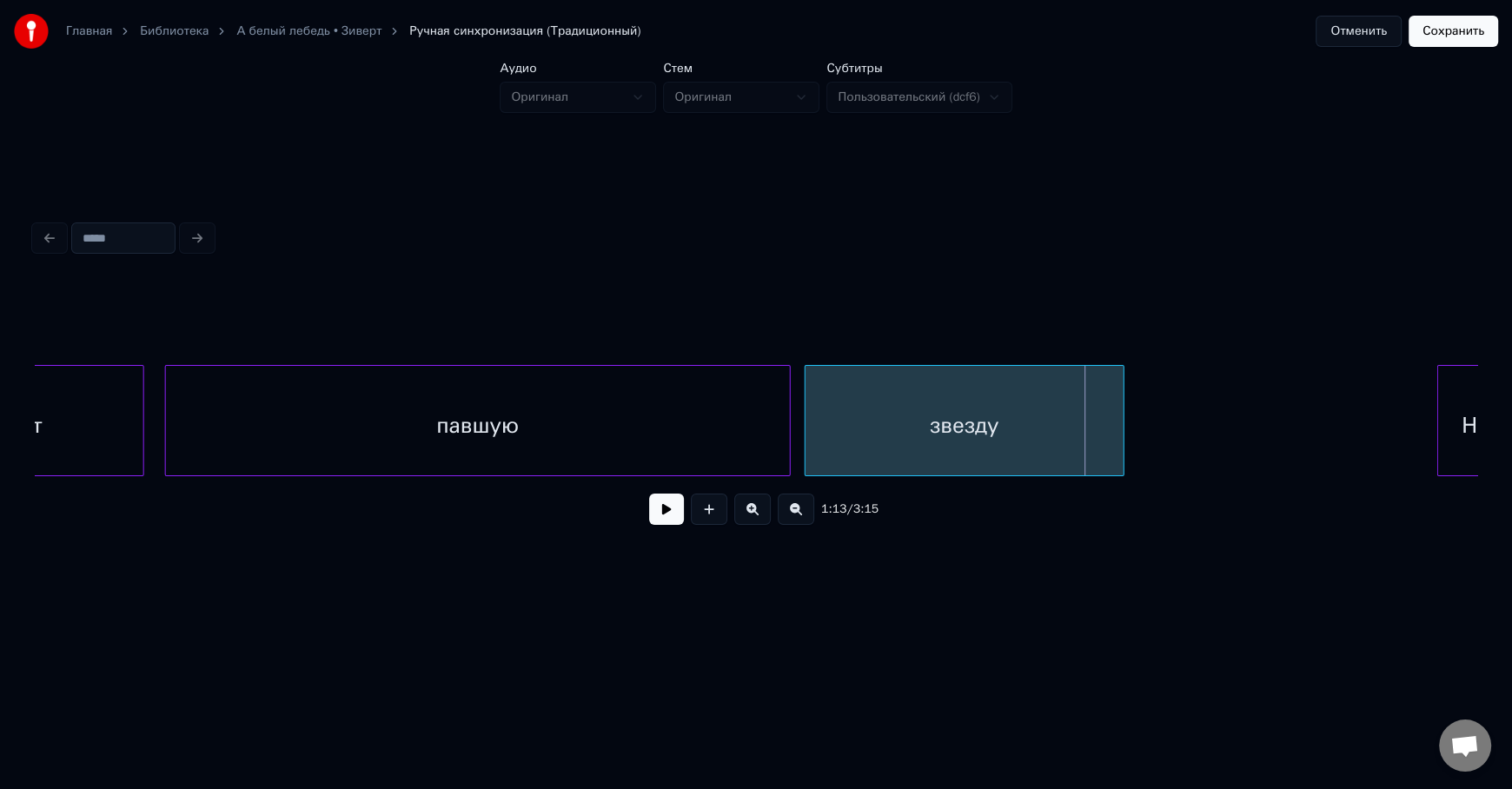 scroll, scrollTop: 0, scrollLeft: 24275, axis: horizontal 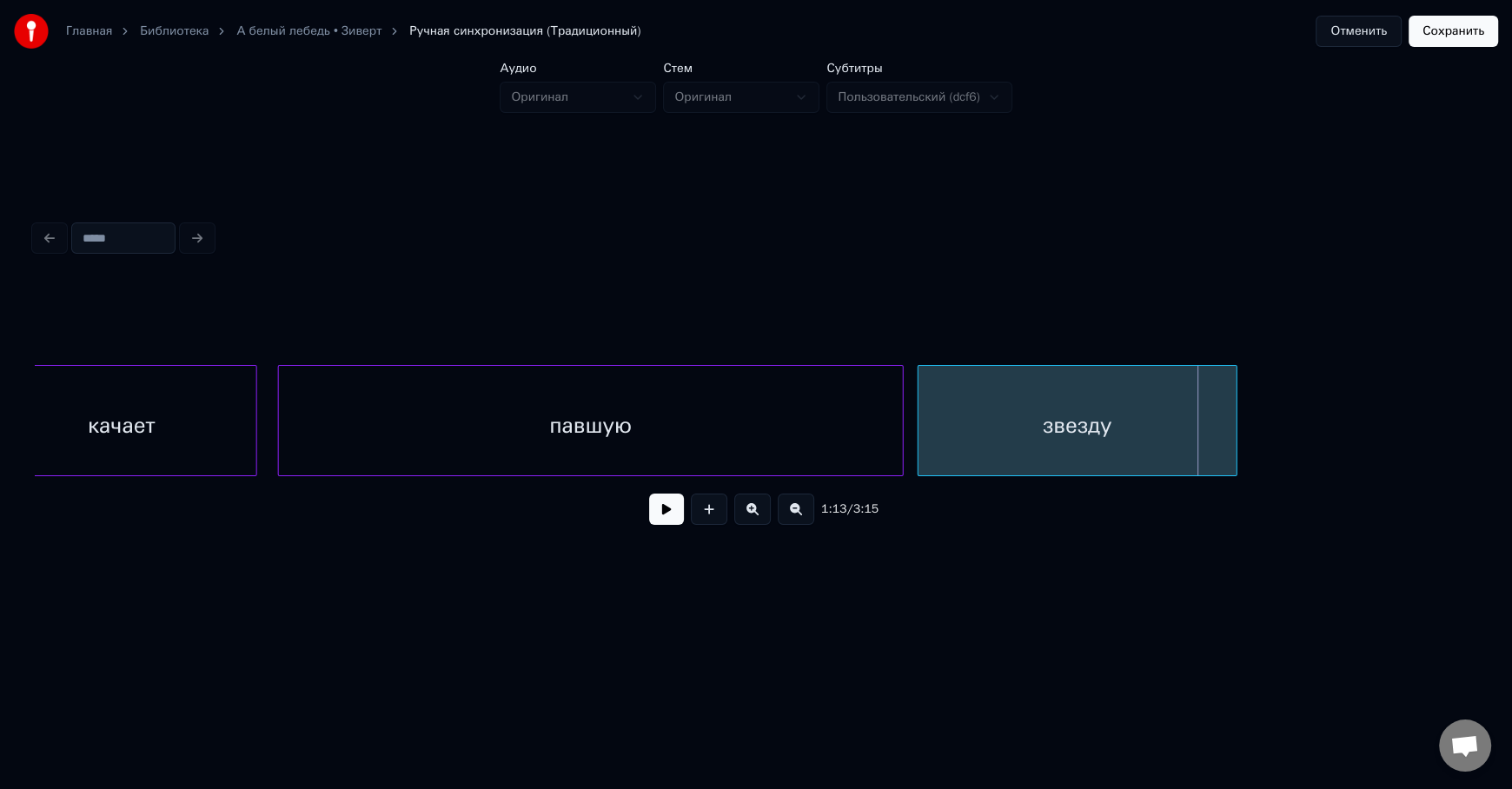 click on "павшую" at bounding box center (591, 425) 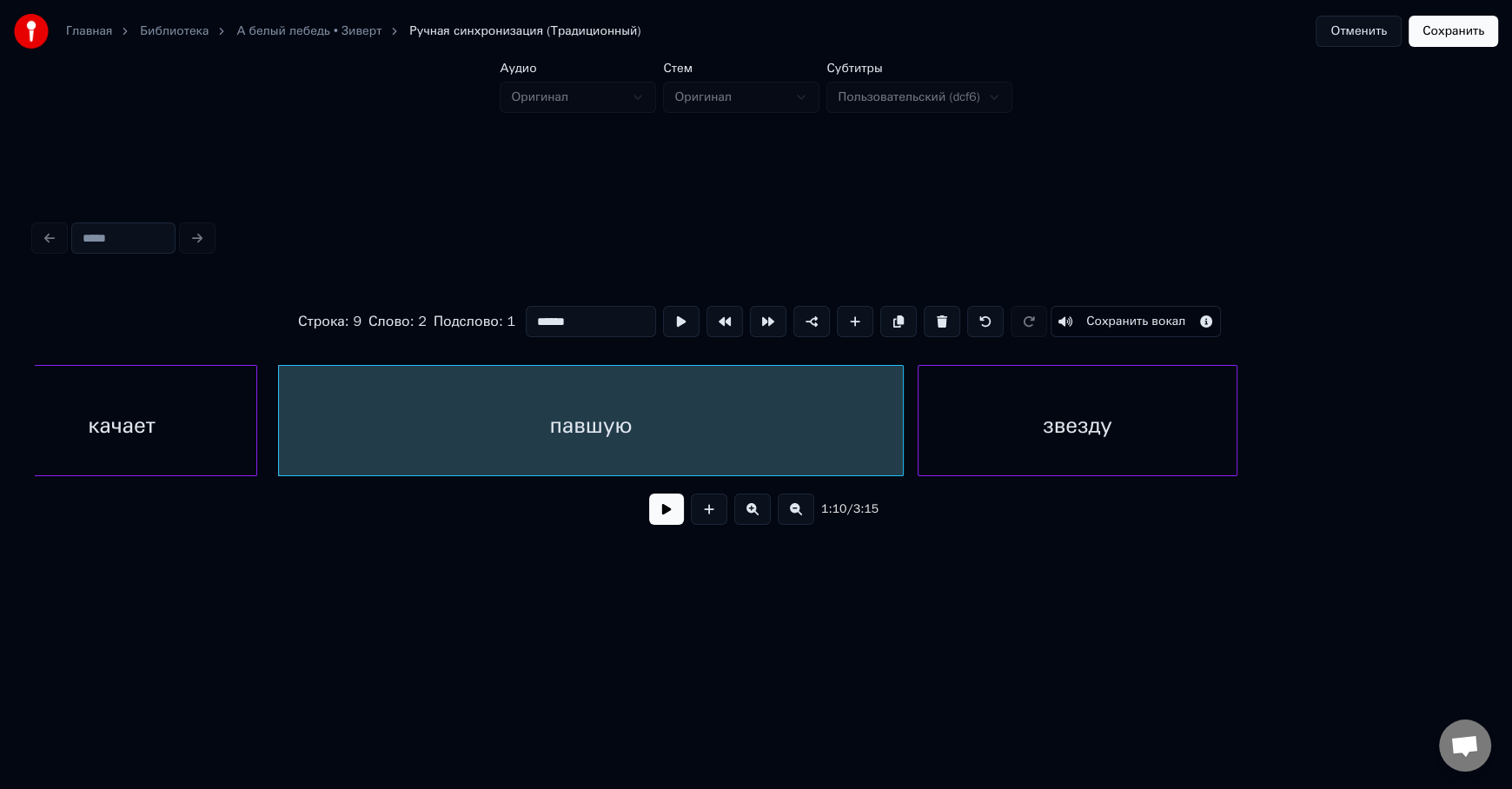 click on "******" at bounding box center (591, 322) 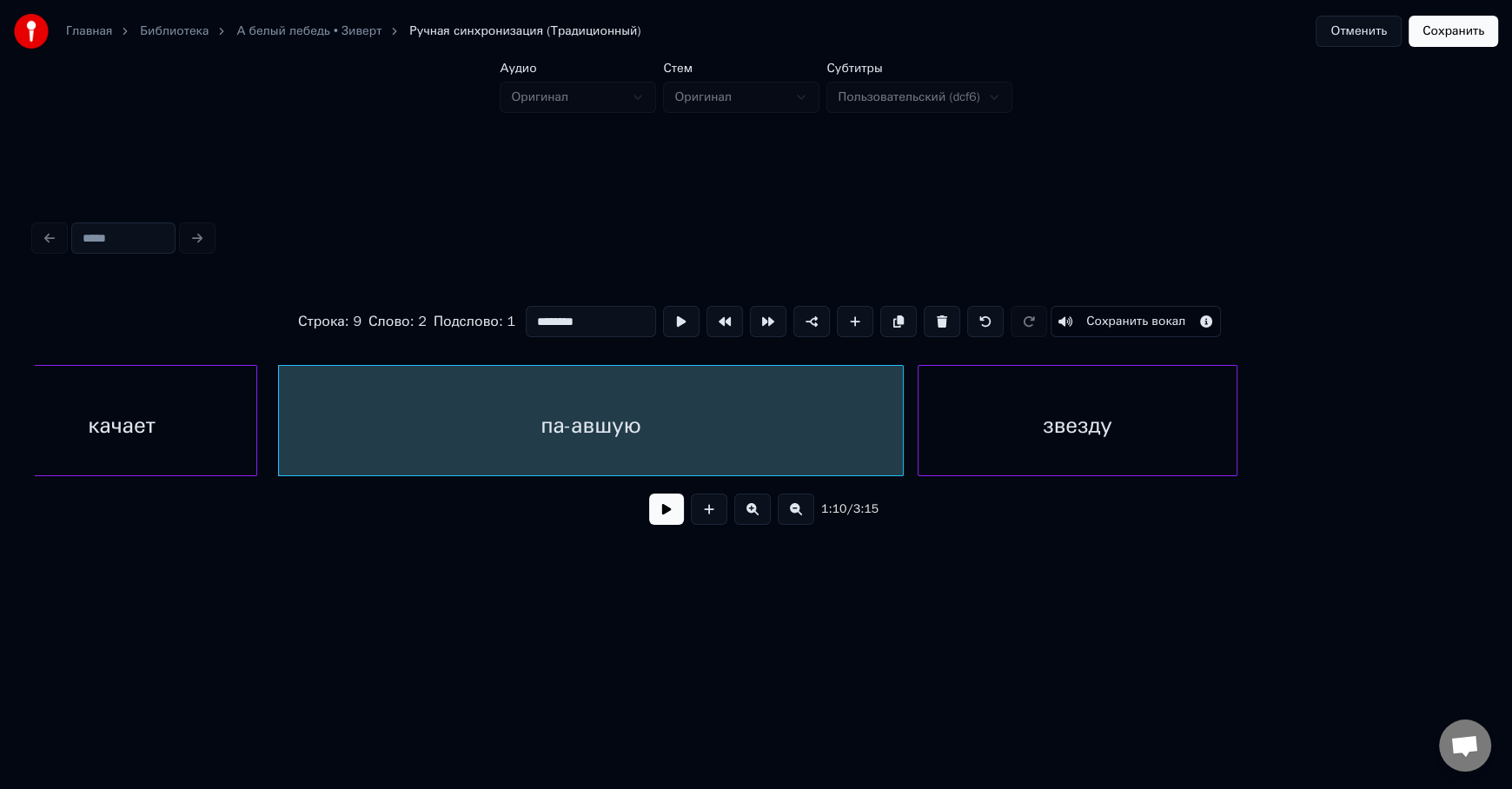 click on "качает" at bounding box center (122, 425) 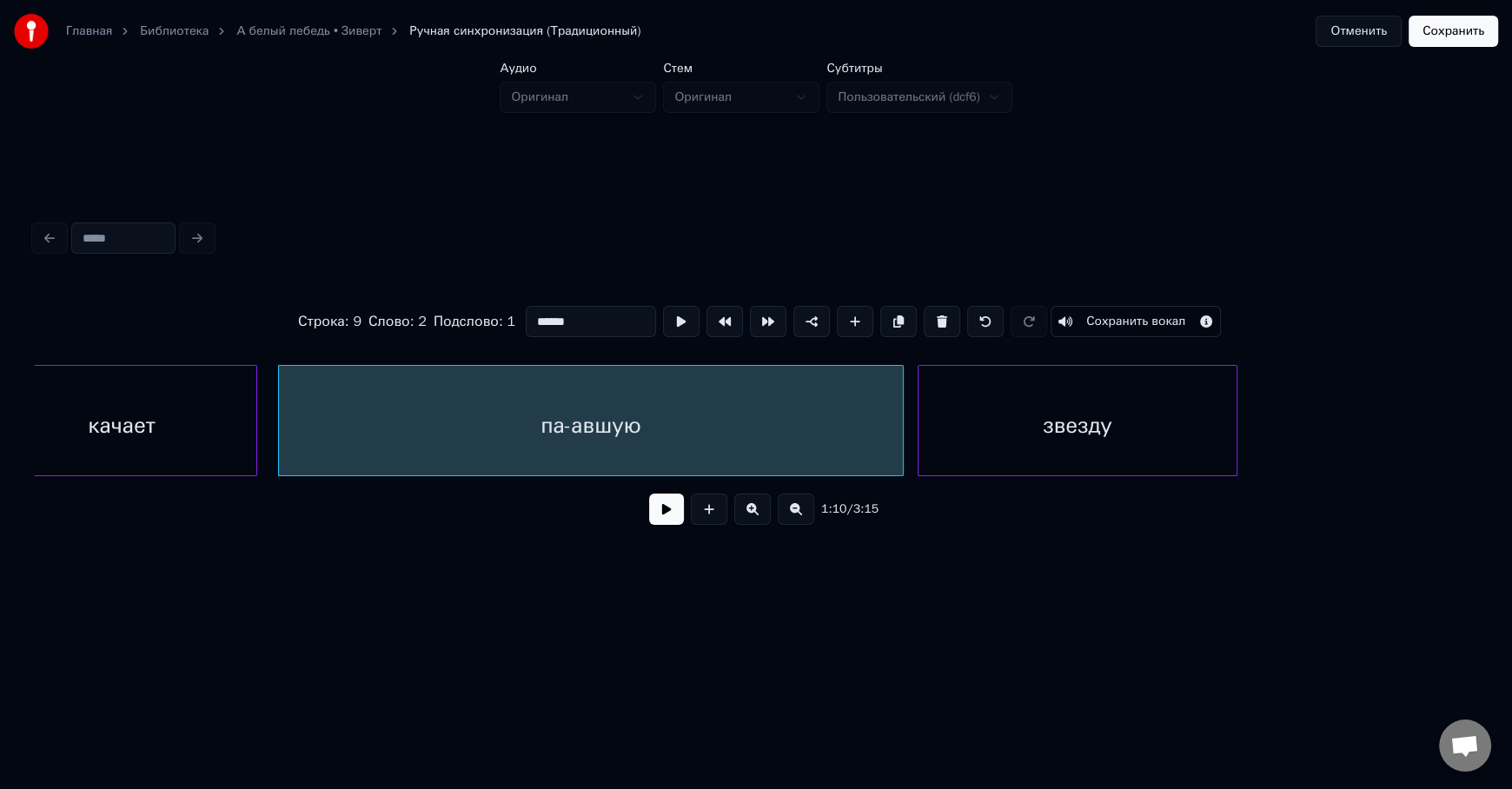 scroll, scrollTop: 0, scrollLeft: 24226, axis: horizontal 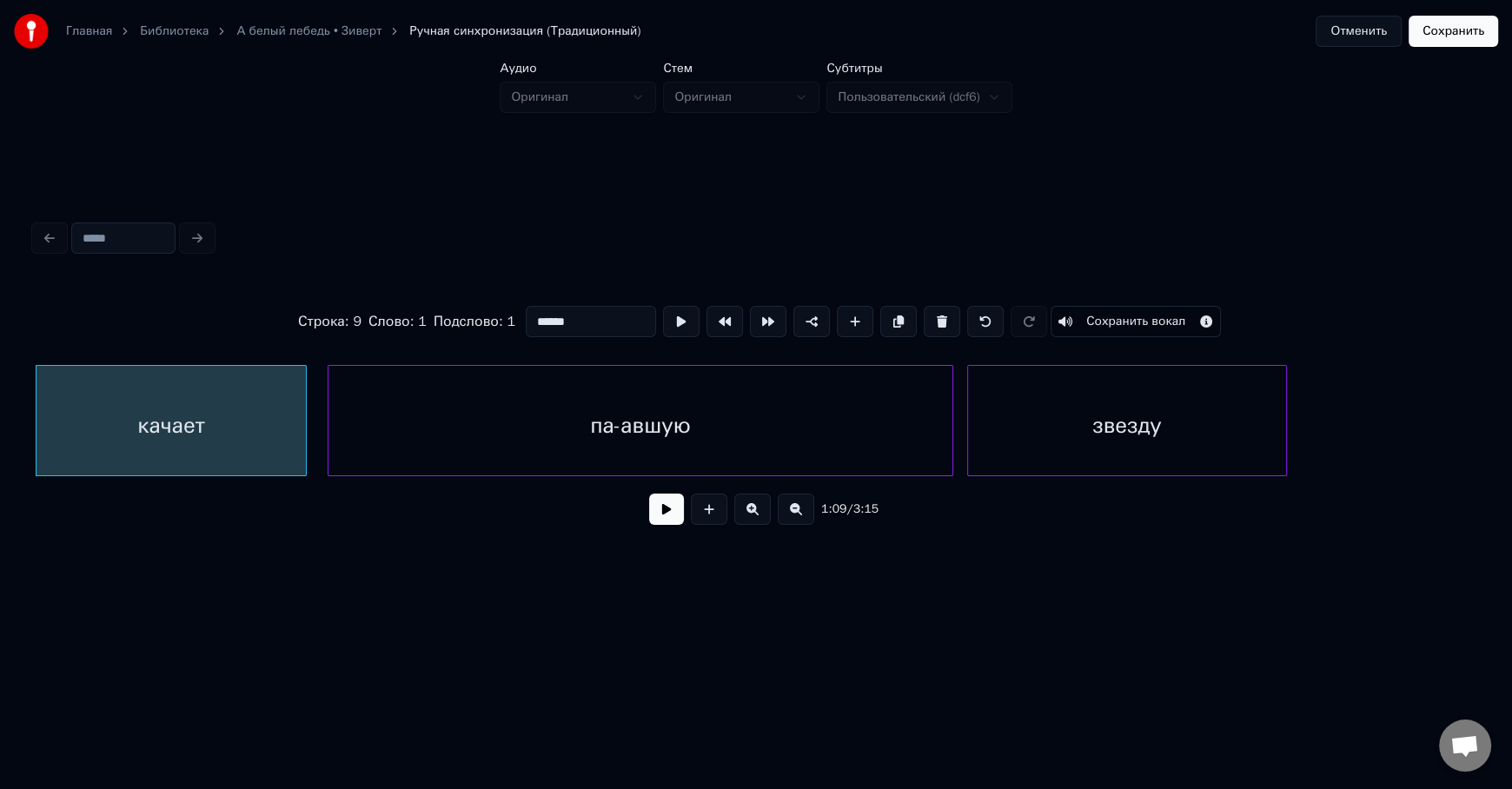 type on "******" 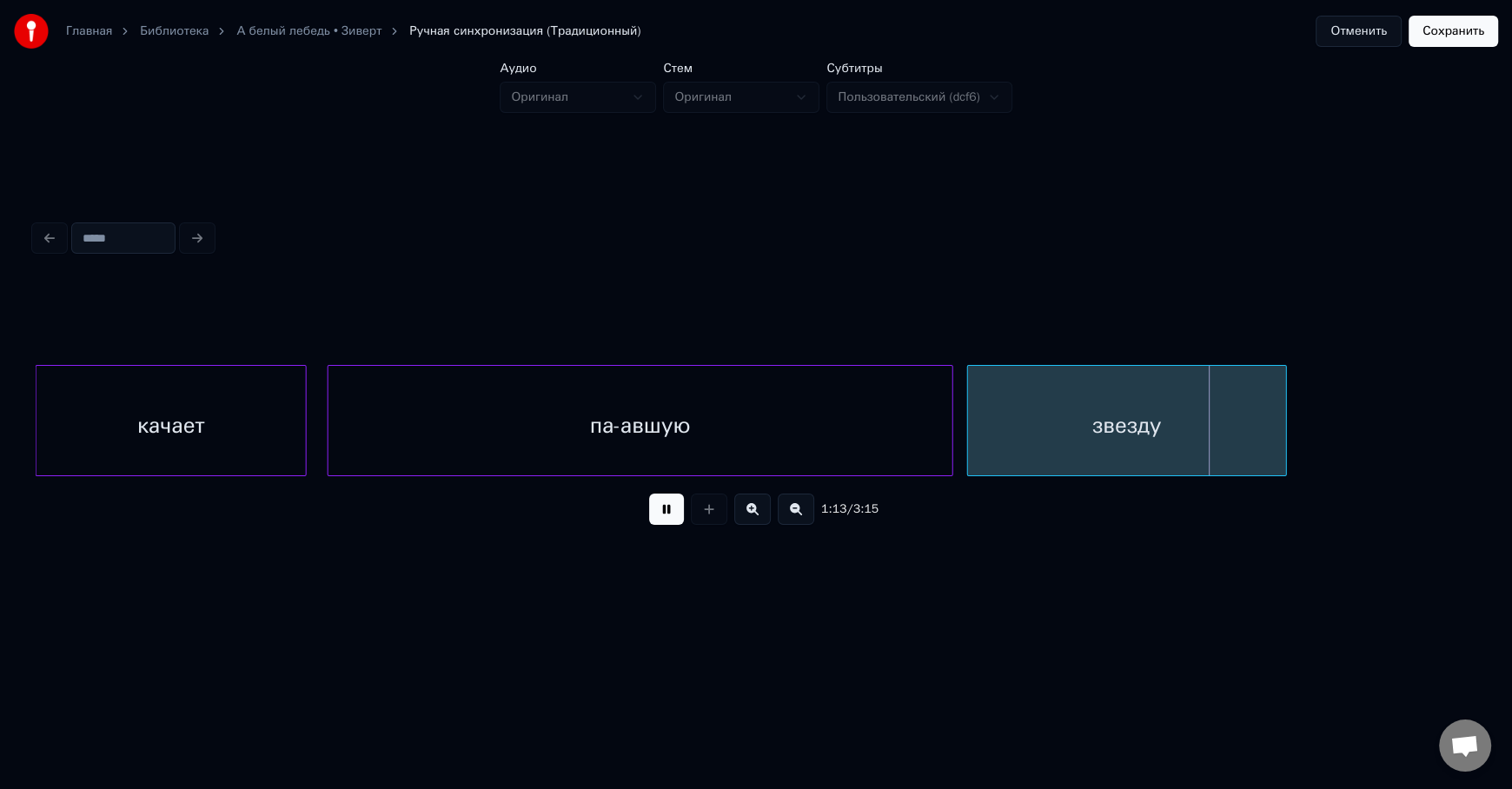 click at bounding box center [666, 509] 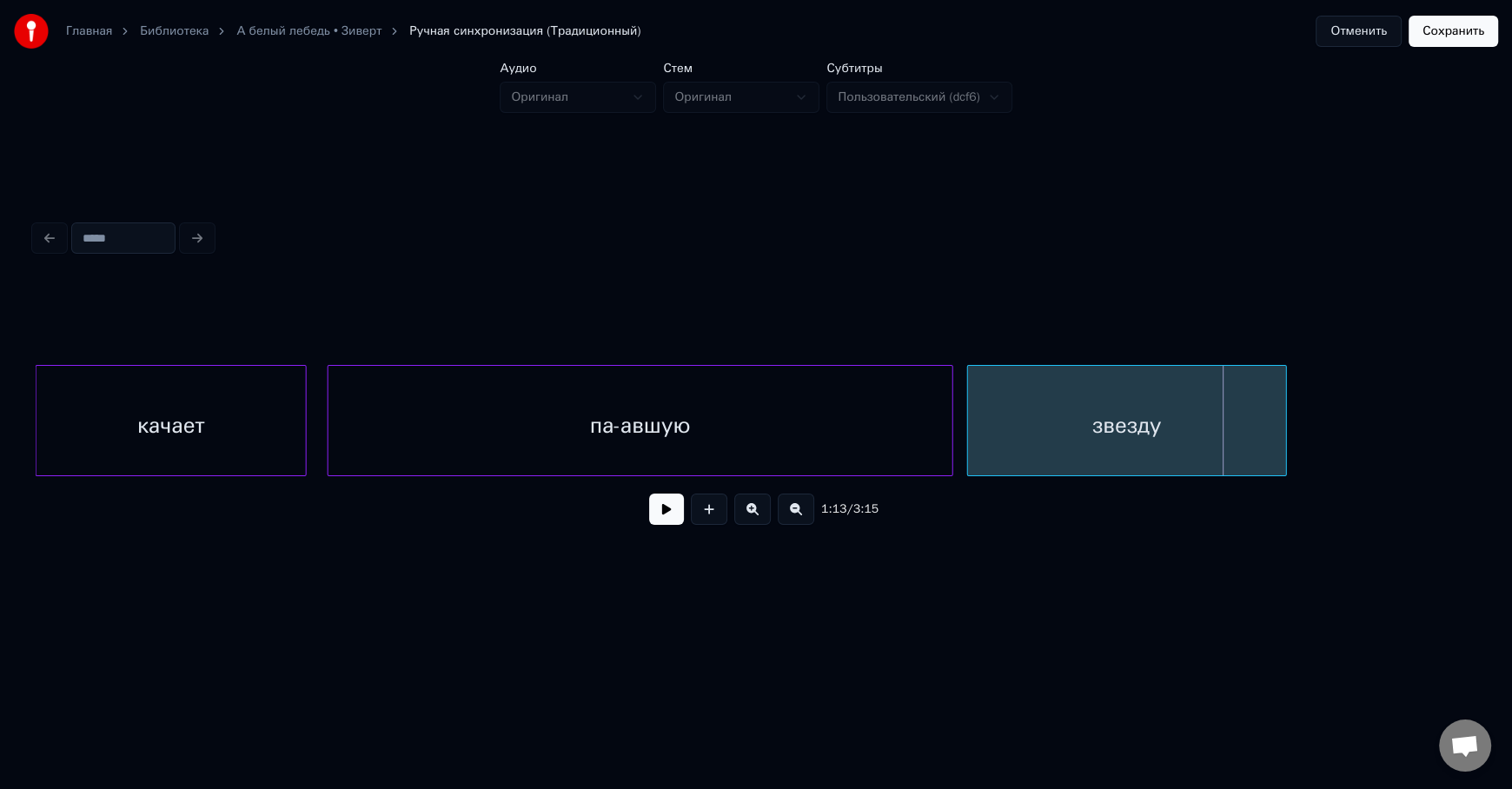 click on "па-авшую" at bounding box center (640, 425) 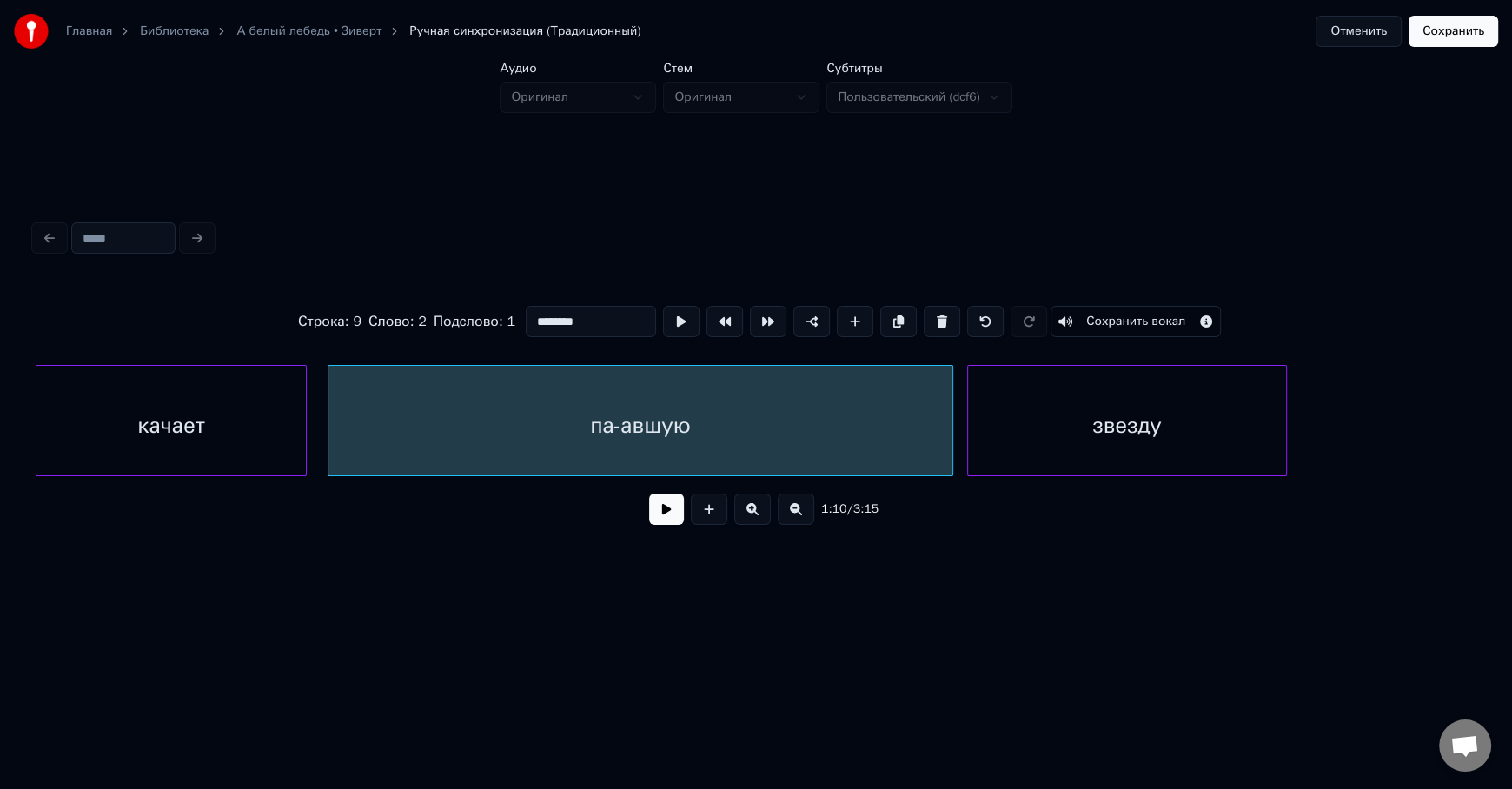 click on "********" at bounding box center (591, 322) 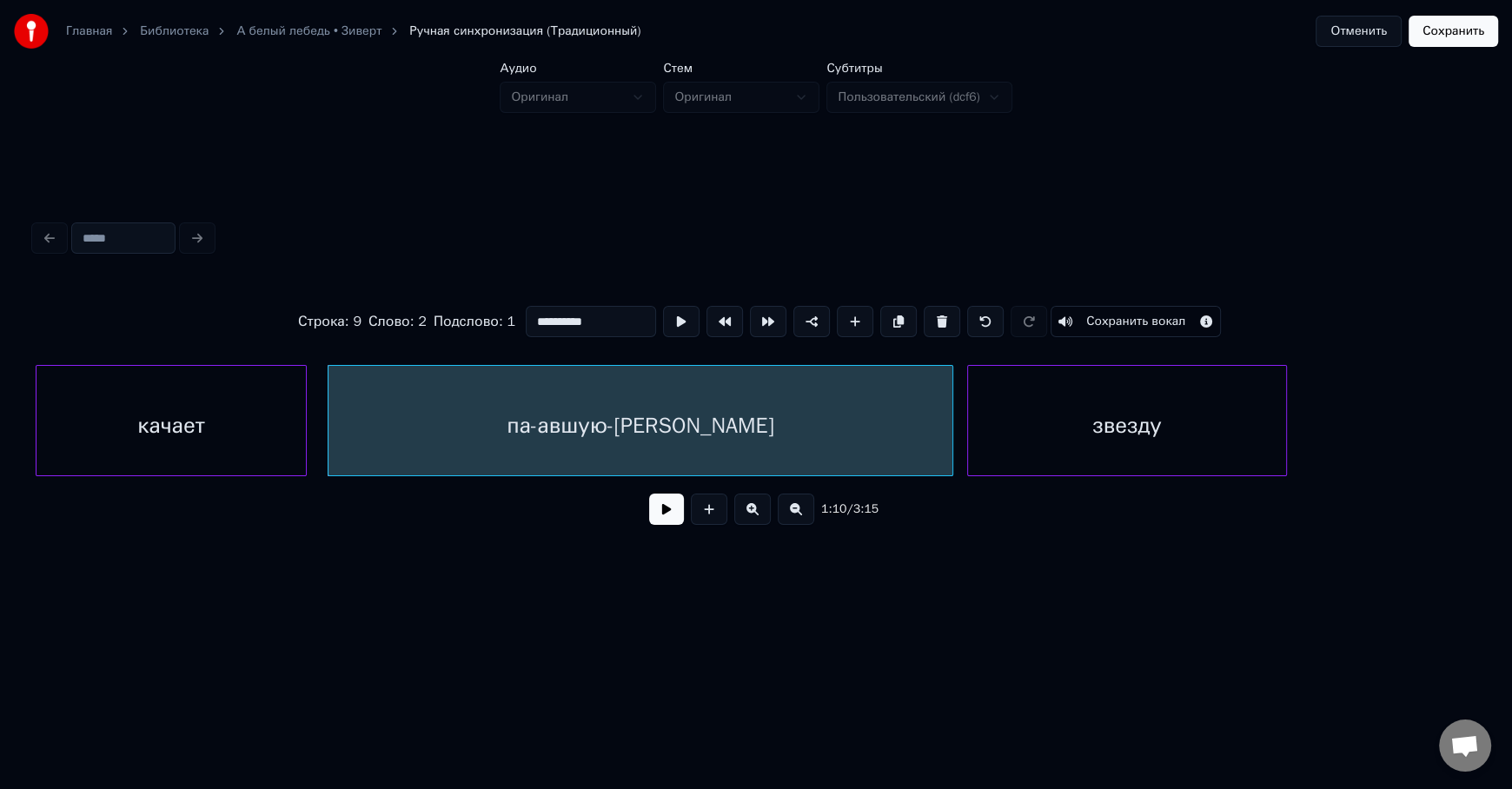 click on "качает" at bounding box center [171, 425] 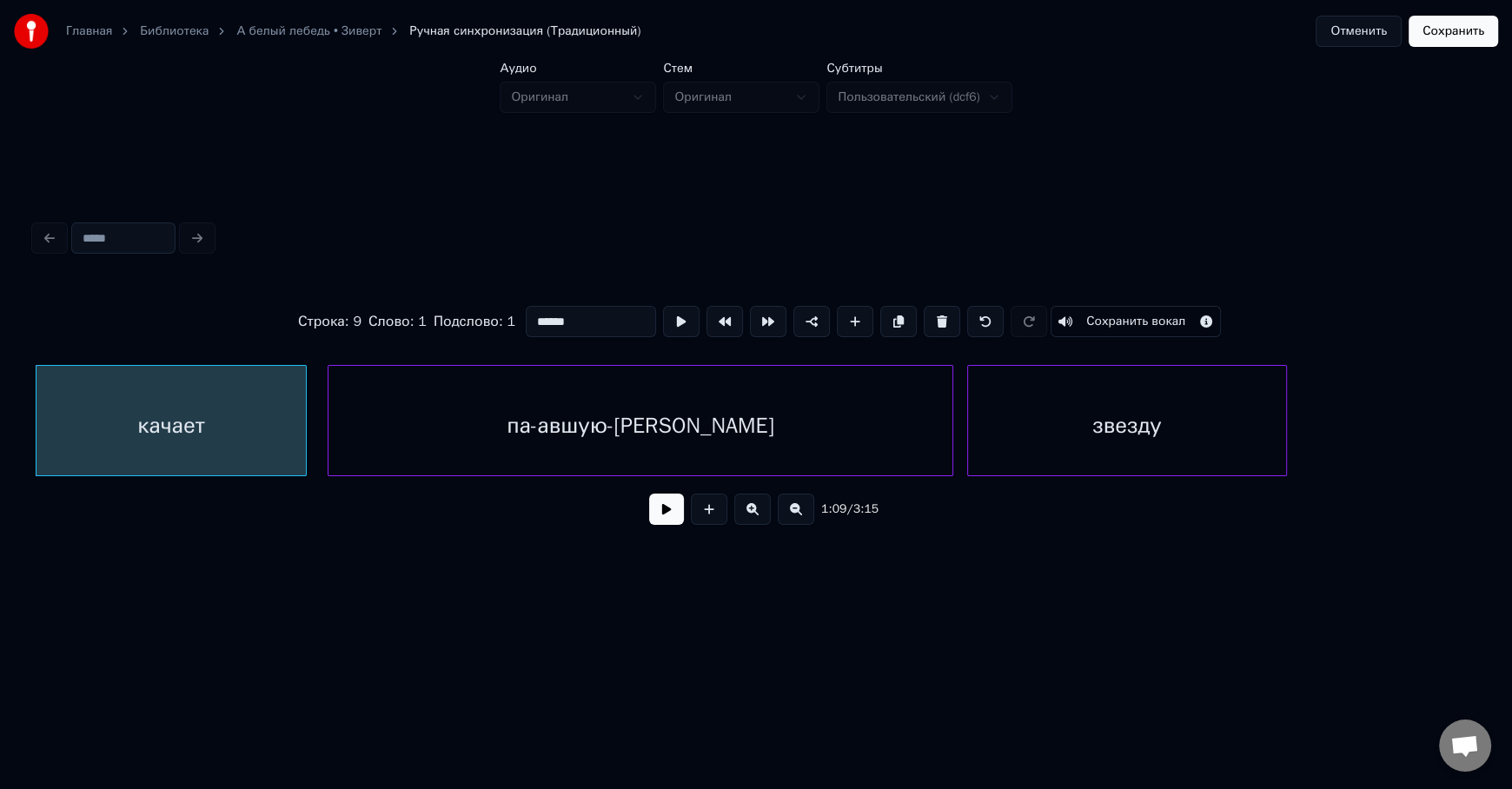 type on "******" 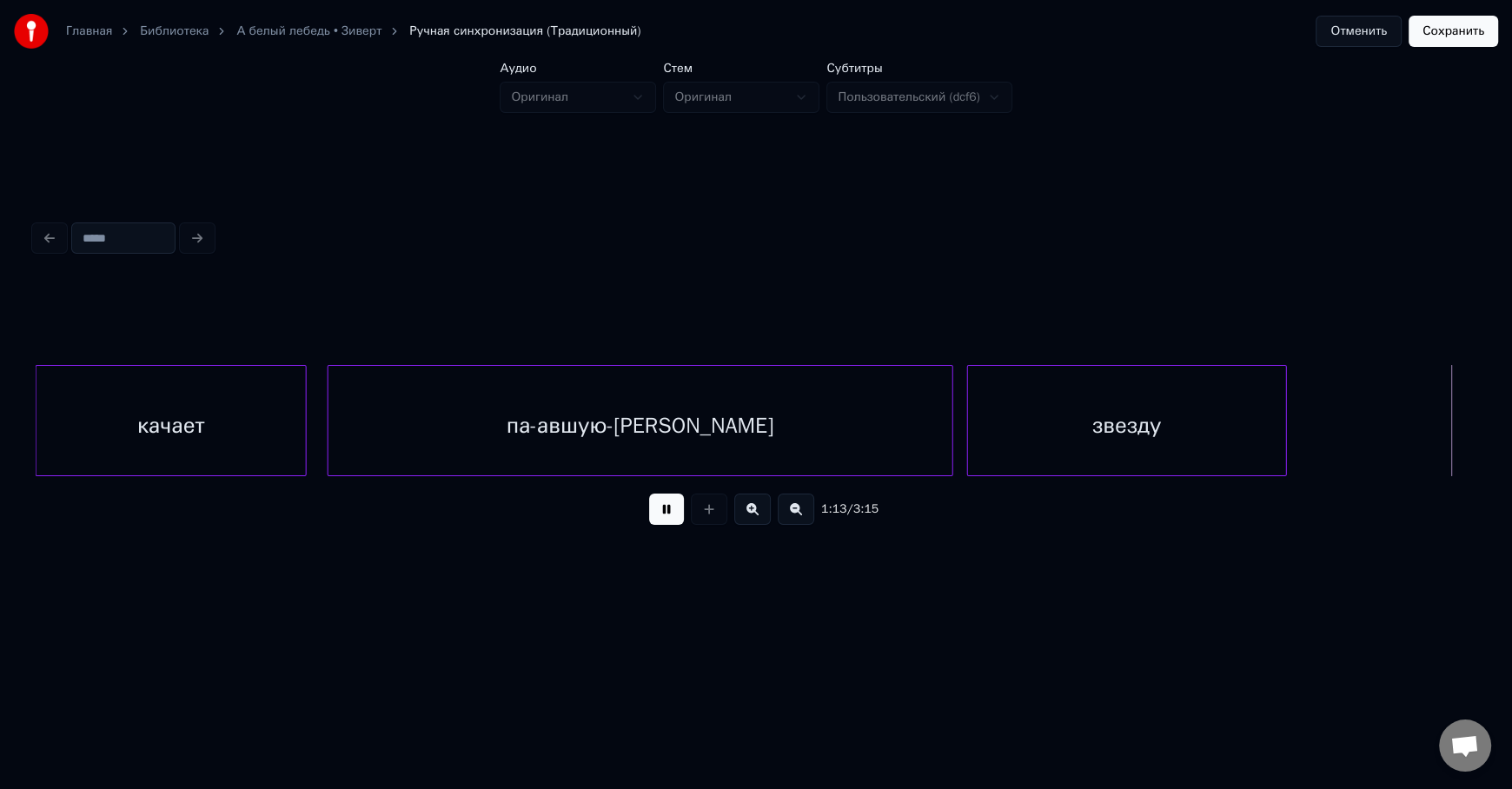 scroll, scrollTop: 0, scrollLeft: 25669, axis: horizontal 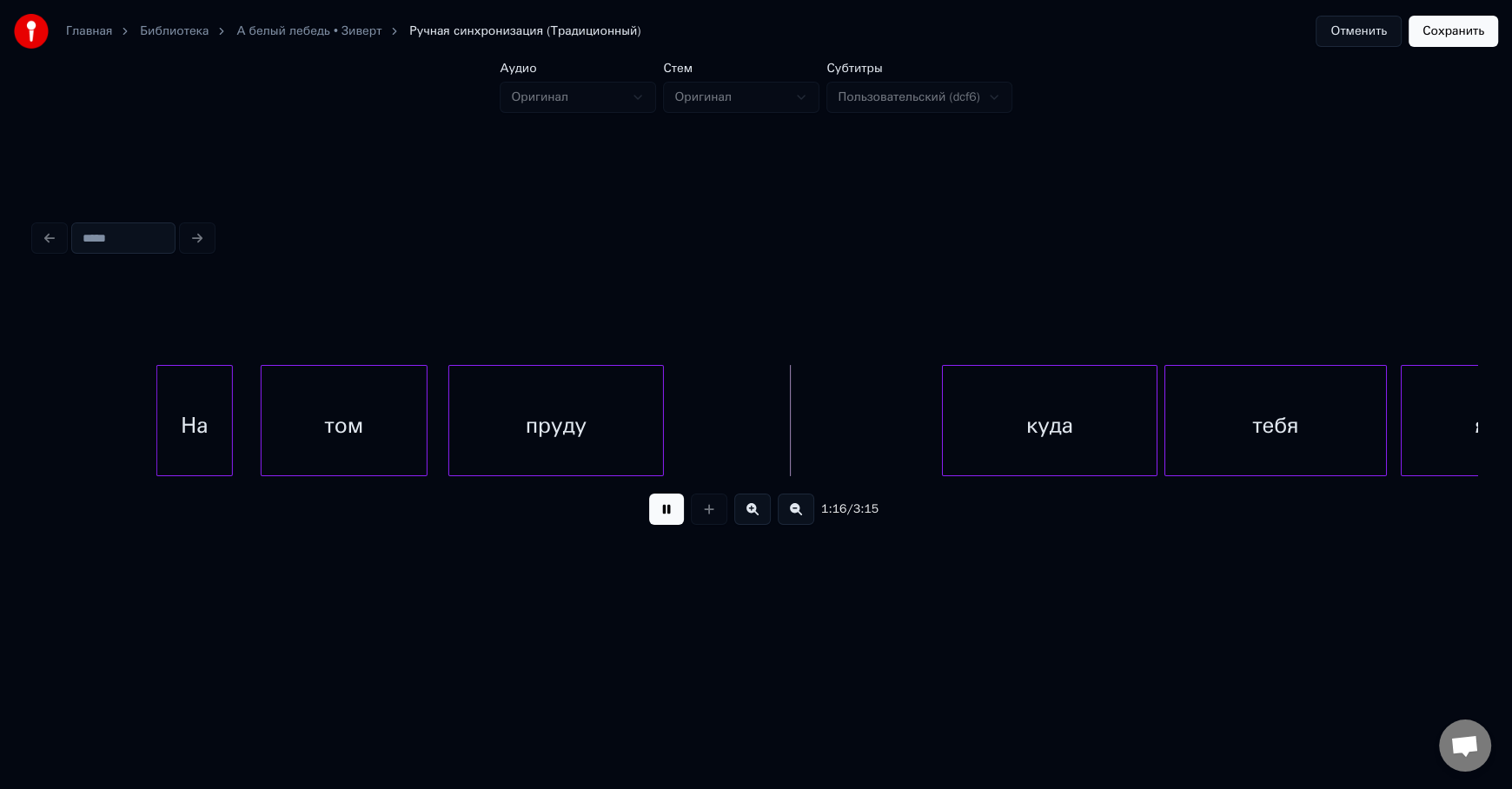 click at bounding box center [666, 509] 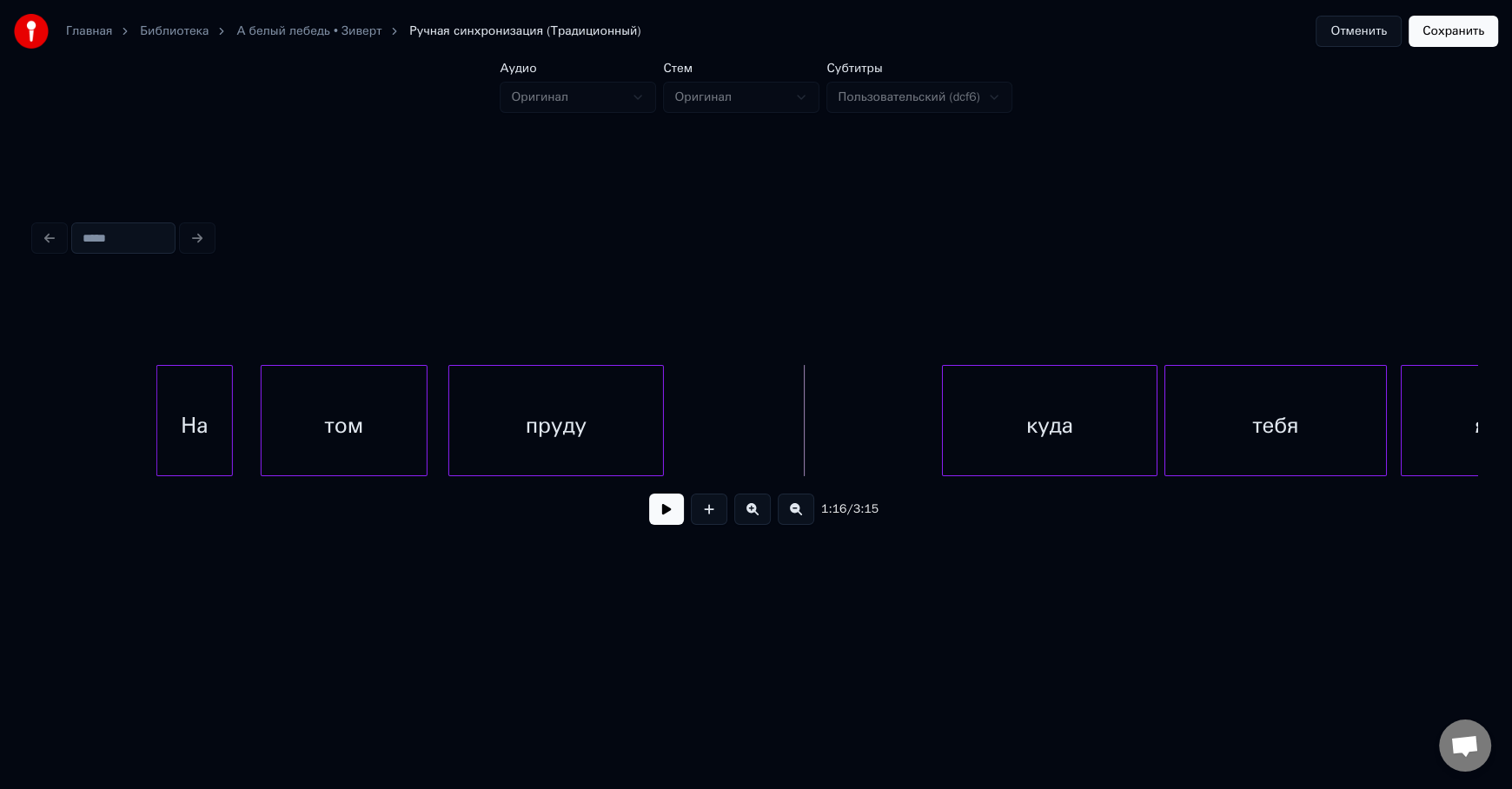 click on "том" at bounding box center [344, 425] 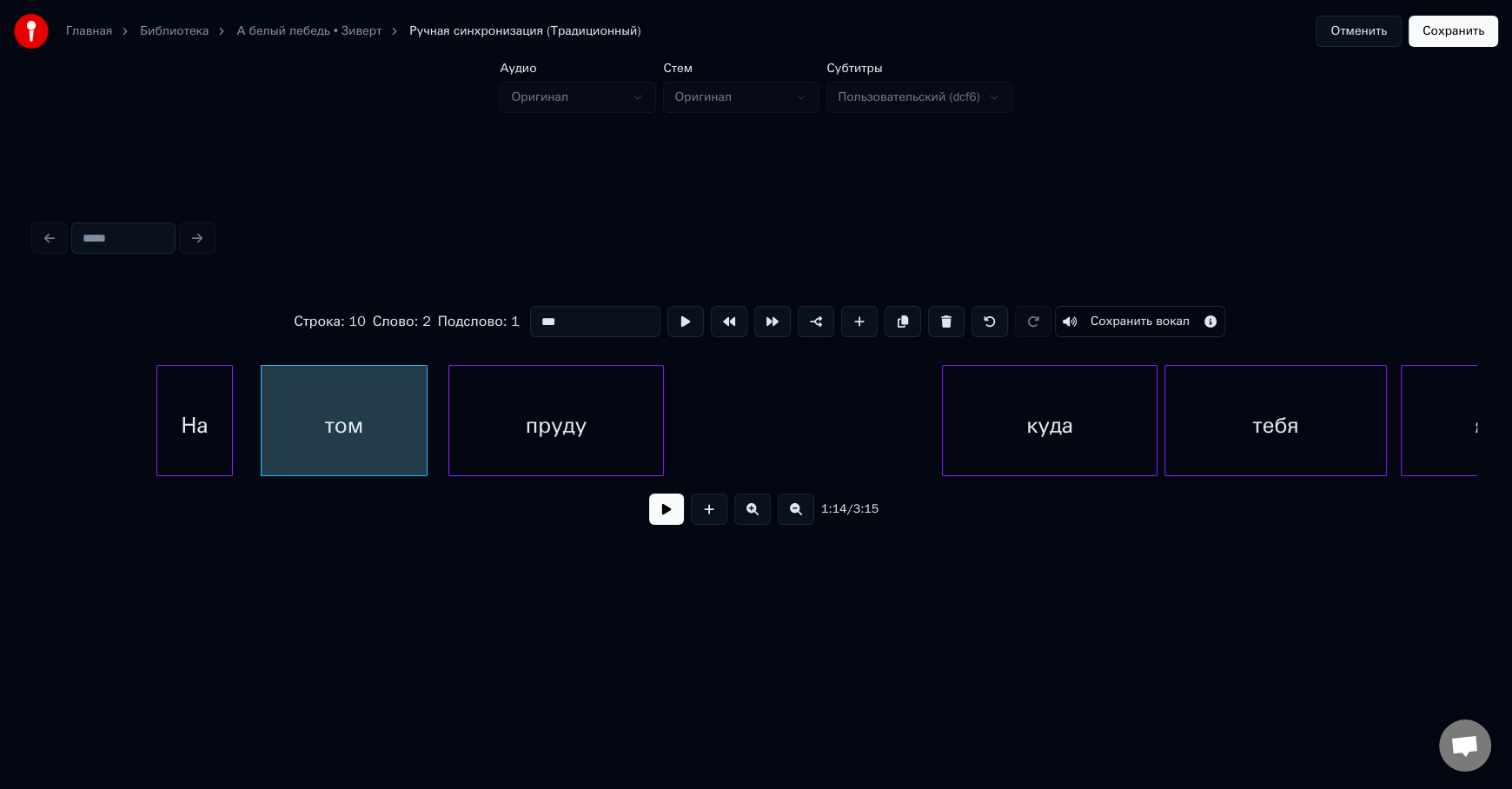 click on "***" at bounding box center (595, 322) 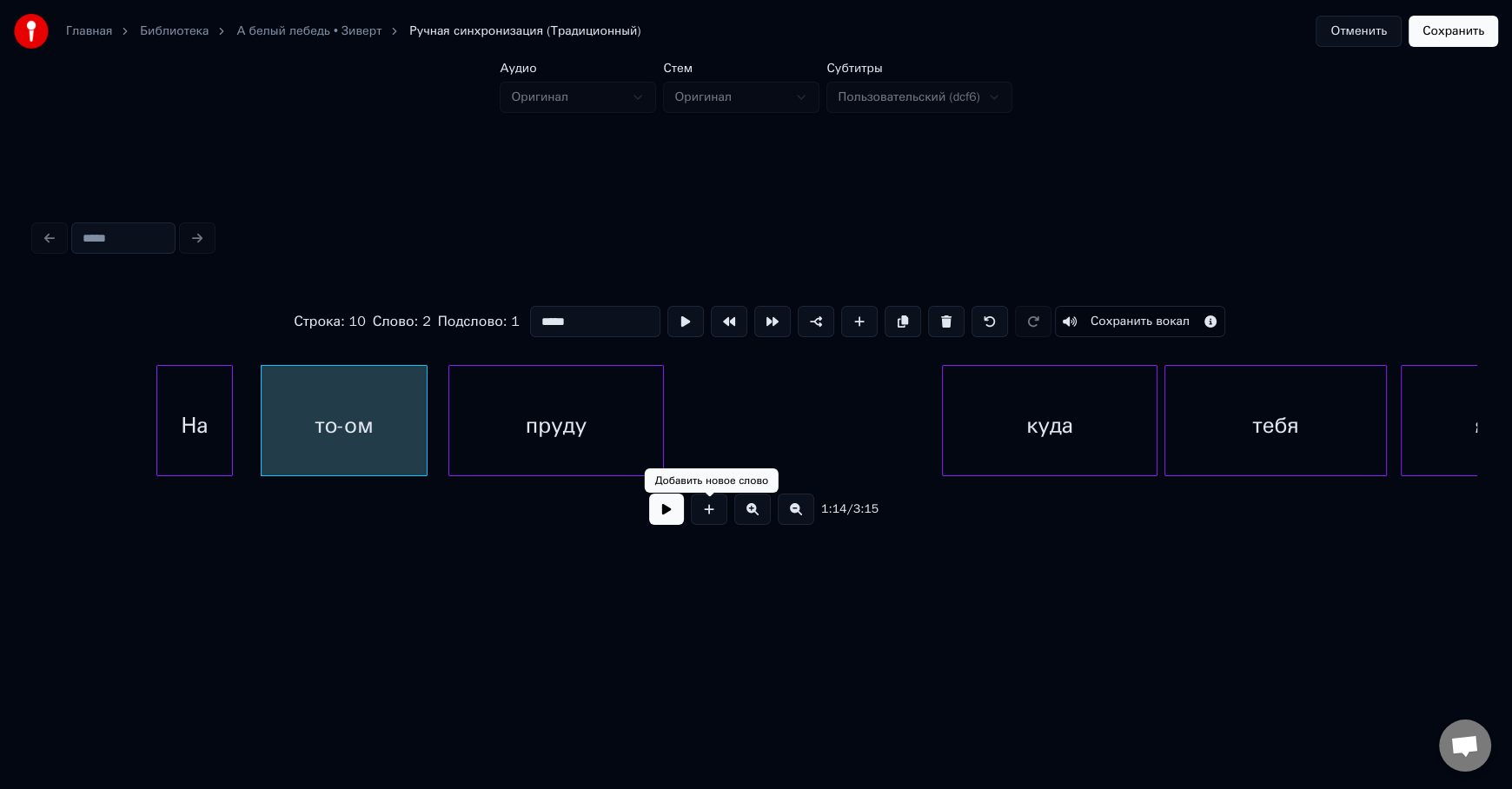 type on "*****" 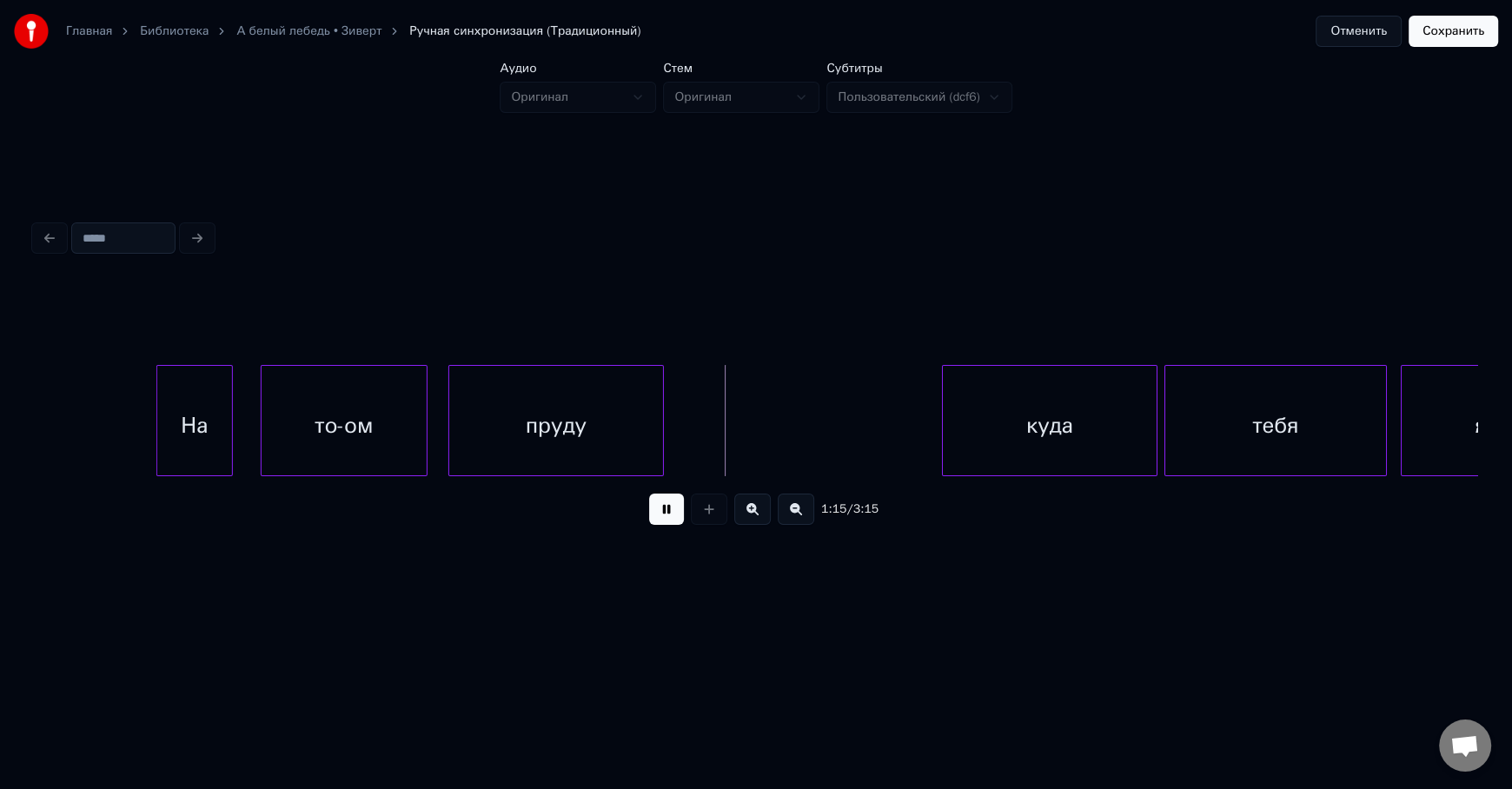 click at bounding box center [666, 509] 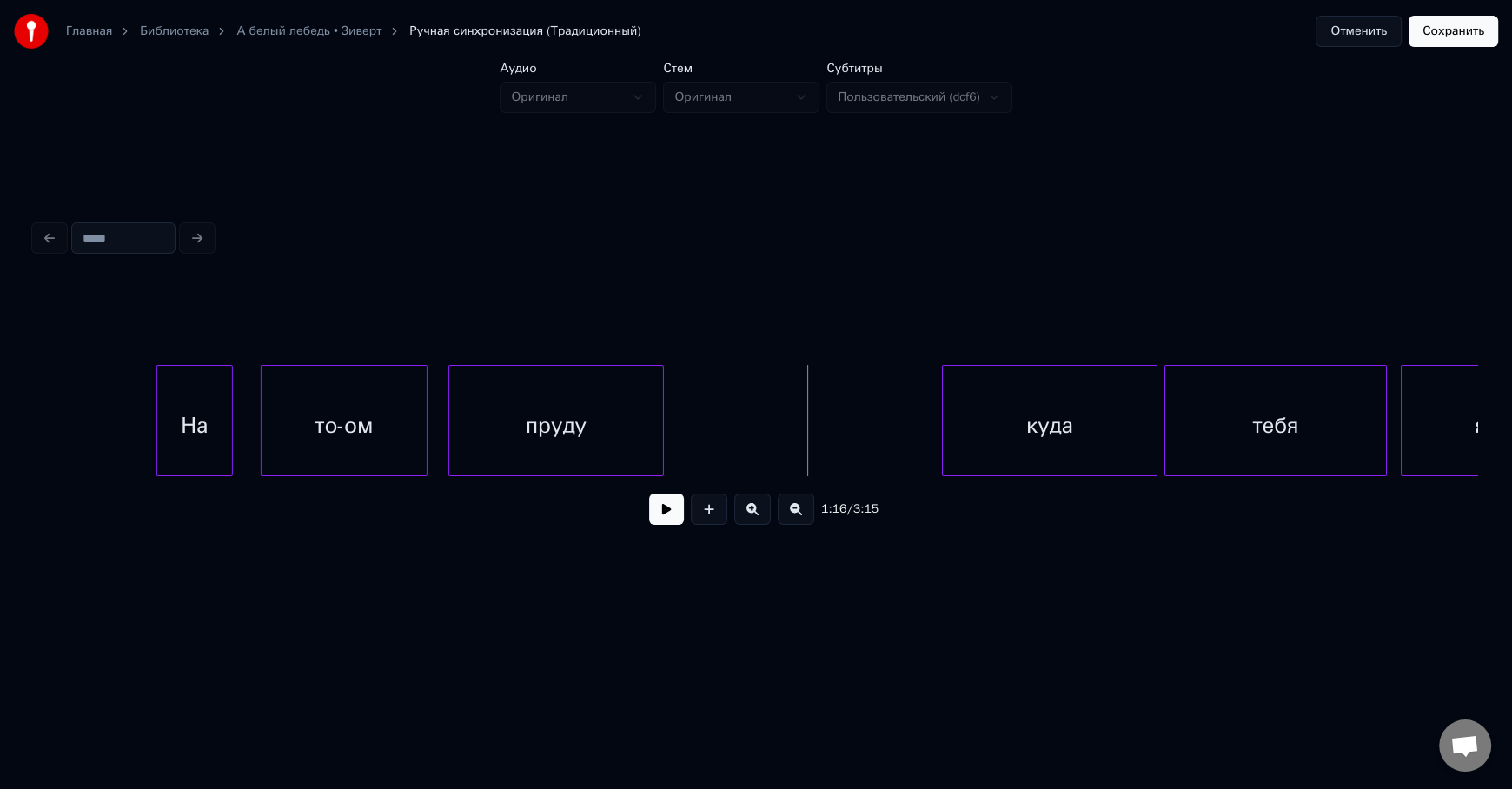 click on "пруду" at bounding box center (556, 425) 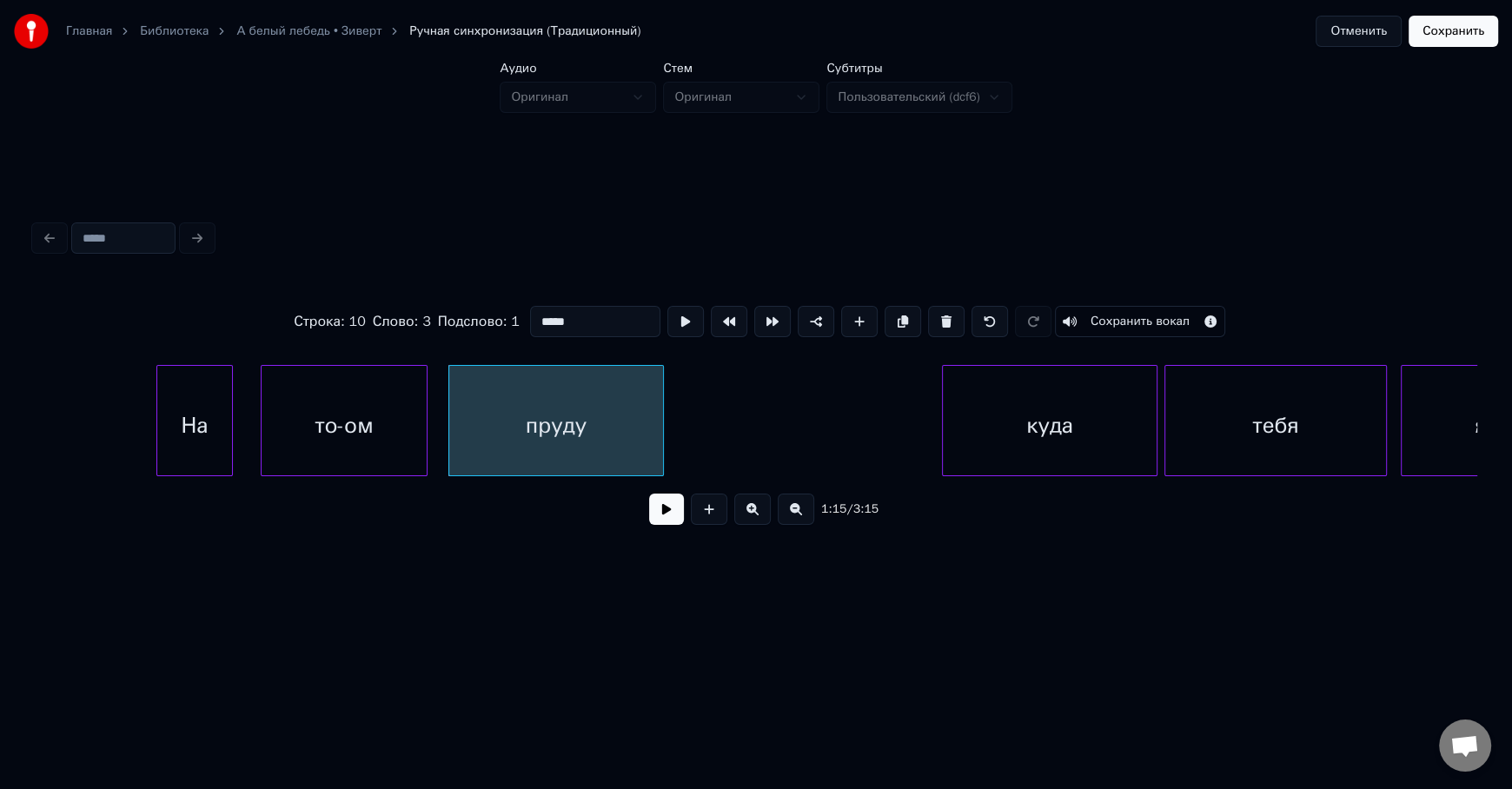 click on "*****" at bounding box center [595, 322] 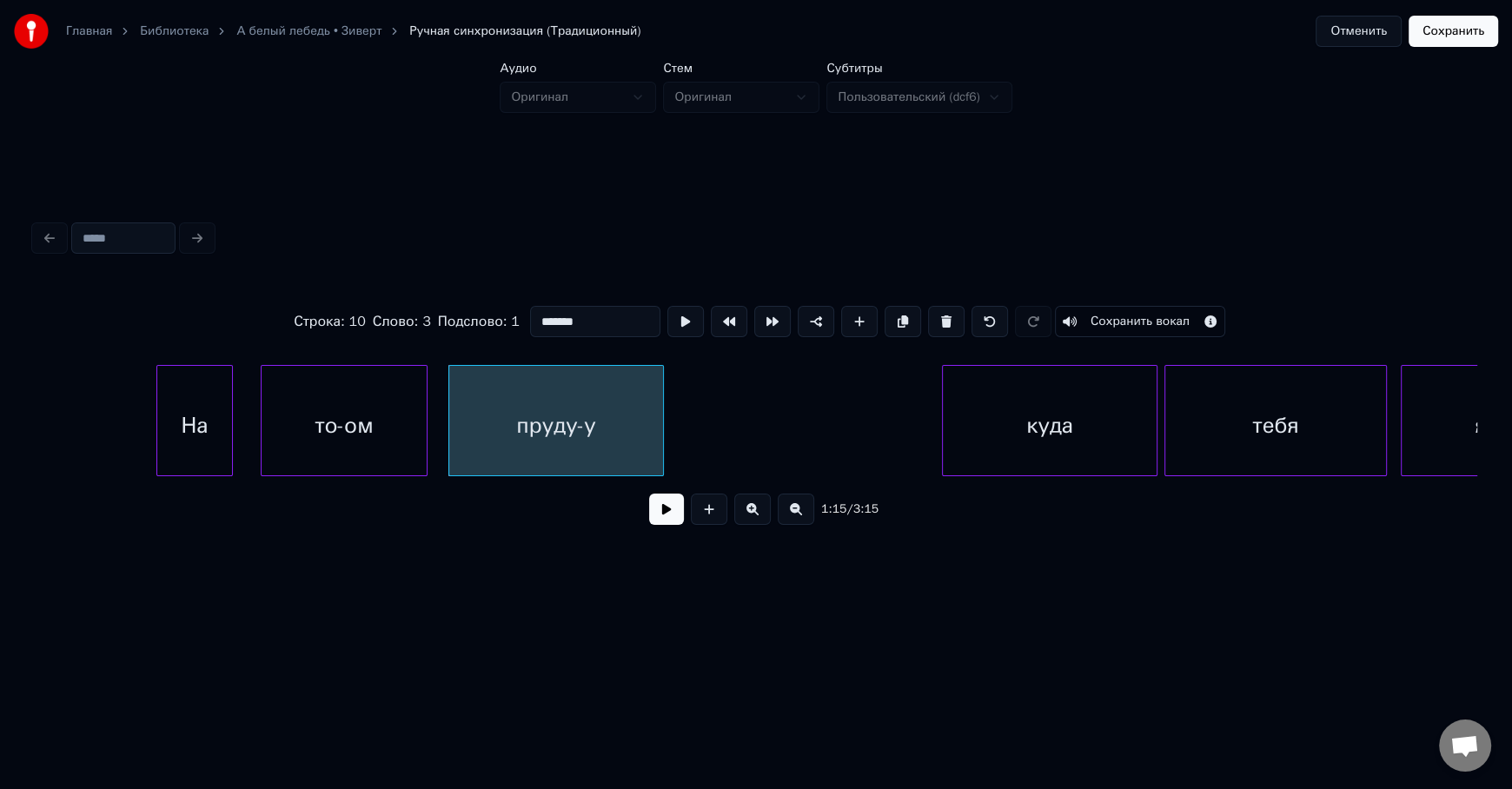 type on "*******" 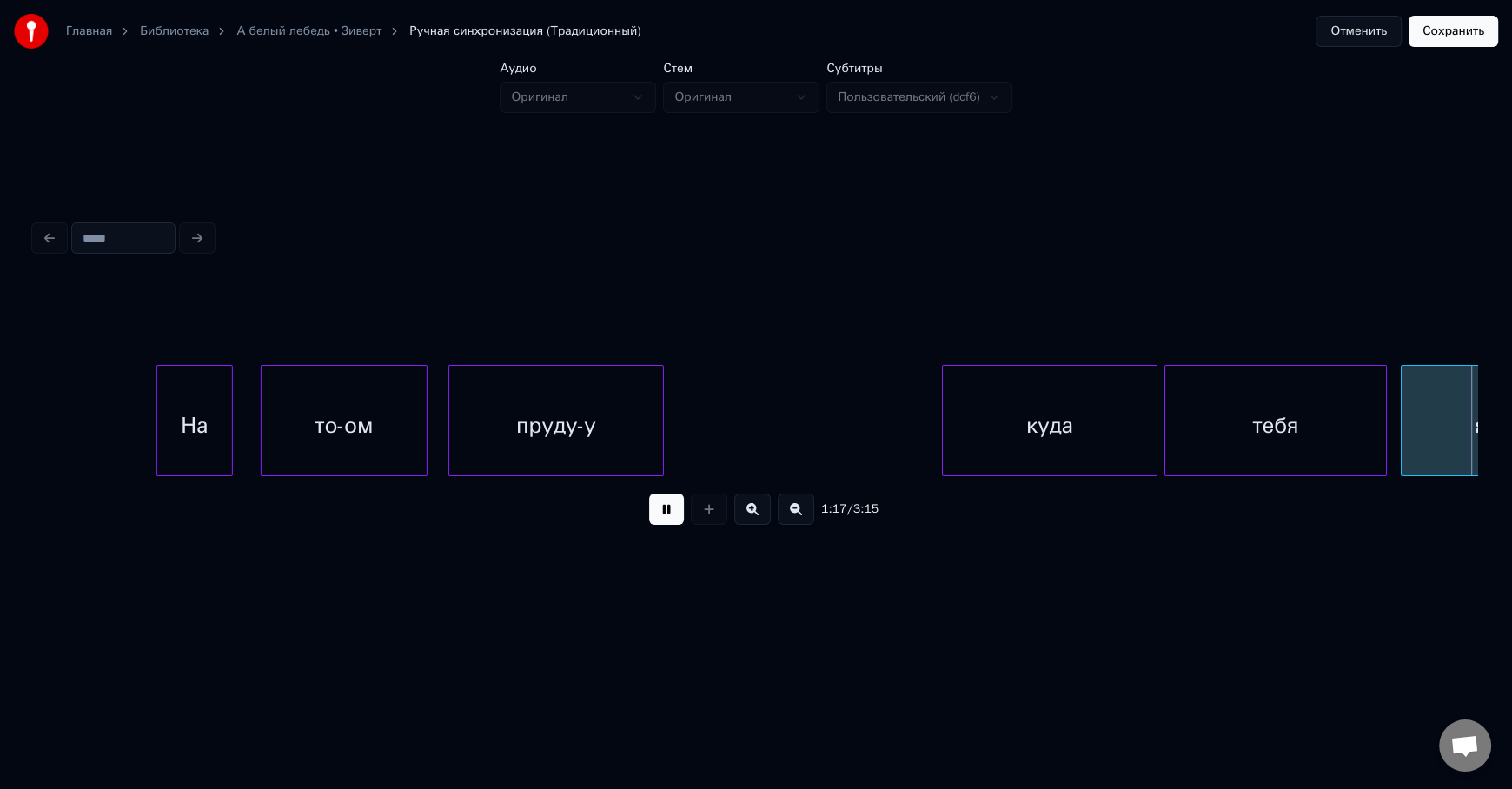 scroll, scrollTop: 0, scrollLeft: 27113, axis: horizontal 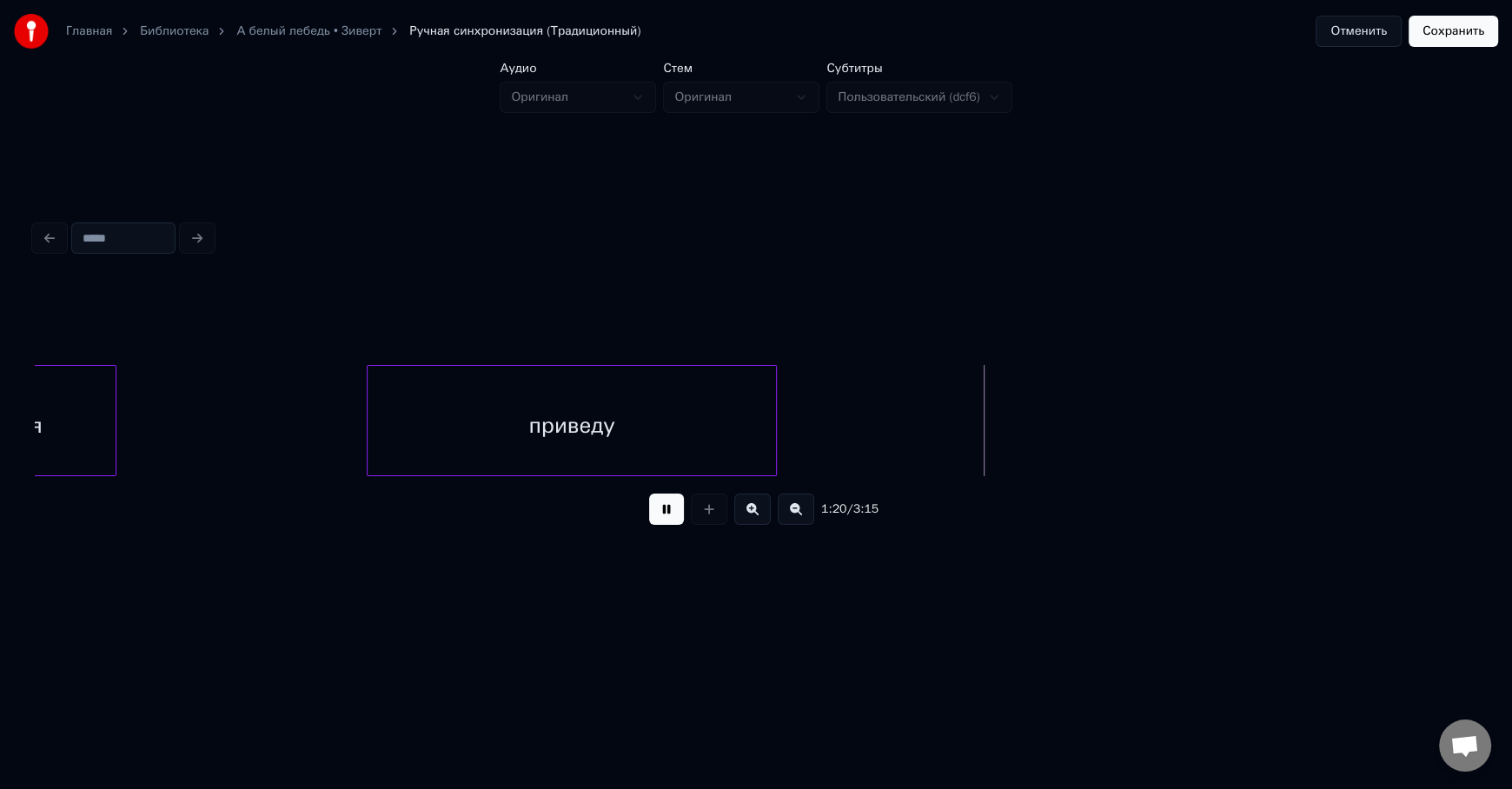 click at bounding box center (666, 509) 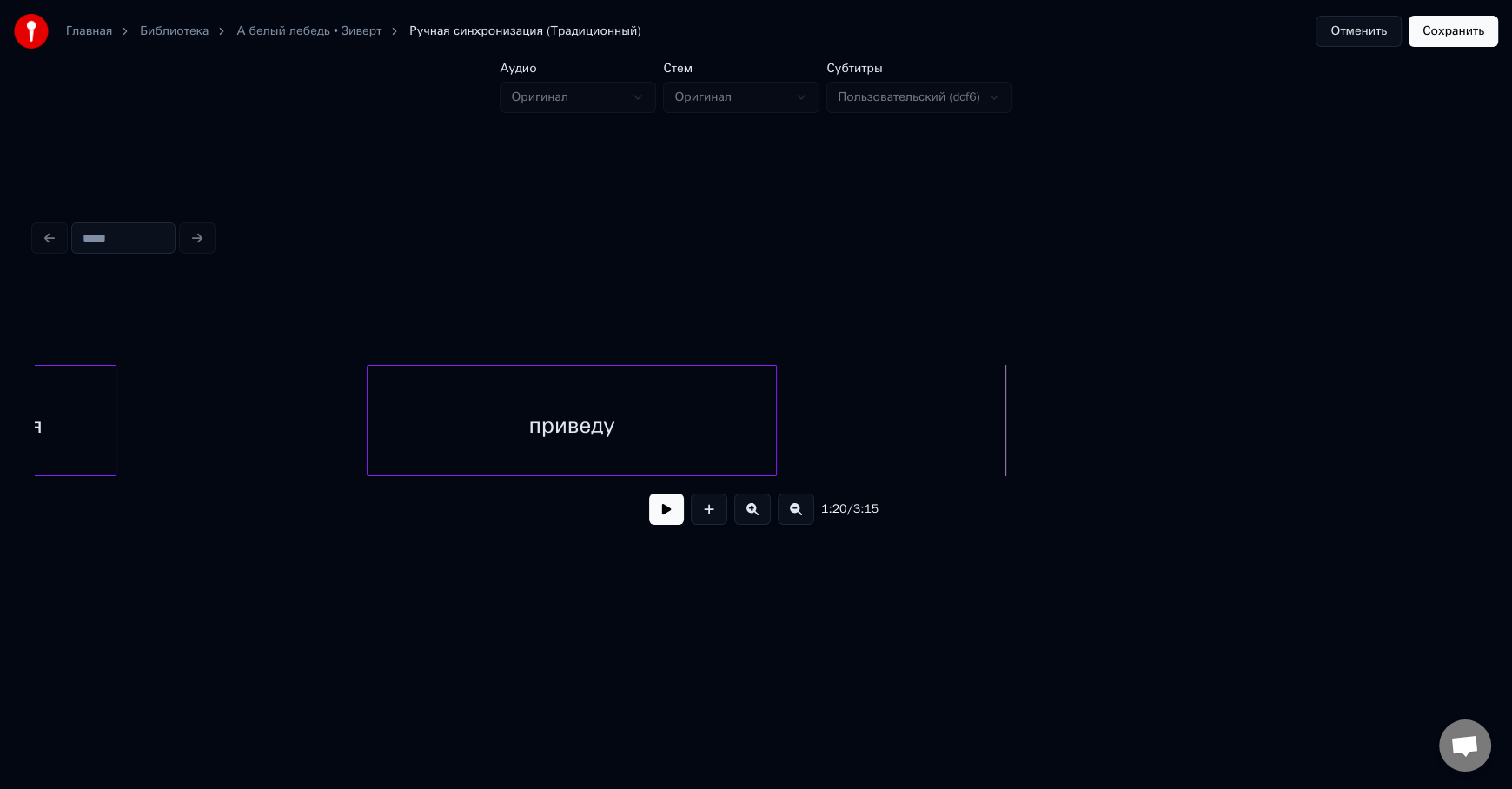 click on "приведу" at bounding box center [572, 425] 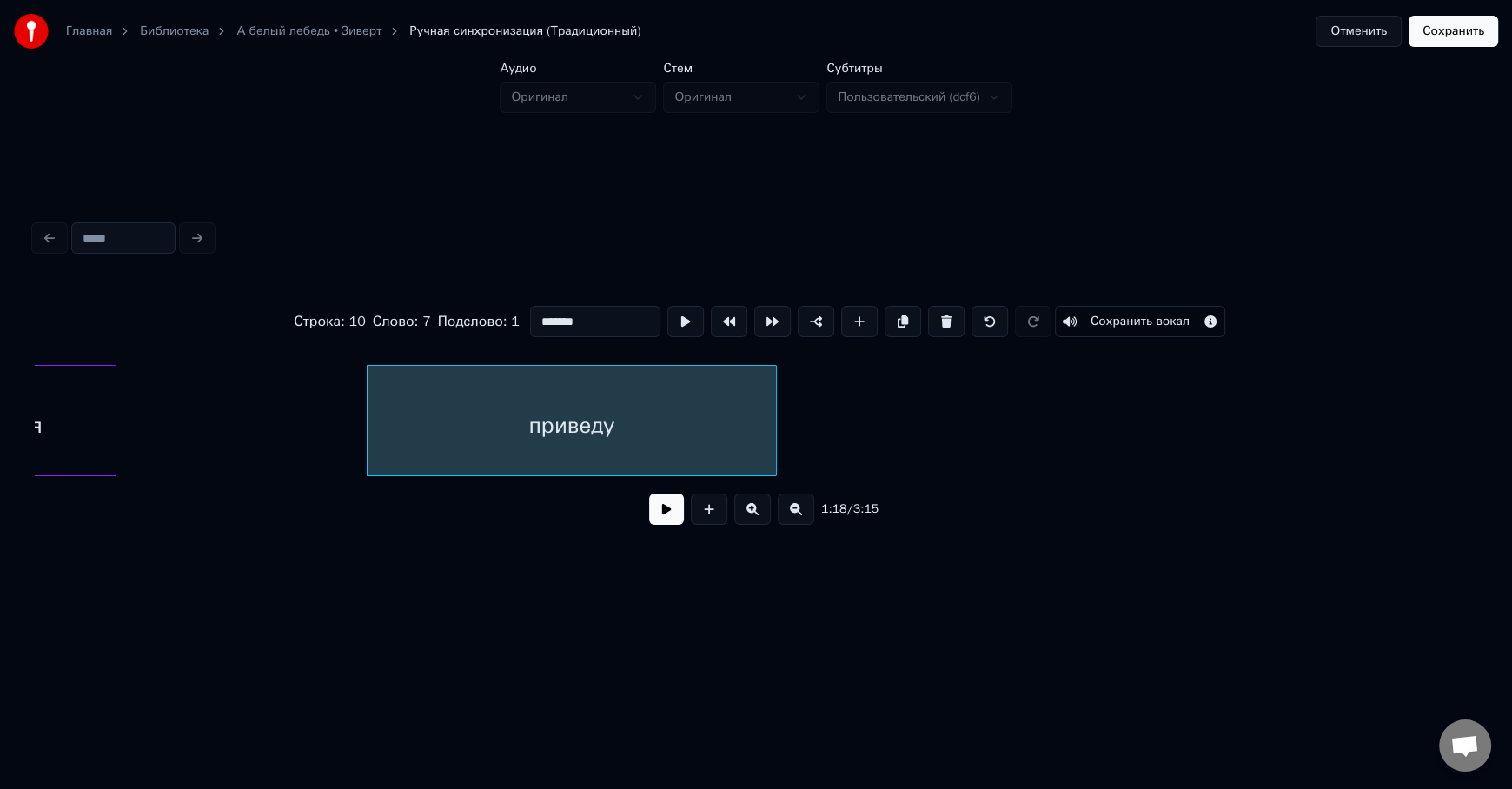 click on "*******" at bounding box center (595, 322) 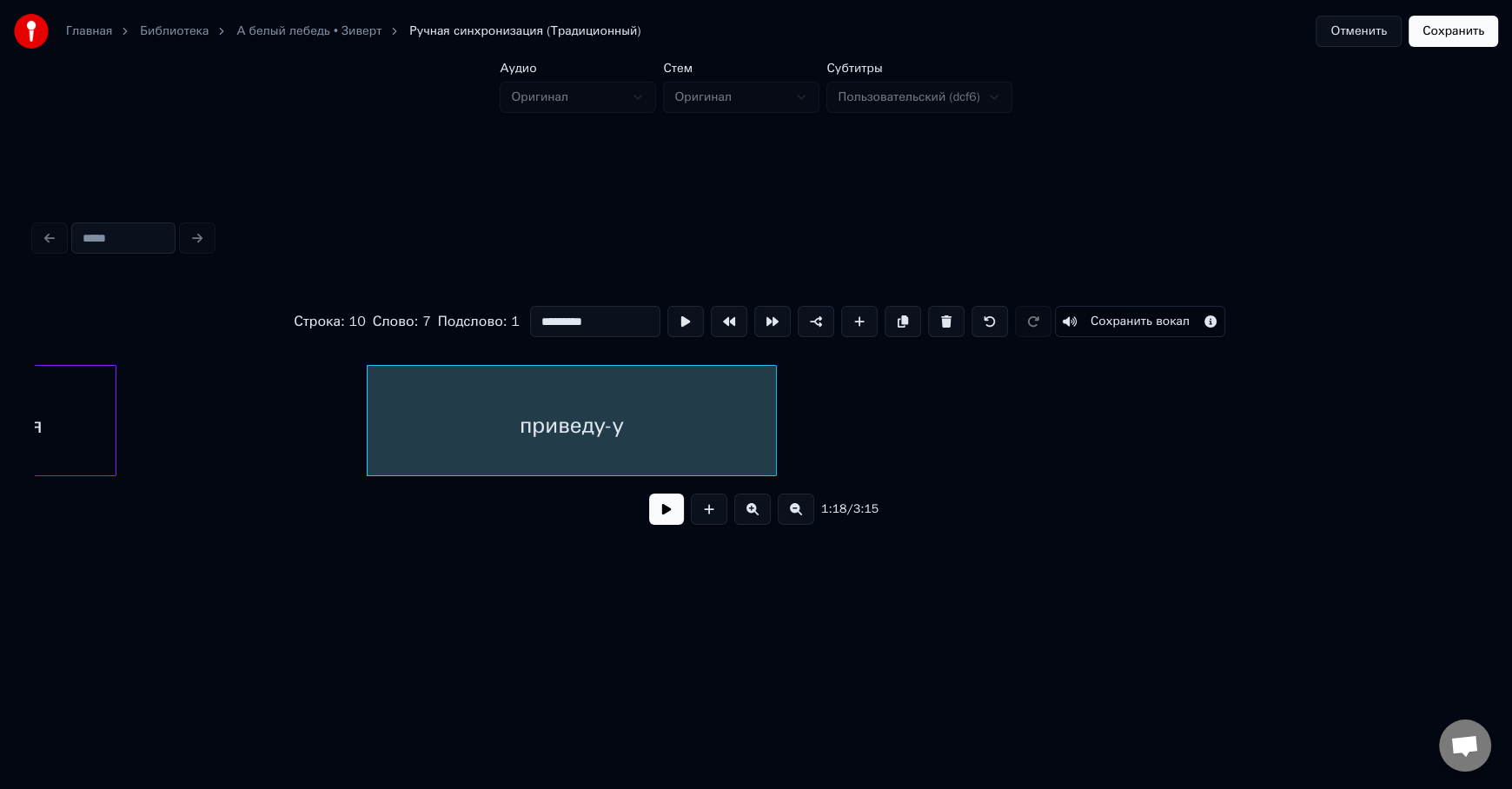 type on "*********" 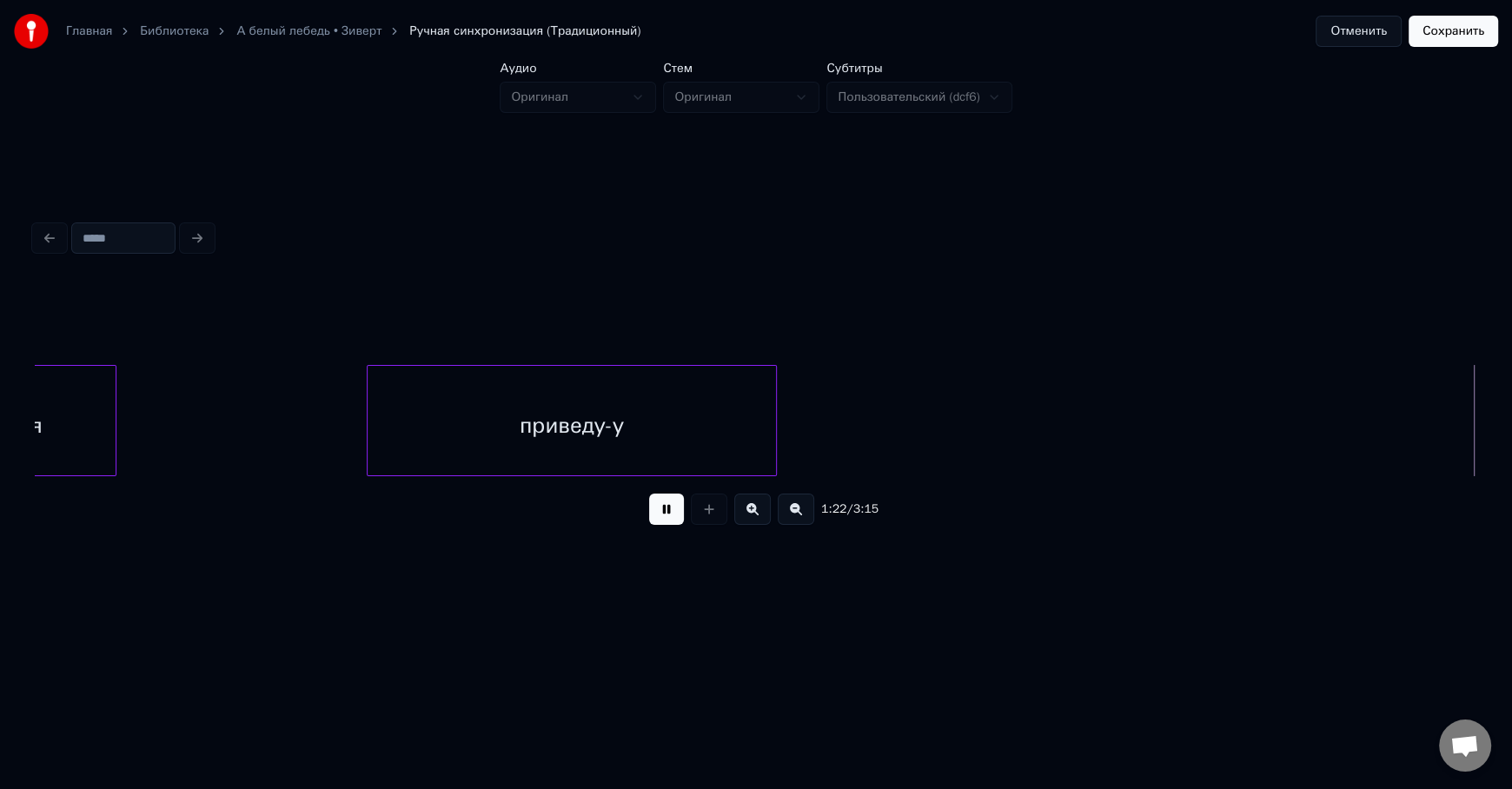 scroll, scrollTop: 0, scrollLeft: 28556, axis: horizontal 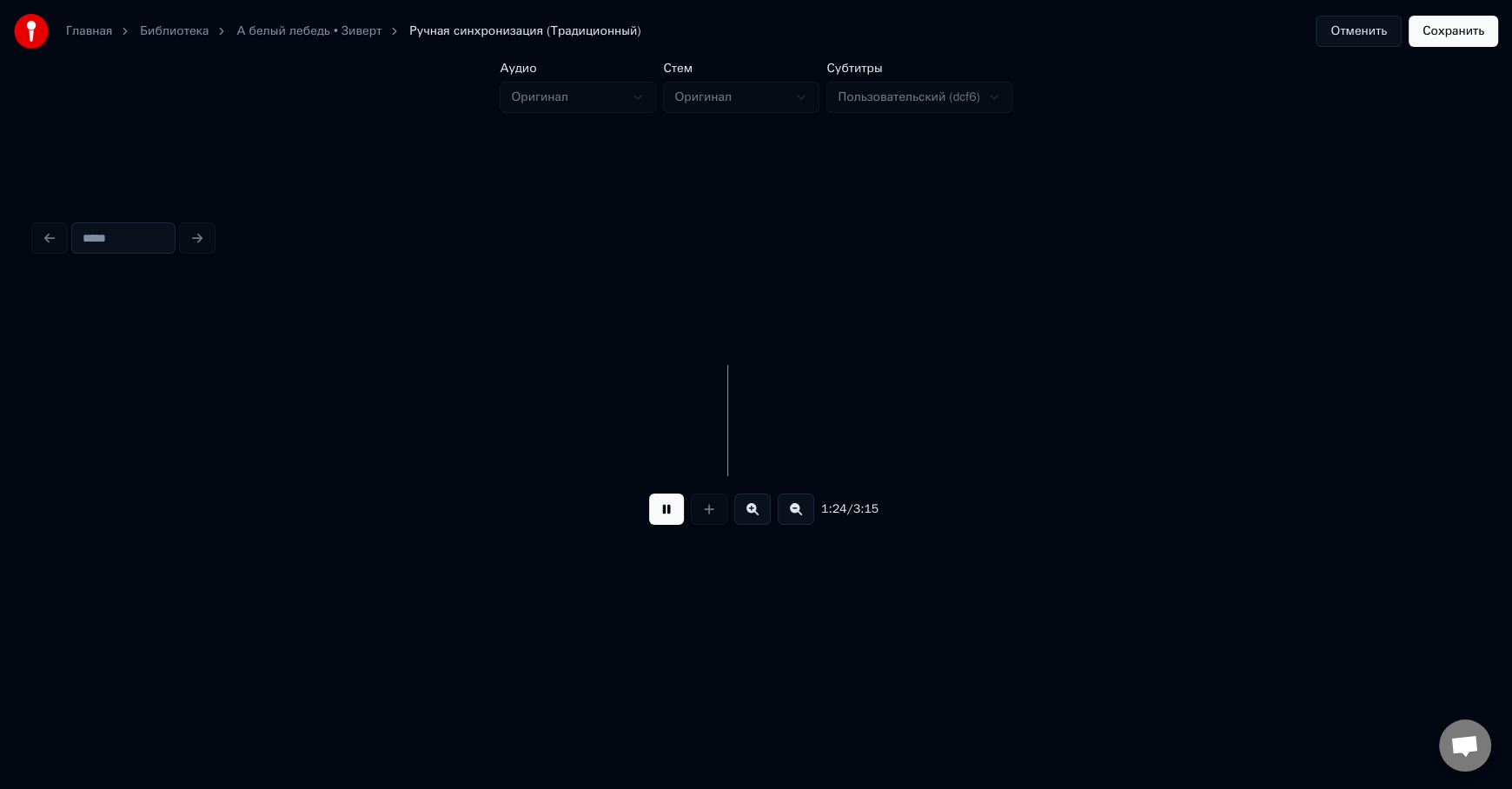 click at bounding box center [666, 509] 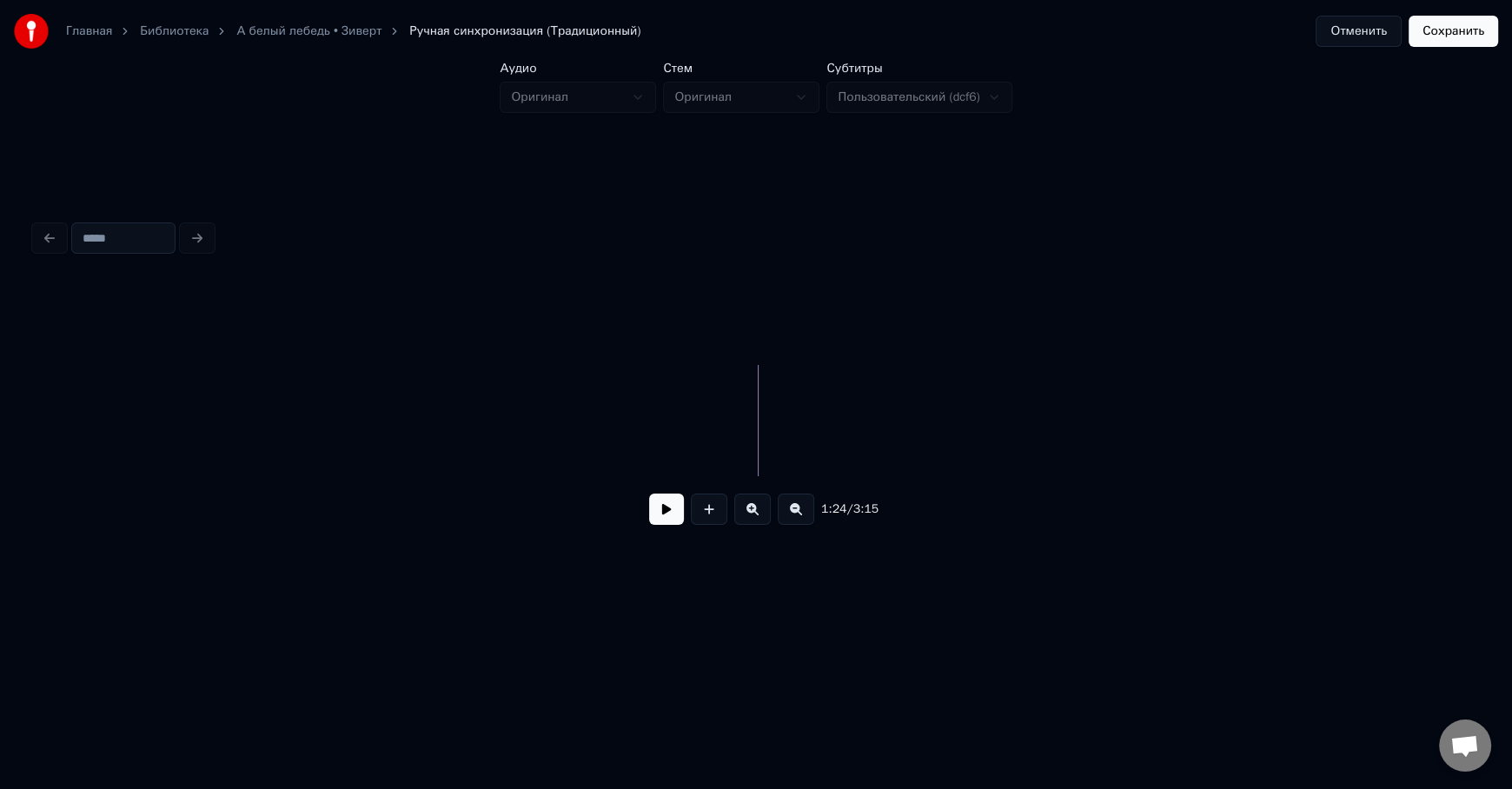 click at bounding box center (756, 238) 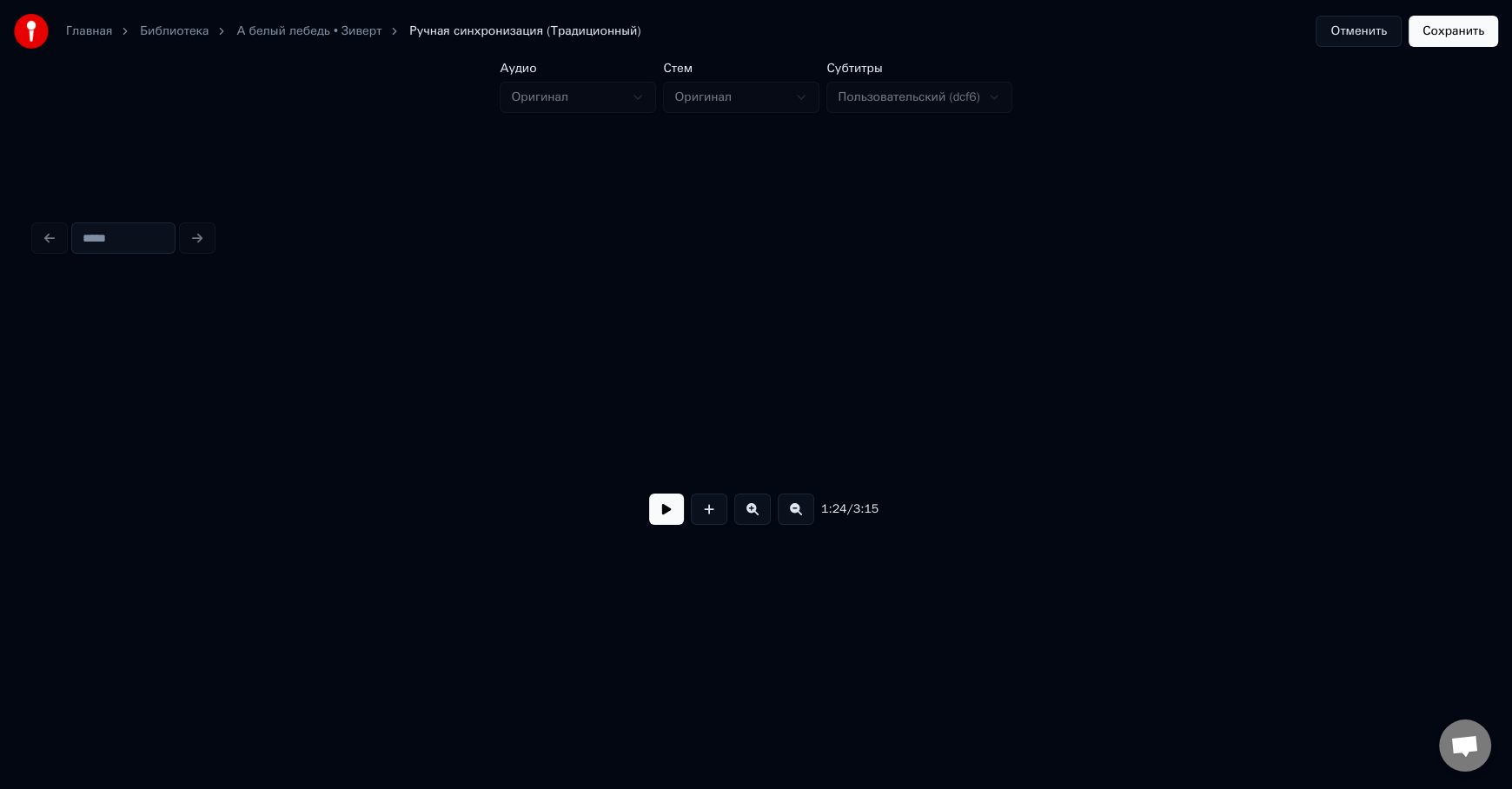 scroll, scrollTop: 0, scrollLeft: 0, axis: both 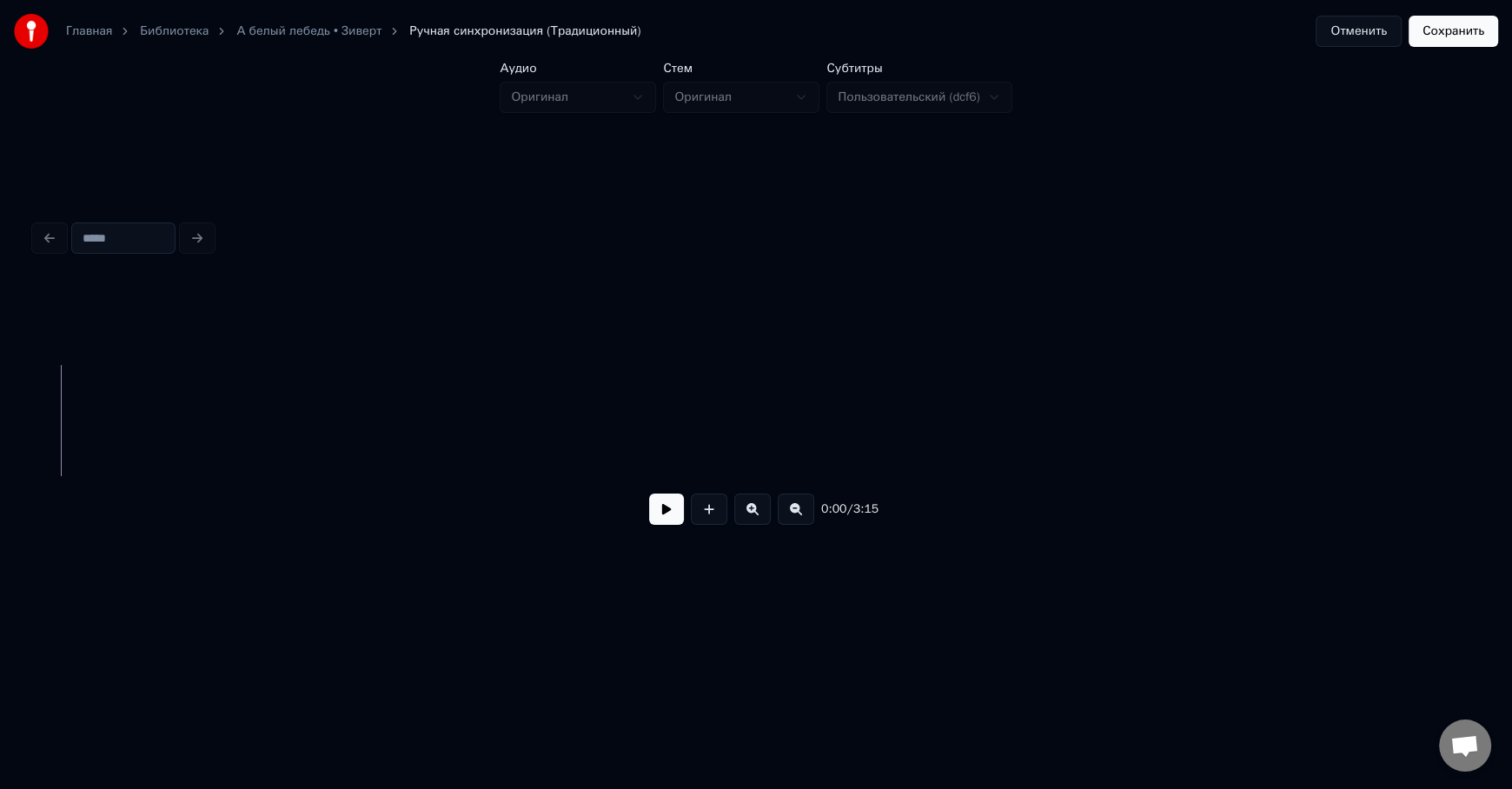 click at bounding box center (34011, 421) 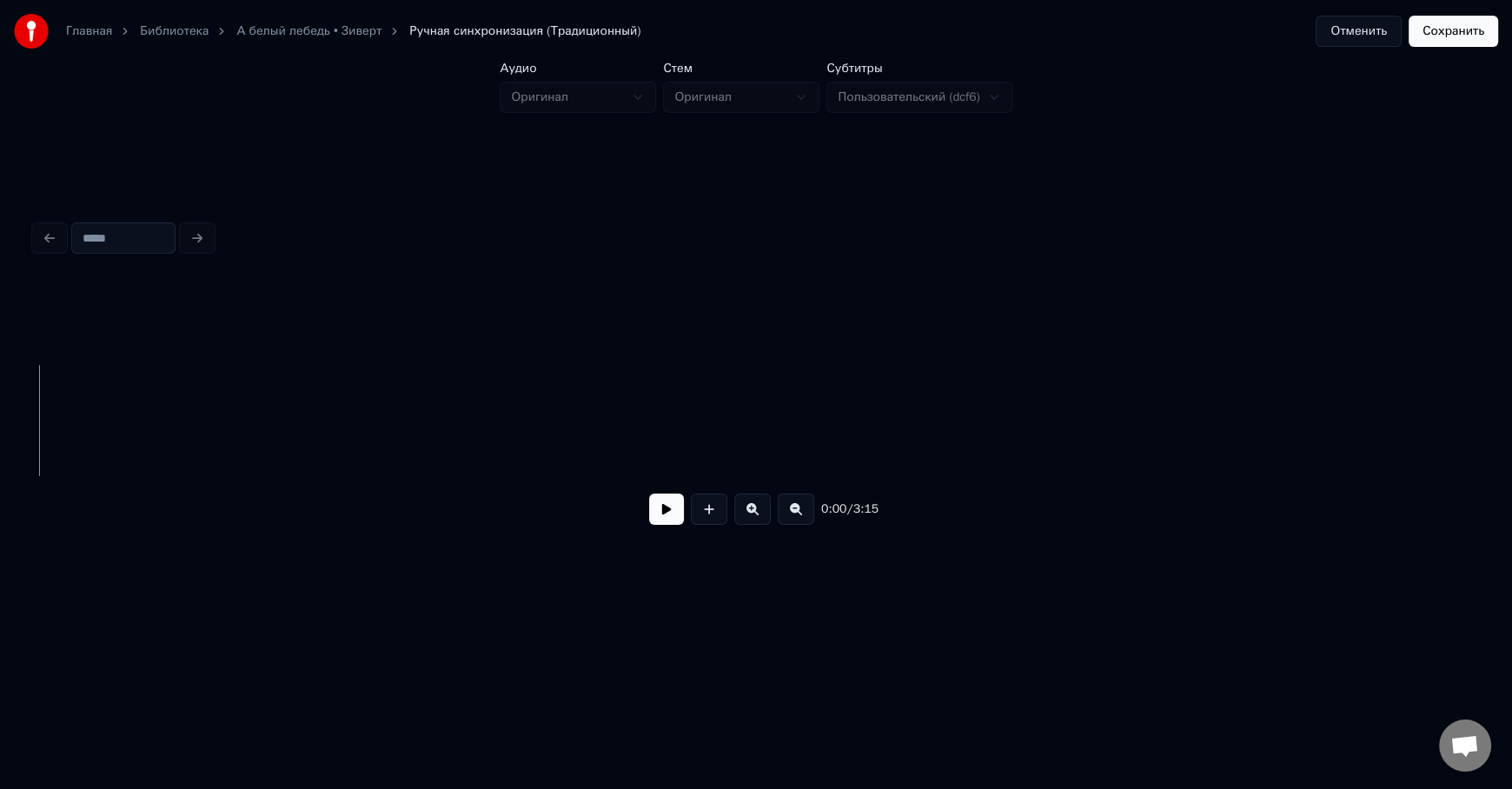 click at bounding box center [666, 509] 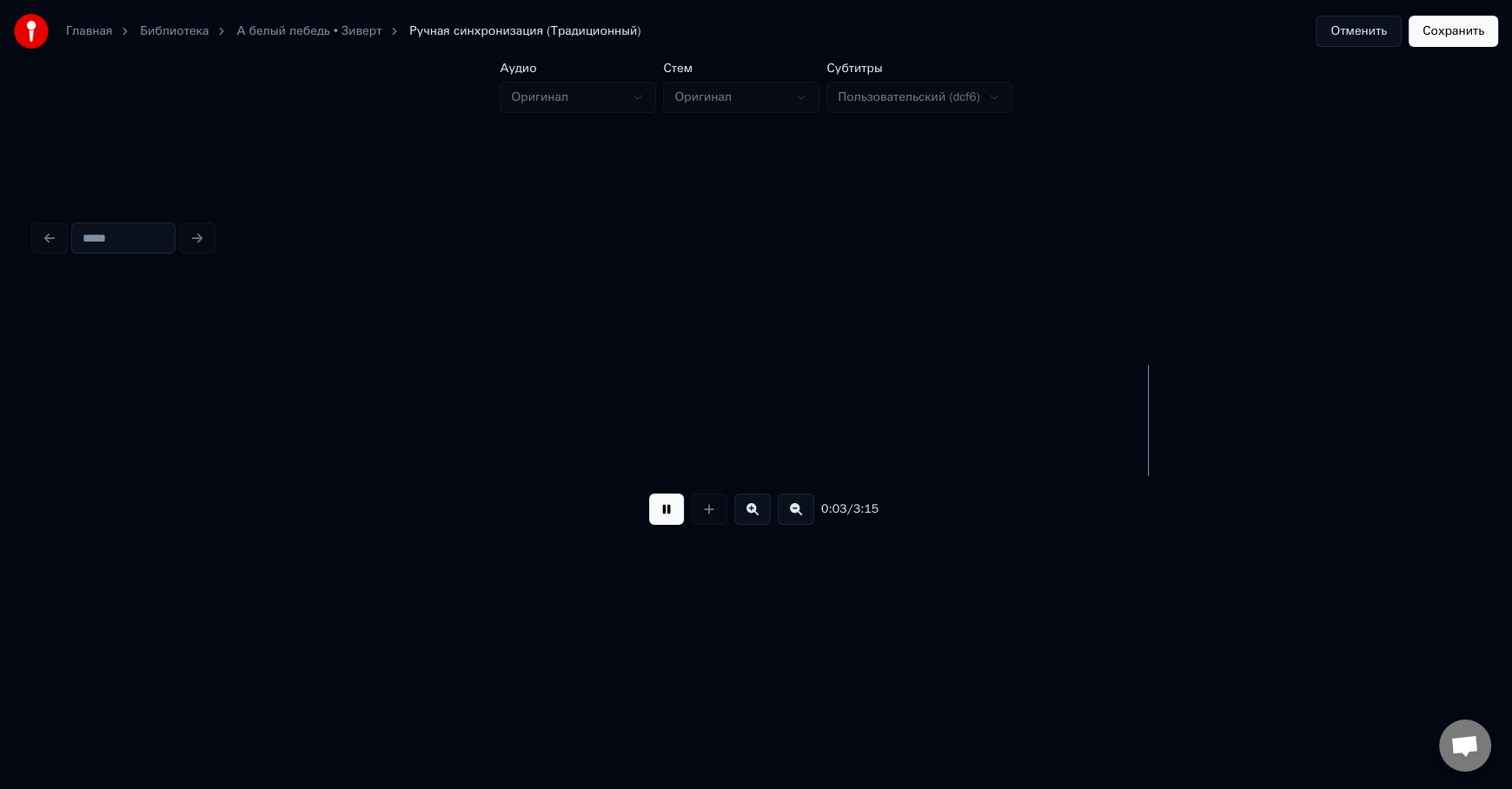 click at bounding box center (796, 509) 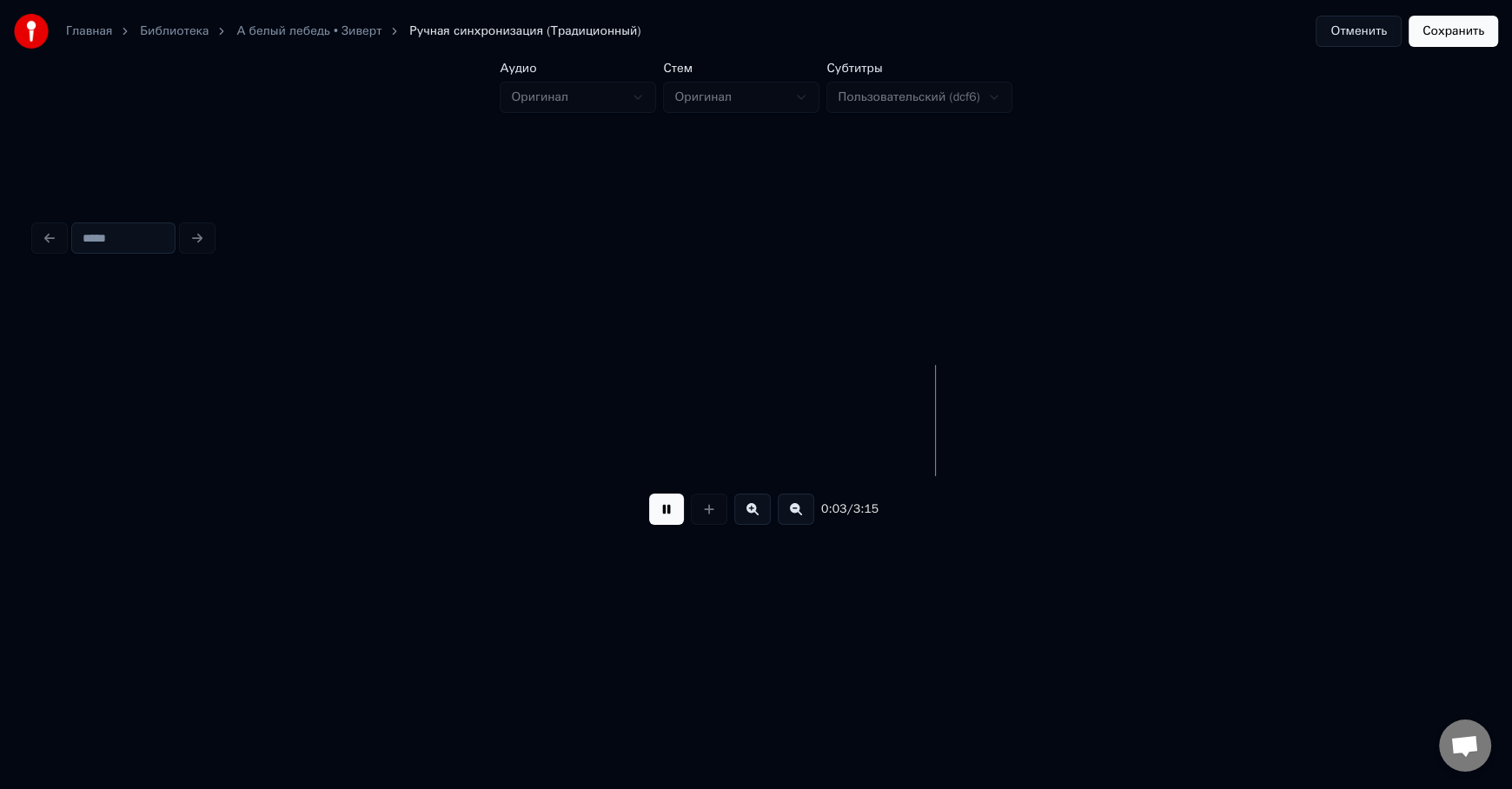 click at bounding box center [796, 509] 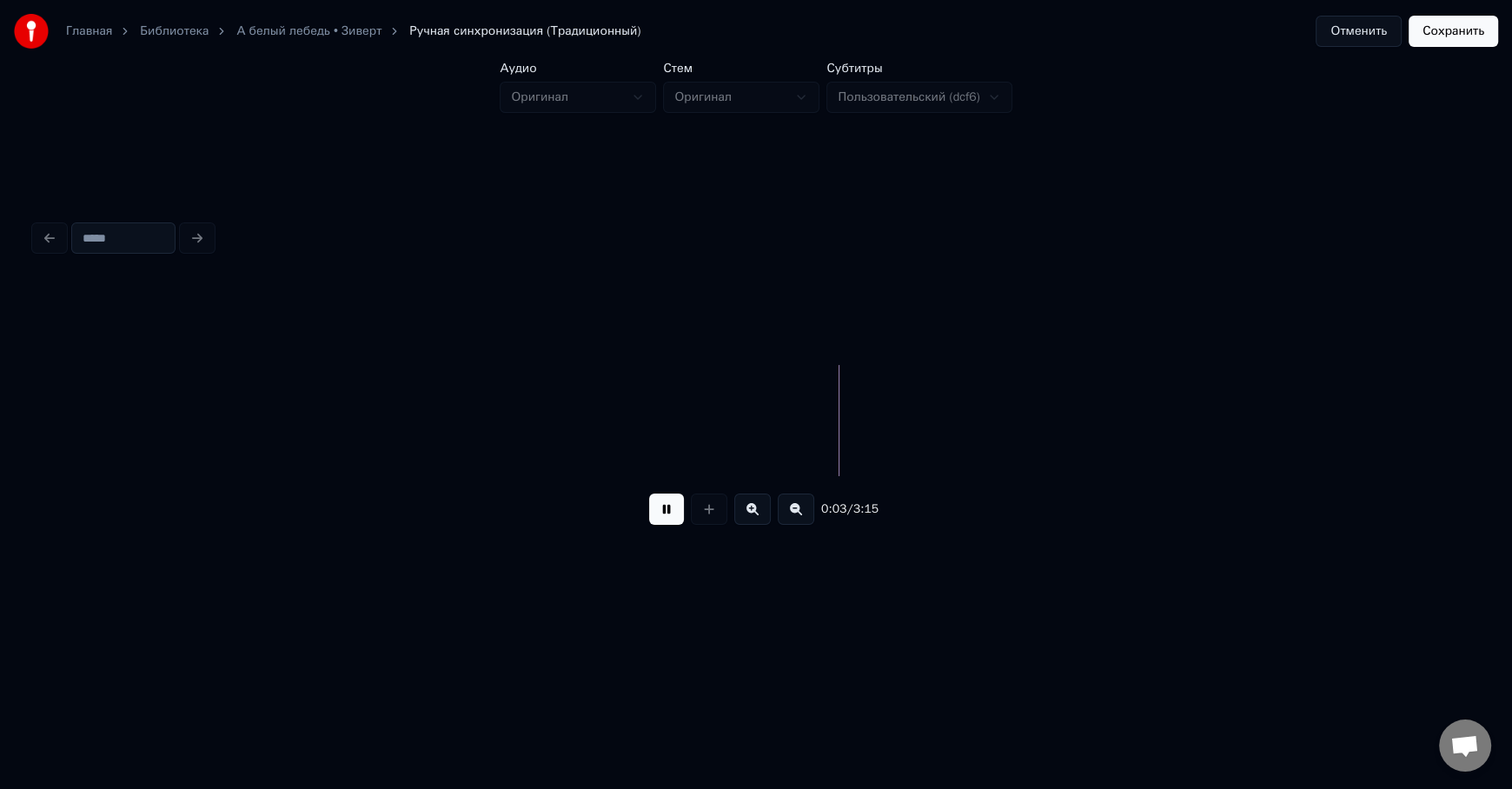 click at bounding box center (796, 509) 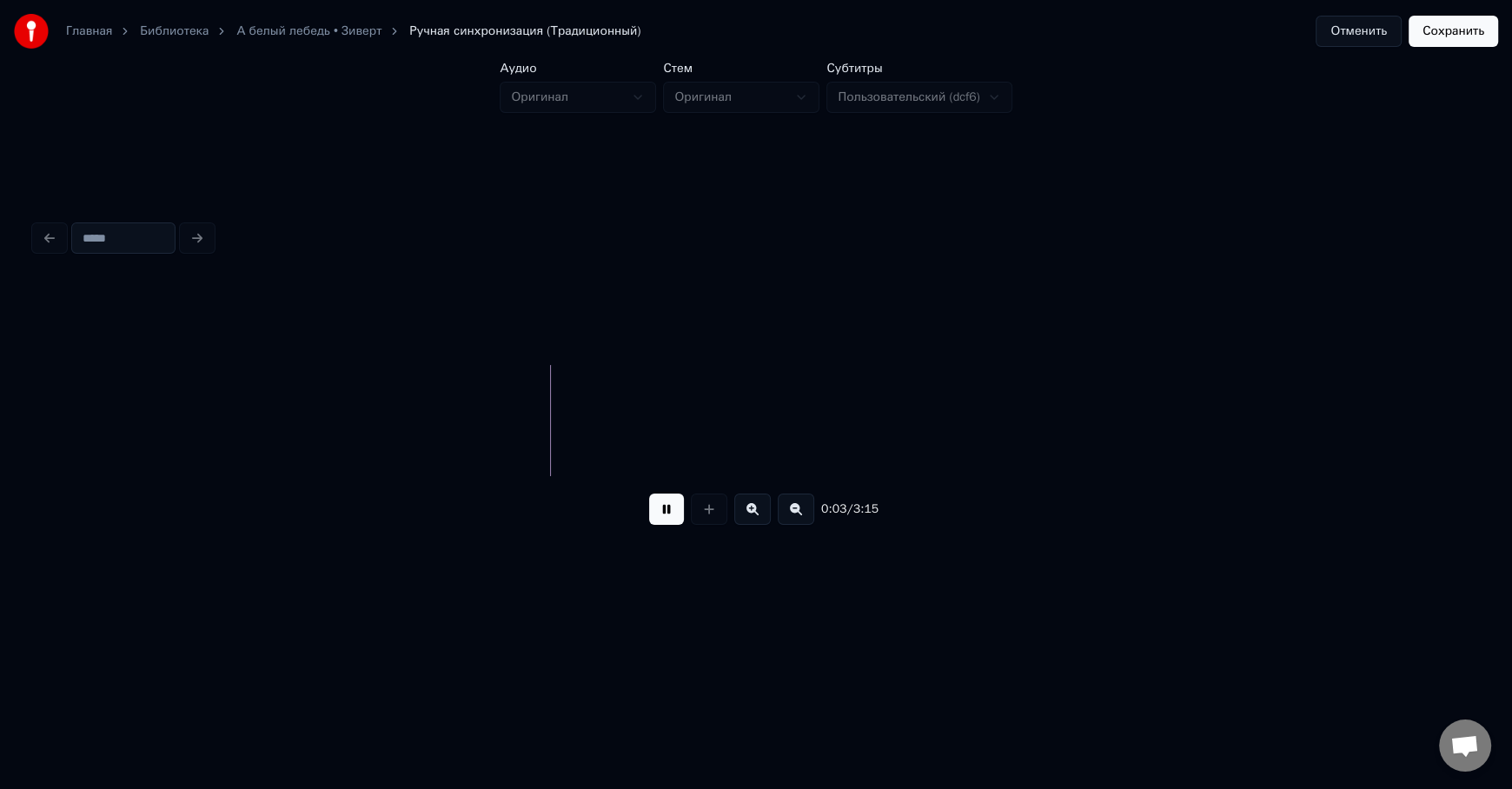 click at bounding box center [796, 509] 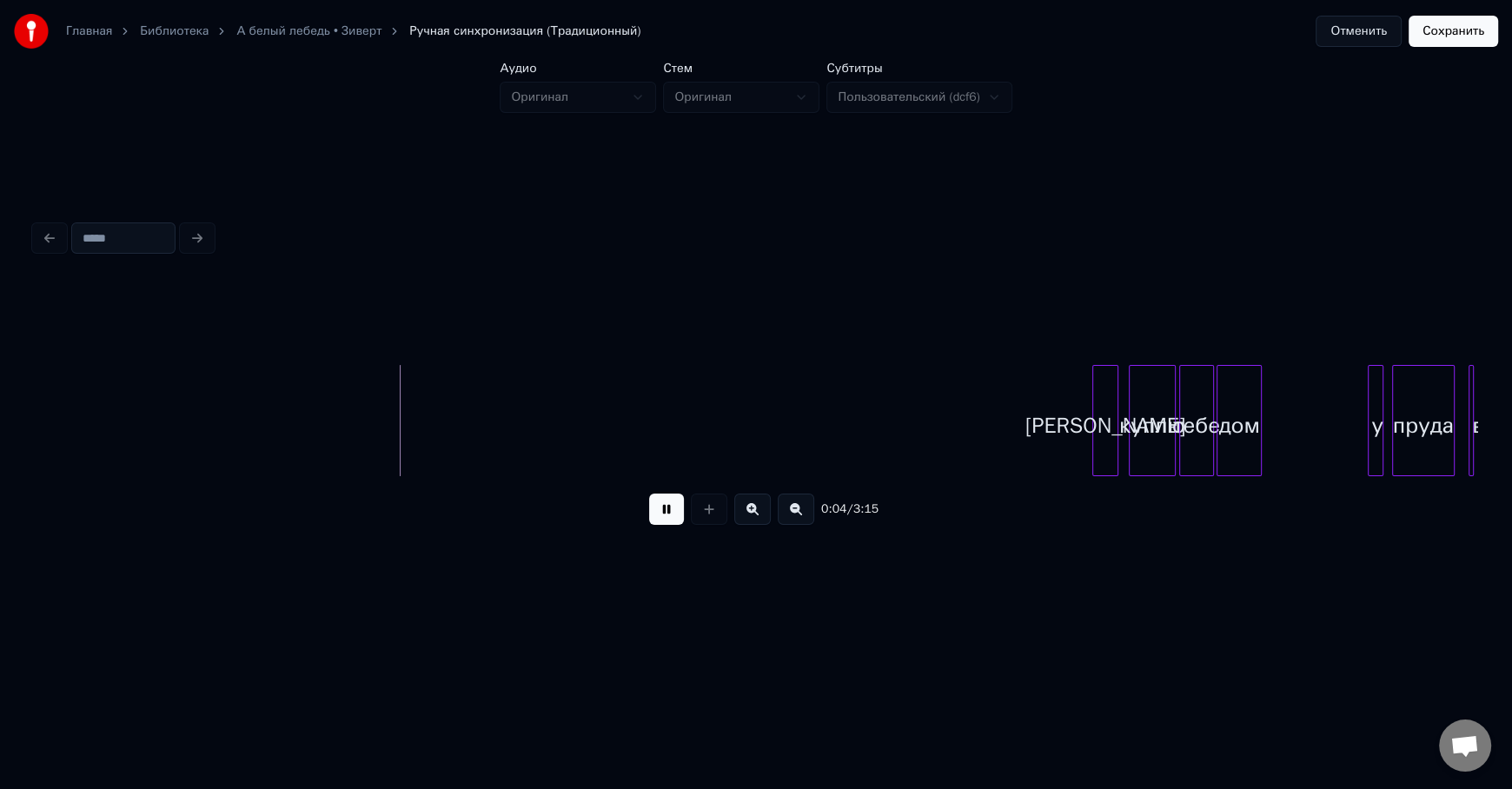 click at bounding box center [796, 509] 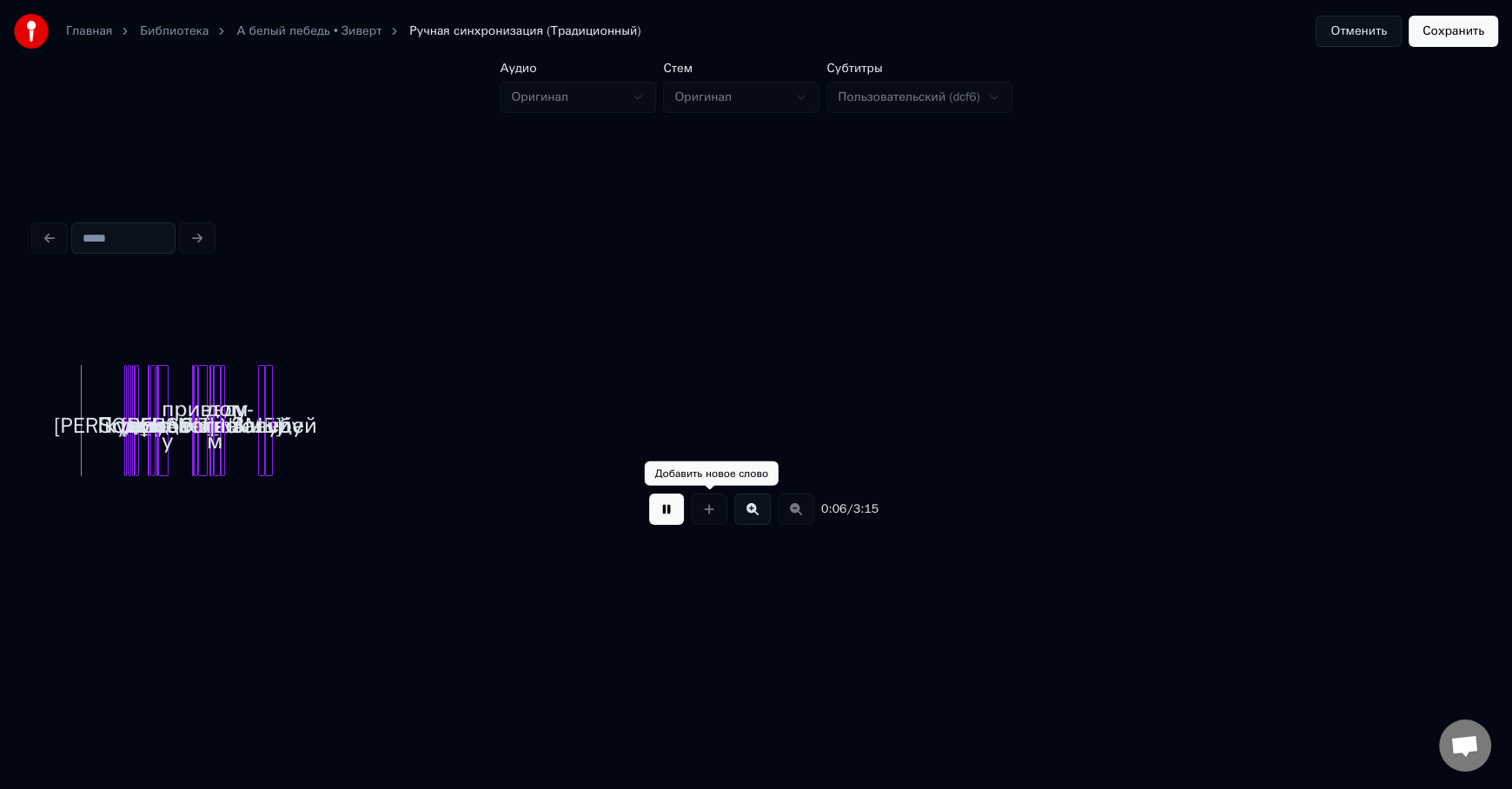 click at bounding box center [753, 509] 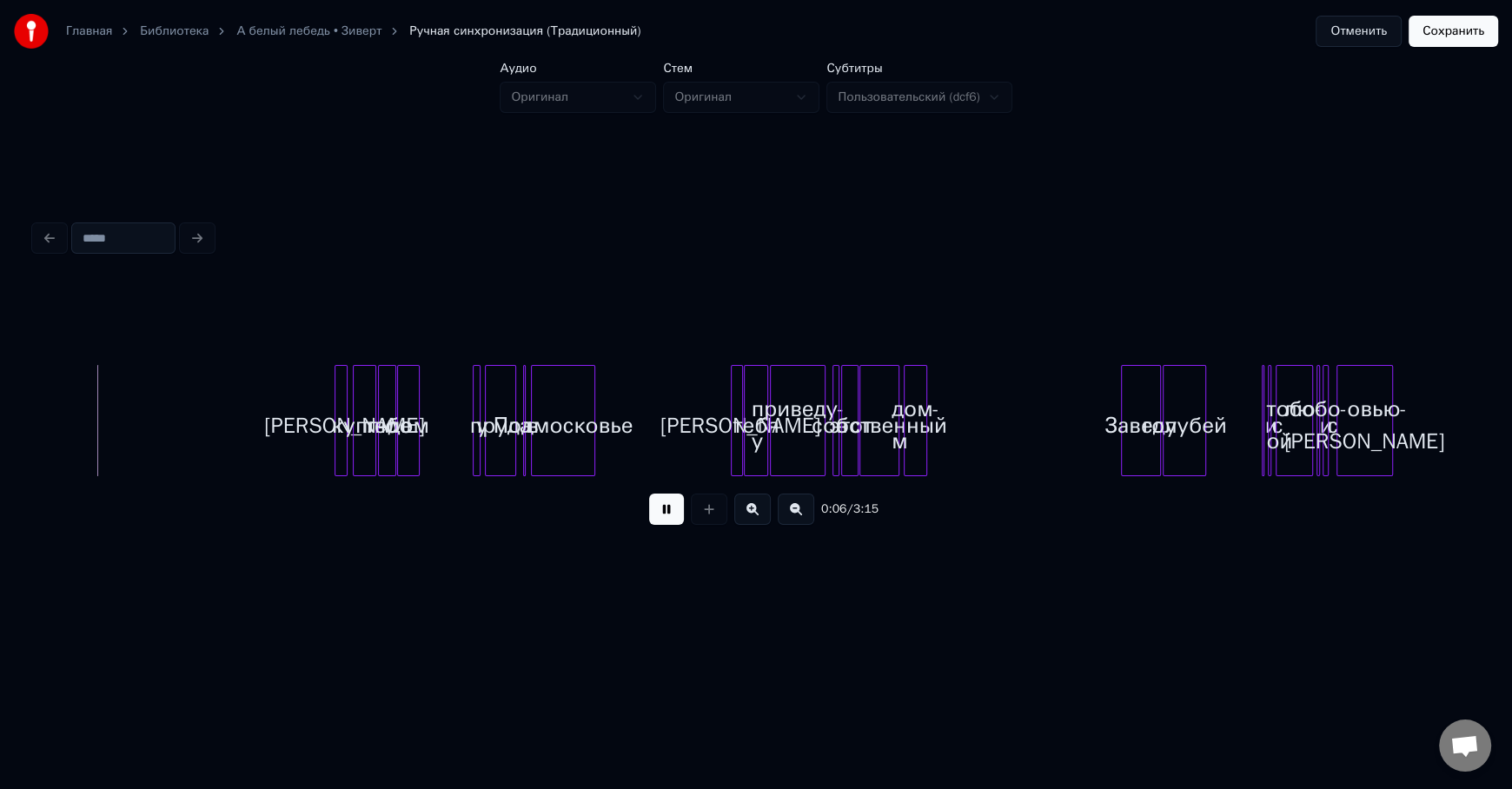 click at bounding box center [753, 509] 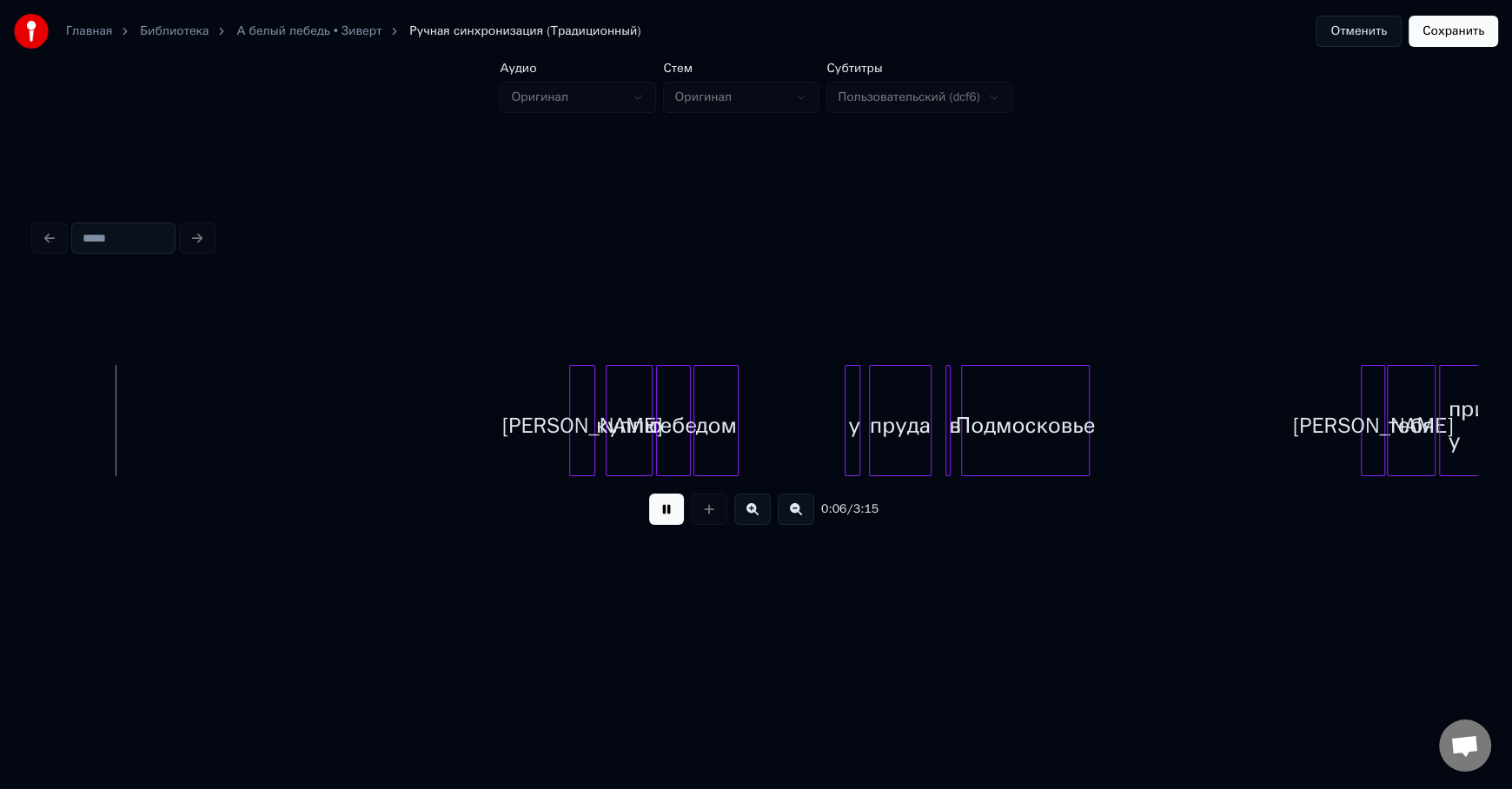 click at bounding box center [753, 509] 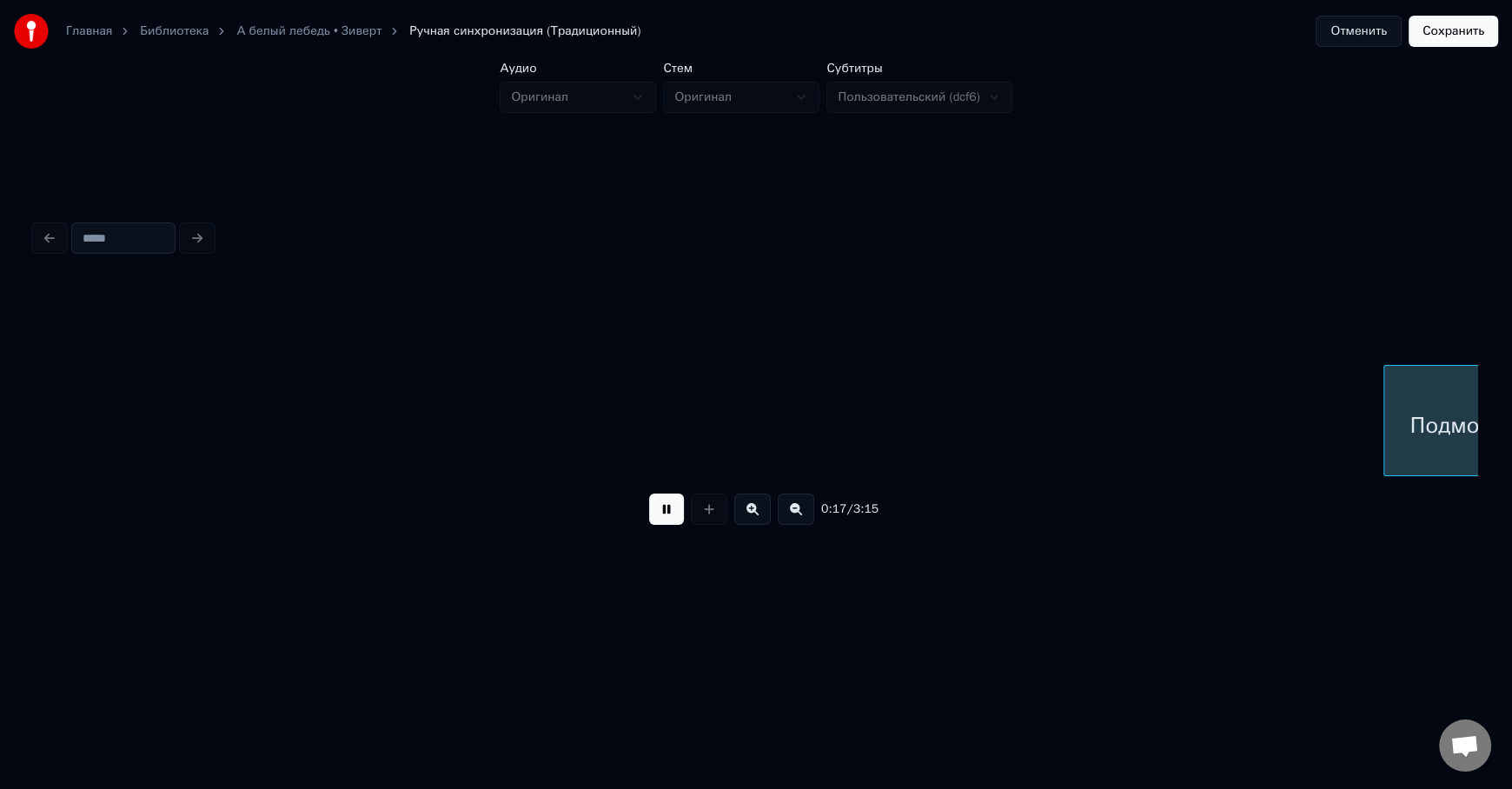 scroll, scrollTop: 0, scrollLeft: 2268, axis: horizontal 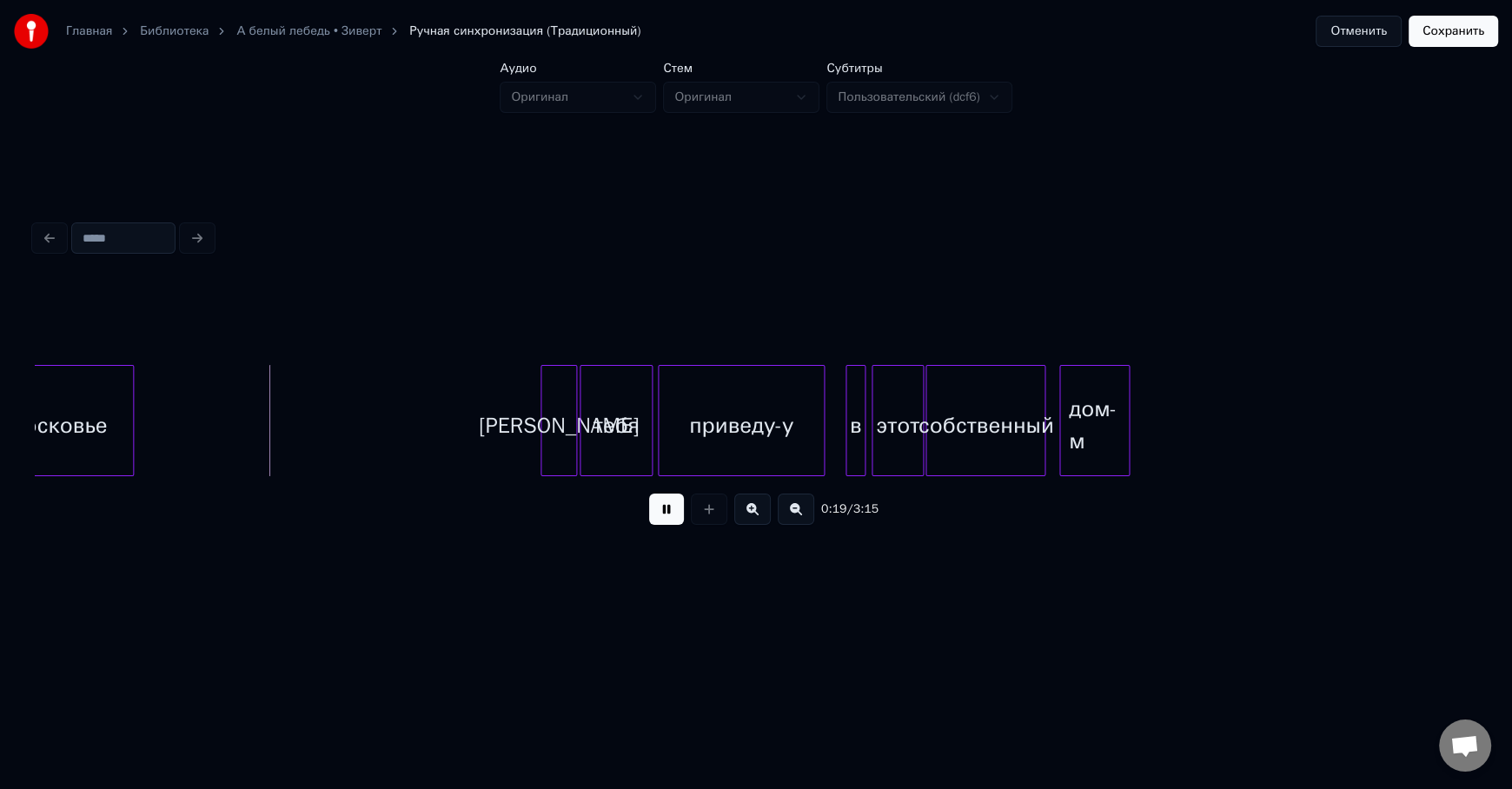 click at bounding box center (666, 509) 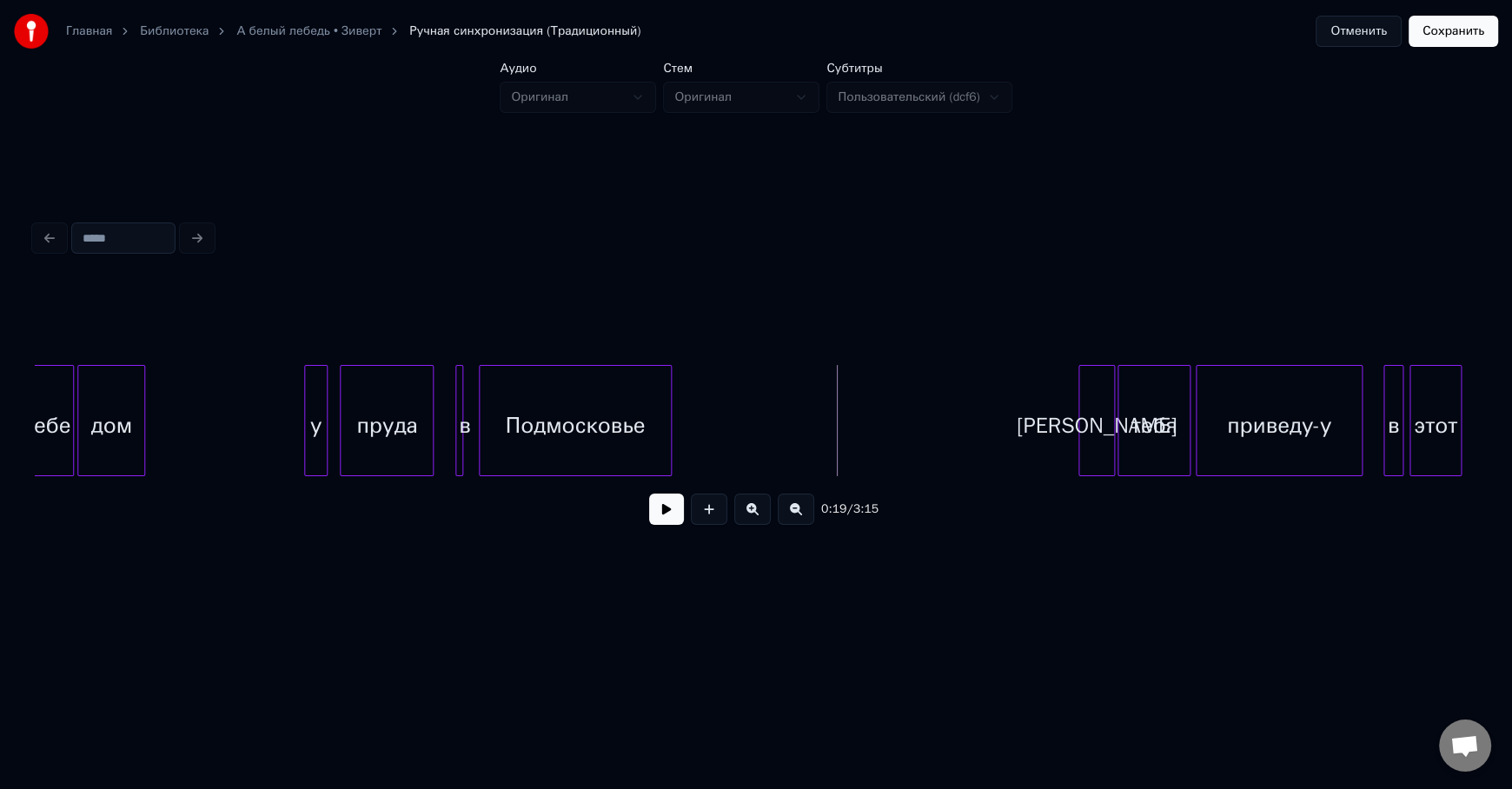 scroll, scrollTop: 0, scrollLeft: 1660, axis: horizontal 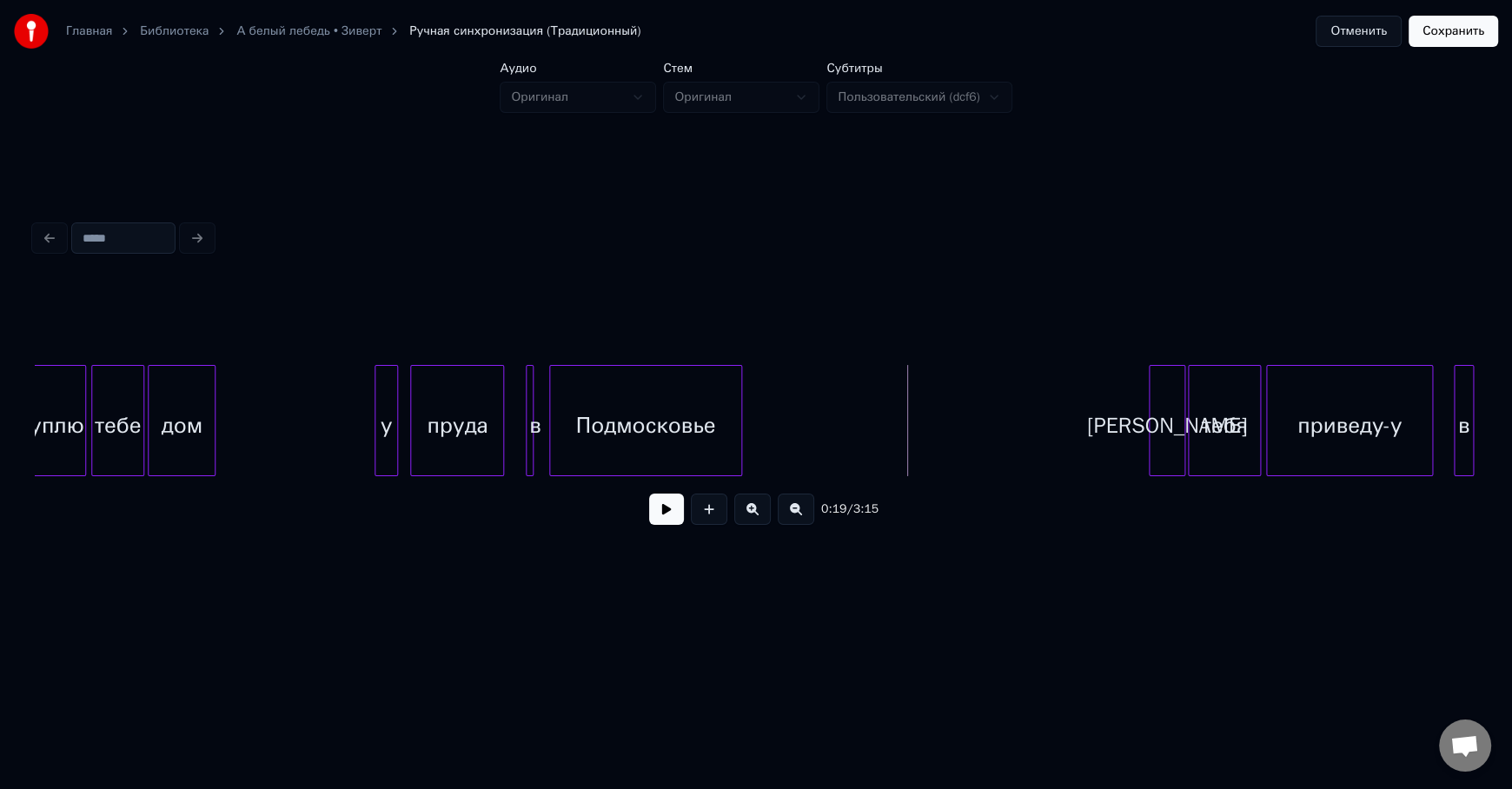 click on "в" at bounding box center [535, 425] 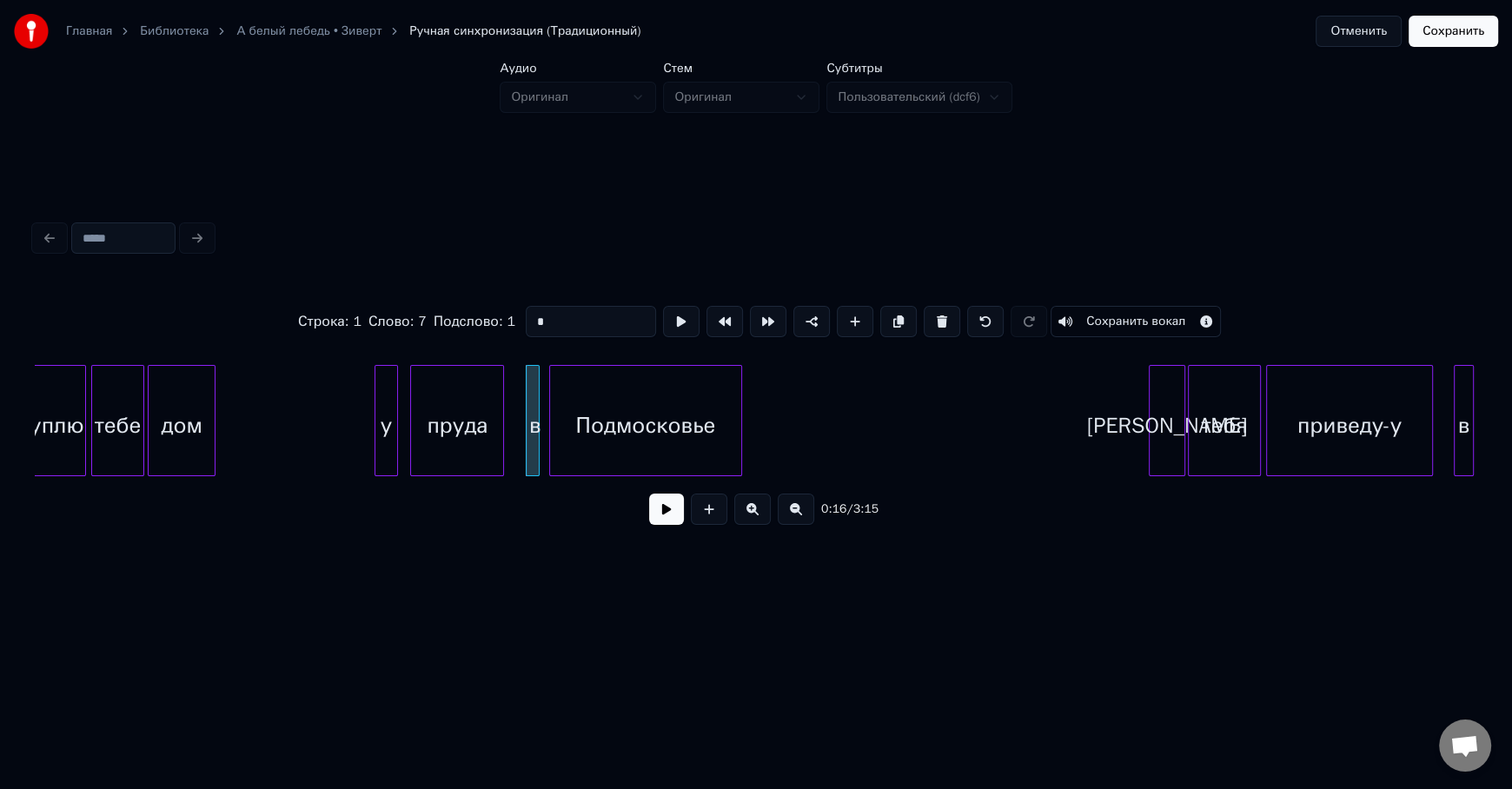 click at bounding box center (536, 421) 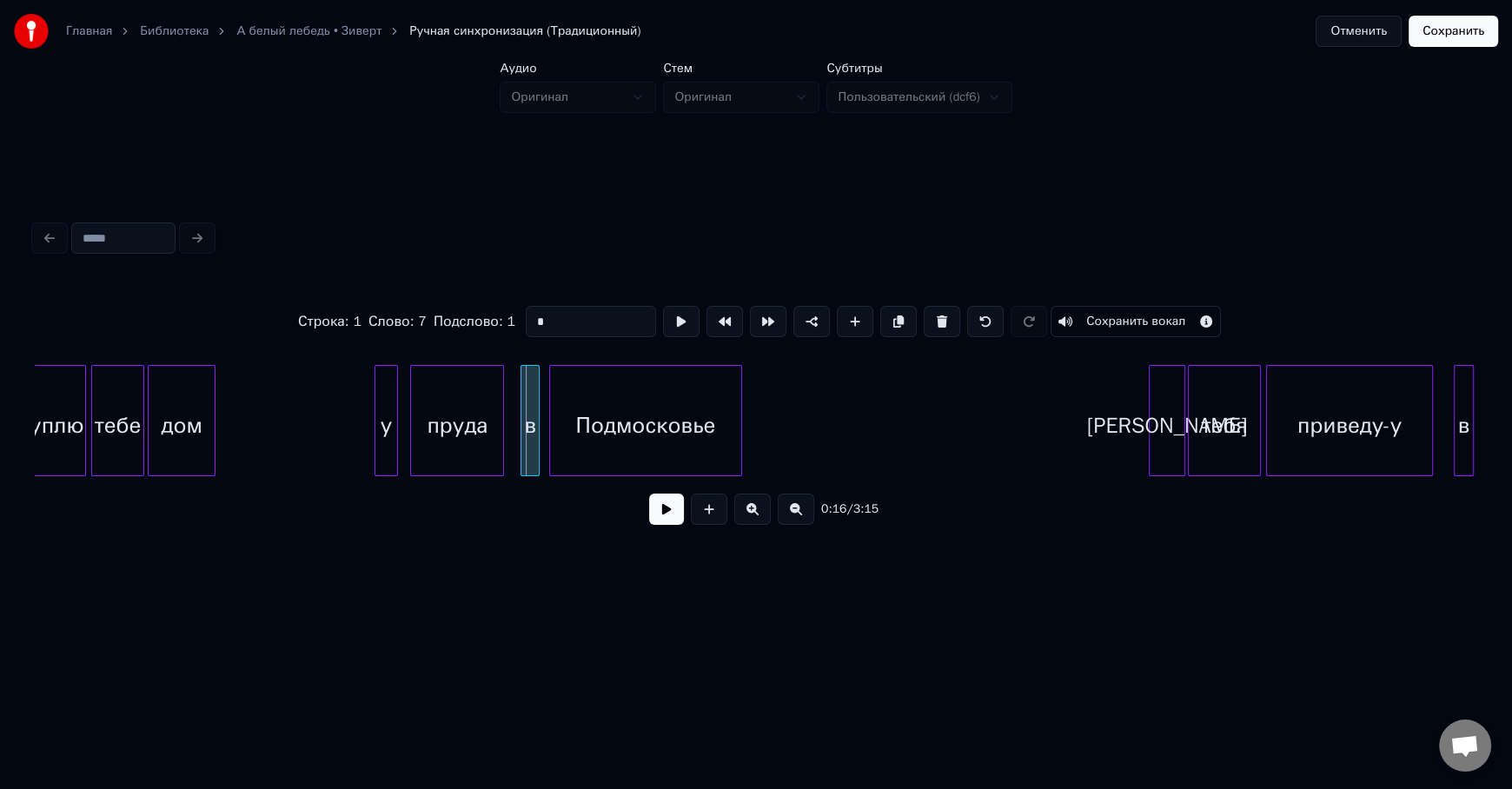 click at bounding box center [524, 421] 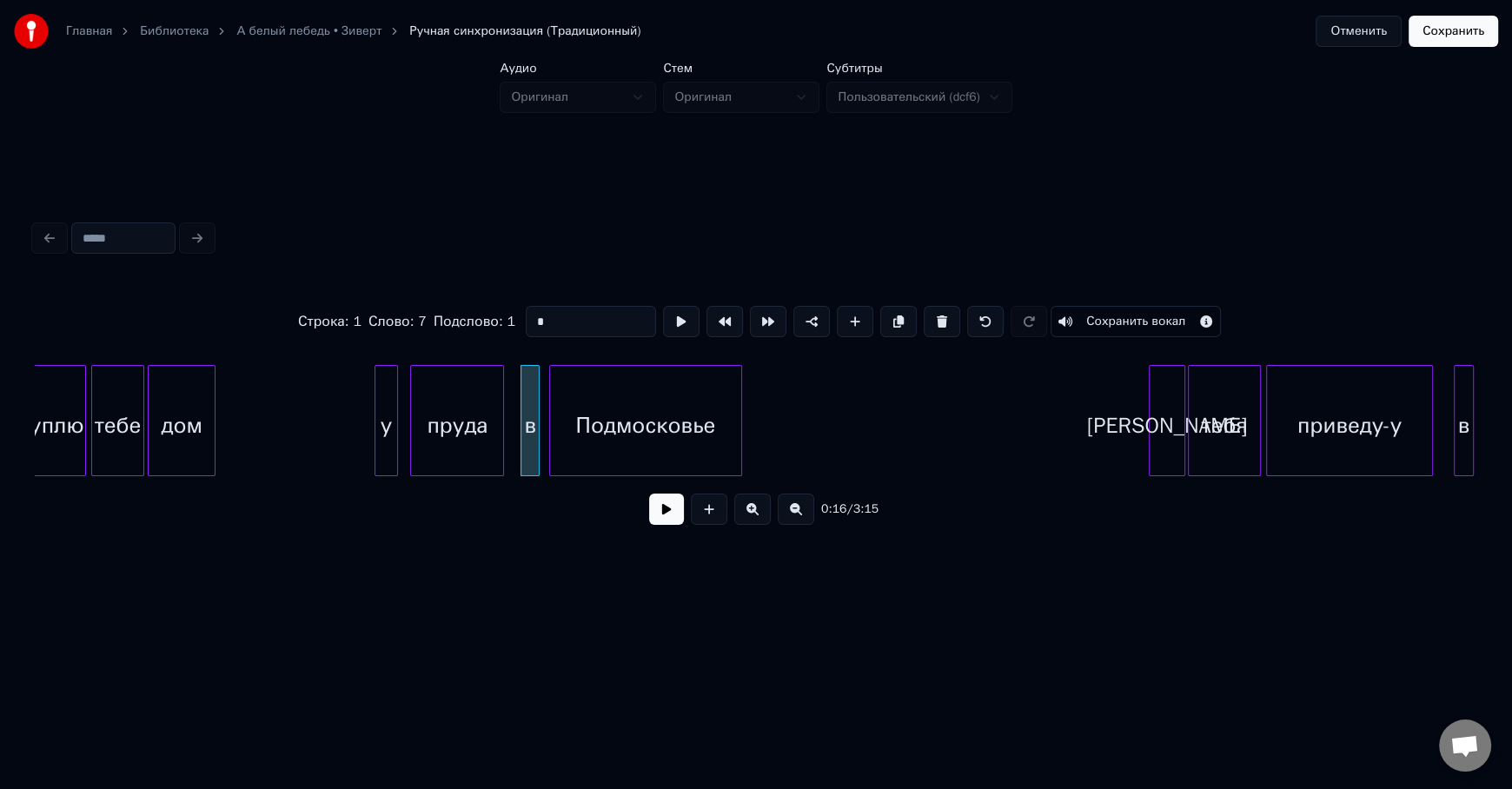 click at bounding box center (666, 509) 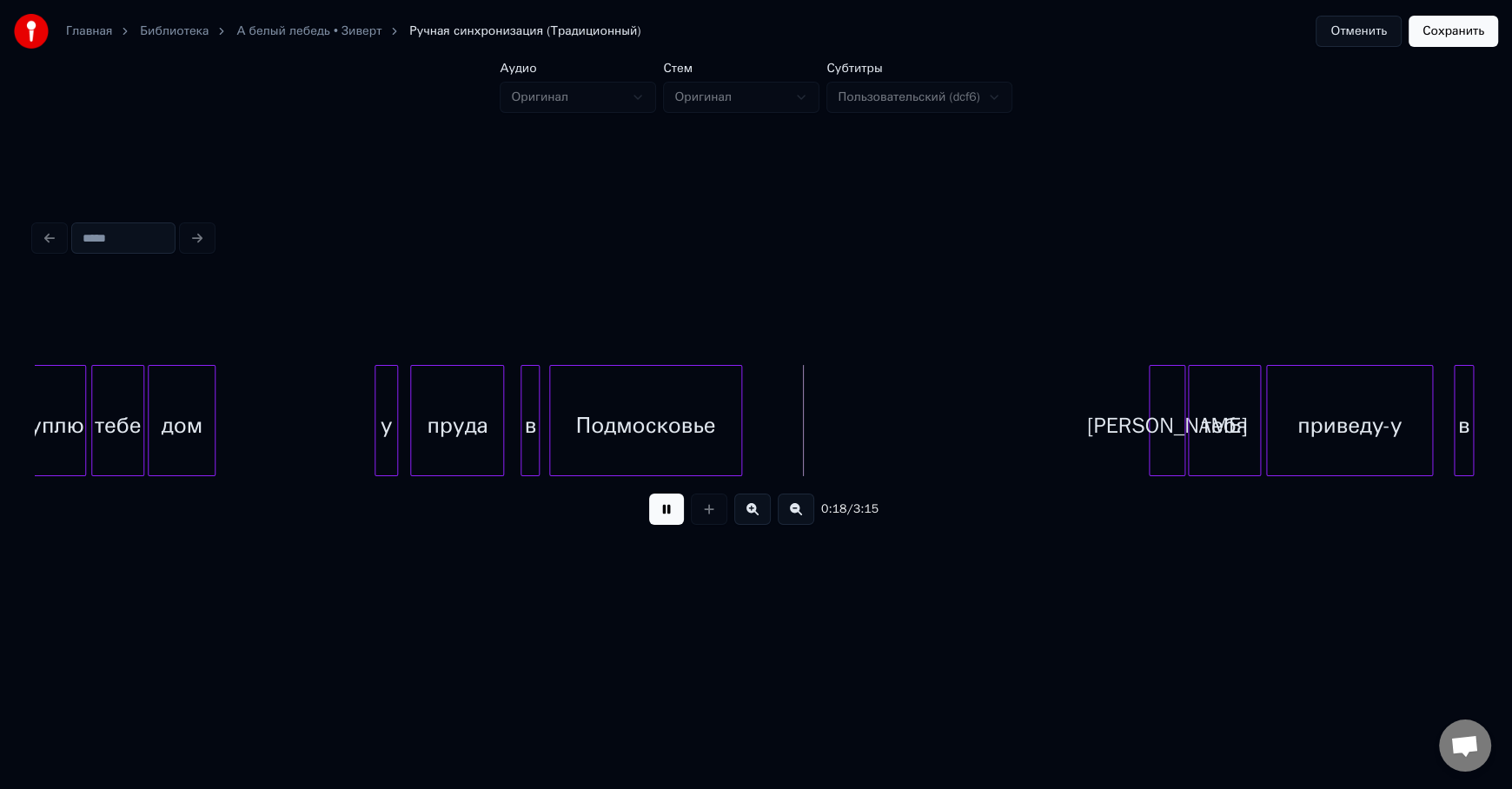 click at bounding box center (666, 509) 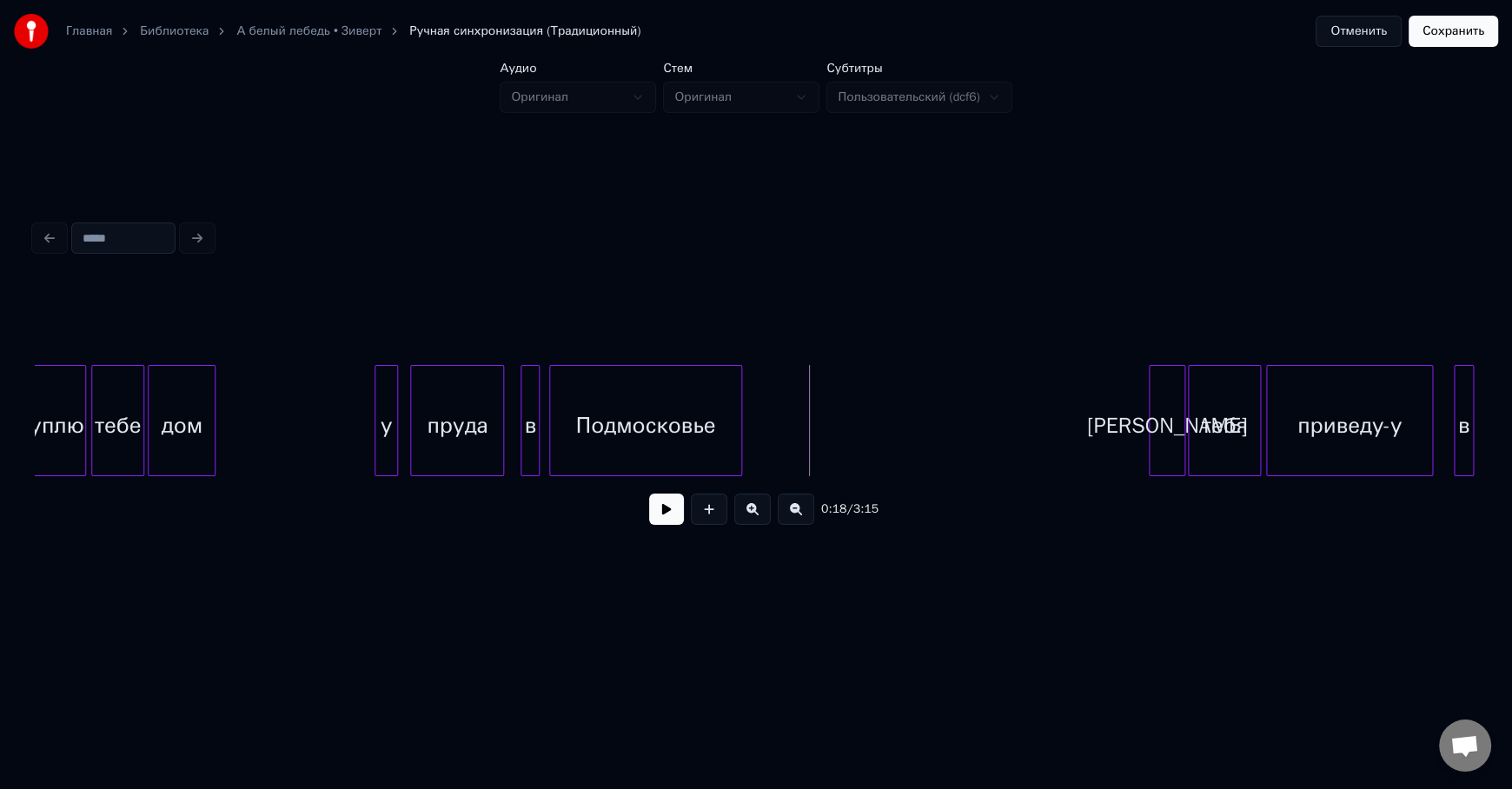 click on "у" at bounding box center [386, 425] 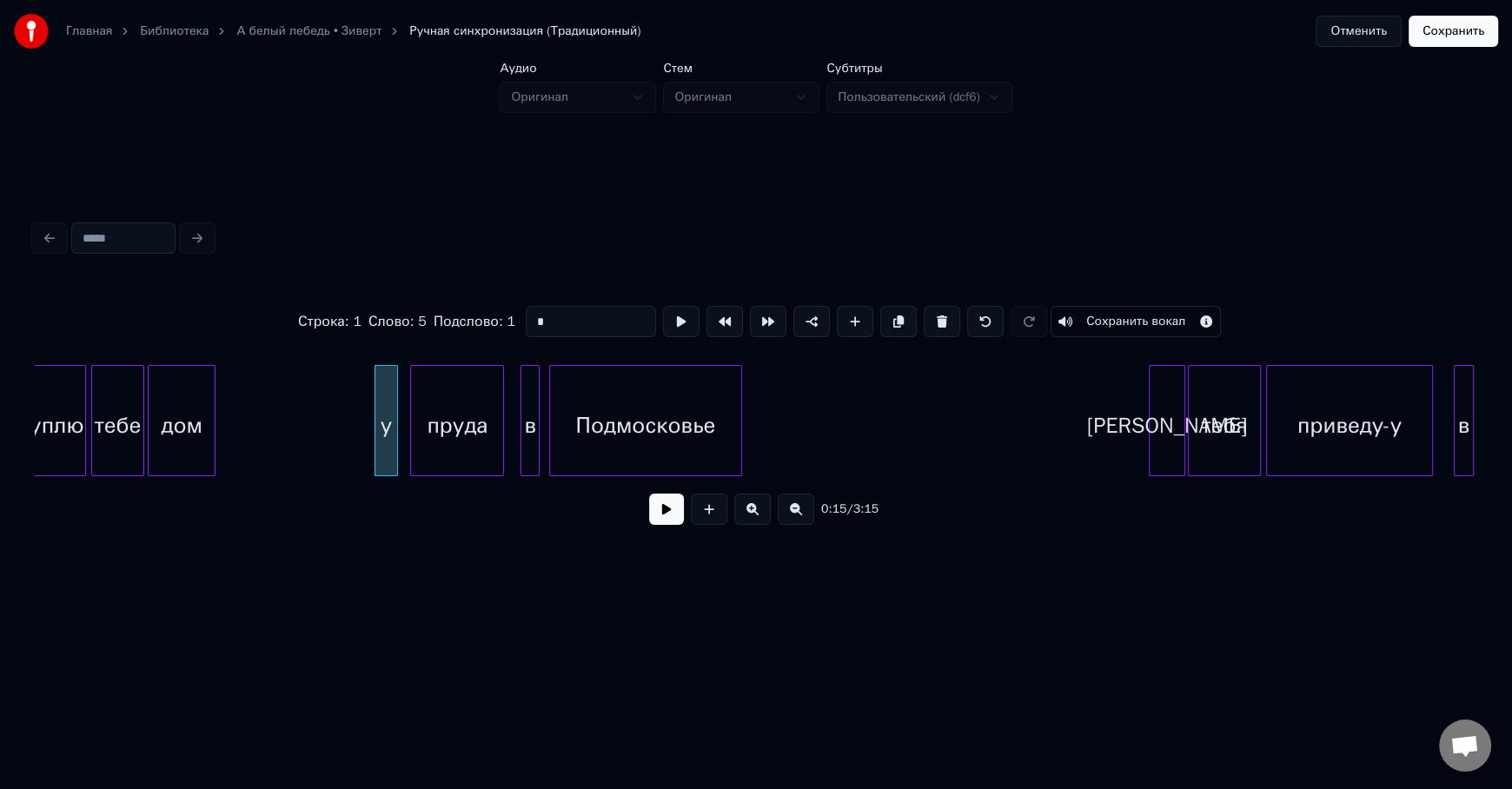 click at bounding box center (666, 509) 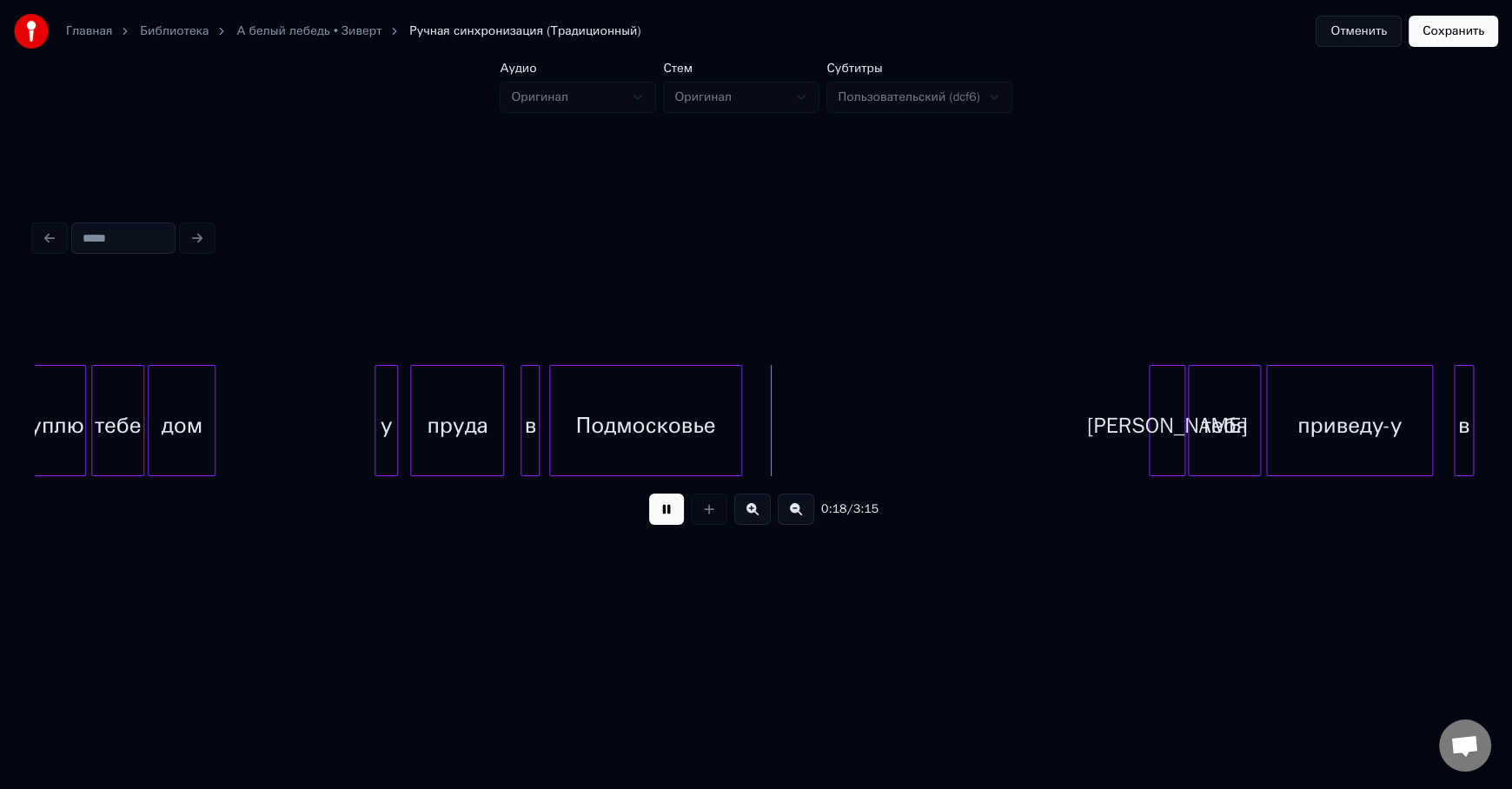 click at bounding box center (666, 509) 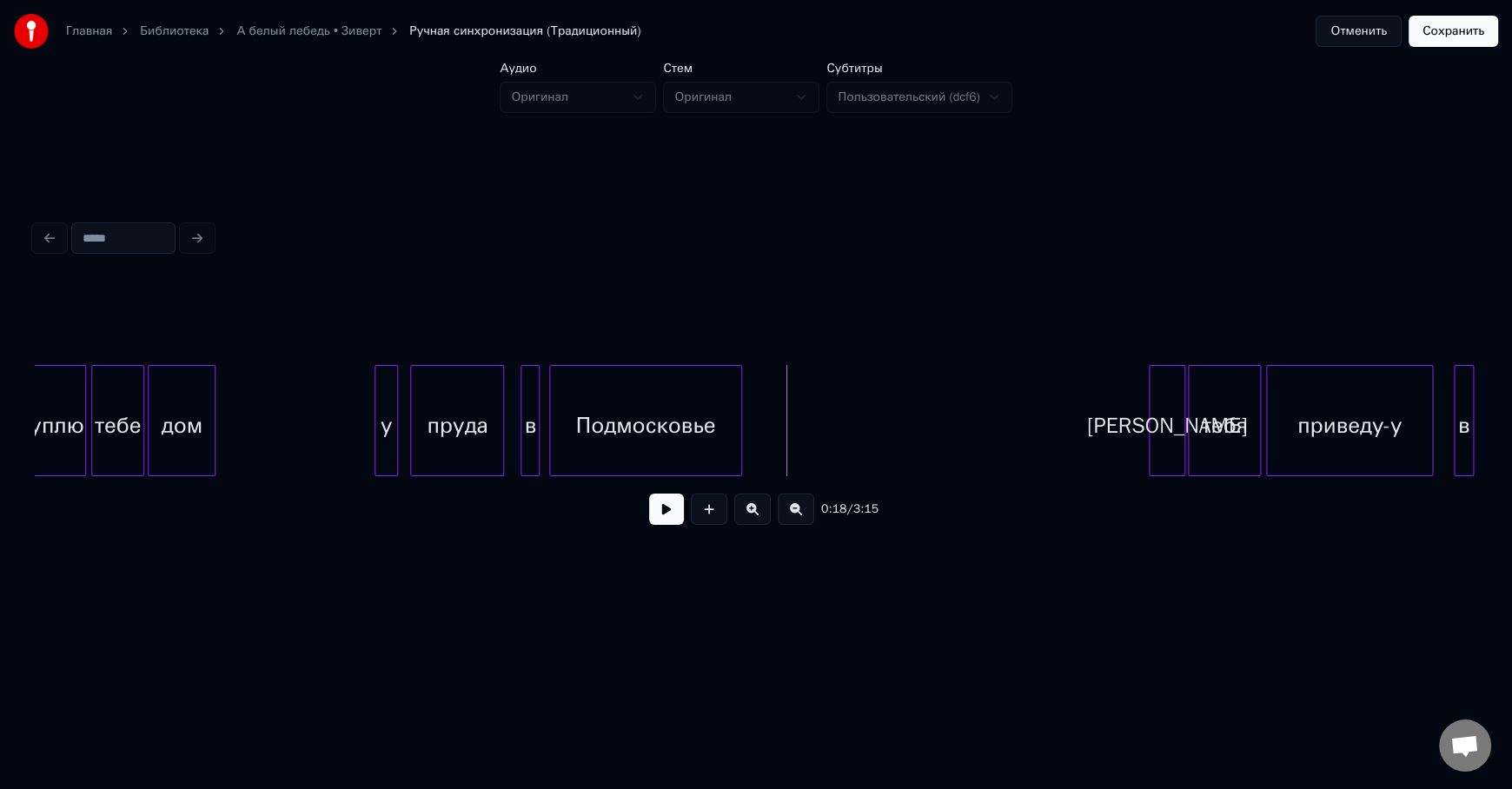 click on "Подмосковье" at bounding box center (646, 425) 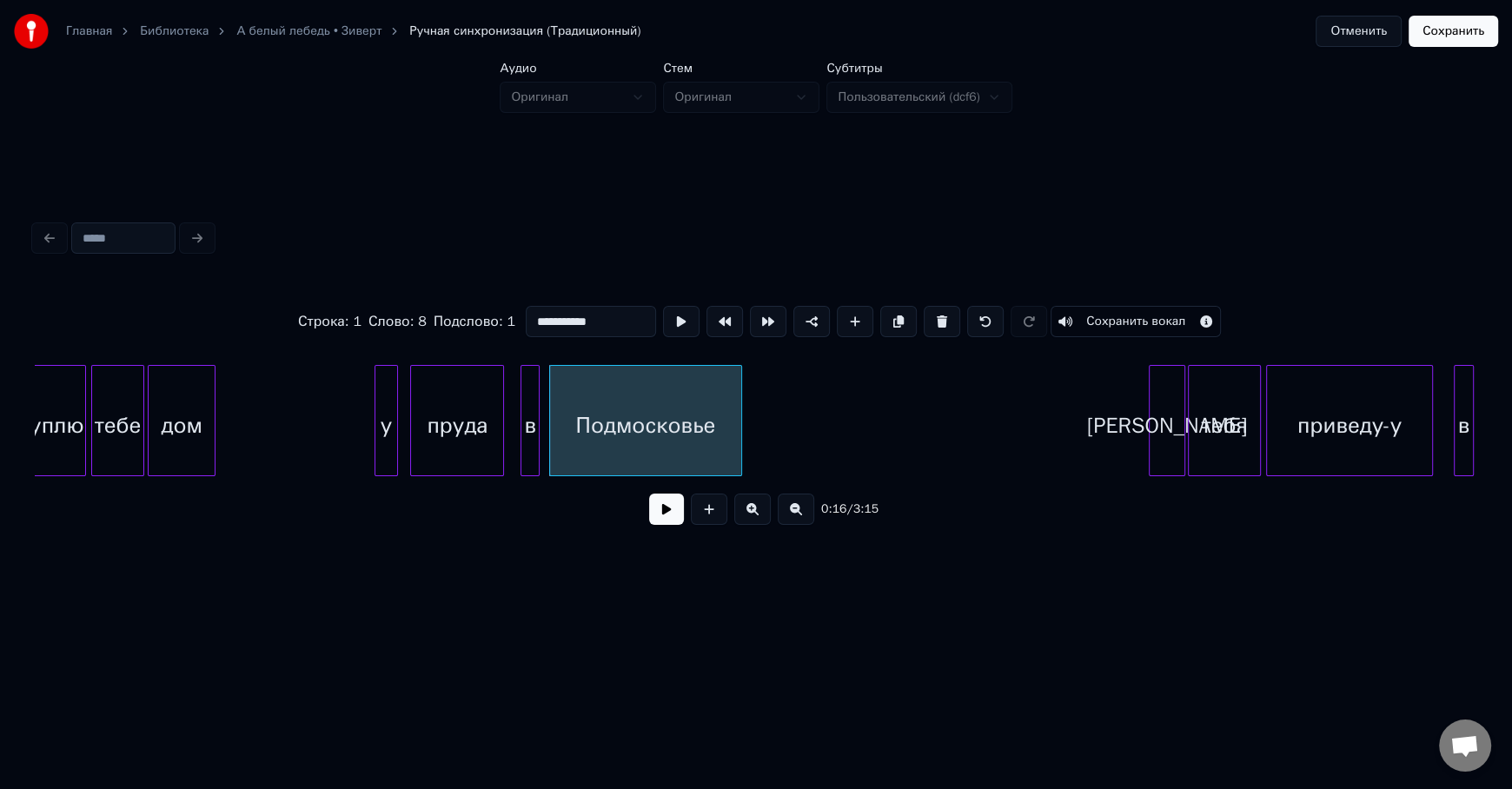 click on "**********" at bounding box center (591, 322) 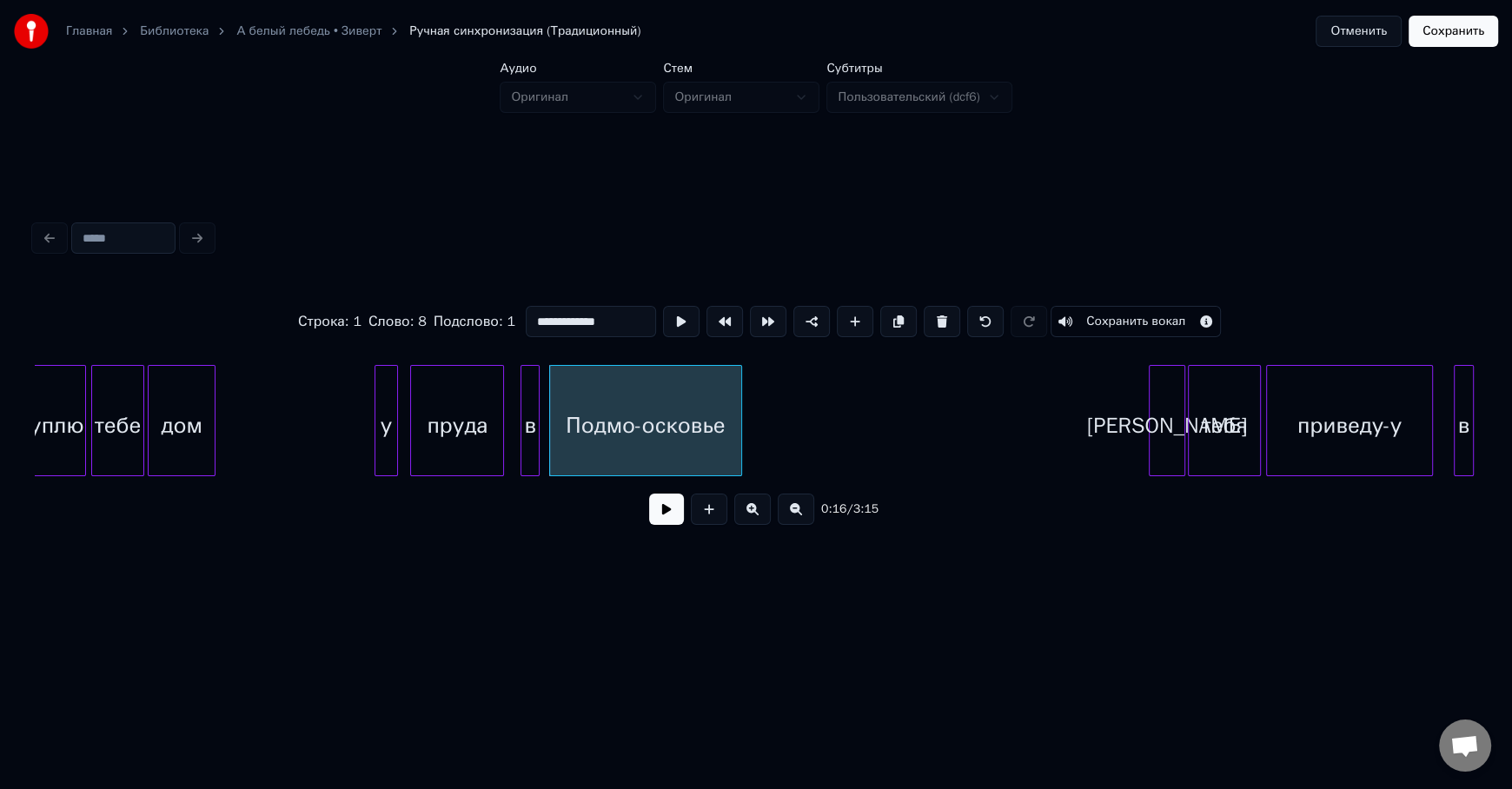 type on "**********" 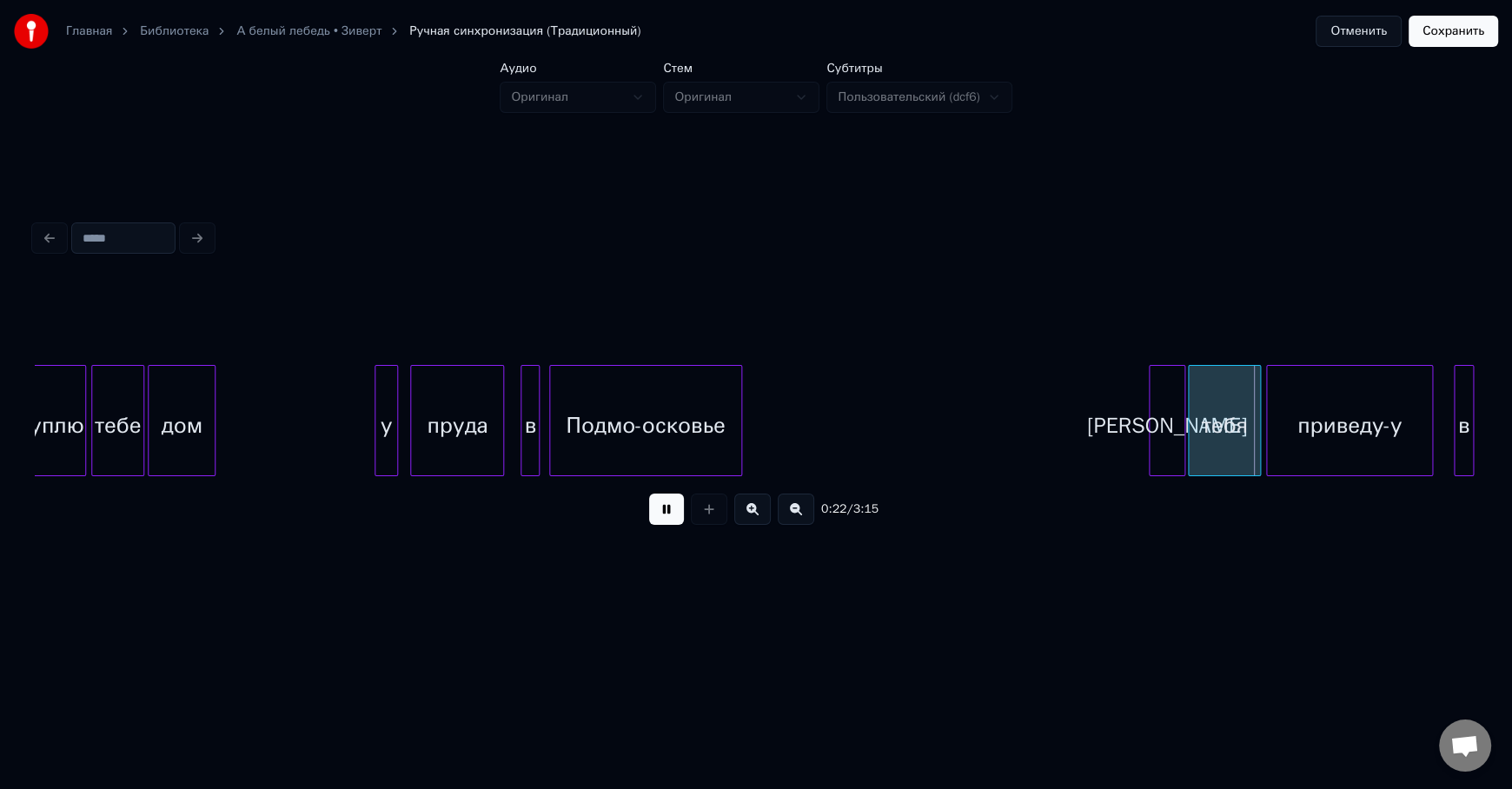 click at bounding box center (666, 509) 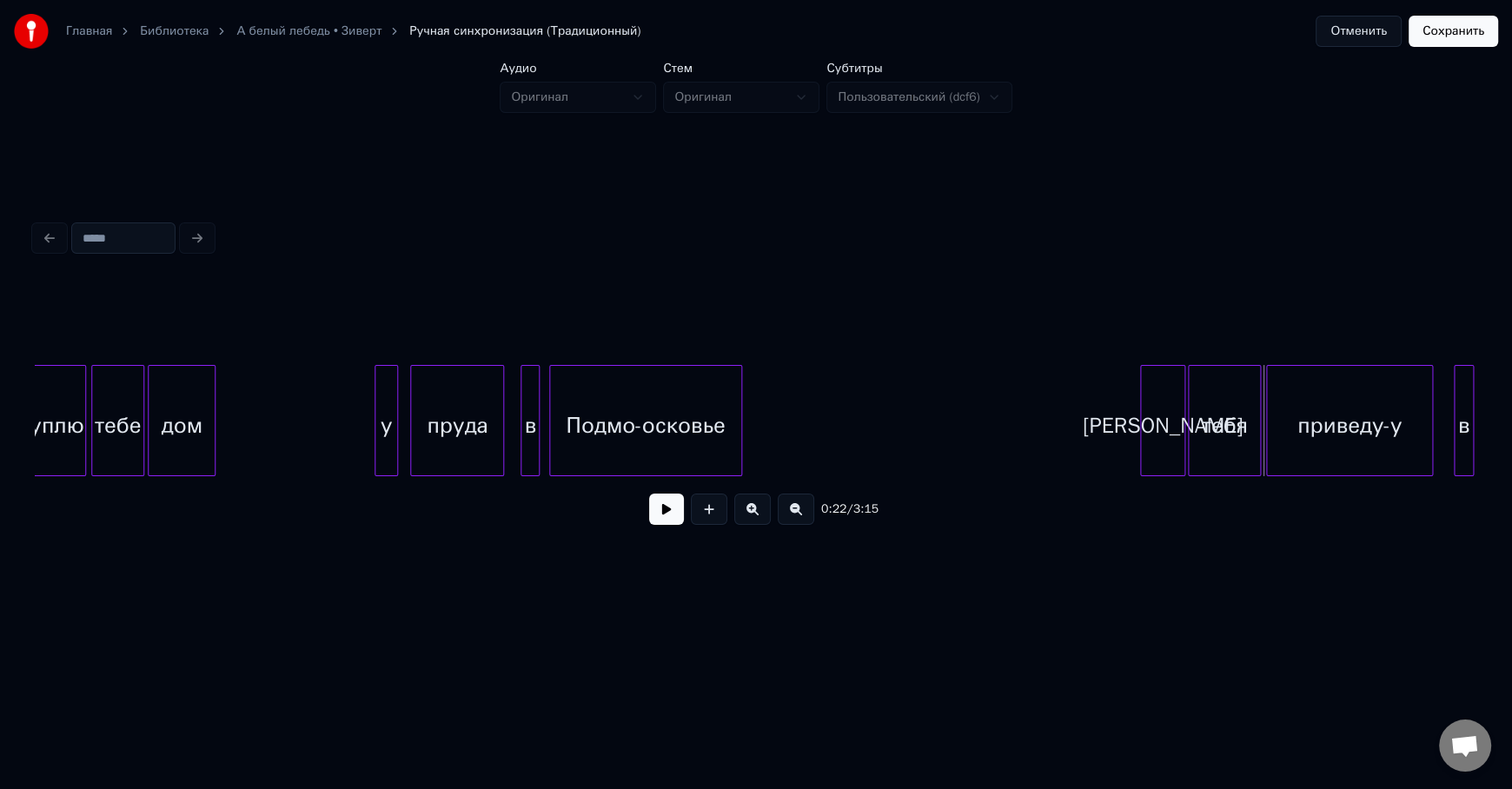 click at bounding box center (1144, 421) 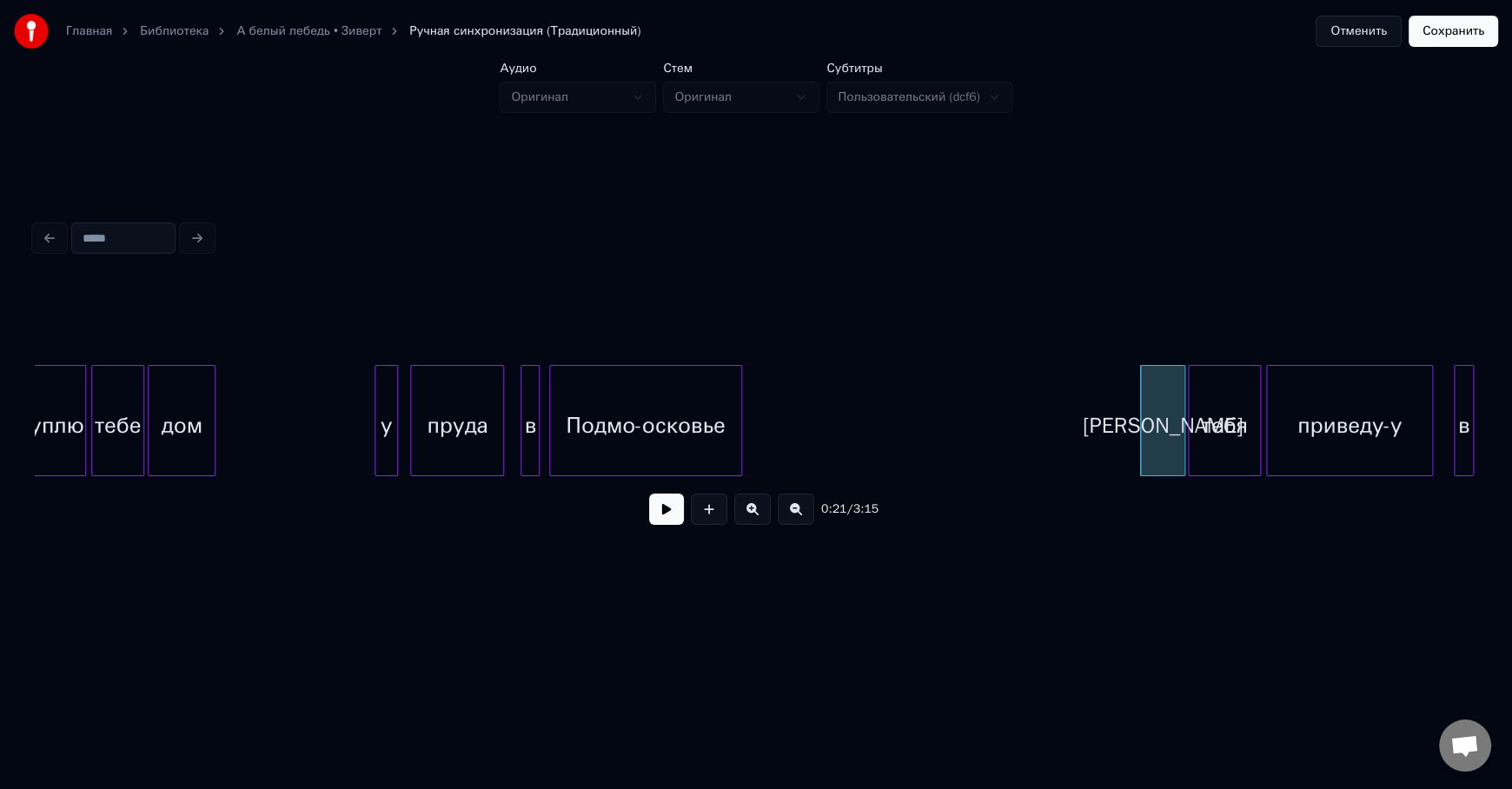 click at bounding box center (666, 509) 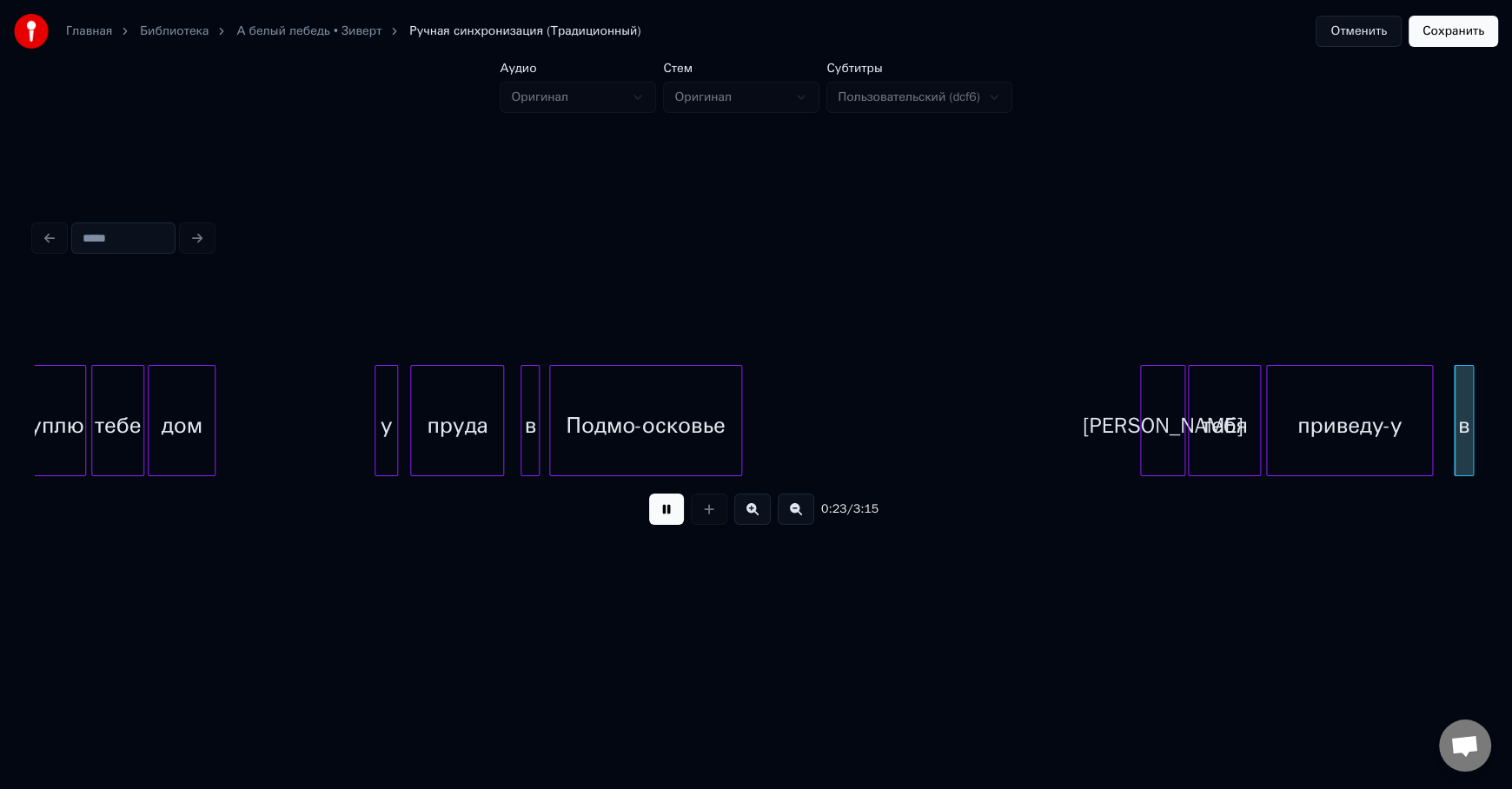 scroll, scrollTop: 0, scrollLeft: 3102, axis: horizontal 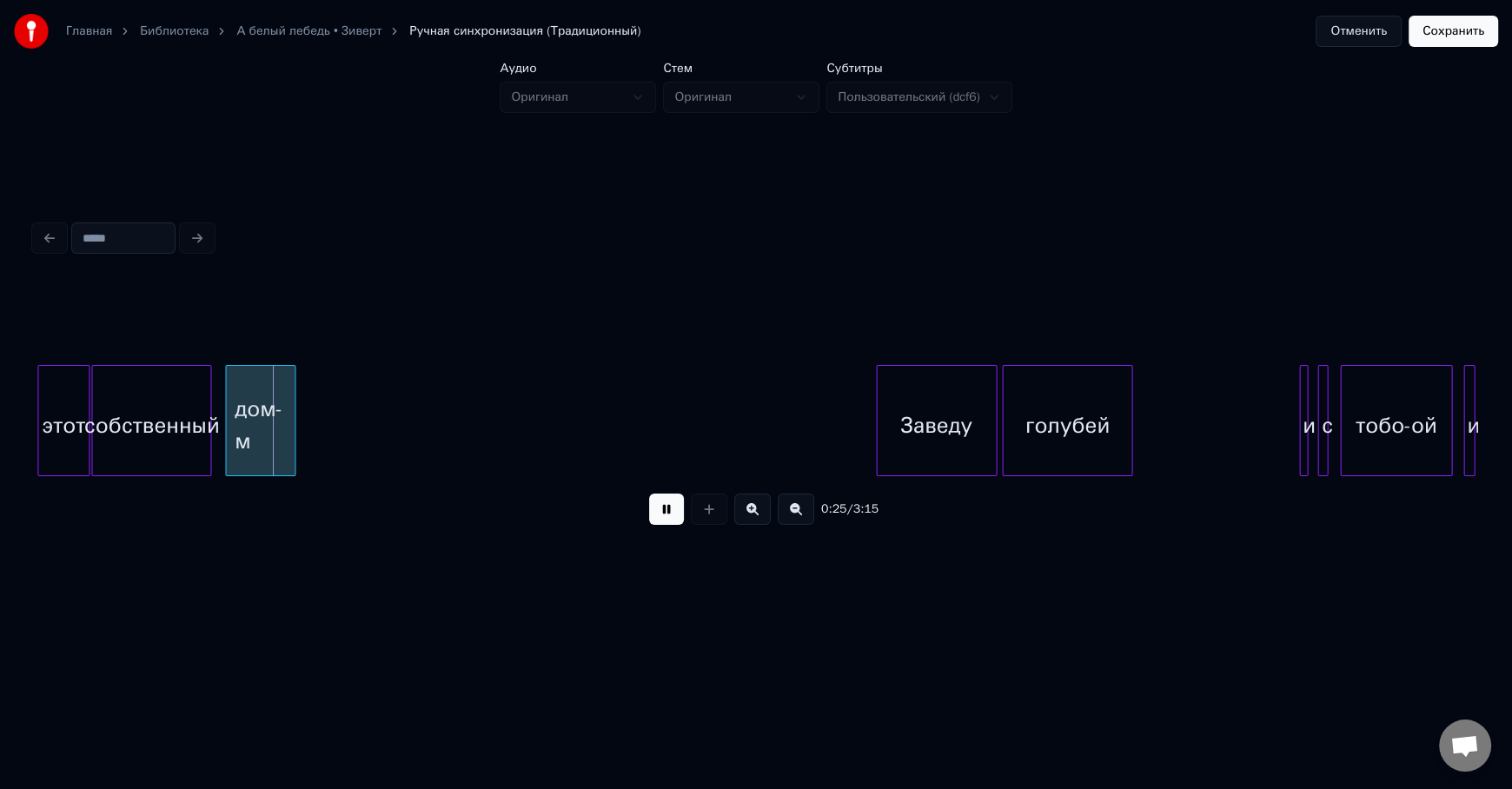click at bounding box center [666, 509] 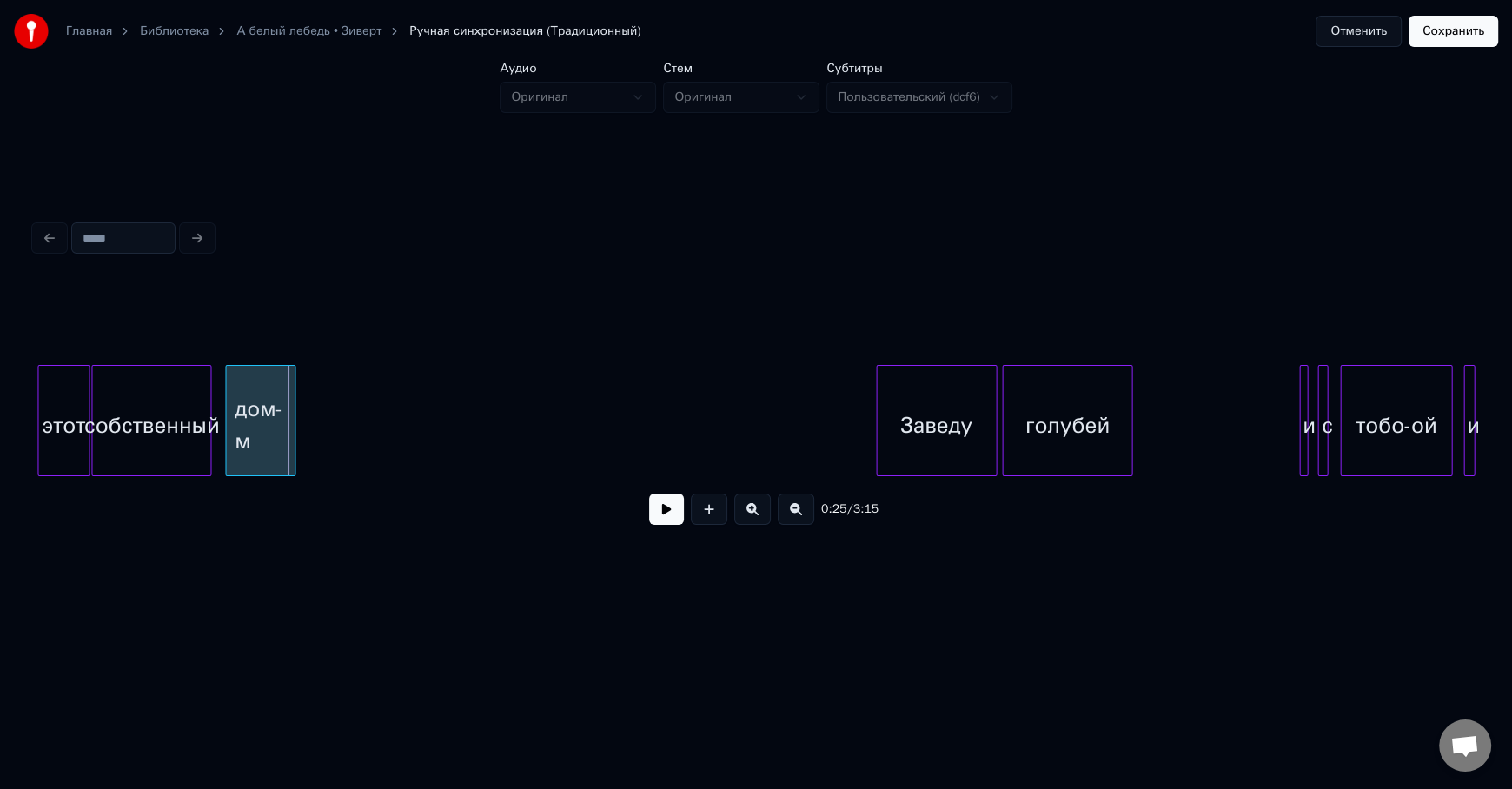 click at bounding box center (753, 509) 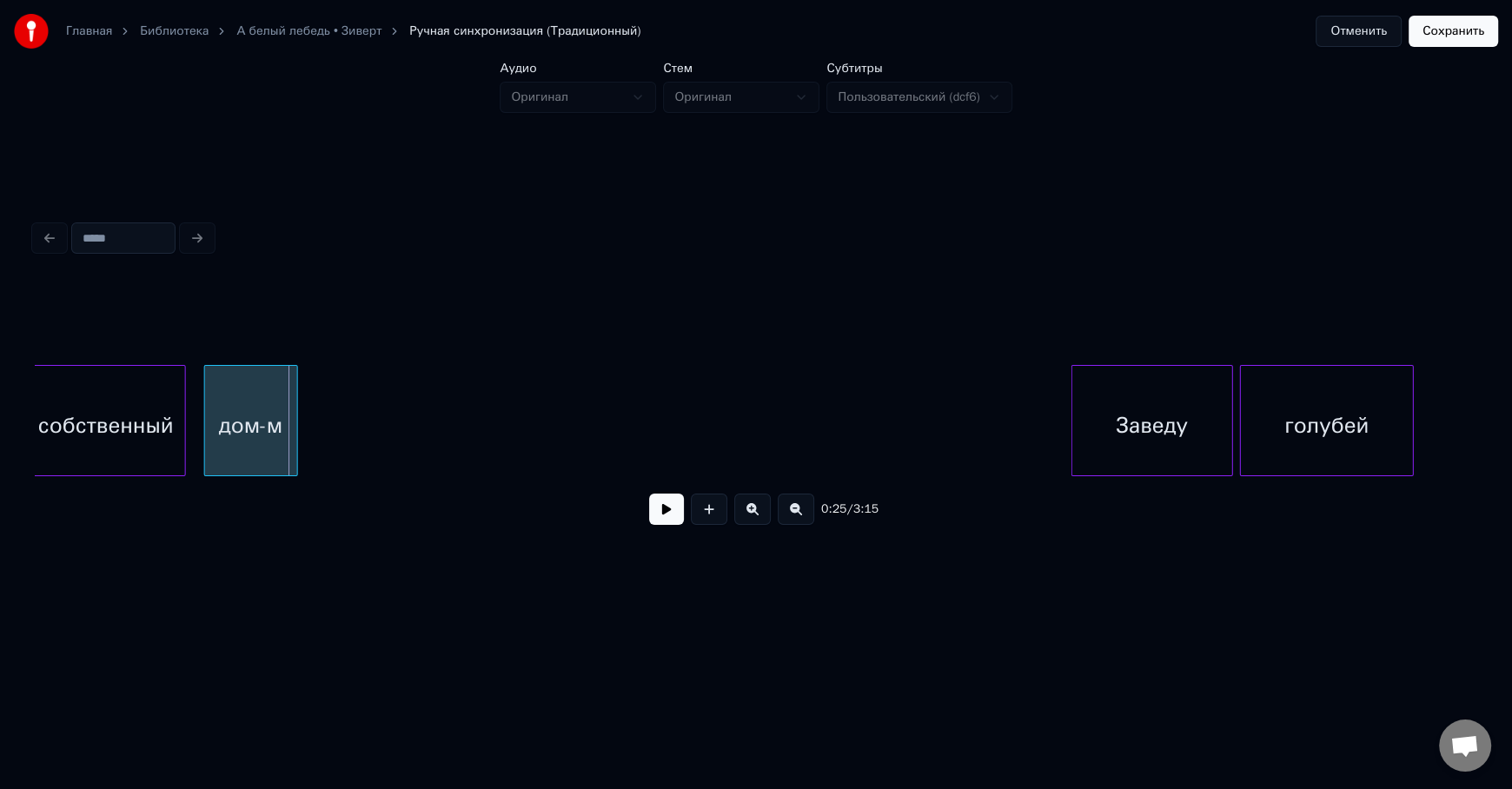 click at bounding box center (753, 509) 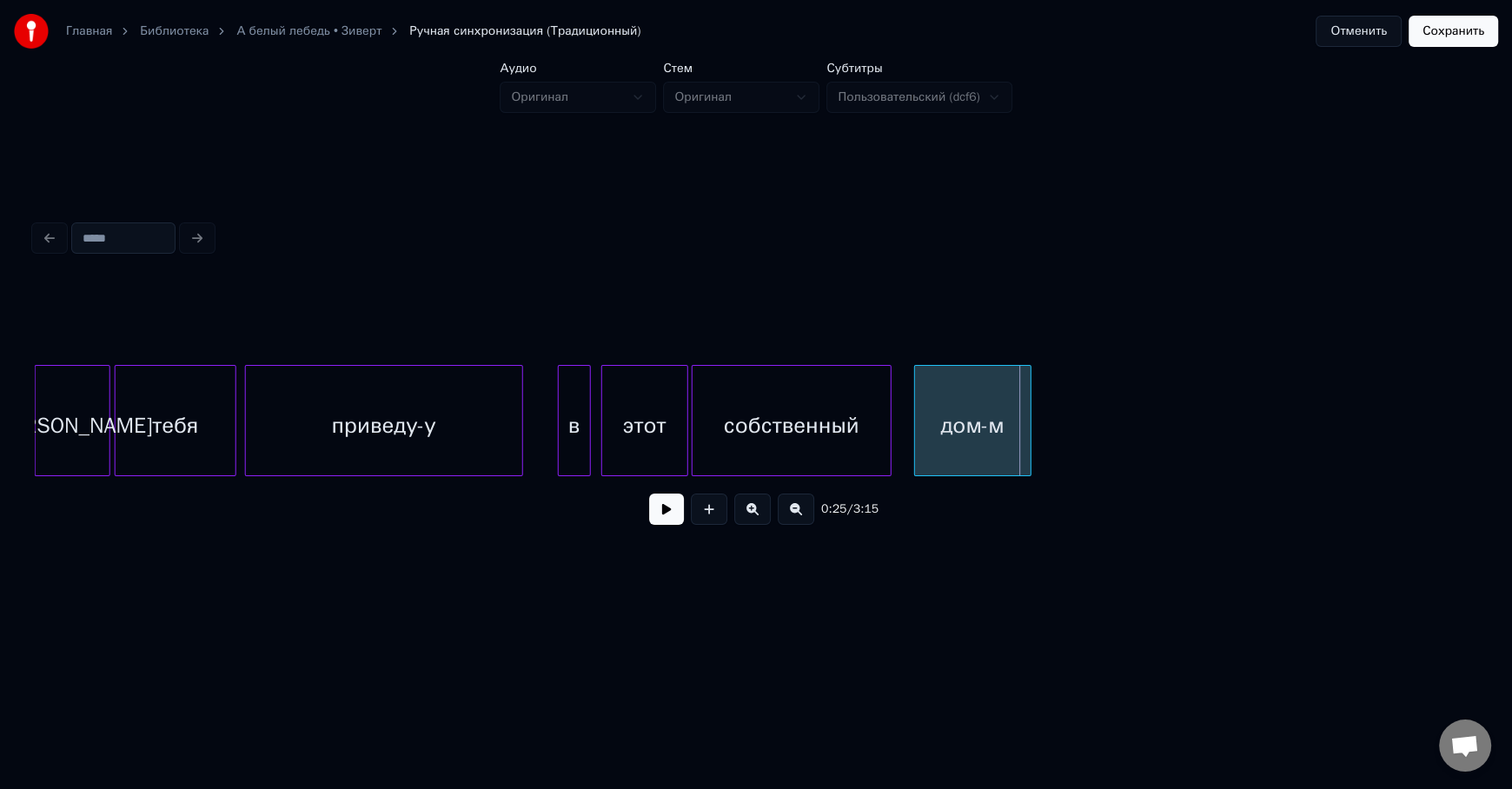 scroll, scrollTop: 0, scrollLeft: 4585, axis: horizontal 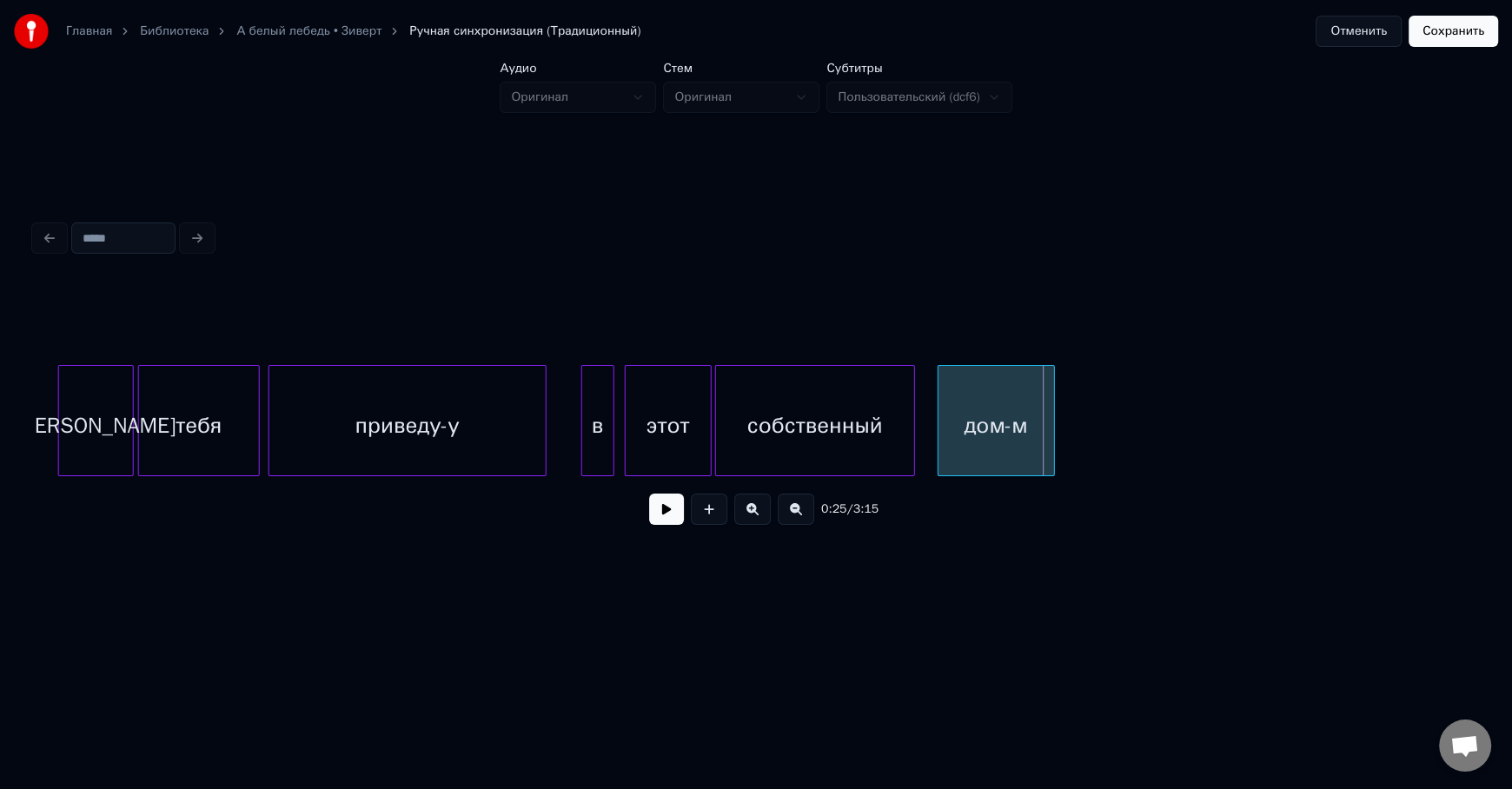 click on "приведу-у" at bounding box center (408, 425) 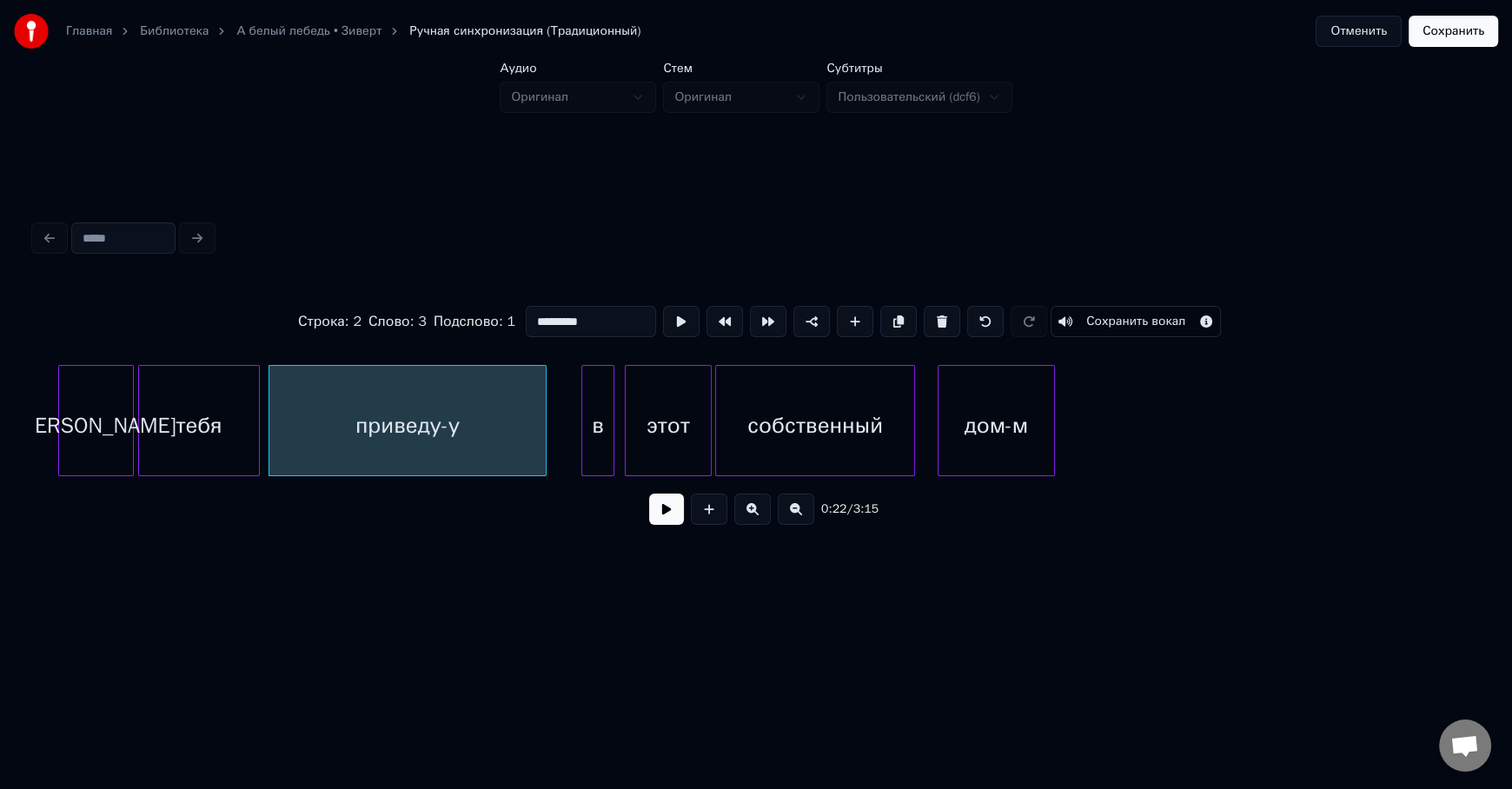 click at bounding box center [666, 509] 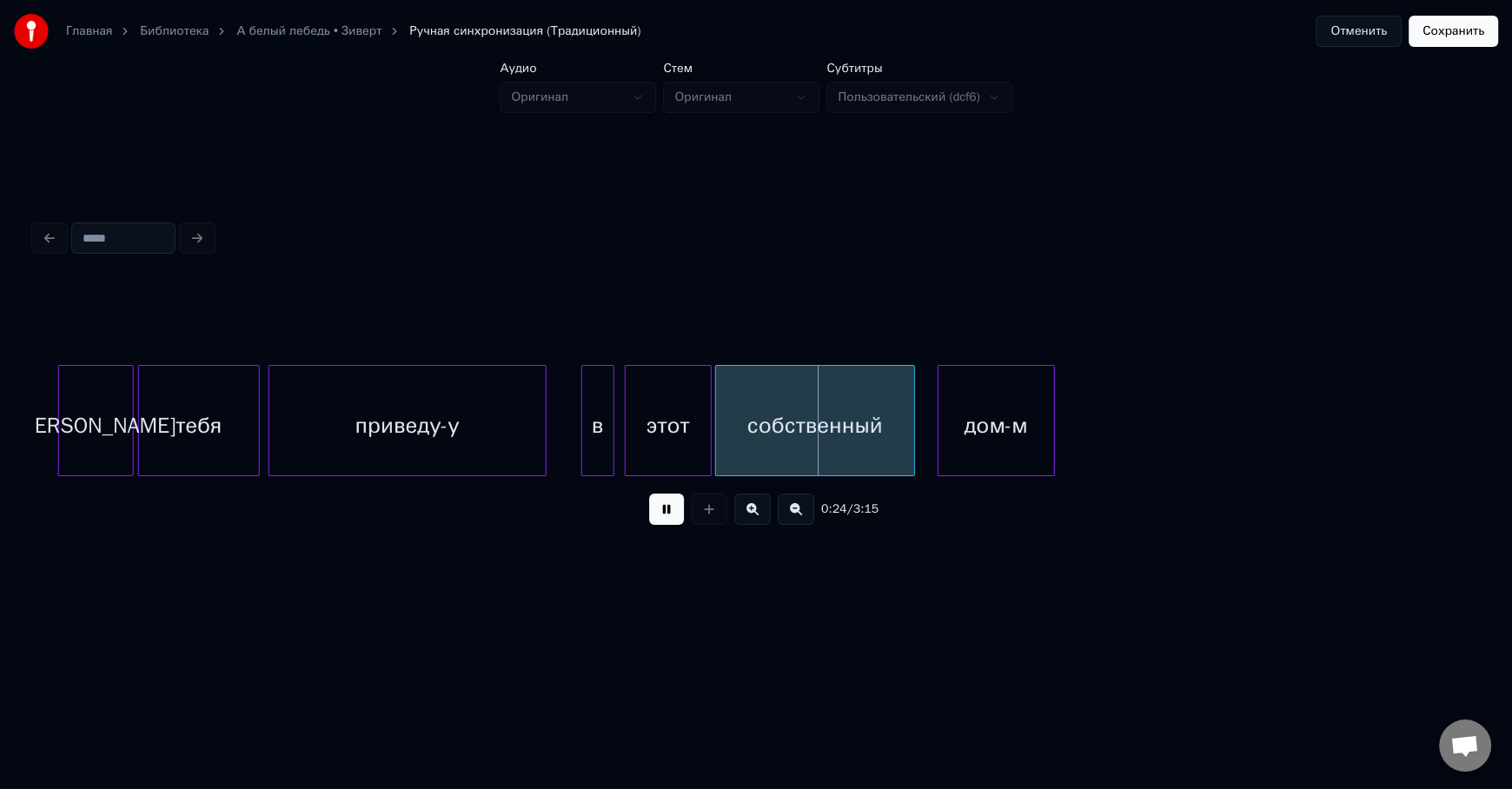click at bounding box center [666, 509] 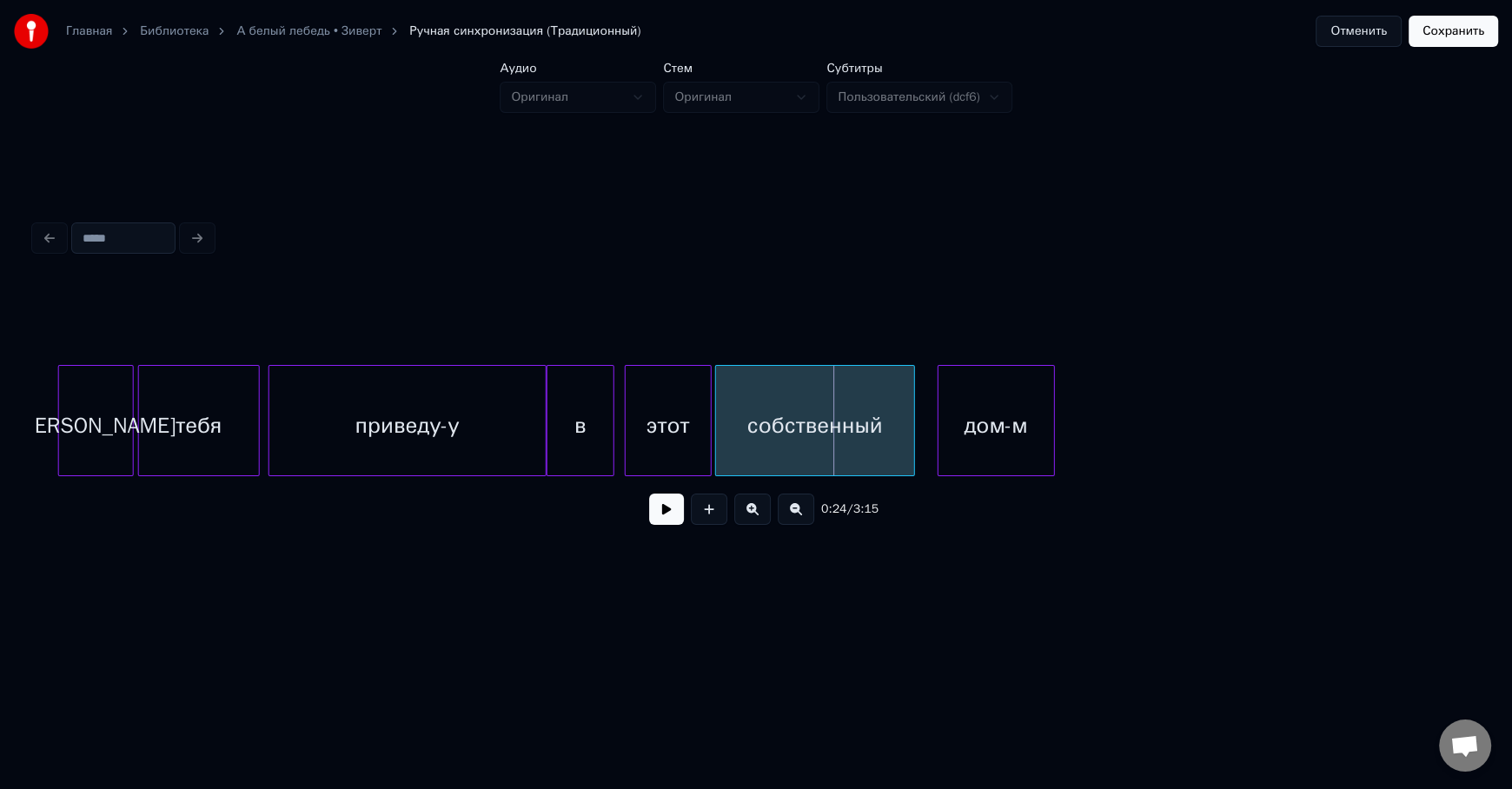 click at bounding box center [550, 421] 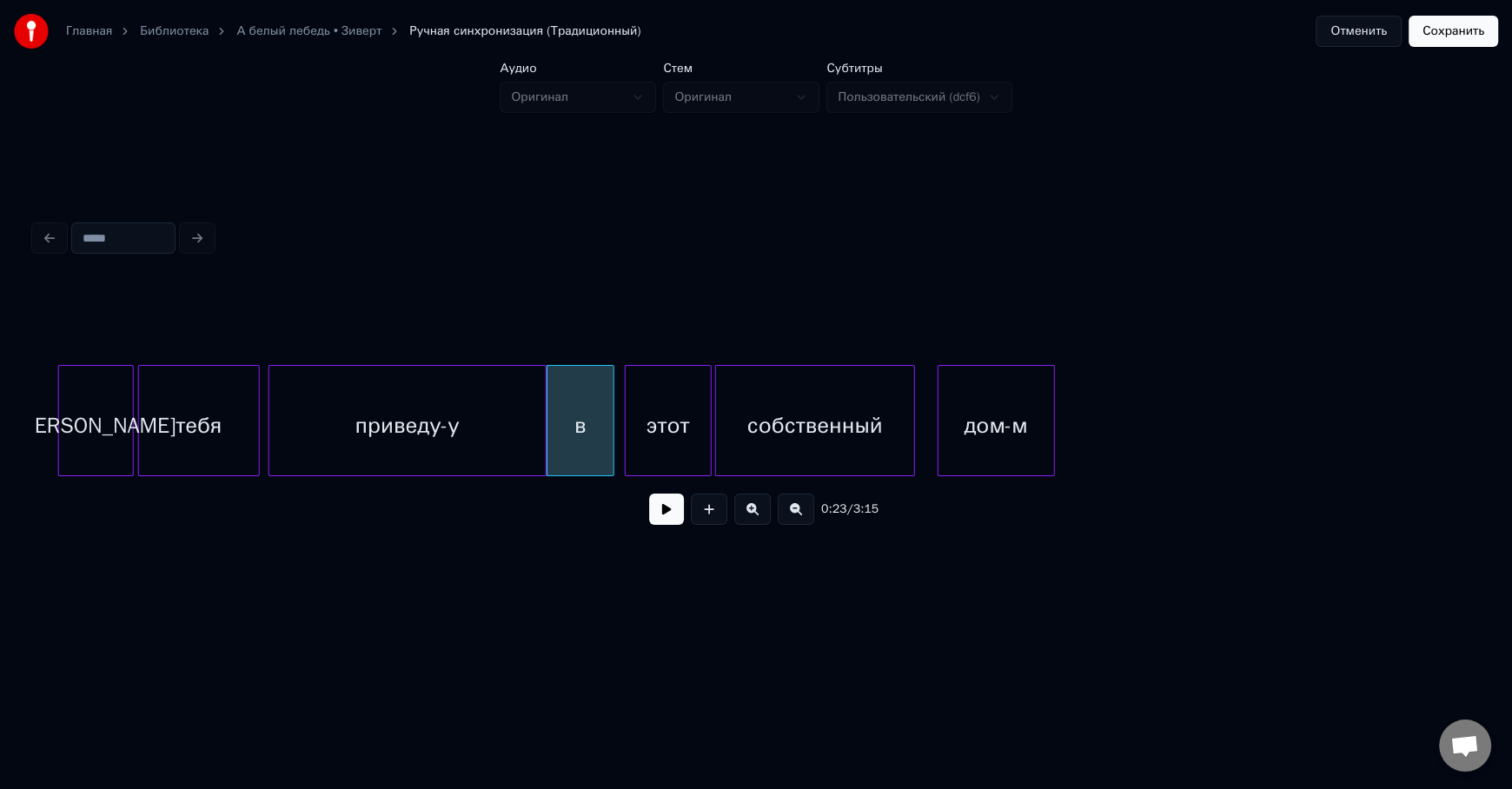 click on "приведу-у" at bounding box center (408, 425) 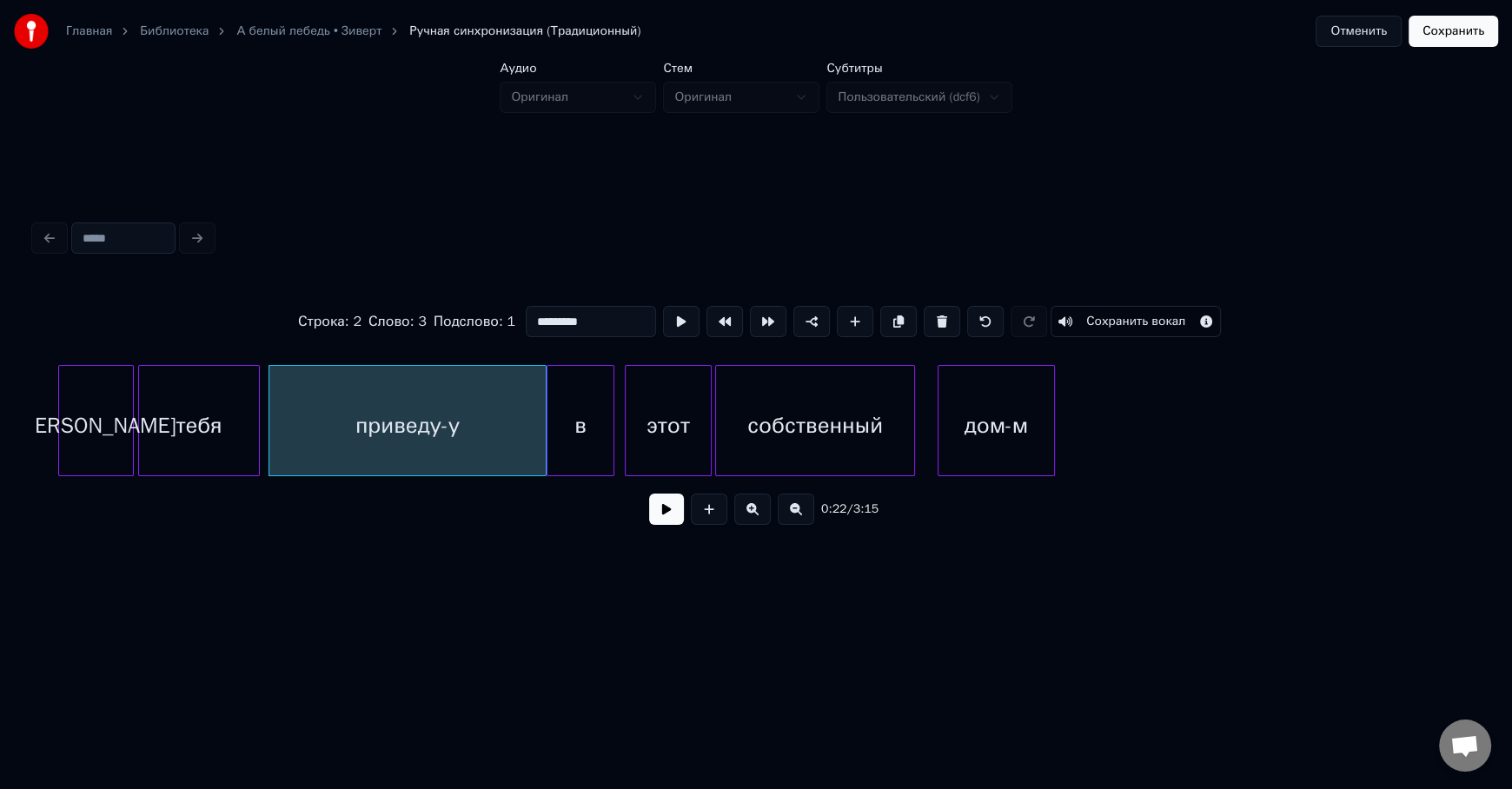 click at bounding box center (666, 509) 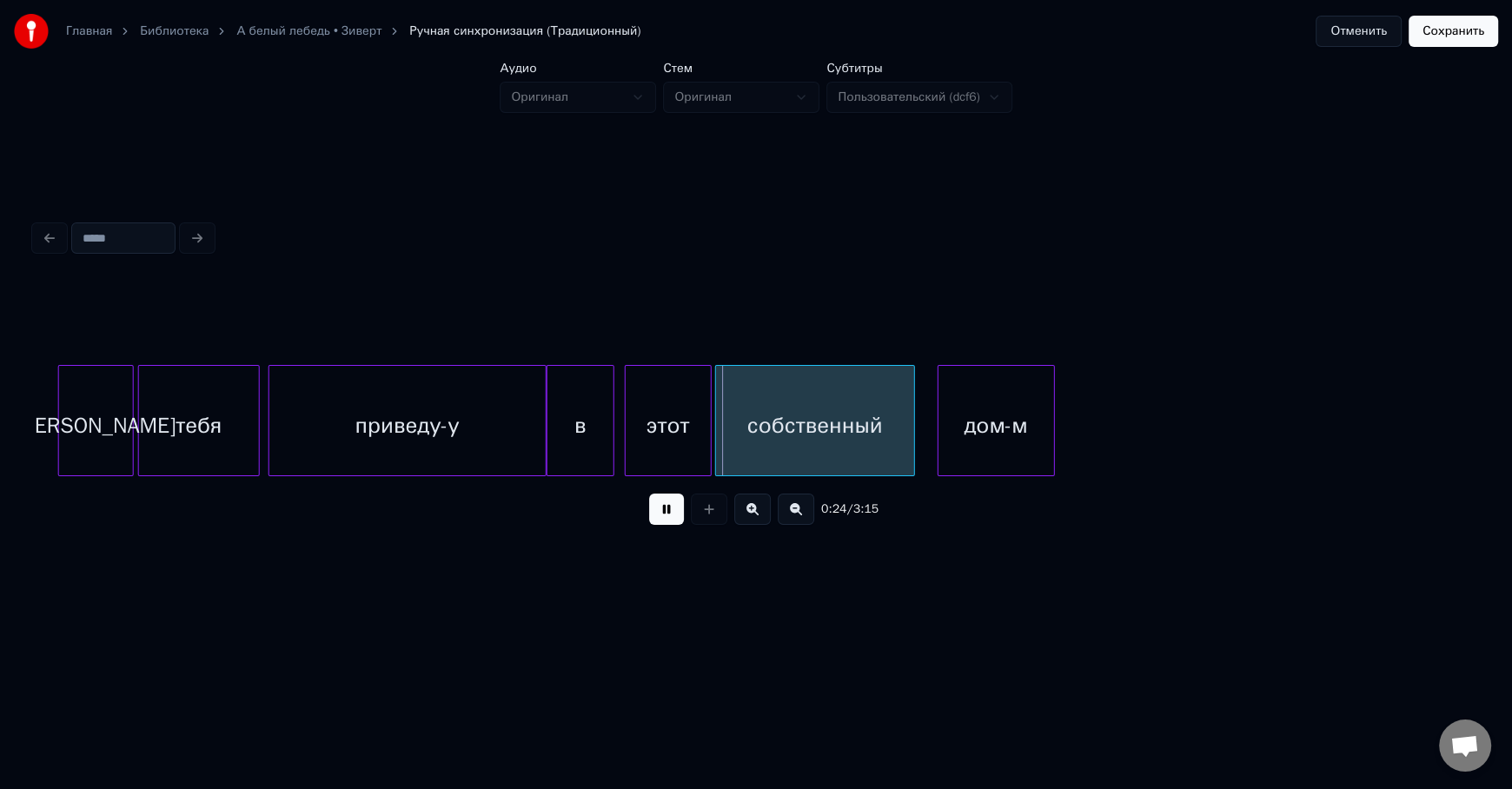 click at bounding box center [666, 509] 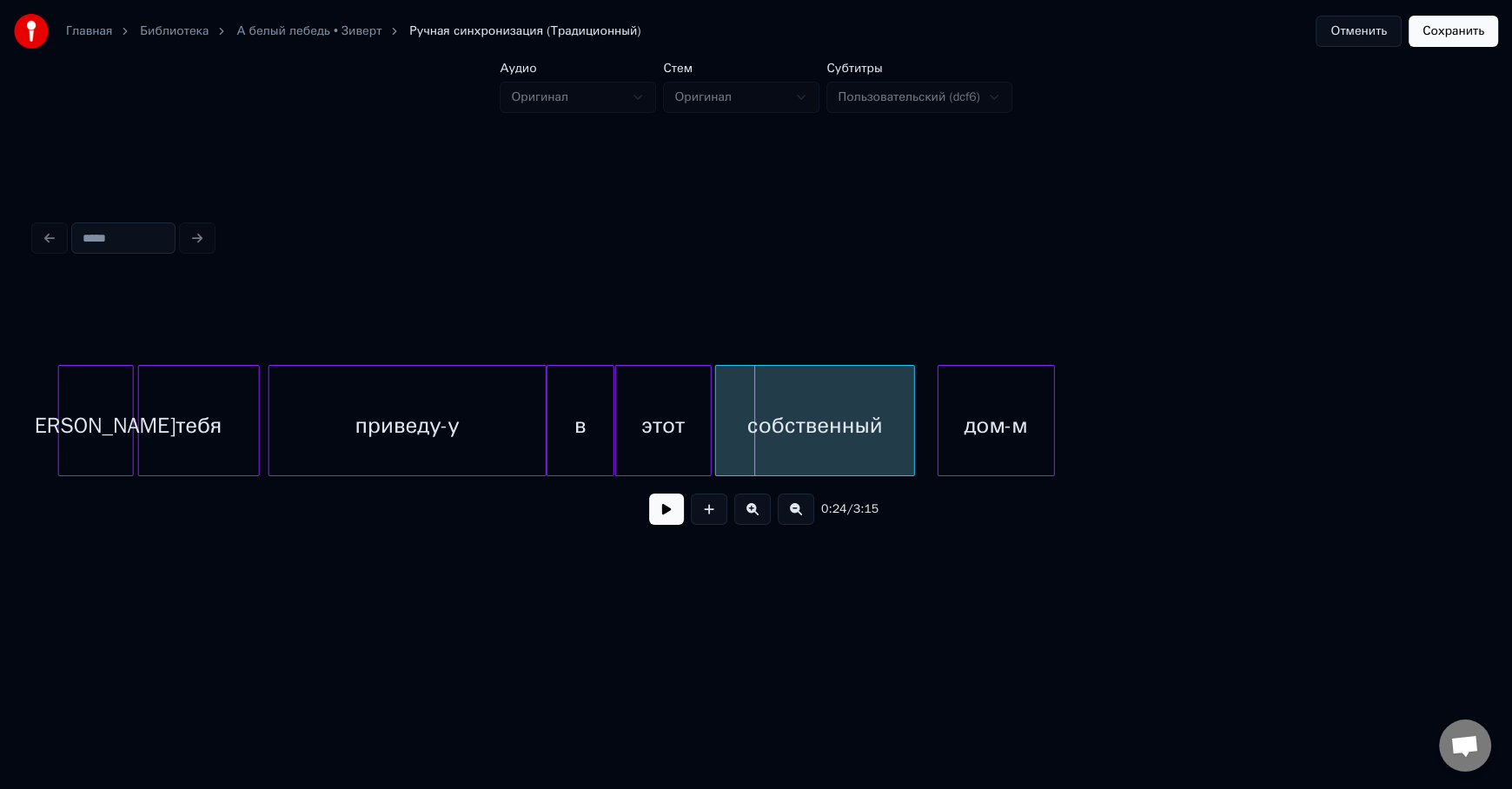 click at bounding box center (619, 421) 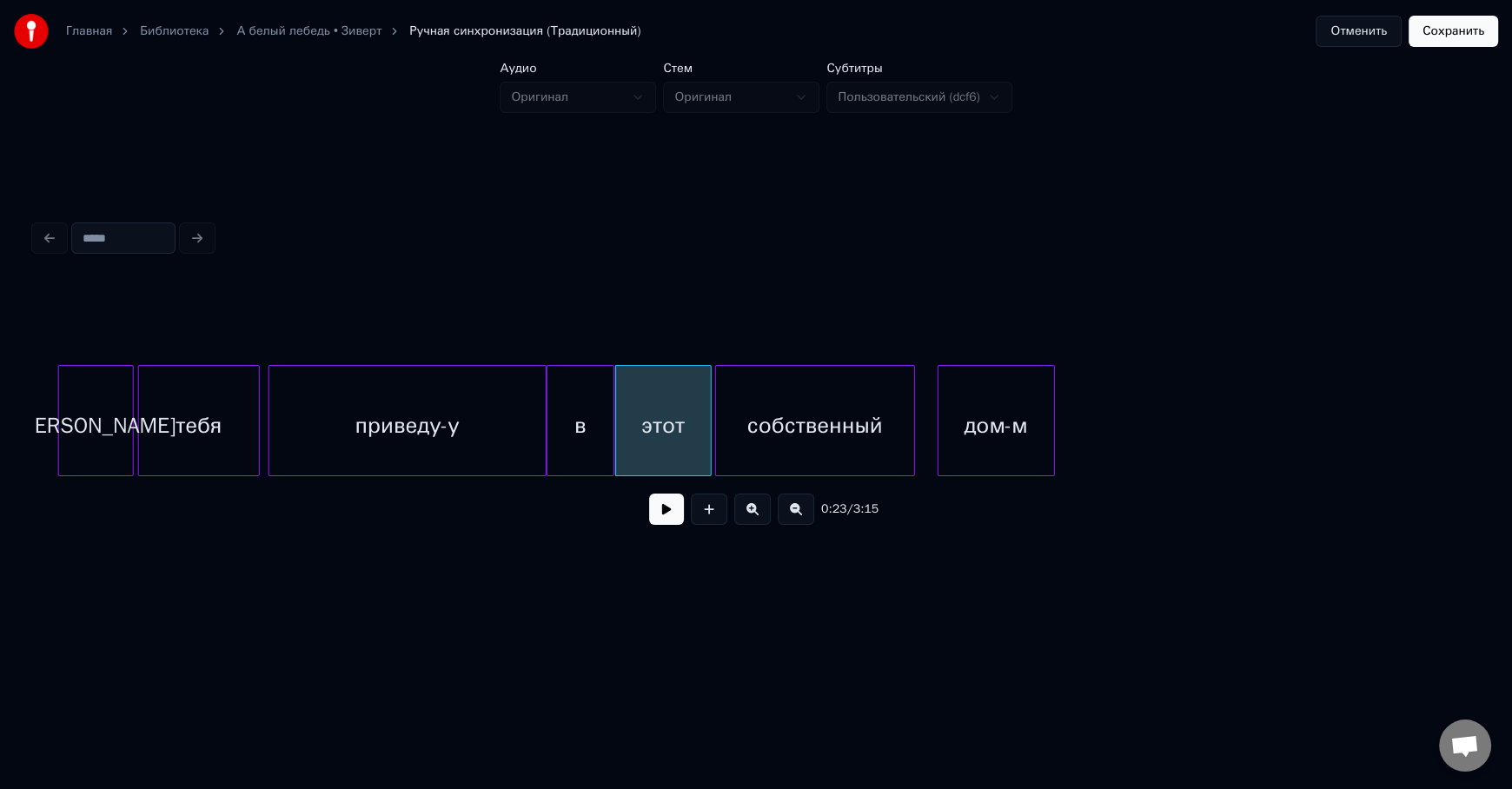 click at bounding box center [619, 421] 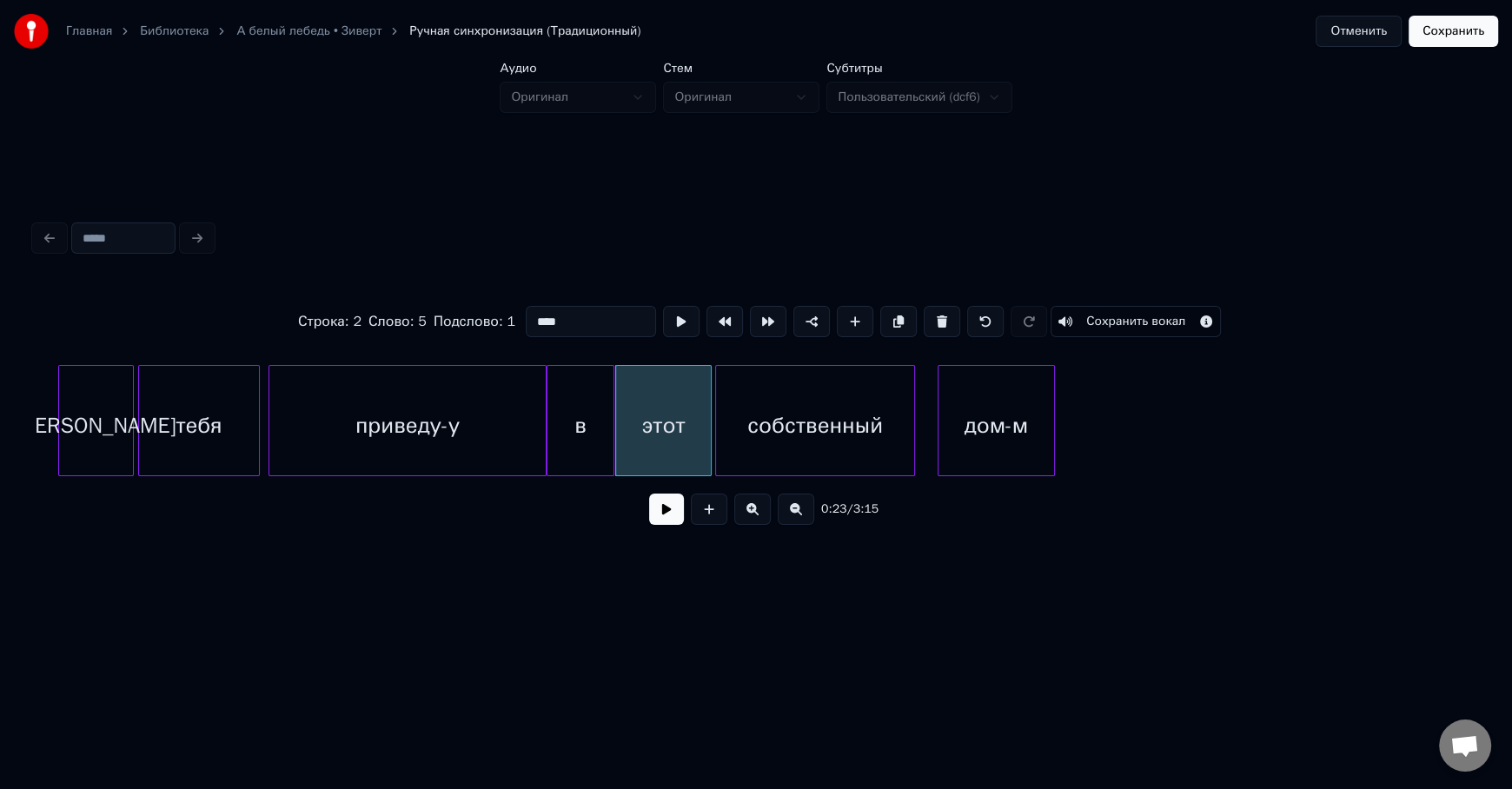 click on "приведу-у" at bounding box center [408, 425] 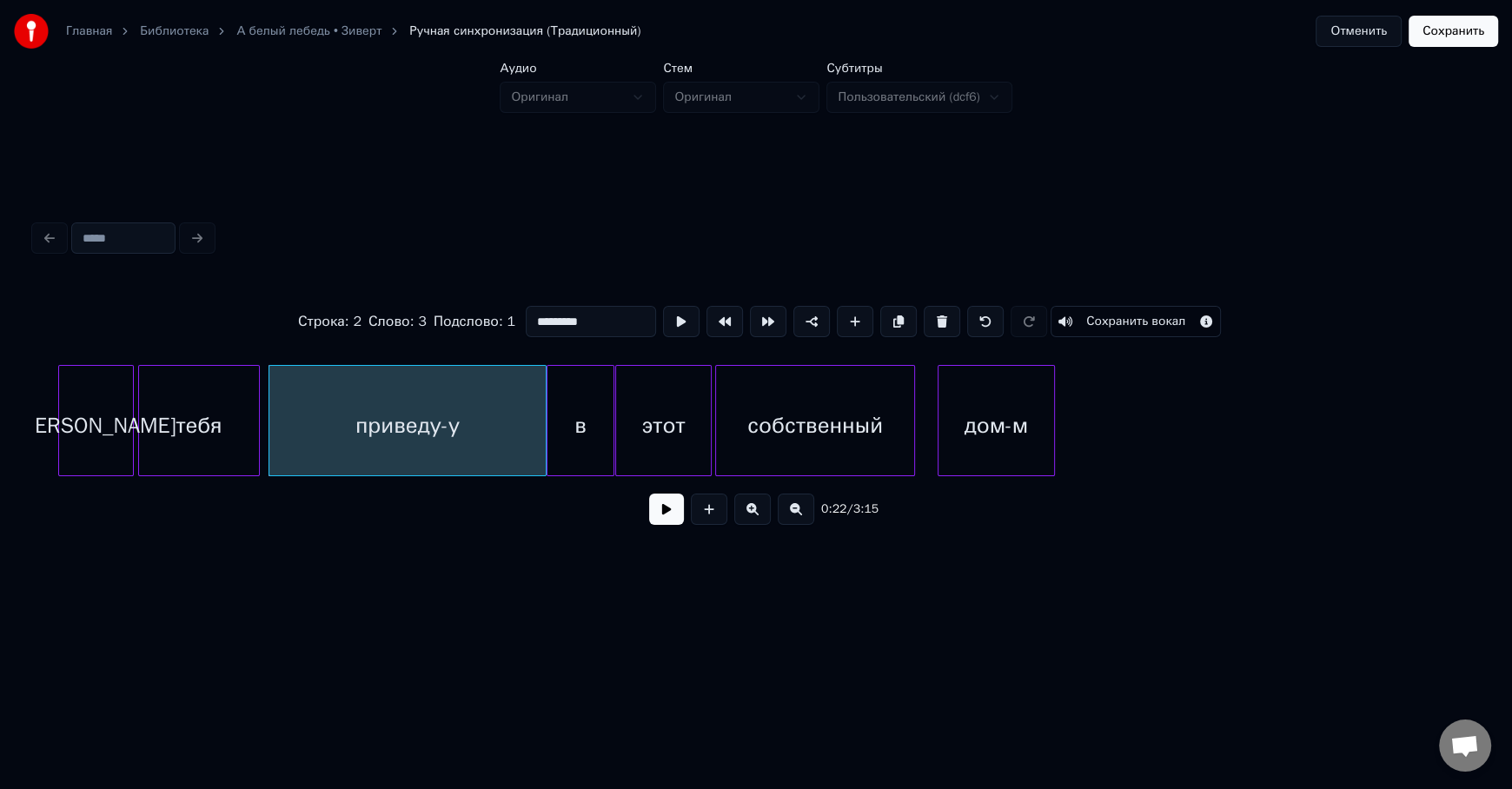 click at bounding box center (666, 509) 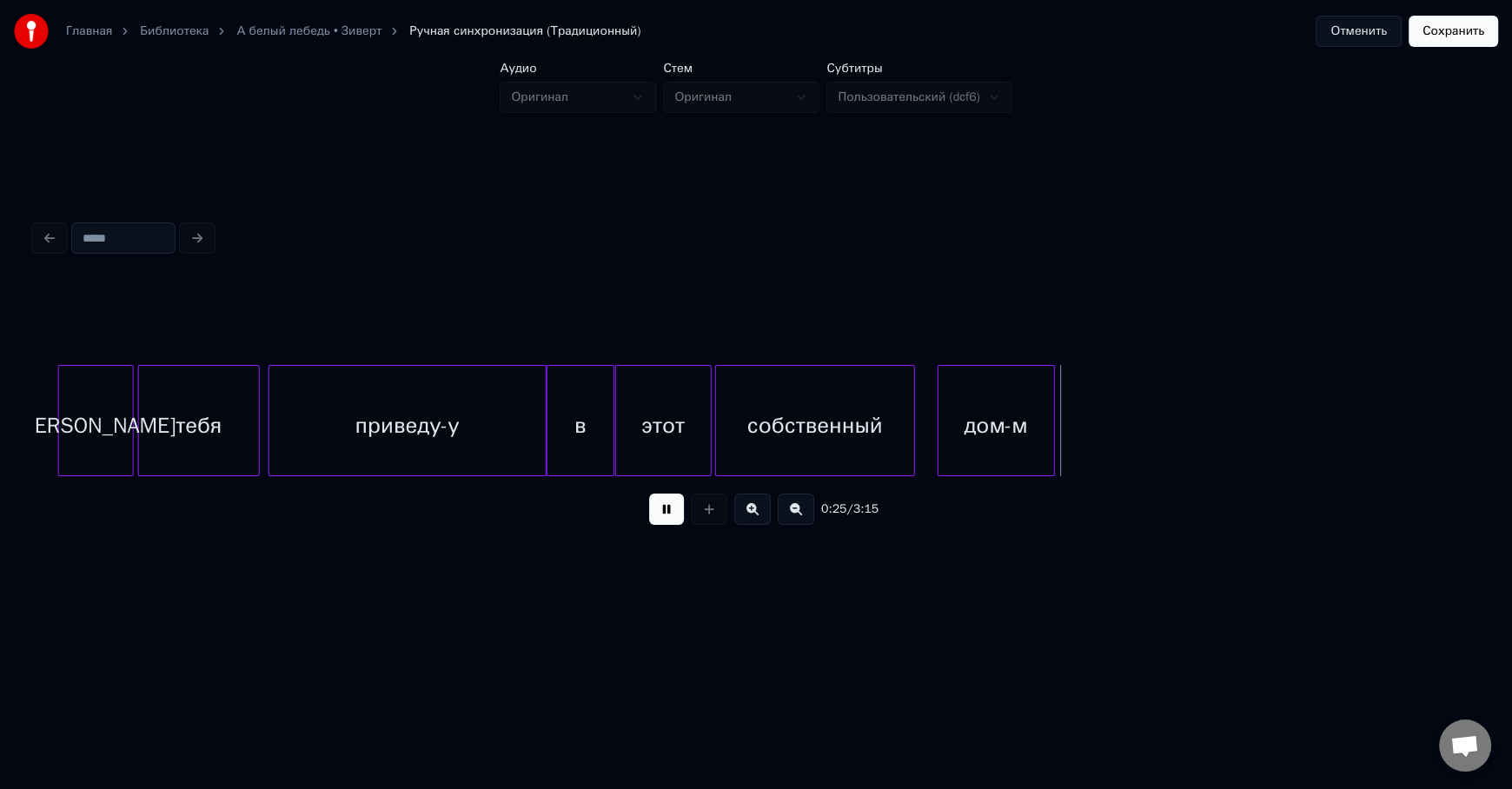 click at bounding box center [666, 509] 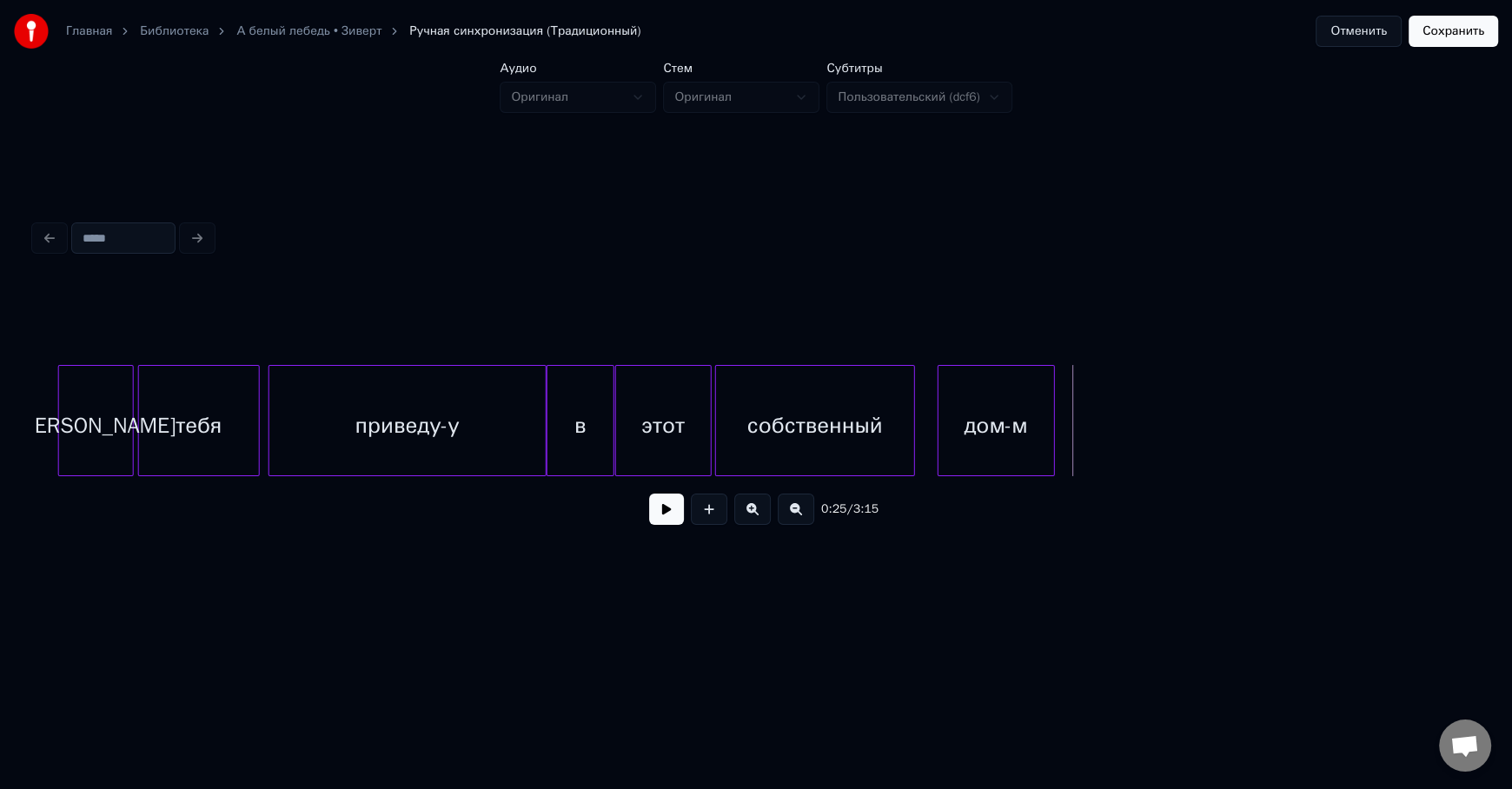 click on "собственный" at bounding box center [815, 425] 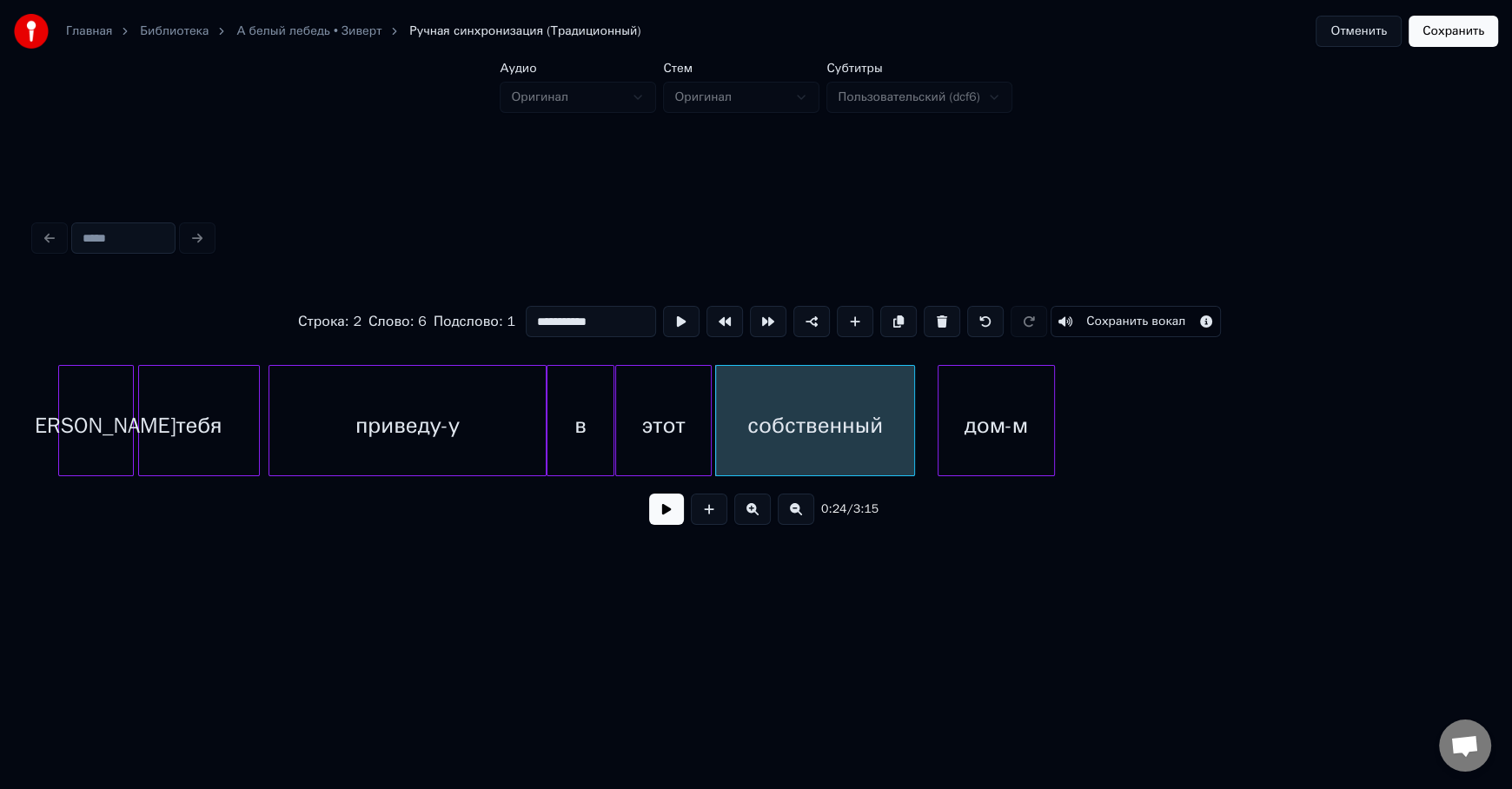 click on "**********" at bounding box center (591, 322) 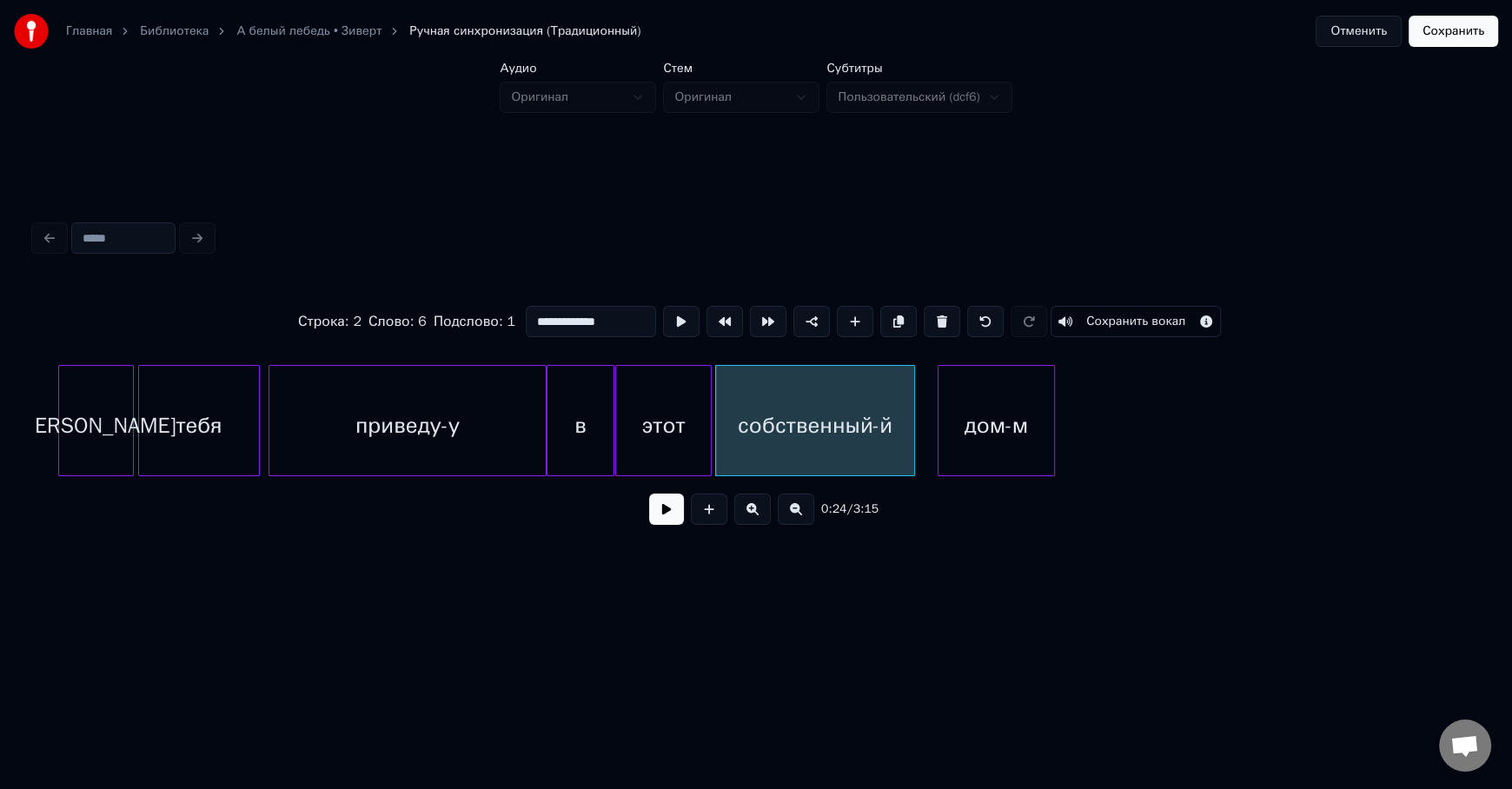 type on "**********" 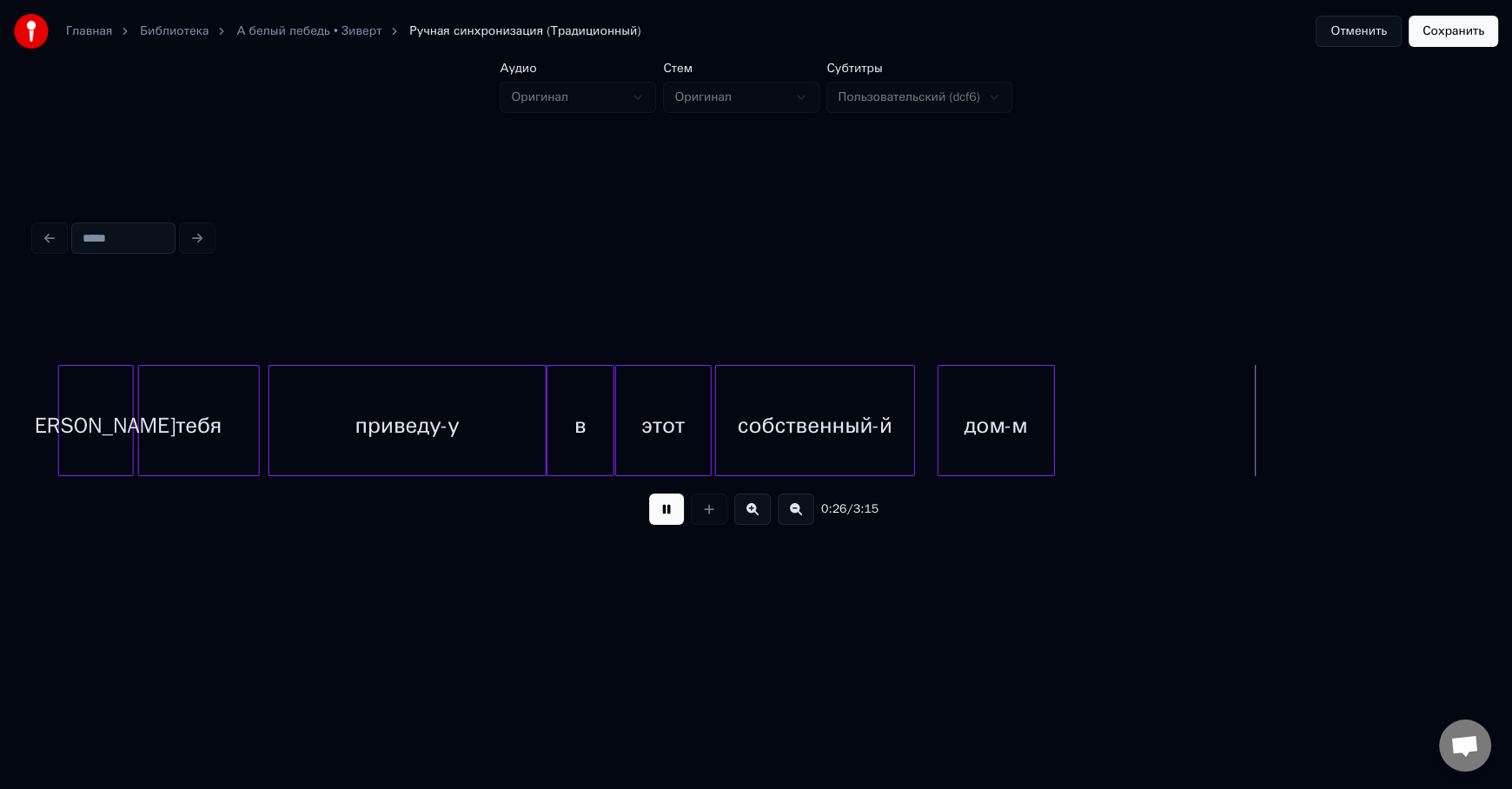 click on "Сохранить" at bounding box center (1453, 31) 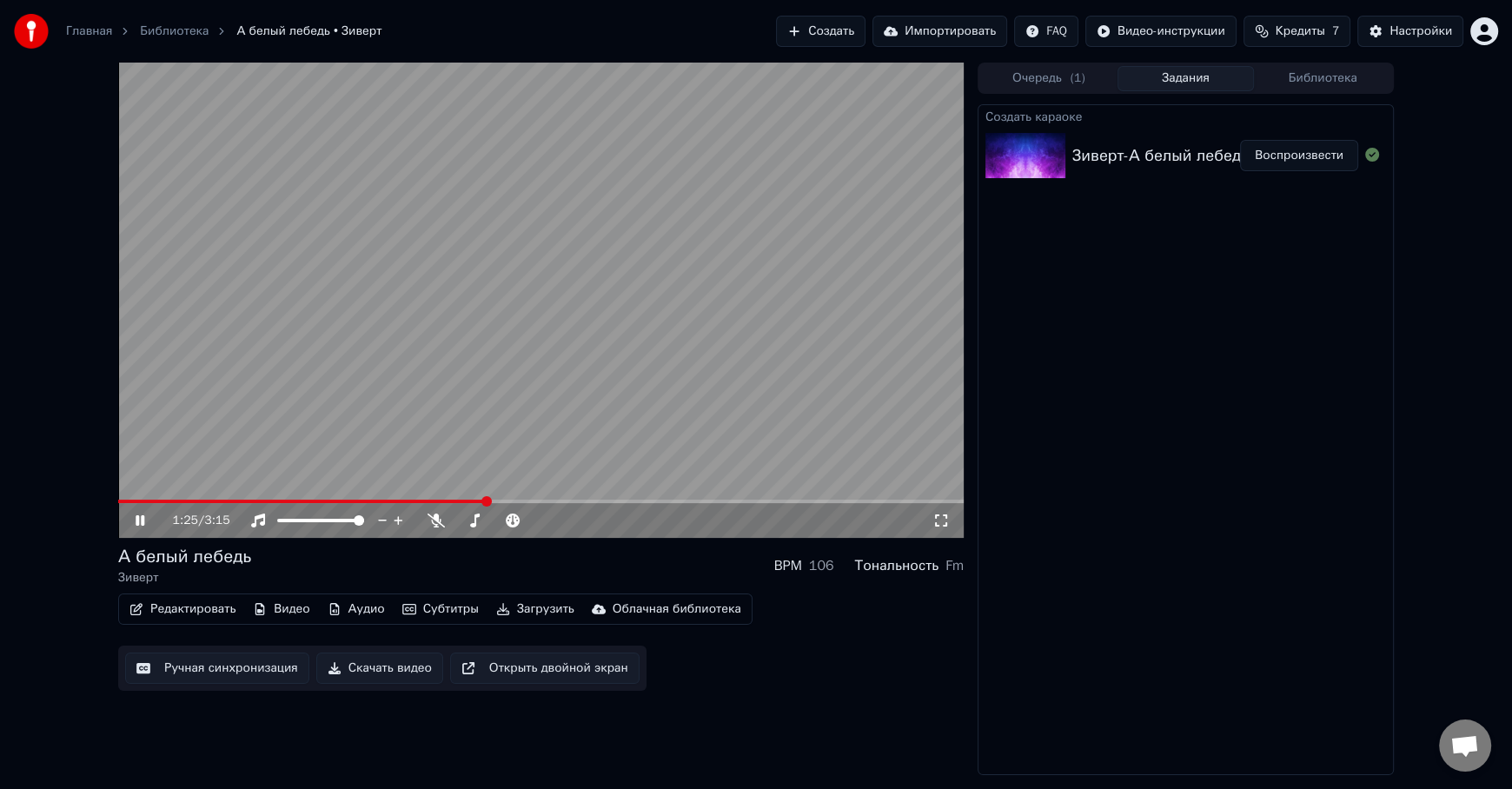 click on "1:25  /  3:15" at bounding box center [540, 520] 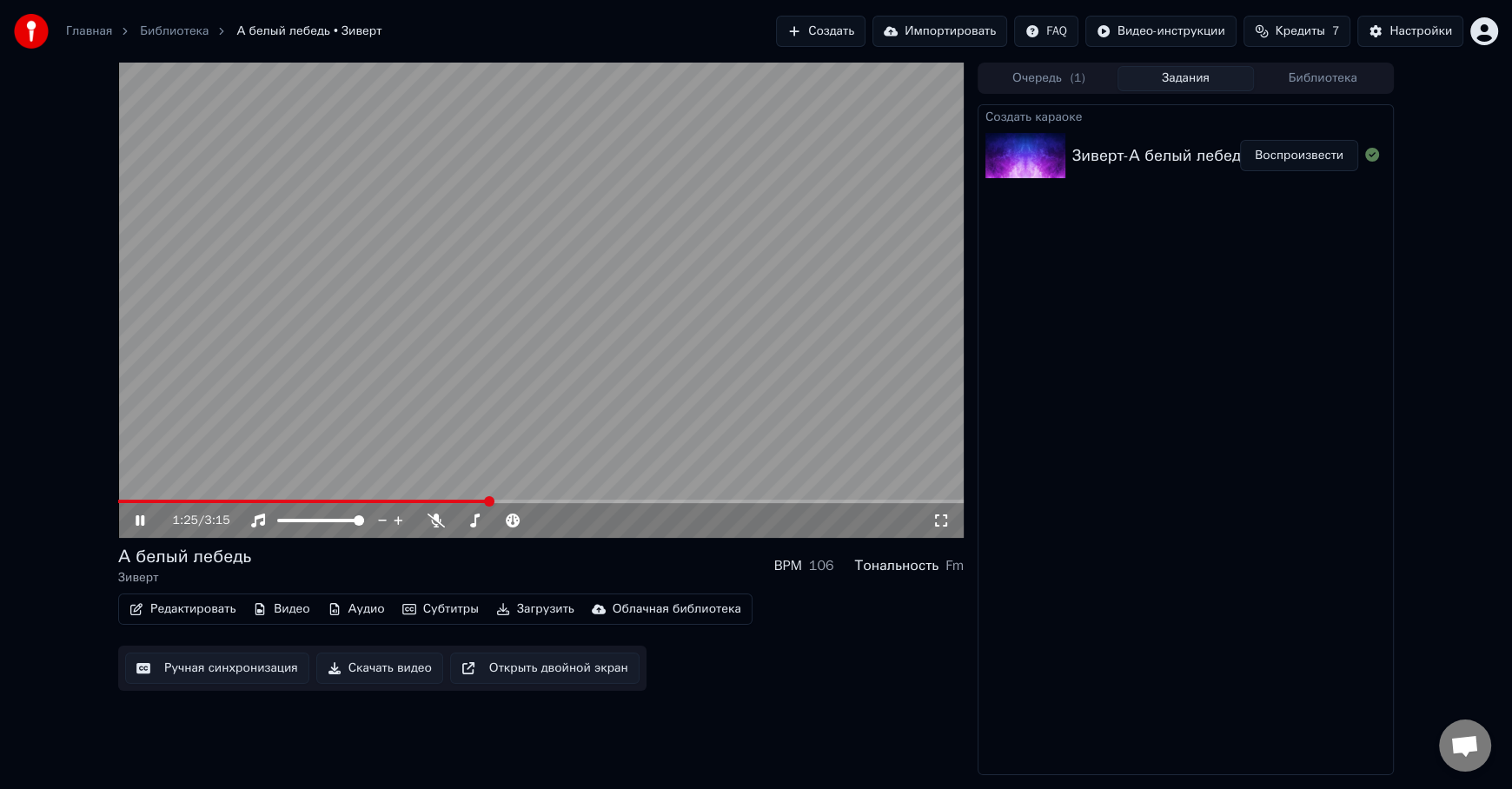 click 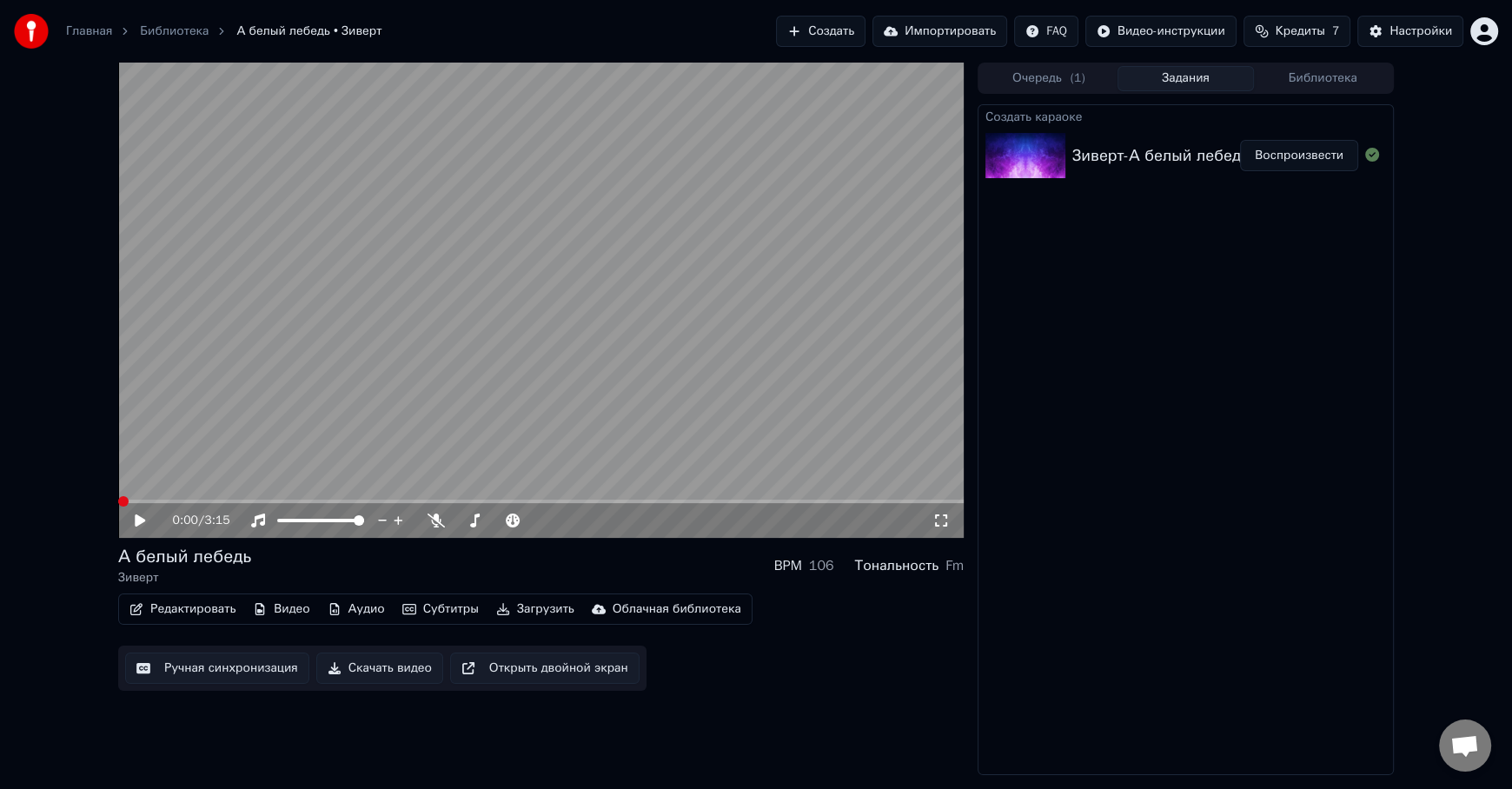 click at bounding box center [123, 501] 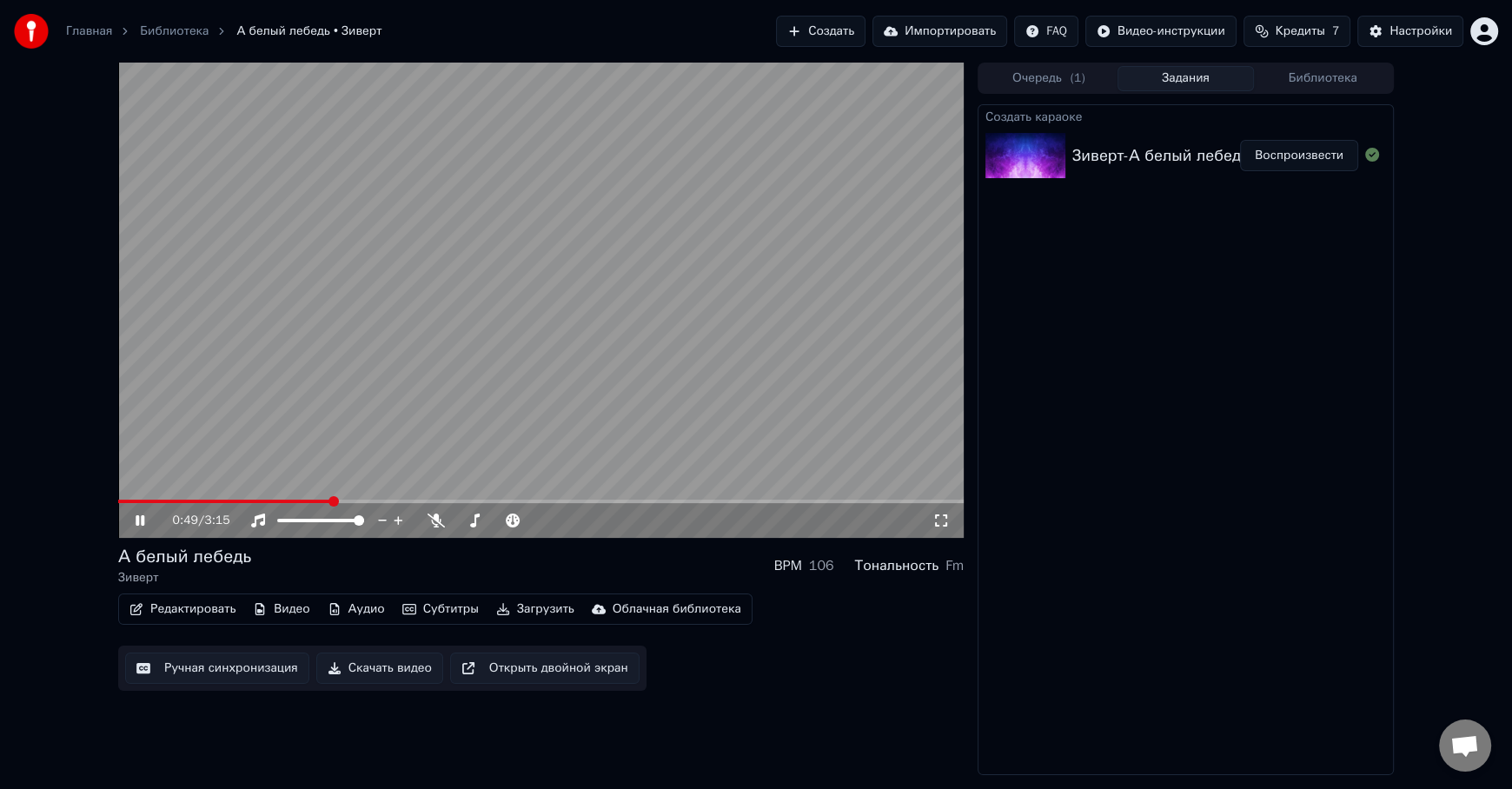 click on "0:49  /  3:15" at bounding box center [540, 520] 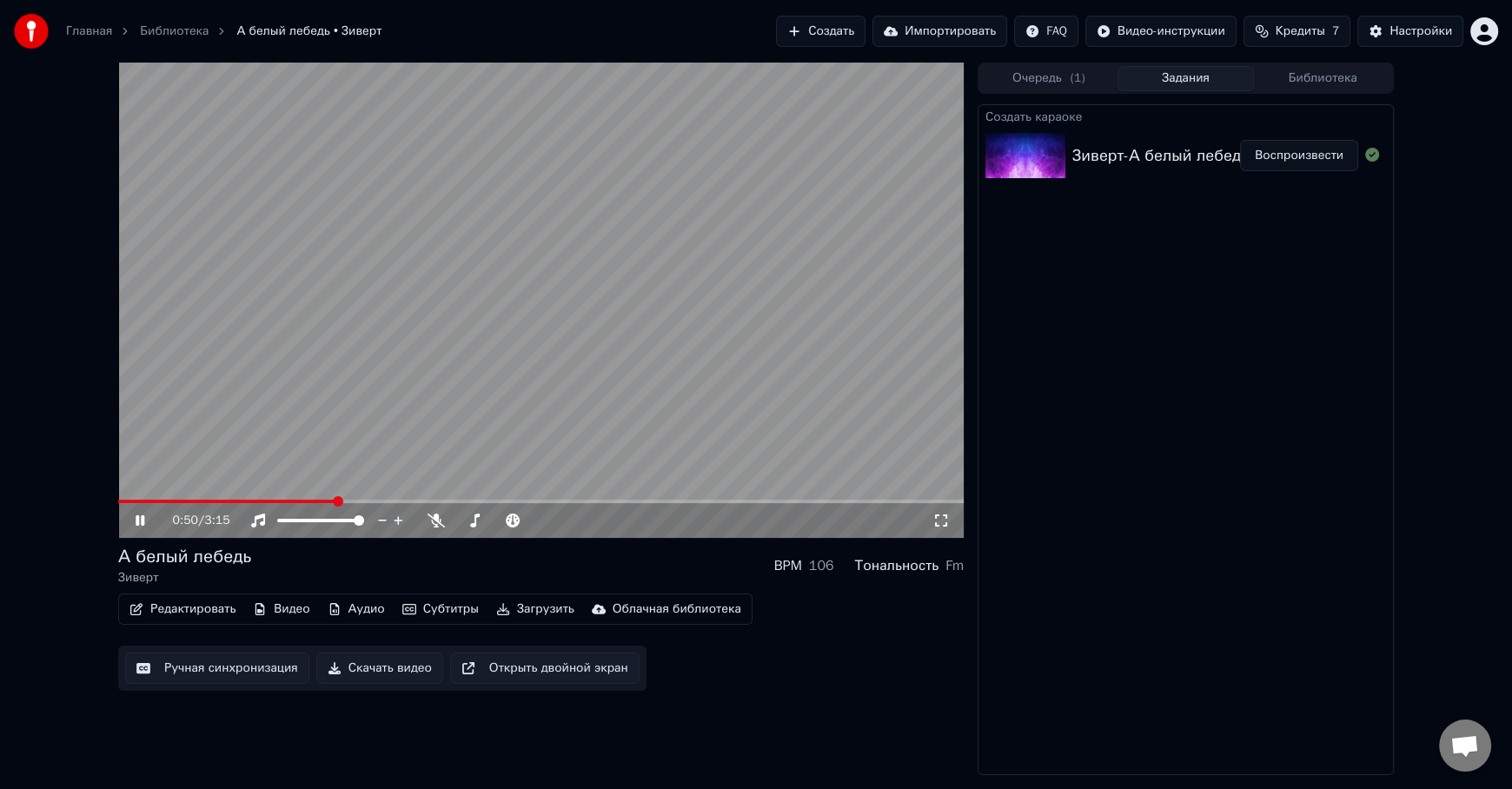 click on "0:50  /  3:15 А белый лебедь Зиверт BPM 106 Тональность Fm Редактировать Видео Аудио Субтитры Загрузить Облачная библиотека Ручная синхронизация Скачать видео Открыть двойной экран Очередь ( 1 ) Задания Библиотека Создать караоке Зиверт-А белый лебедь Воспроизвести" at bounding box center (756, 419) 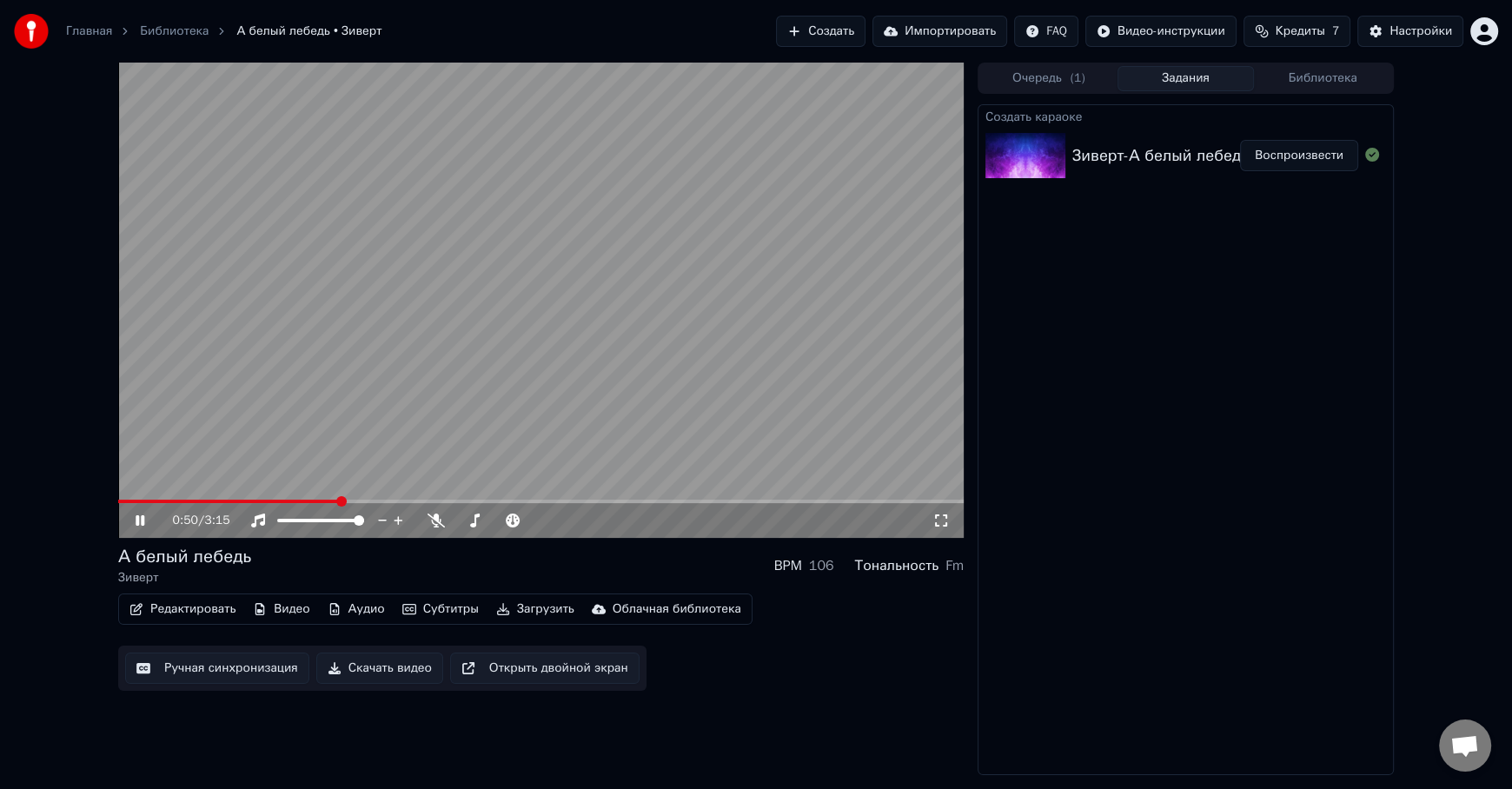 click on "0:50  /  3:15" at bounding box center (540, 520) 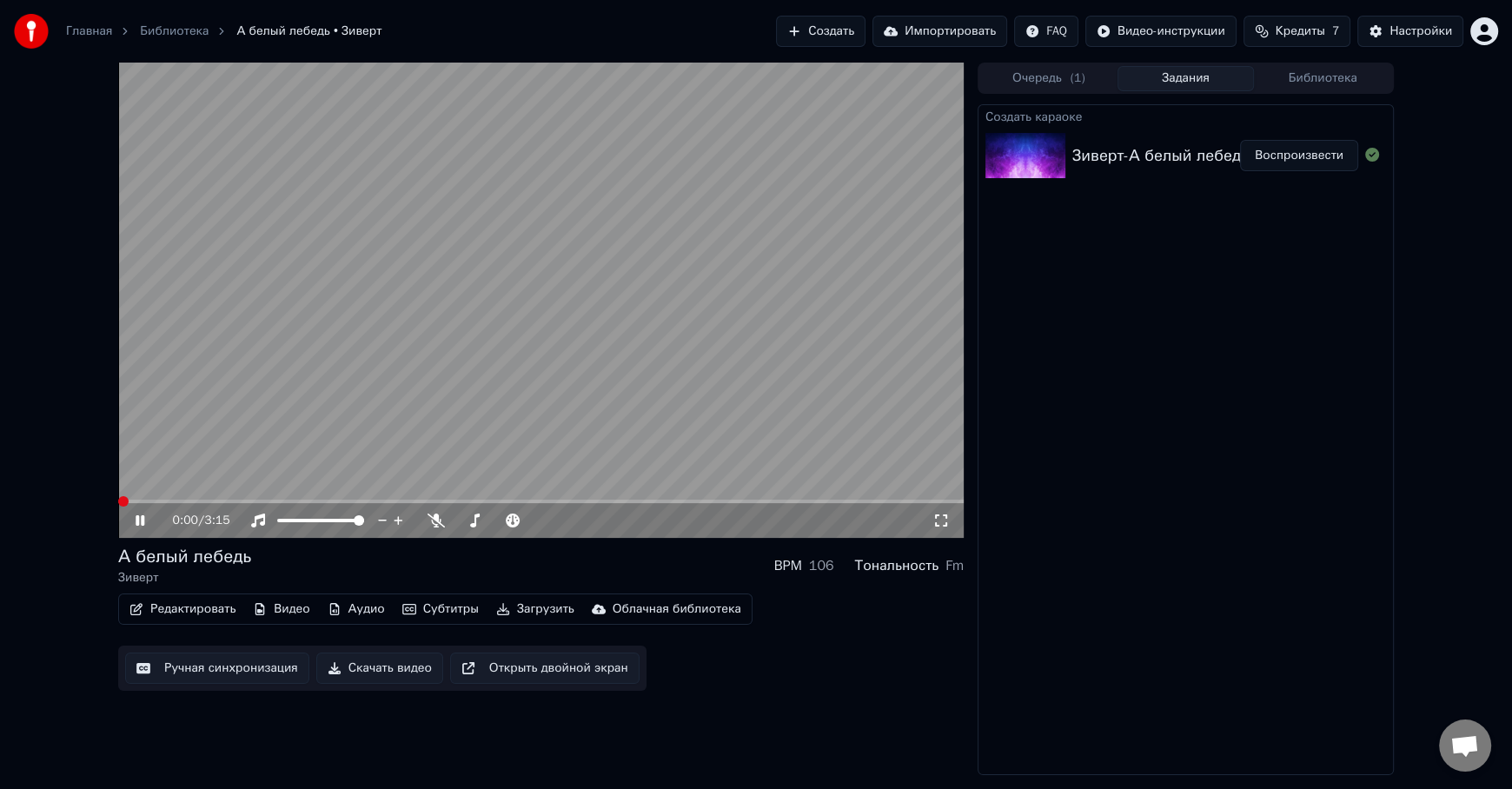 click at bounding box center [123, 501] 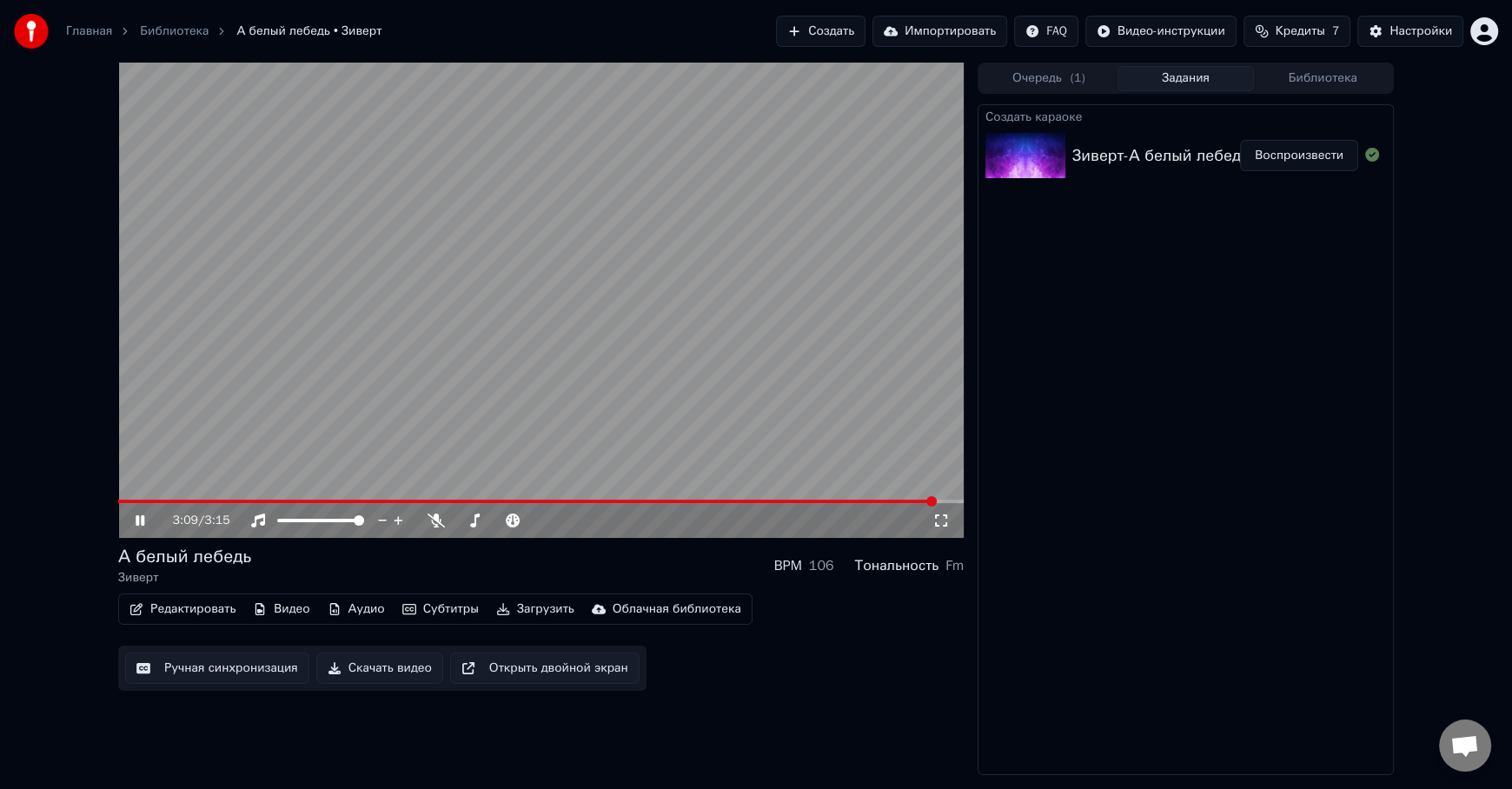 click on "Аудио" at bounding box center (356, 609) 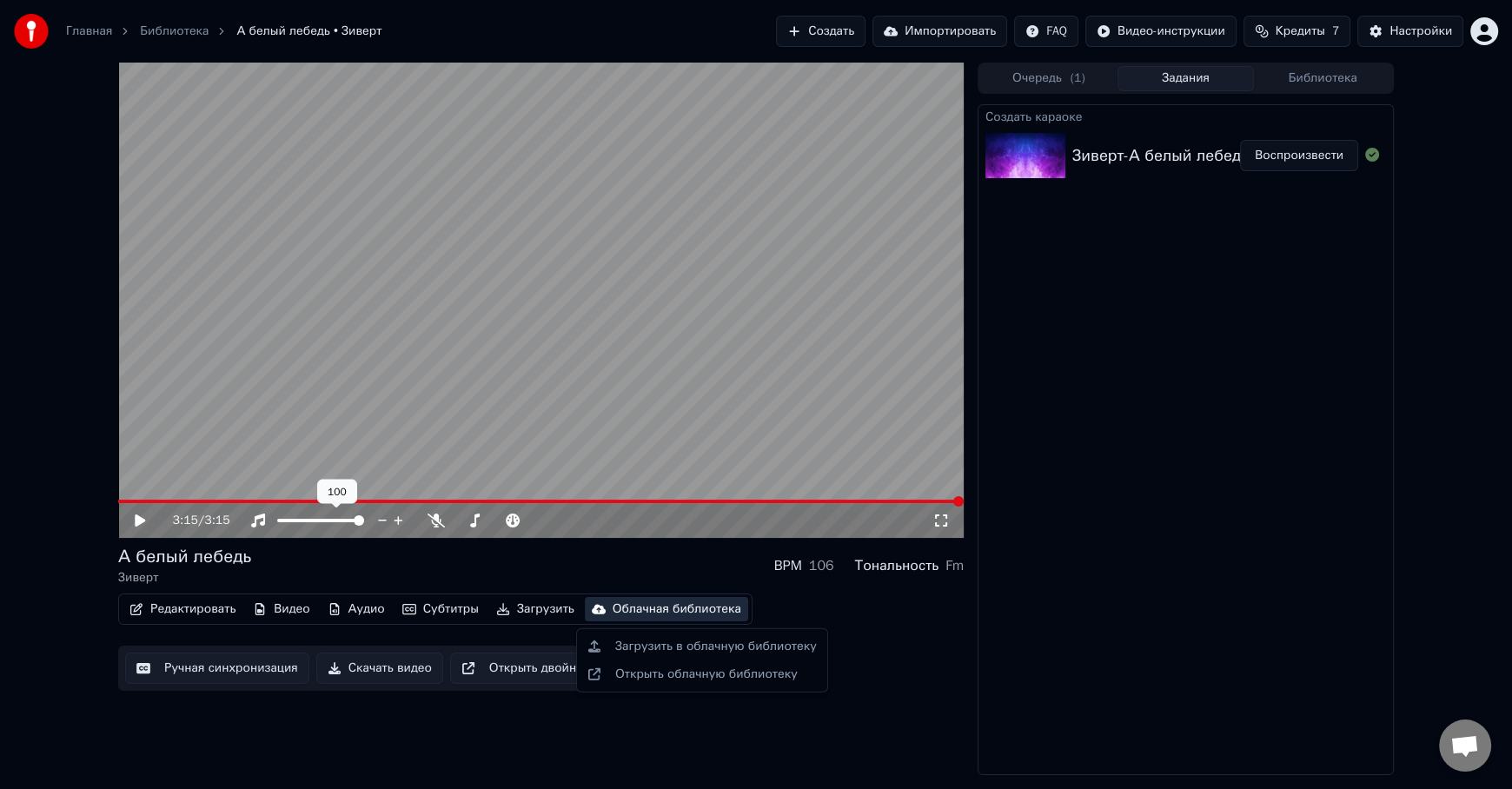 click 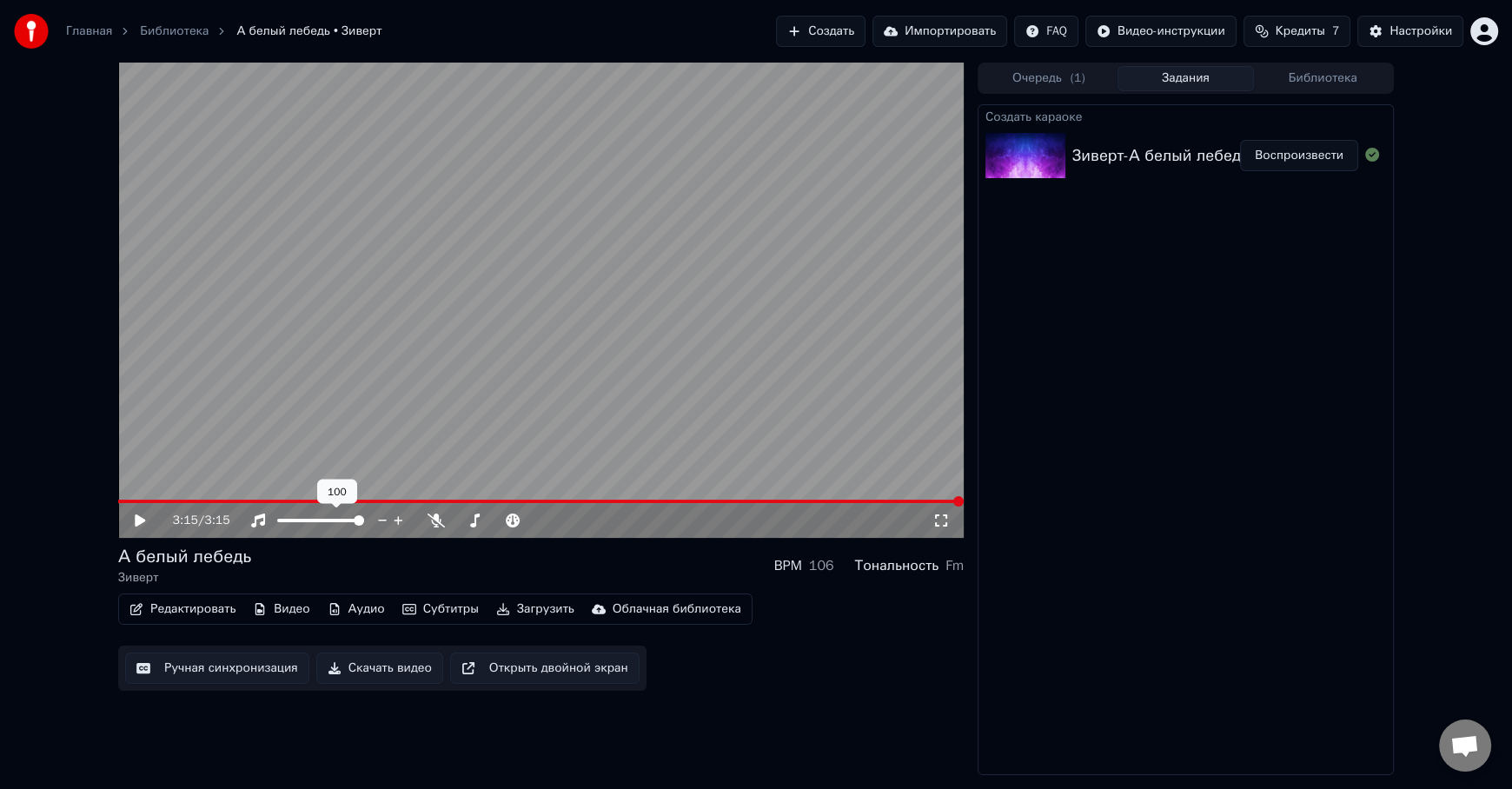 click 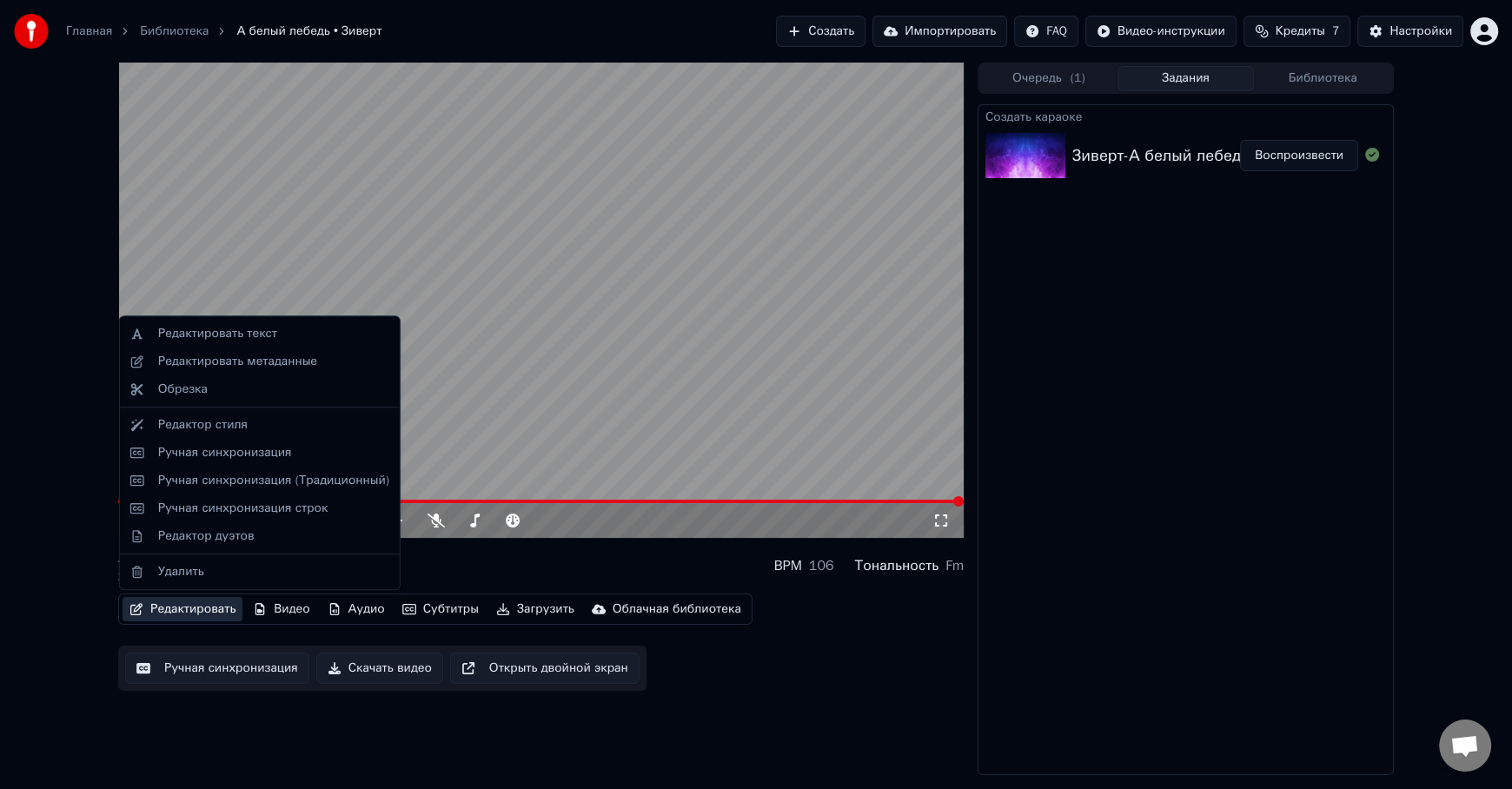 click on "Редактировать" at bounding box center (182, 609) 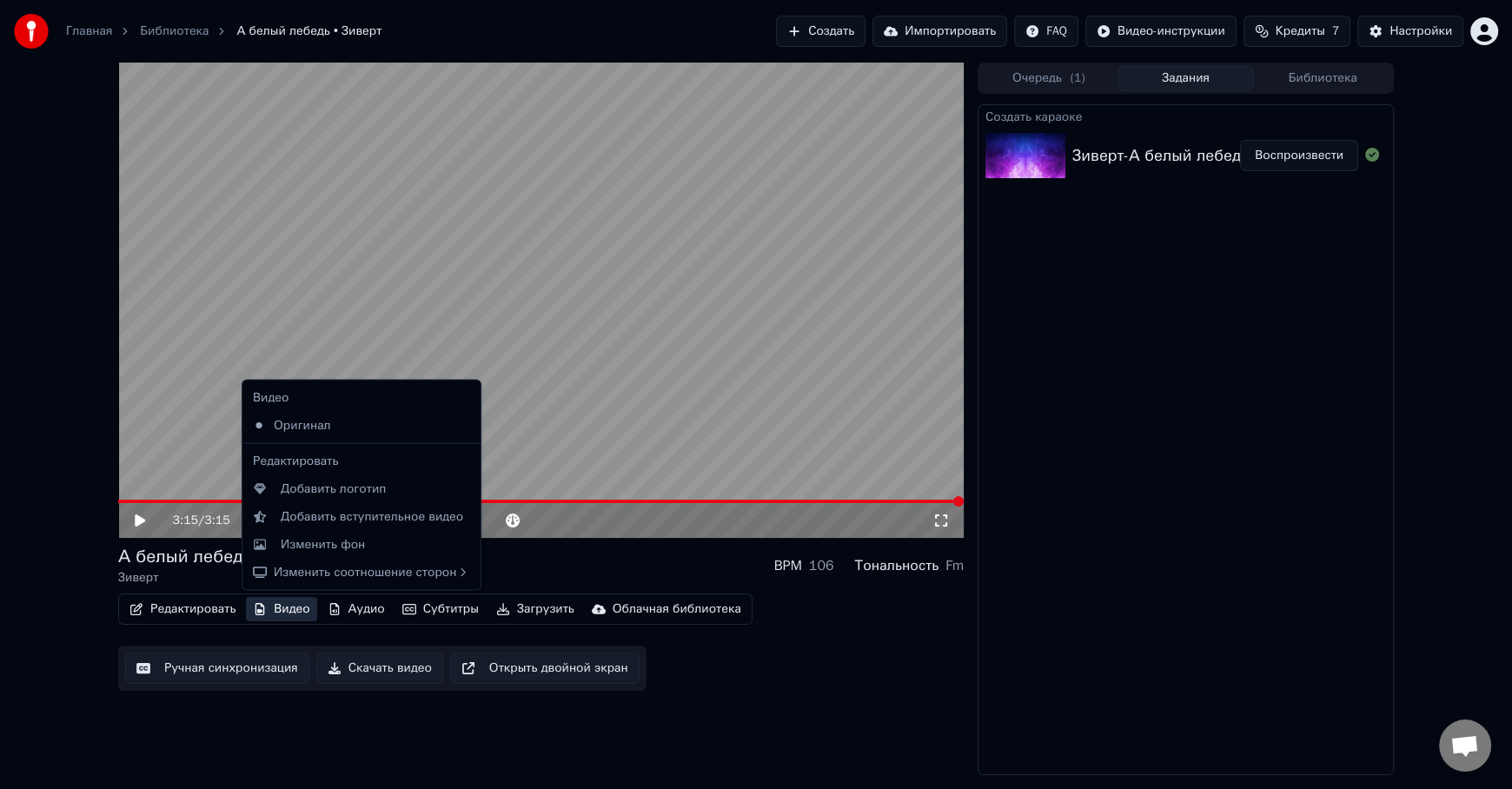 click on "Видео" at bounding box center [281, 609] 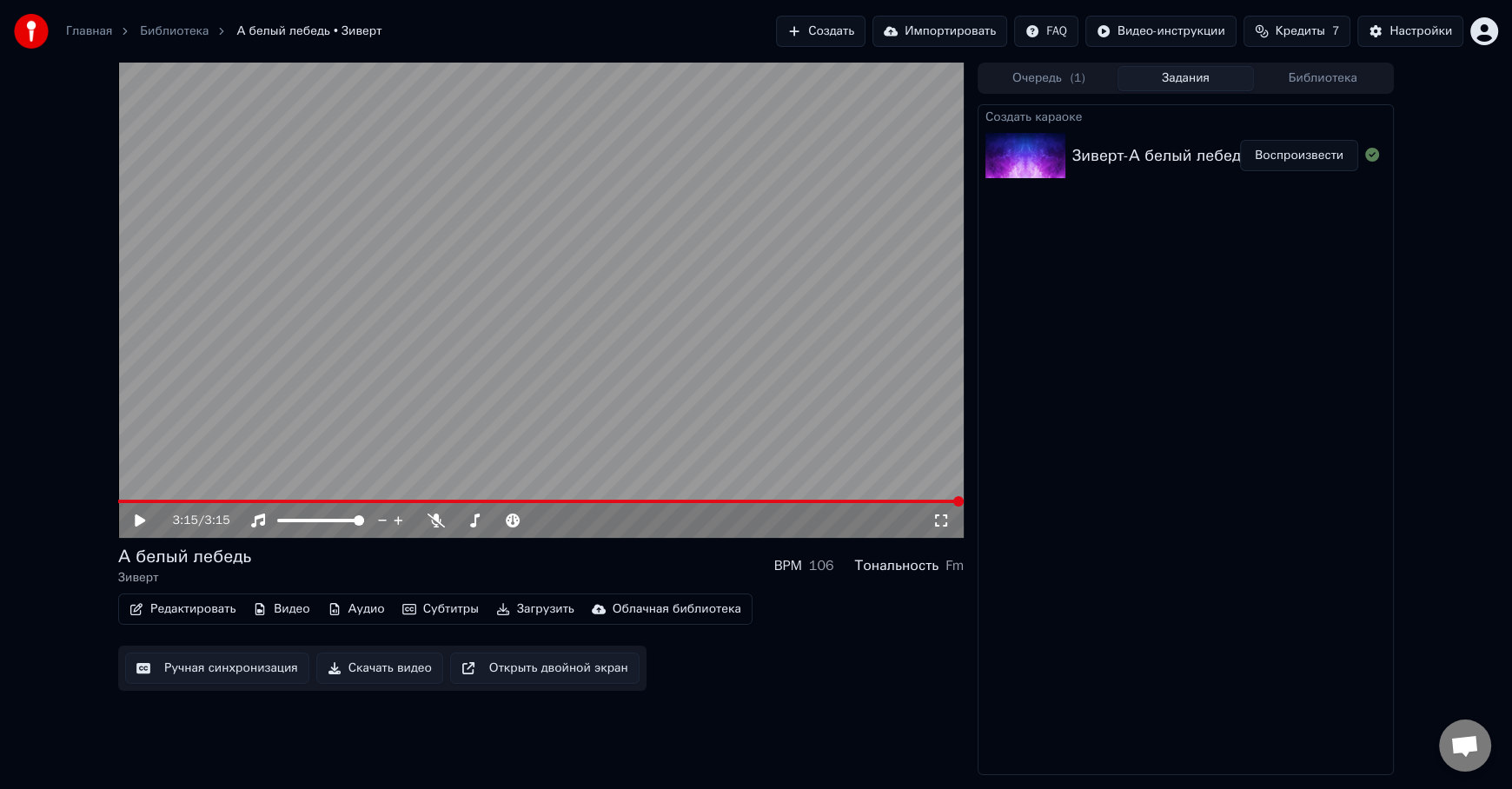 click on "Видео" at bounding box center [281, 609] 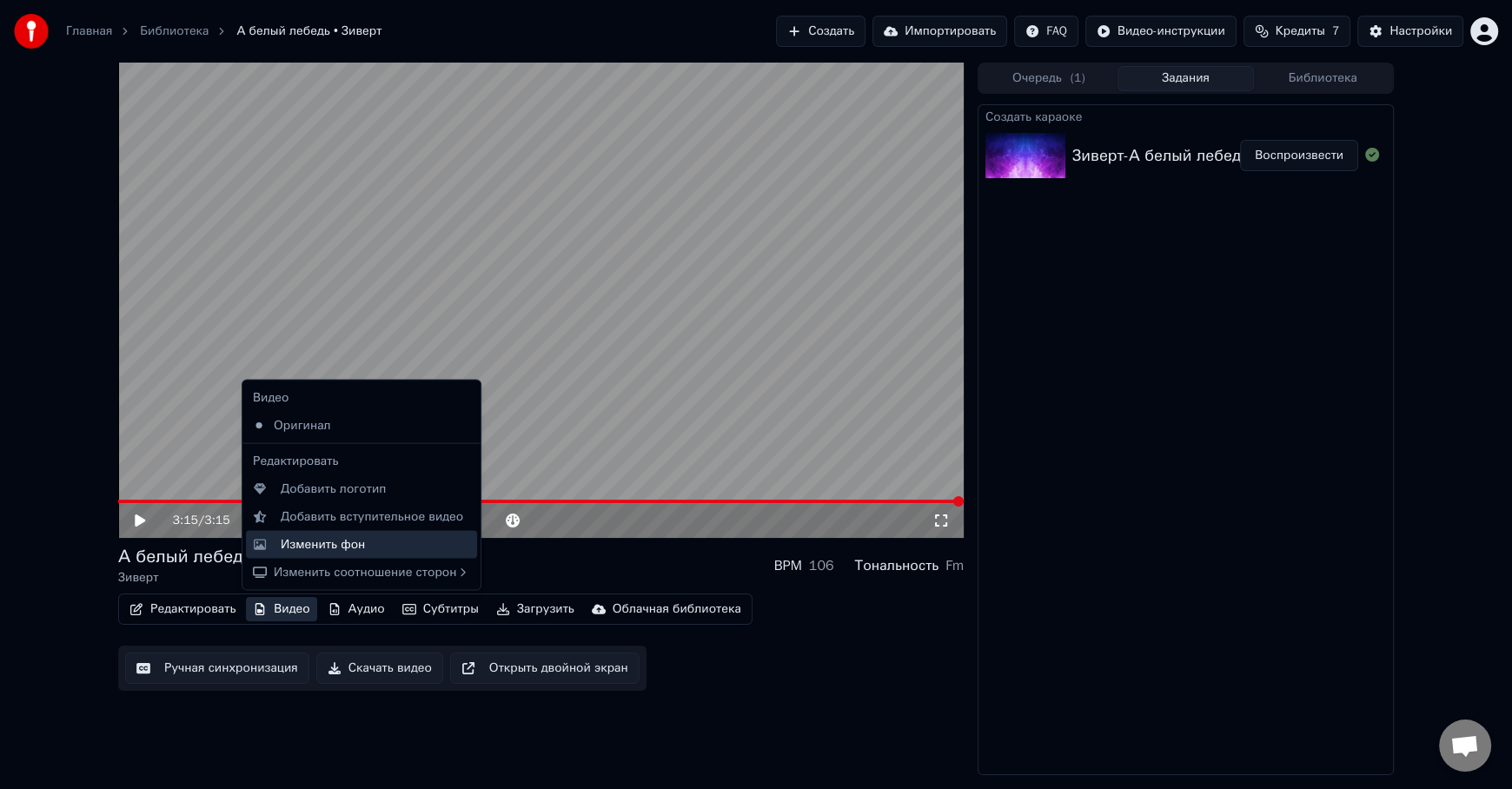 click on "Изменить фон" at bounding box center (322, 544) 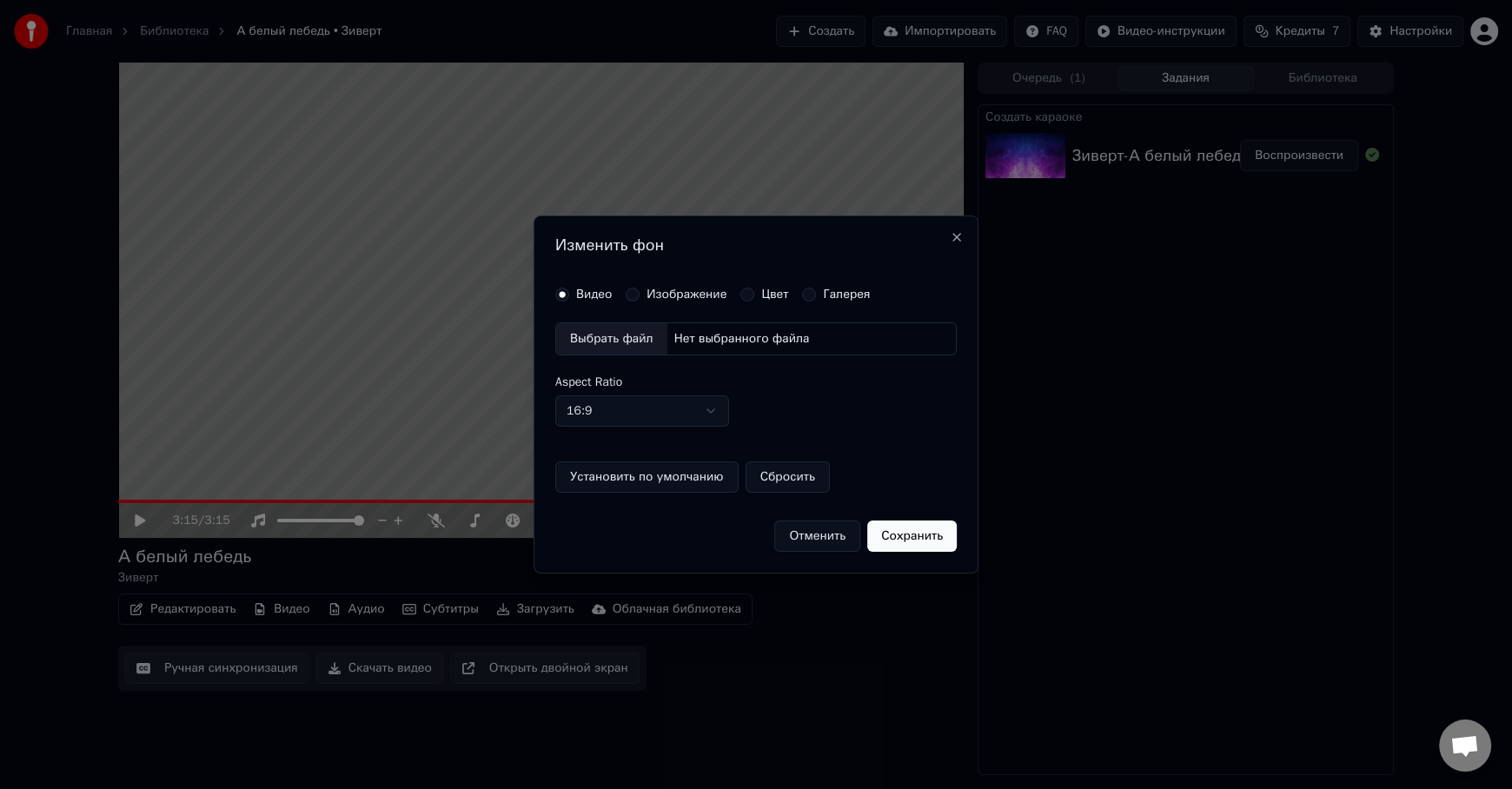 click on "Изображение" at bounding box center (686, 295) 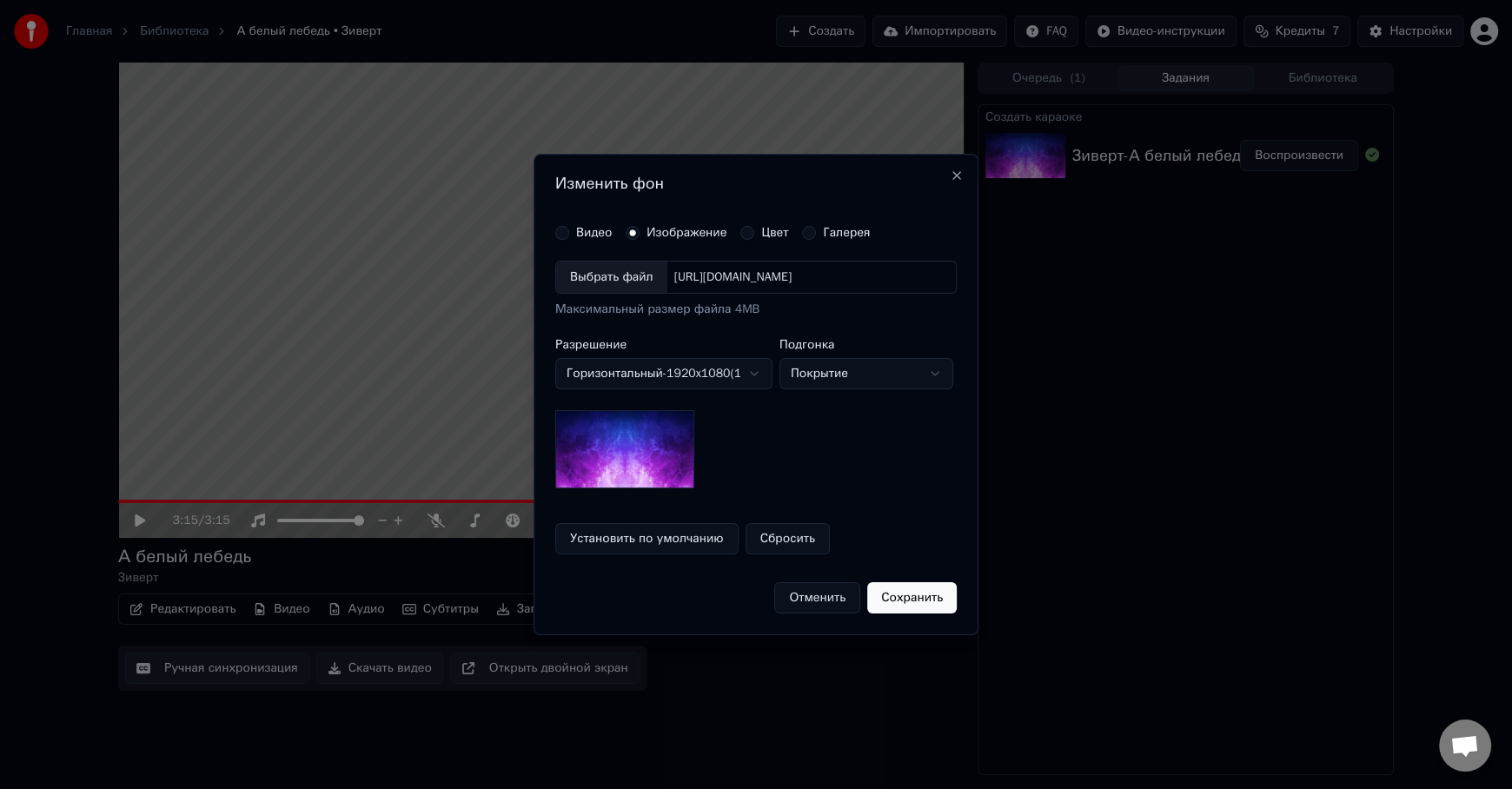 click on "Выбрать файл" at bounding box center (612, 277) 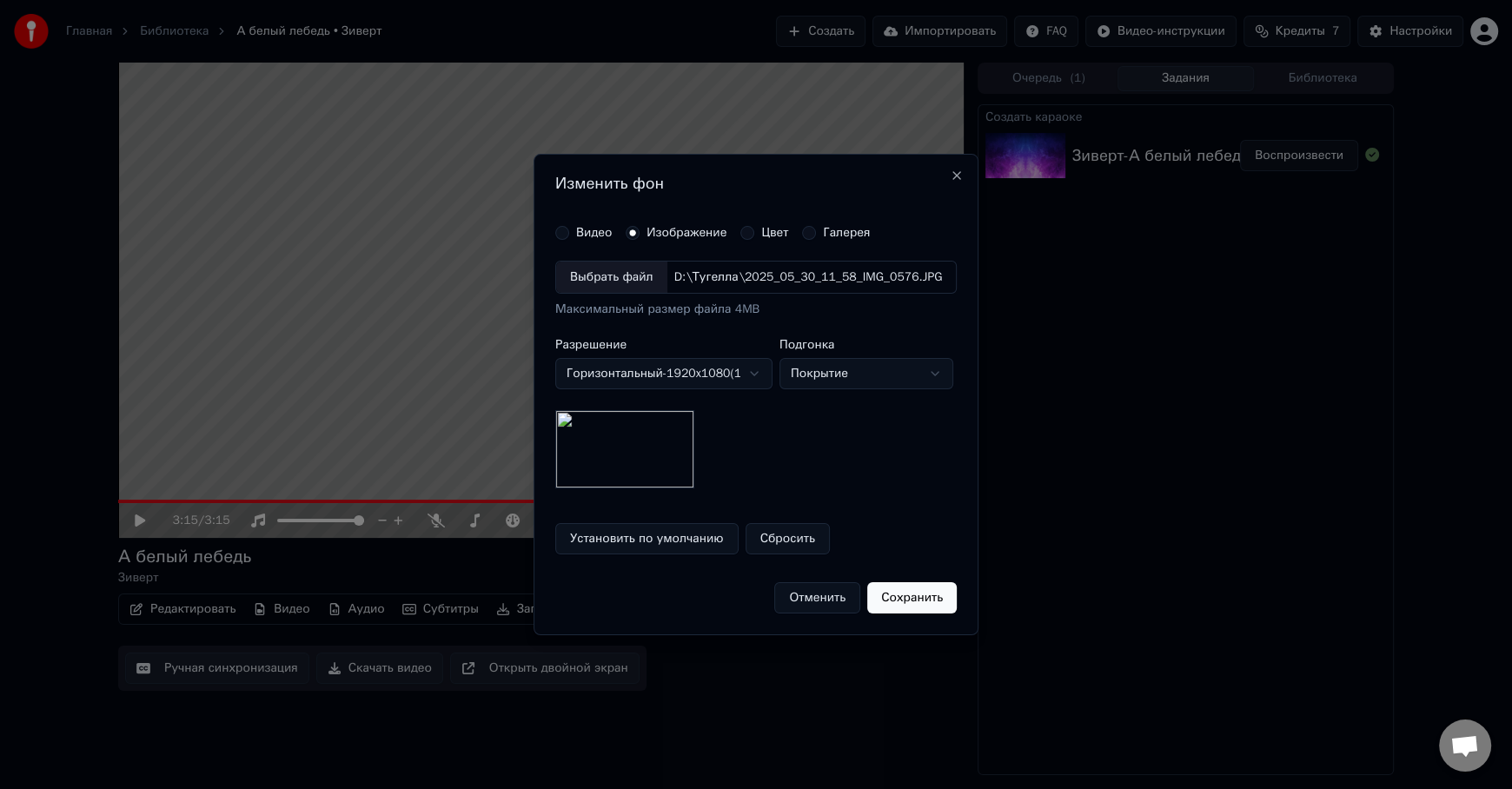 click on "Сохранить" at bounding box center [912, 598] 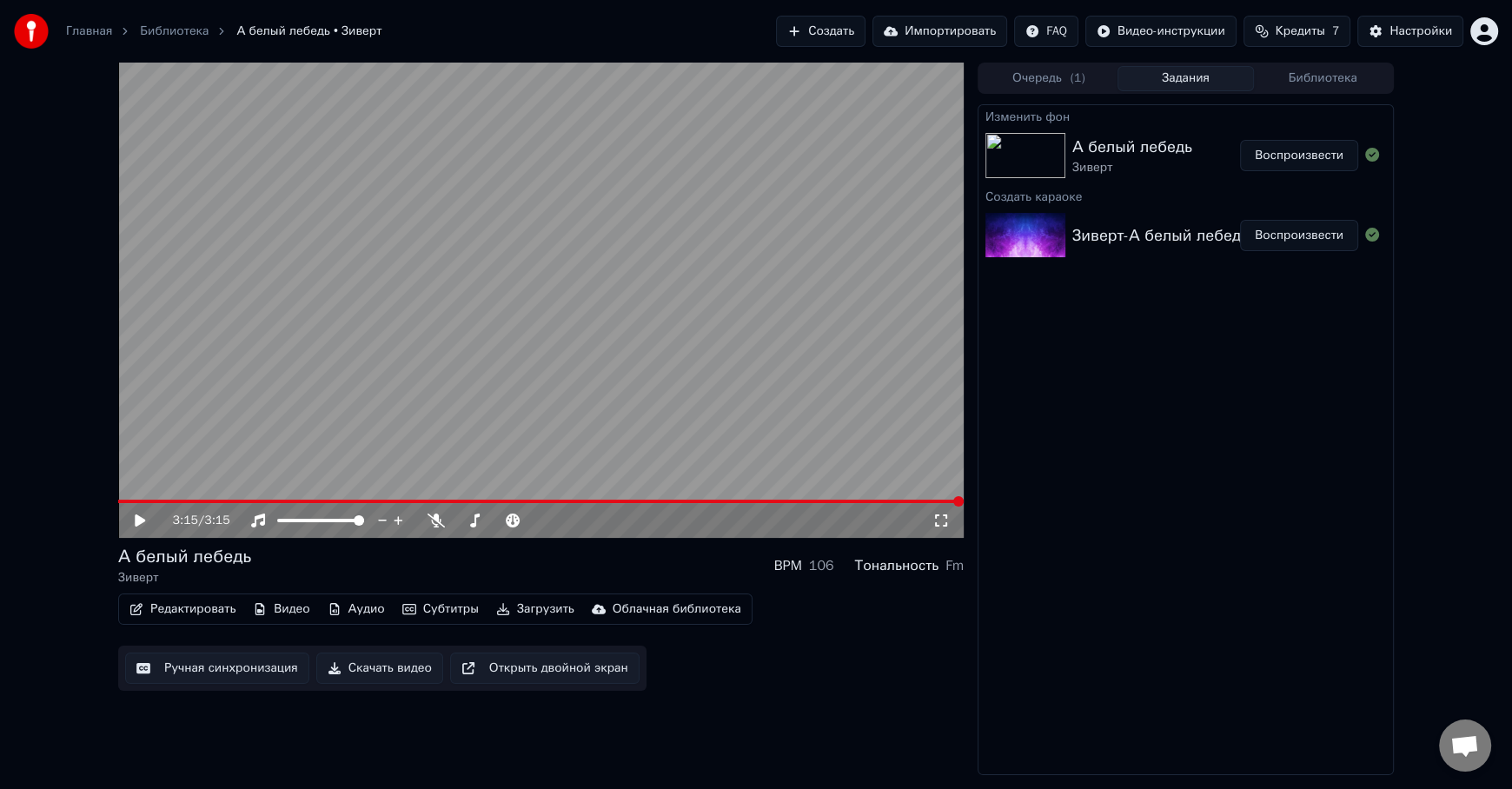 click on "Воспроизвести" at bounding box center (1299, 156) 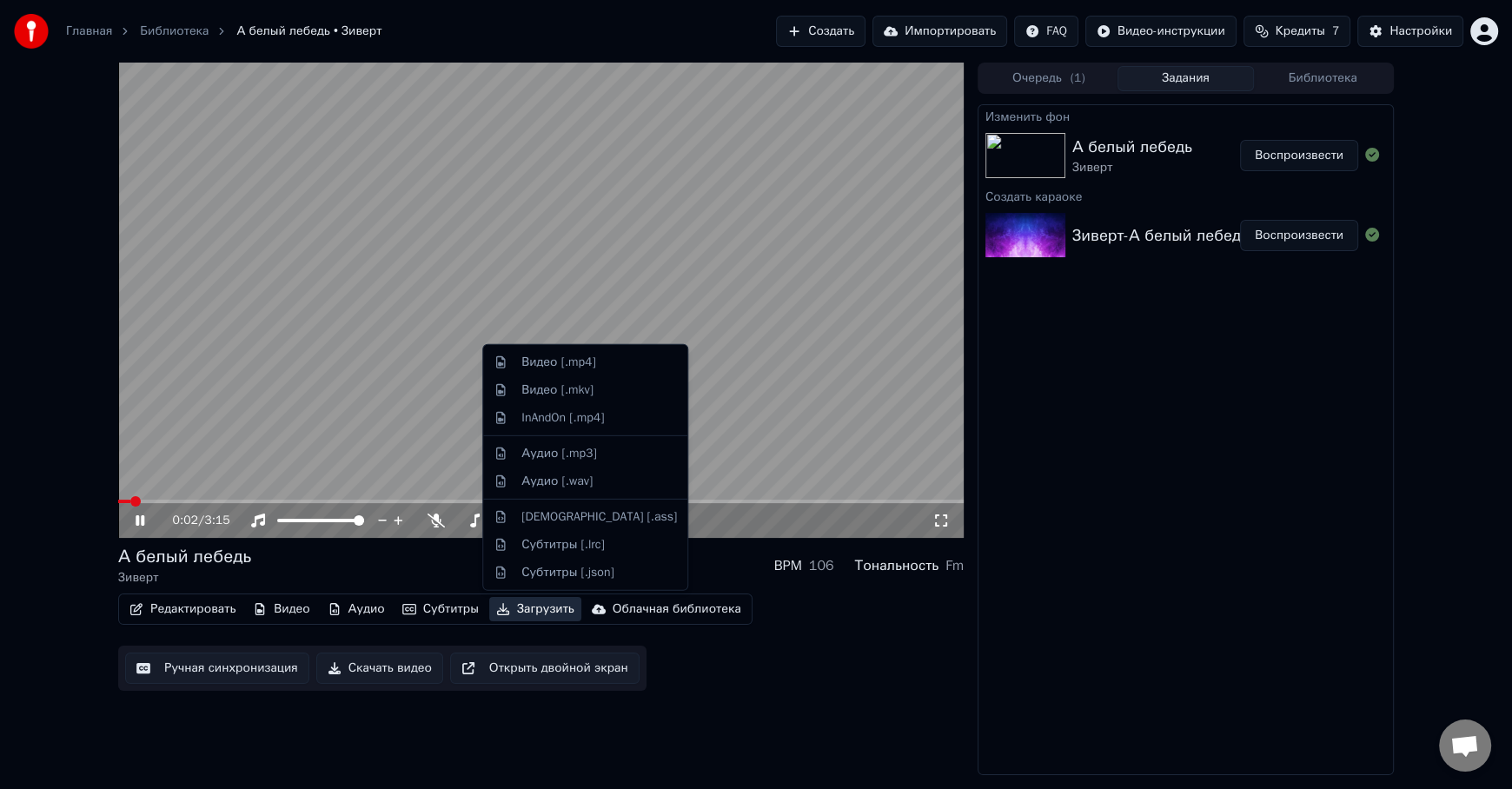 click on "Загрузить" at bounding box center (535, 609) 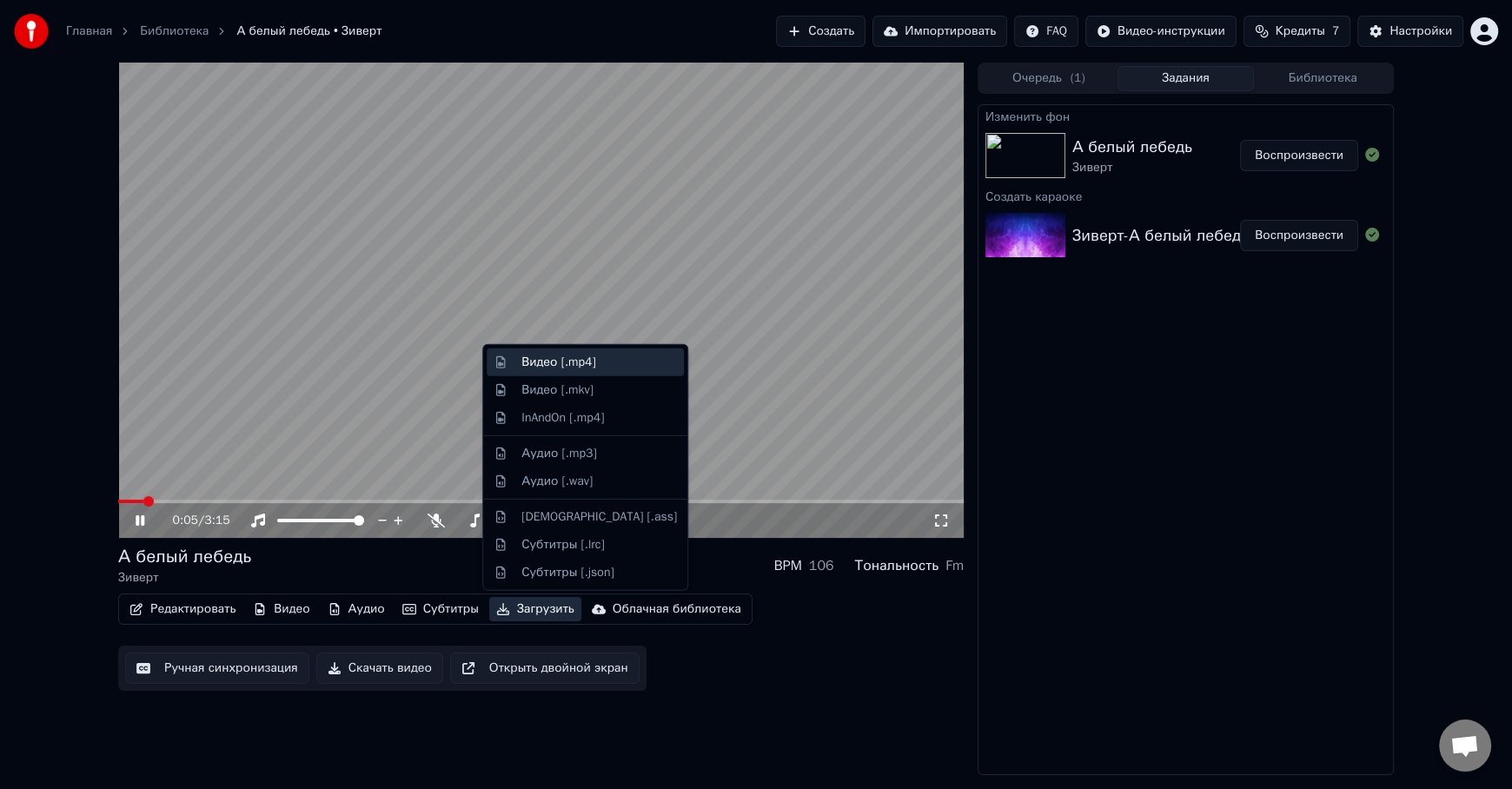 click on "Видео [.mp4]" at bounding box center [599, 362] 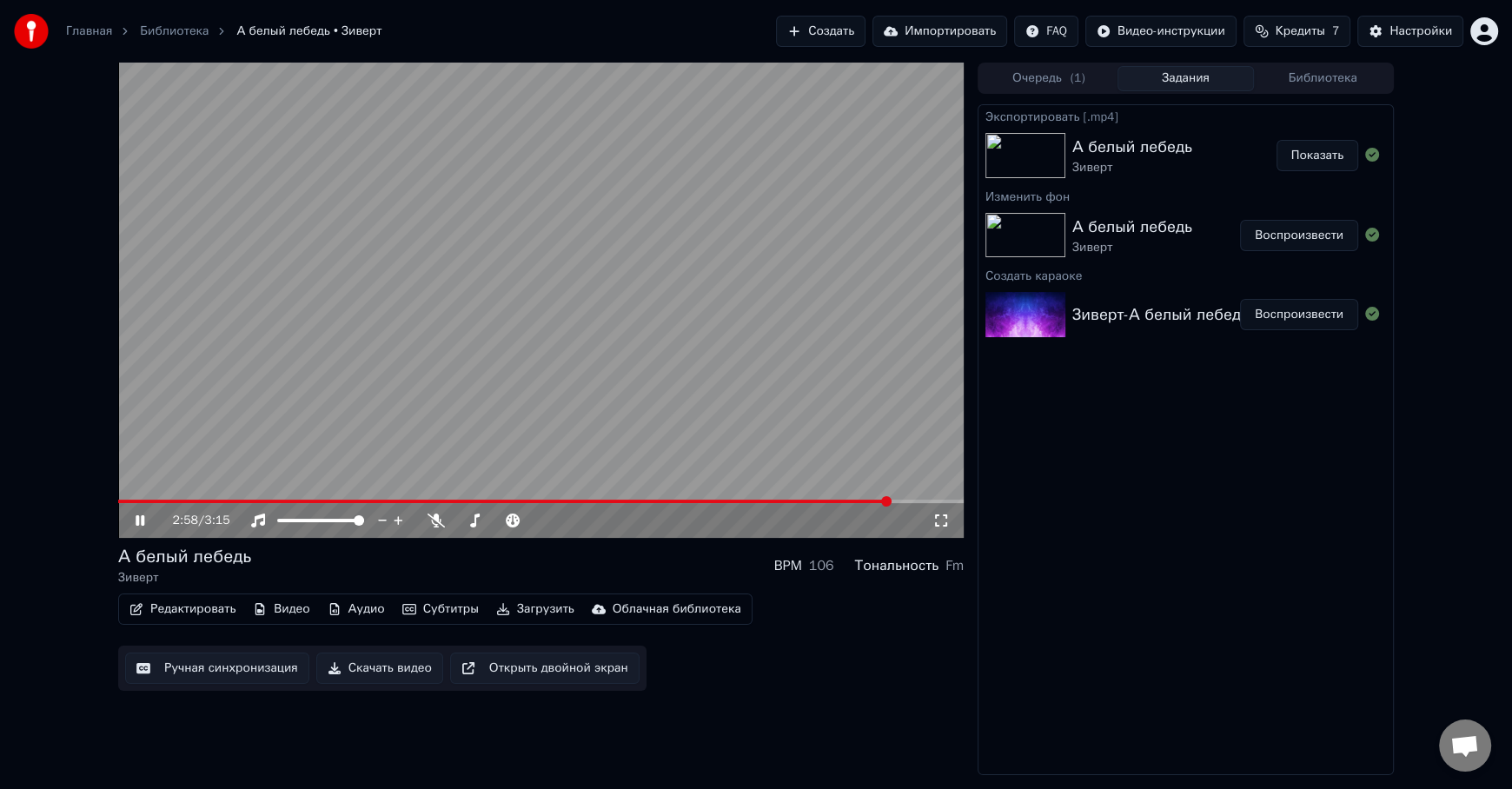 click on "Показать" at bounding box center (1317, 156) 